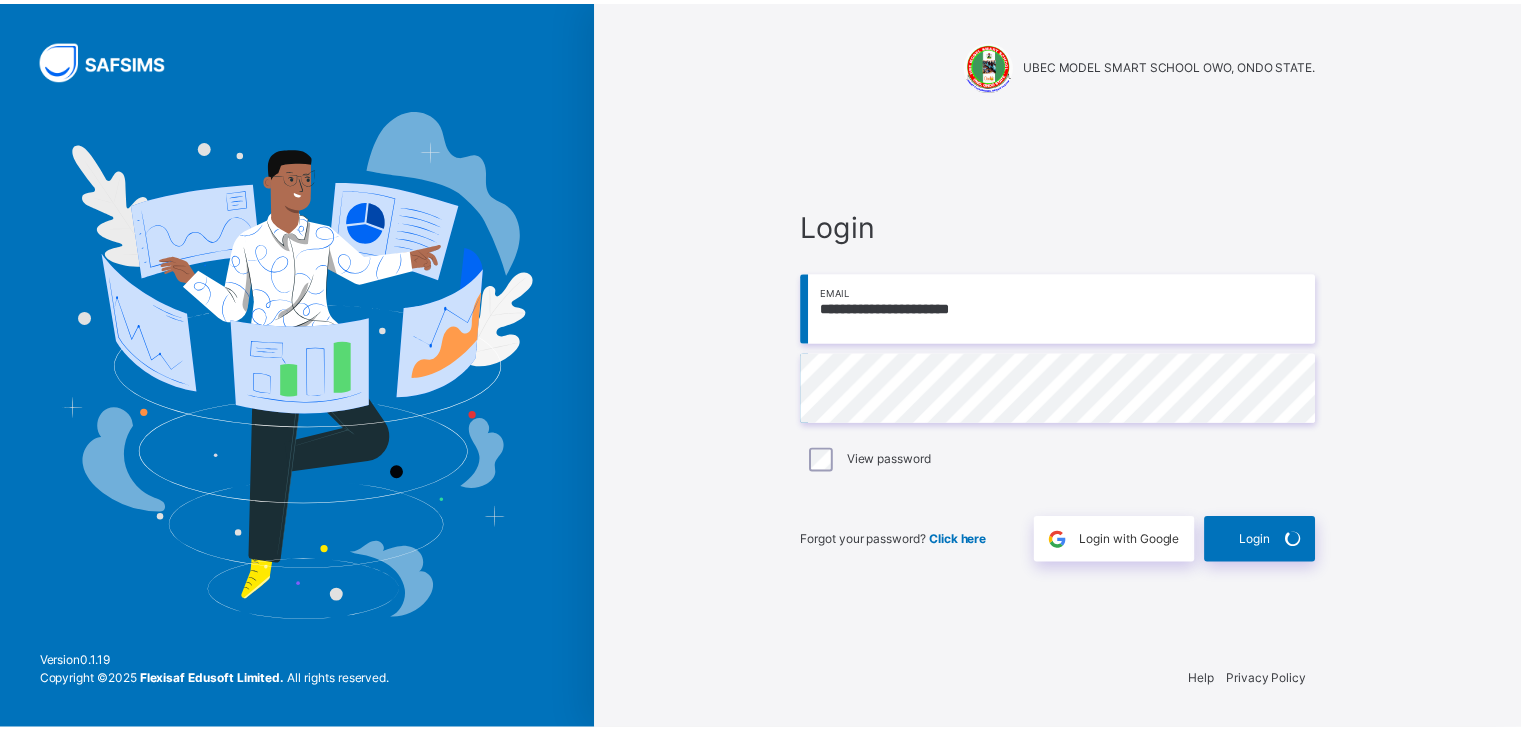 scroll, scrollTop: 0, scrollLeft: 0, axis: both 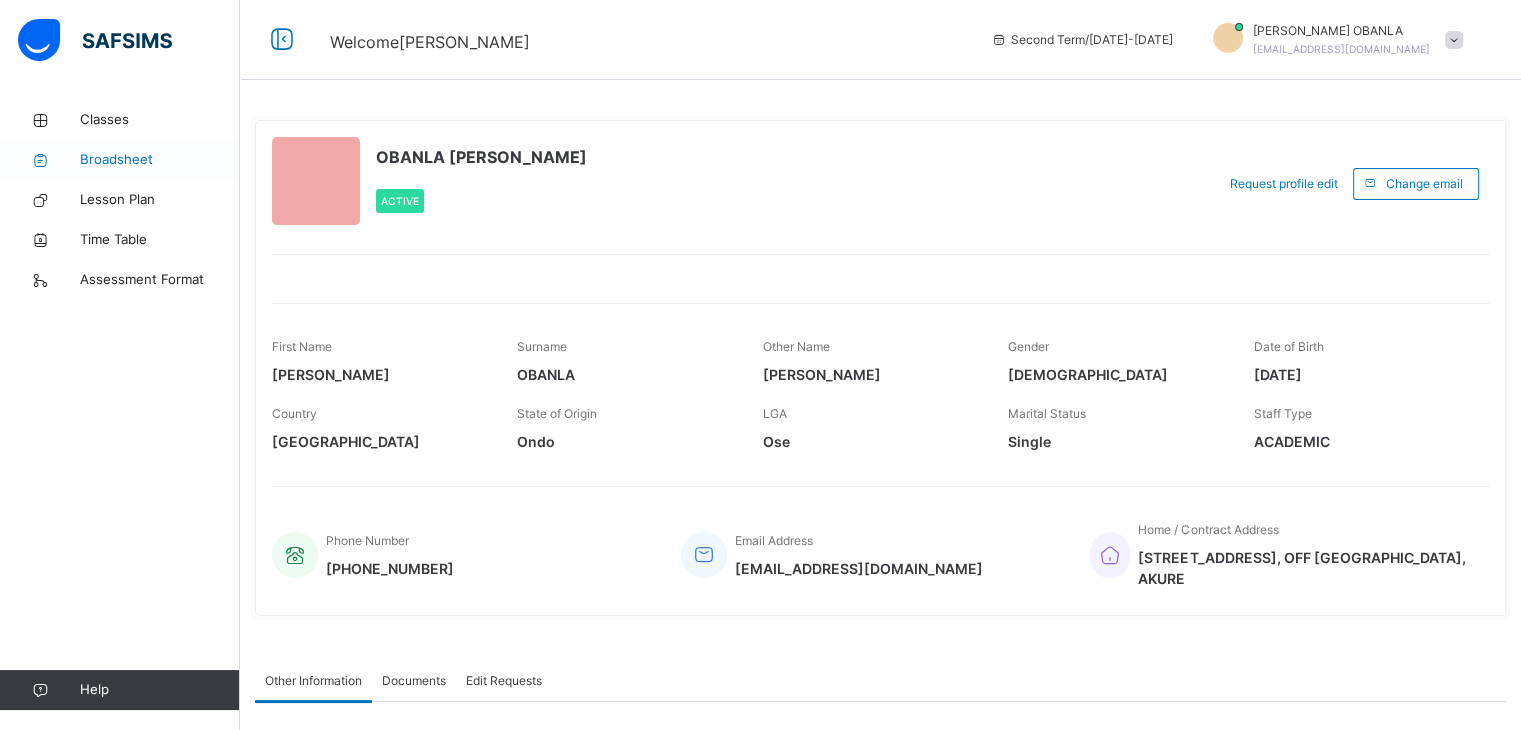 click on "Broadsheet" at bounding box center [160, 160] 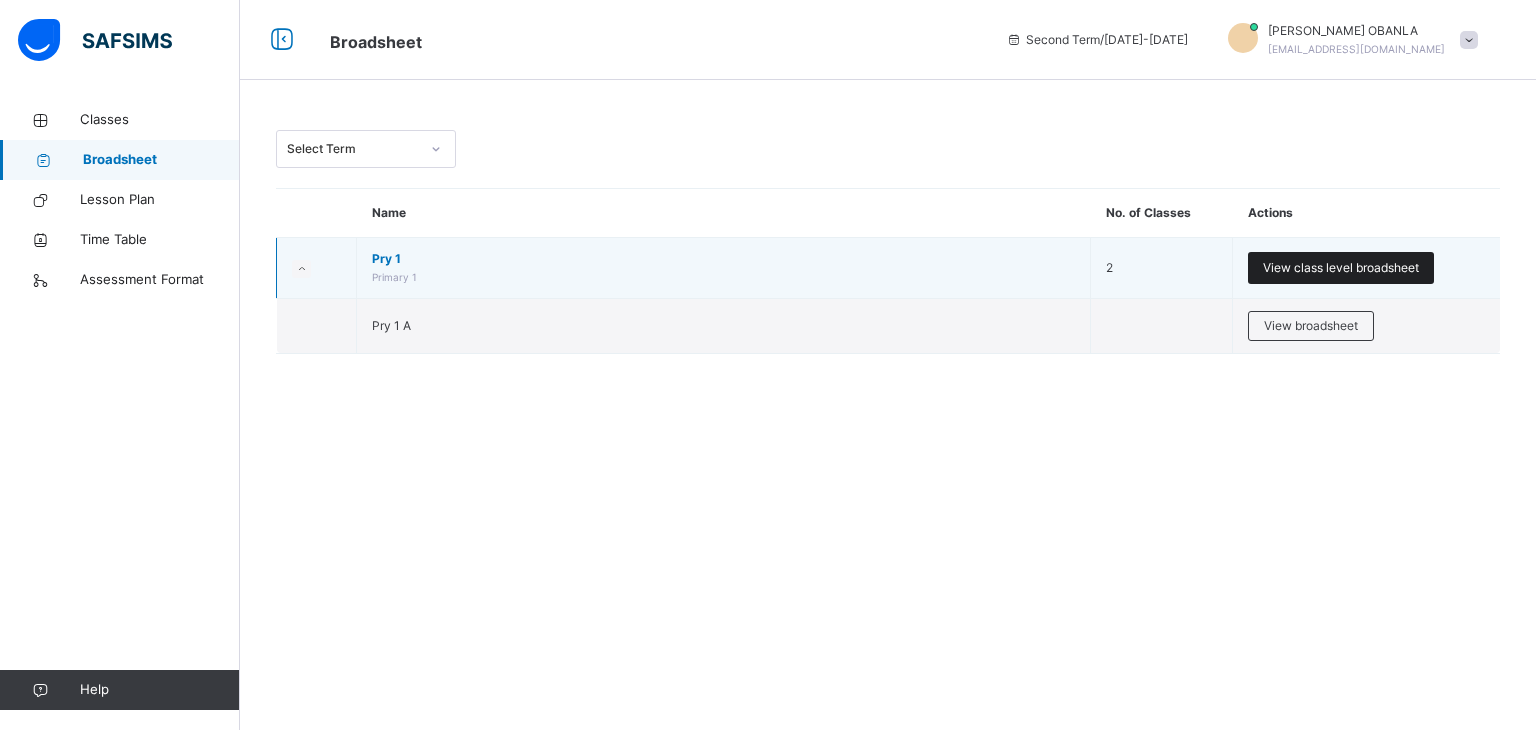 click on "View class level broadsheet" at bounding box center [1341, 268] 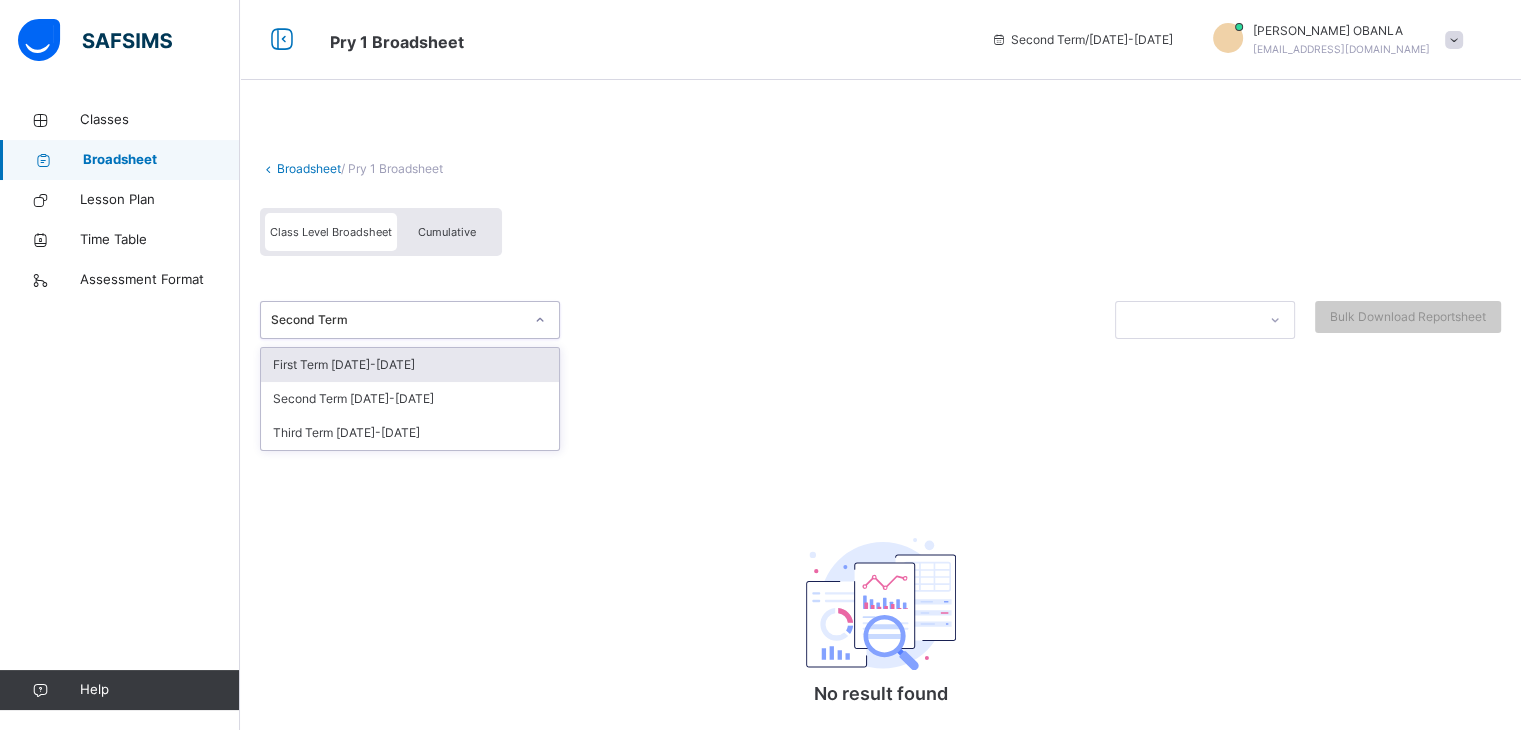 click 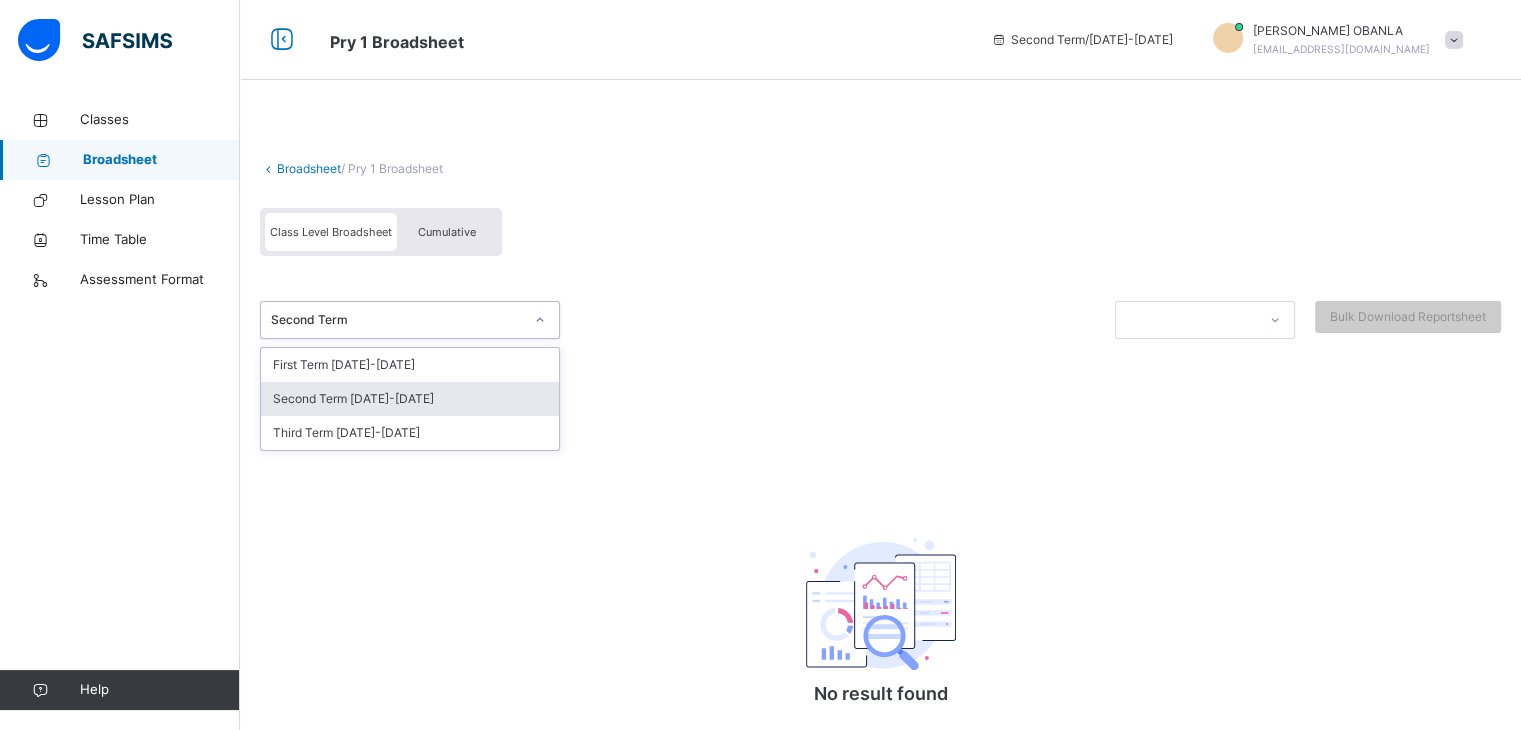 click on "Second Term [DATE]-[DATE]" at bounding box center [410, 399] 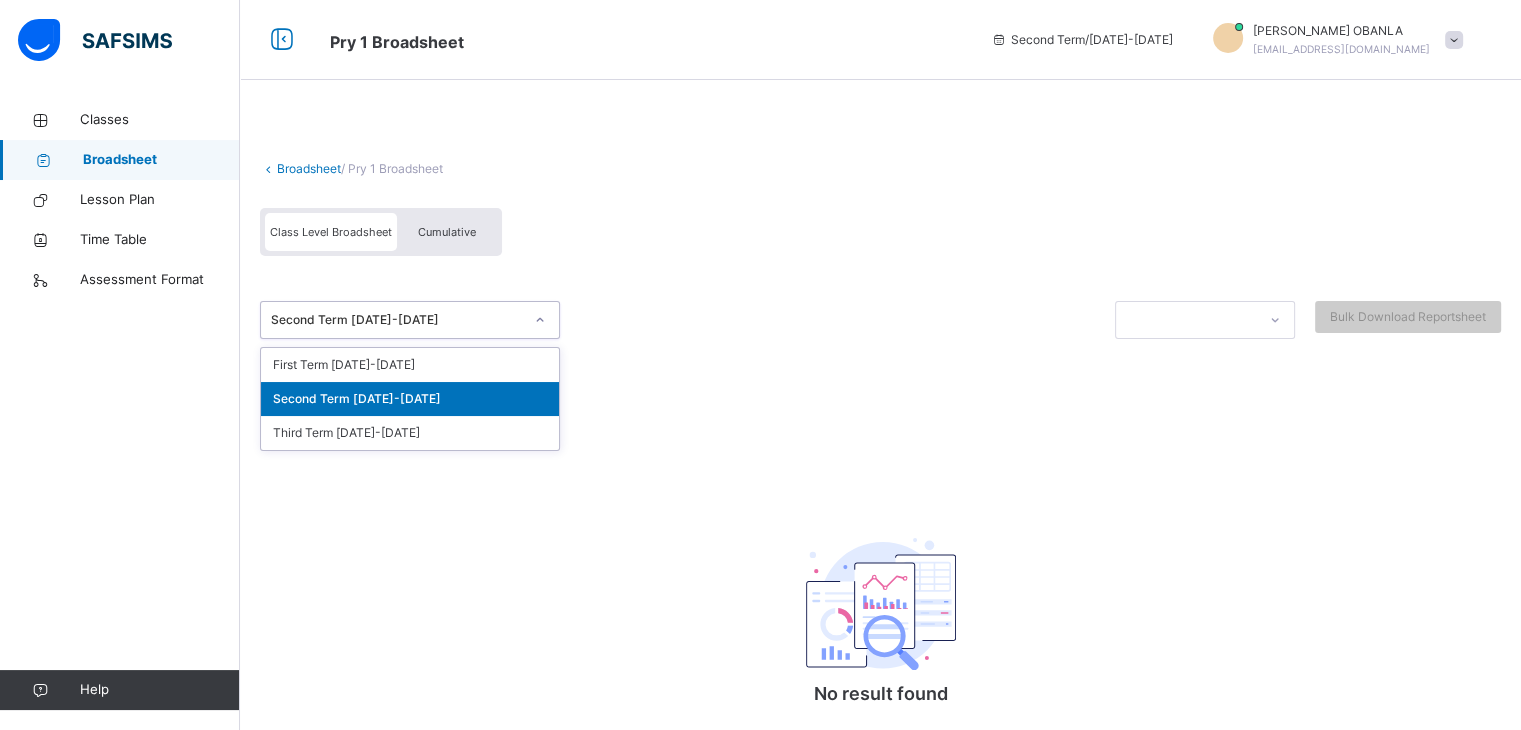 click 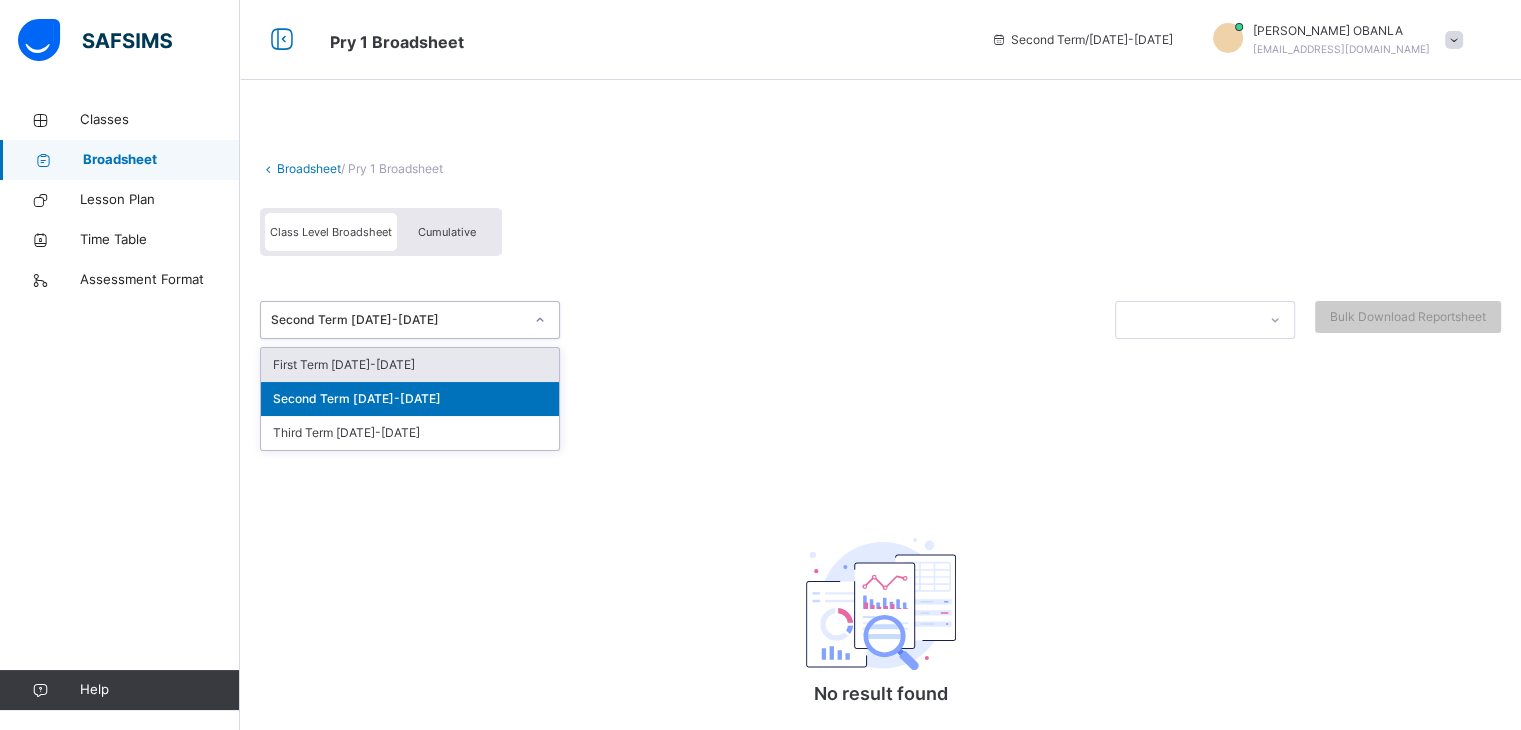click on "Broadsheet  / Pry 1 Broadsheet Class Level Broadsheet Cumulative   option Second Term [DATE]-[DATE], selected.    option First Term [DATE]-[DATE] focused, 1 of 3. 3 results available. Use Up and Down to choose options, press Enter to select the currently focused option, press Escape to exit the menu, press Tab to select the option and exit the menu. Second Term [DATE]-[DATE] First Term [DATE]-[DATE] Second Term [DATE]-[DATE] Third Term [DATE]-[DATE] Bulk Download Reportsheet No result found No result found for this class level           undefined undefined   Pending View Reportsheet     Position               /undefined         Final Grade                 Total Score                 Final Average                 No. of Subjects                 No. in Class                 Class Average                 High. Average in Class                 Low. Average in Class             Assessments     Subjects         Total         Grade         Position         Out of         Class average     Form Teacher's comment   Head Teacher's comment" at bounding box center (880, 466) 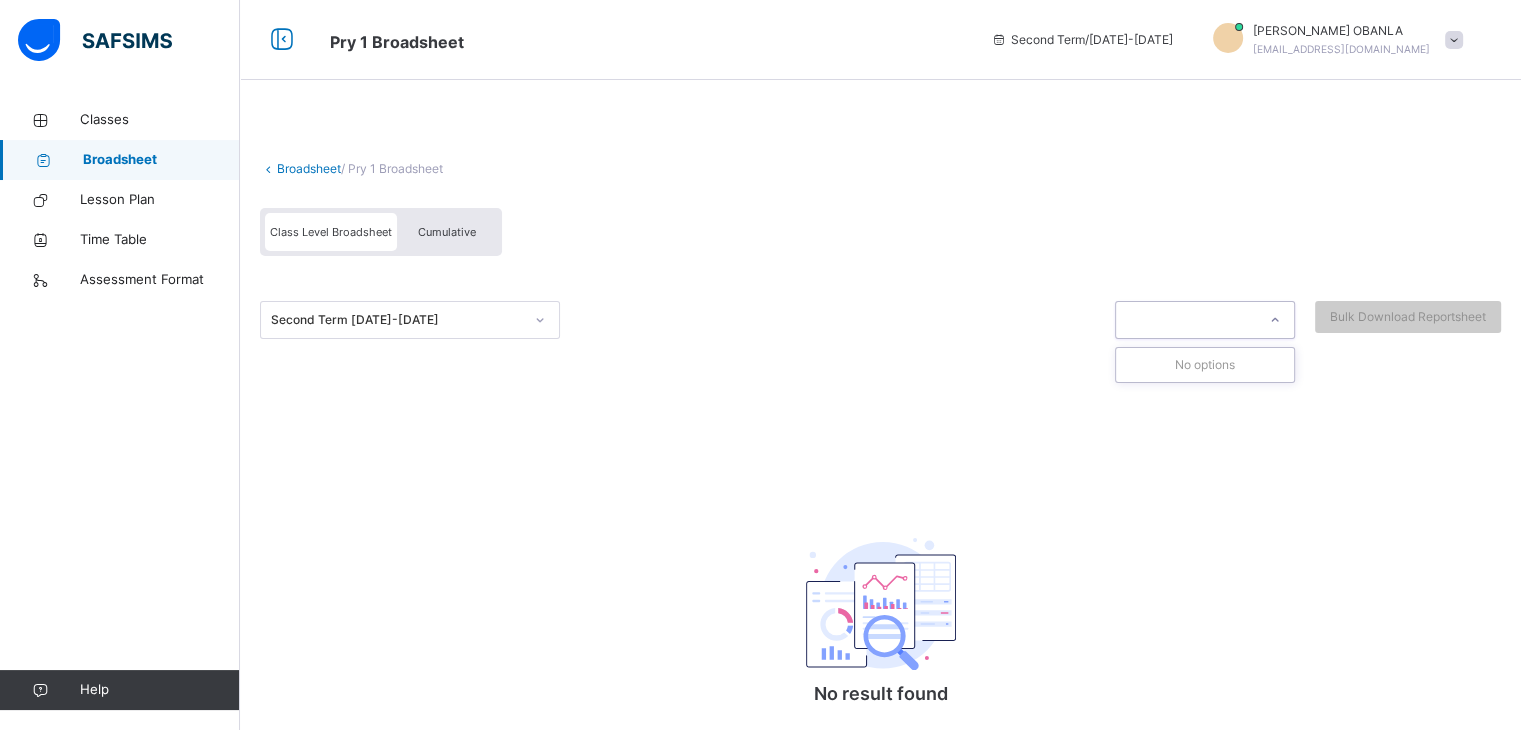 click 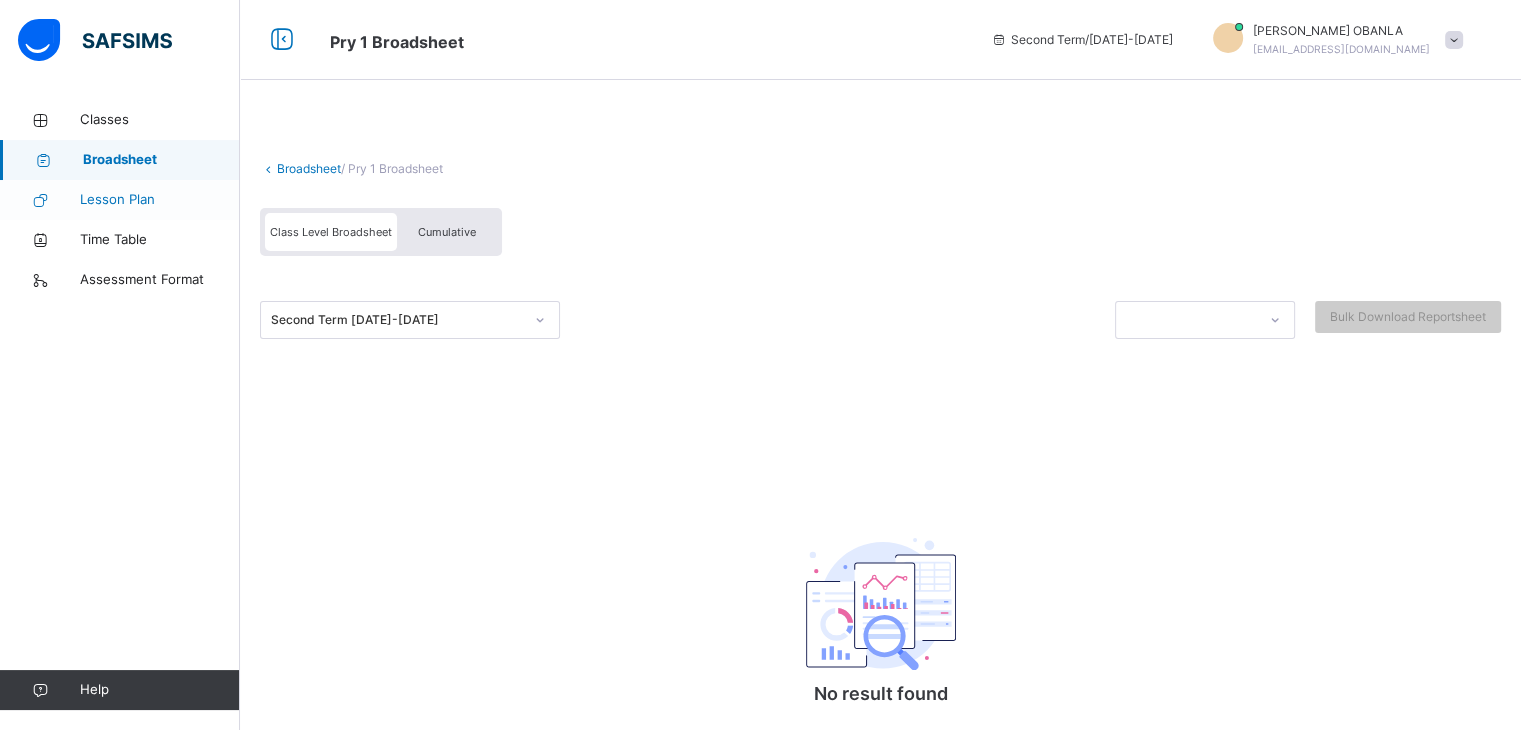 click on "Lesson Plan" at bounding box center [160, 200] 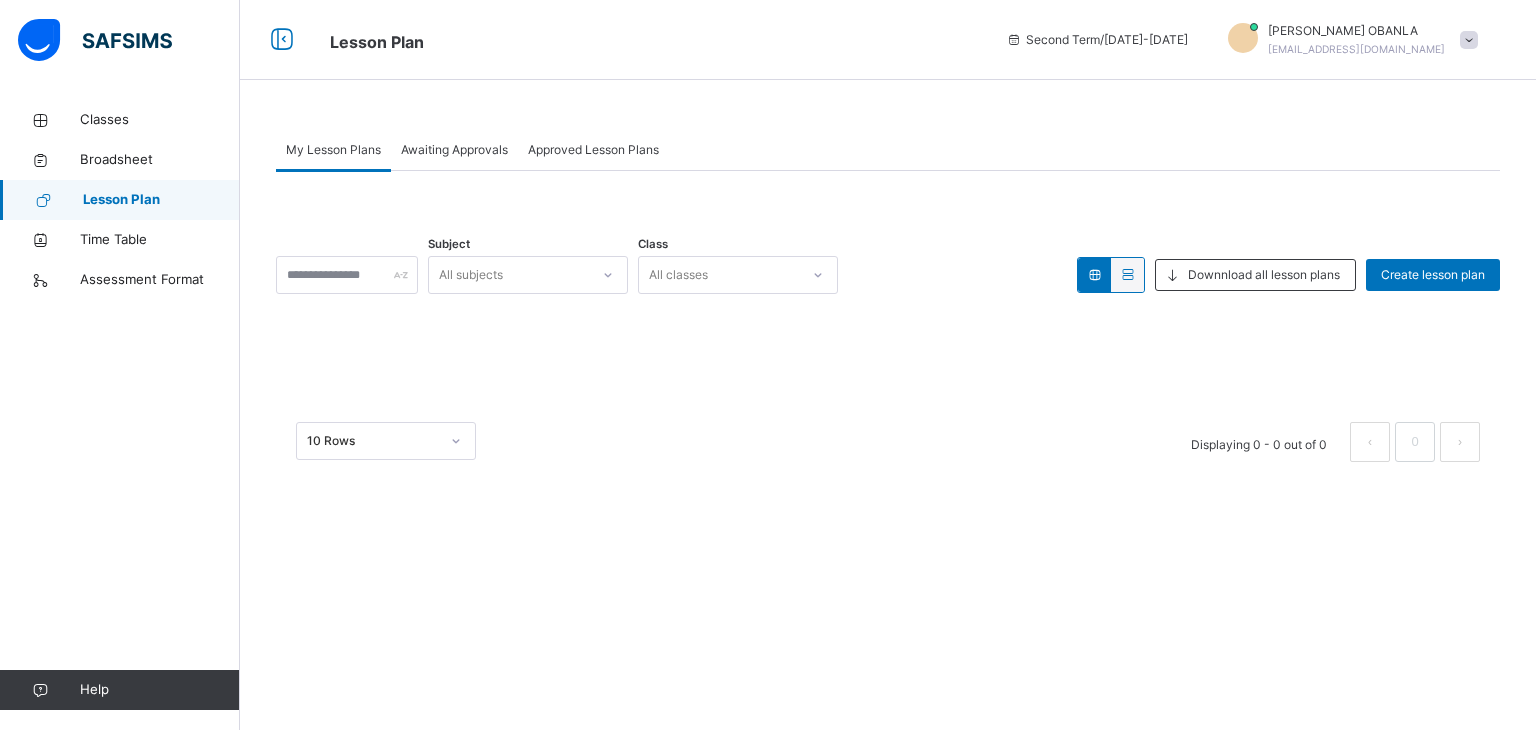 click on "Awaiting Approvals" at bounding box center (454, 150) 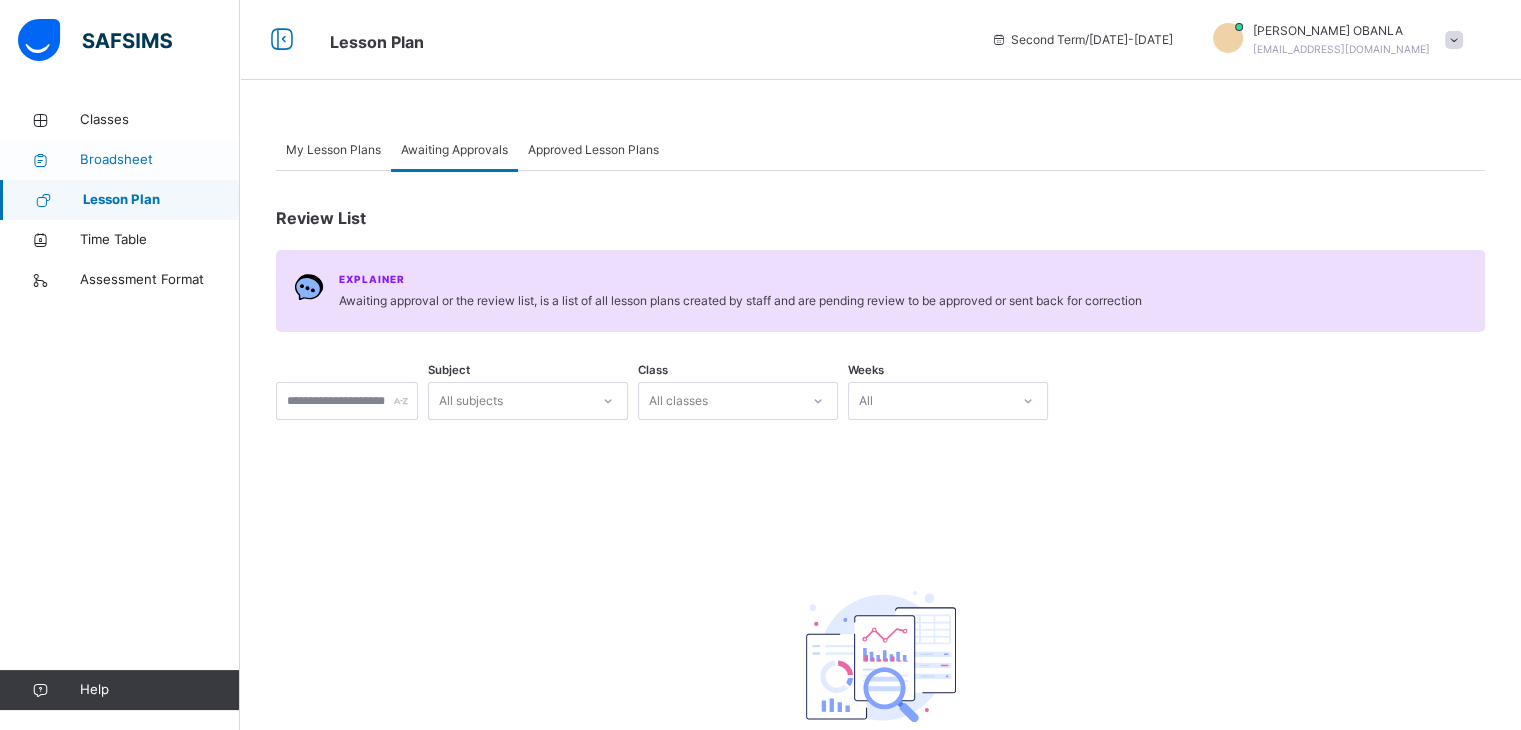click on "Broadsheet" at bounding box center [160, 160] 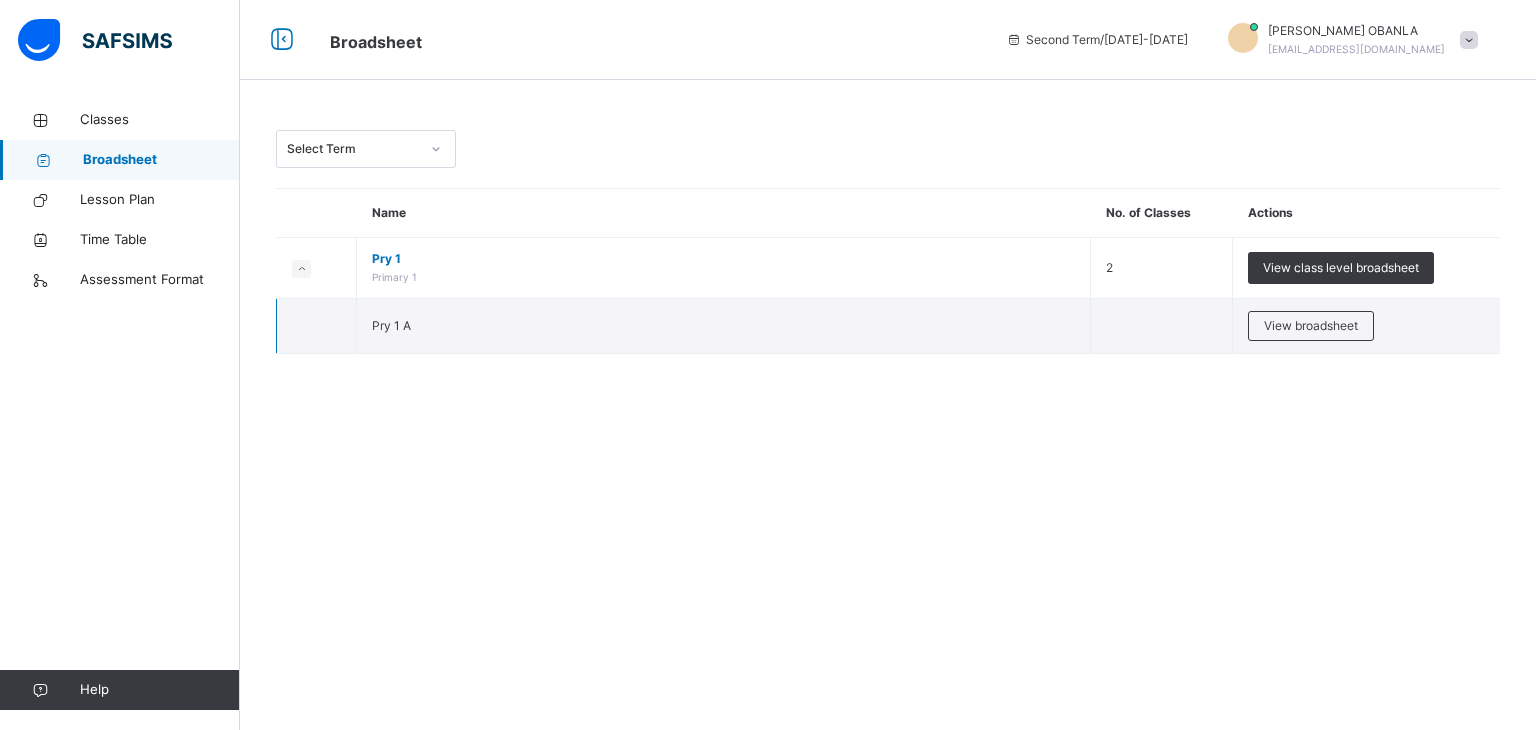 click on "Pry 1 A" at bounding box center (724, 326) 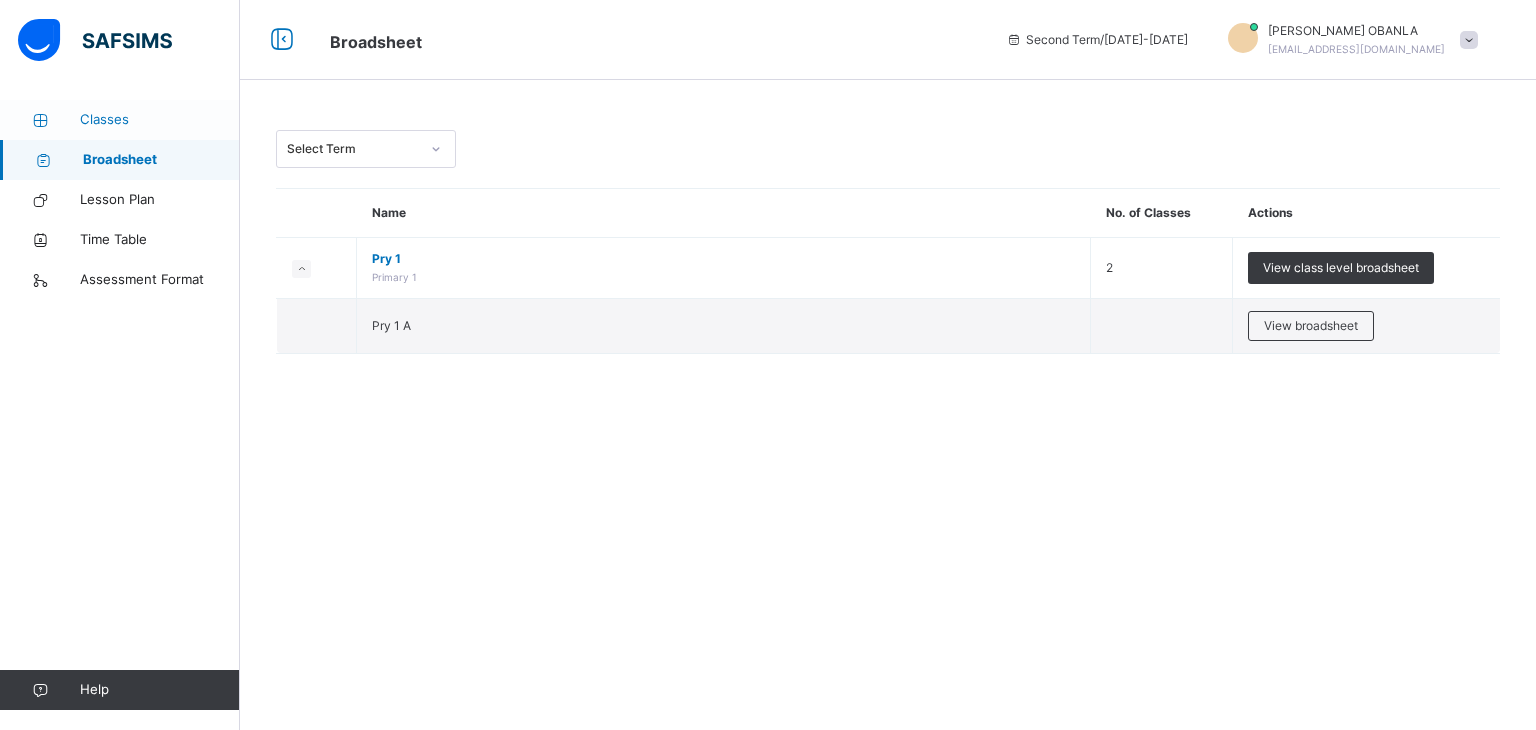 click on "Classes" at bounding box center [160, 120] 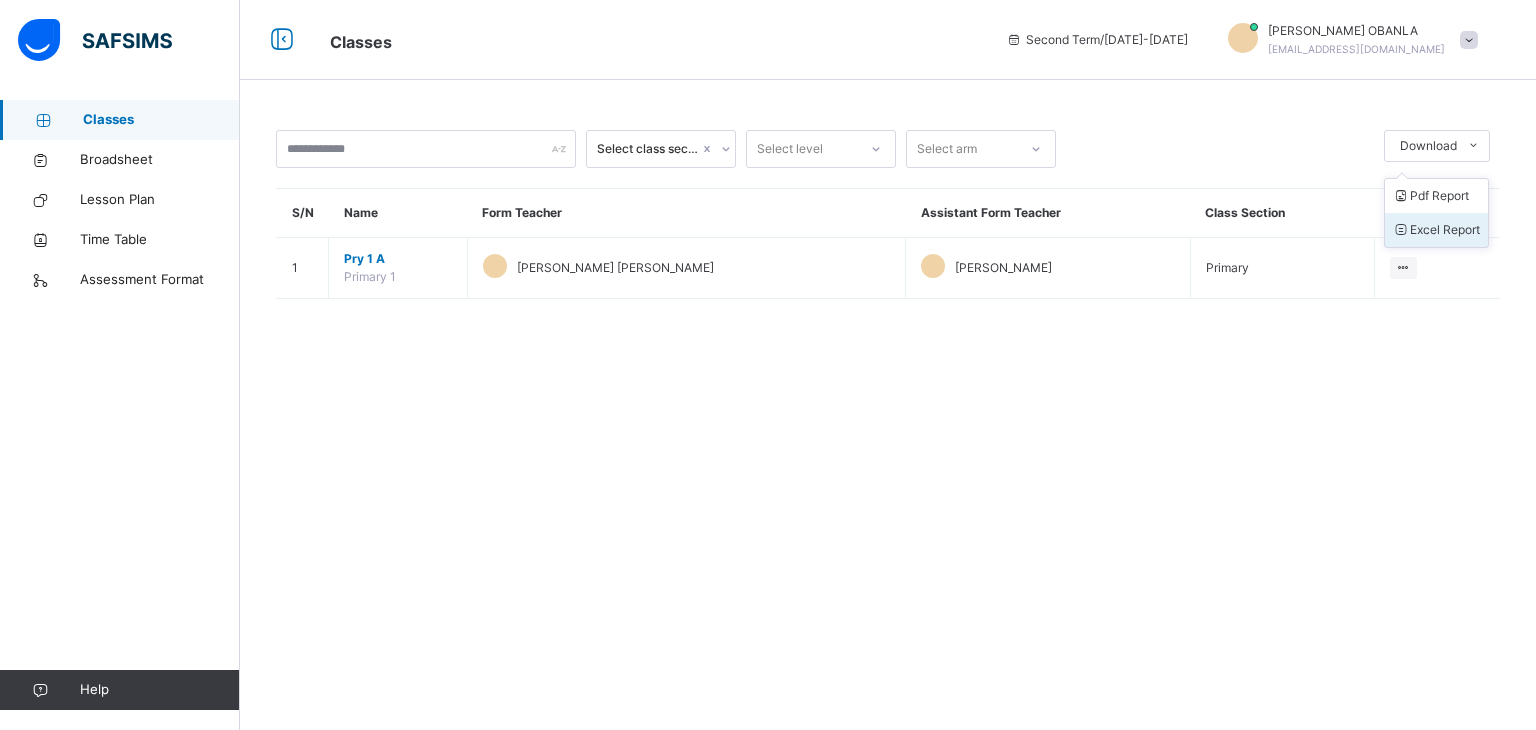 click on "Excel Report" at bounding box center (1436, 230) 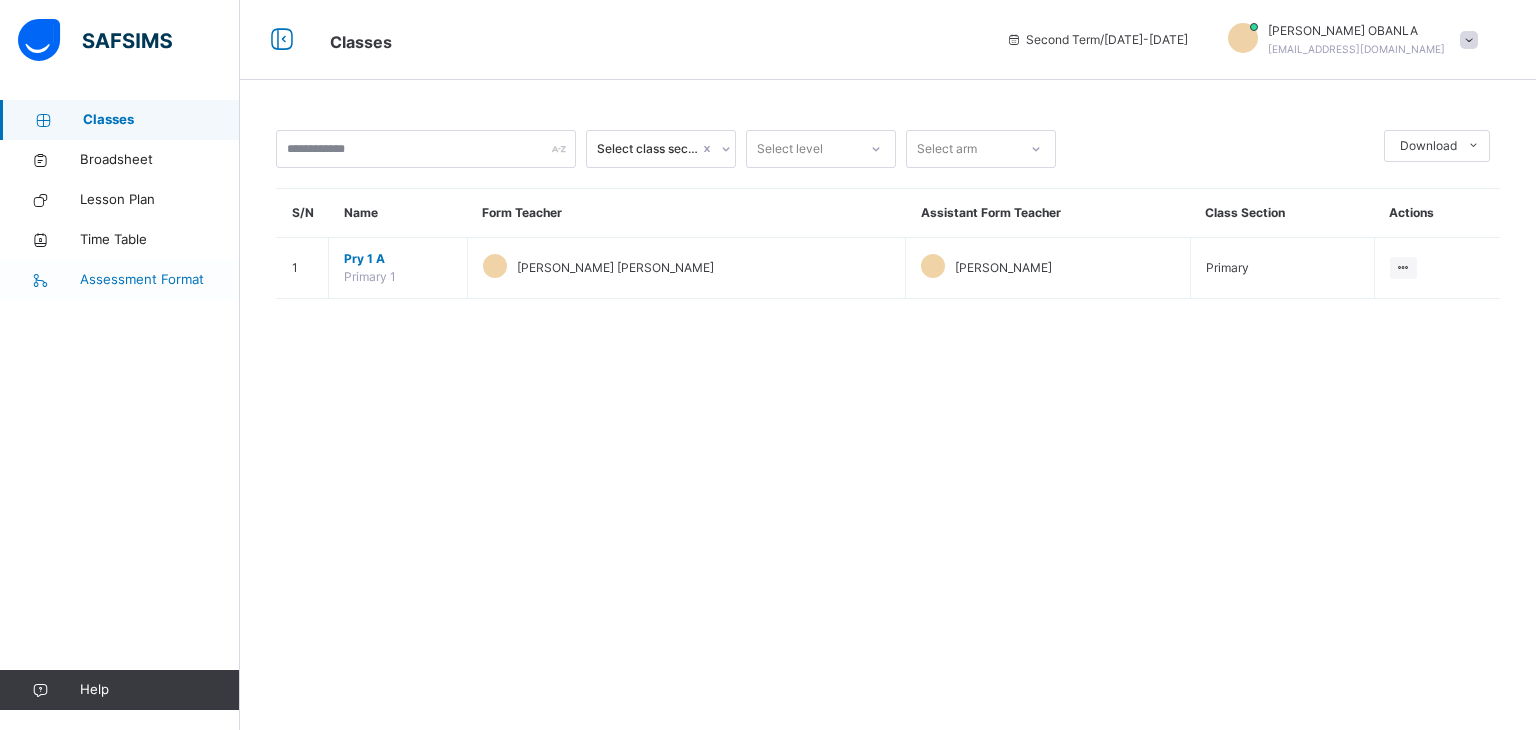 click on "Assessment Format" at bounding box center (160, 280) 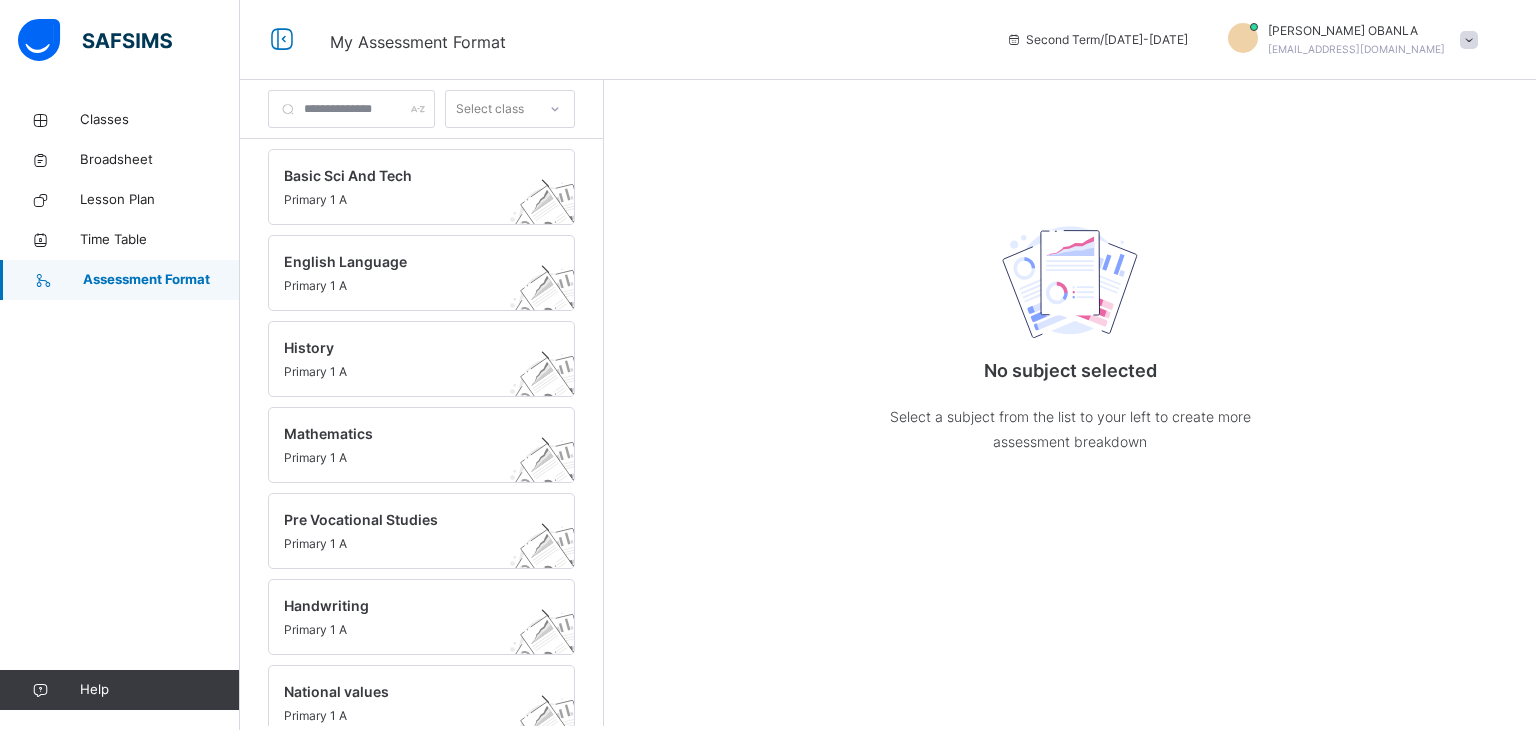 click on "Assessment Format" at bounding box center (161, 280) 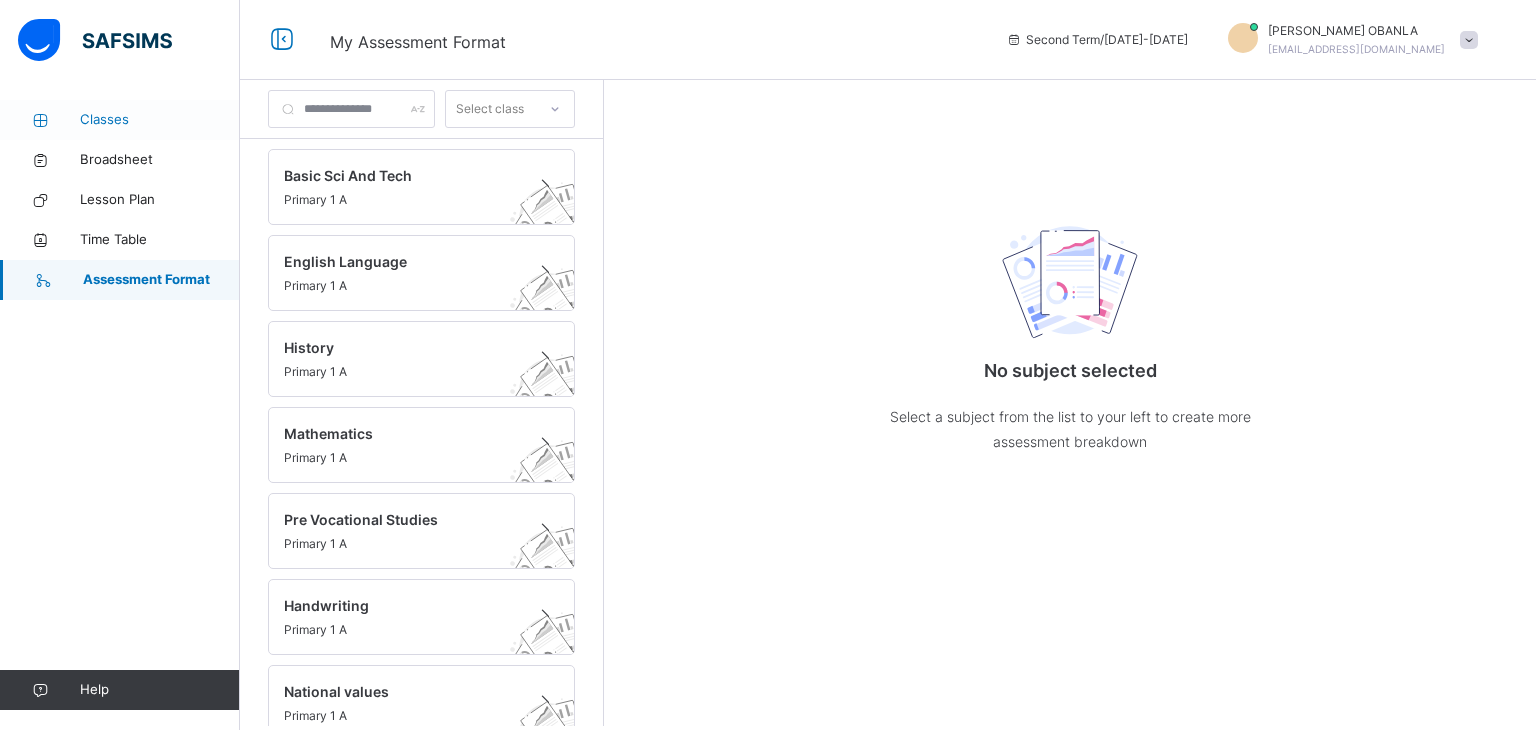 click on "Classes" at bounding box center (160, 120) 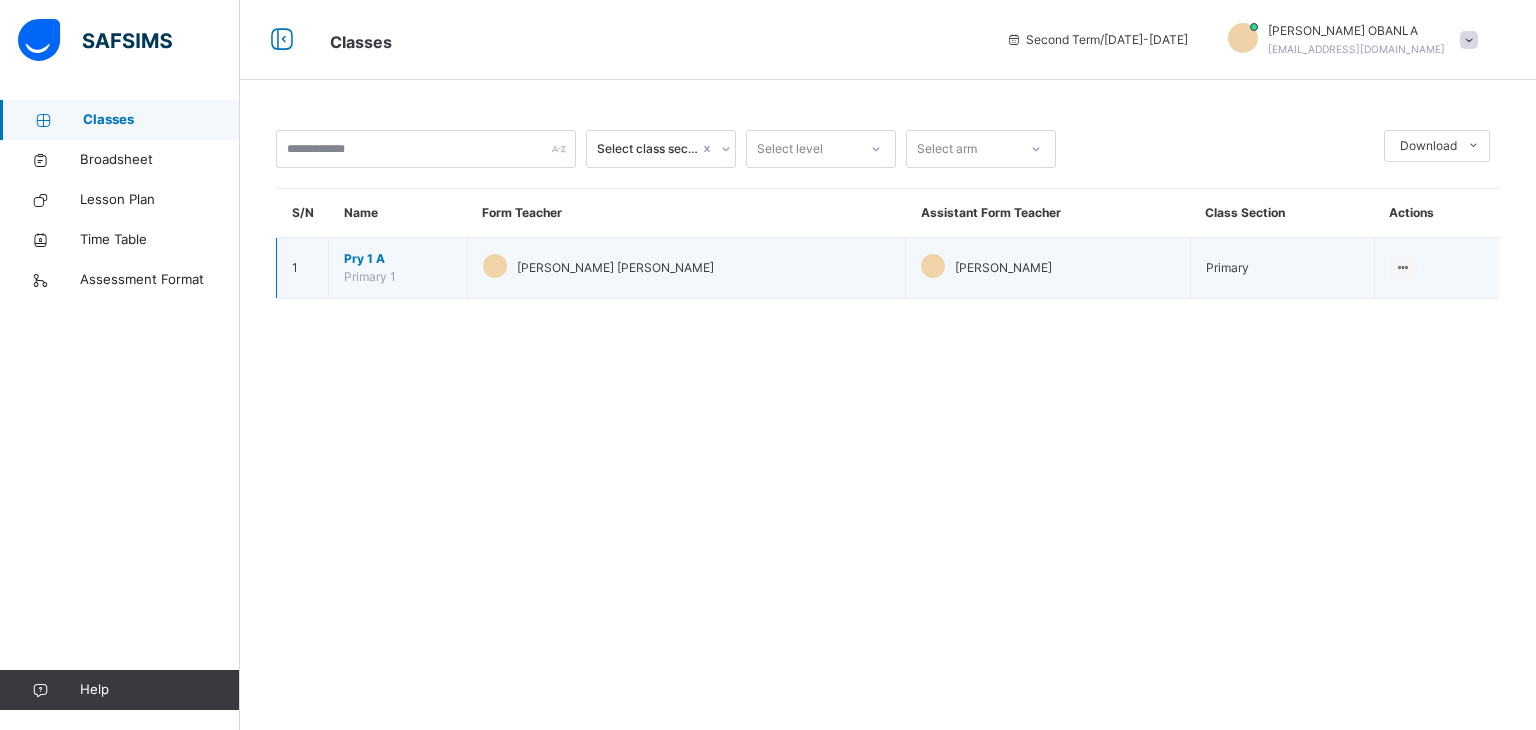 click on "[PERSON_NAME] [PERSON_NAME]" at bounding box center [686, 268] 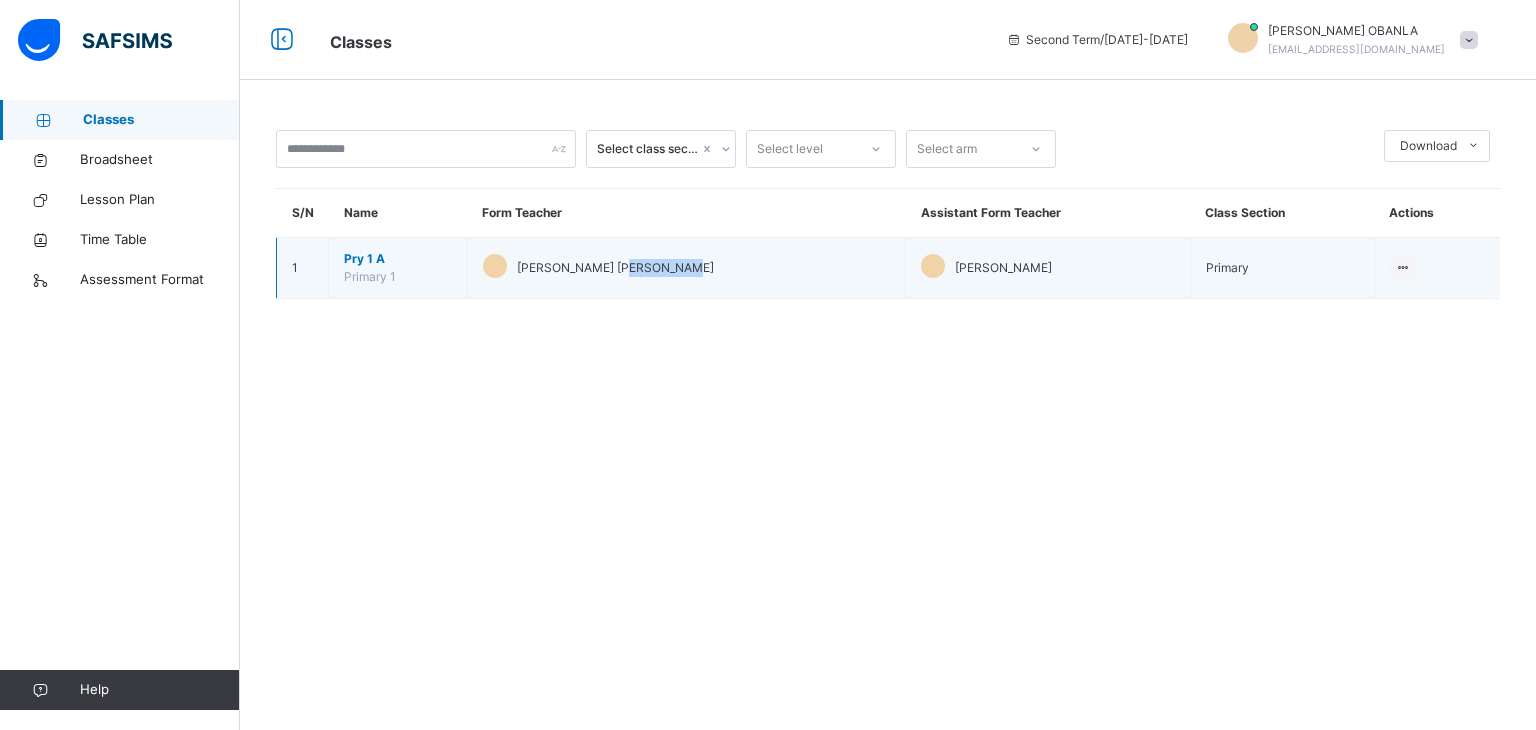 click on "[PERSON_NAME] [PERSON_NAME]" at bounding box center [686, 268] 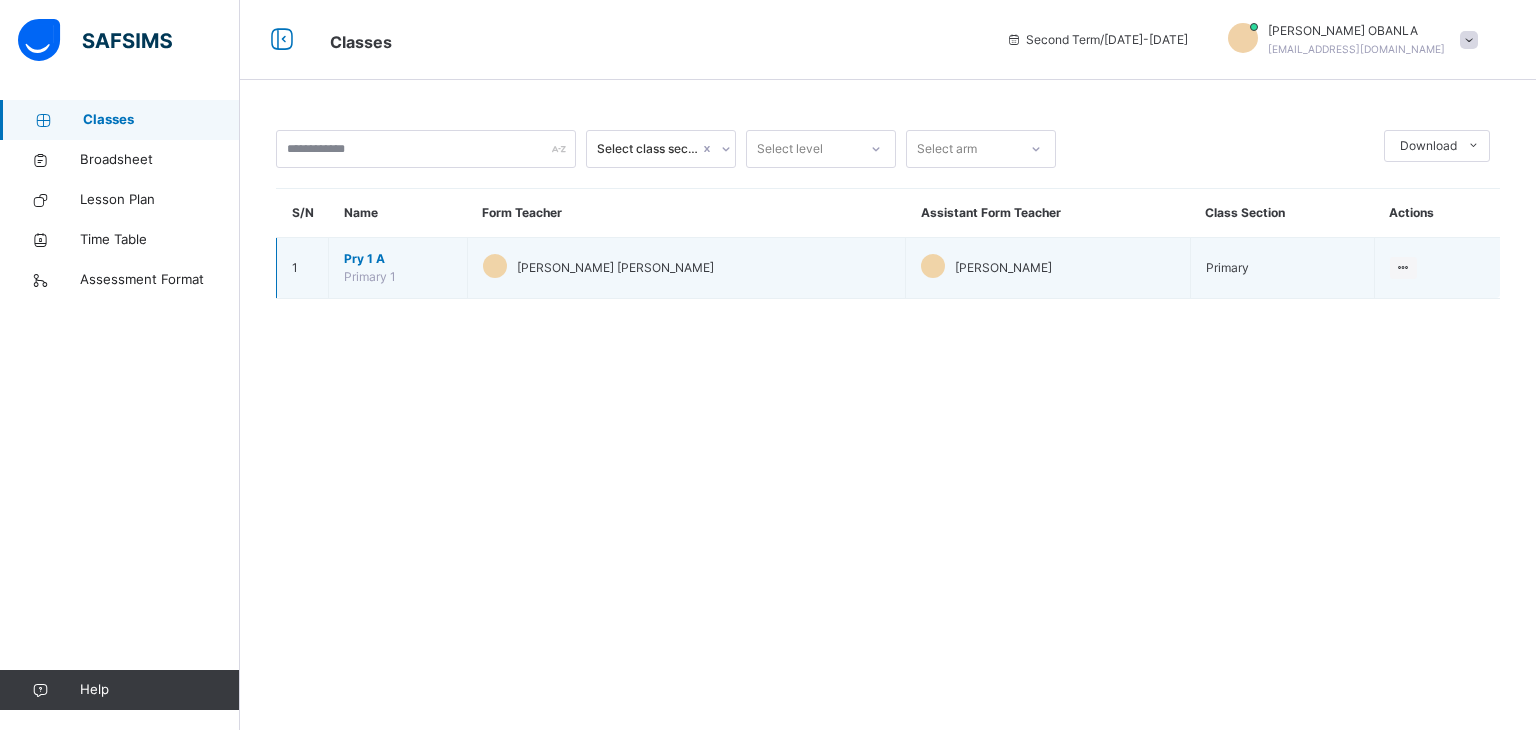 click on "Primary 1" at bounding box center (370, 276) 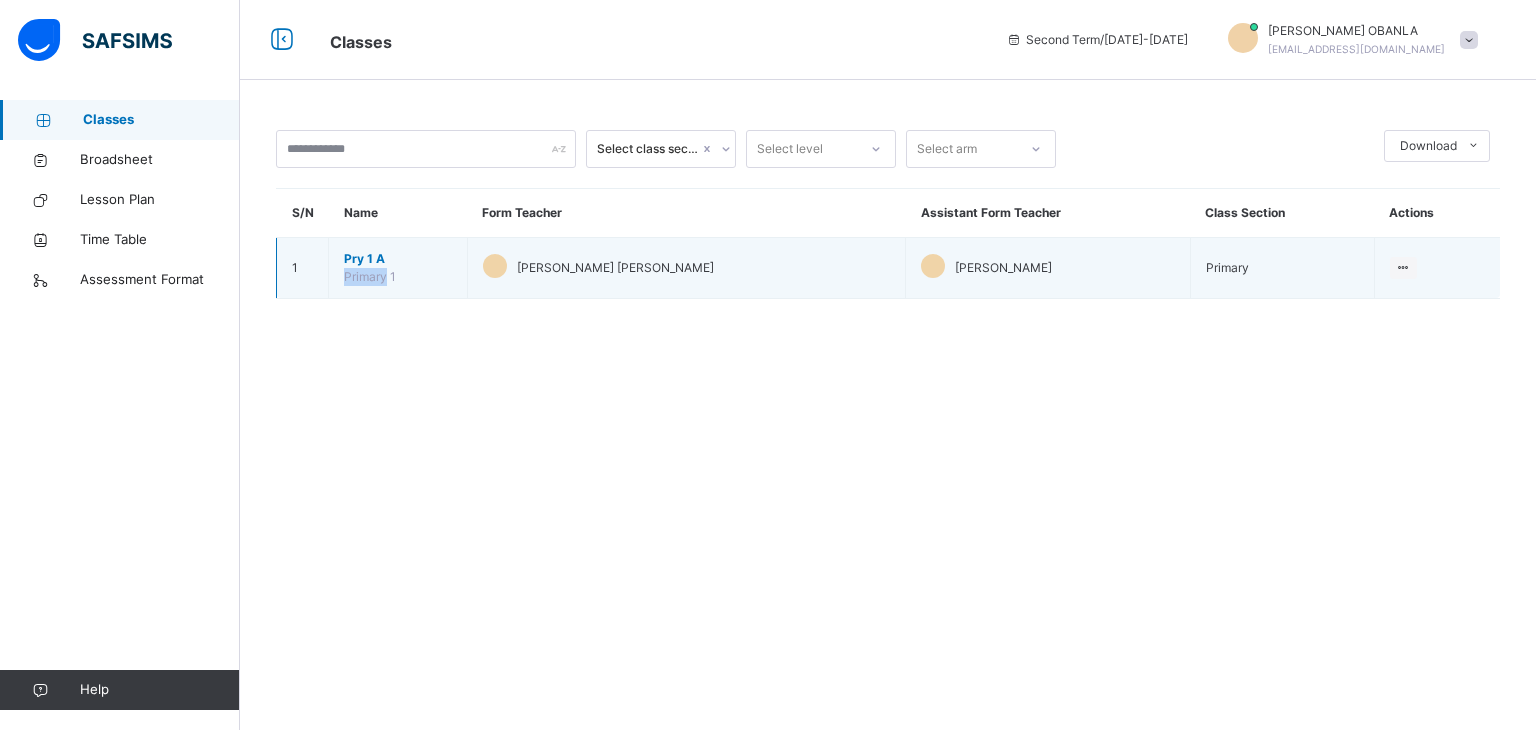 click on "Primary 1" at bounding box center [370, 276] 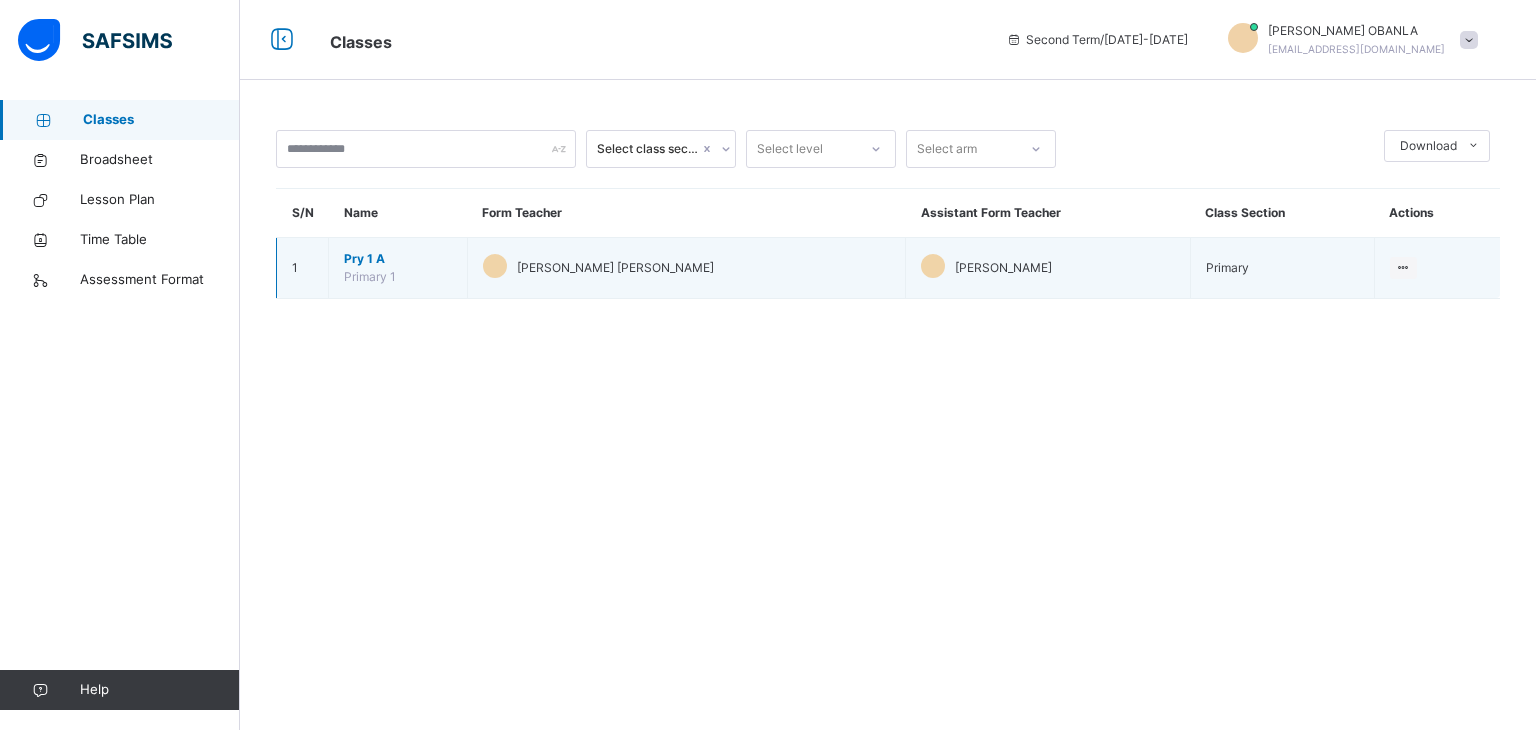 click on "Pry 1   A" at bounding box center [398, 259] 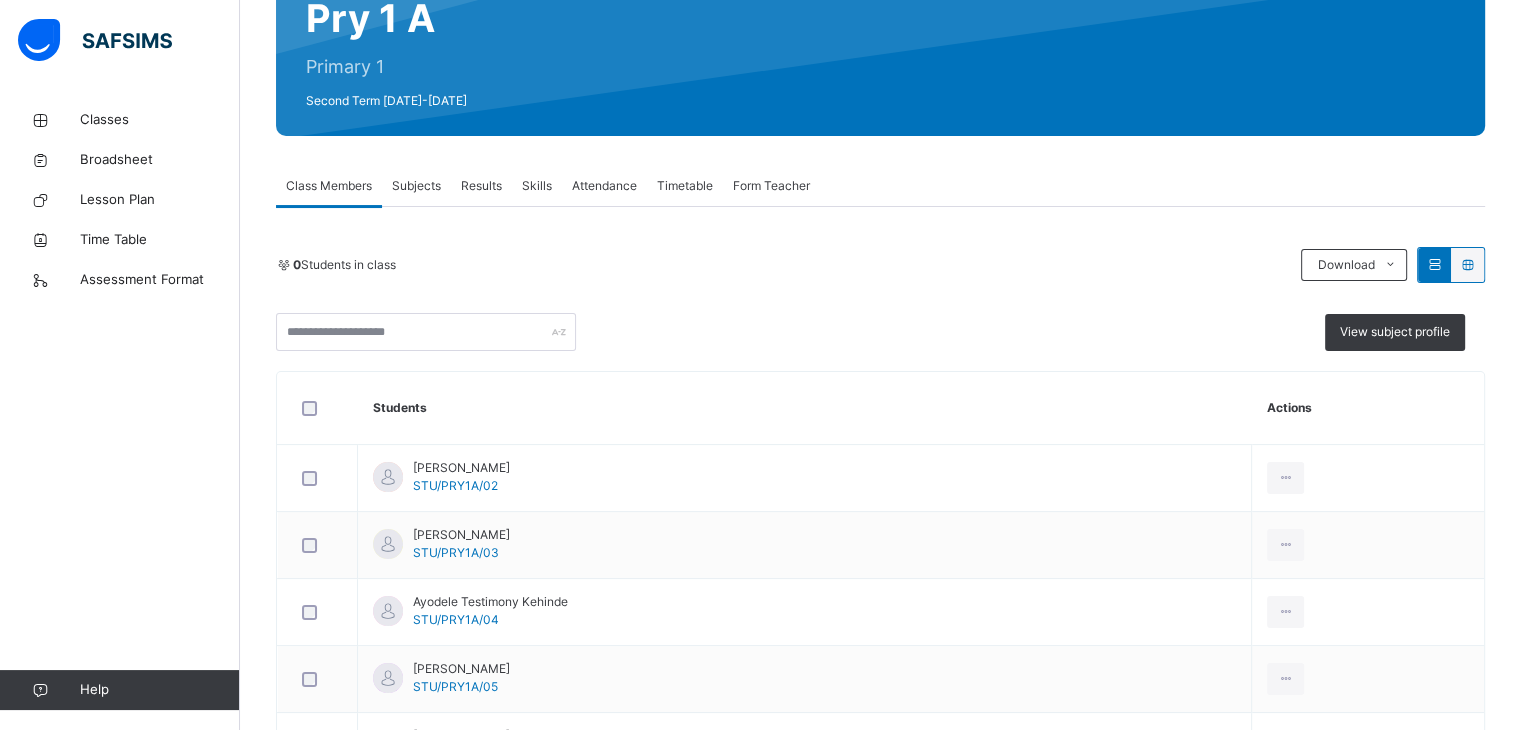 scroll, scrollTop: 247, scrollLeft: 0, axis: vertical 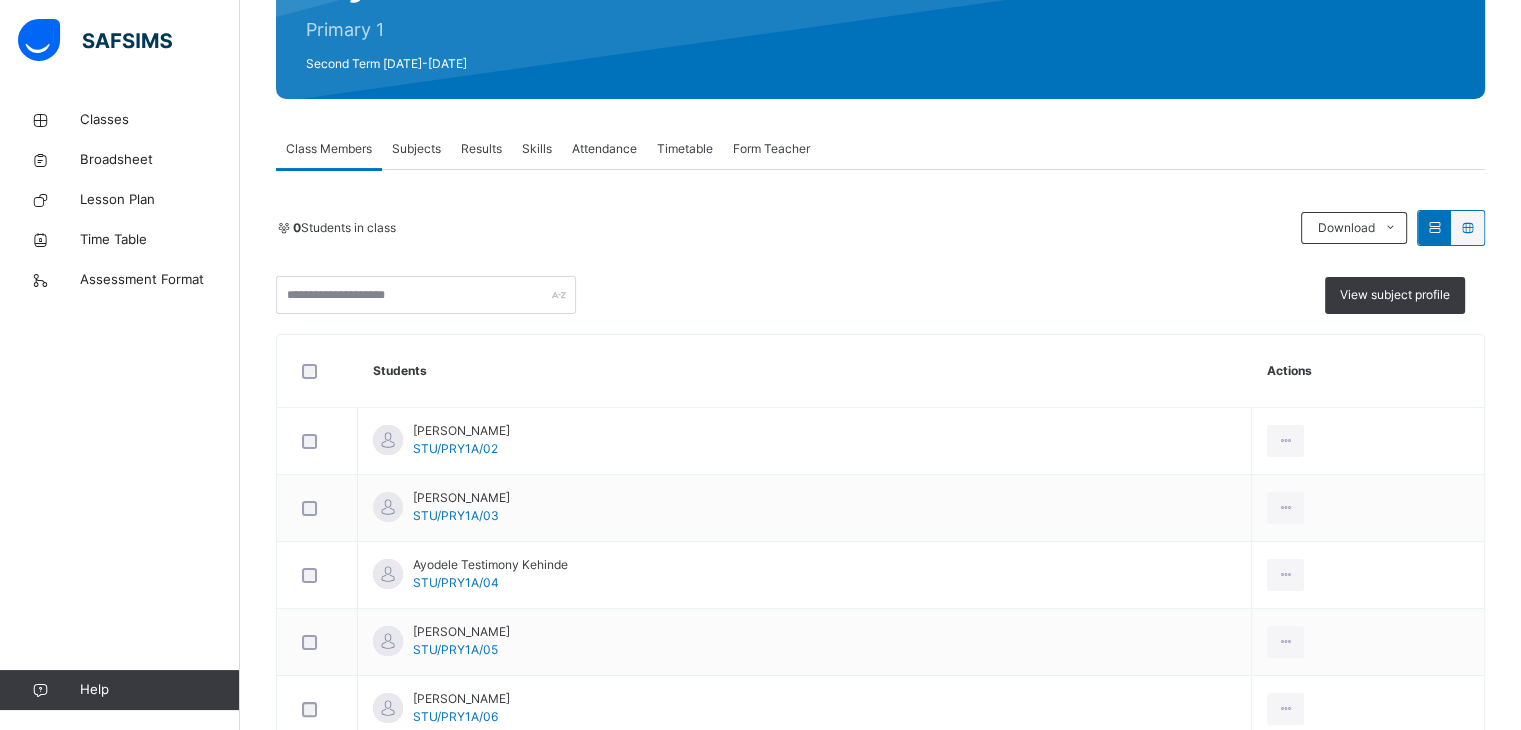 click at bounding box center (1451, 228) 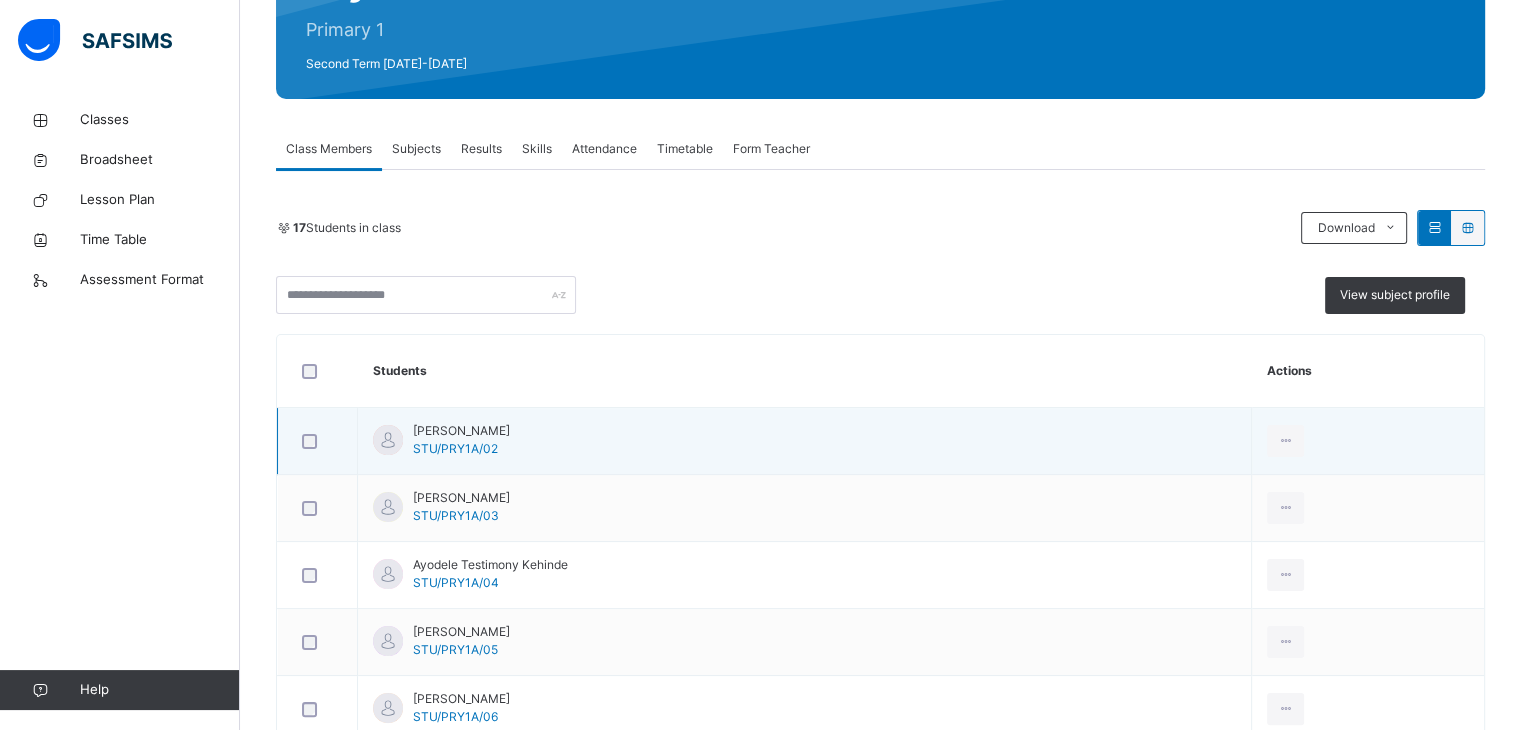 click on "Afolabi Anjolaoluwa  STU/PRY1A/02" at bounding box center [461, 440] 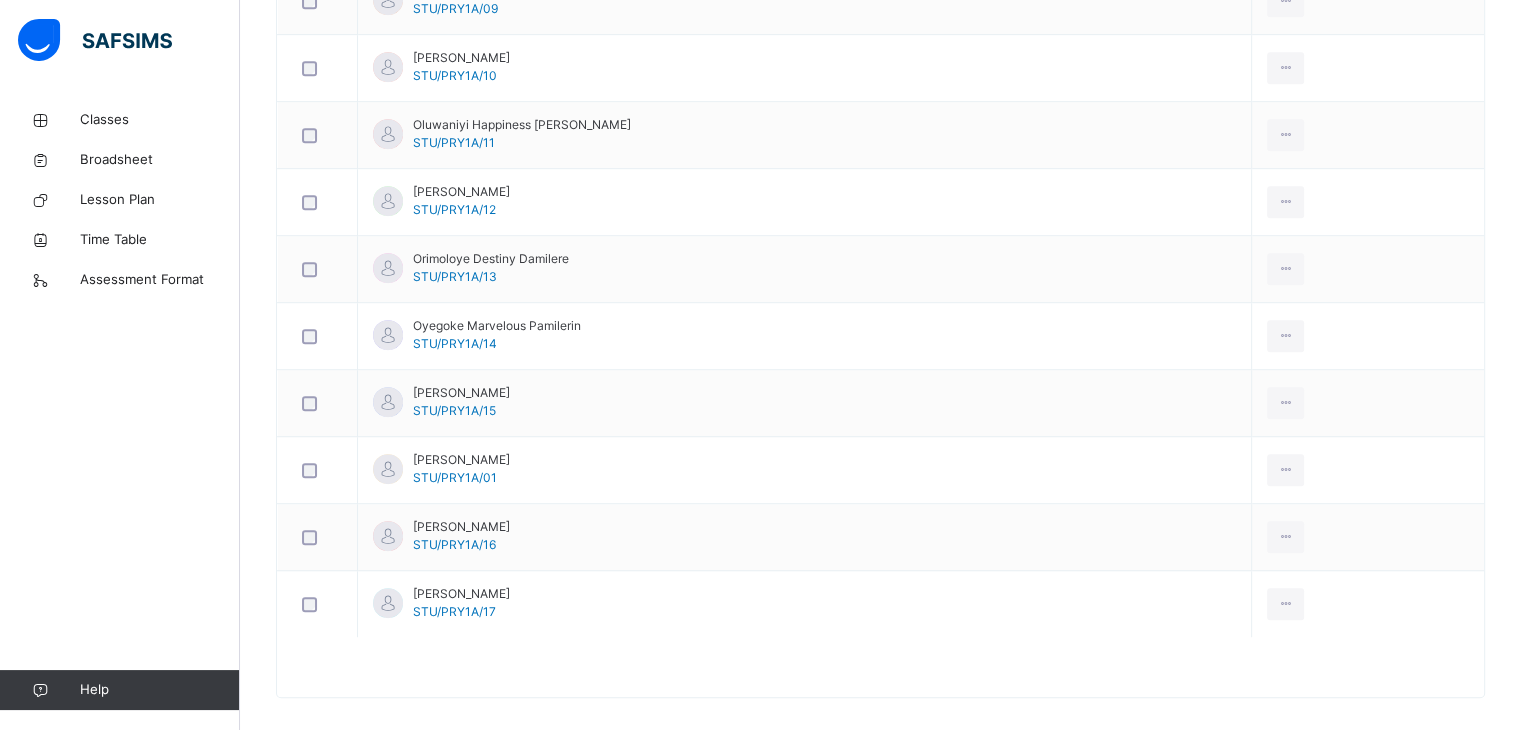 scroll, scrollTop: 1170, scrollLeft: 0, axis: vertical 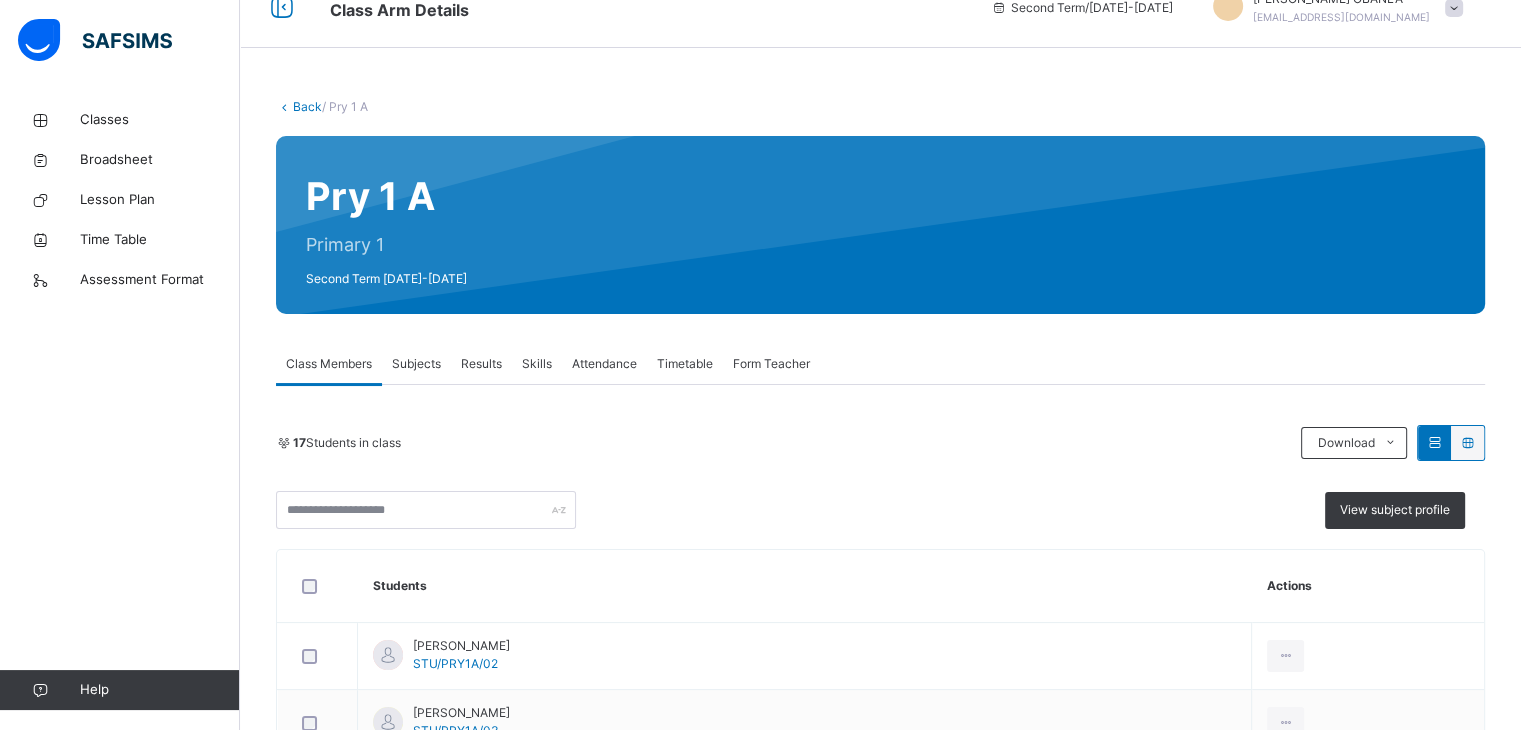 click at bounding box center (1467, 442) 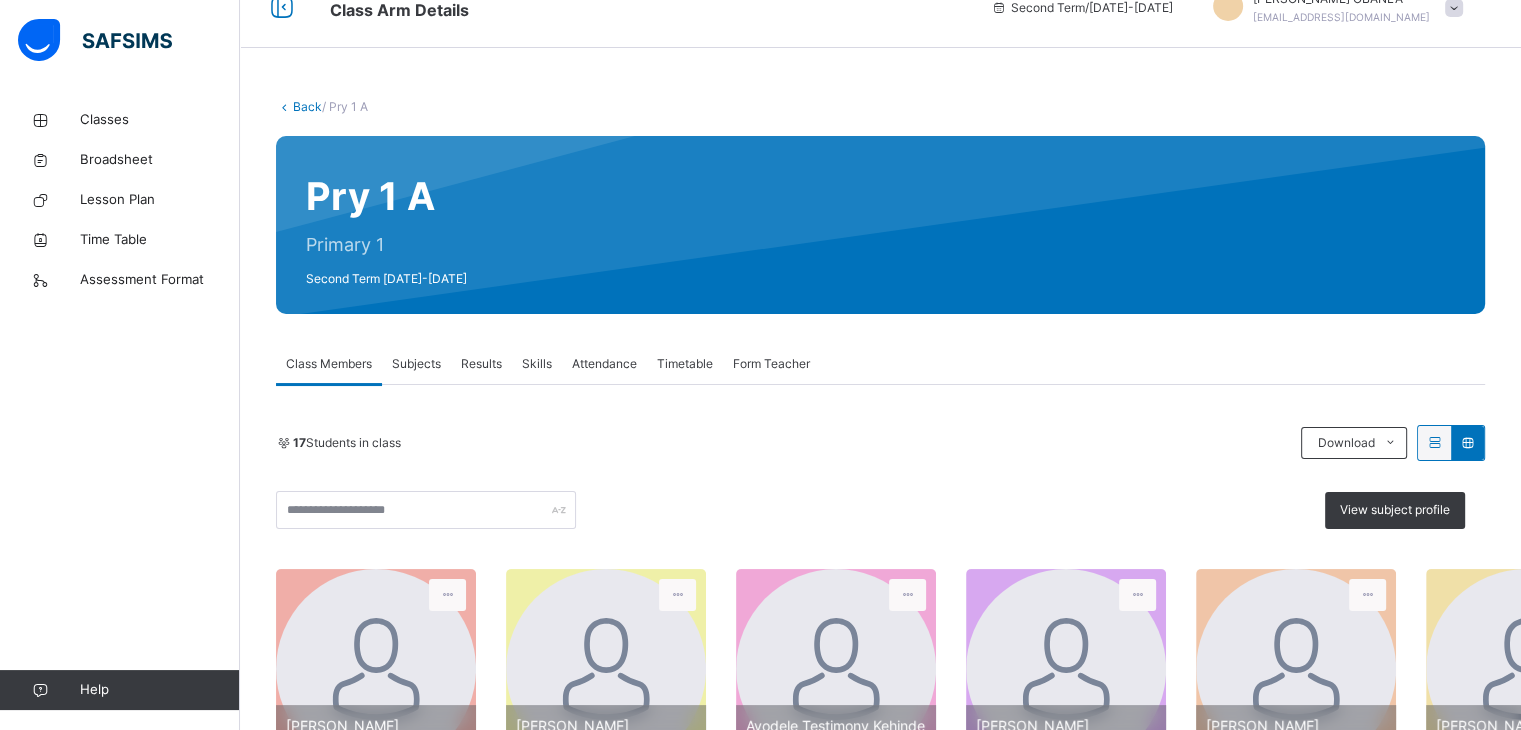 scroll, scrollTop: 152, scrollLeft: 0, axis: vertical 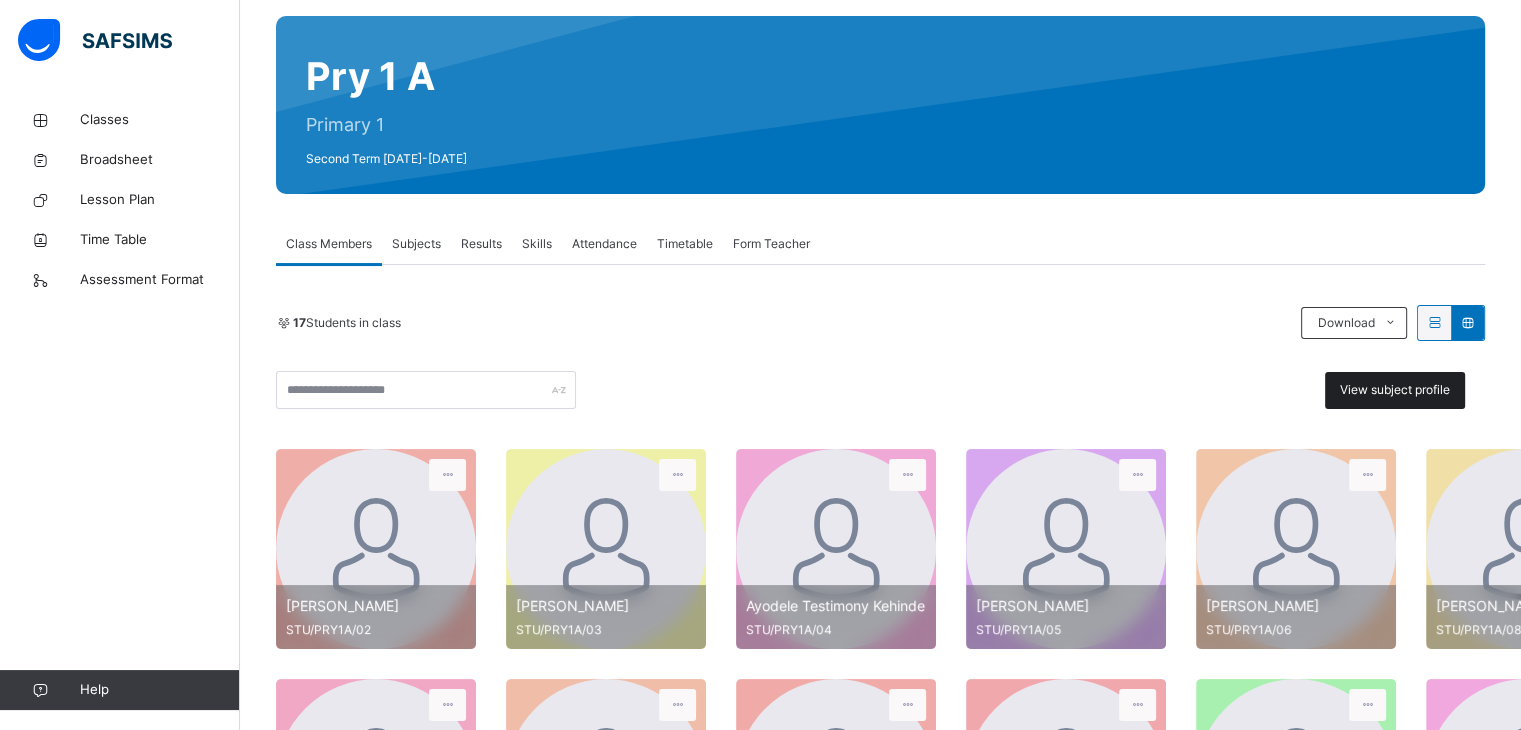 click on "View subject profile" at bounding box center [1395, 390] 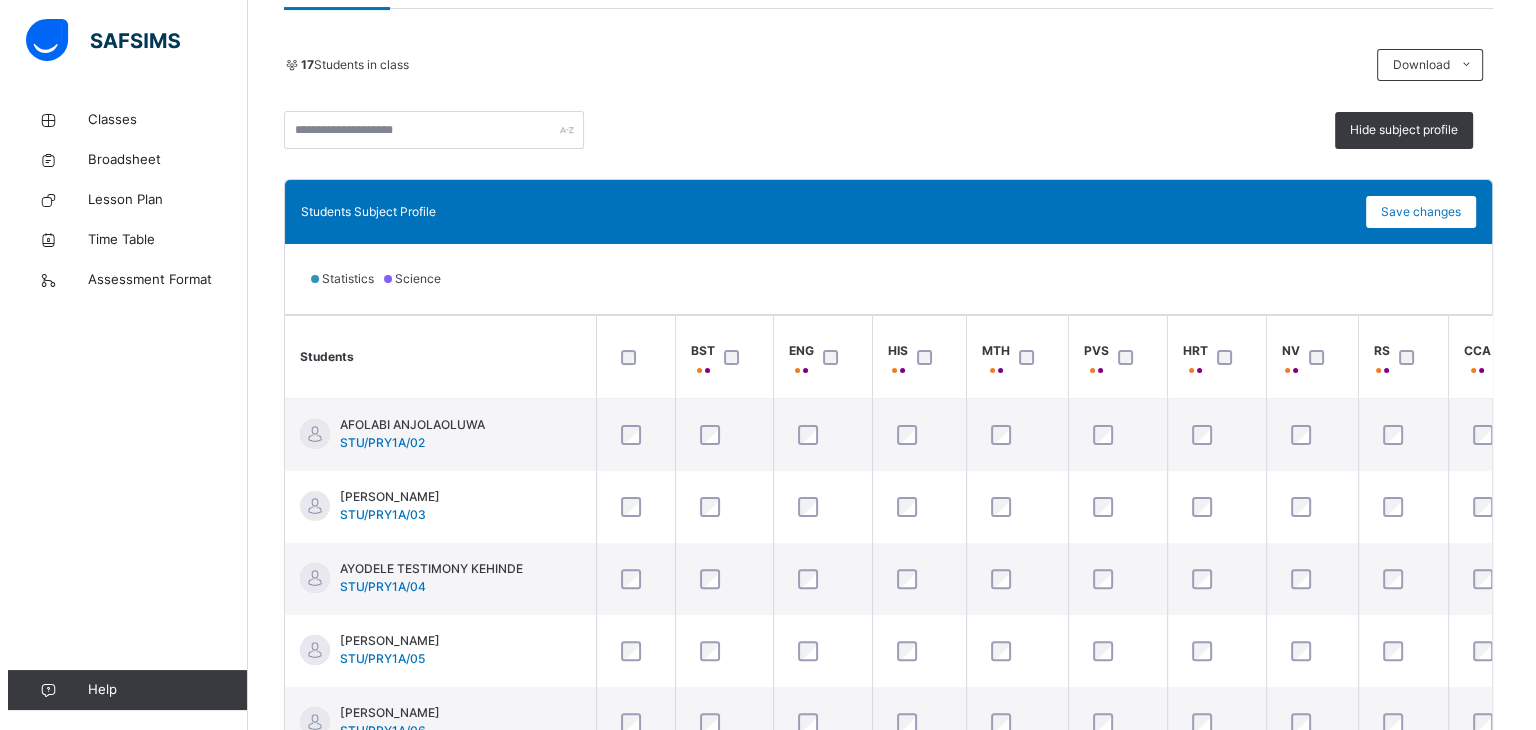 scroll, scrollTop: 415, scrollLeft: 0, axis: vertical 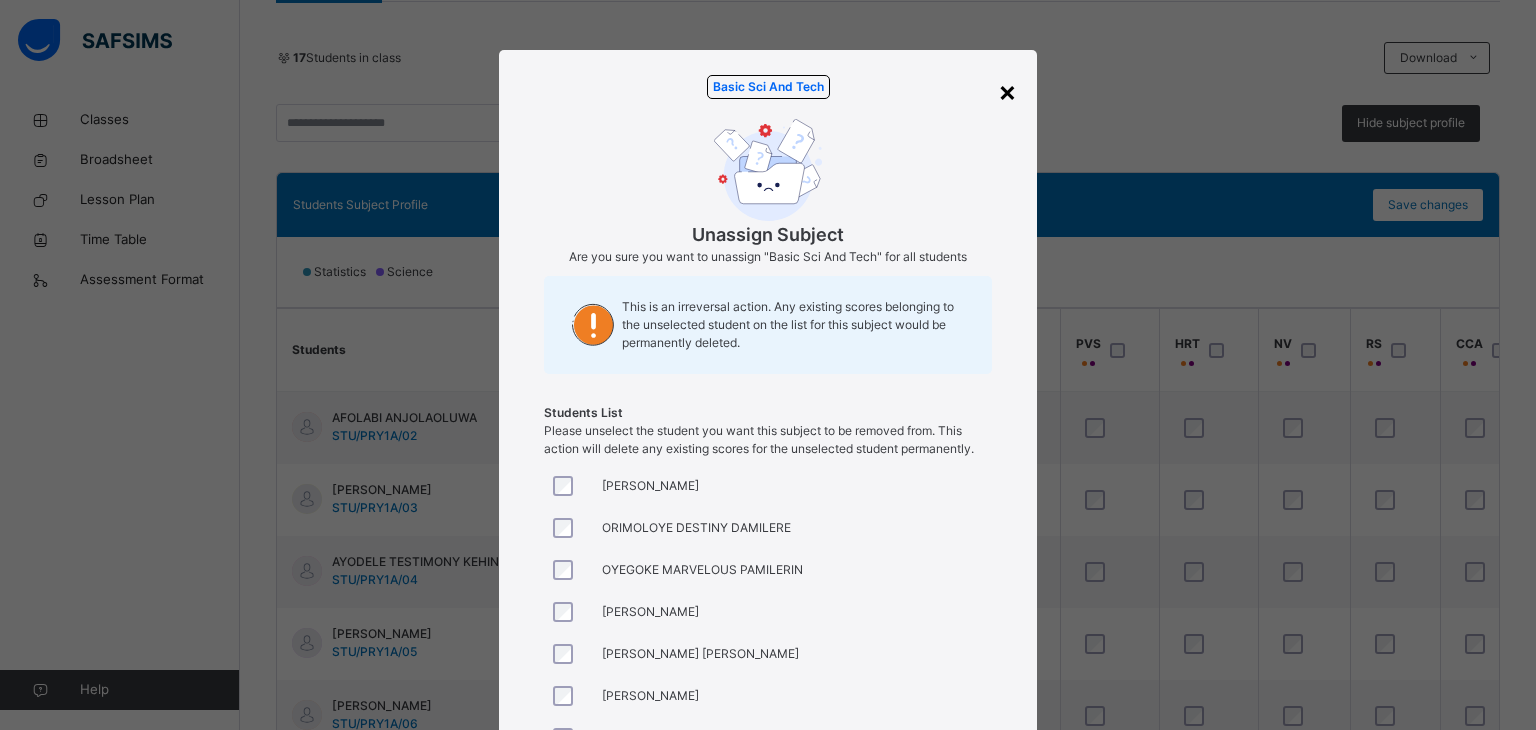 click on "×" at bounding box center (1007, 91) 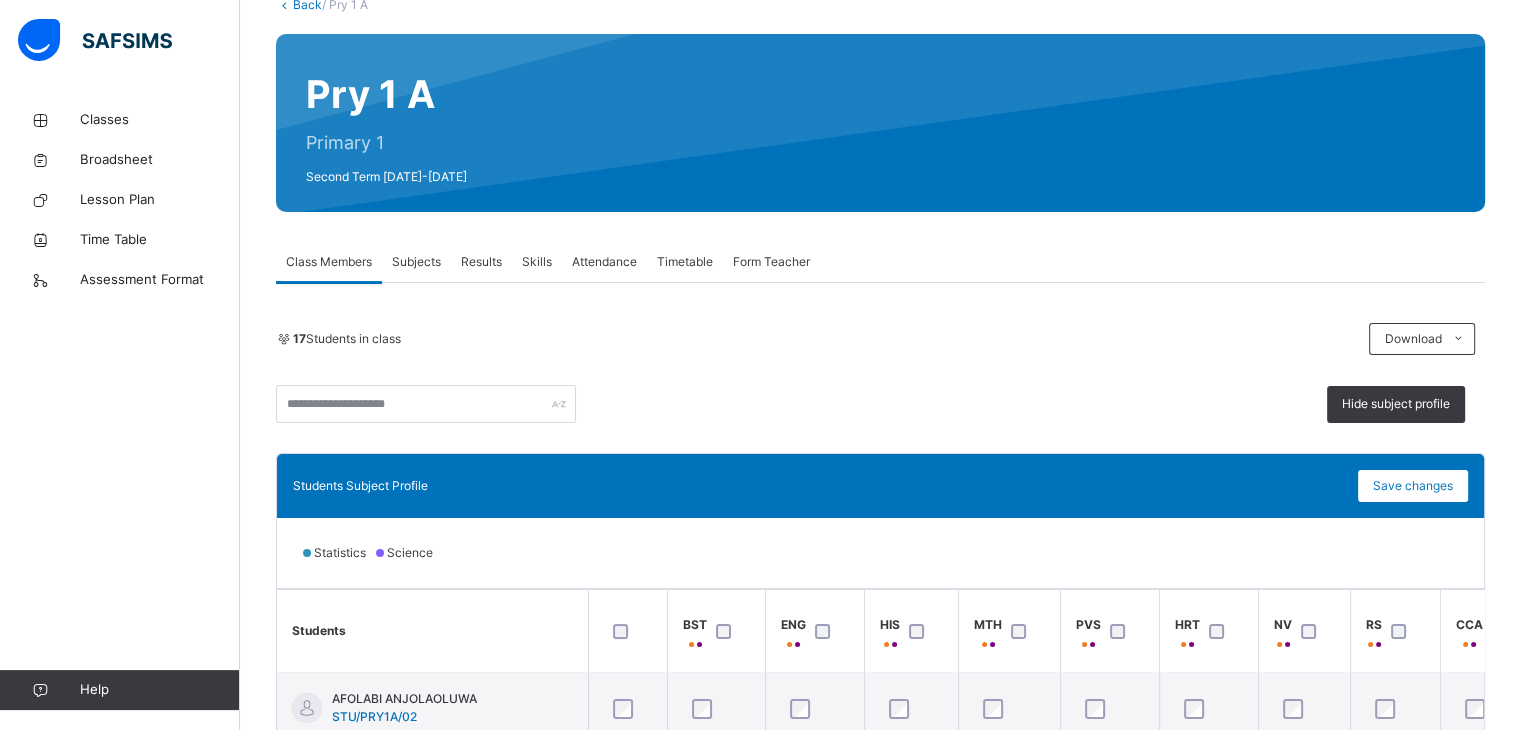 scroll, scrollTop: 132, scrollLeft: 0, axis: vertical 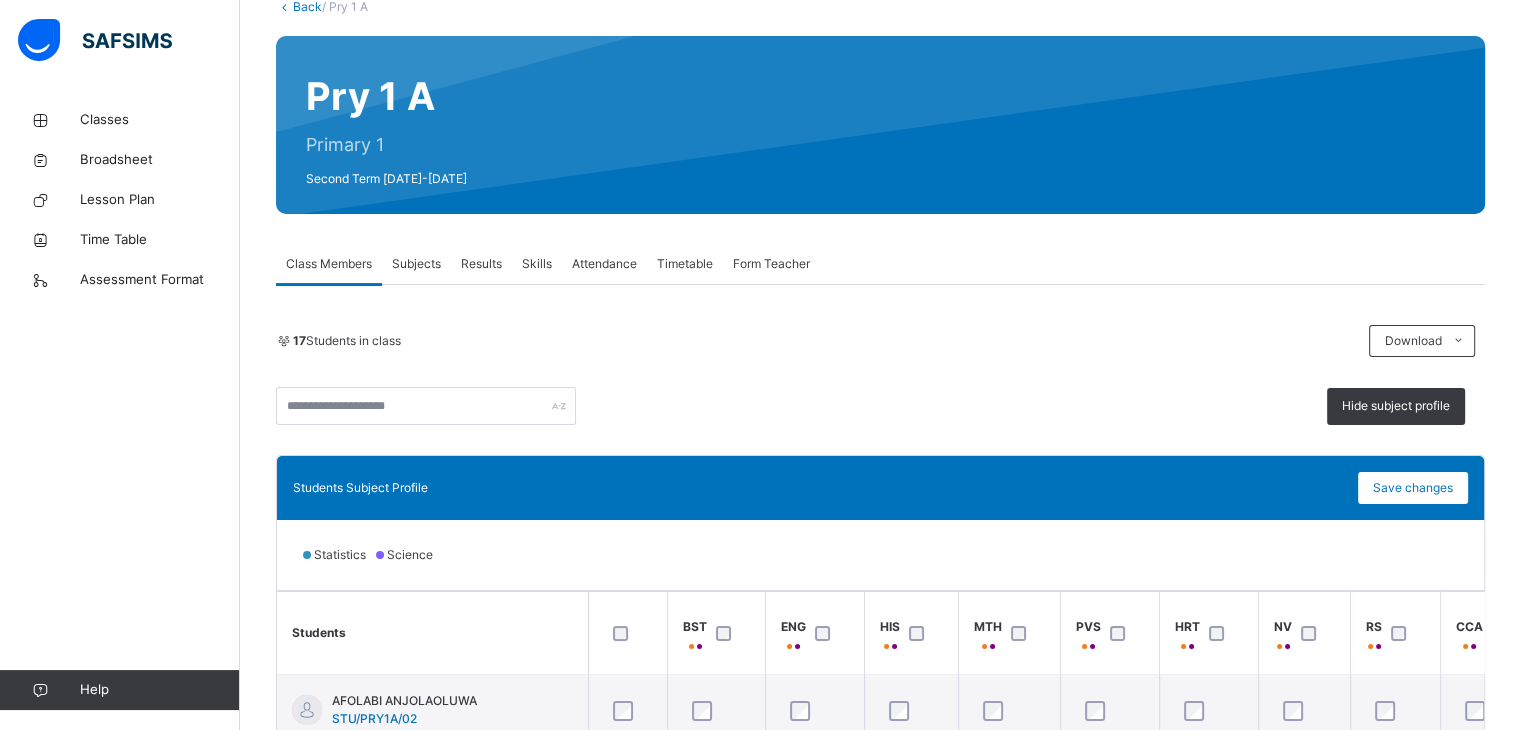 click on "Results" at bounding box center (481, 264) 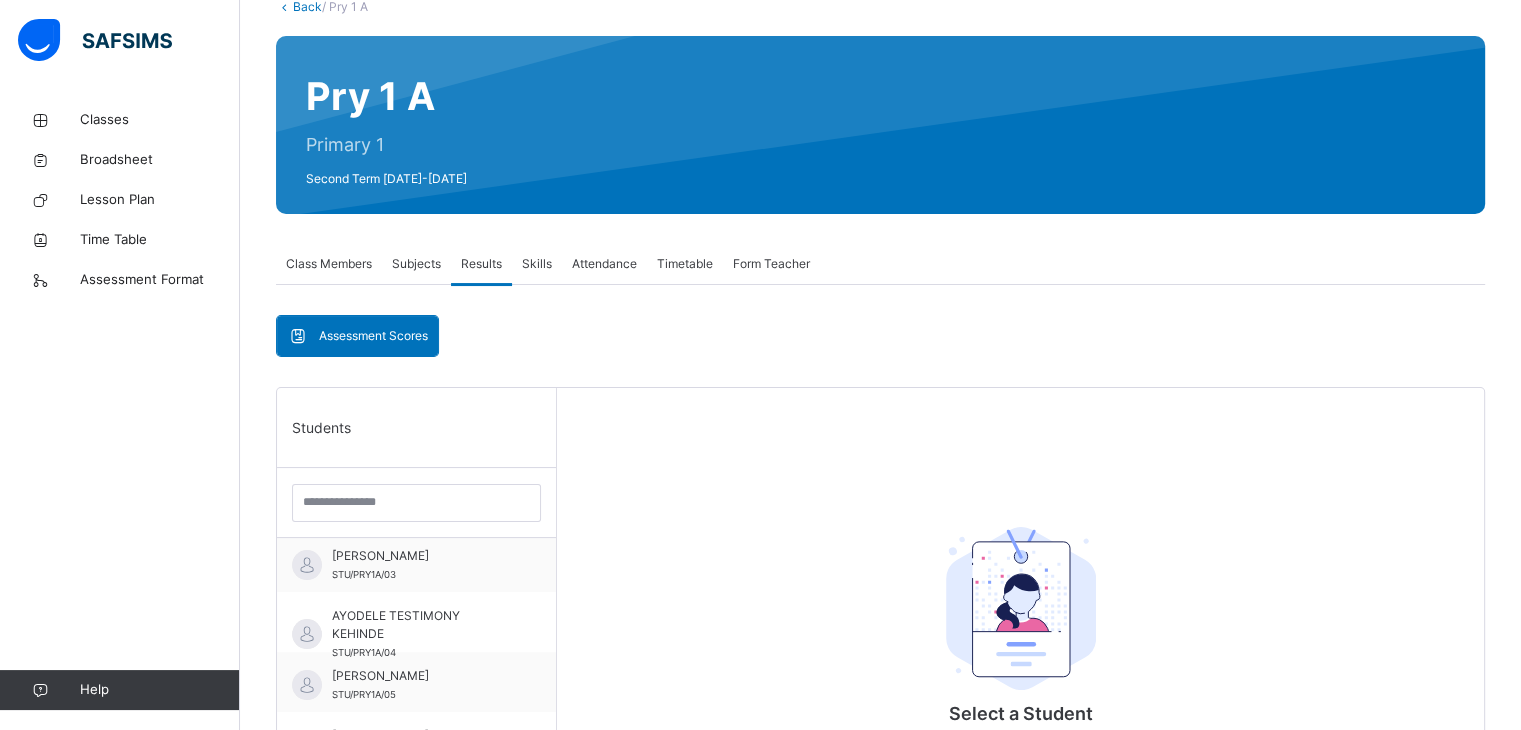 scroll, scrollTop: 0, scrollLeft: 0, axis: both 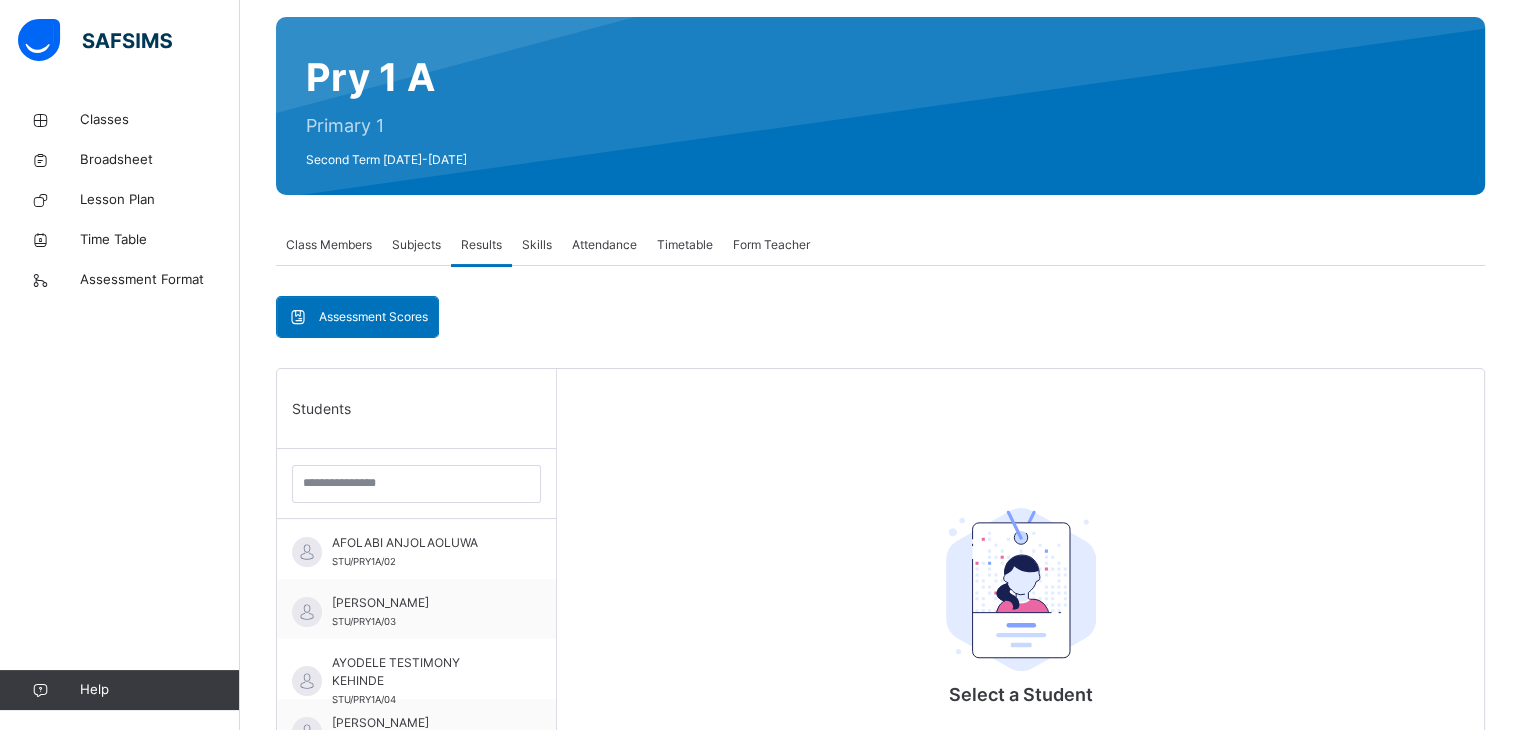 click on "Assessment Scores" at bounding box center [373, 317] 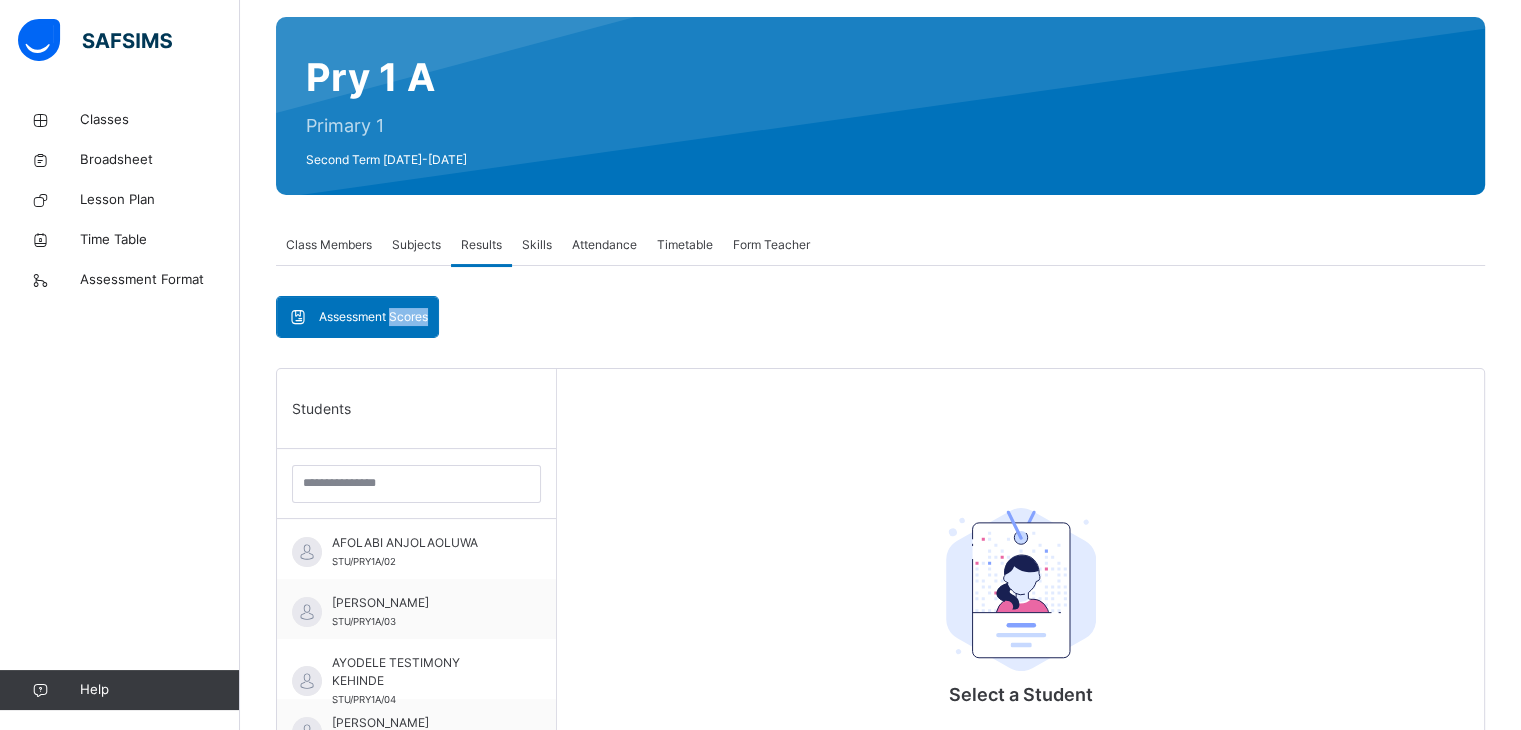 click on "Assessment Scores" at bounding box center (373, 317) 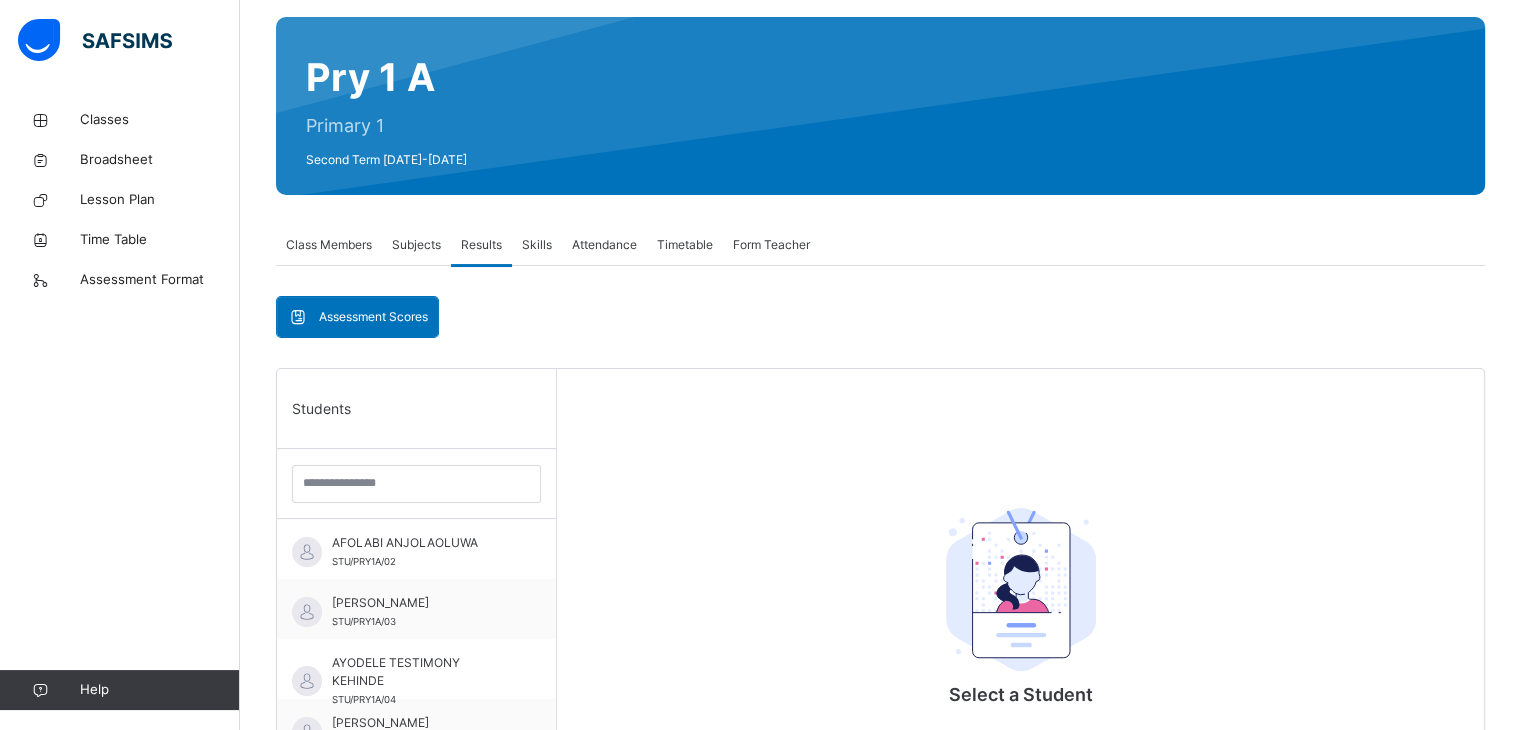 click at bounding box center (298, 317) 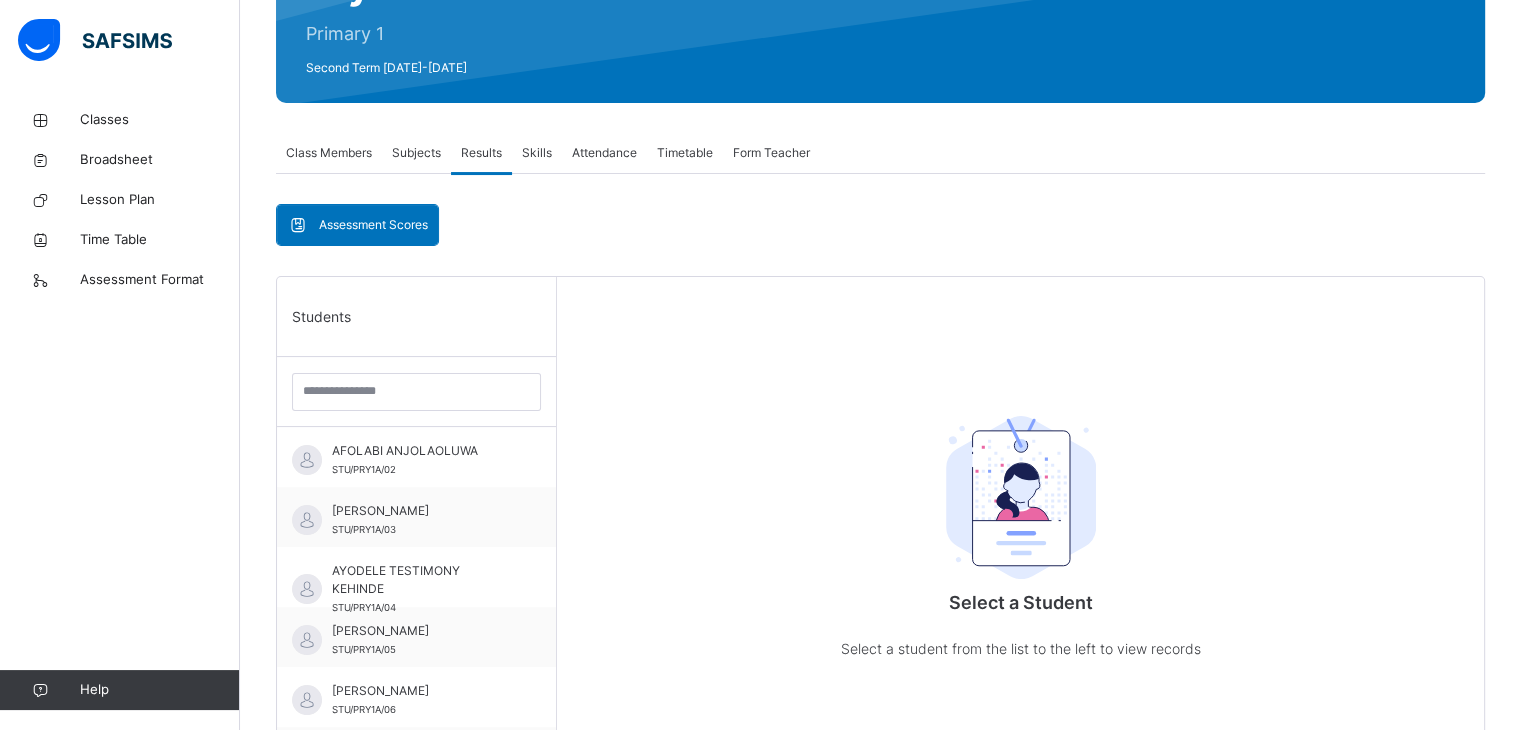 scroll, scrollTop: 0, scrollLeft: 0, axis: both 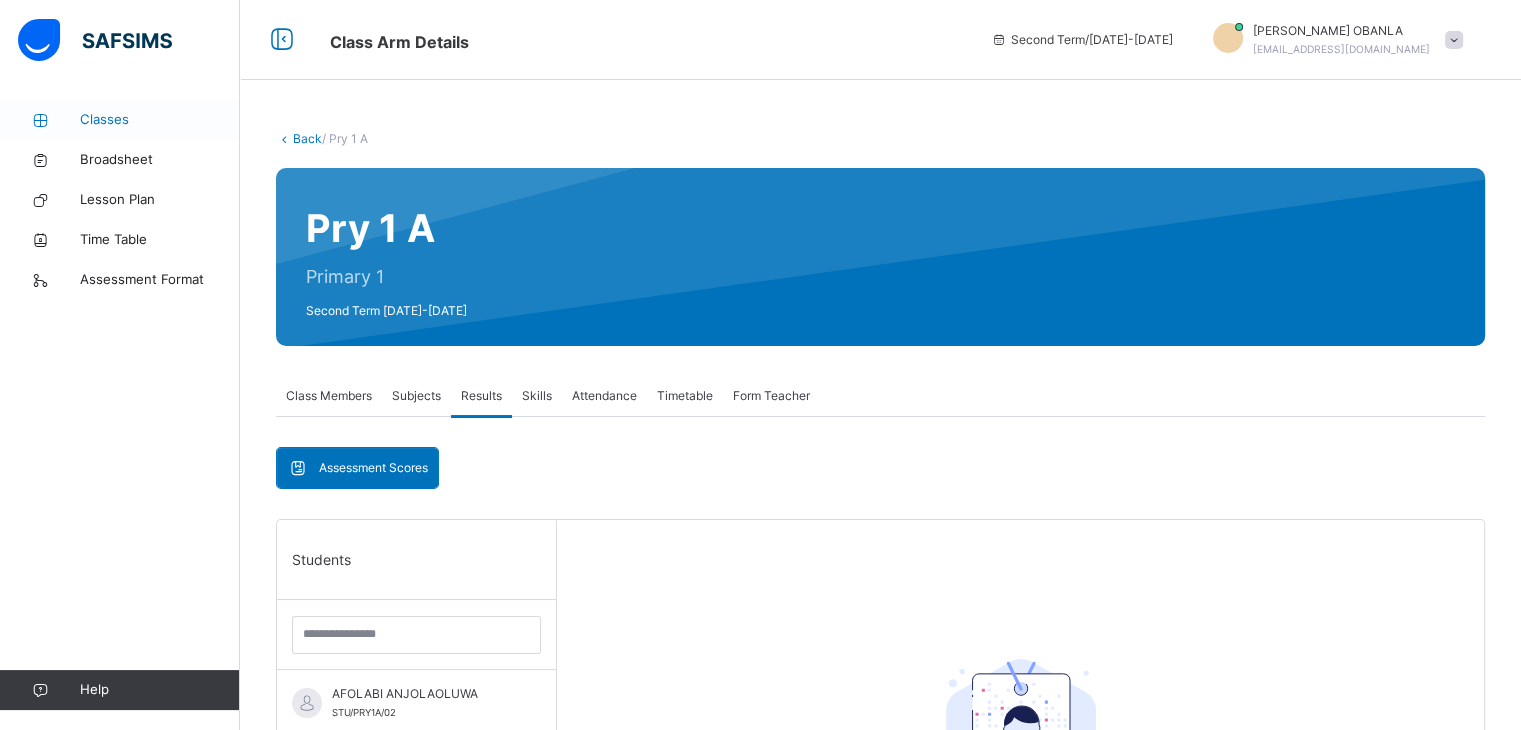click on "Classes" at bounding box center (160, 120) 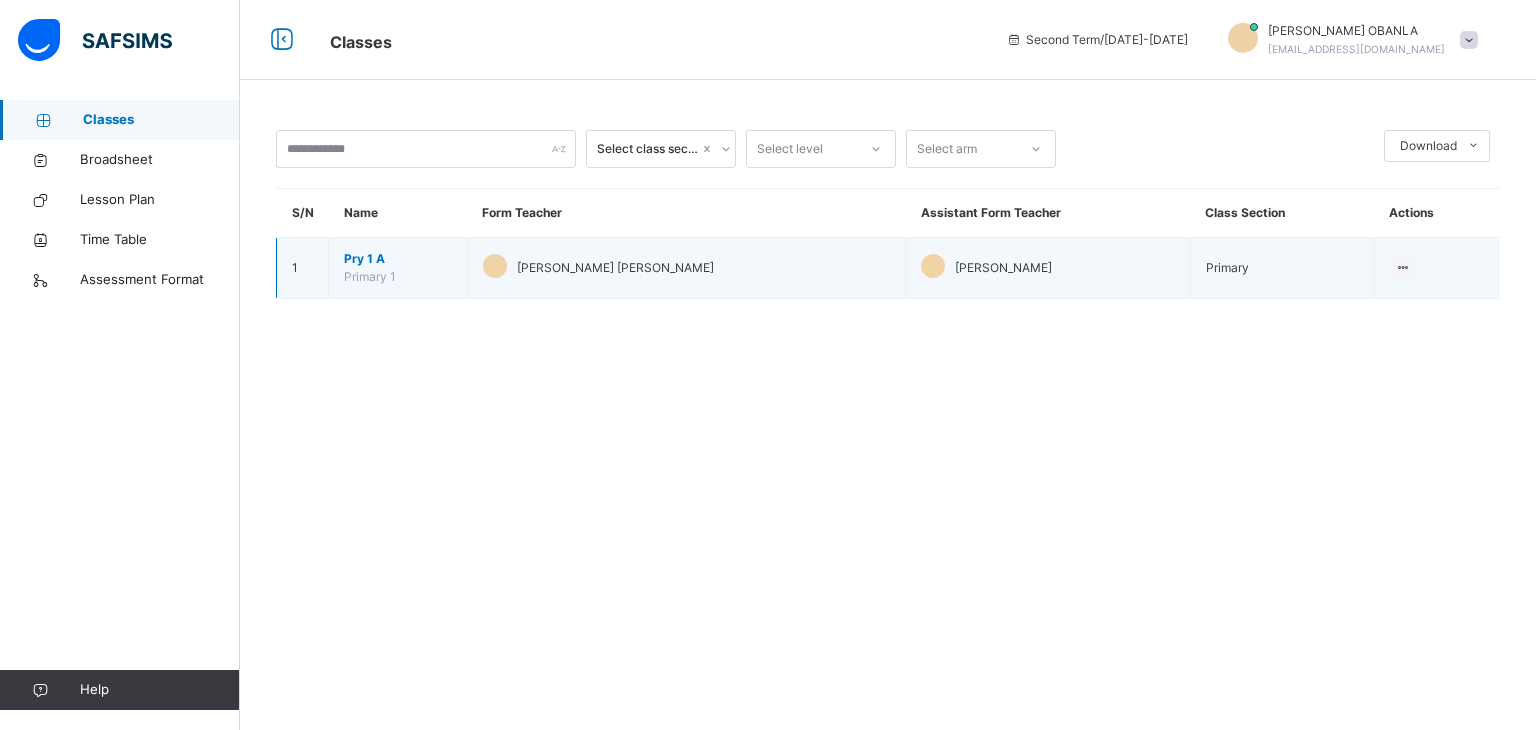 click on "Pry 1   A" at bounding box center (398, 259) 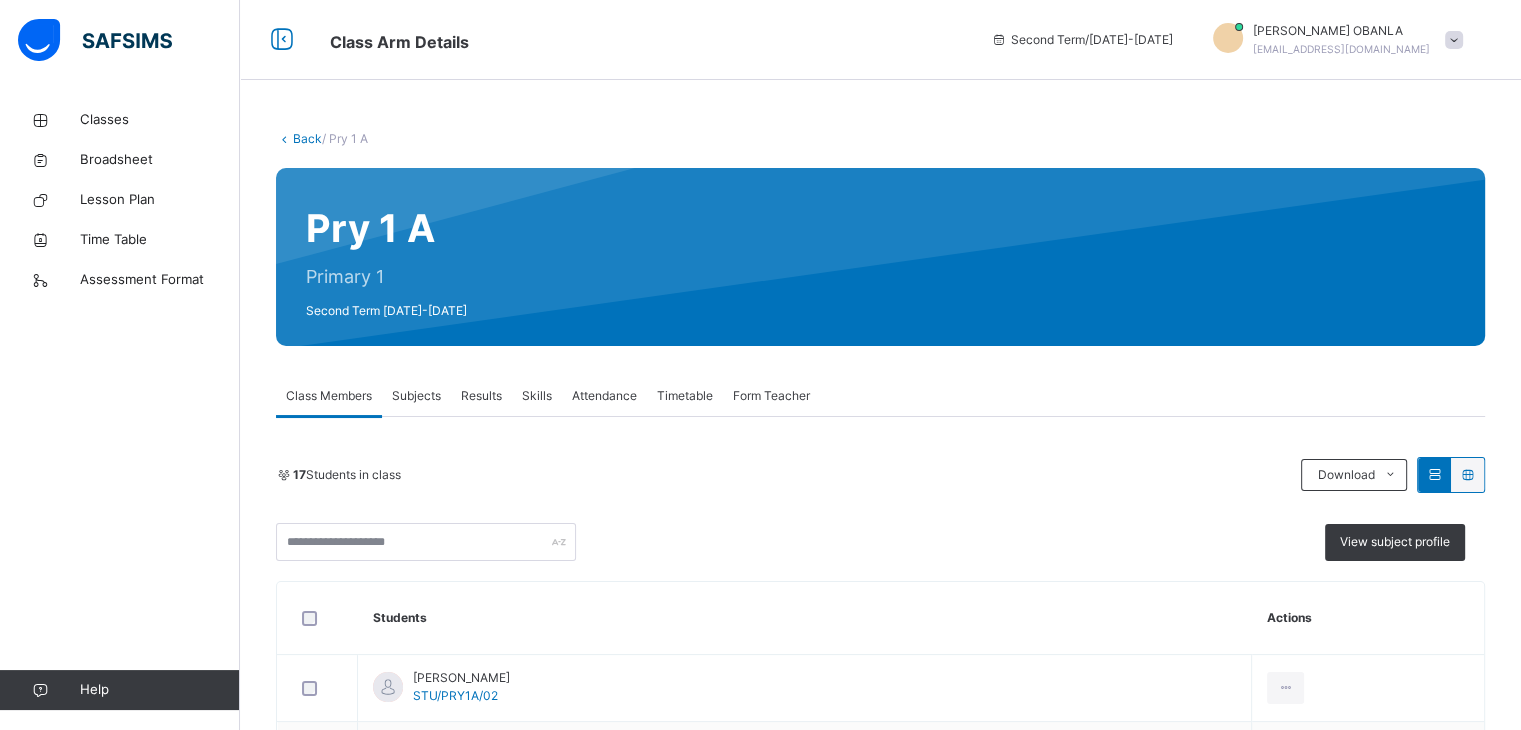 click on "Subjects" at bounding box center (416, 396) 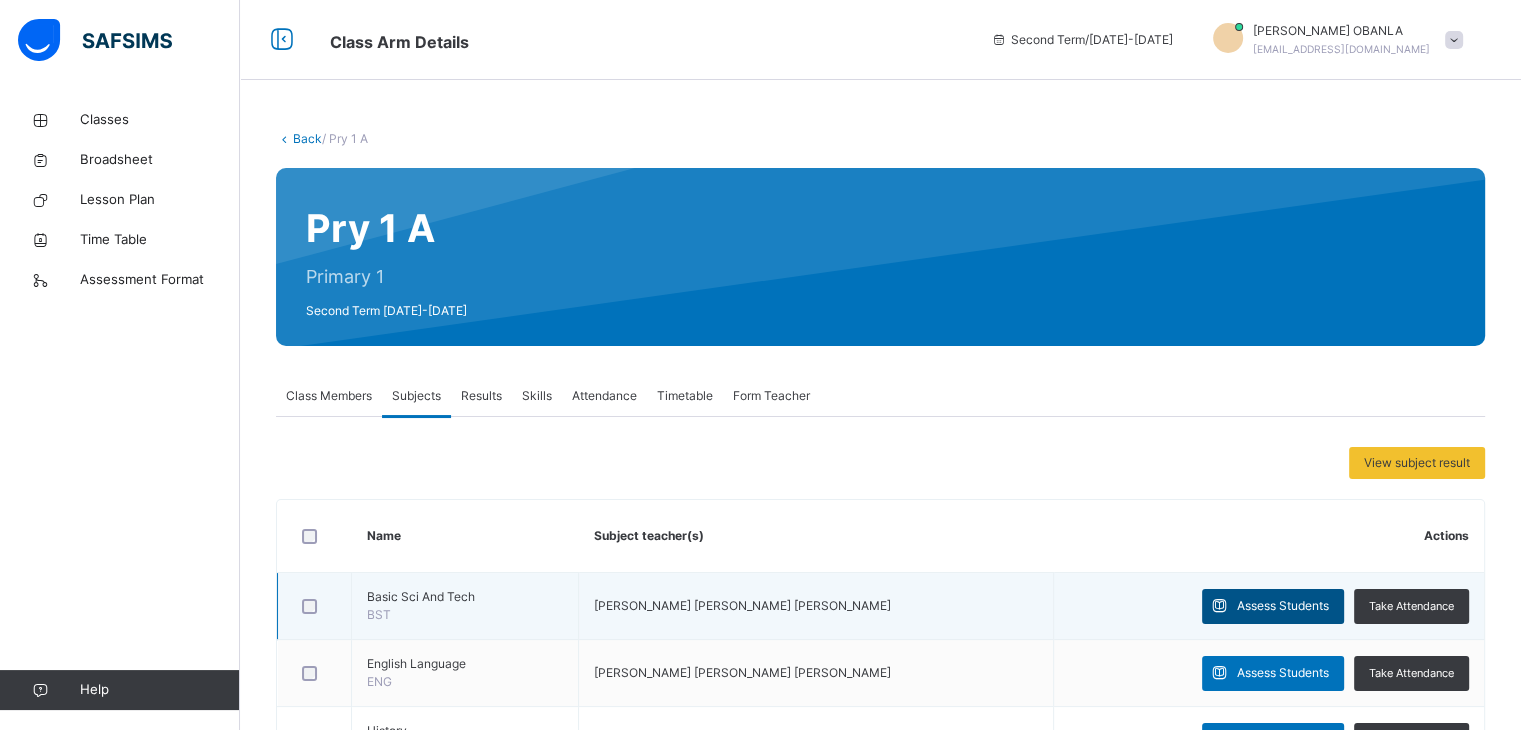 click on "Assess Students" at bounding box center (1283, 606) 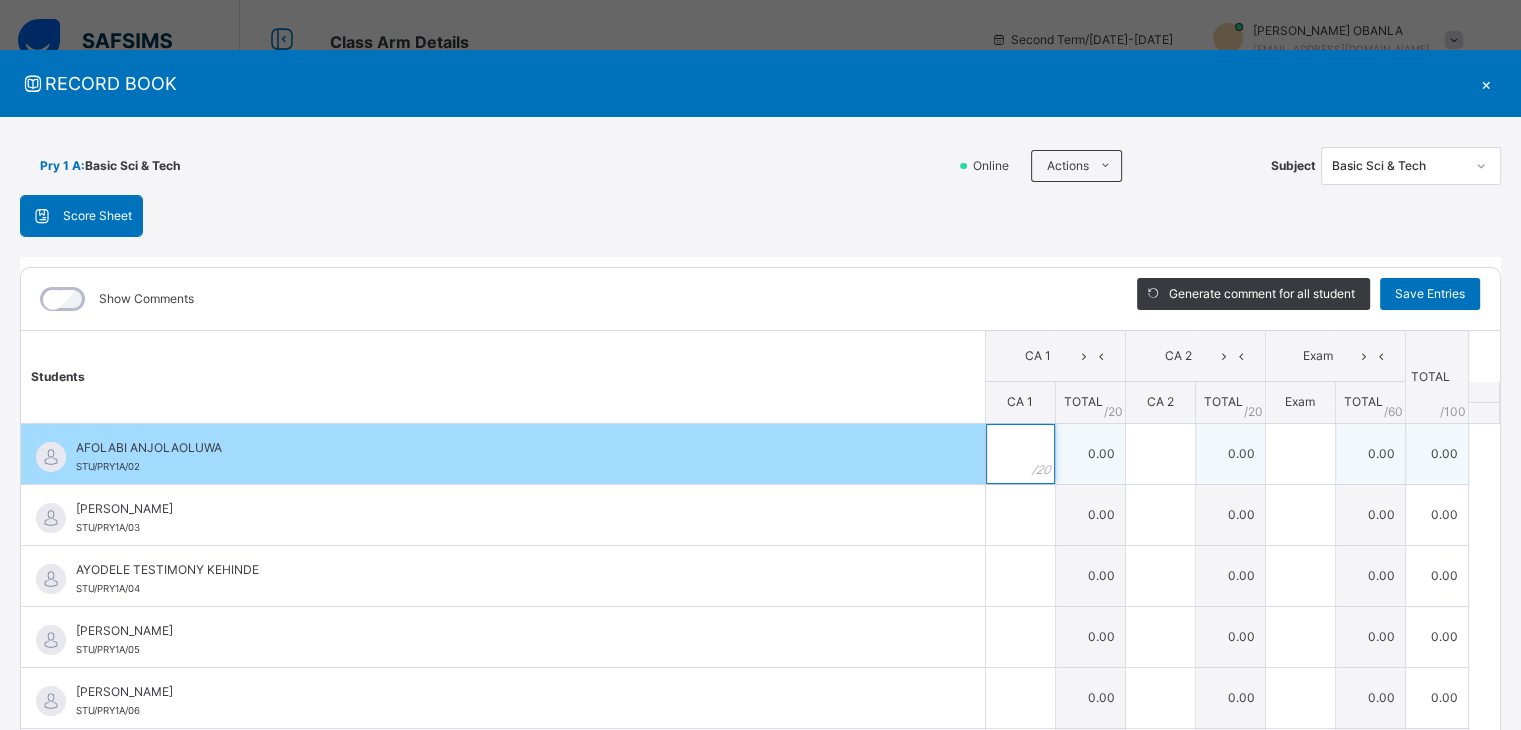 click at bounding box center (1020, 454) 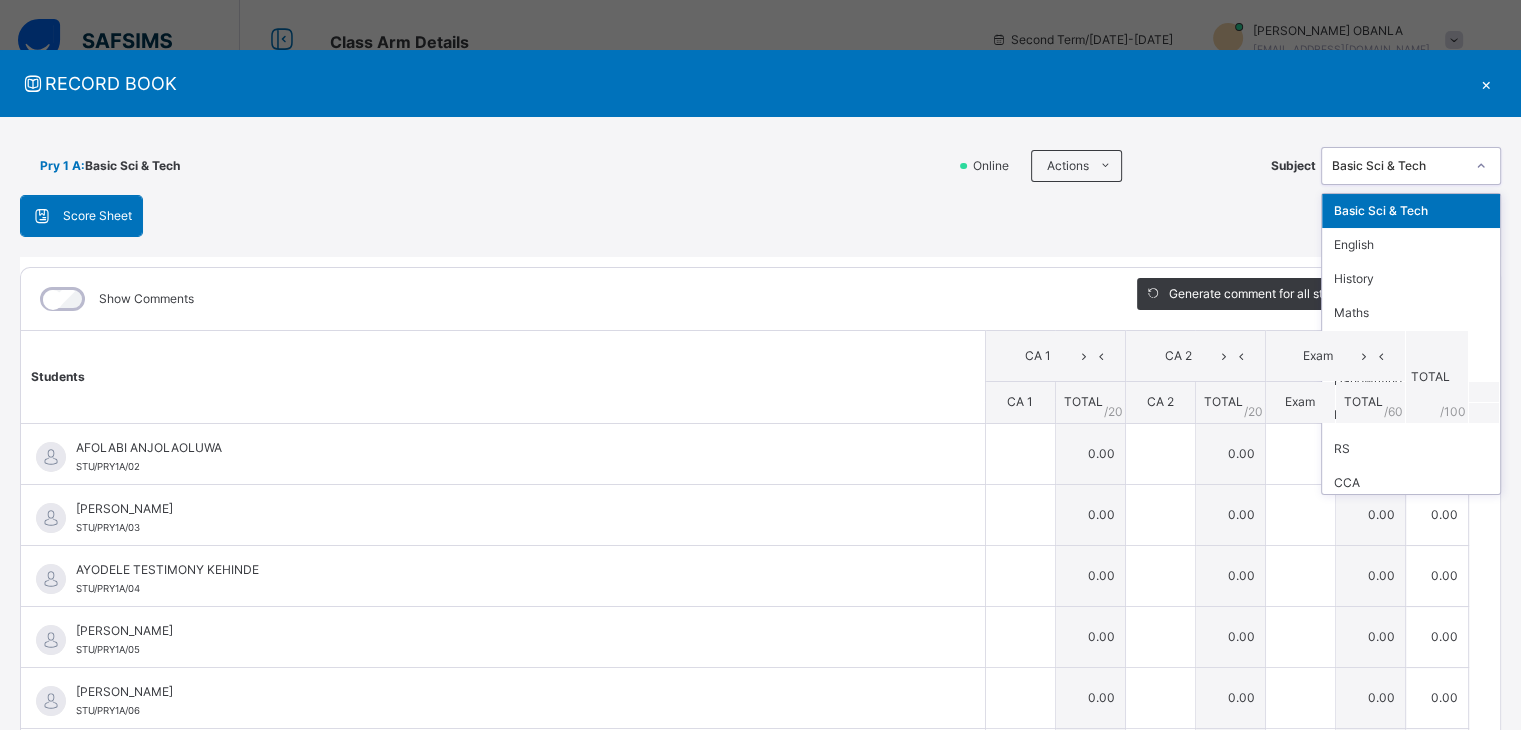 click on "Basic Sci & Tech" at bounding box center (1398, 166) 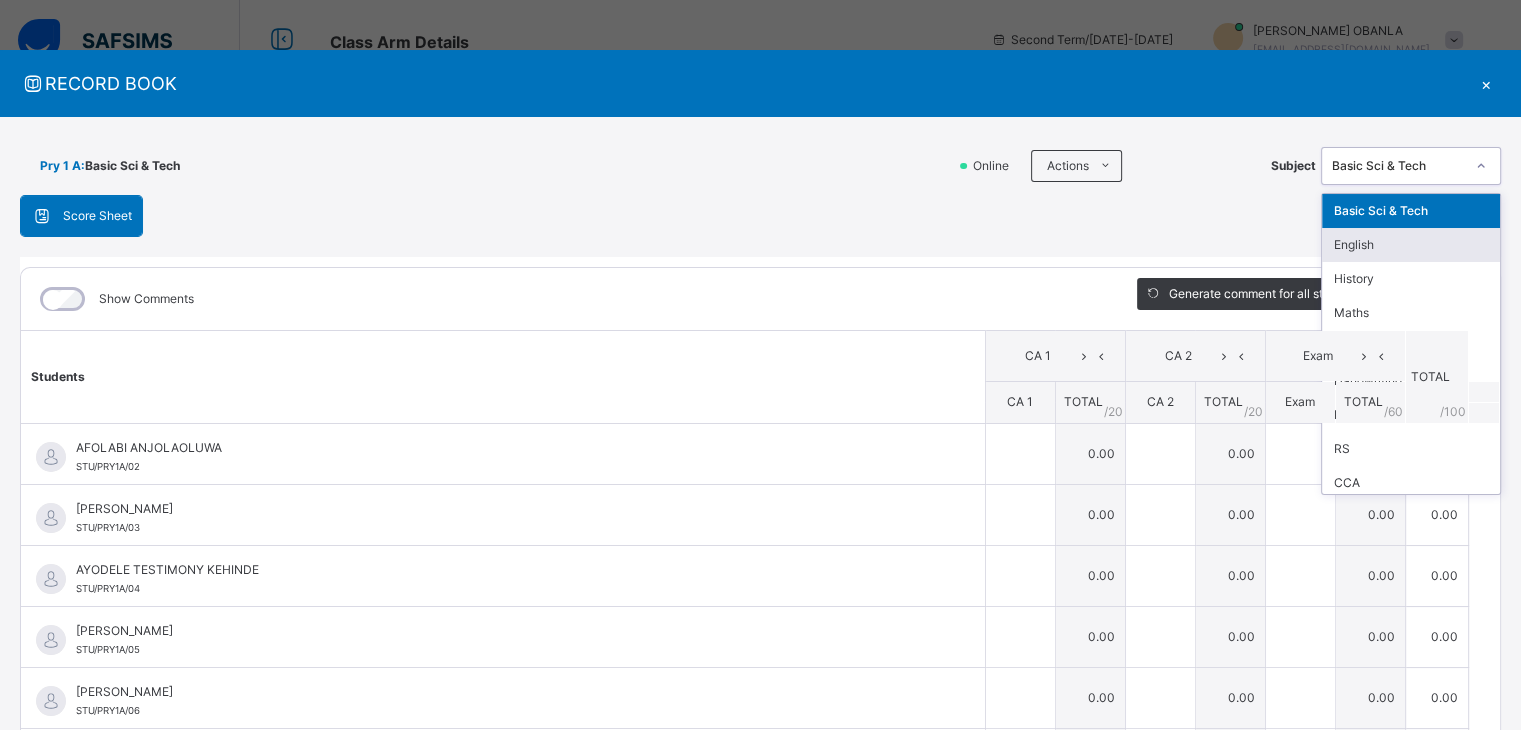 click on "English" at bounding box center [1411, 245] 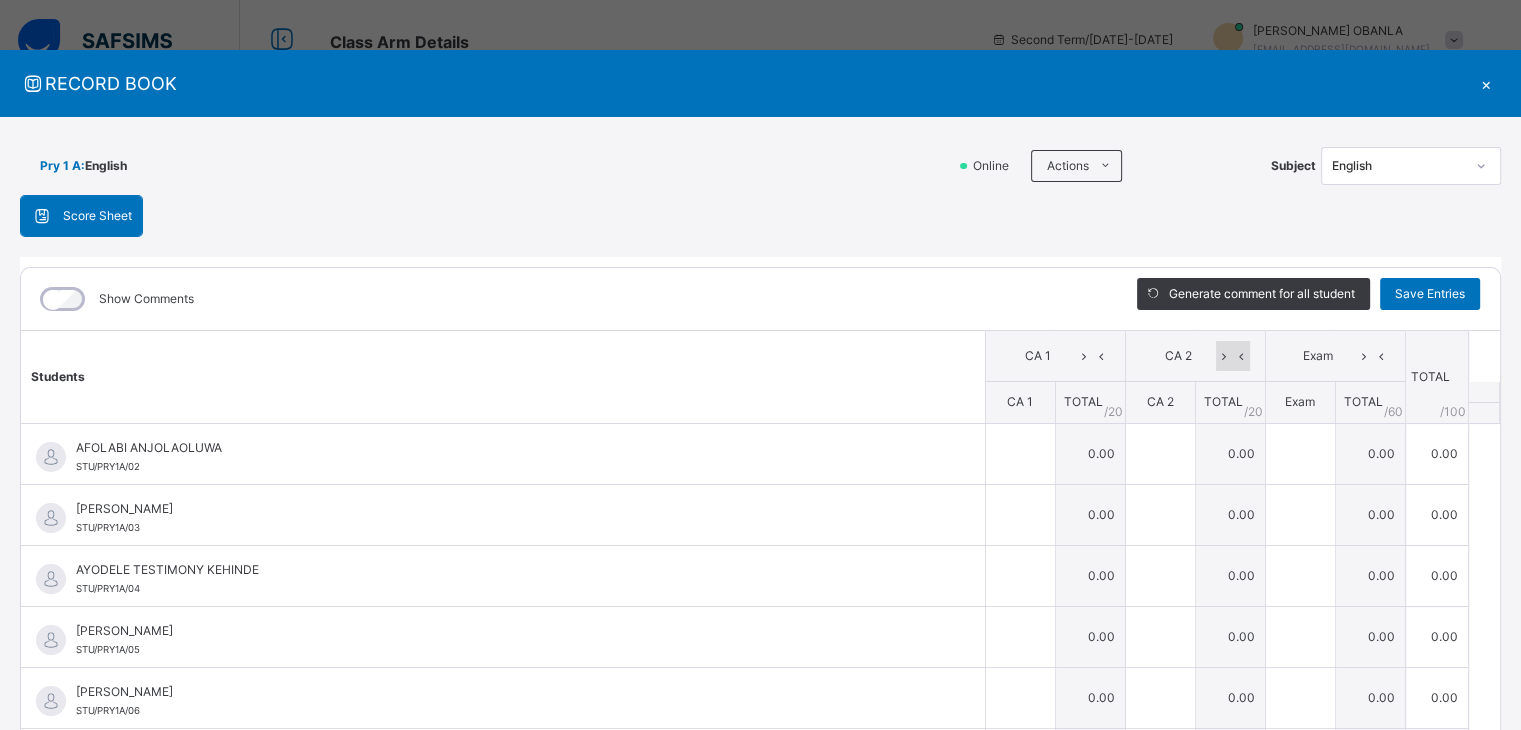 click at bounding box center [1241, 356] 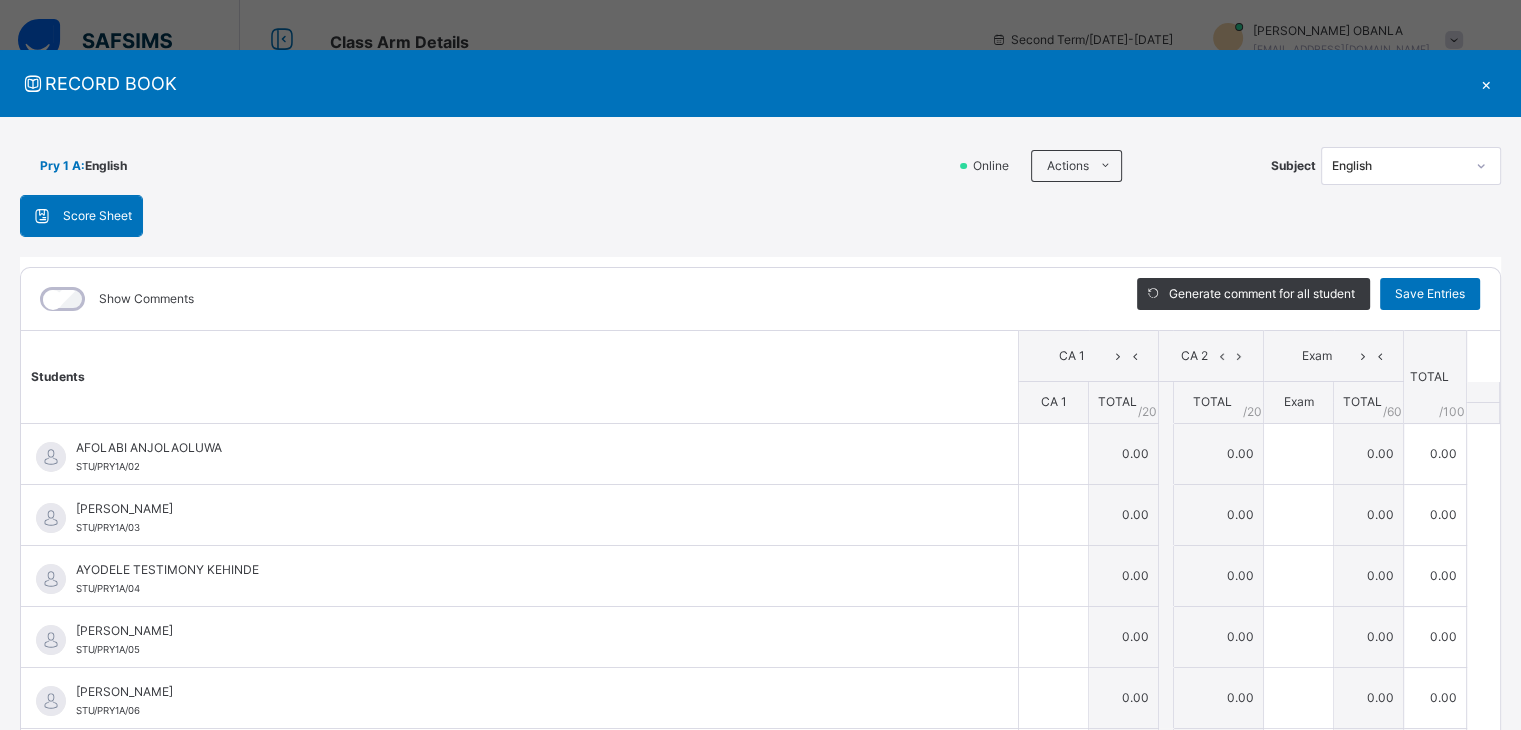 click on "Score Sheet Score Sheet Show Comments   Generate comment for all student   Save Entries Class Level:  Pry 1   A Subject:  English Session:  2024/2025 Session Session:  Second Term Students CA 1 CA 2 Exam TOTAL /100 Comment CA 1 TOTAL / 20 CA 2 TOTAL / 20 Exam TOTAL / 60 AFOLABI ANJOLAOLUWA  STU/PRY1A/02 AFOLABI ANJOLAOLUWA  STU/PRY1A/02 0.00 0.00 0.00 0.00 Generate comment 0 / 250   ×   Subject Teacher’s Comment Generate and see in full the comment developed by the AI with an option to regenerate the comment [PERSON_NAME] ANJOLAOLUWA    STU/PRY1A/02   Total 0.00  / 100.00 [PERSON_NAME] Bot   Regenerate     Use this comment   [PERSON_NAME]/PRY1A/03 [PERSON_NAME]/PRY1A/03 0.00 0.00 0.00 0.00 Generate comment 0 / 250   ×   Subject Teacher’s Comment Generate and see in full the comment developed by the AI with an option to regenerate the comment JS [PERSON_NAME]/PRY1A/03   Total 0.00  / 100.00 [PERSON_NAME] Bot   Regenerate     Use this comment   AYODELE TESTIMONY KEHINDE STU/PRY1A/04 STU/PRY1A/04 0.00 0" at bounding box center (760, 518) 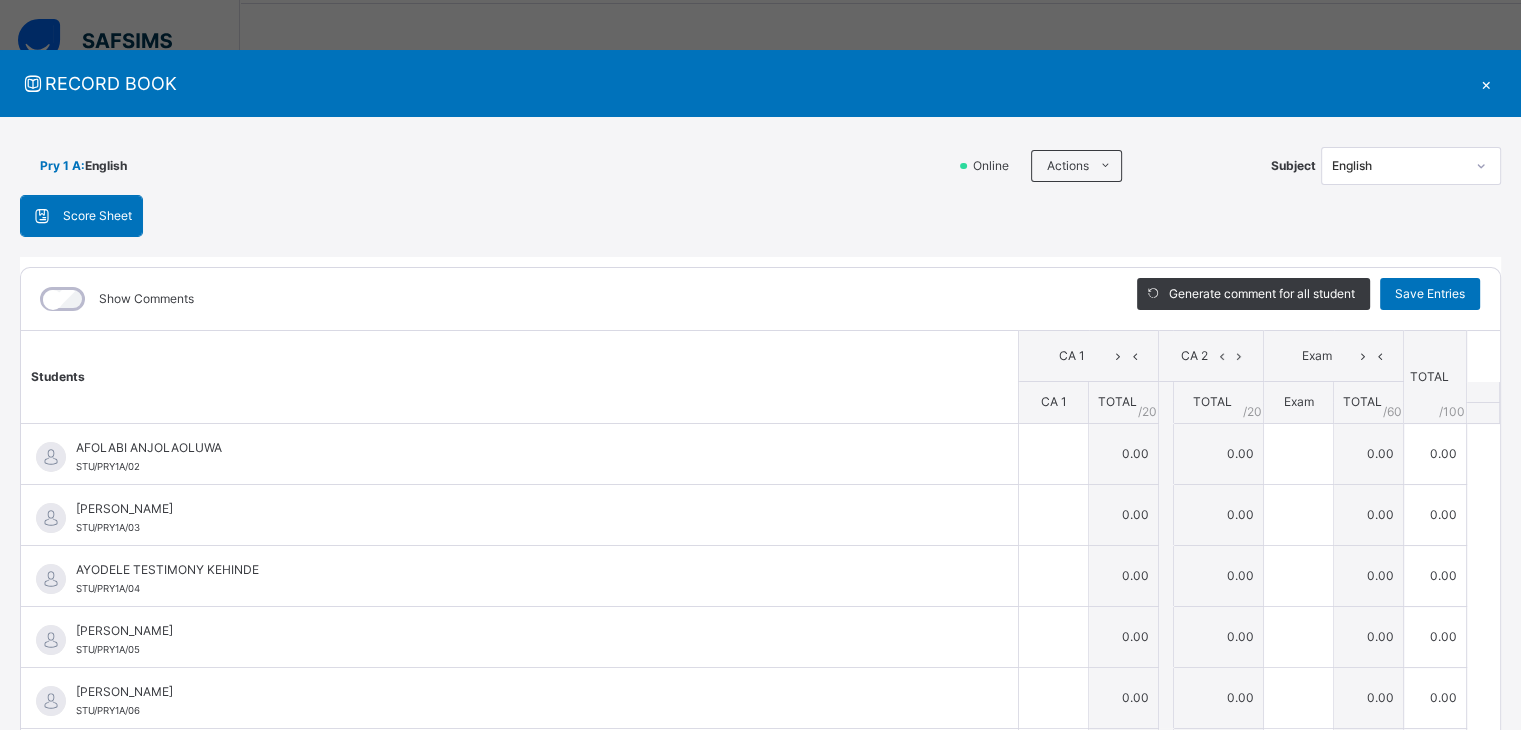 scroll, scrollTop: 92, scrollLeft: 0, axis: vertical 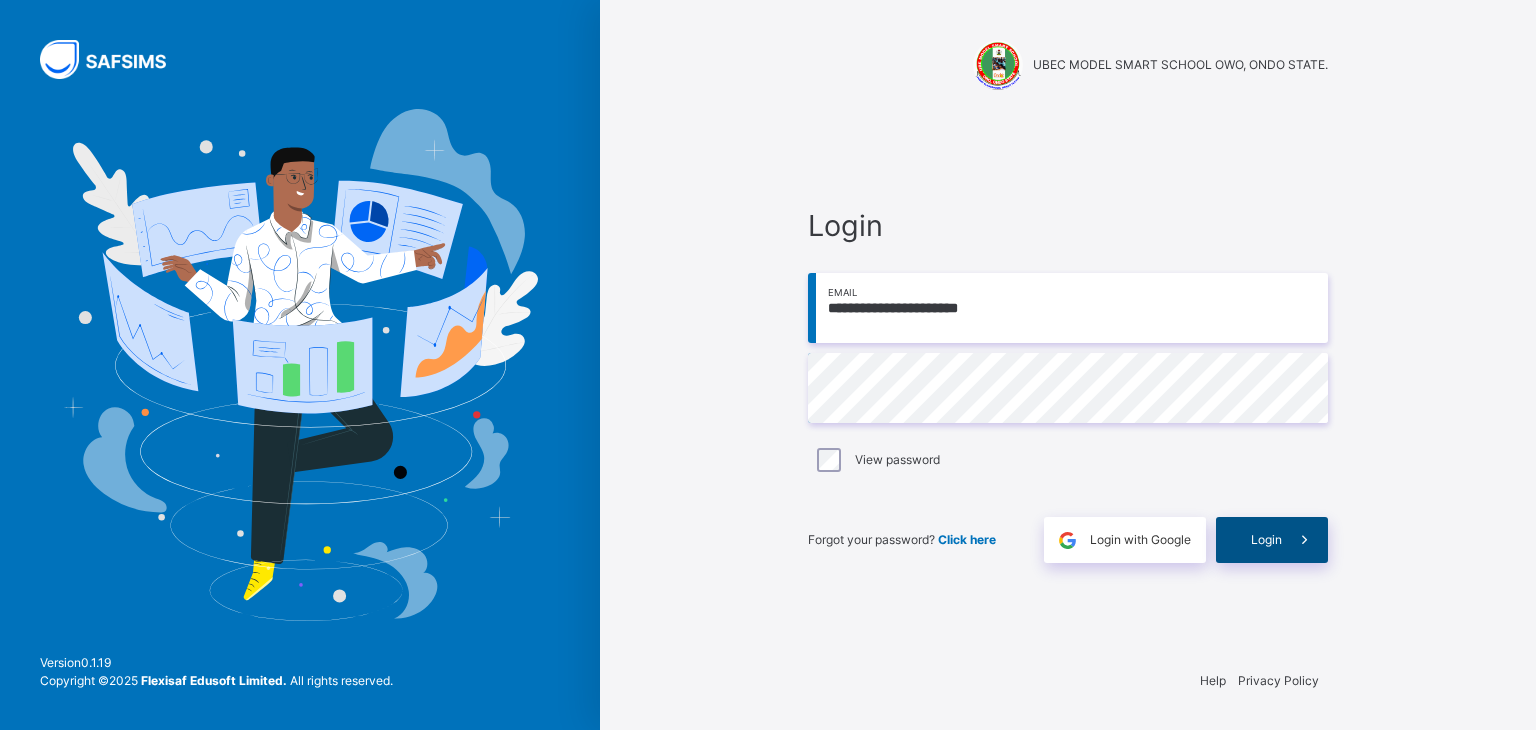click on "Login" at bounding box center [1272, 540] 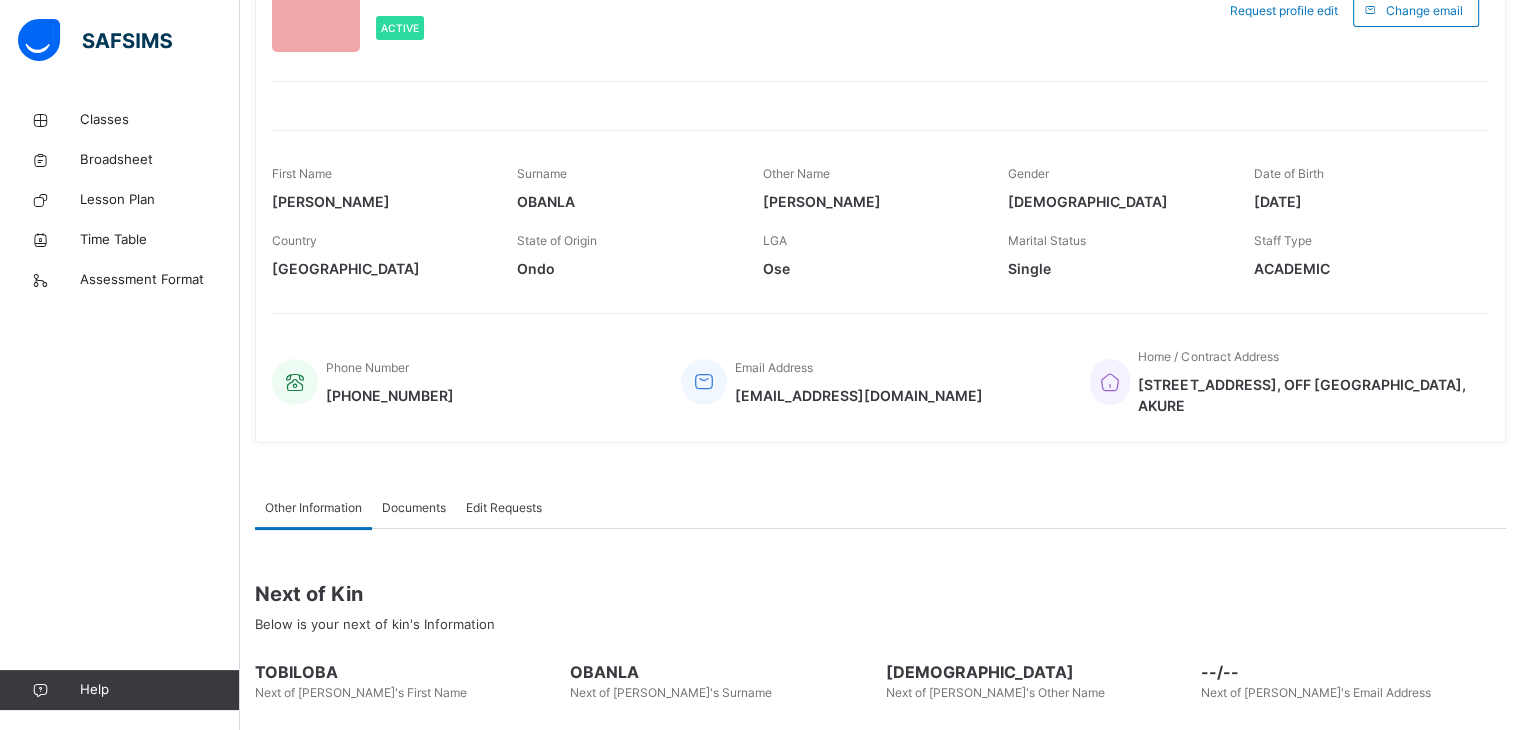 scroll, scrollTop: 0, scrollLeft: 0, axis: both 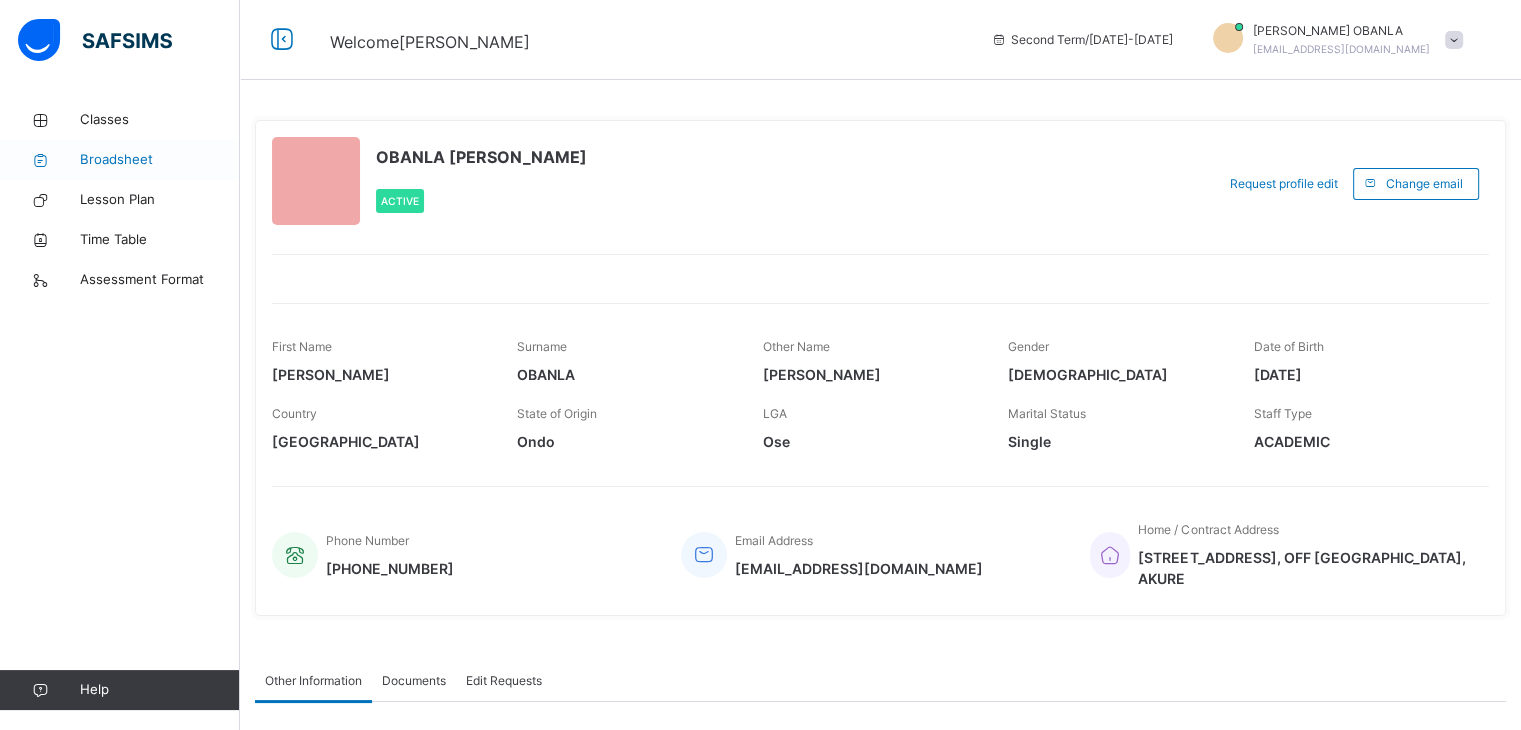 click on "Broadsheet" at bounding box center [160, 160] 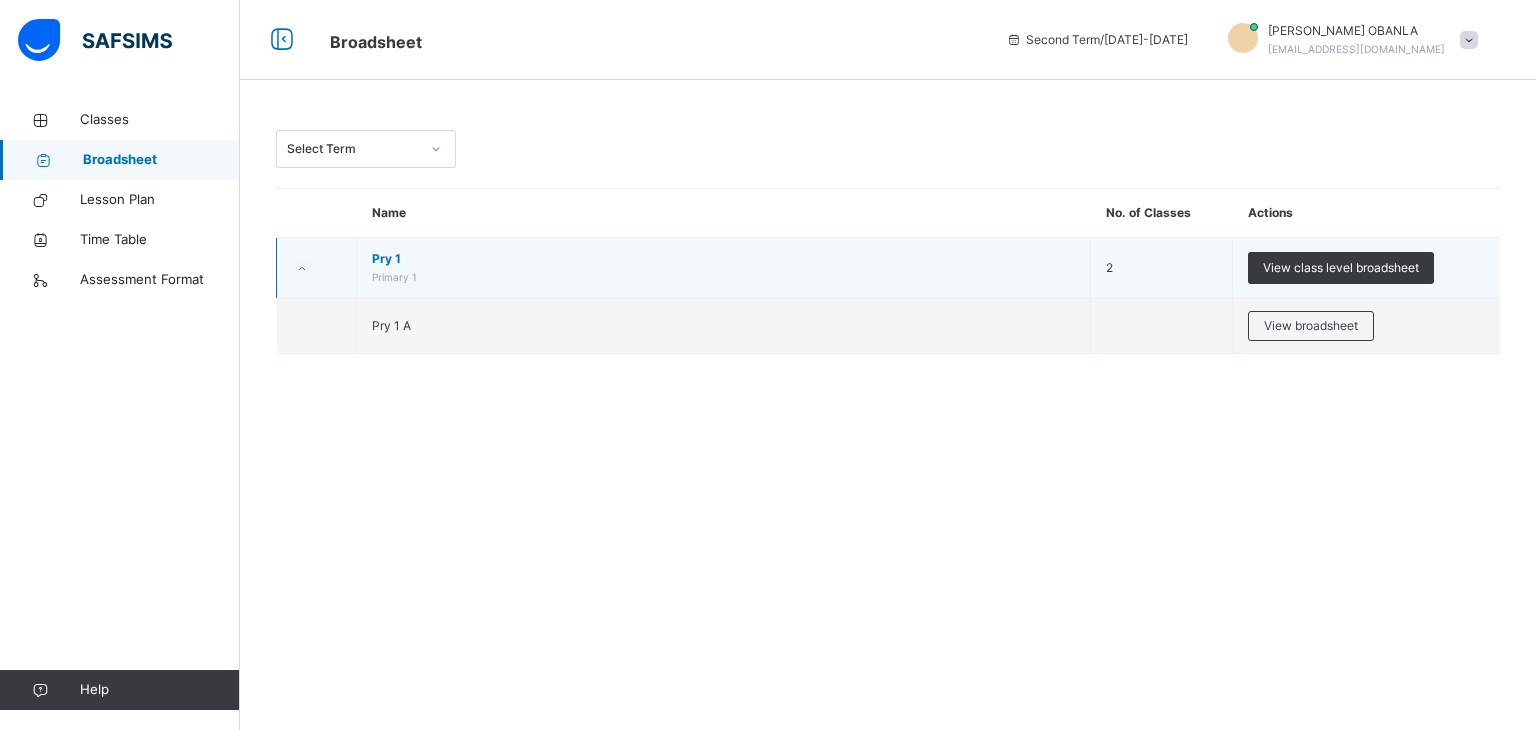 click on "Primary 1" at bounding box center (394, 277) 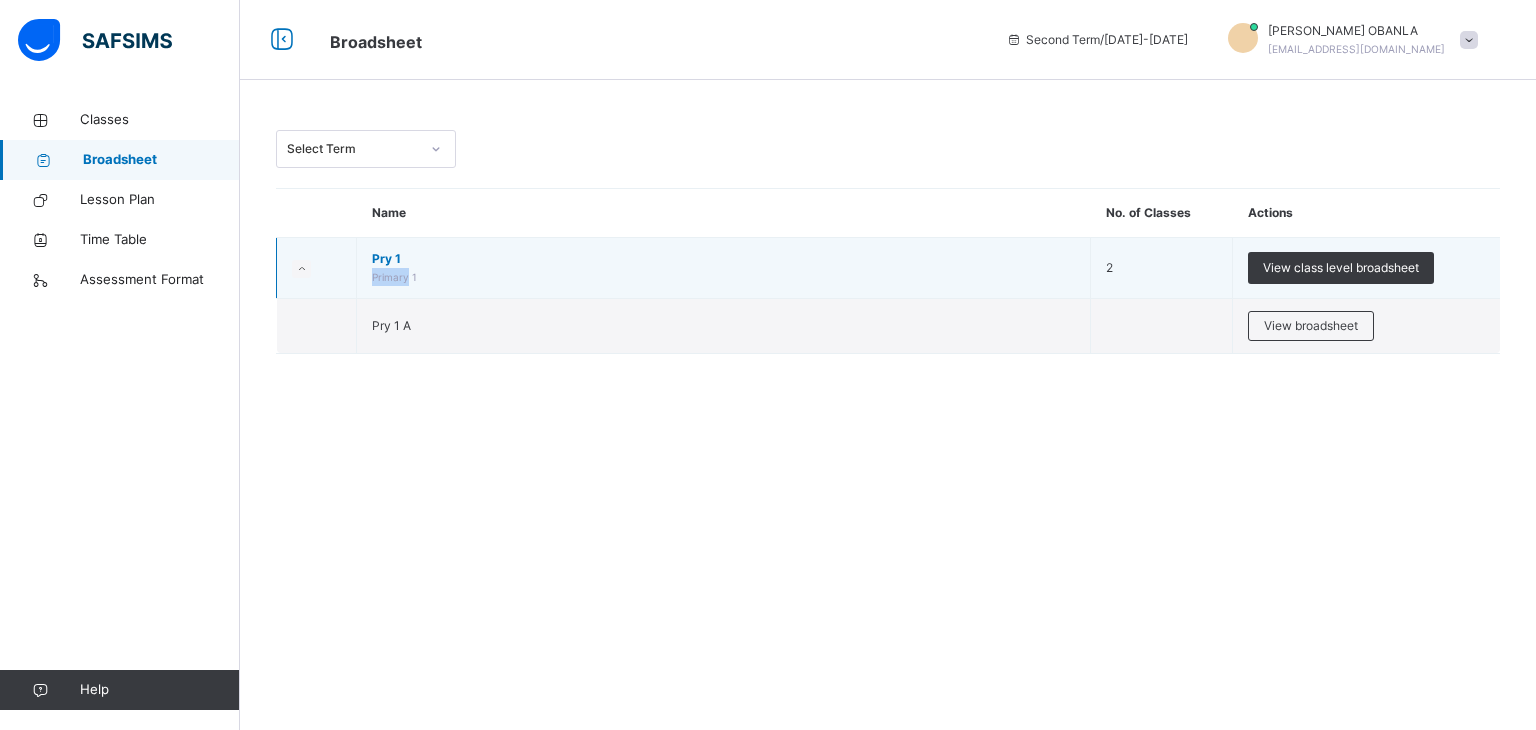 click on "Pry 1     Primary 1" at bounding box center (724, 268) 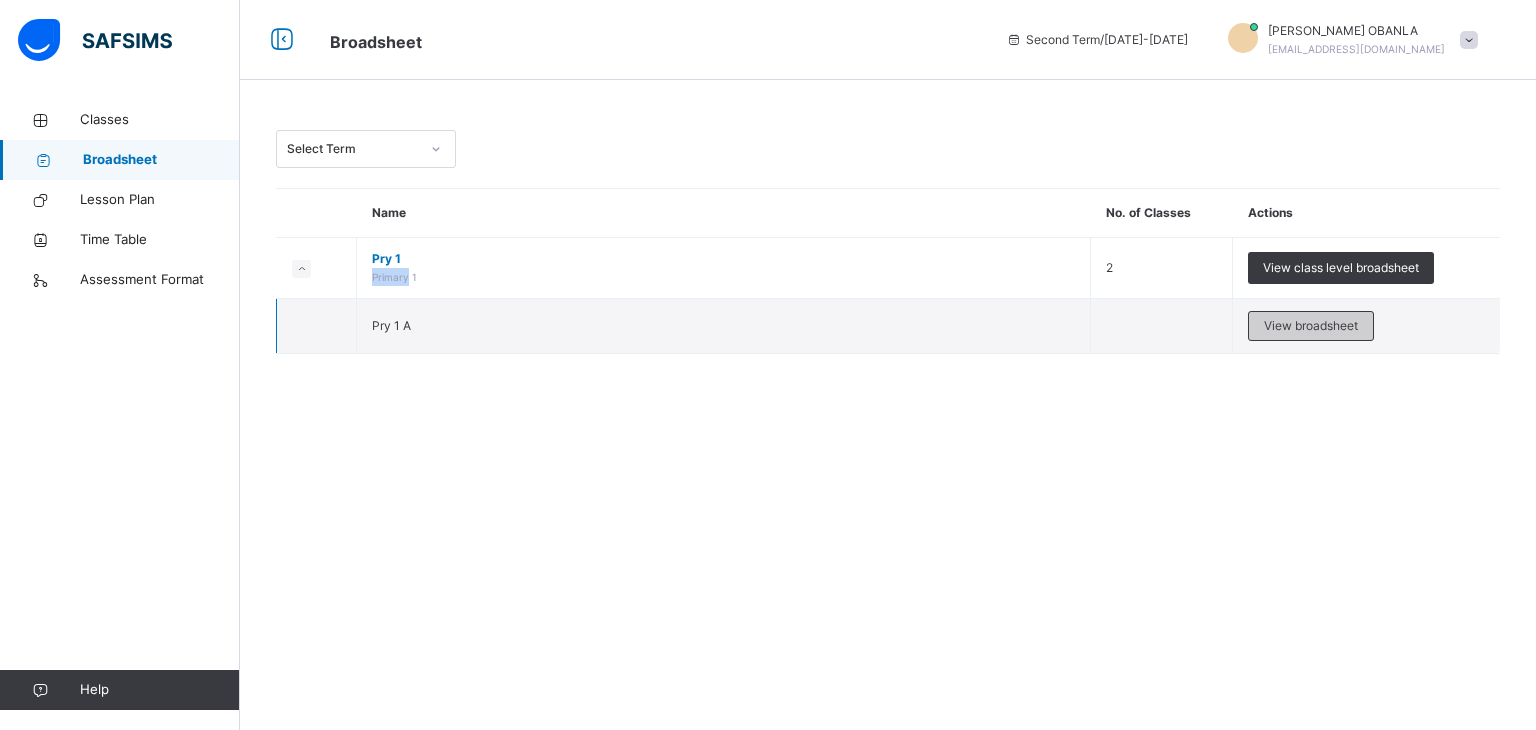click on "View broadsheet" at bounding box center [1311, 326] 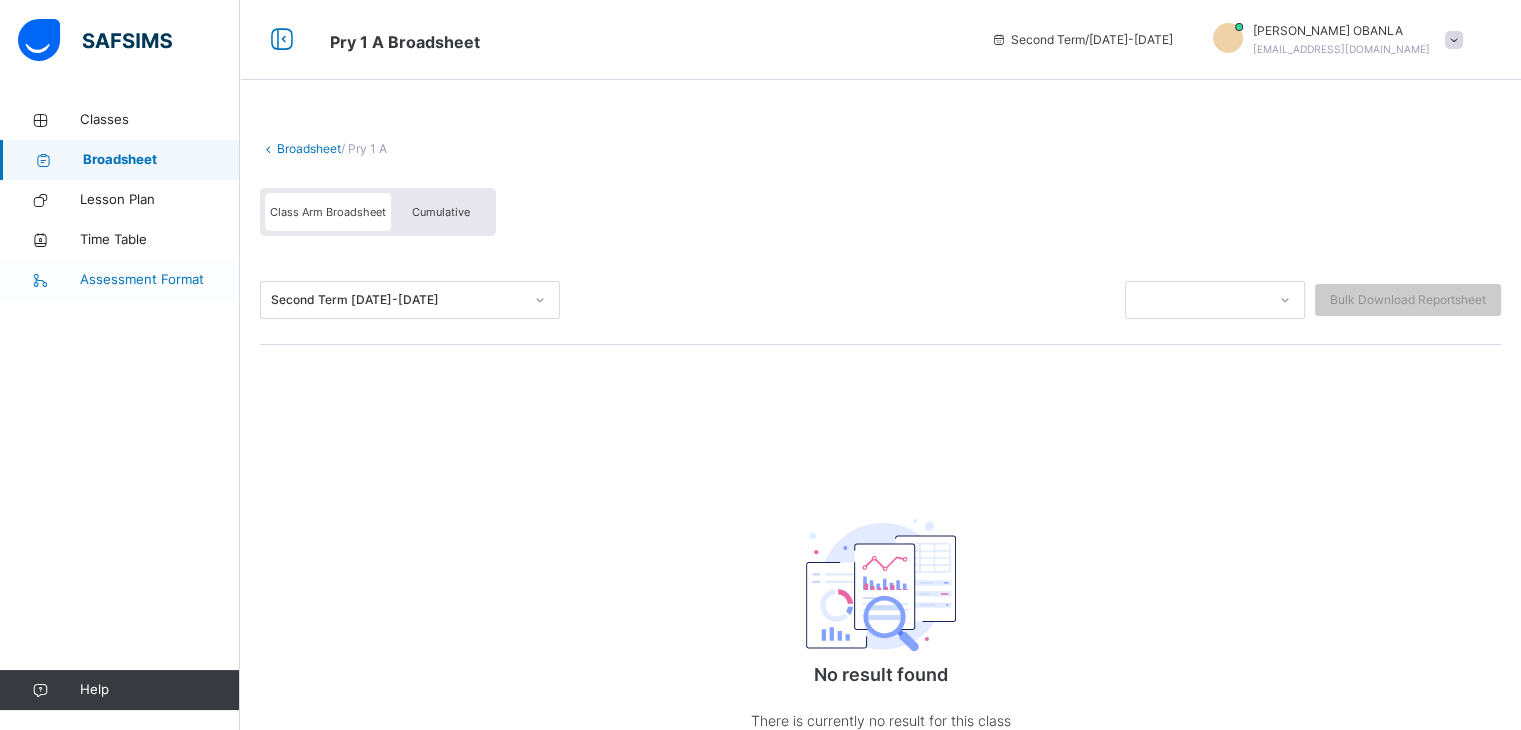 click on "Assessment Format" at bounding box center (160, 280) 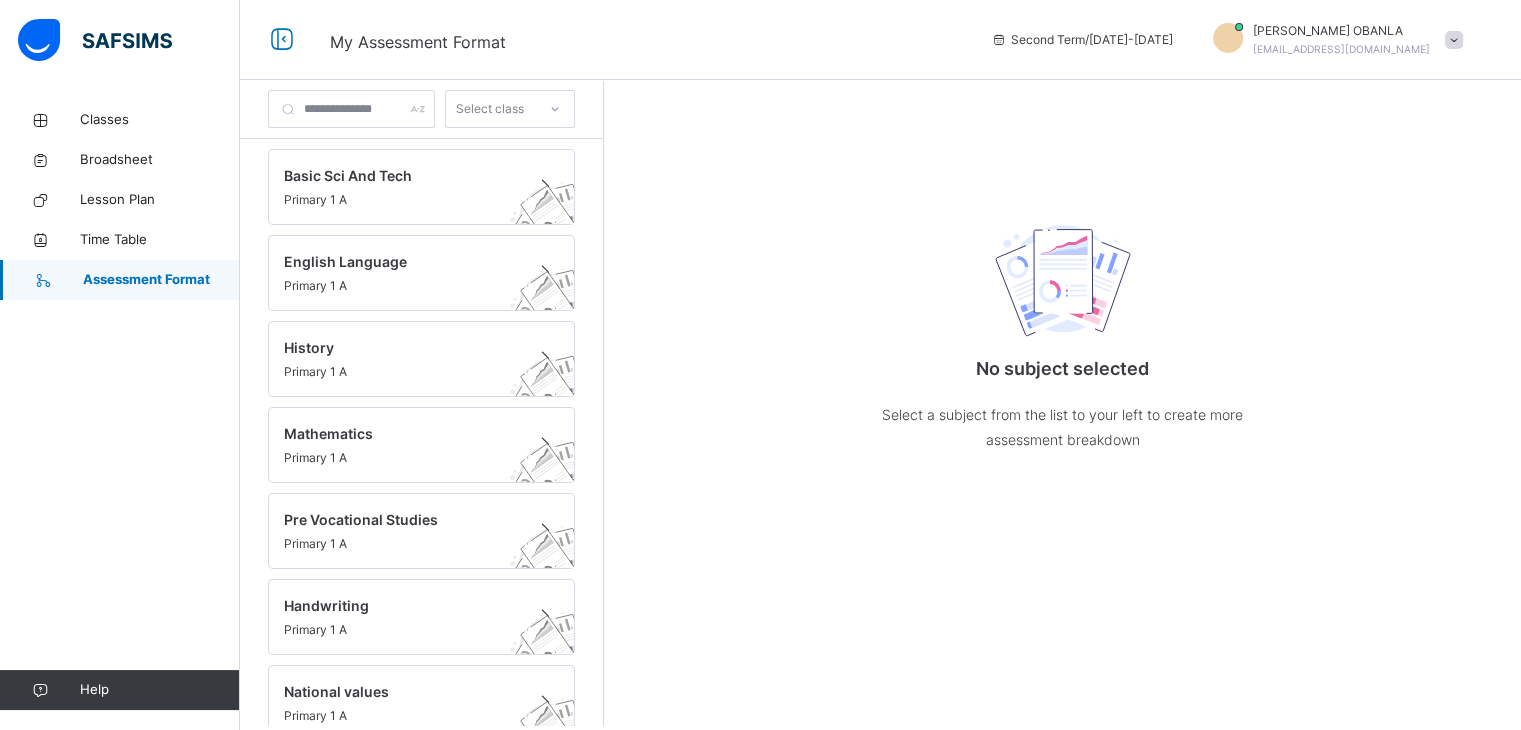 click on "Assessment Format" at bounding box center (161, 280) 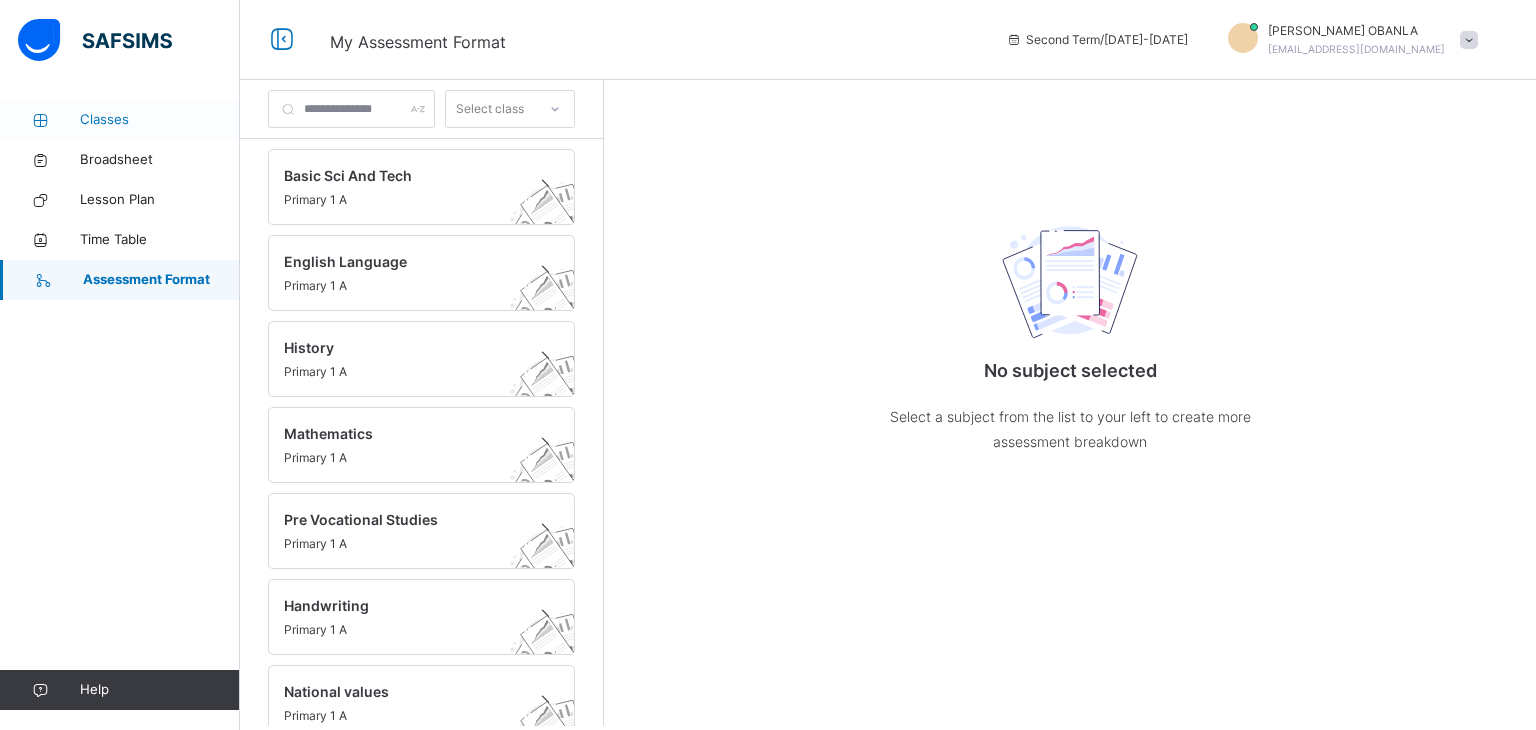 click on "Classes" at bounding box center [160, 120] 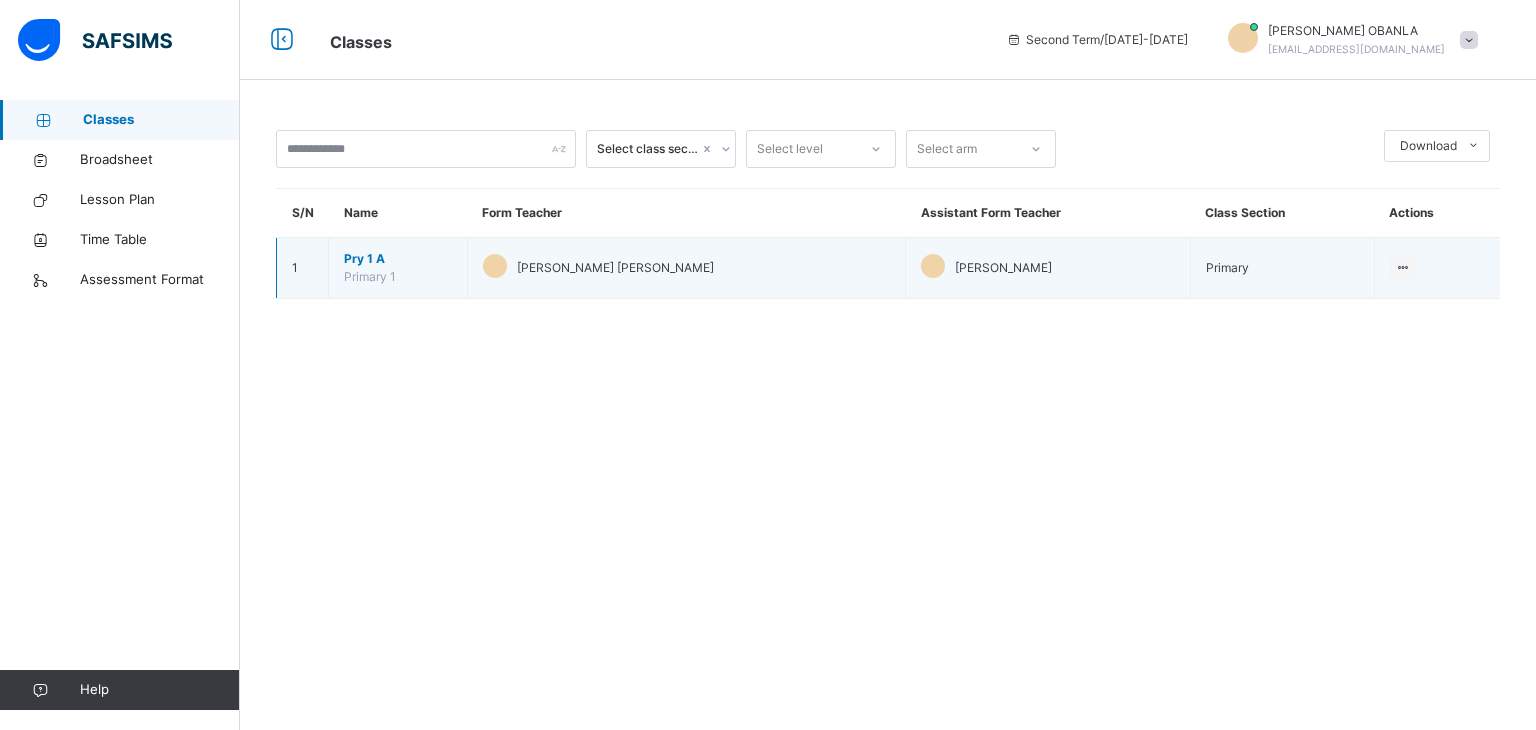 click on "Primary 1" at bounding box center (370, 276) 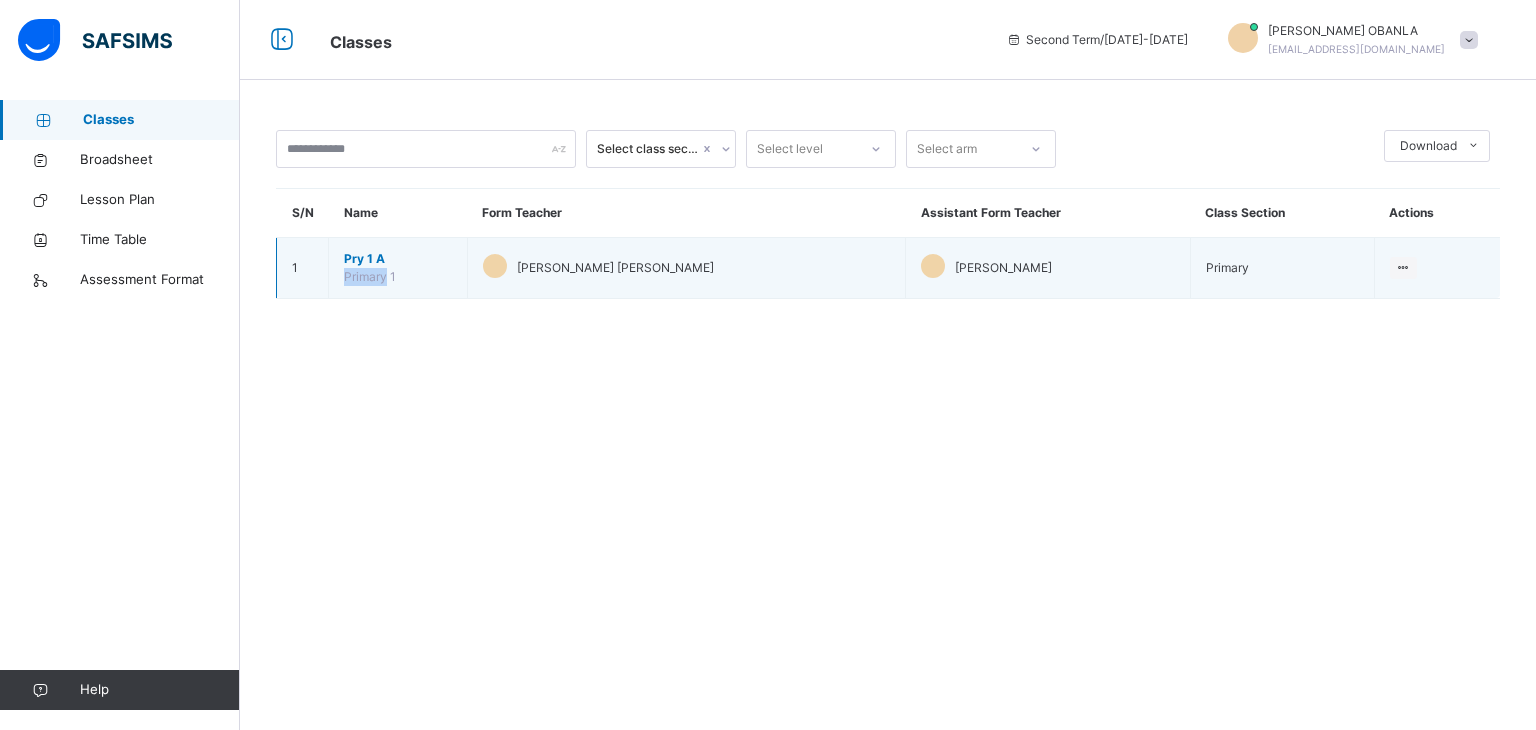 click on "Primary 1" at bounding box center [370, 276] 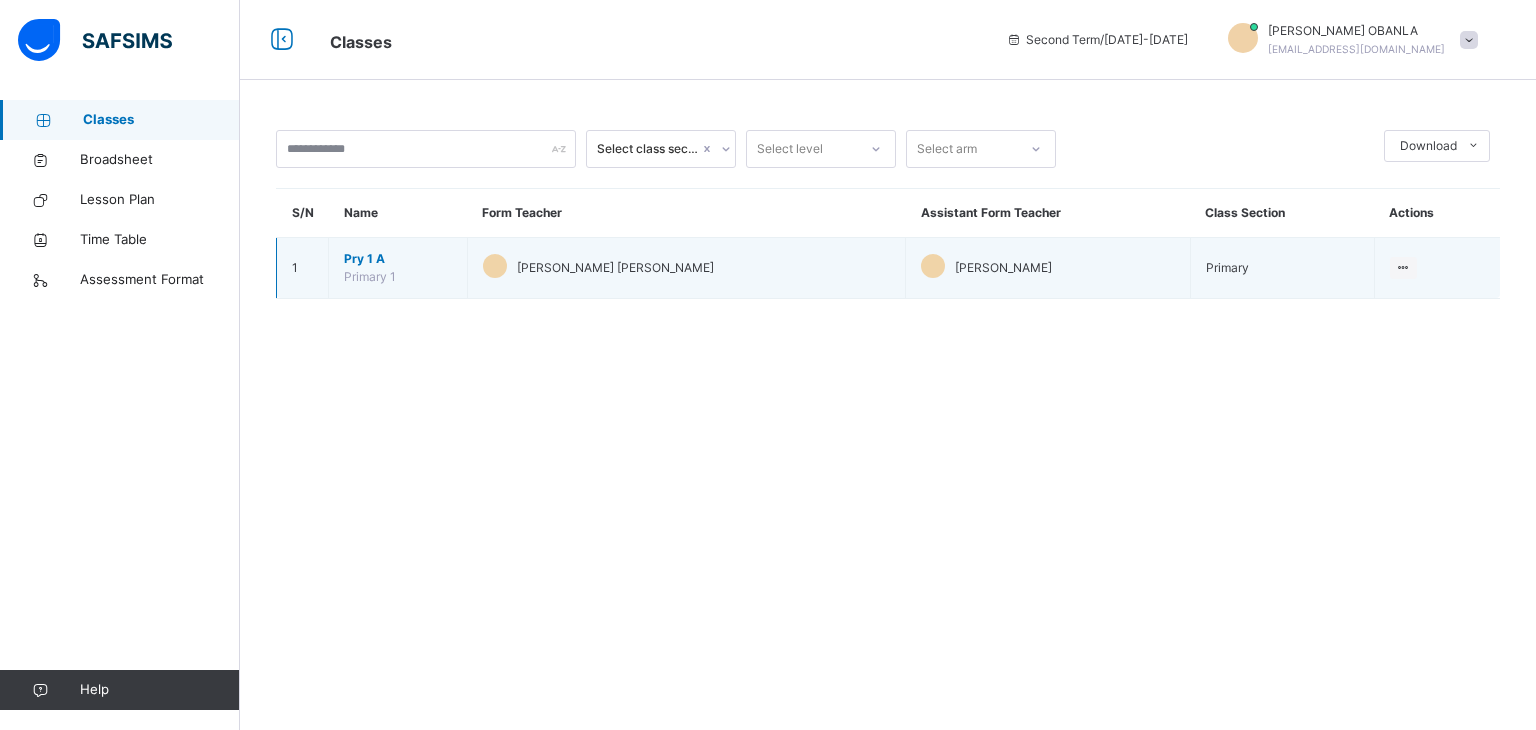 click on "Pry 1   A" at bounding box center [398, 259] 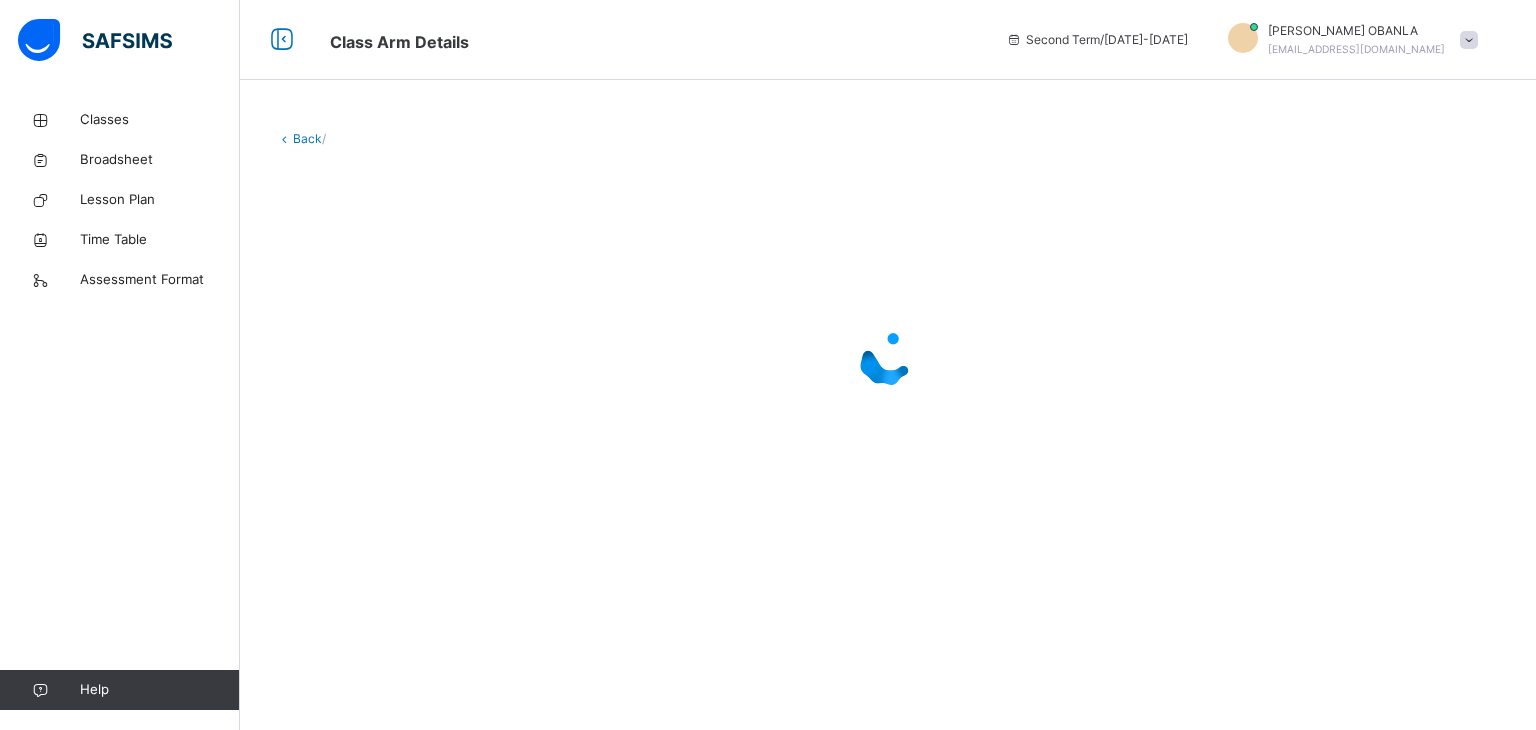 click at bounding box center [888, 358] 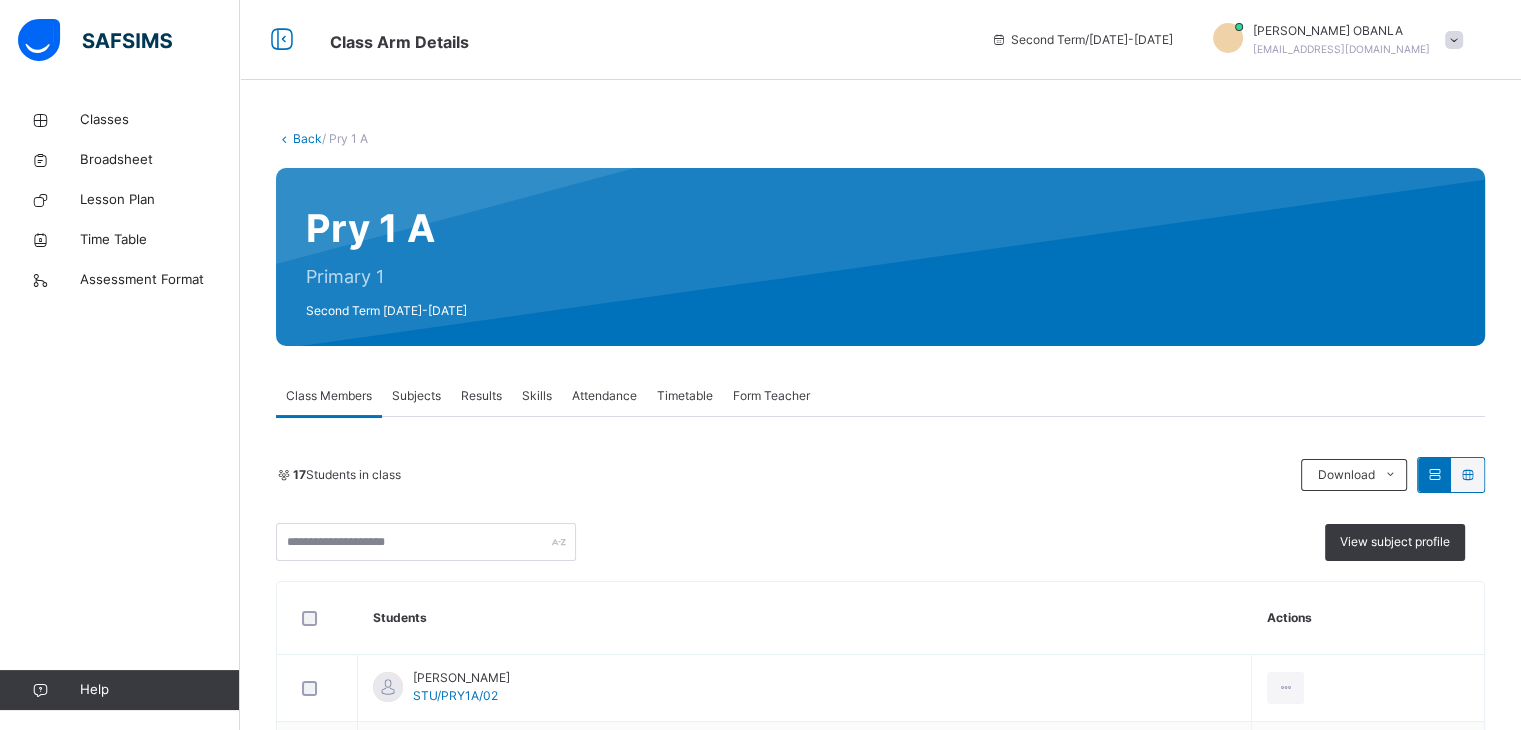 click on "Subjects" at bounding box center [416, 396] 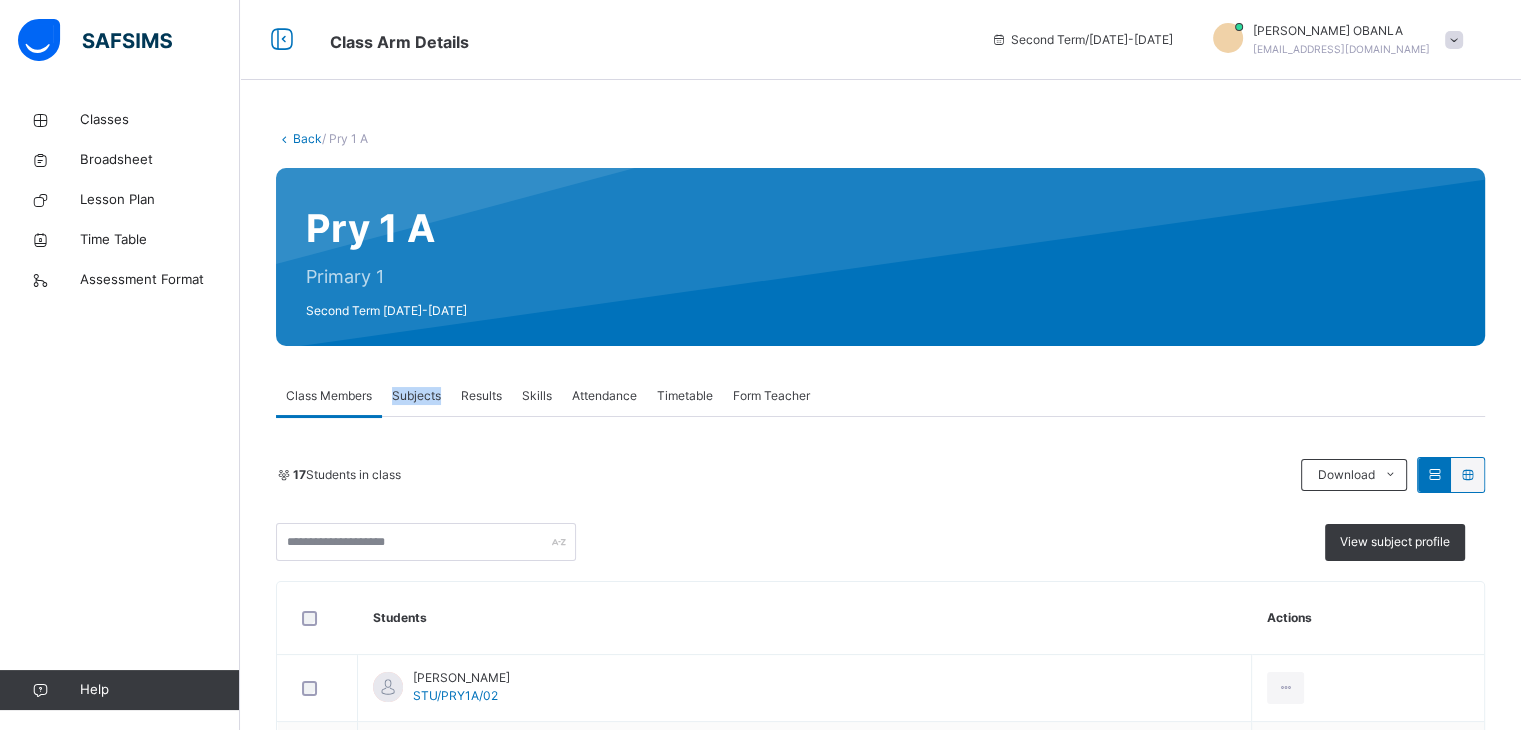 click on "Subjects" at bounding box center (416, 396) 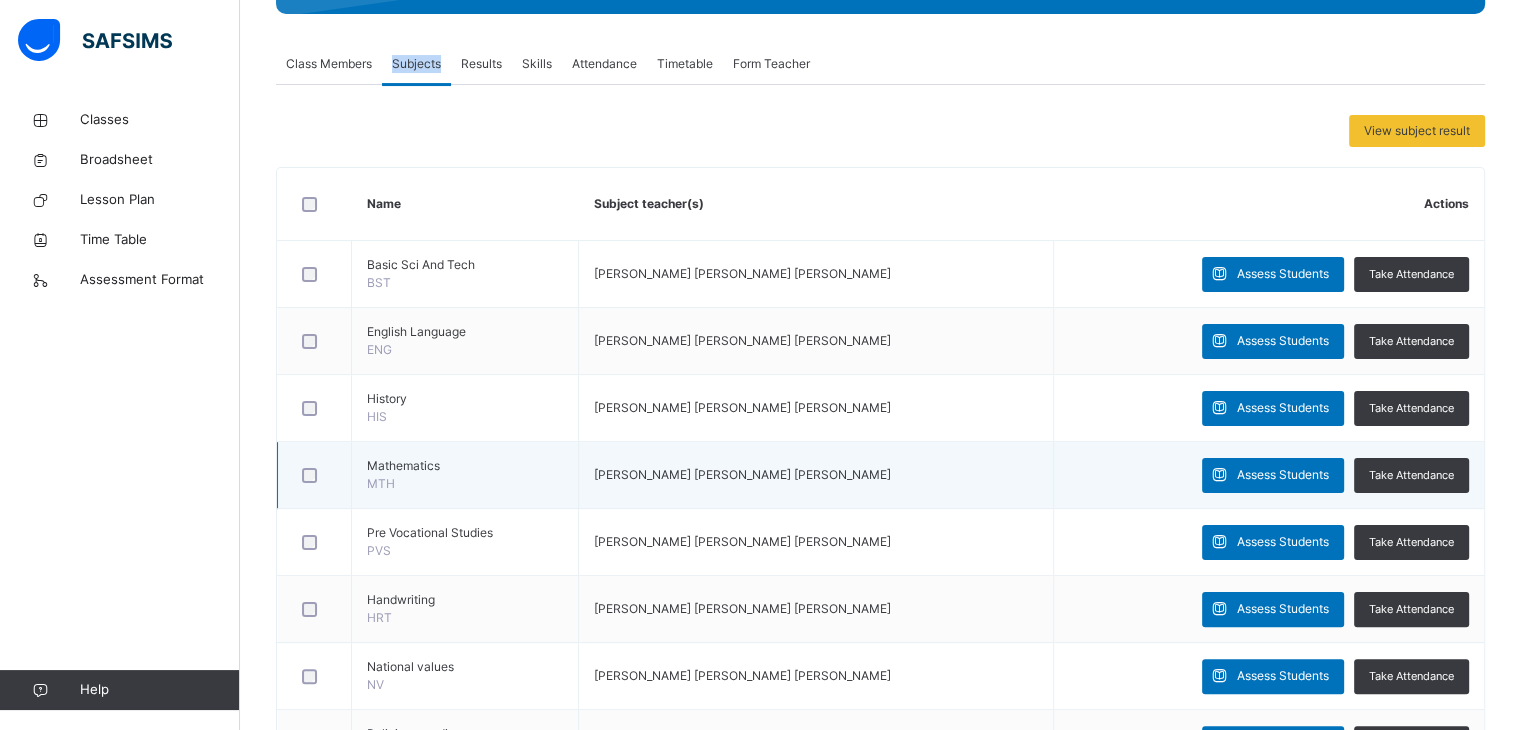 scroll, scrollTop: 338, scrollLeft: 0, axis: vertical 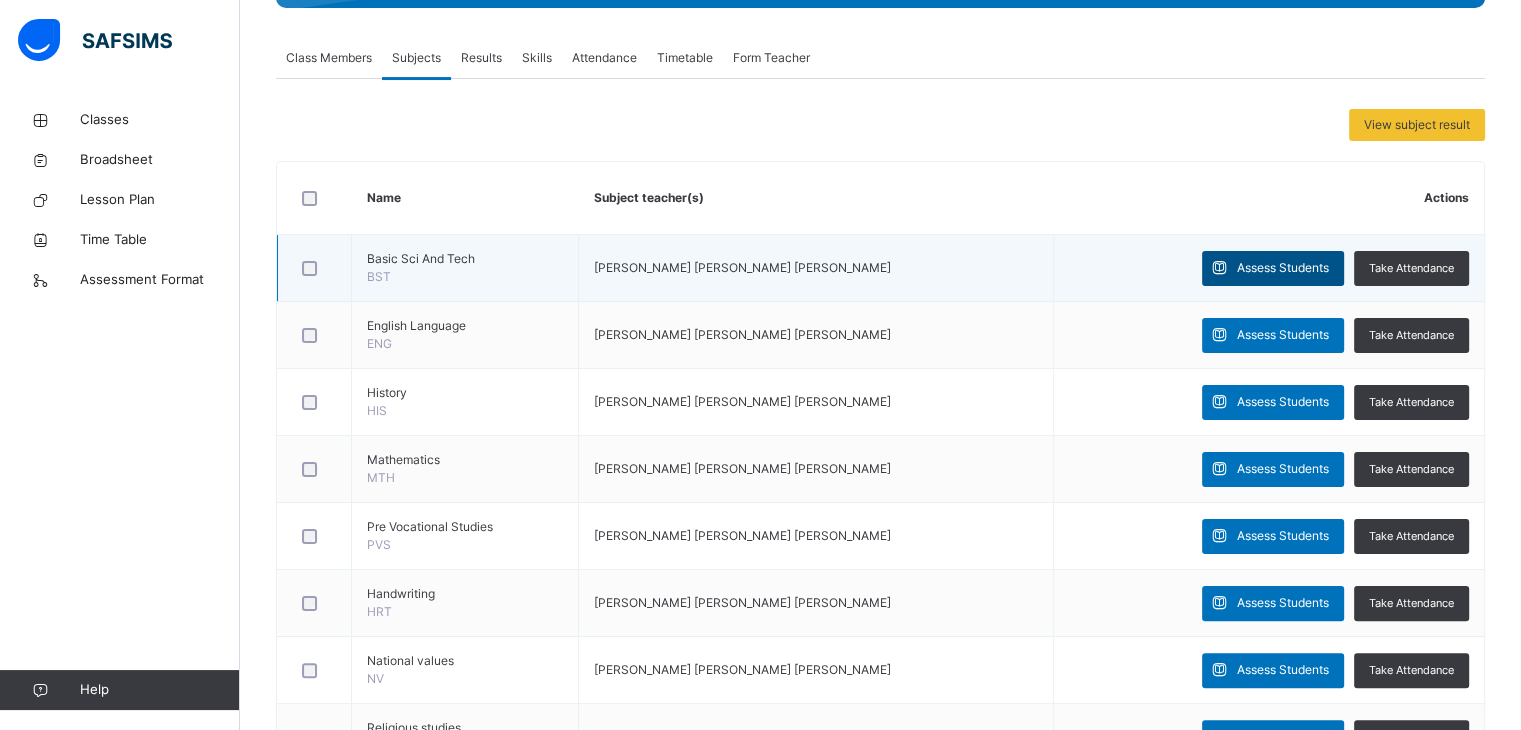 click on "Assess Students" at bounding box center [1283, 268] 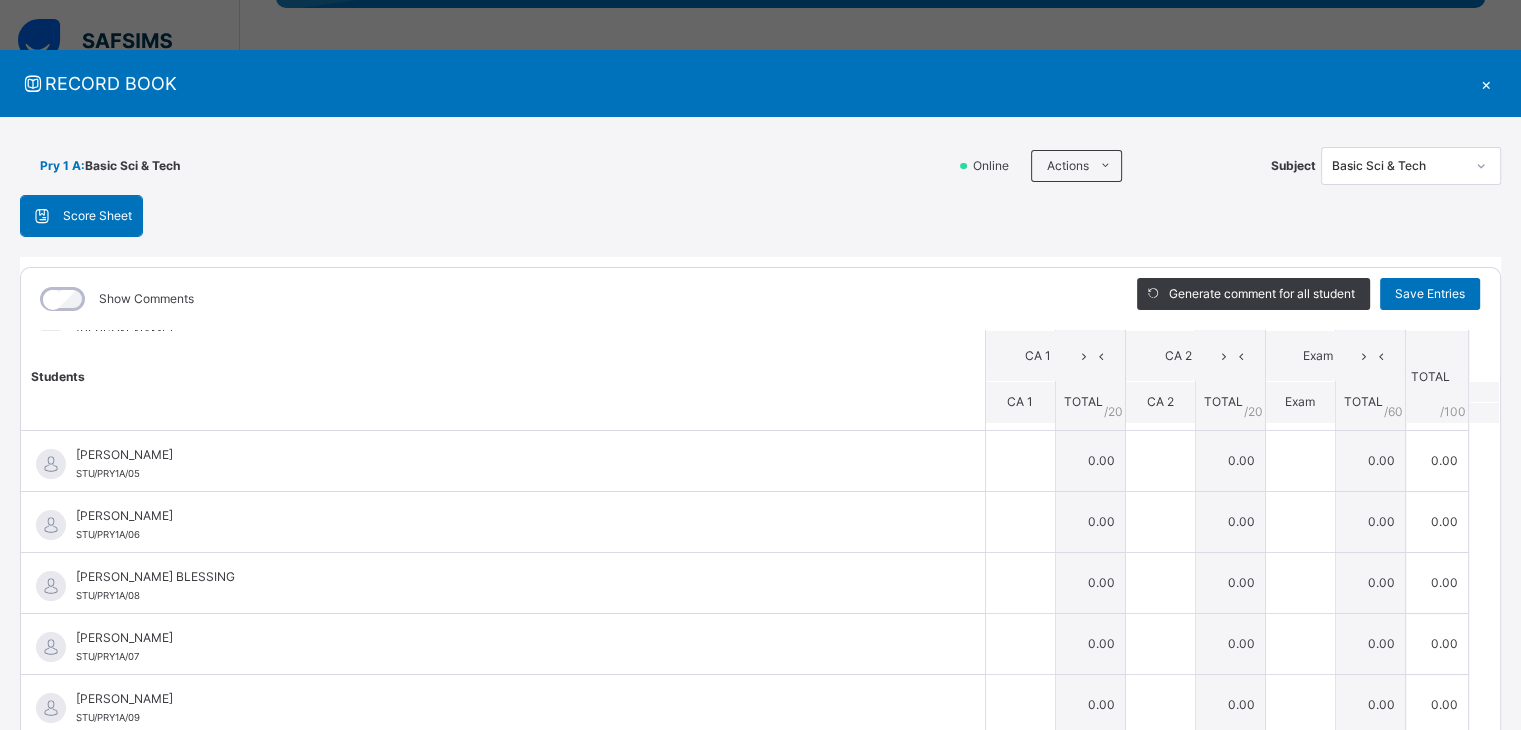 scroll, scrollTop: 0, scrollLeft: 0, axis: both 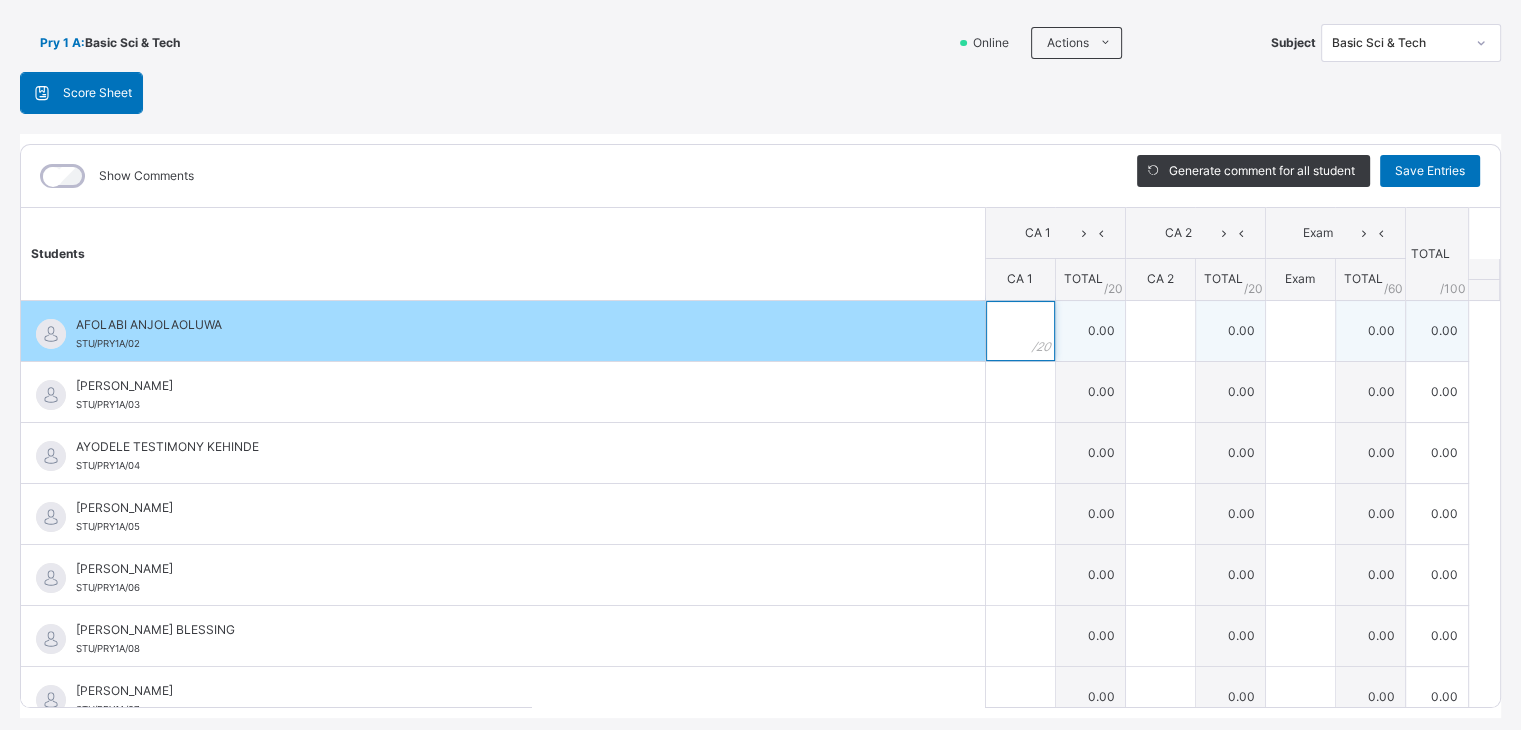 click at bounding box center [1020, 331] 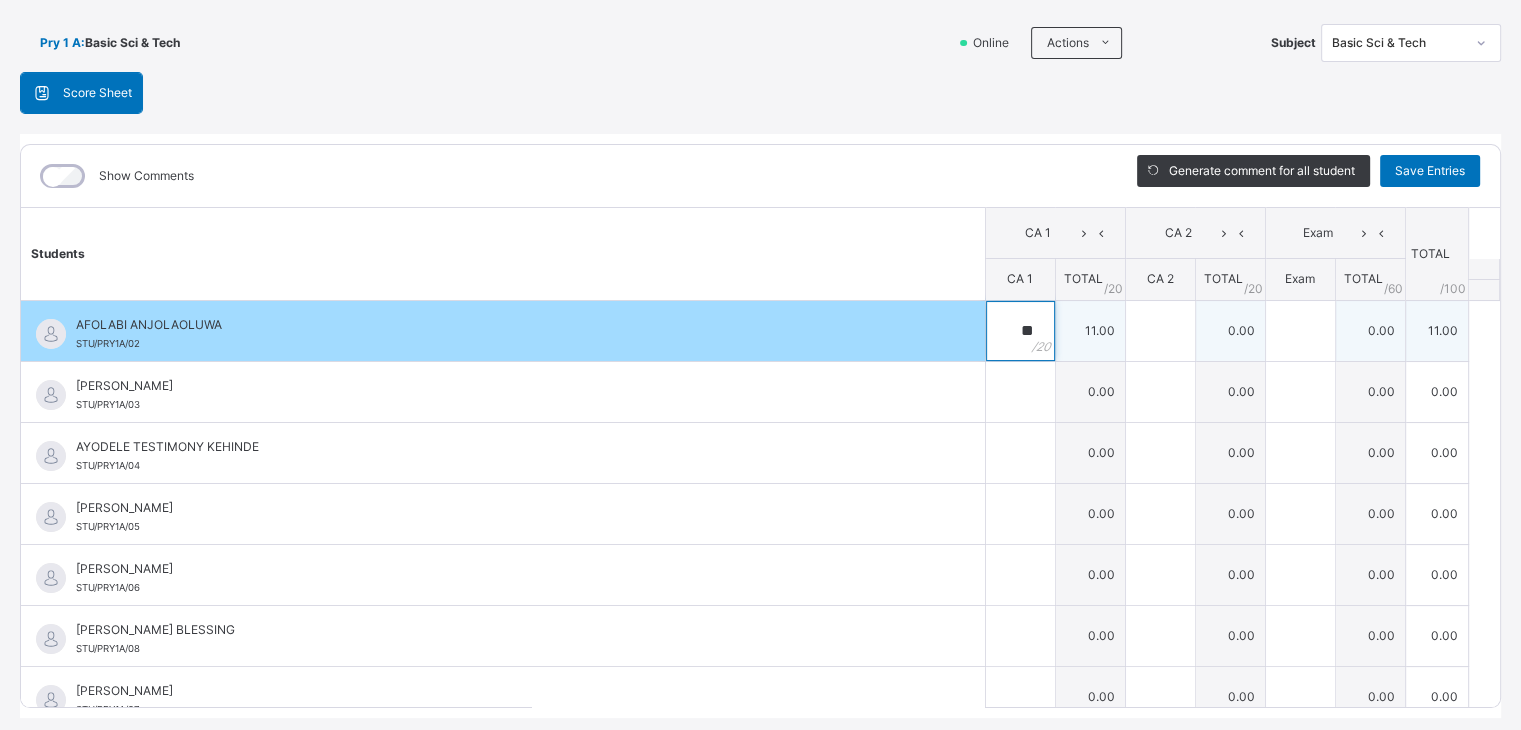 type on "**" 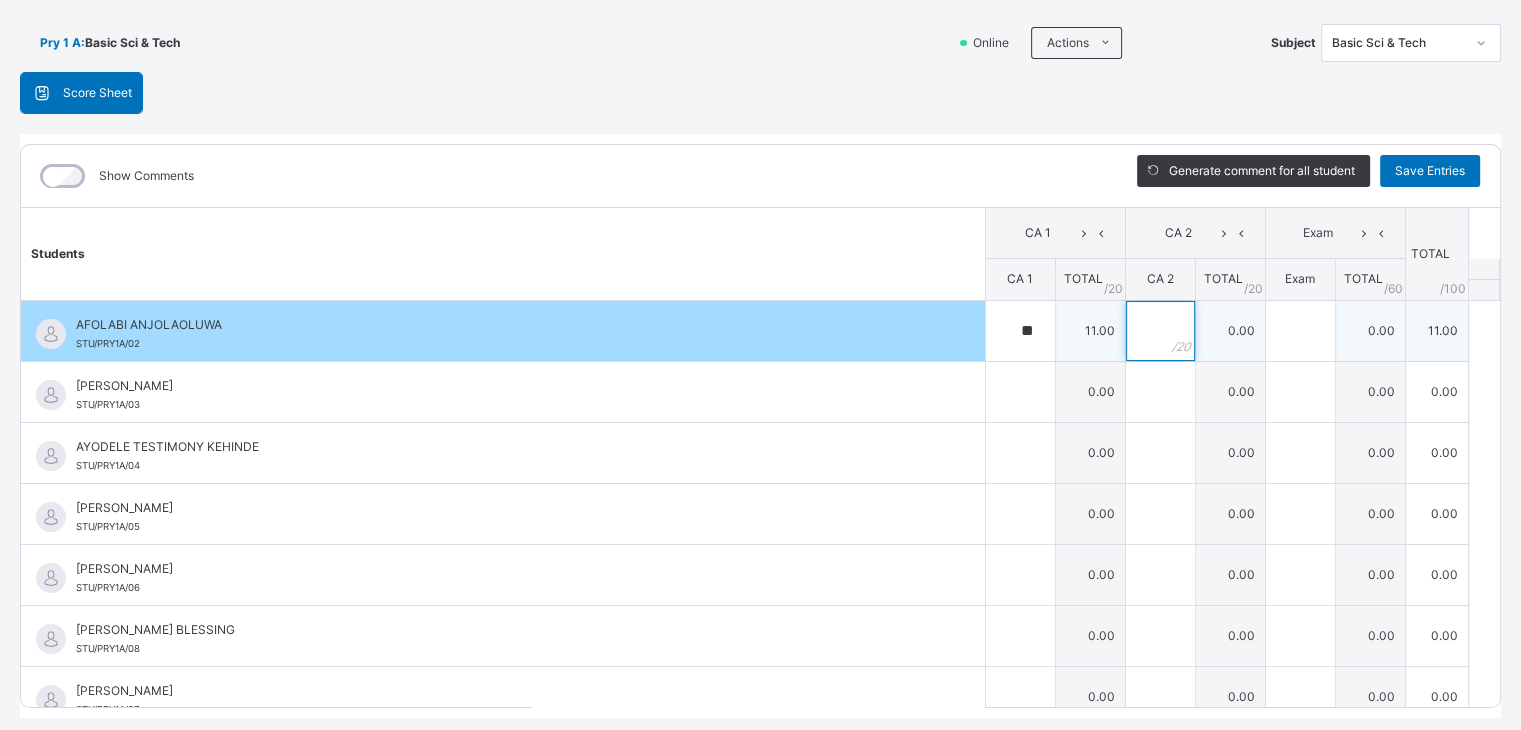 click at bounding box center (1160, 331) 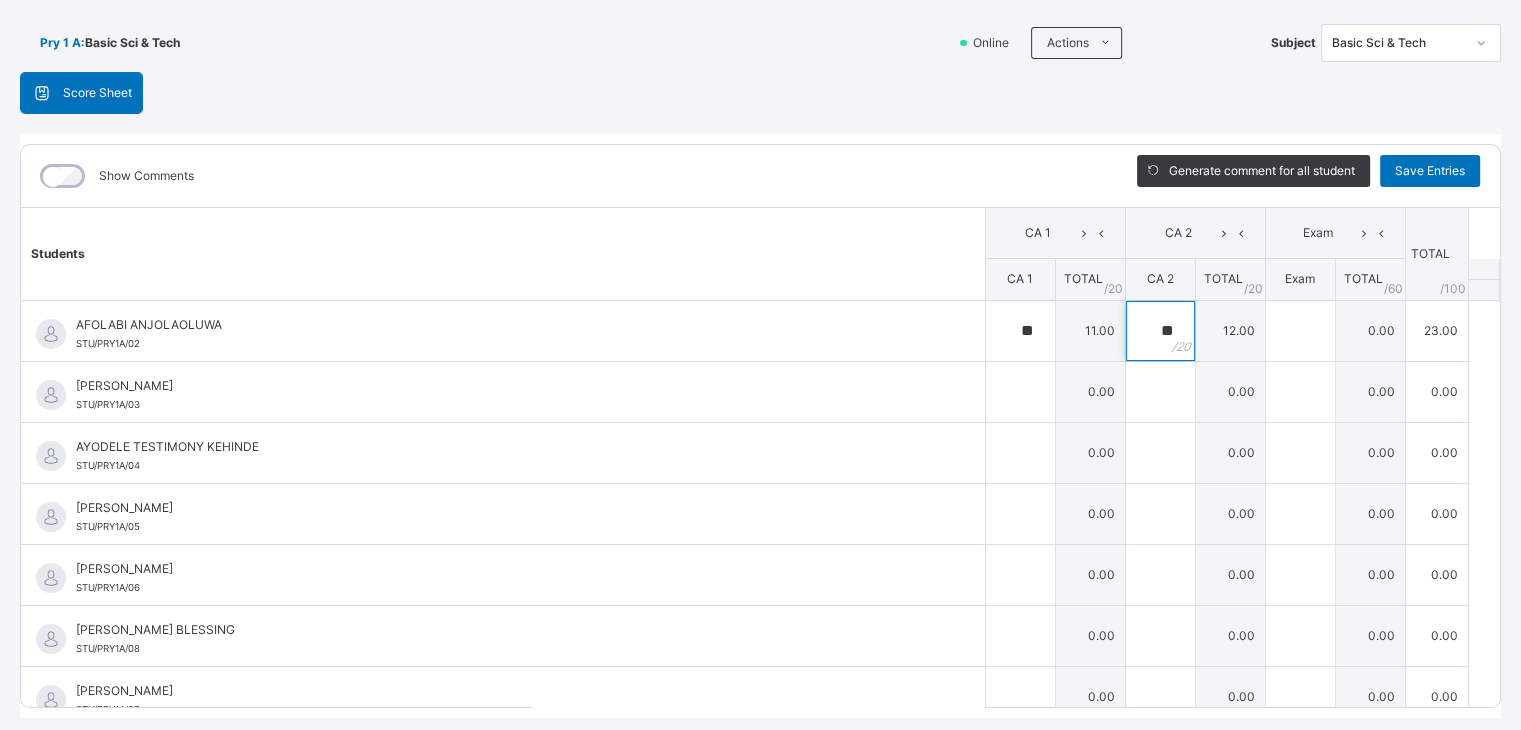 type on "**" 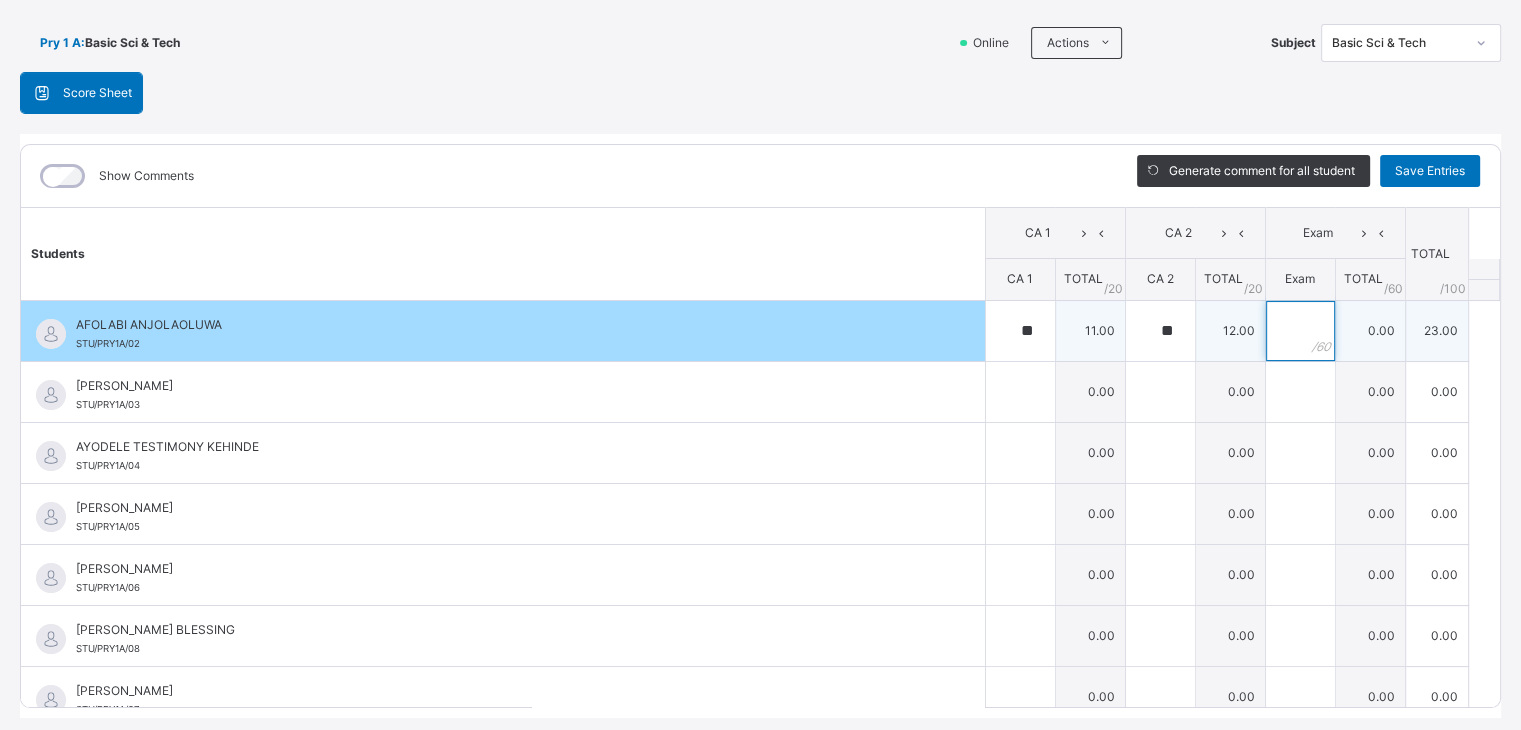 click at bounding box center [1300, 331] 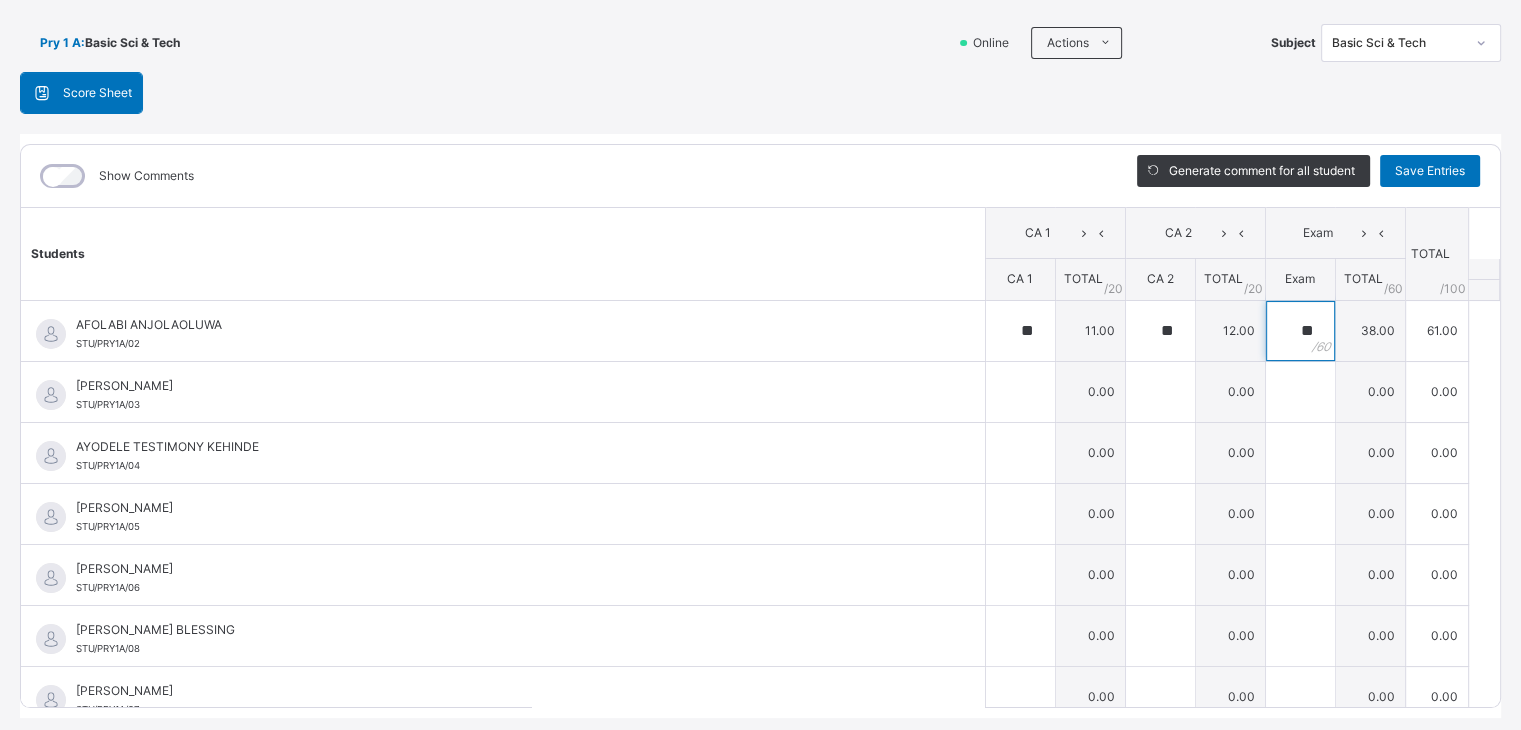type on "**" 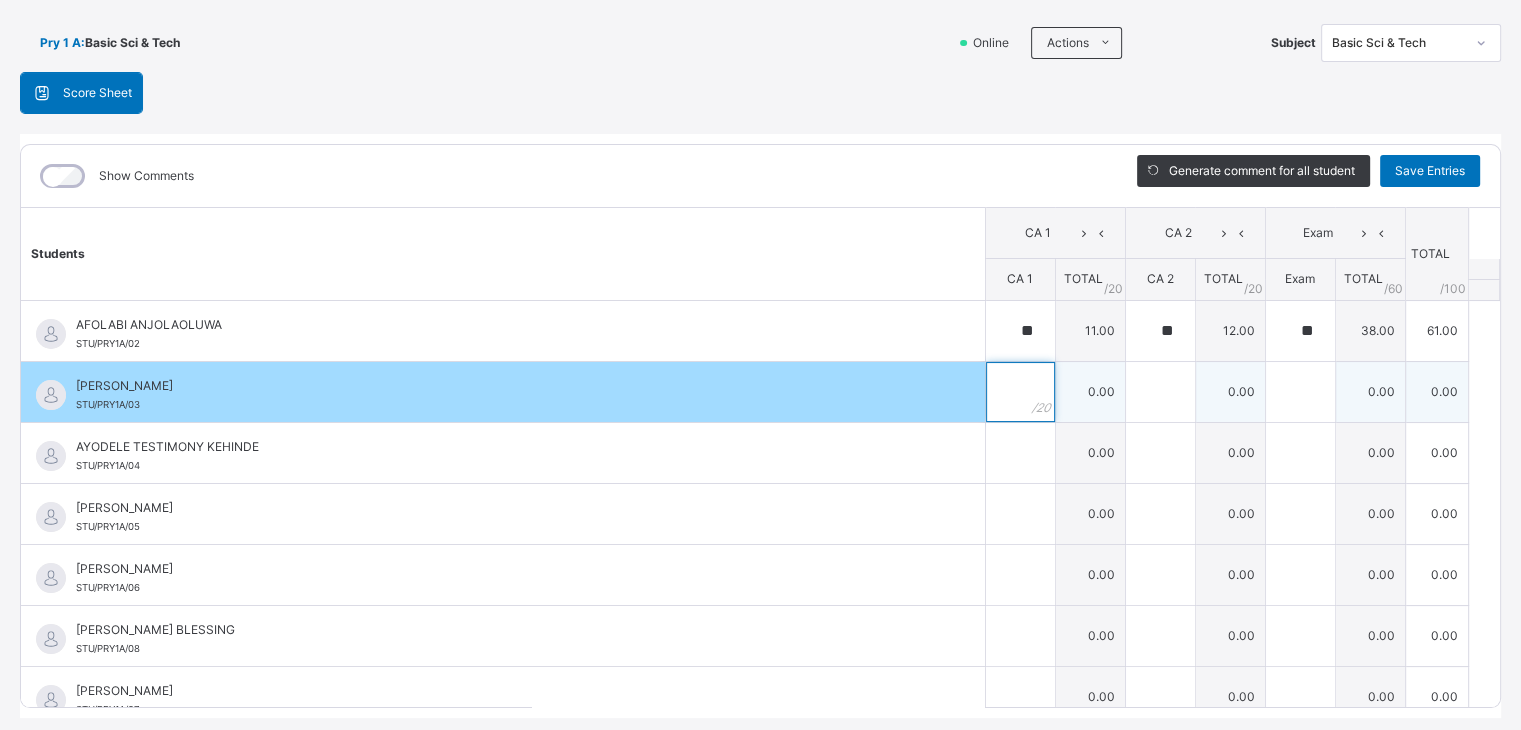 click at bounding box center (1020, 392) 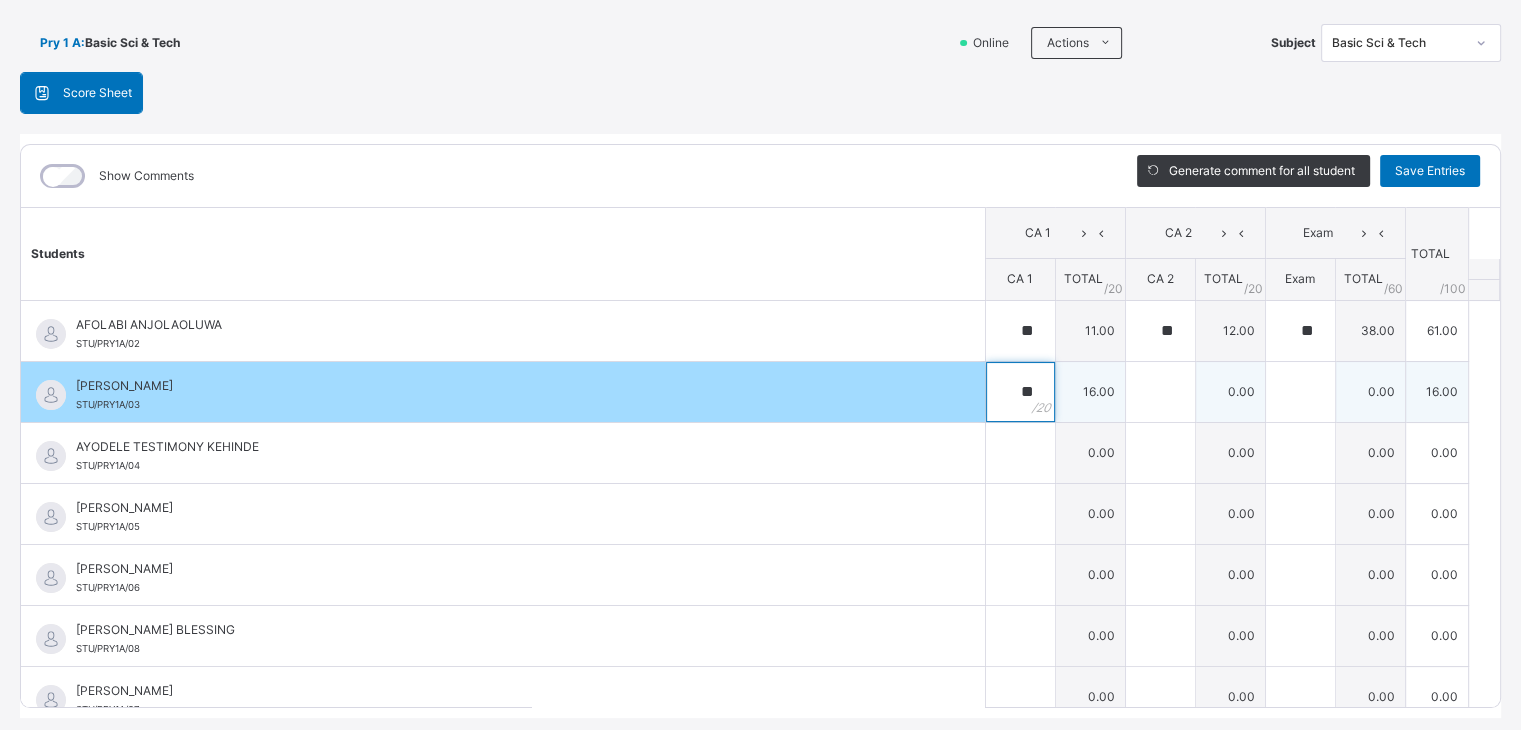 type on "**" 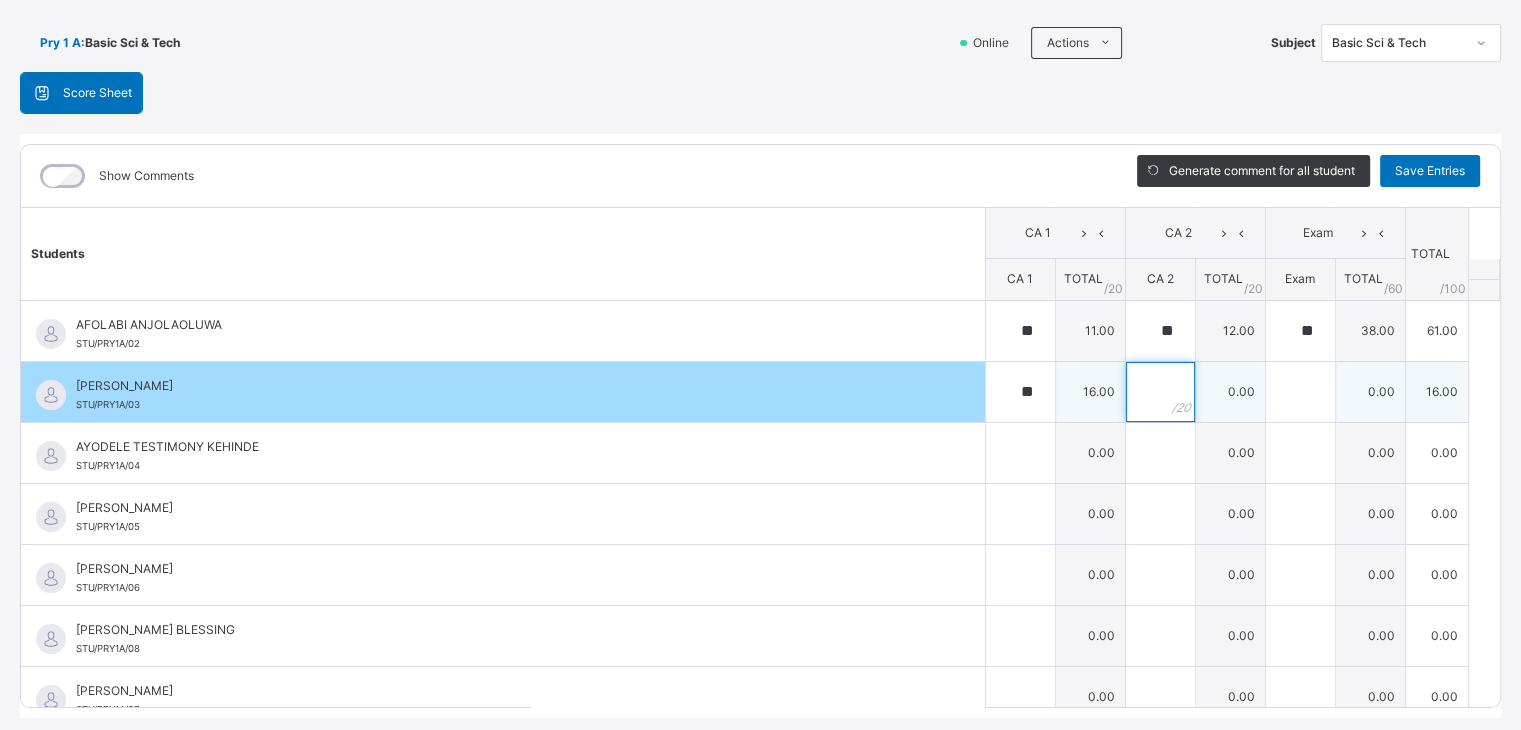 click at bounding box center (1160, 392) 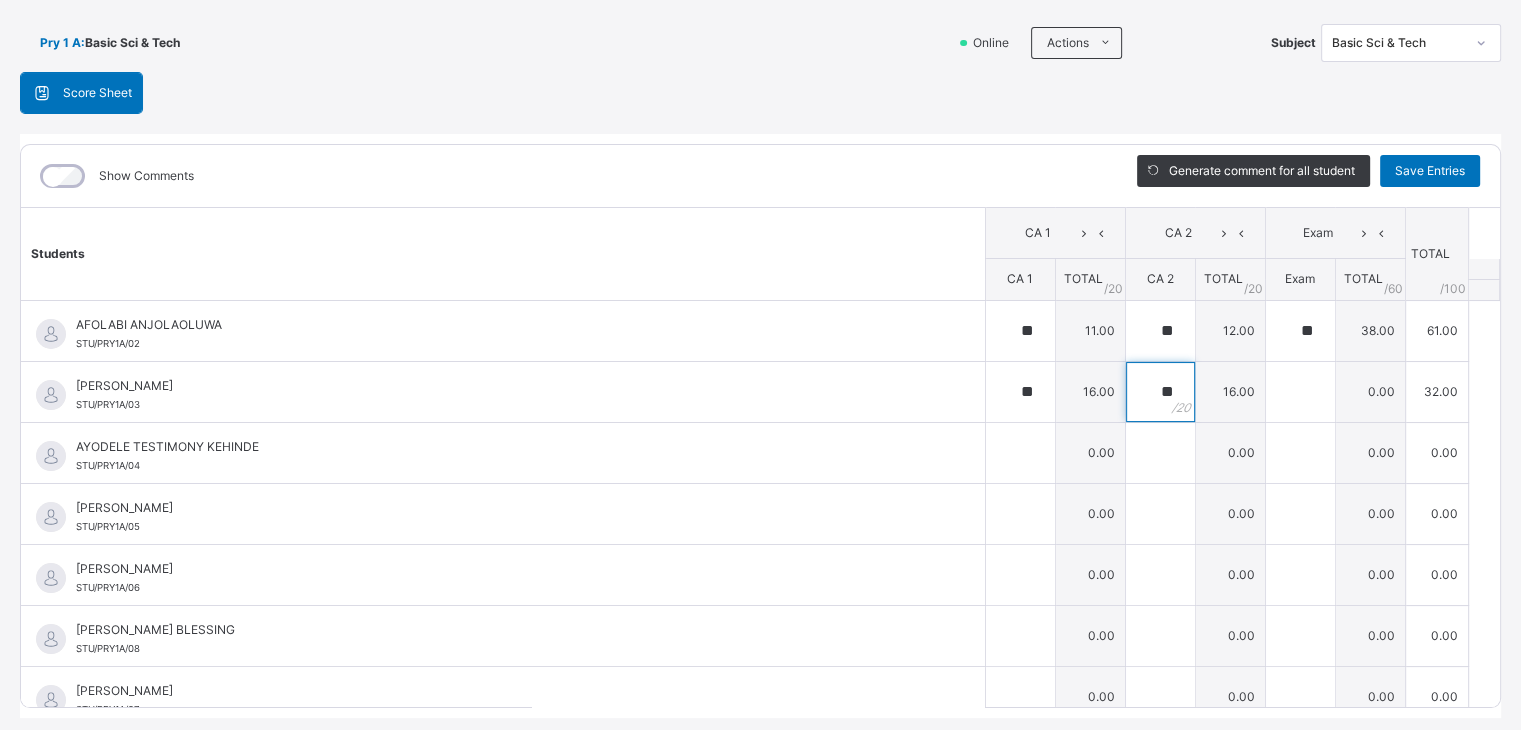type on "**" 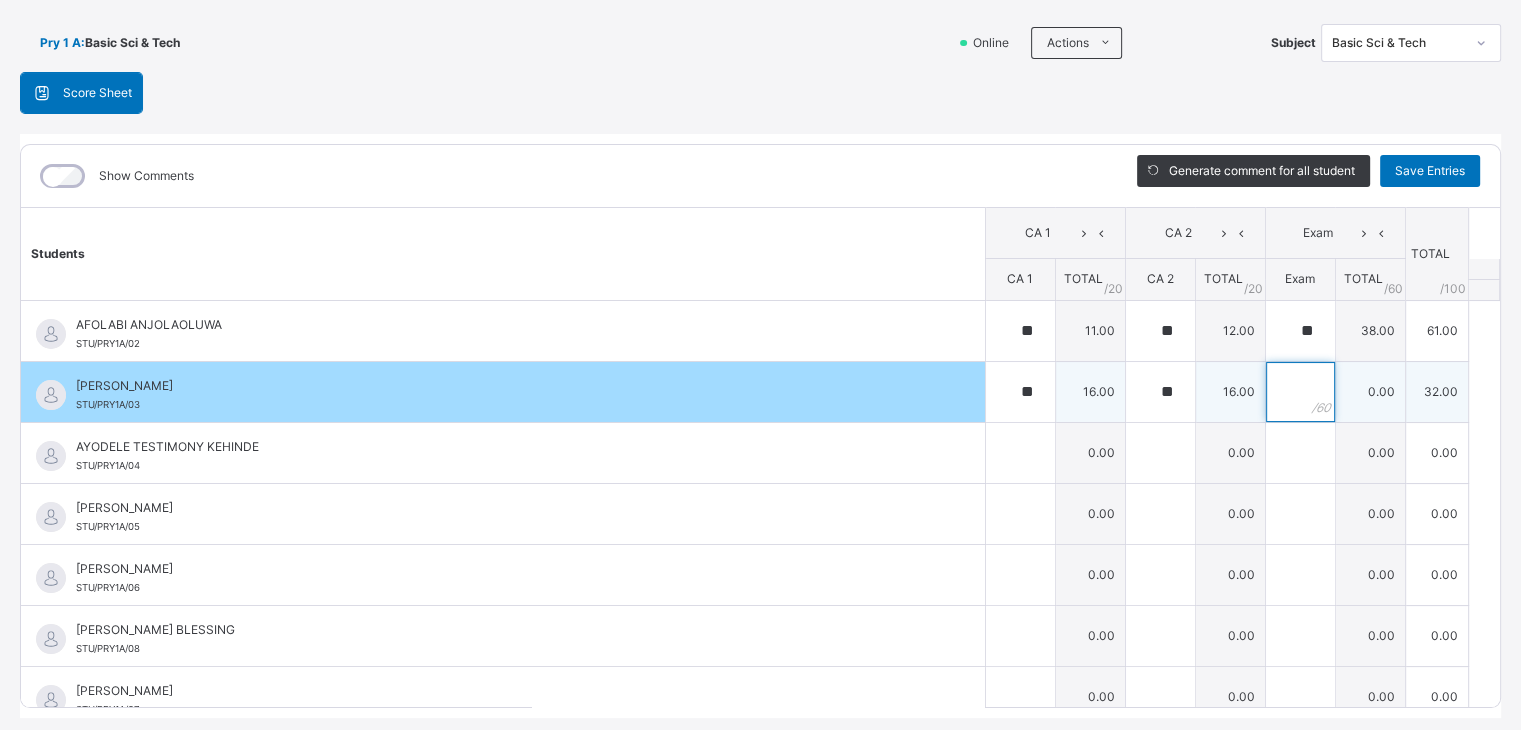 click at bounding box center [1300, 392] 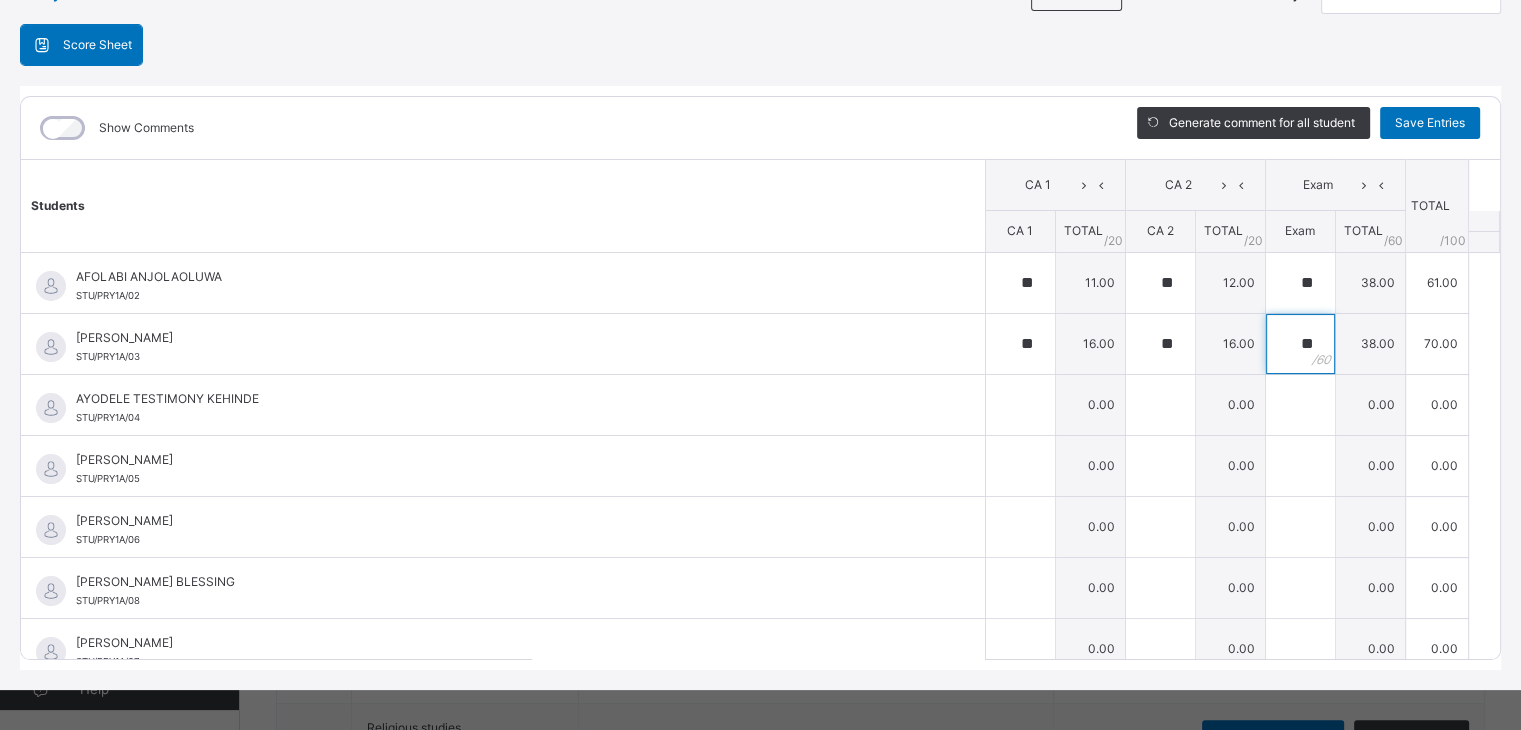 scroll, scrollTop: 180, scrollLeft: 0, axis: vertical 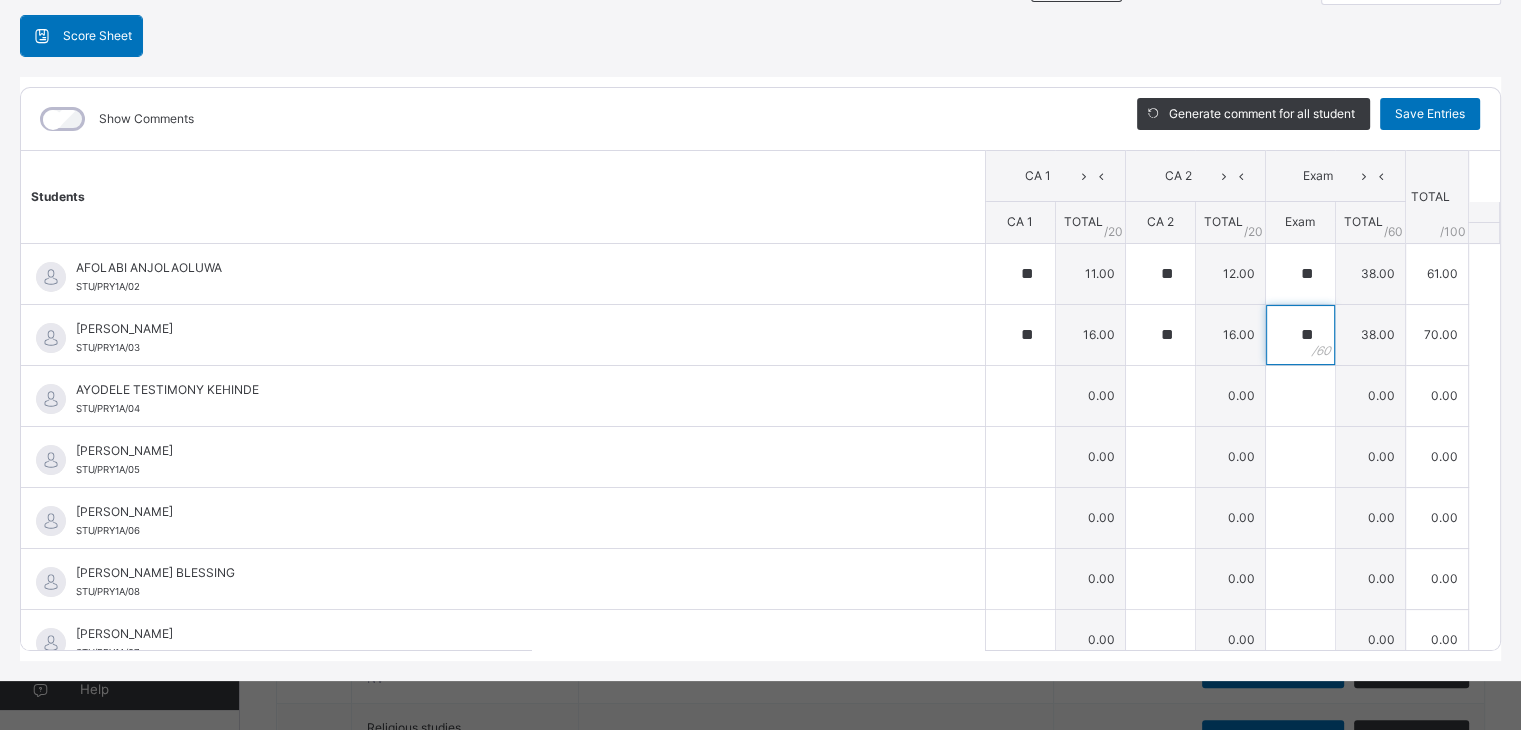 type on "**" 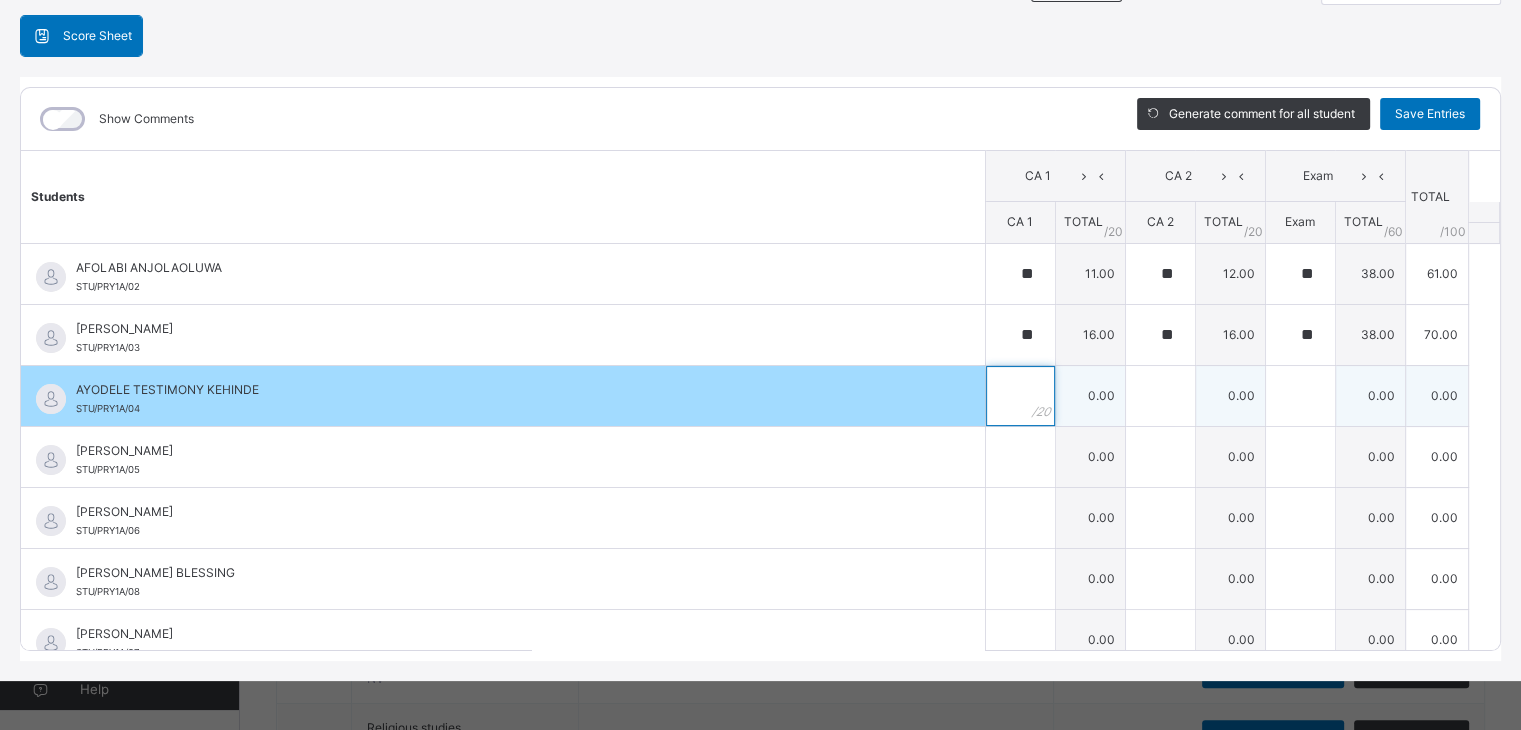 click at bounding box center (1020, 396) 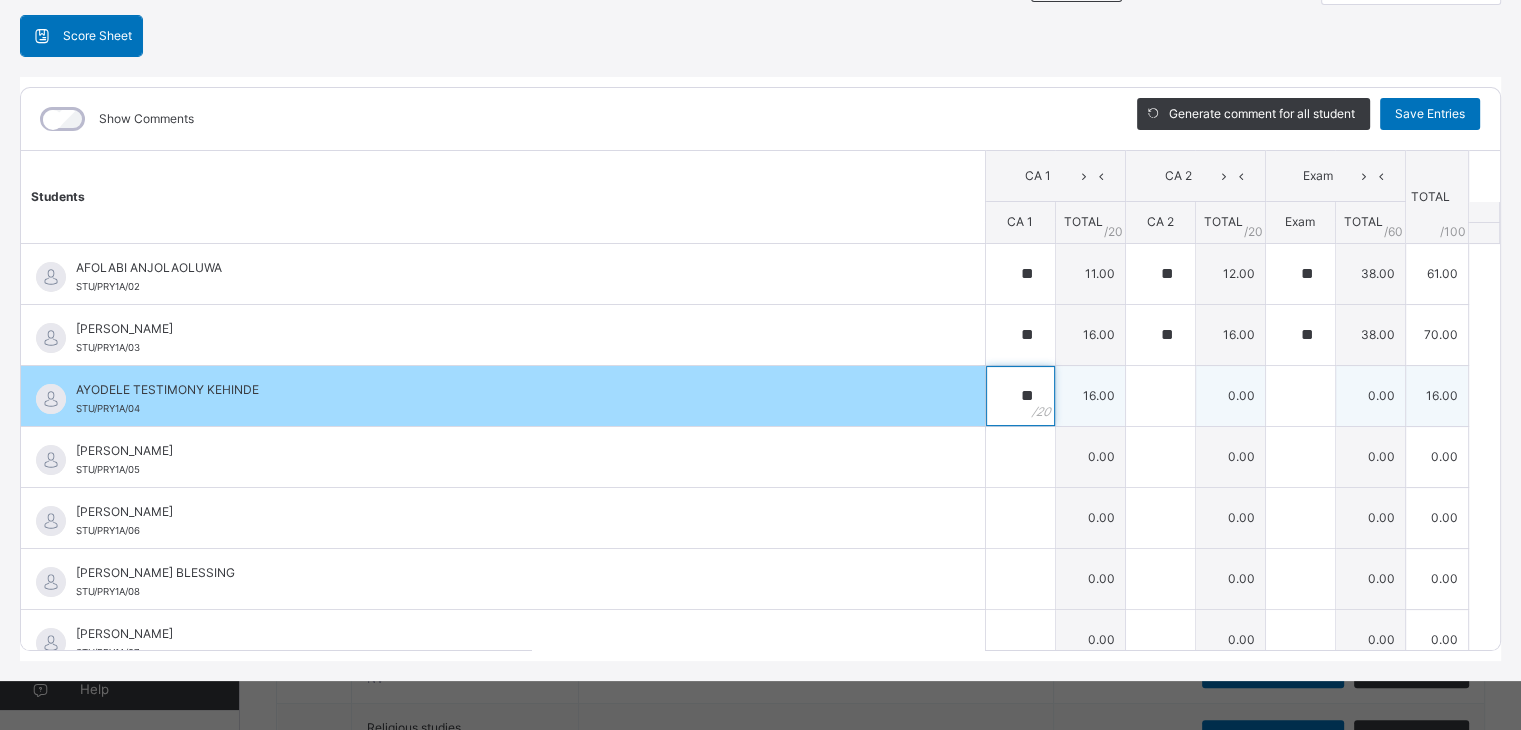 type on "**" 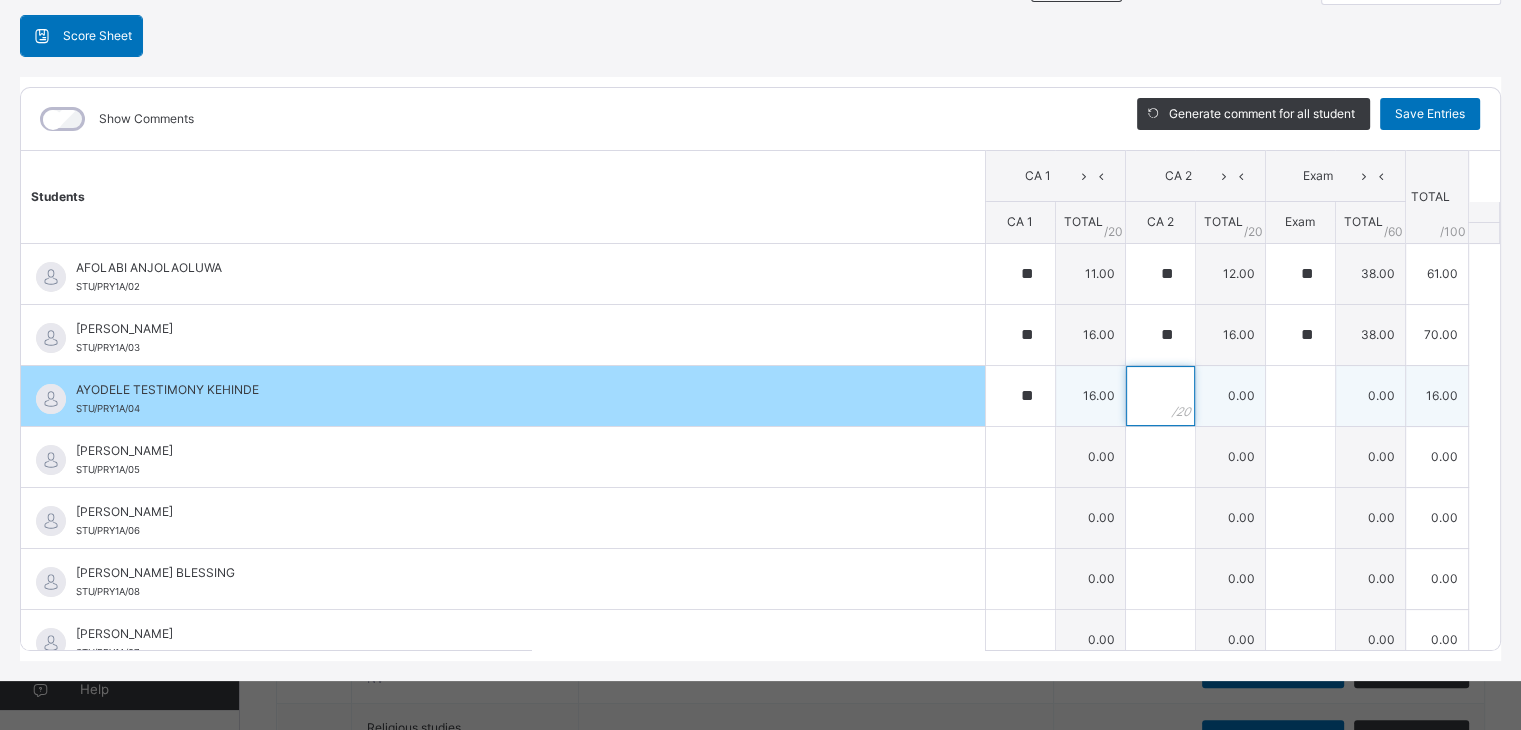 click at bounding box center (1160, 396) 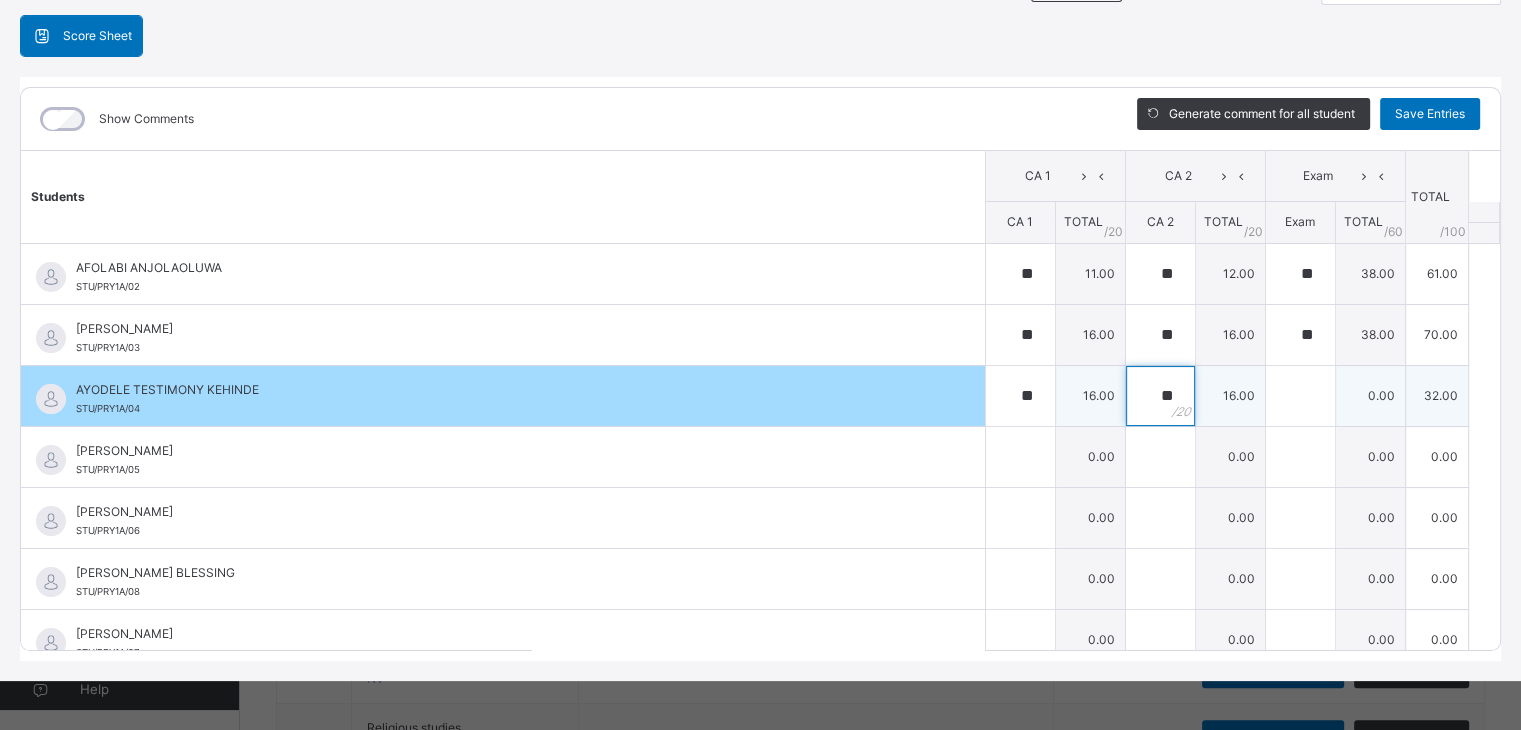 type on "**" 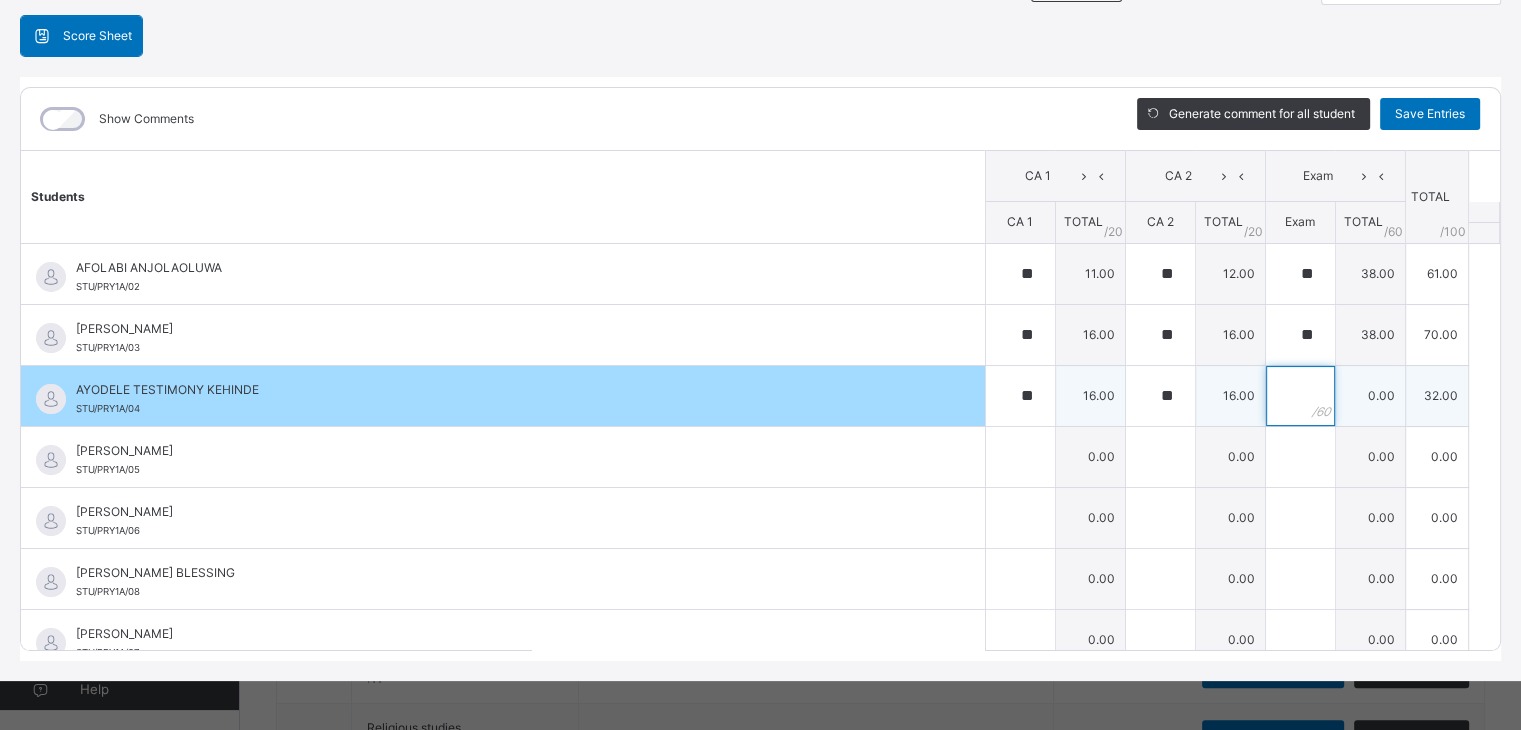 click at bounding box center (1300, 396) 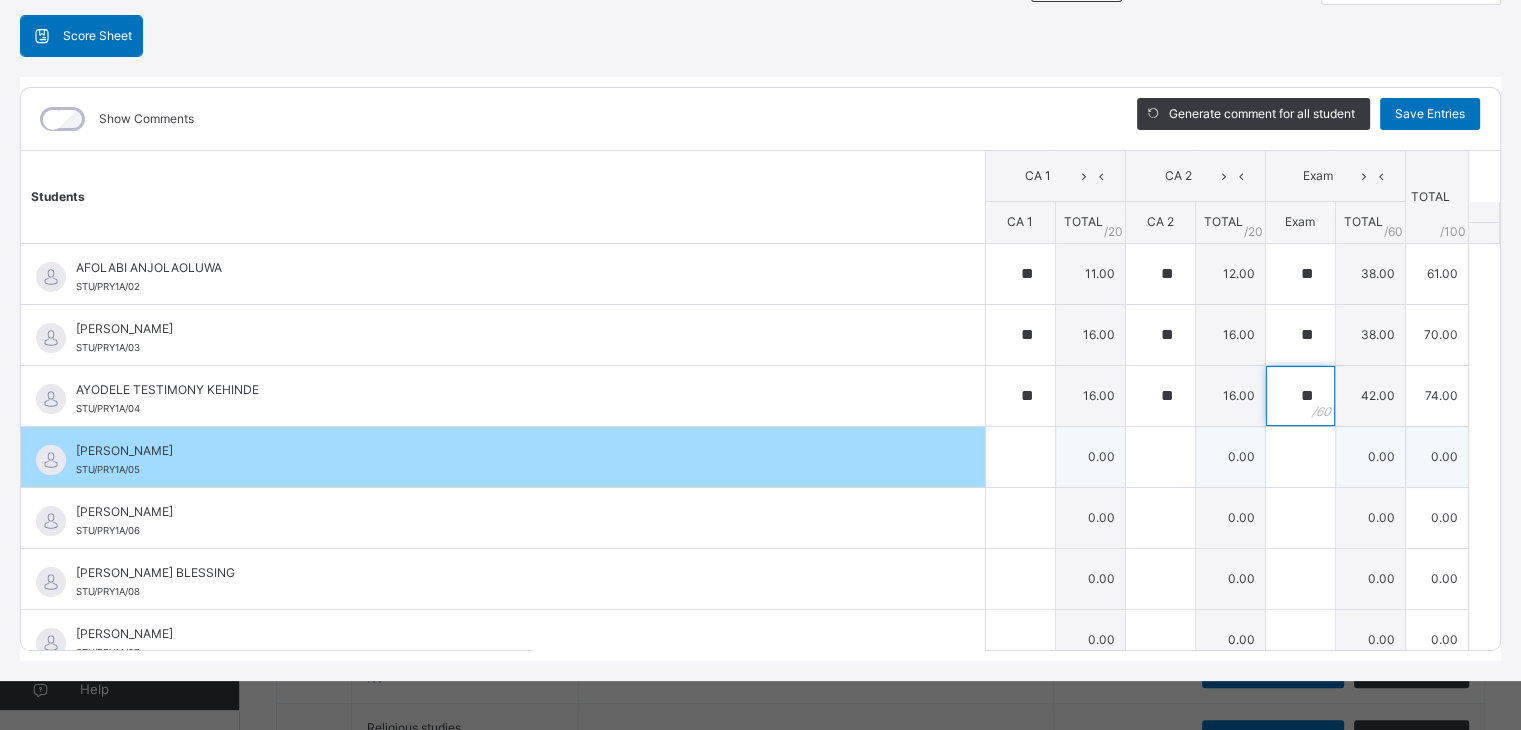 type on "**" 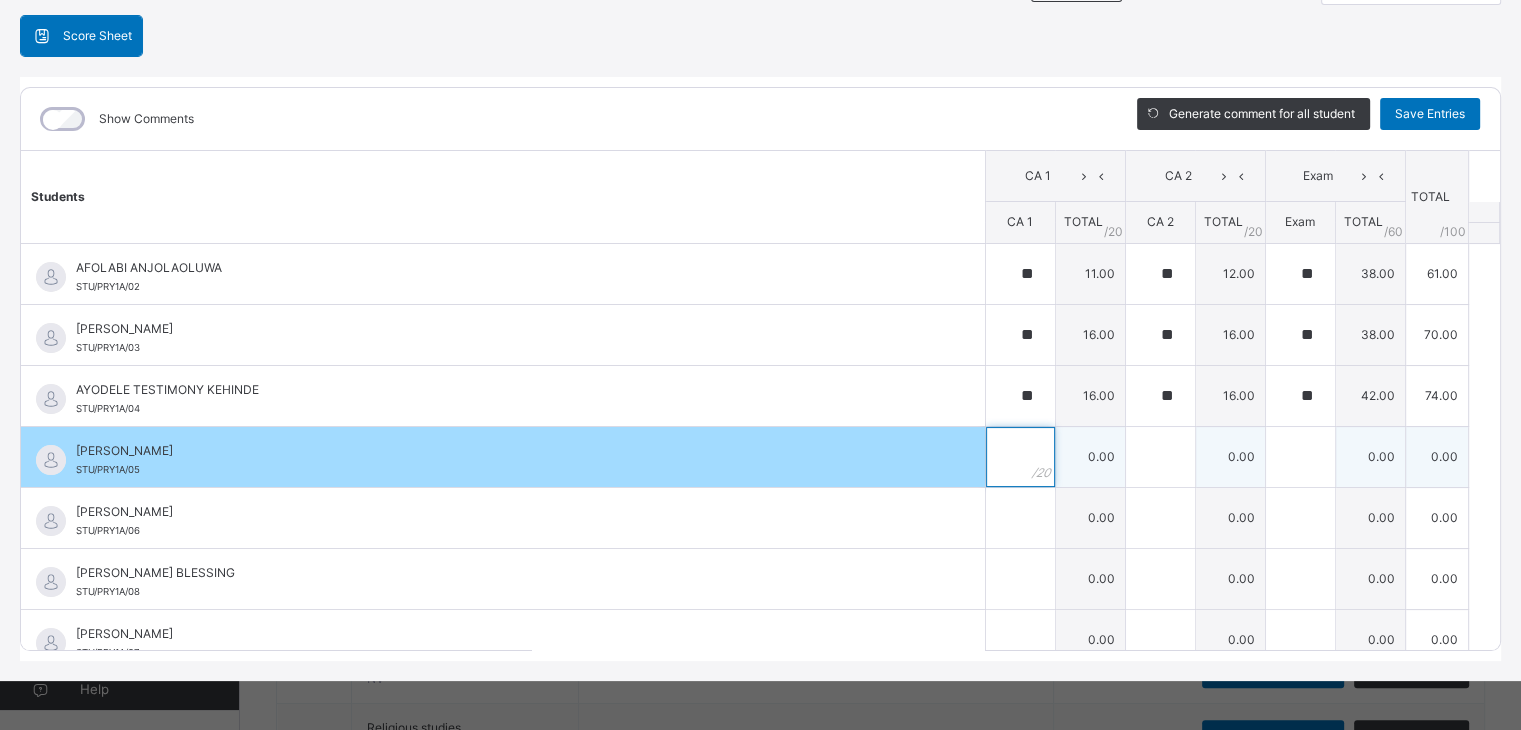 click at bounding box center [1020, 457] 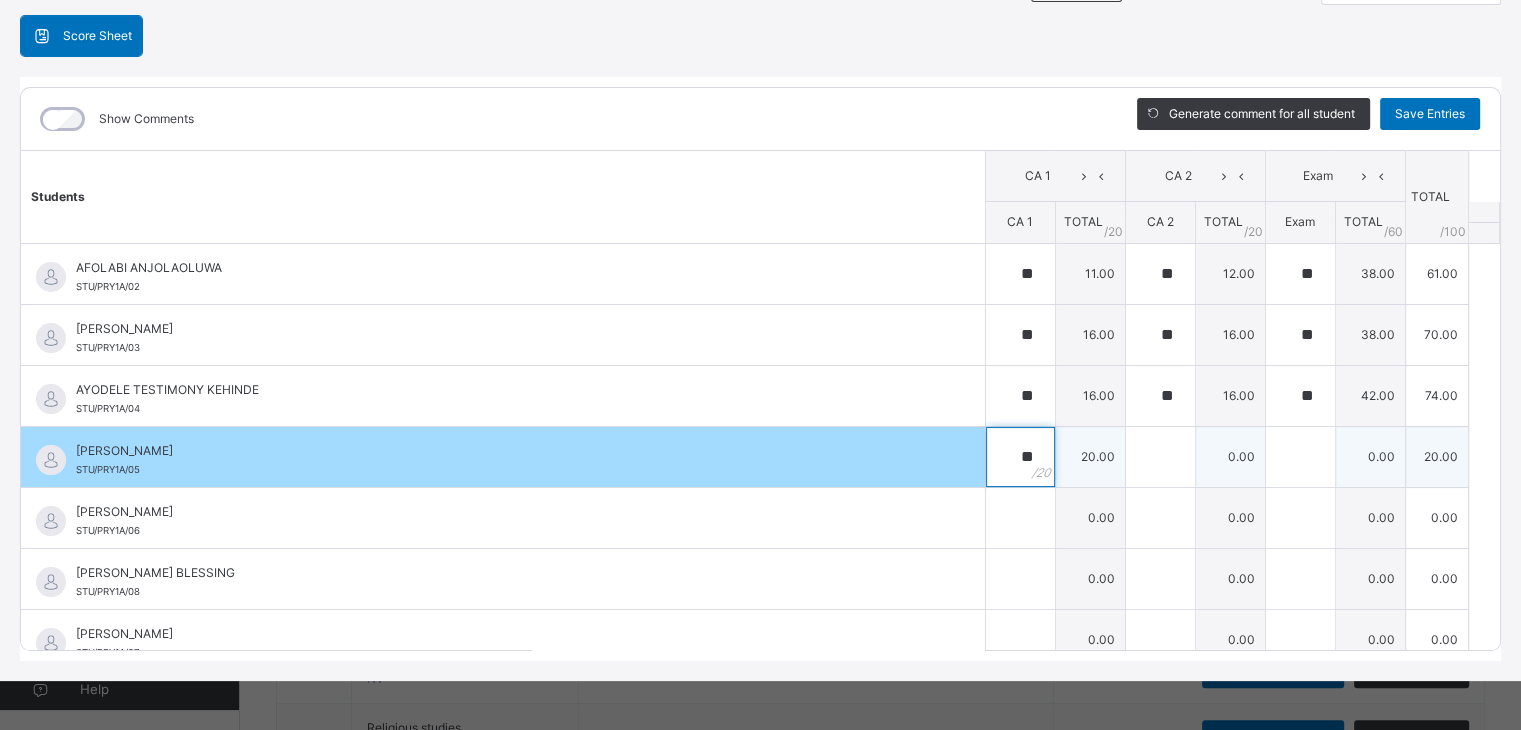 type on "**" 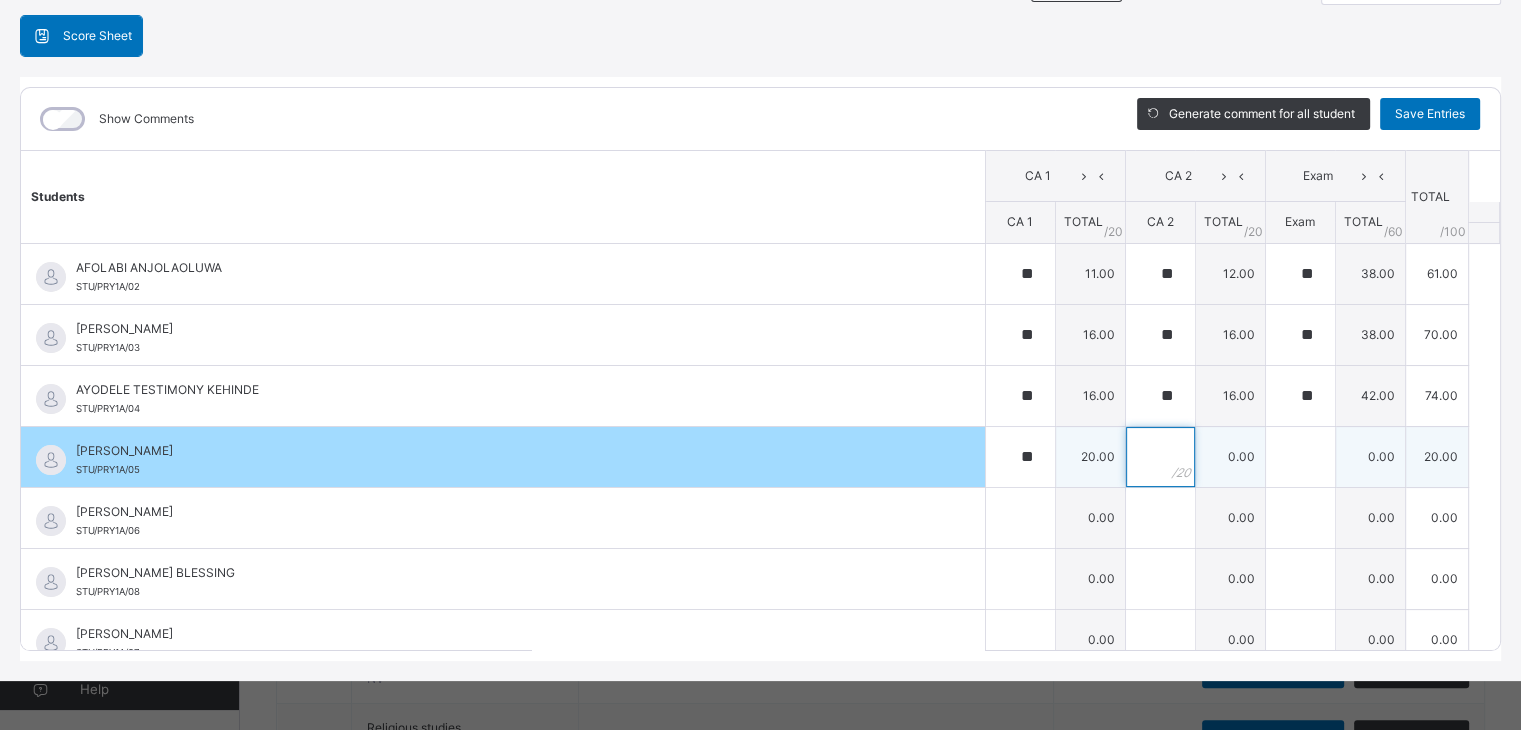 click at bounding box center (1160, 457) 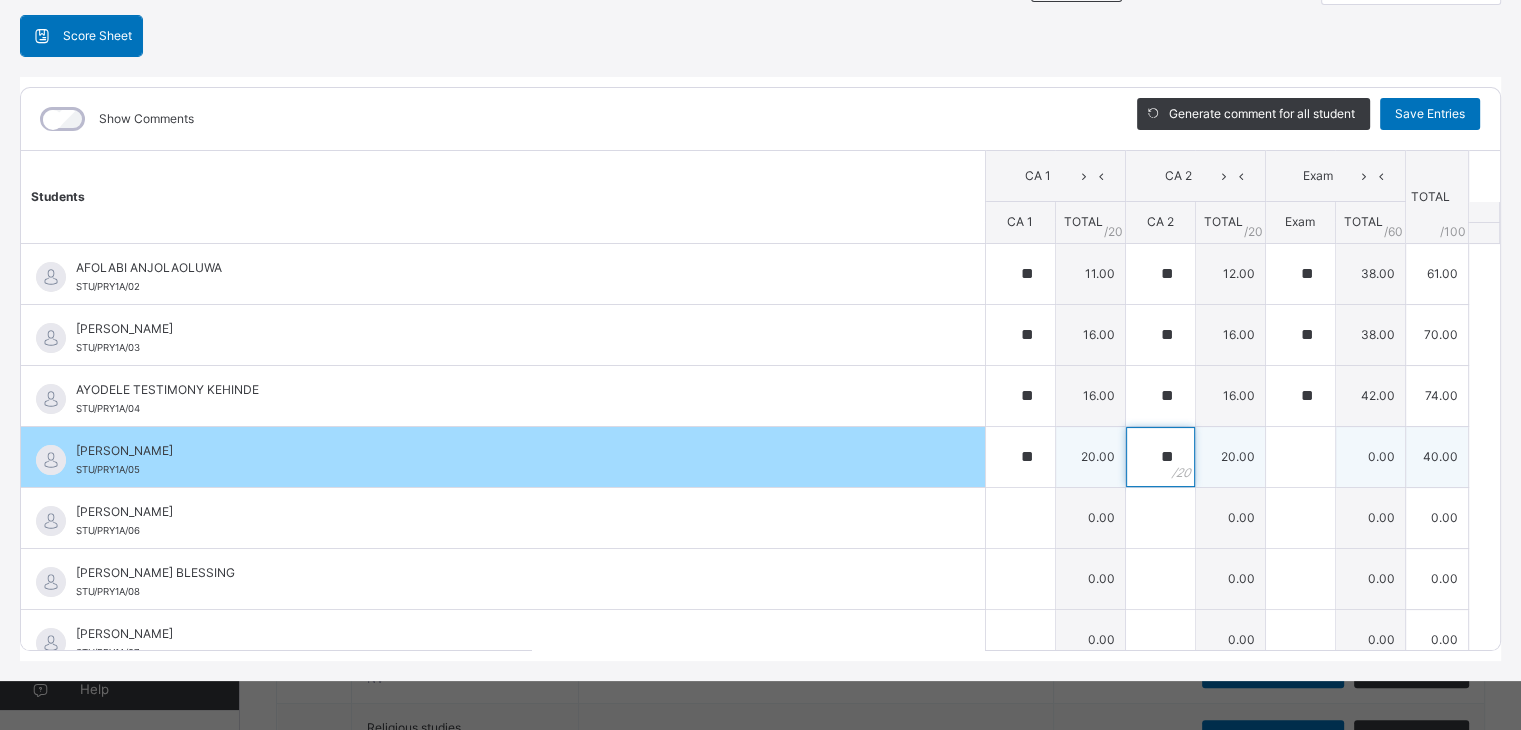 type on "**" 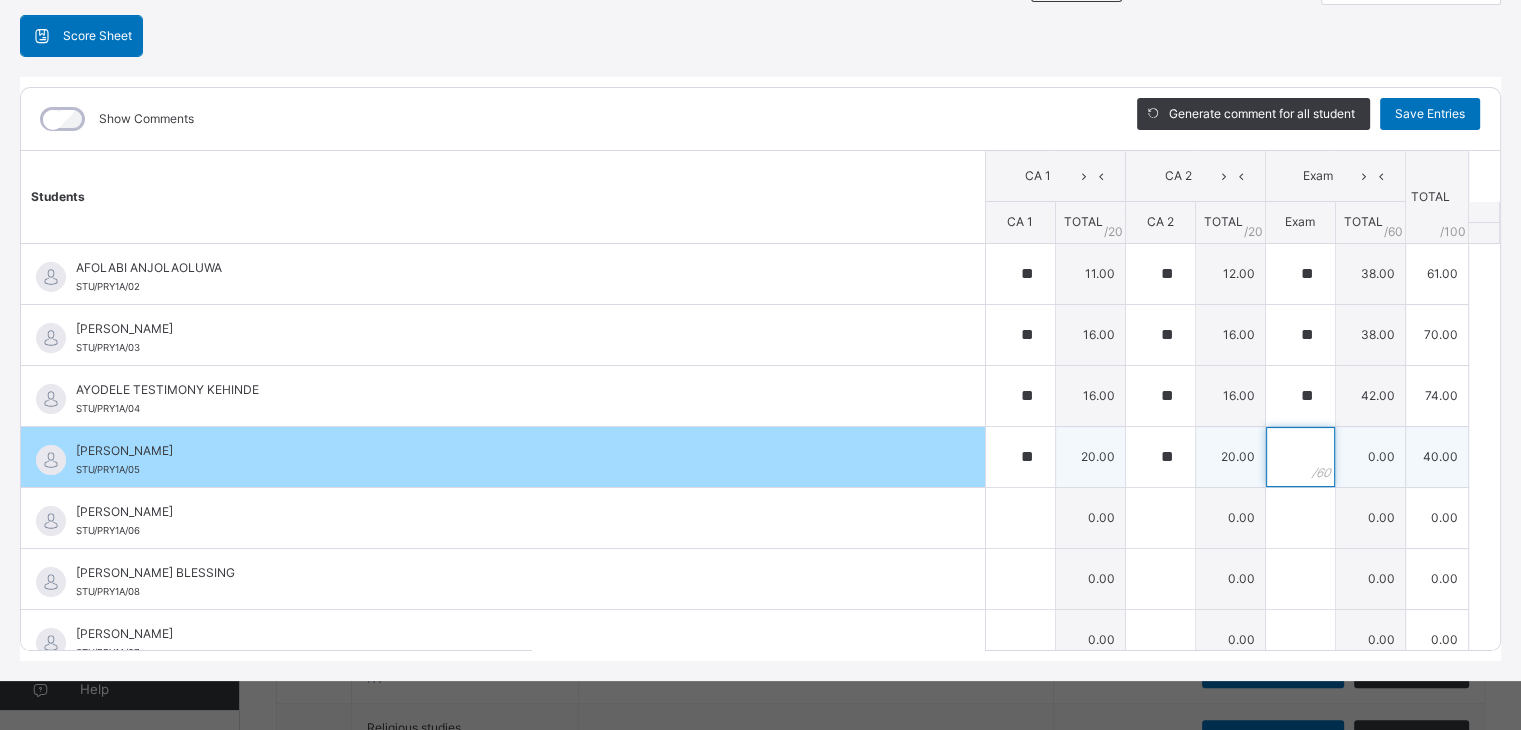 click at bounding box center (1300, 457) 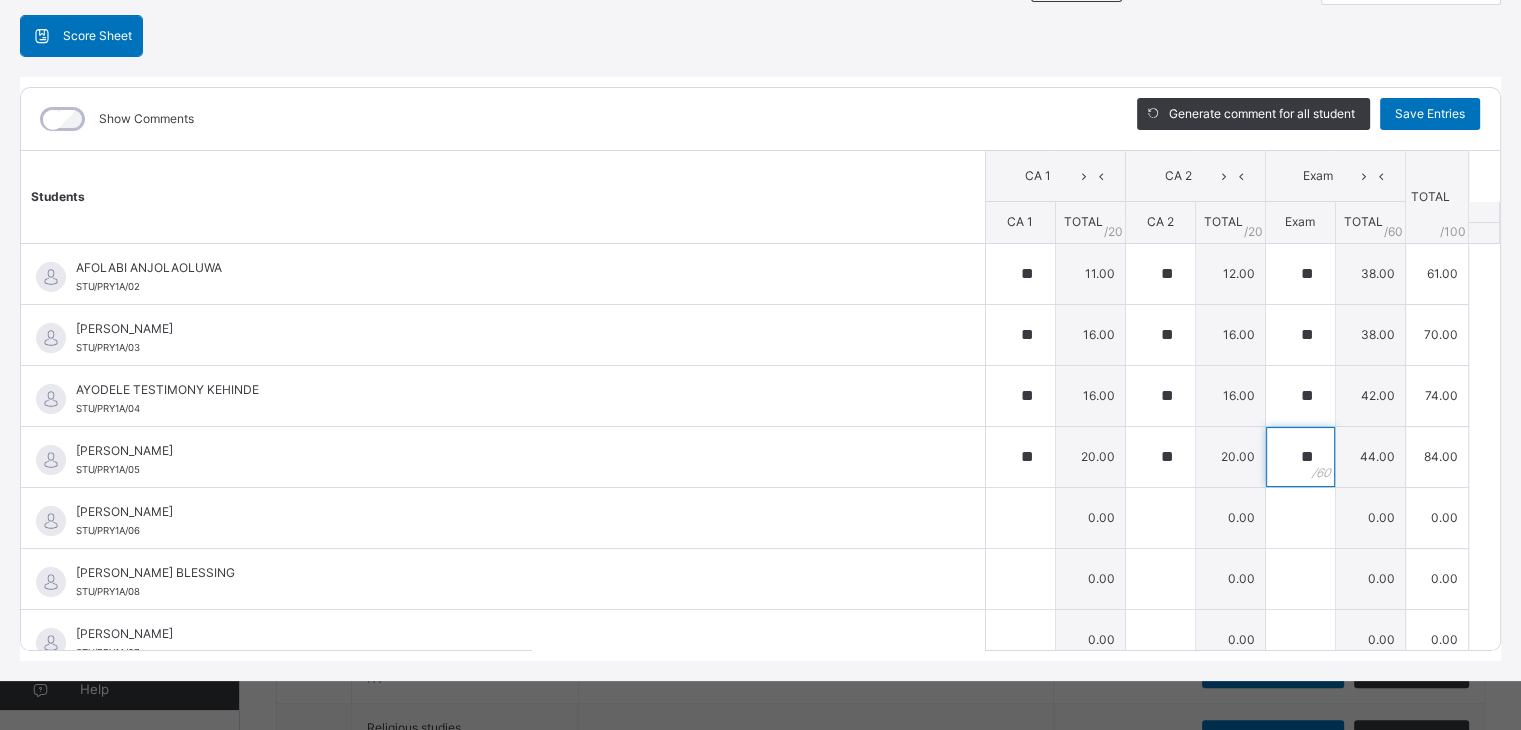 type on "**" 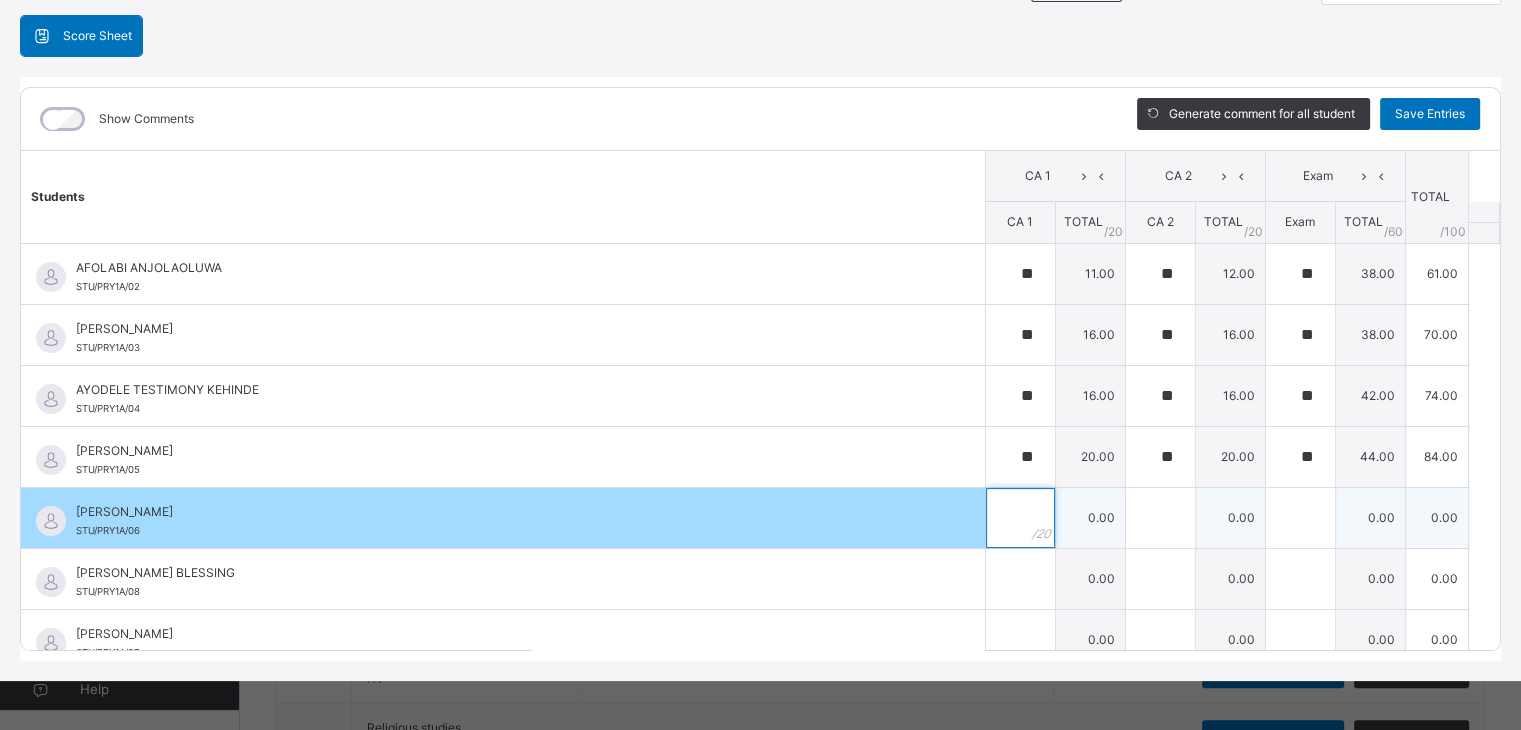 click at bounding box center (1020, 518) 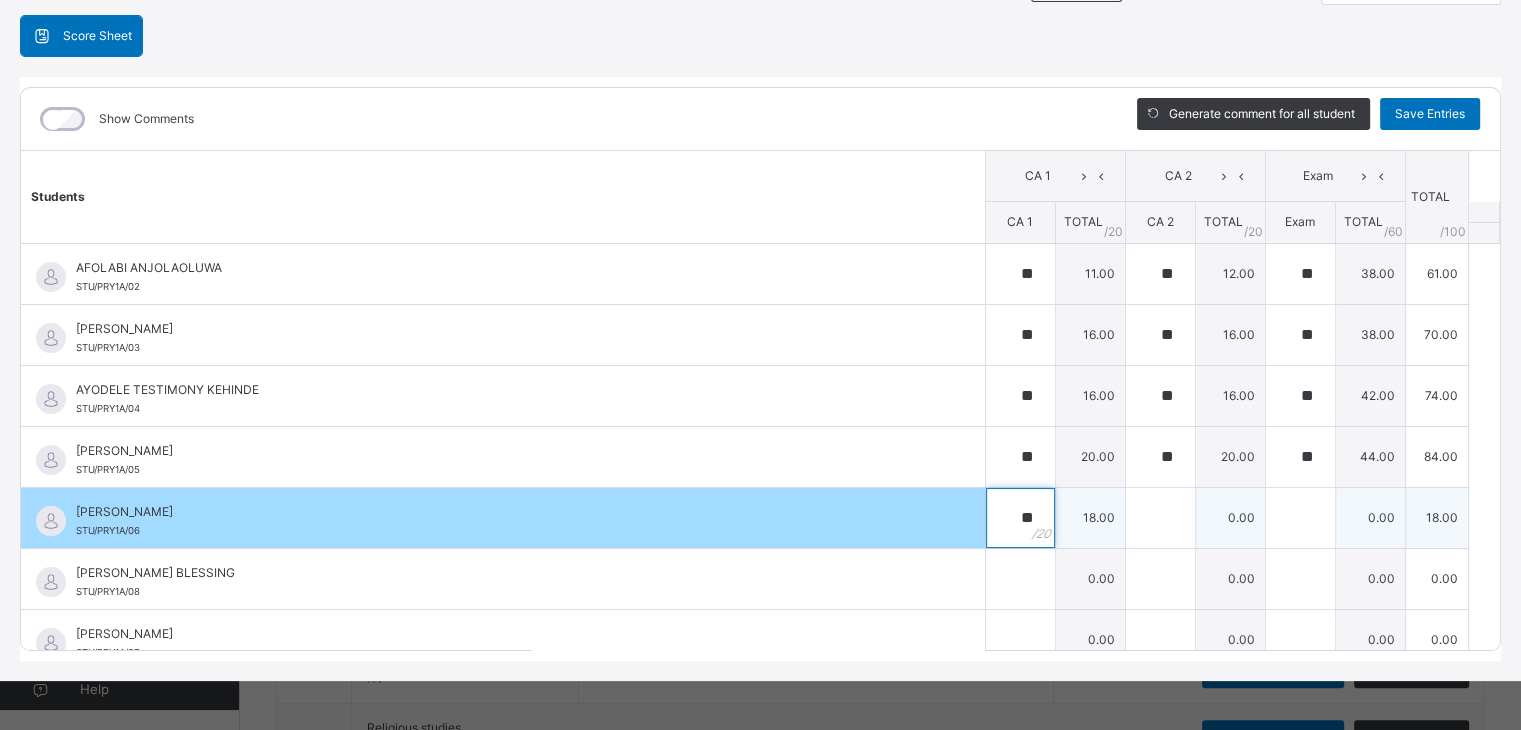type on "**" 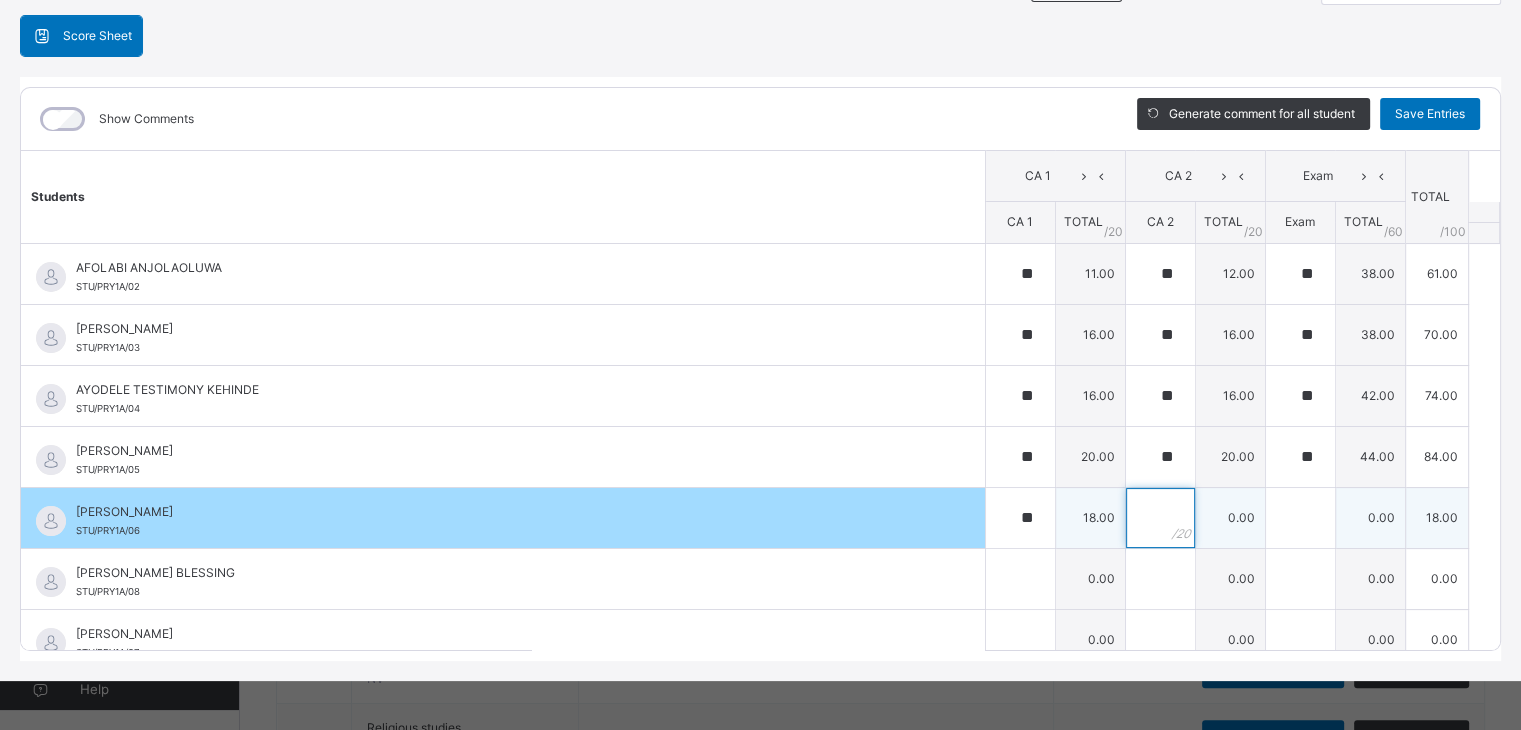 click at bounding box center (1160, 518) 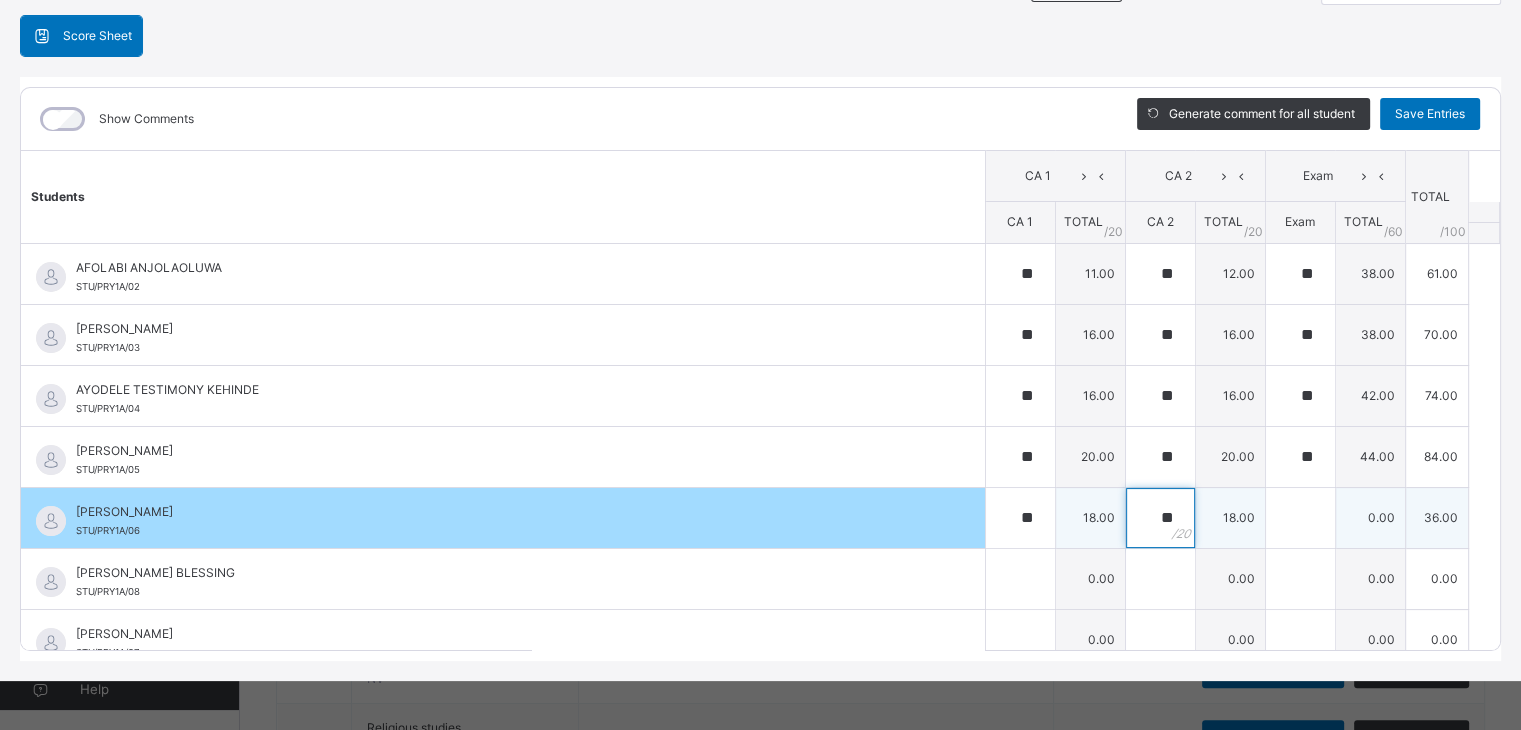 type on "**" 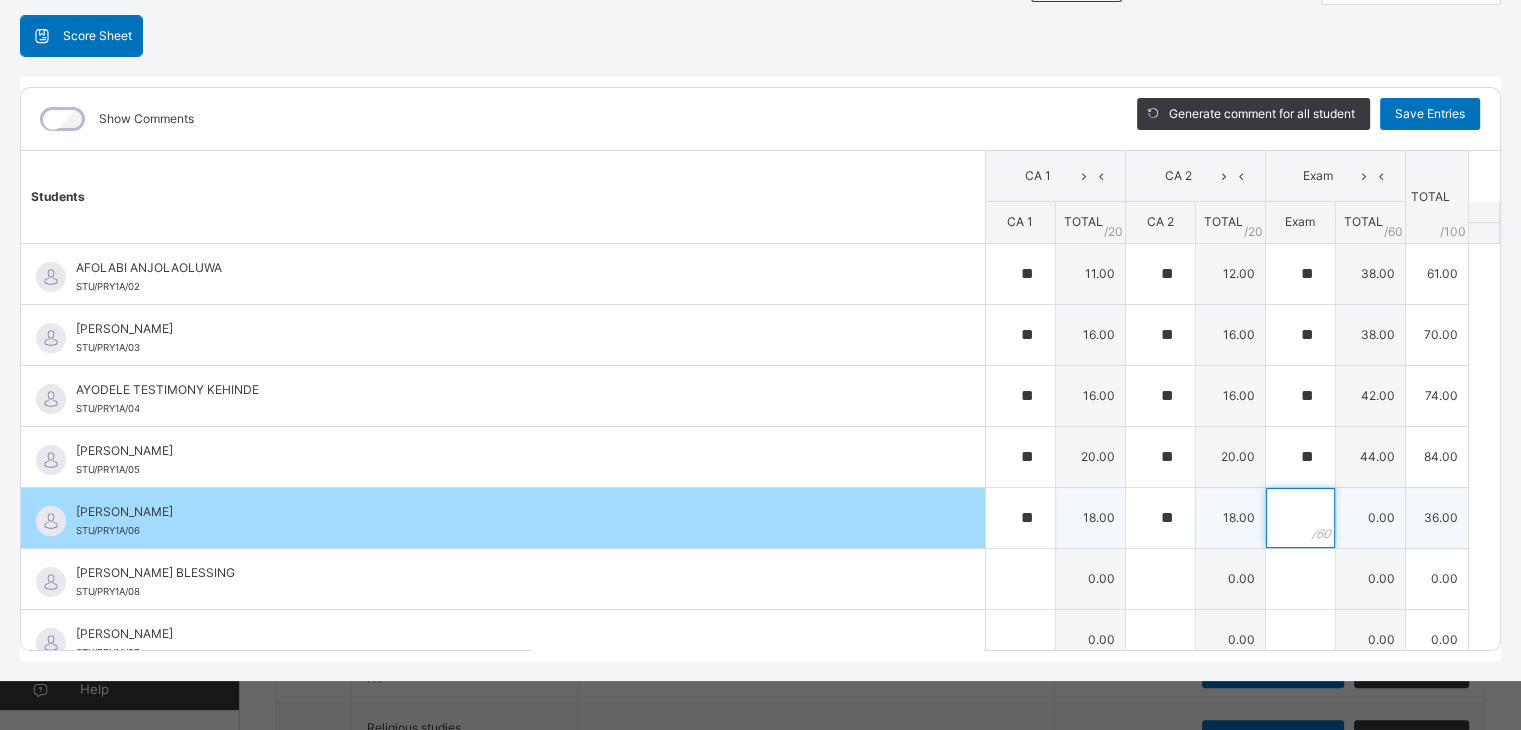 click at bounding box center [1300, 518] 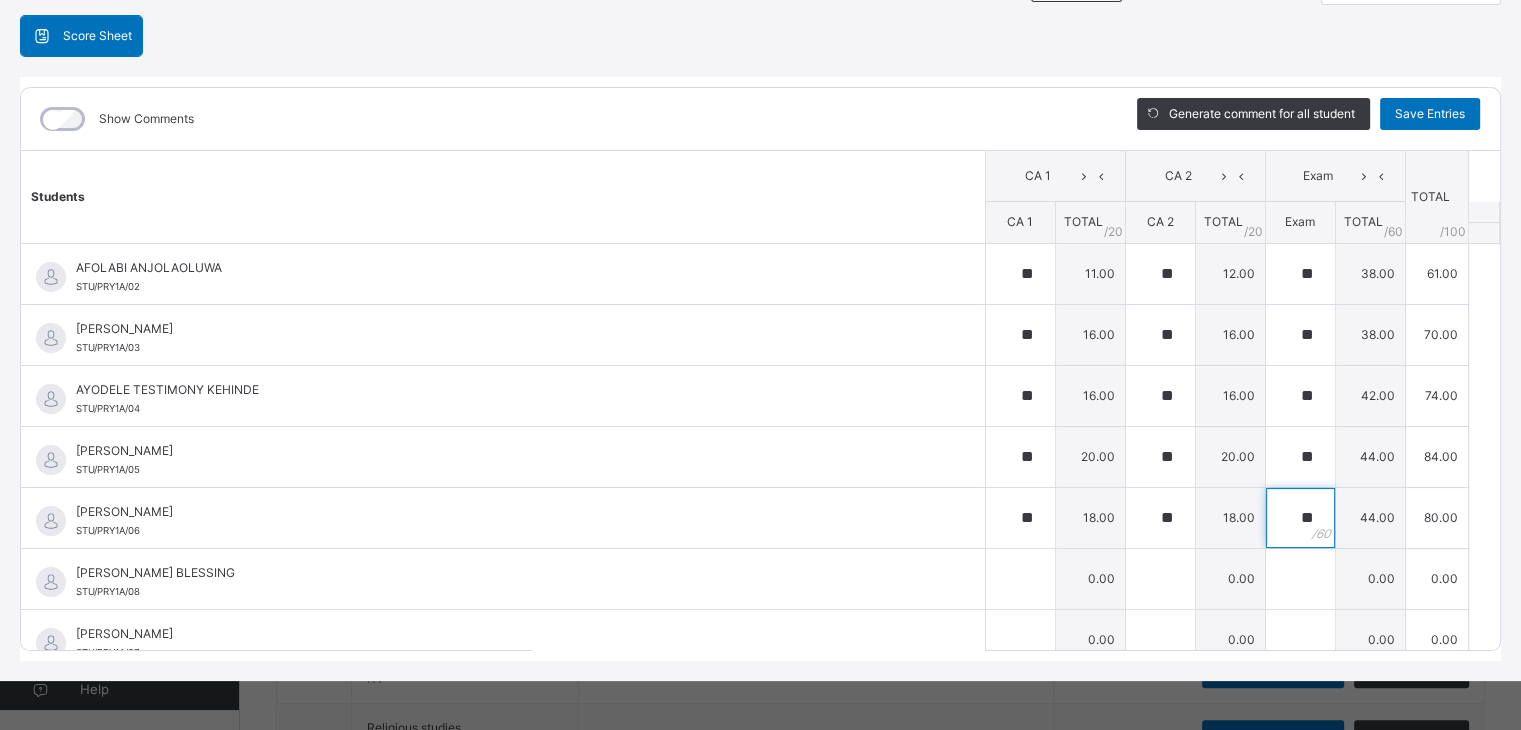 type on "**" 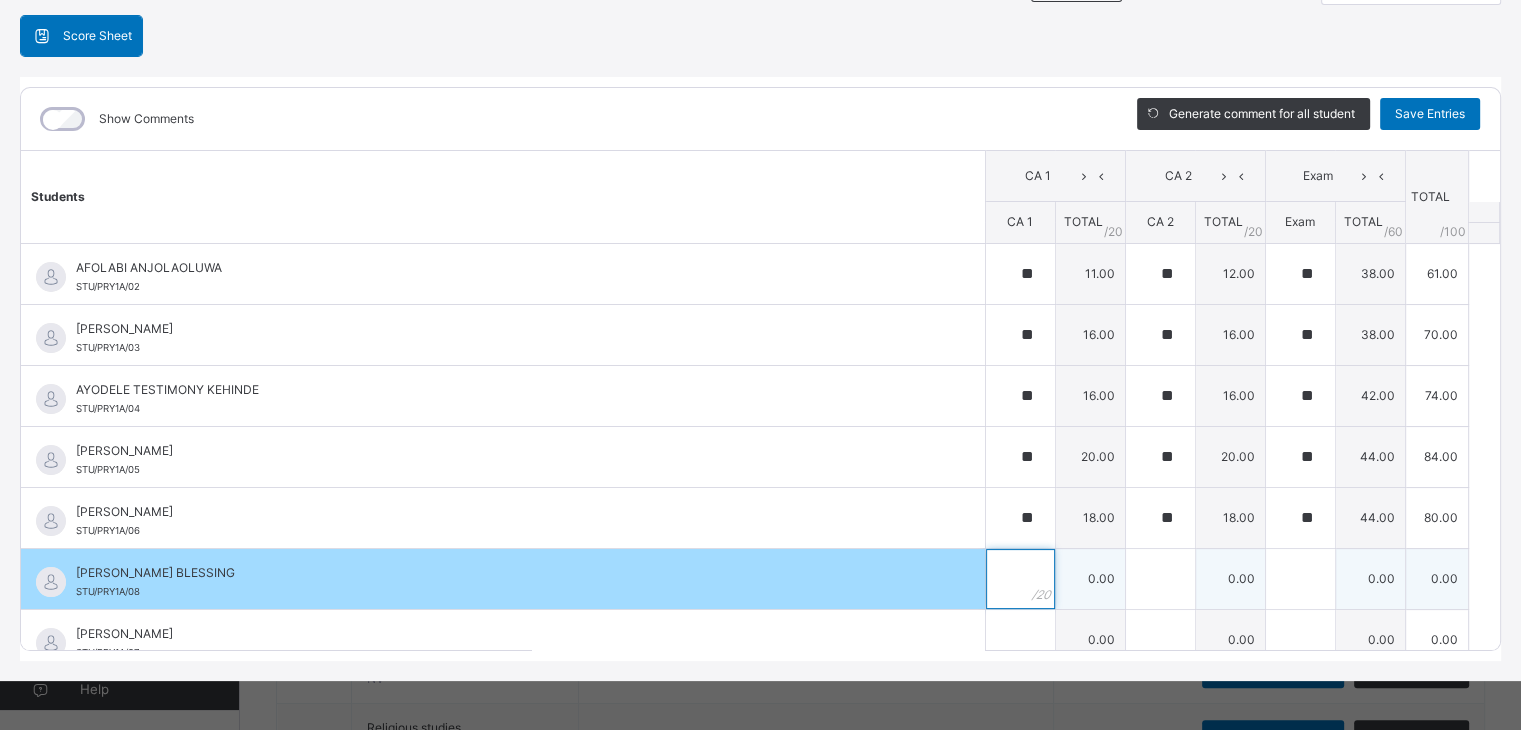 click at bounding box center (1020, 579) 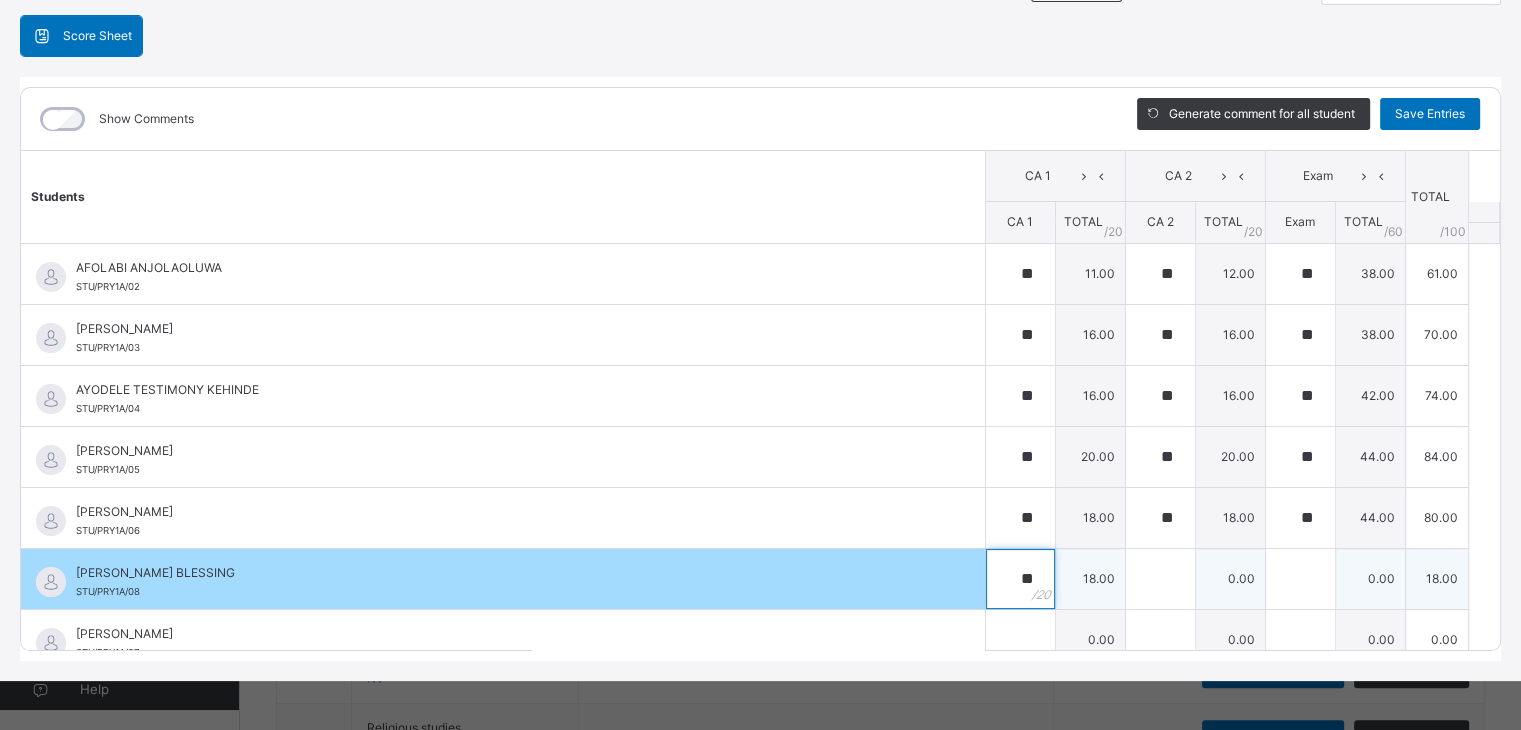 type on "**" 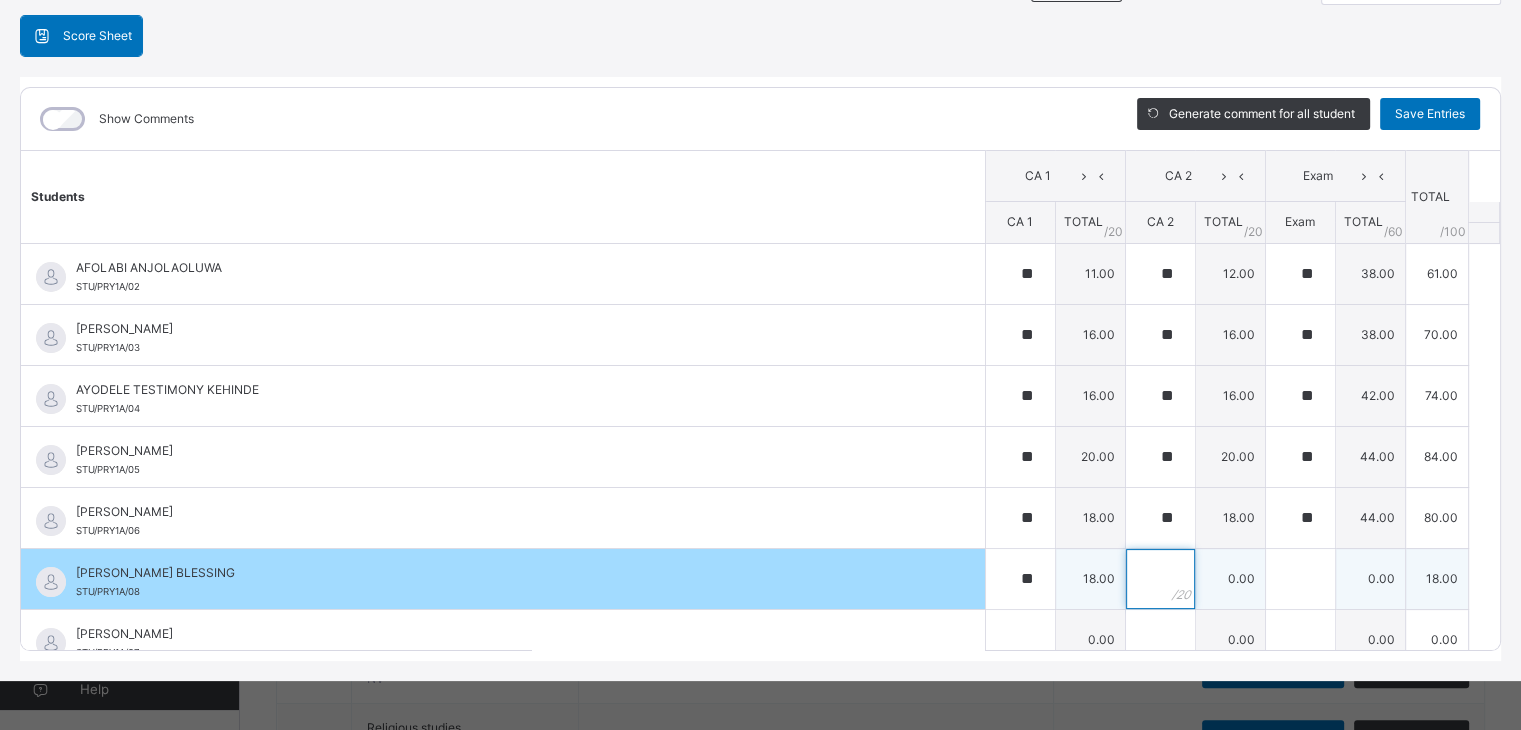 click at bounding box center (1160, 579) 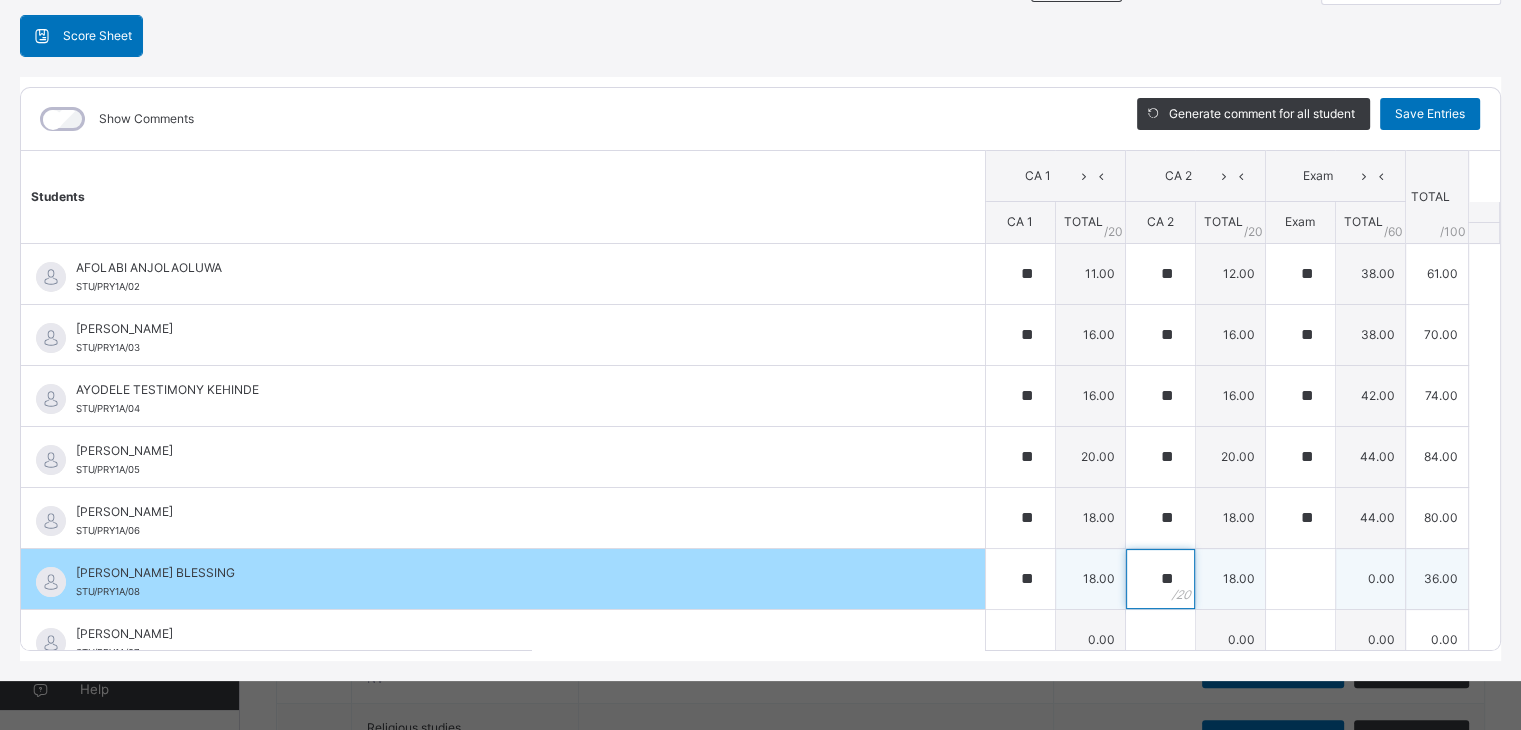 type on "**" 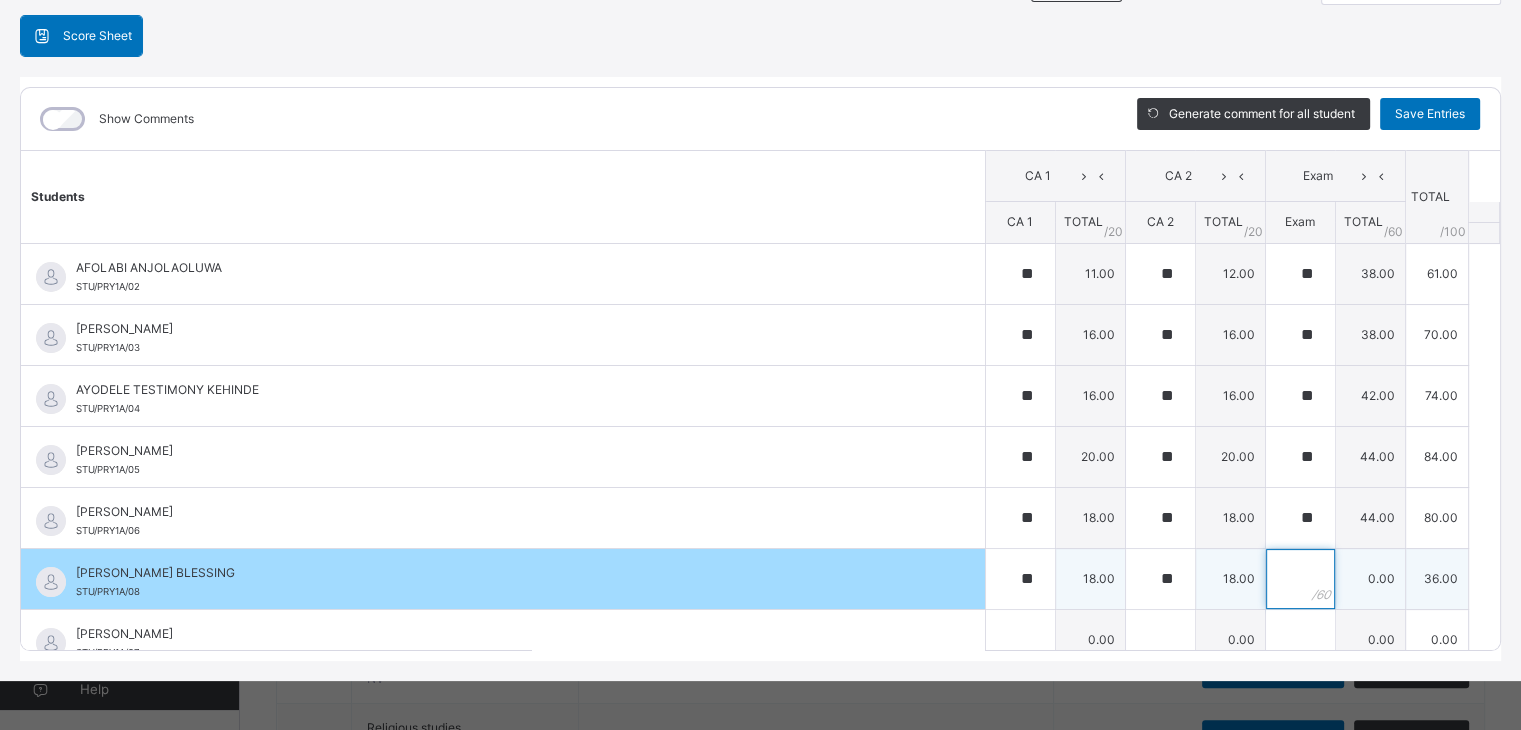click at bounding box center [1300, 579] 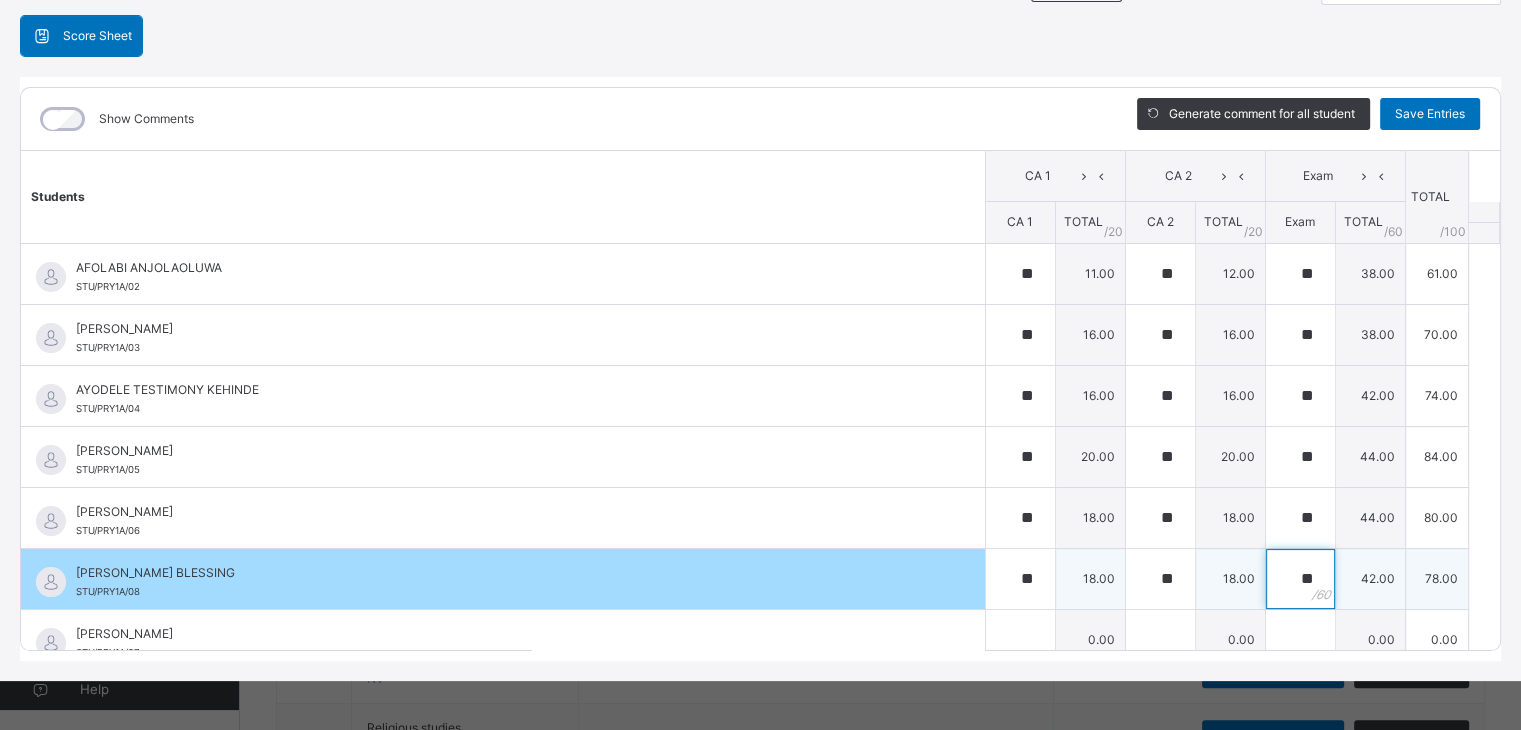 type on "**" 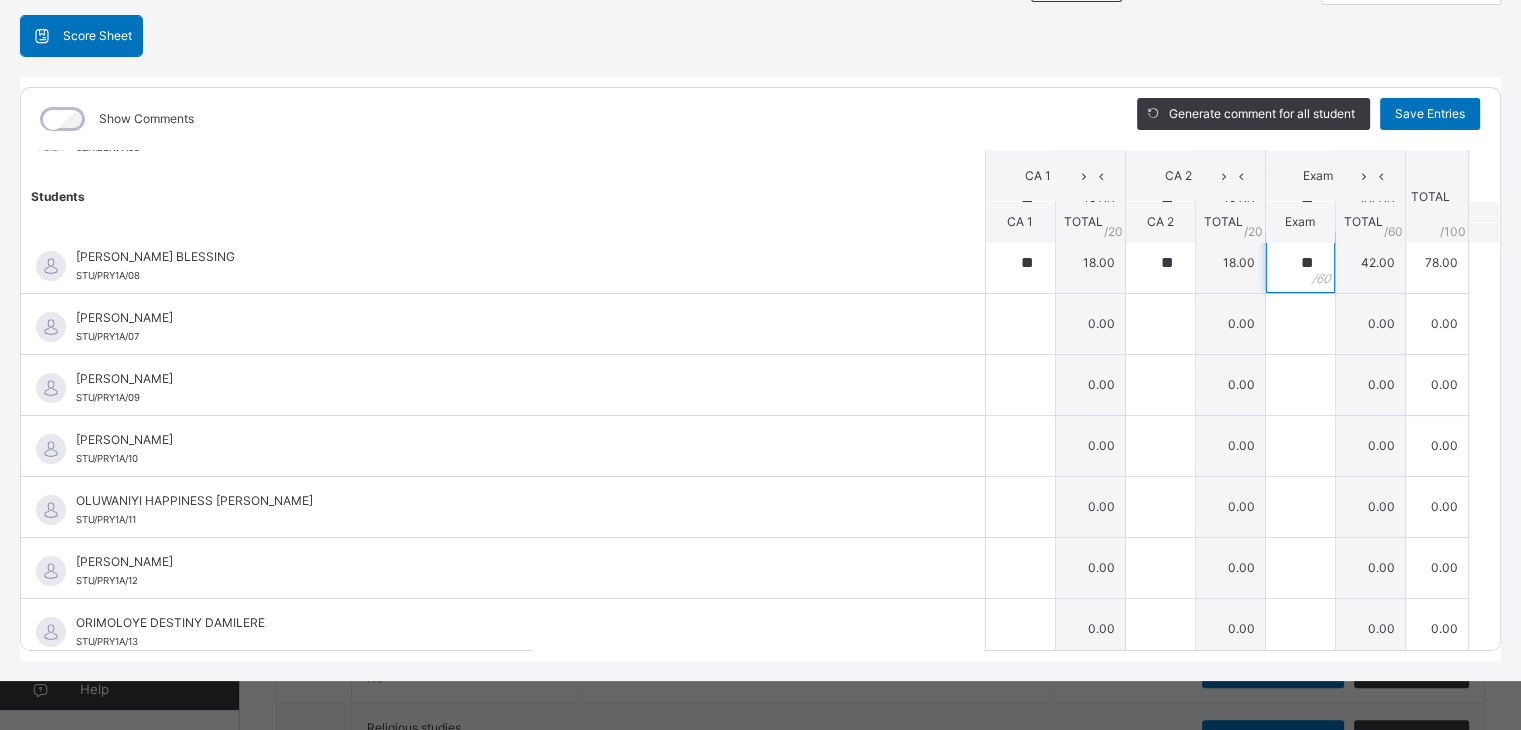 scroll, scrollTop: 318, scrollLeft: 0, axis: vertical 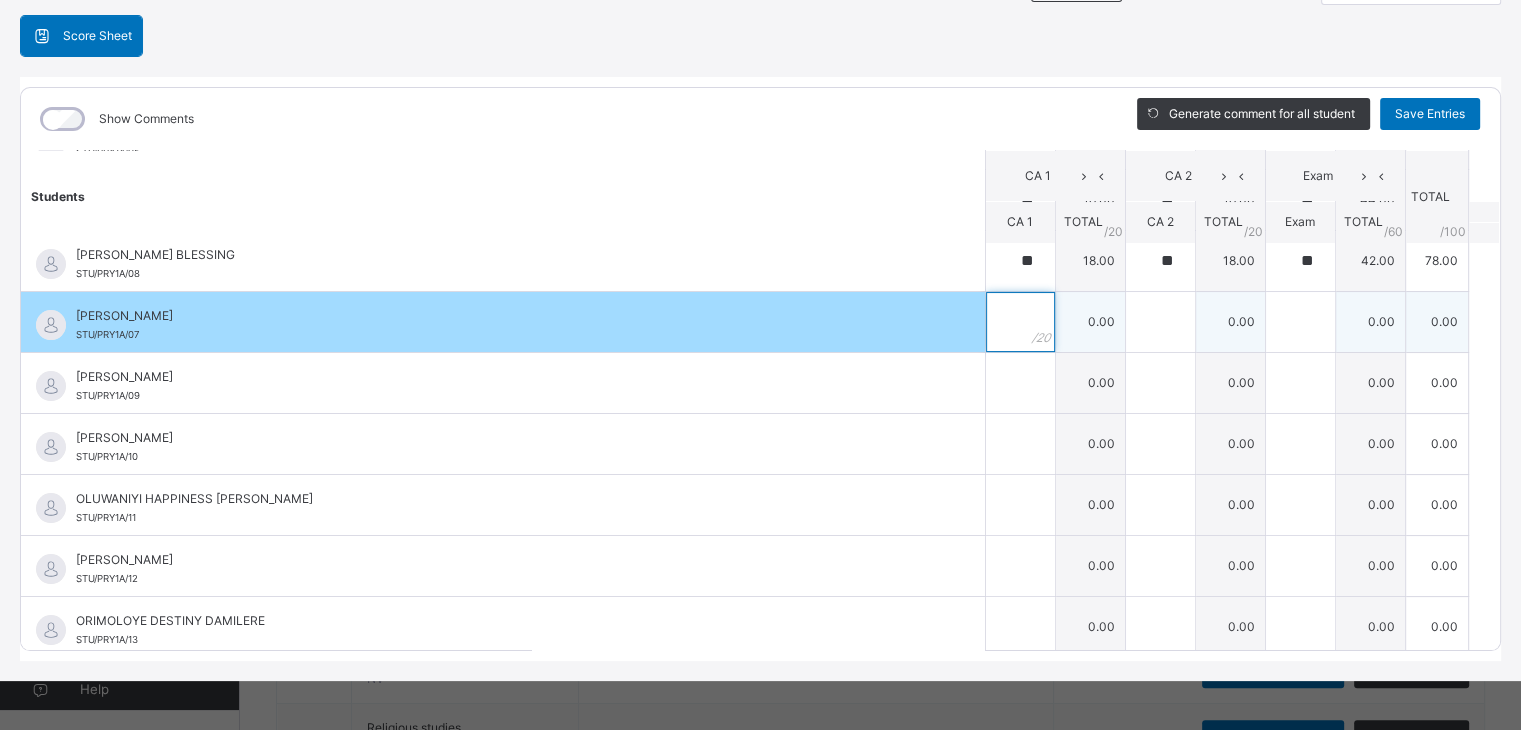 click at bounding box center (1020, 322) 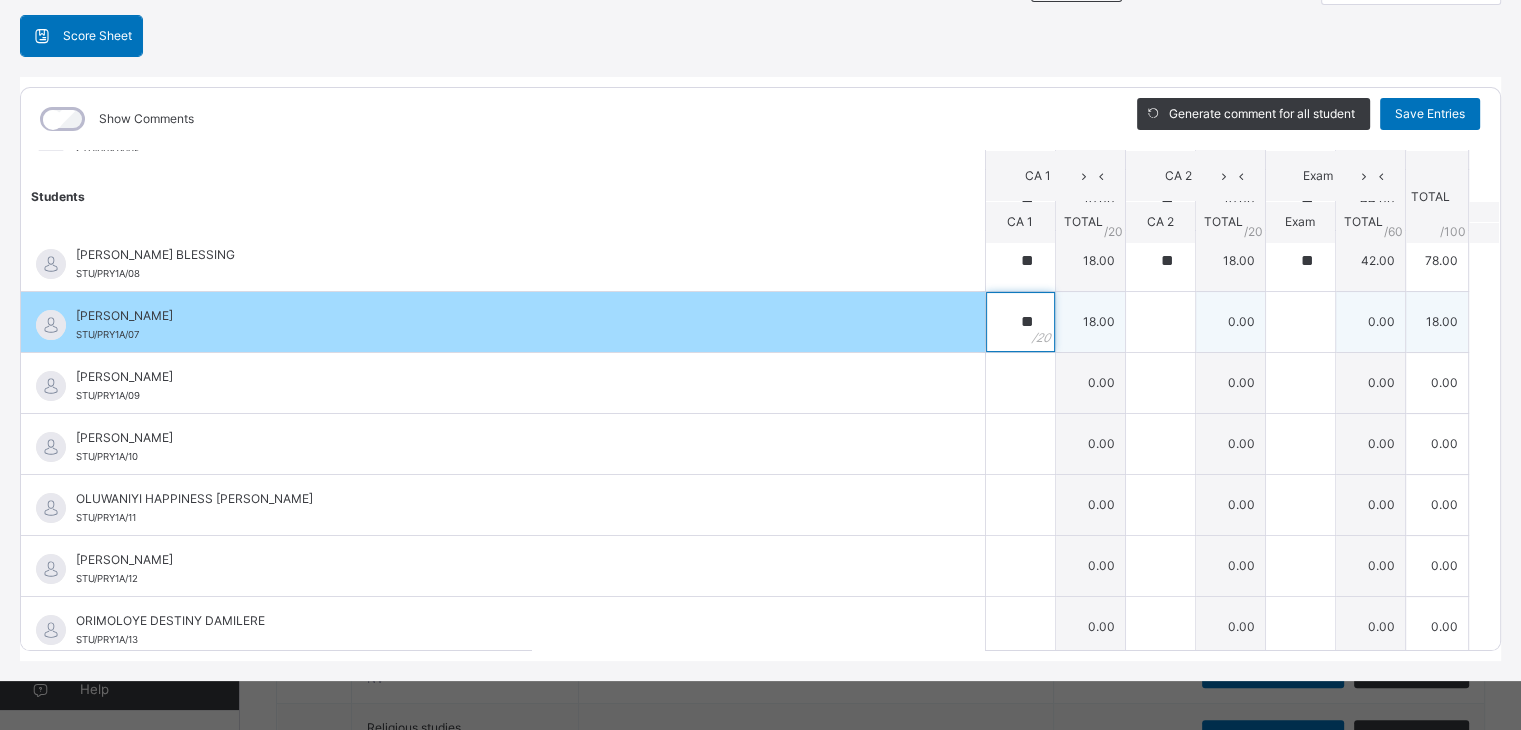 type on "**" 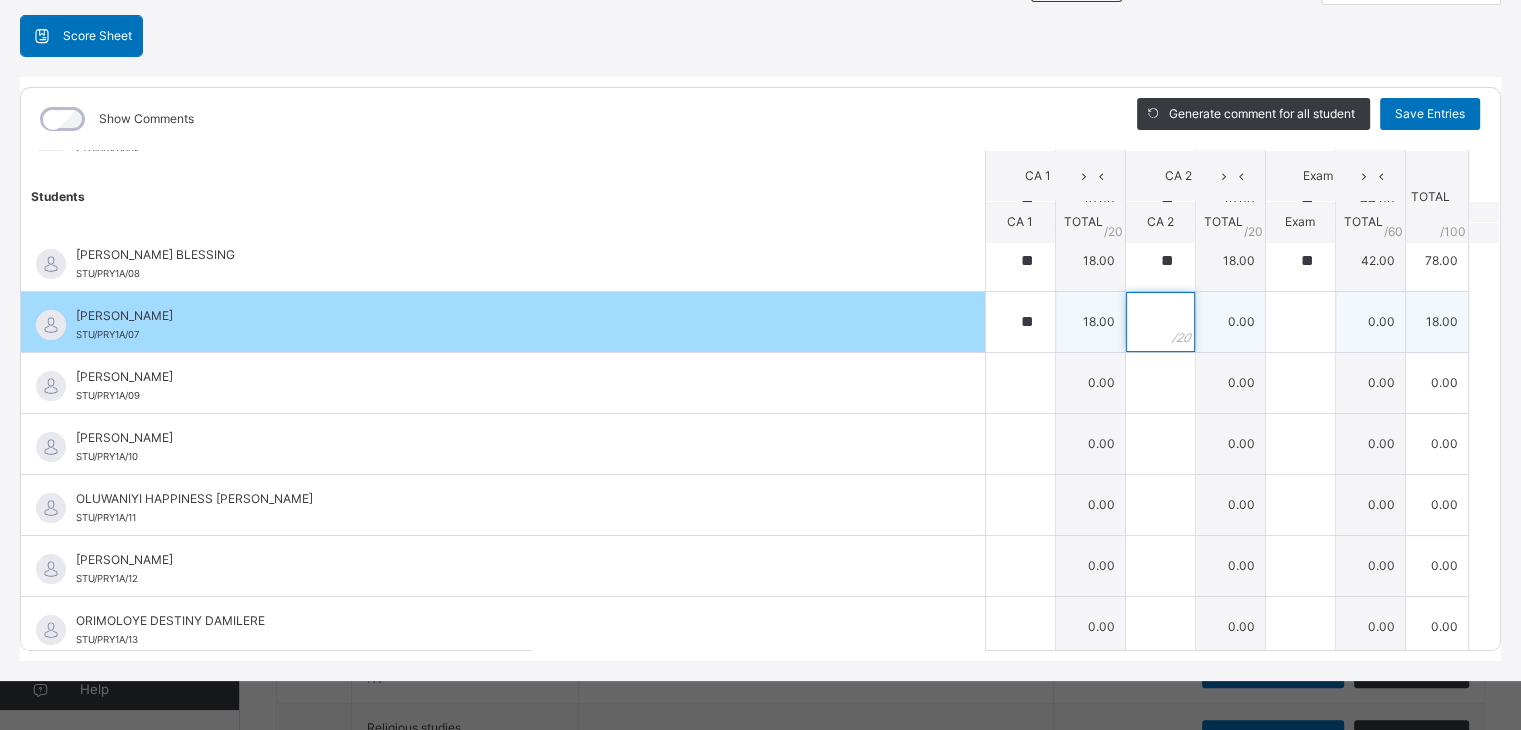 click at bounding box center (1160, 322) 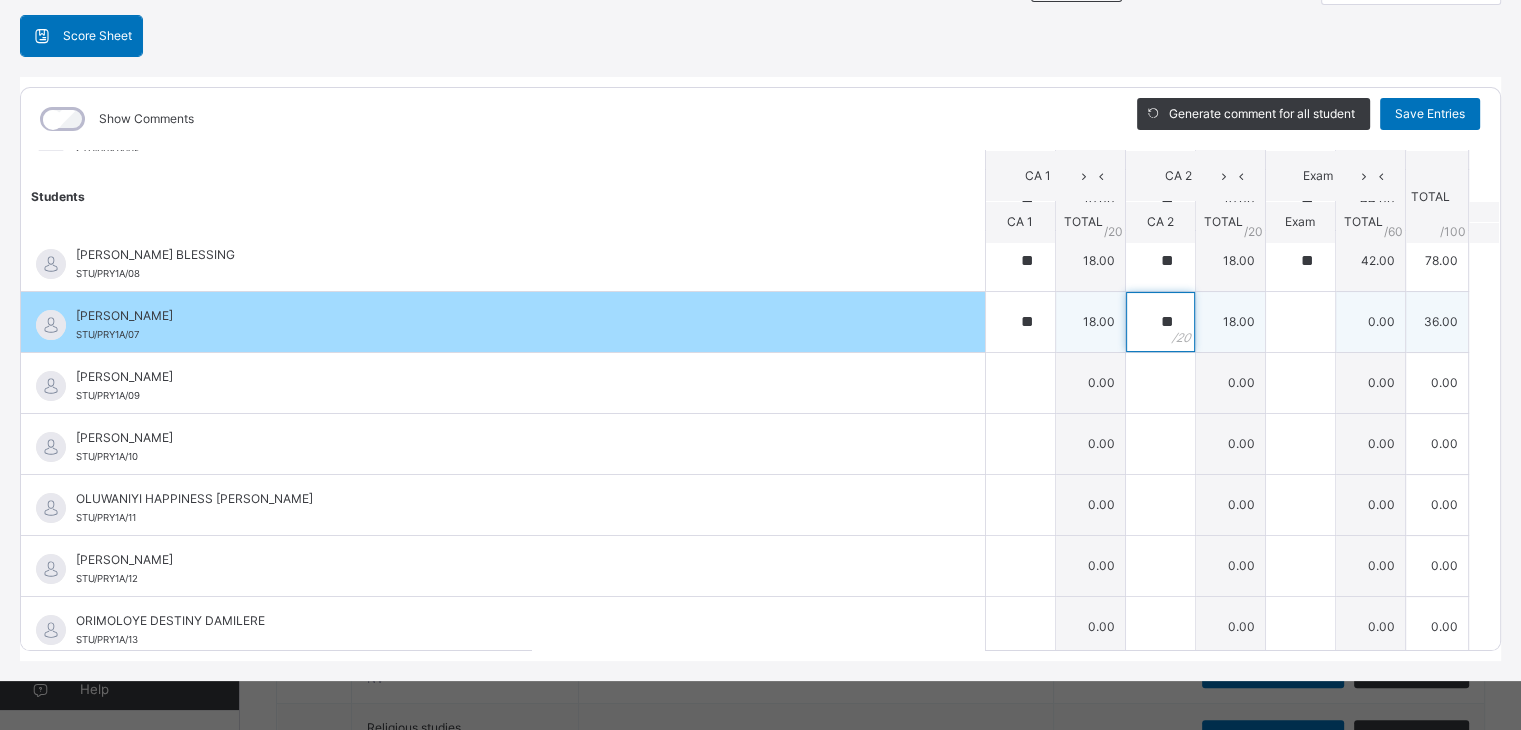 type on "**" 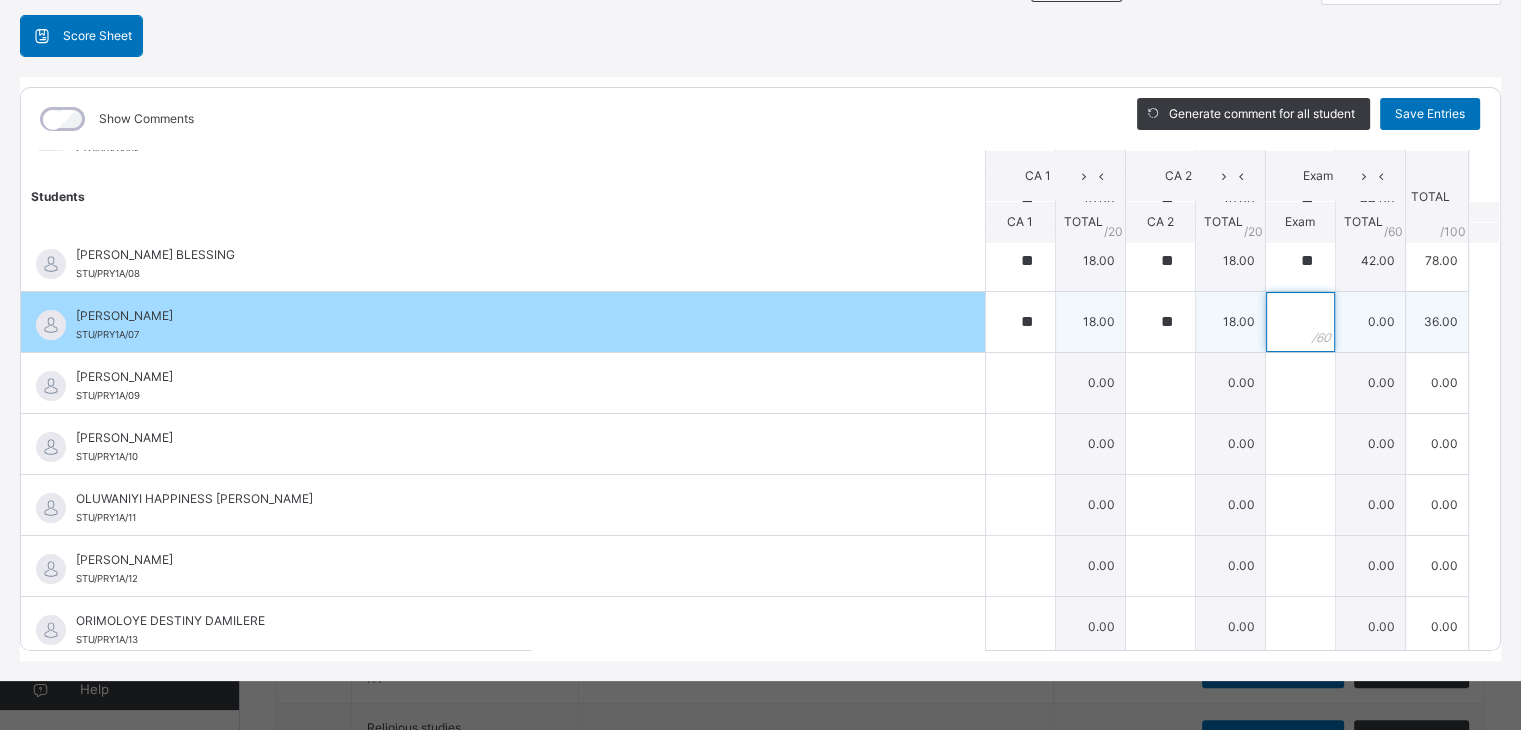 click at bounding box center (1300, 322) 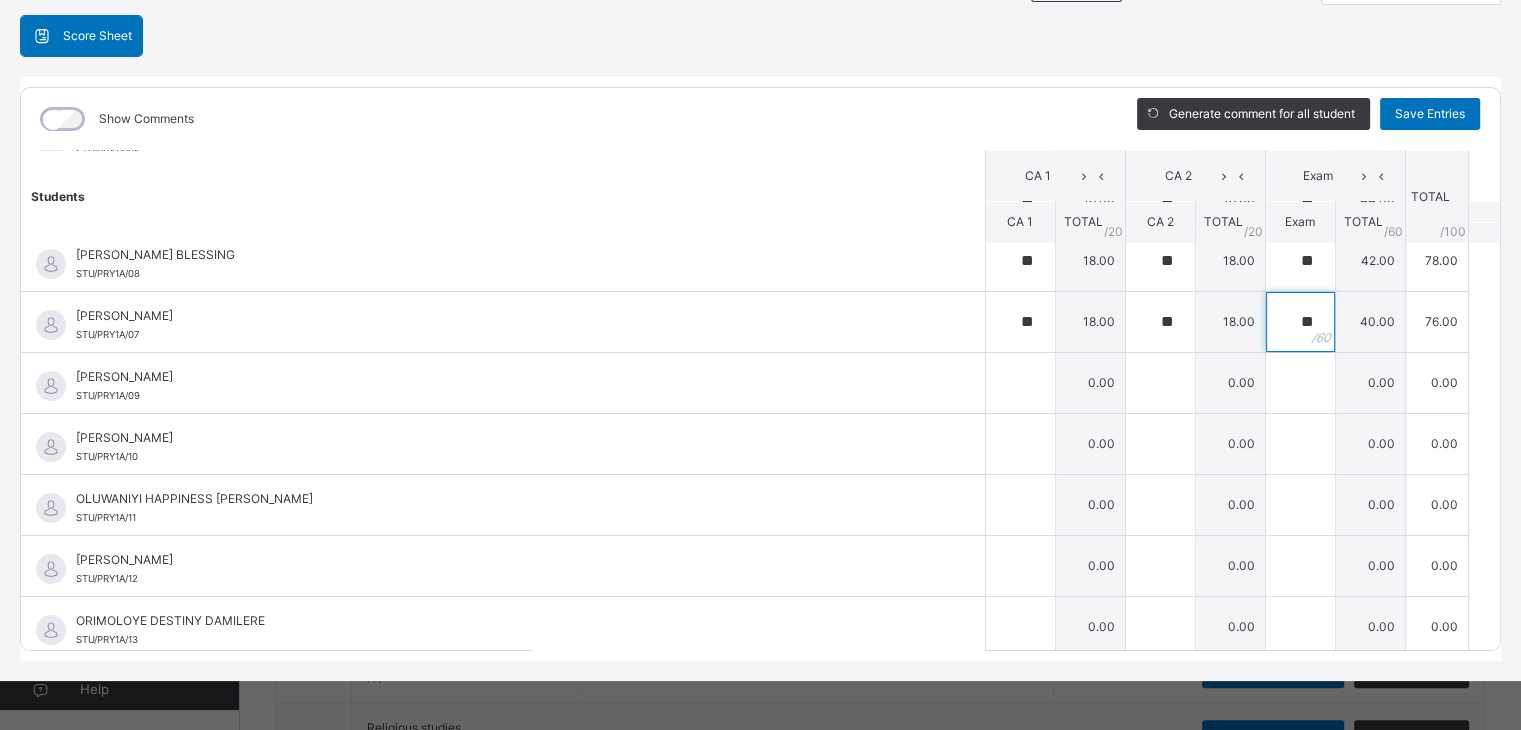 type on "**" 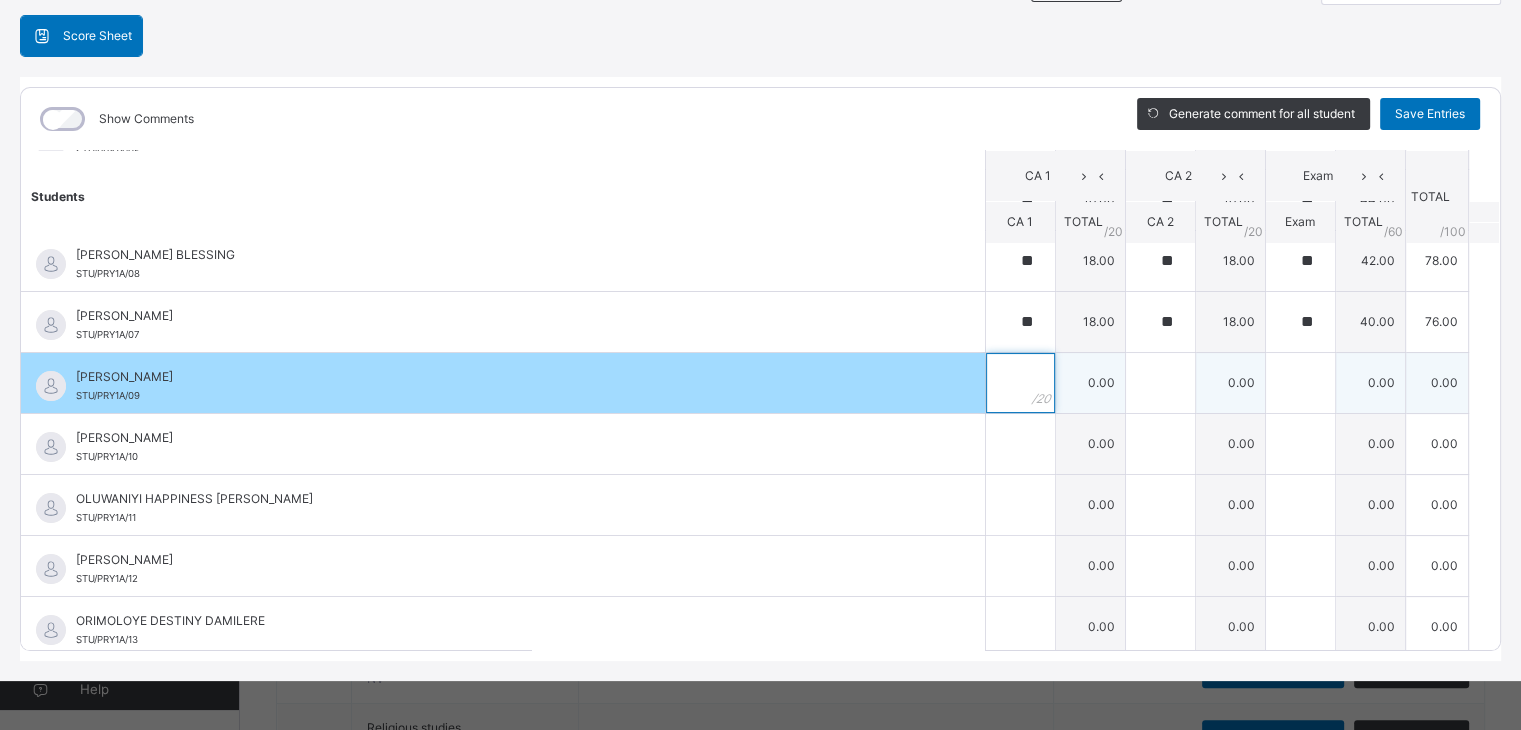 click at bounding box center [1020, 383] 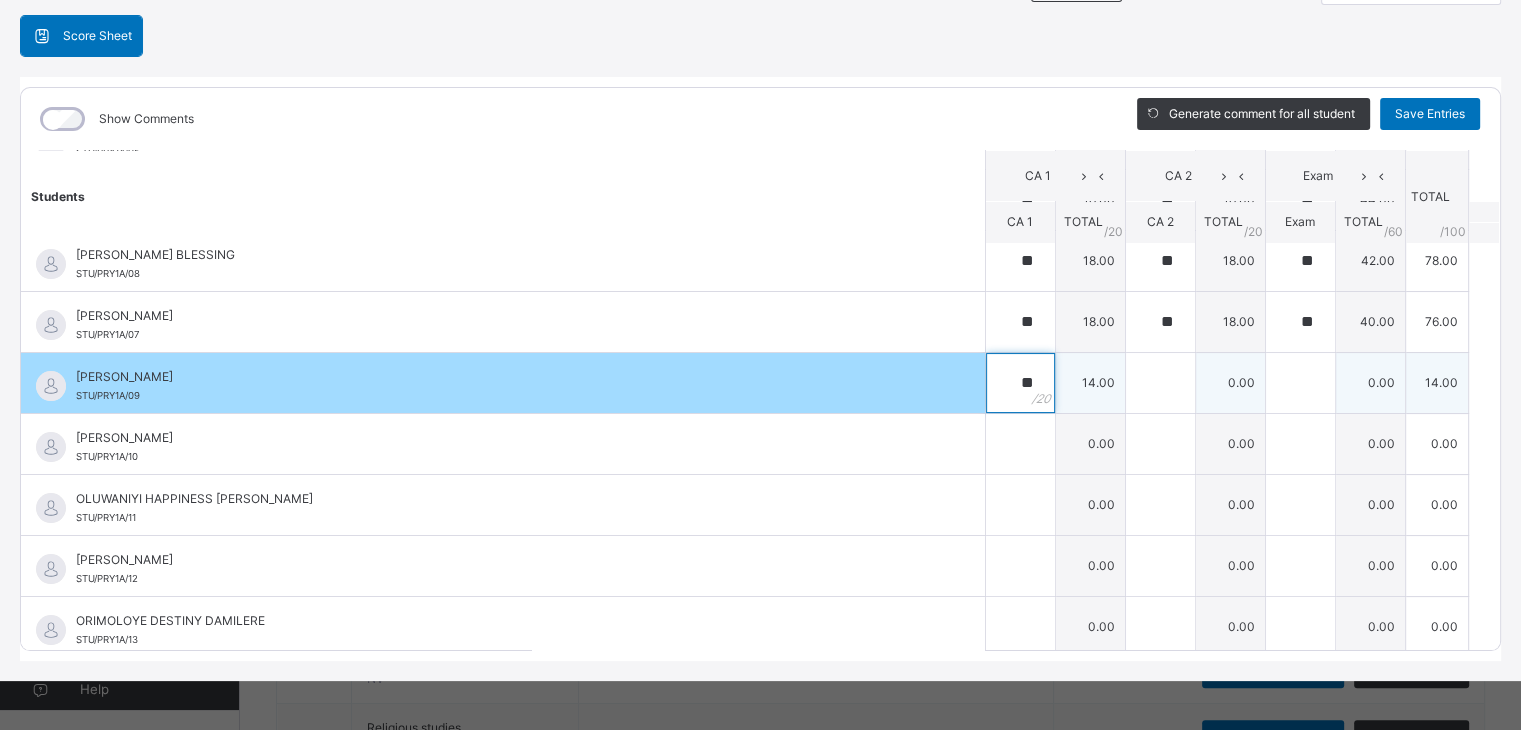 type on "**" 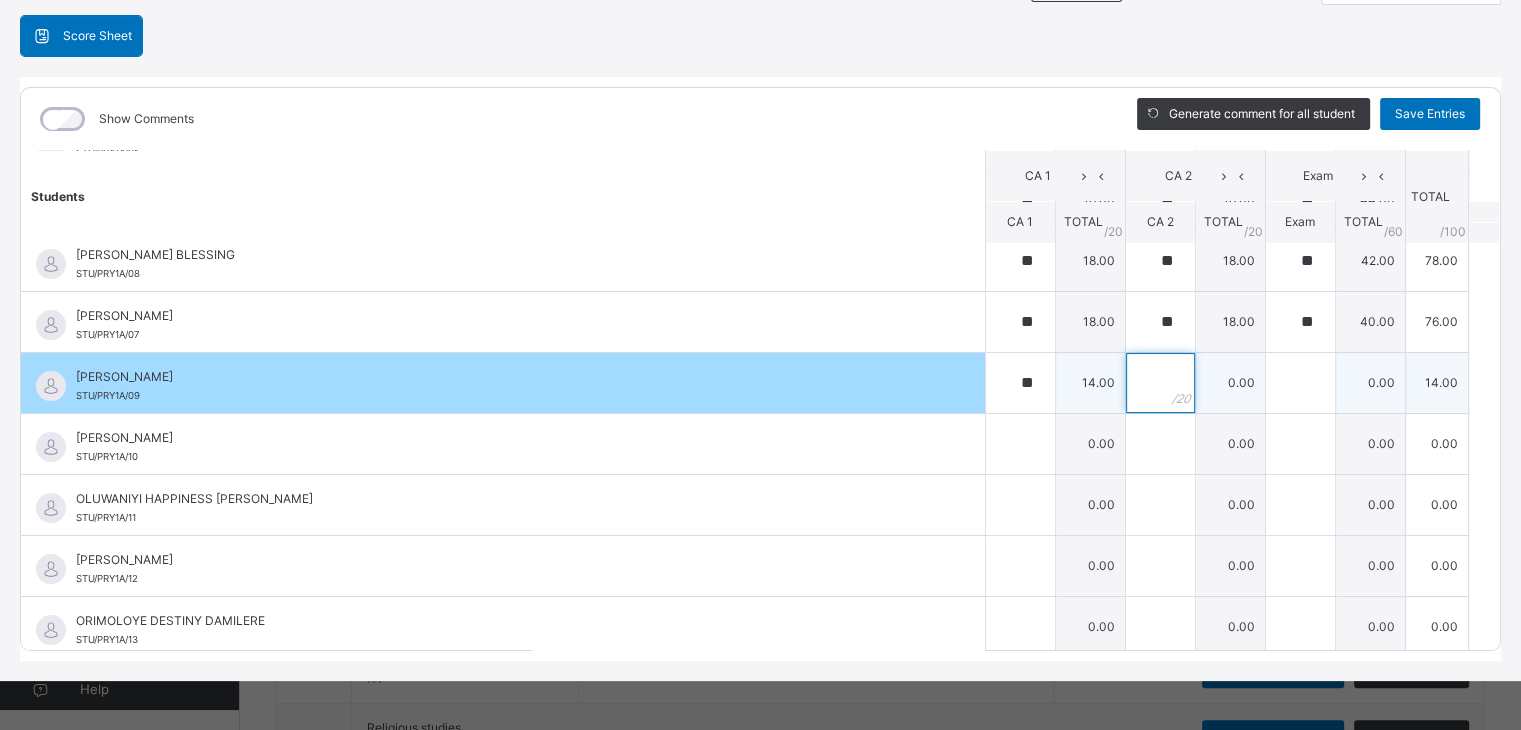 click at bounding box center (1160, 383) 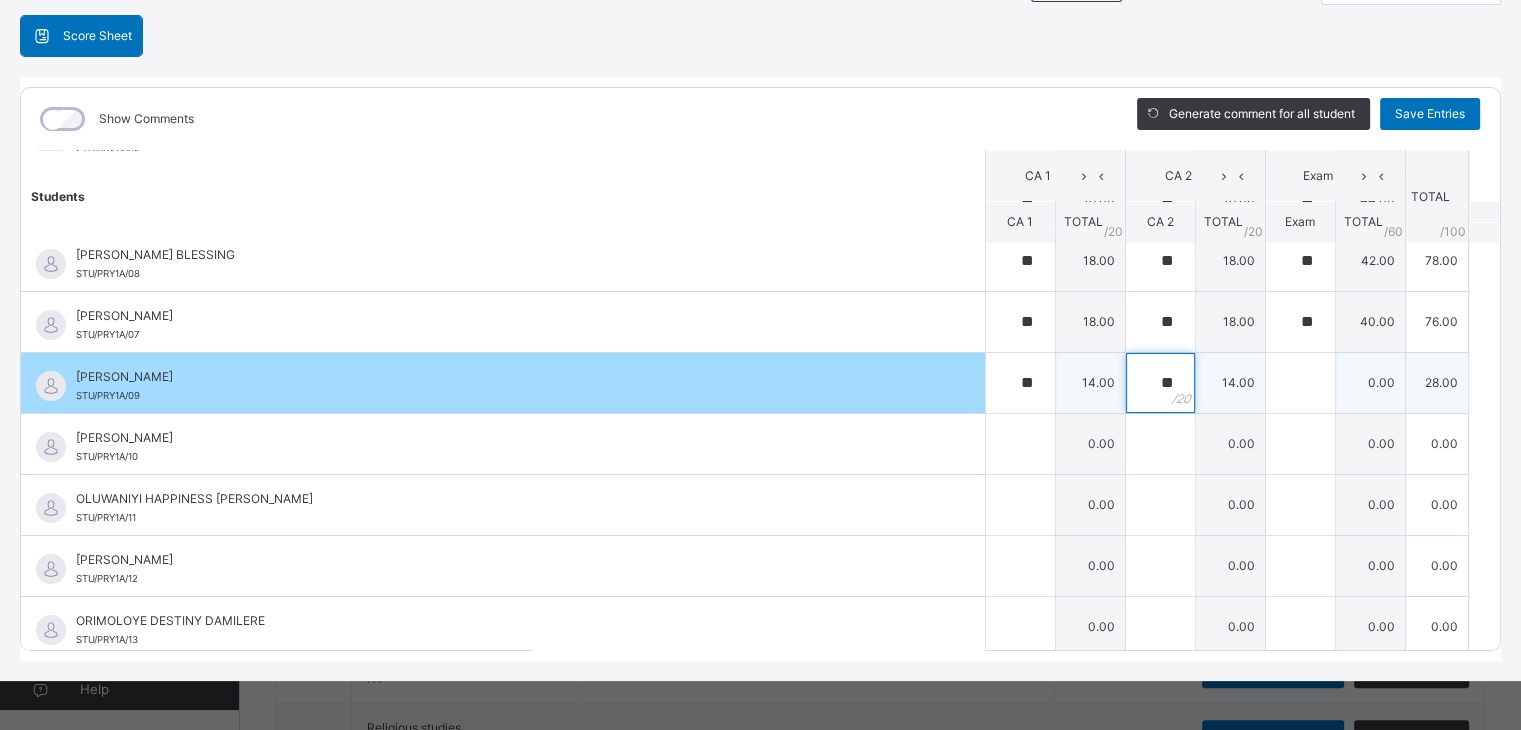 type on "**" 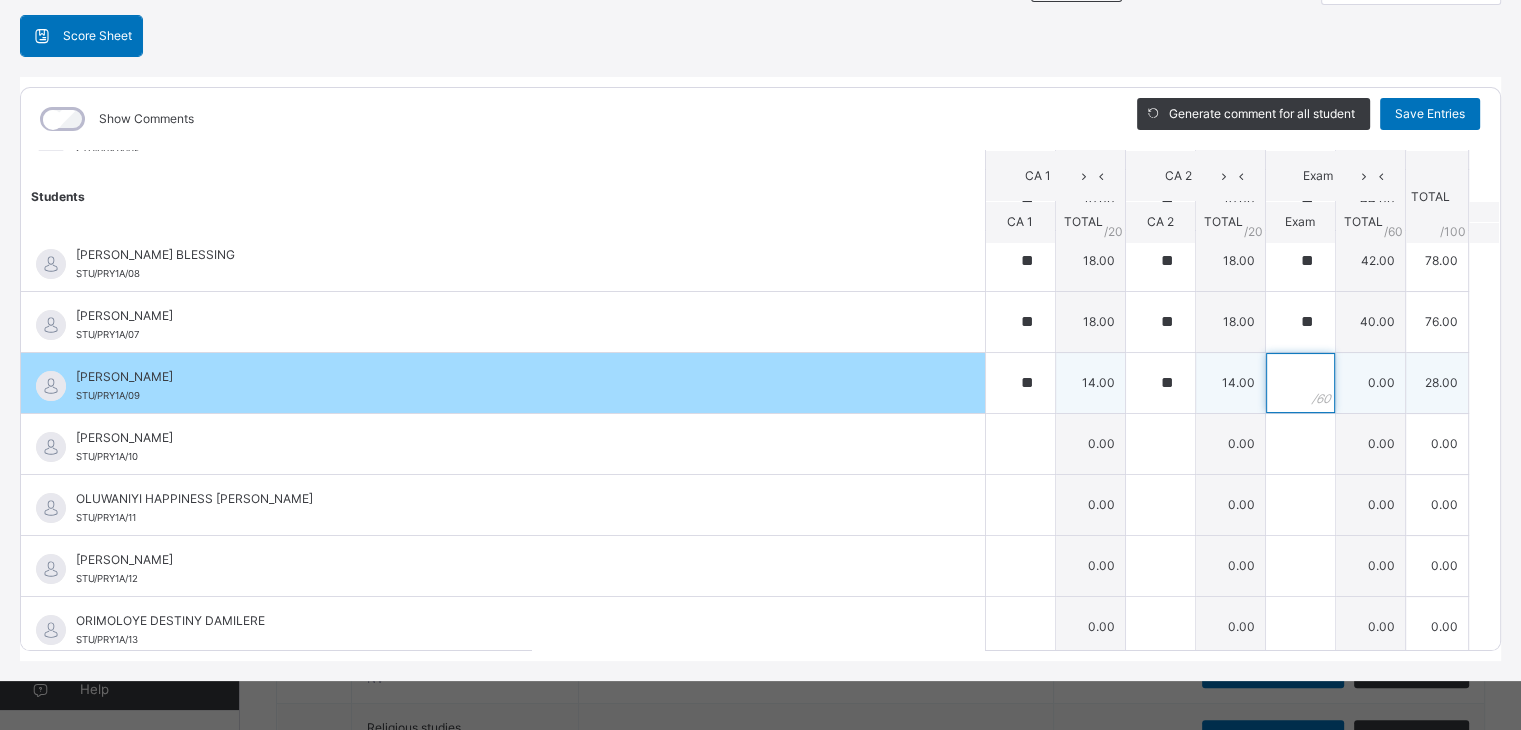 click at bounding box center (1300, 383) 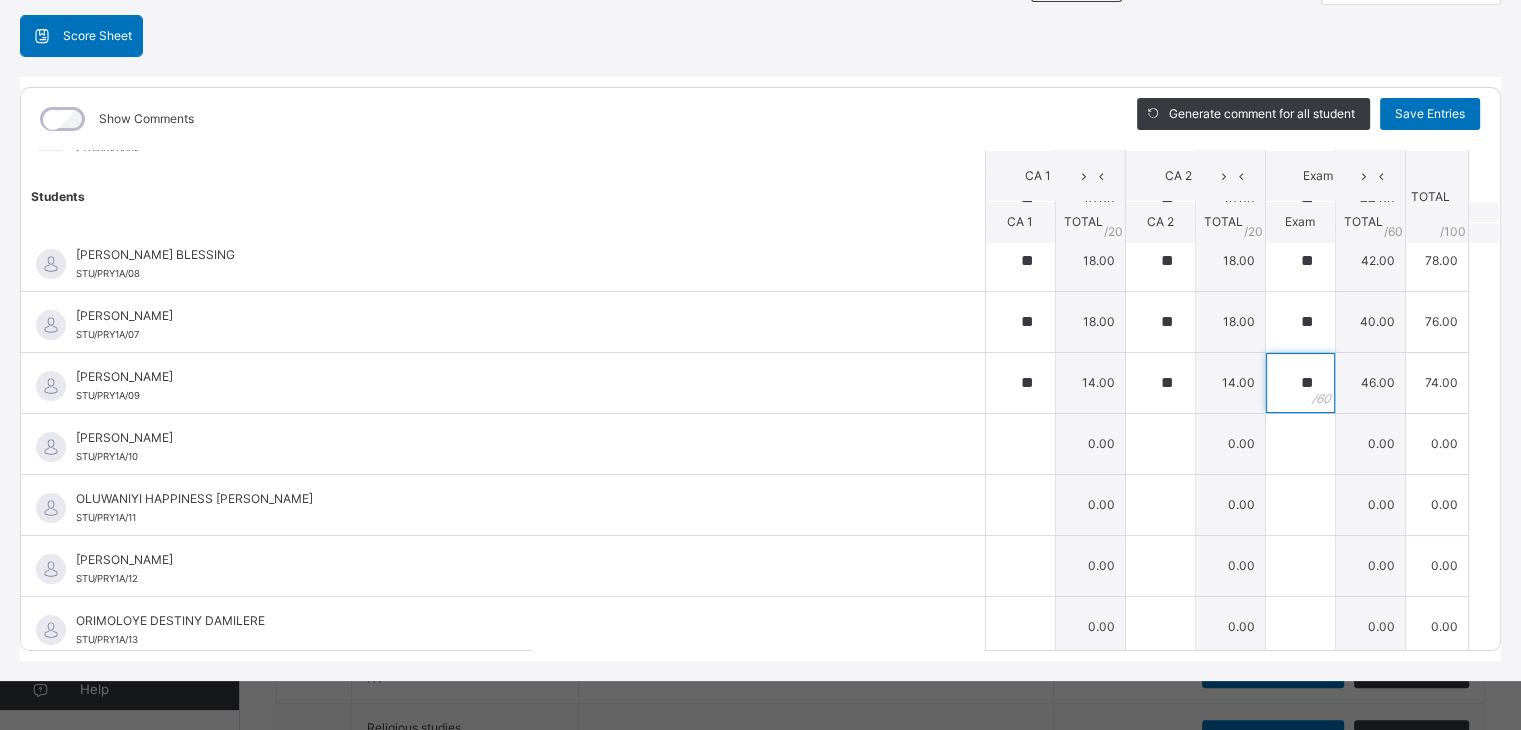 type on "**" 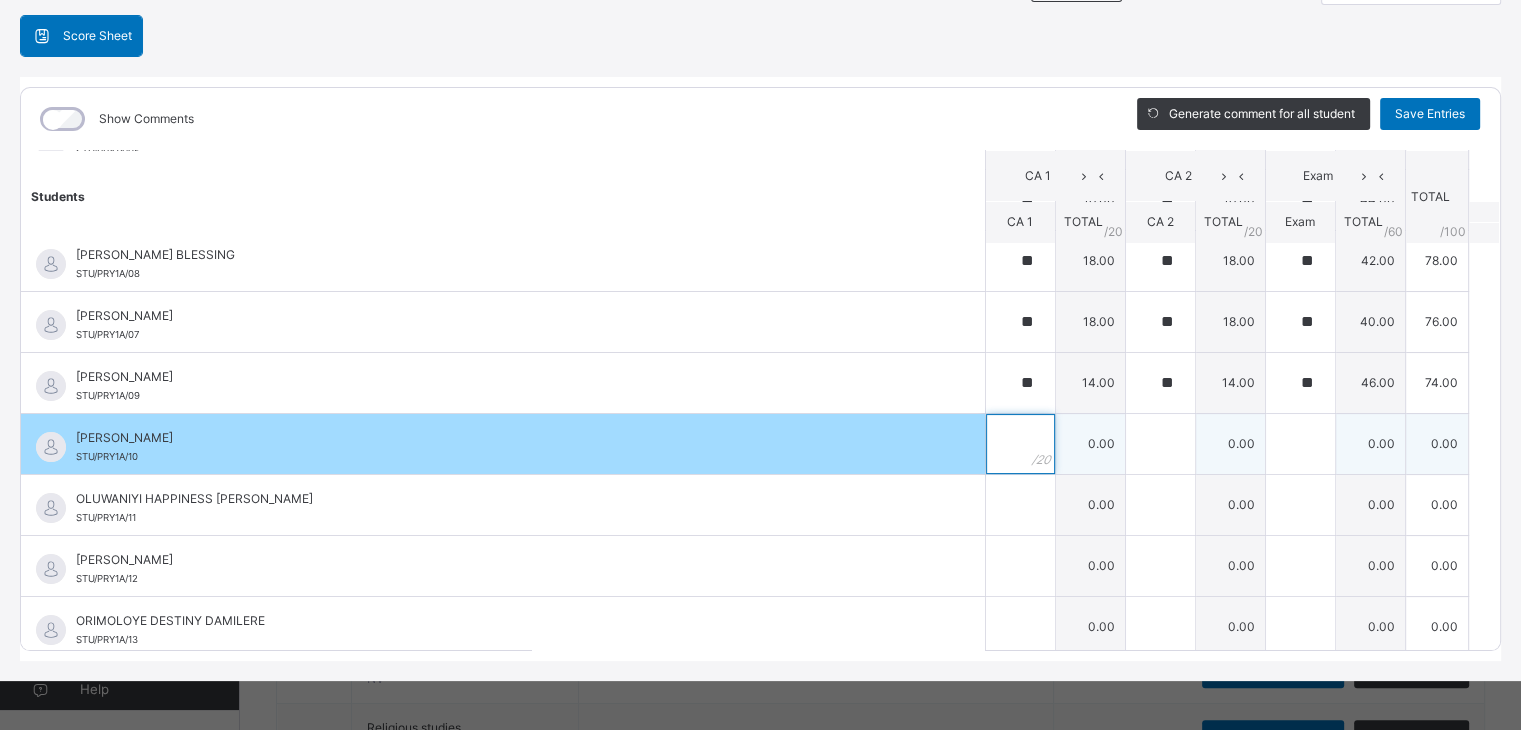 click at bounding box center [1020, 444] 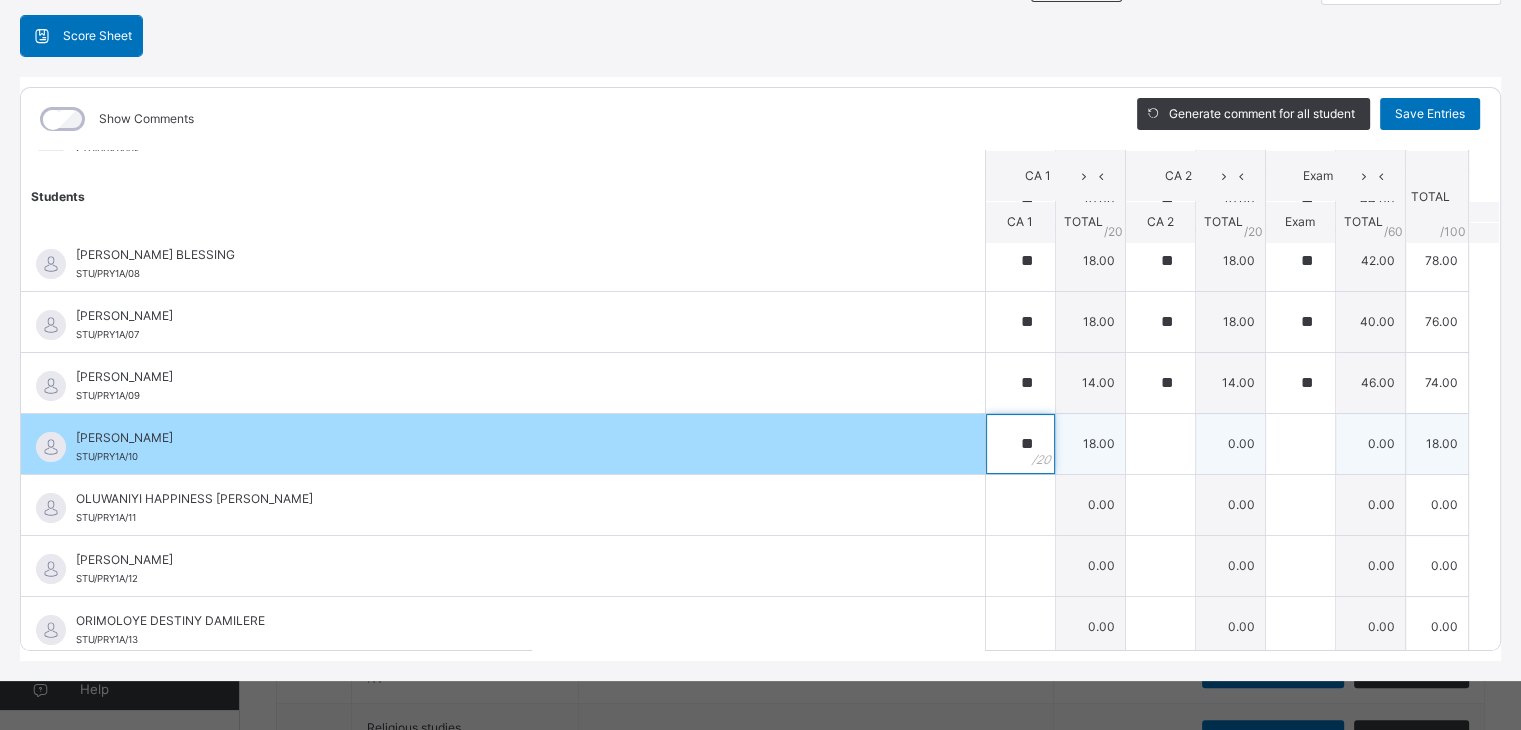 type on "**" 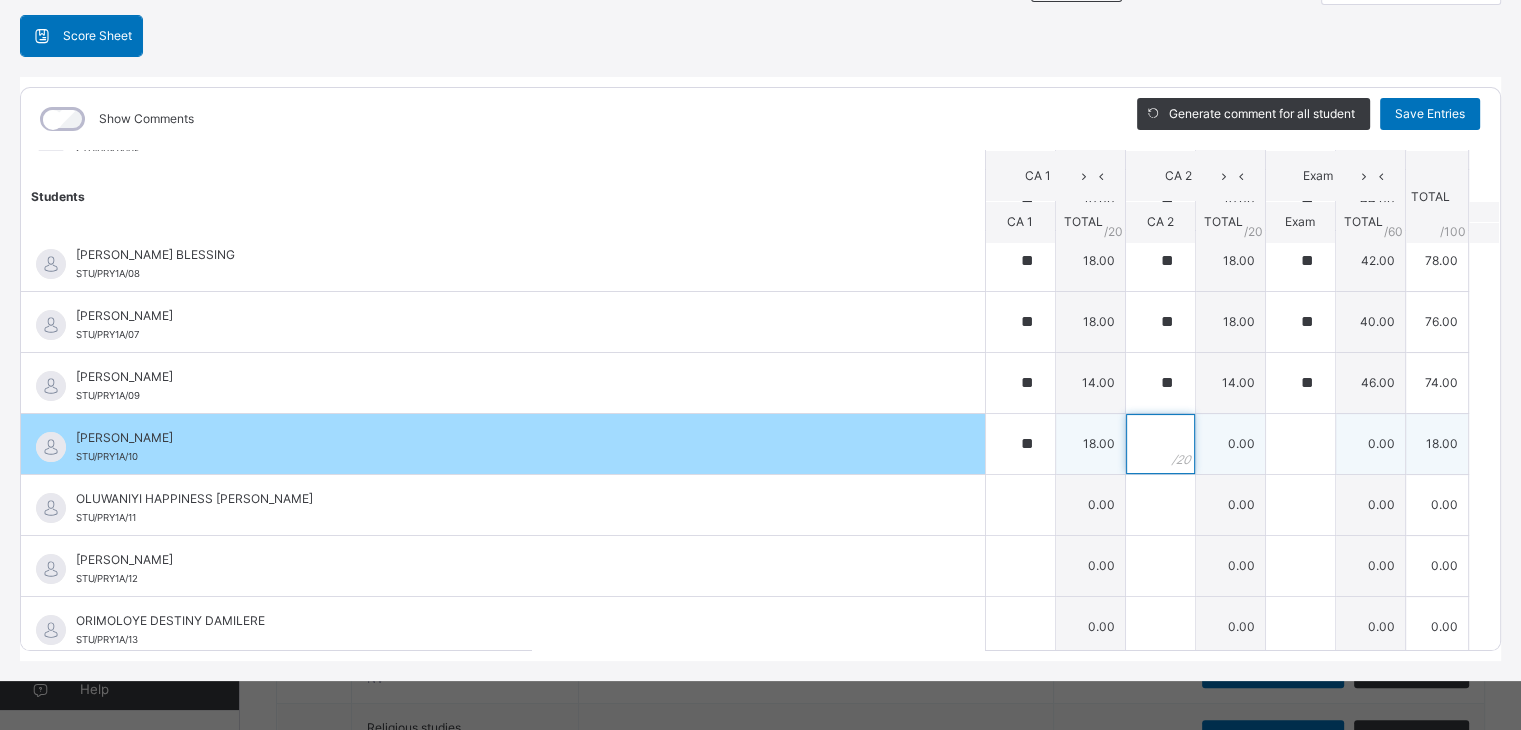 click at bounding box center (1160, 444) 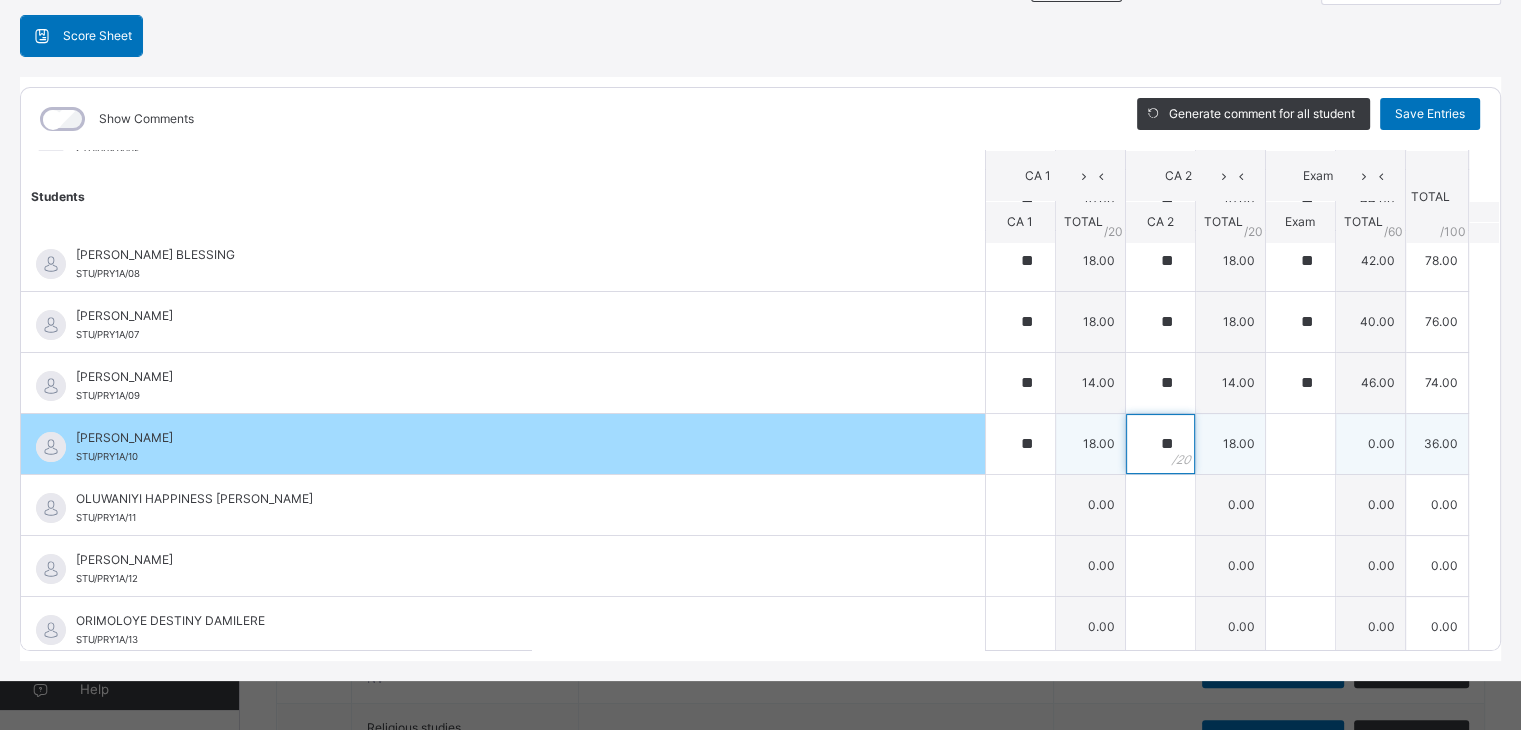 type on "**" 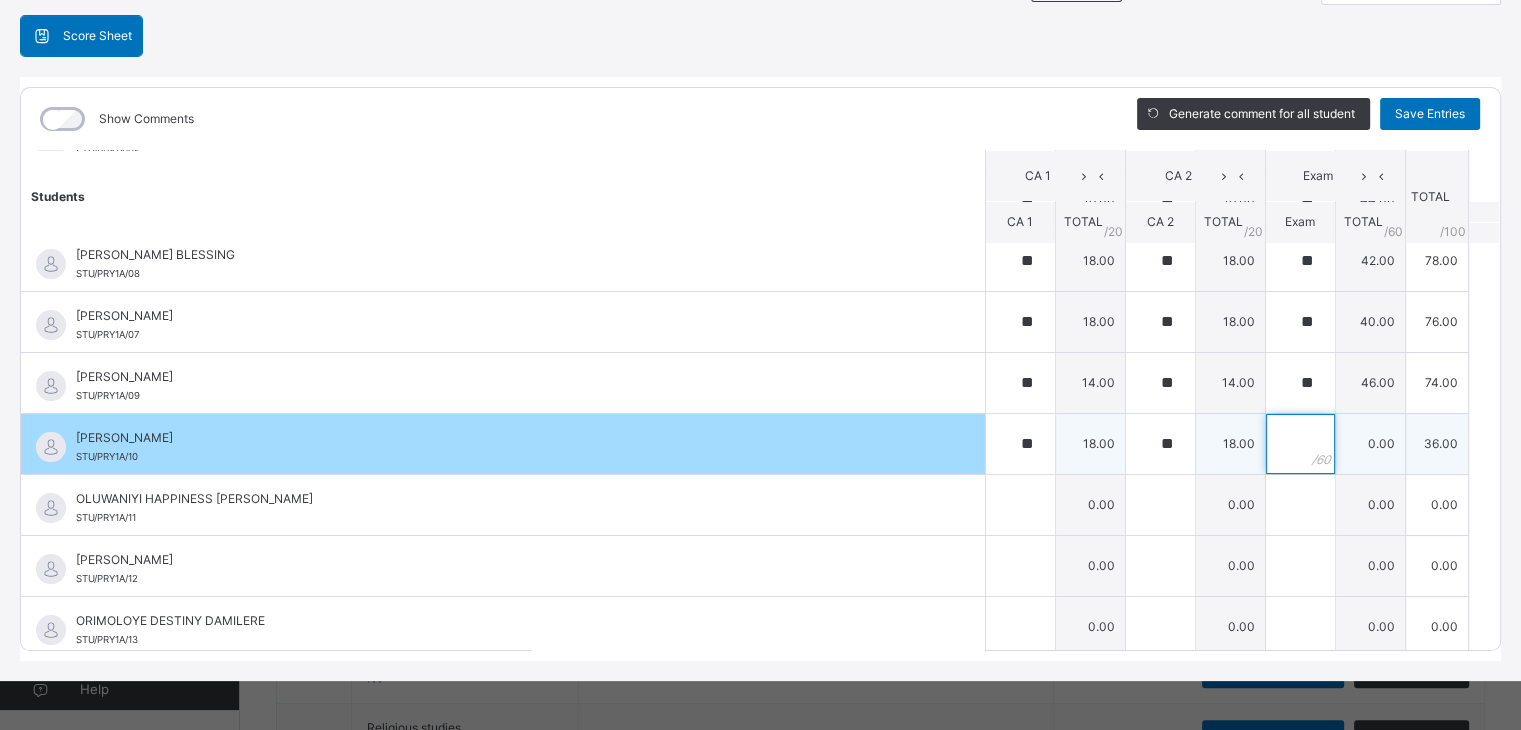 click at bounding box center [1300, 444] 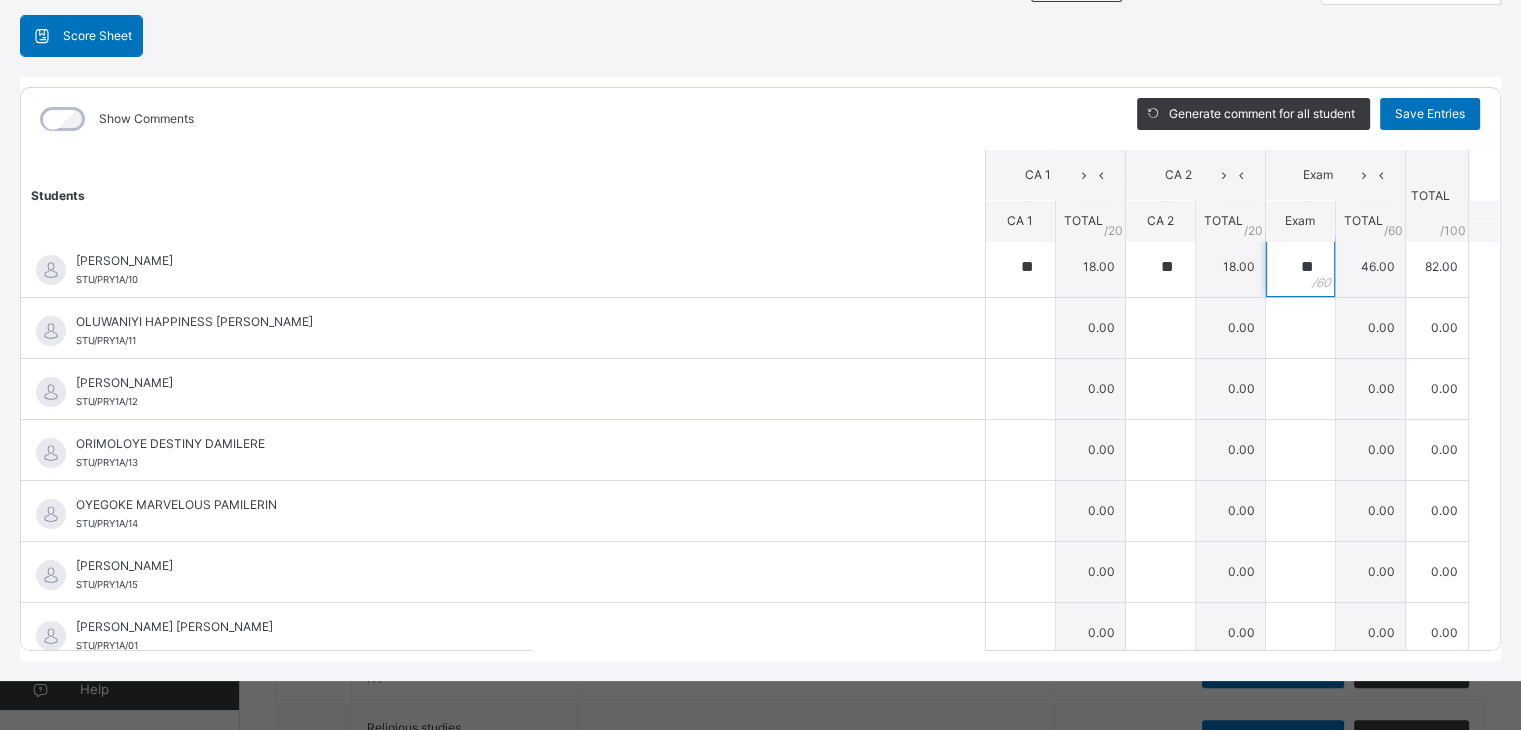 scroll, scrollTop: 492, scrollLeft: 0, axis: vertical 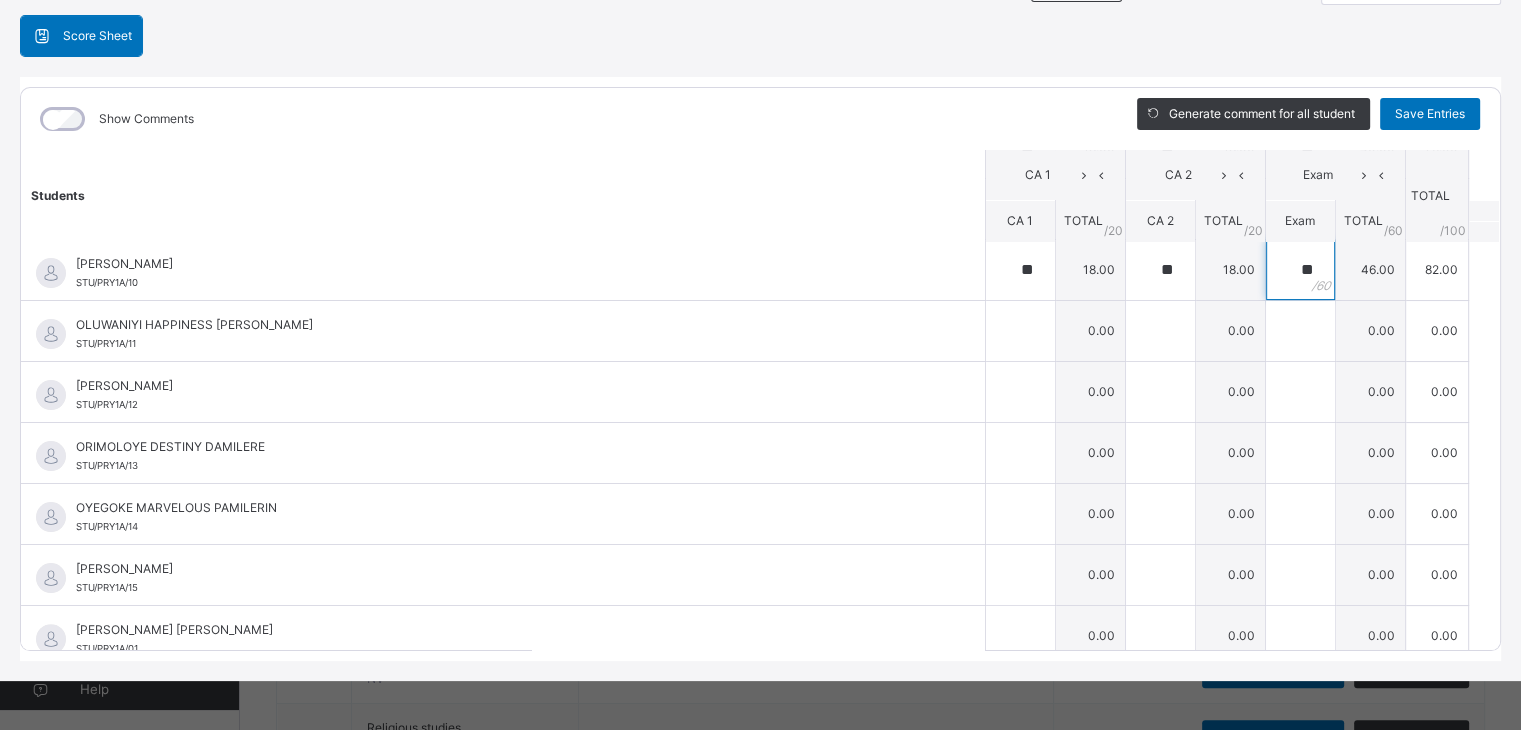 type on "**" 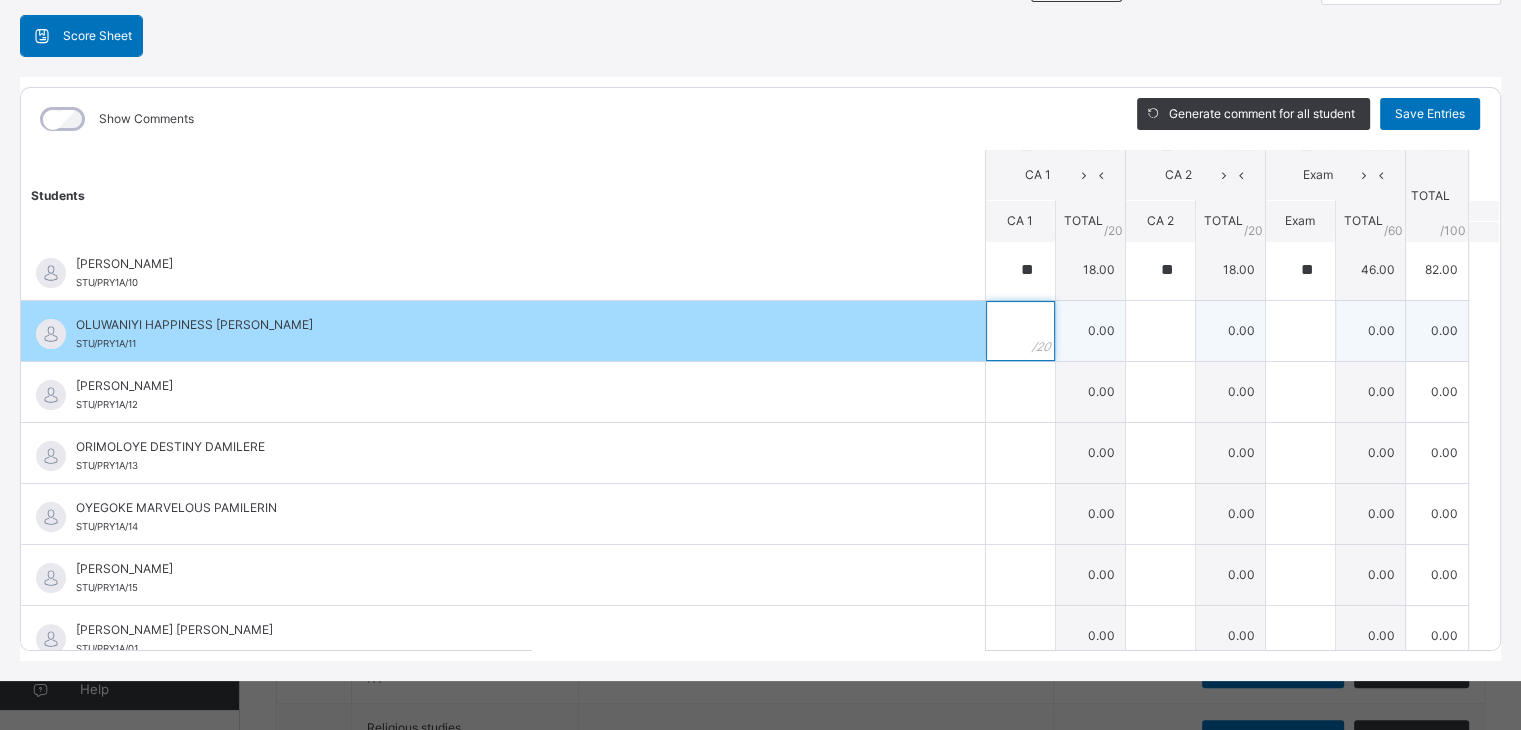 click at bounding box center (1020, 331) 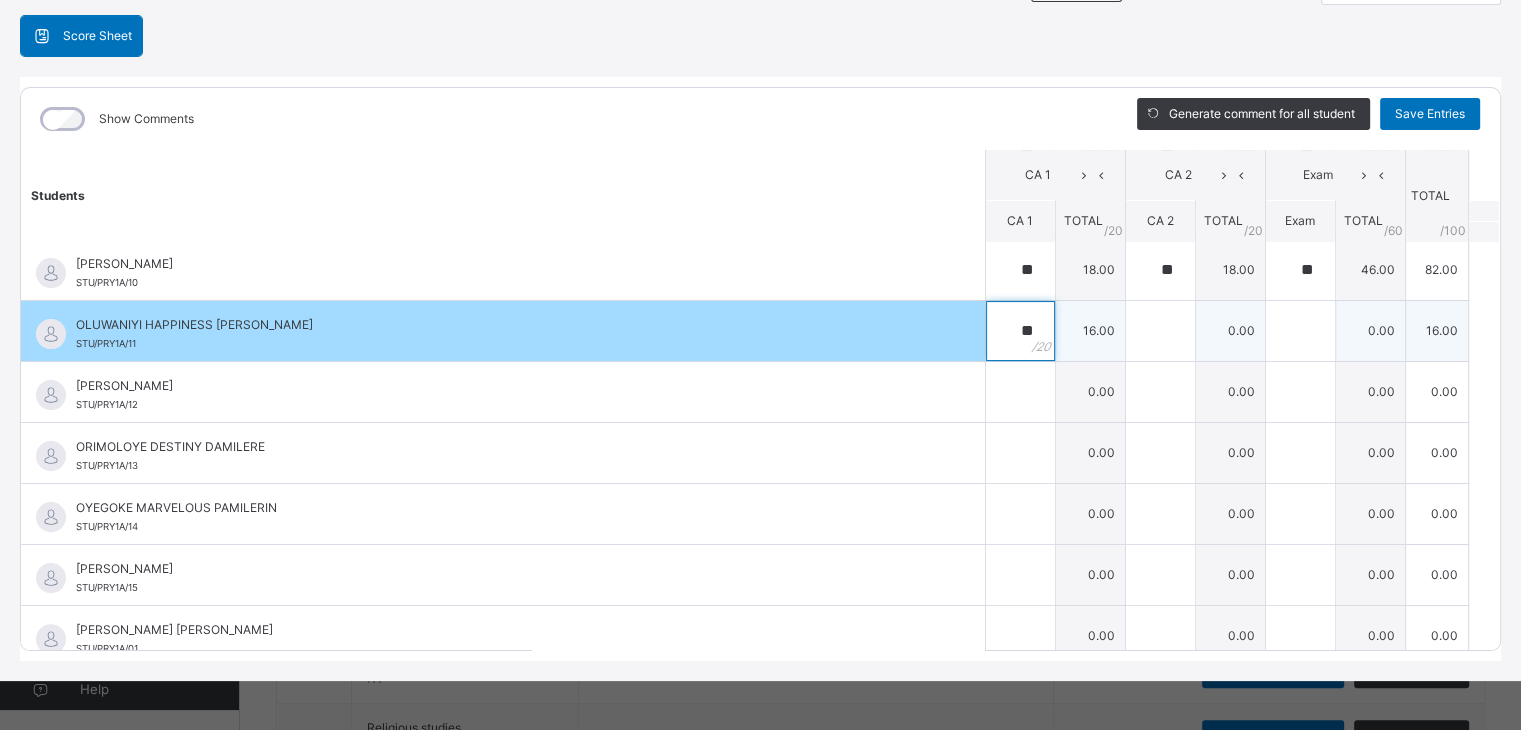 type on "**" 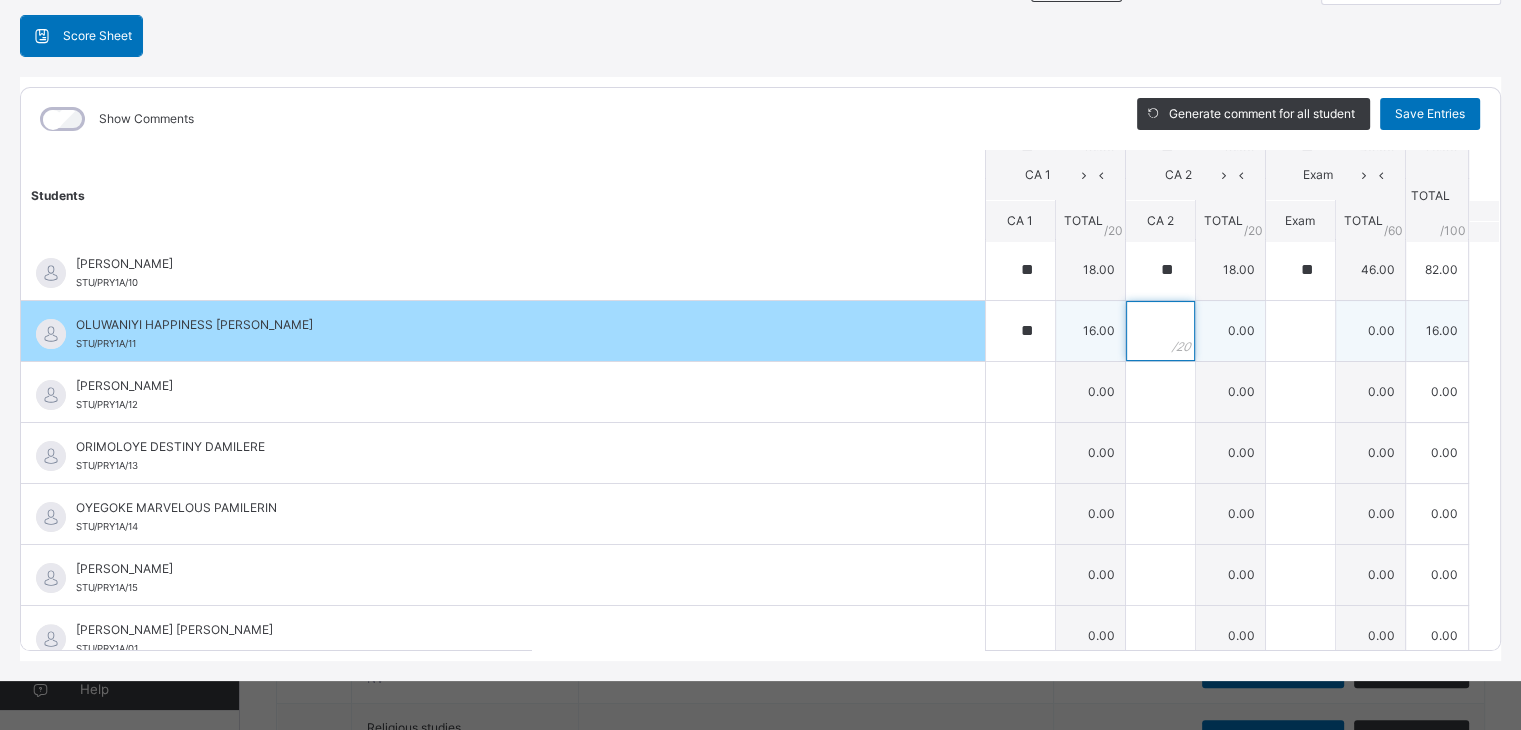 click at bounding box center (1160, 331) 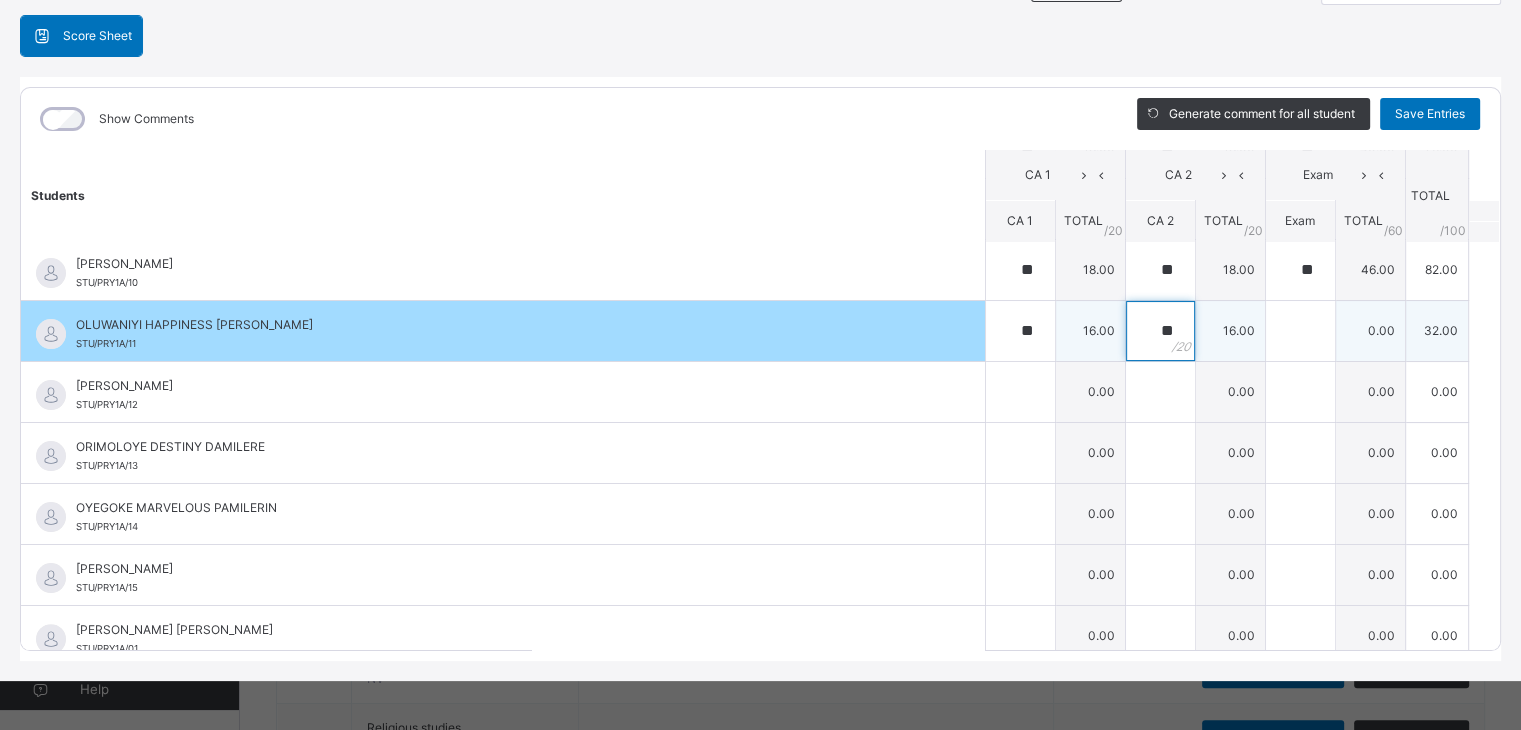 type on "**" 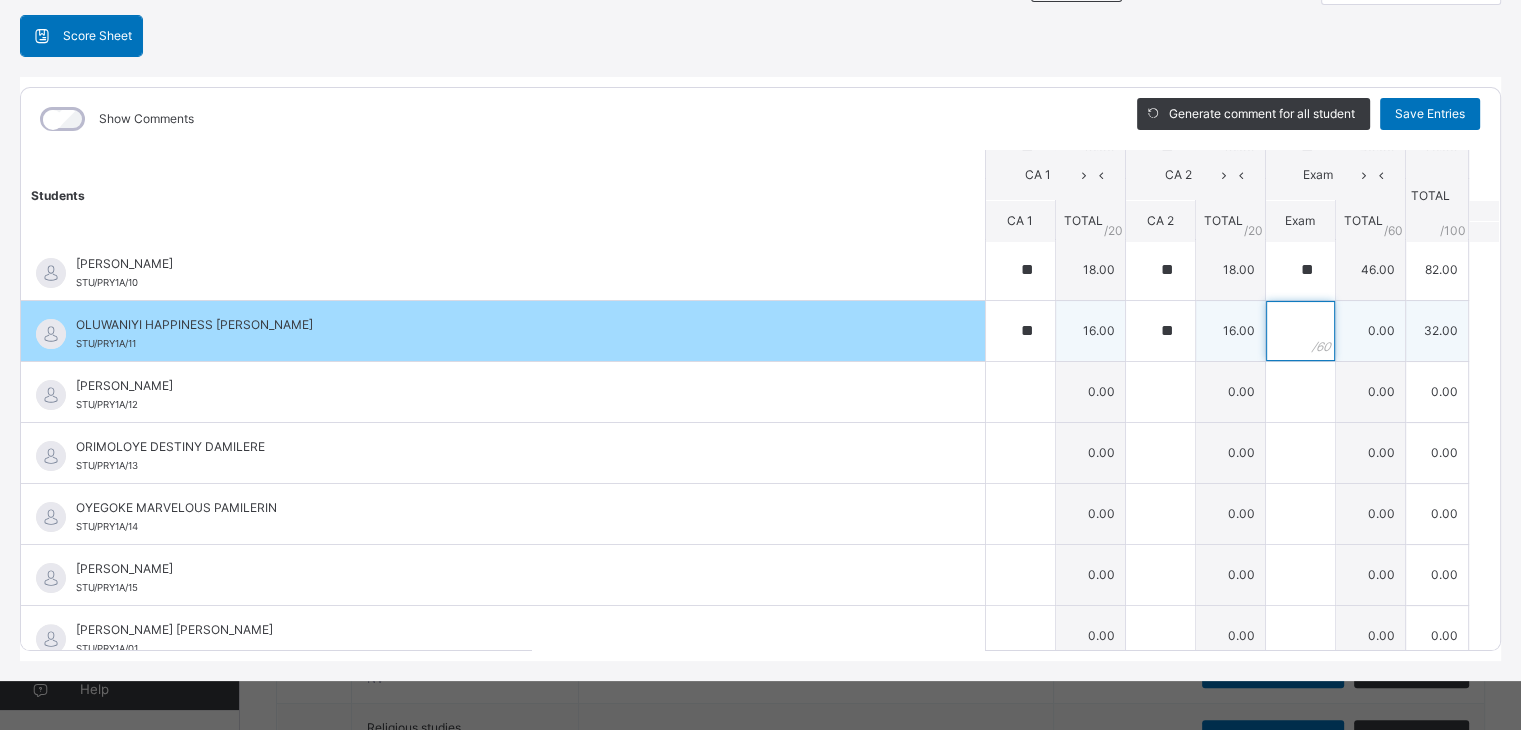 click at bounding box center (1300, 331) 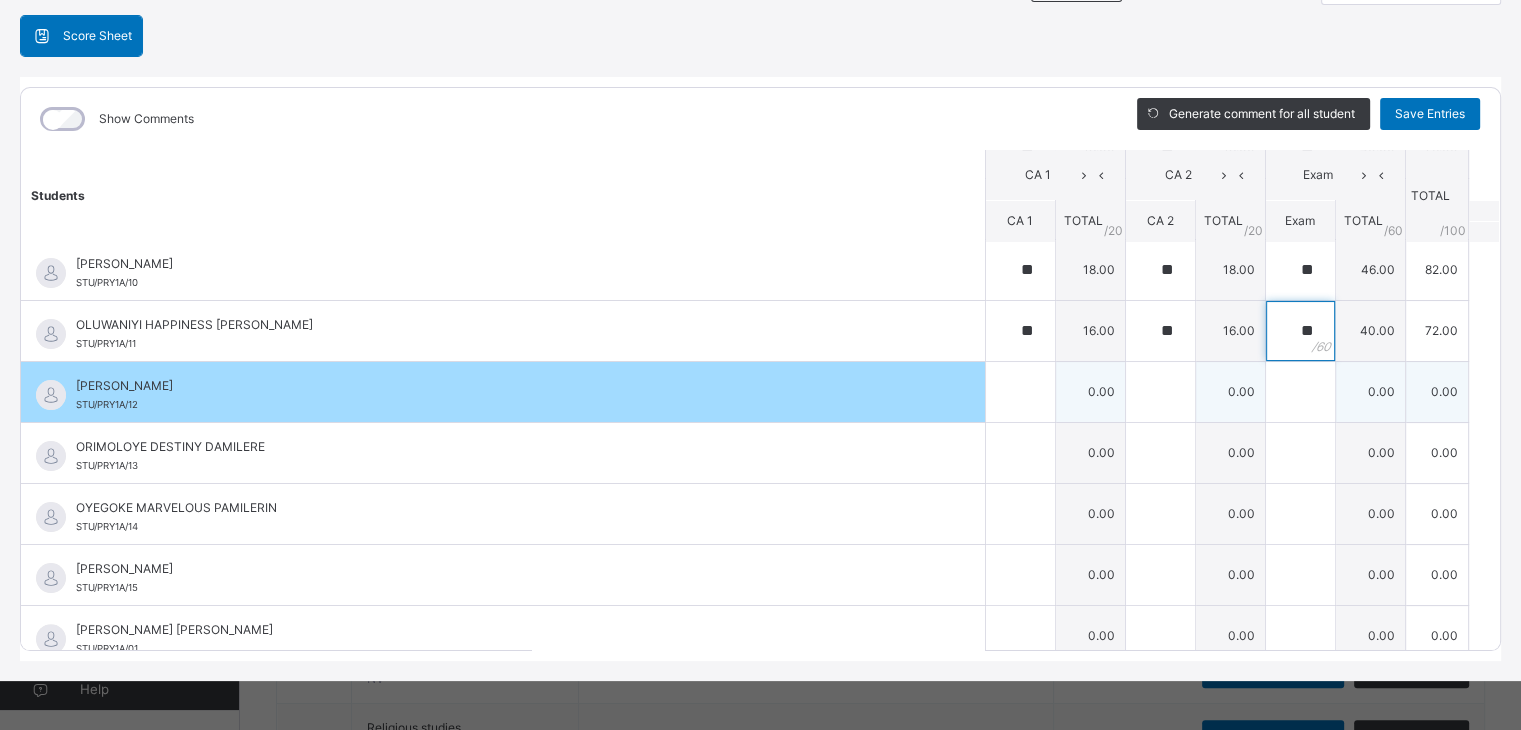 type on "**" 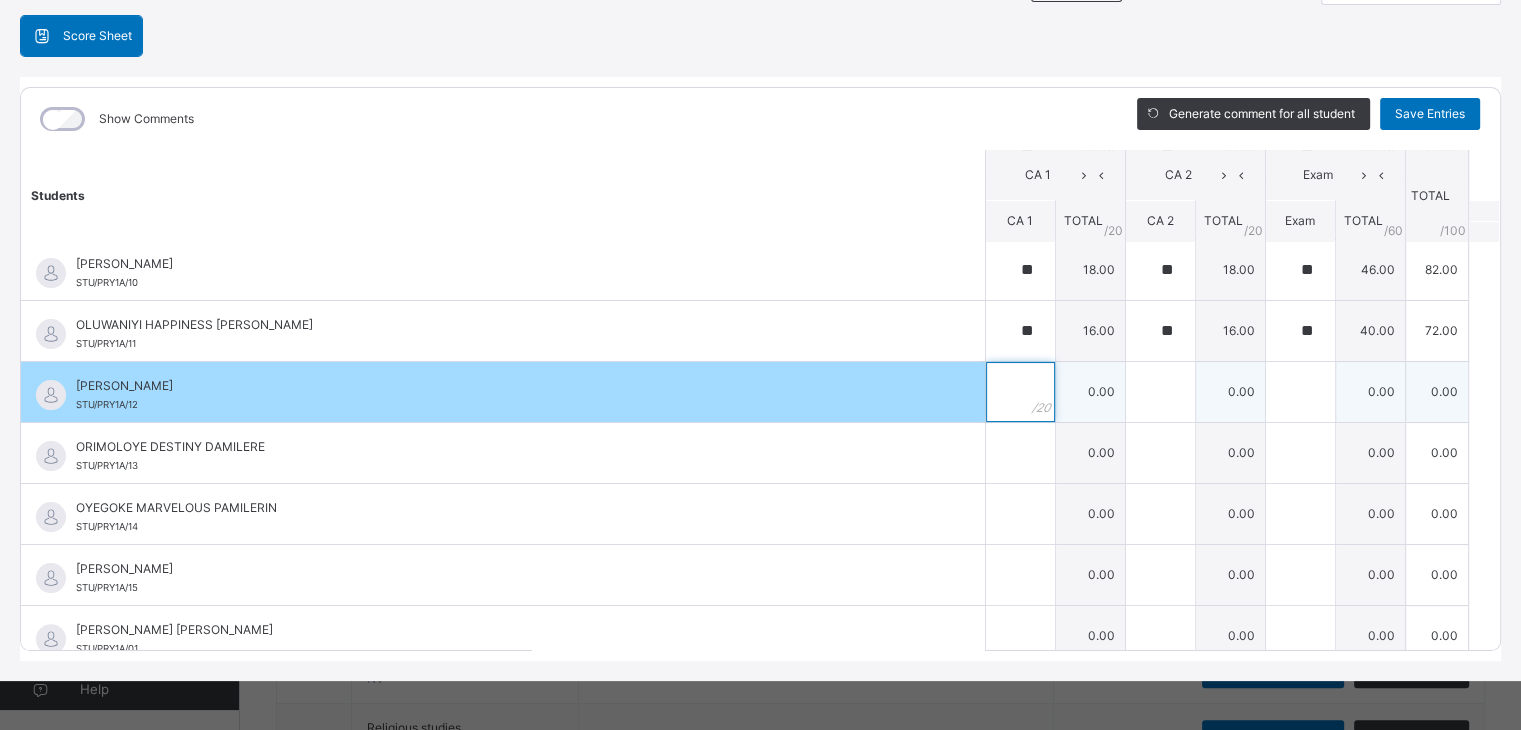 click at bounding box center (1020, 392) 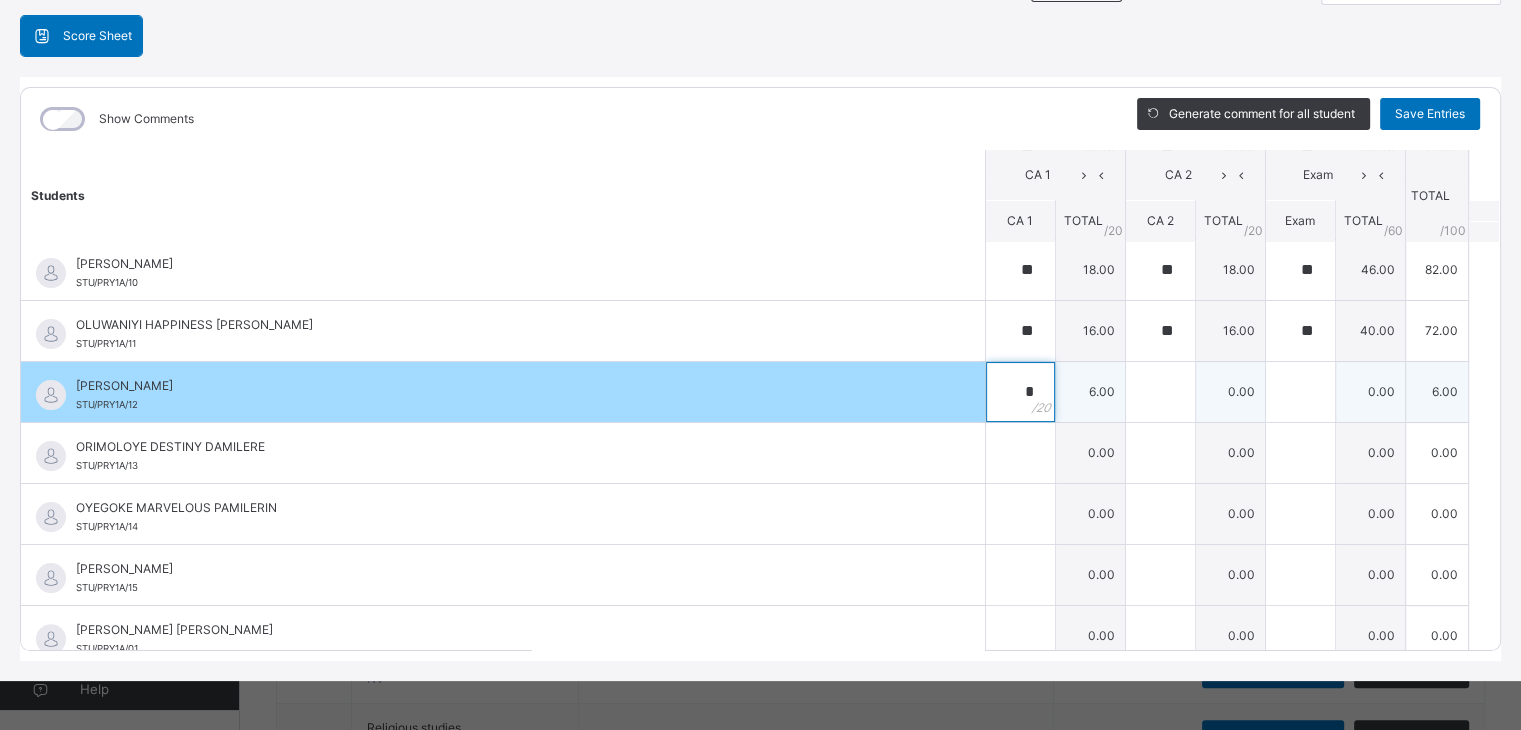 type on "*" 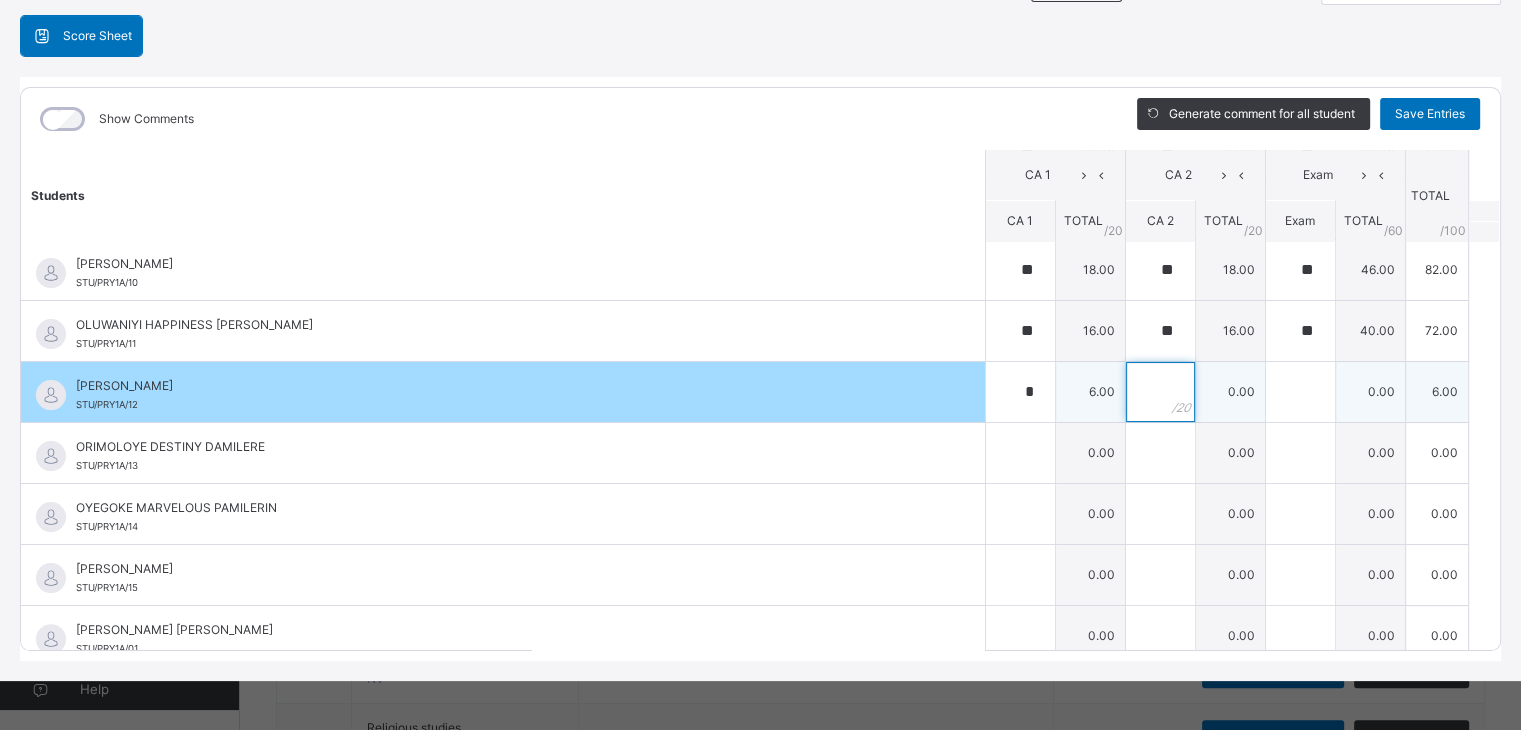 click at bounding box center [1160, 392] 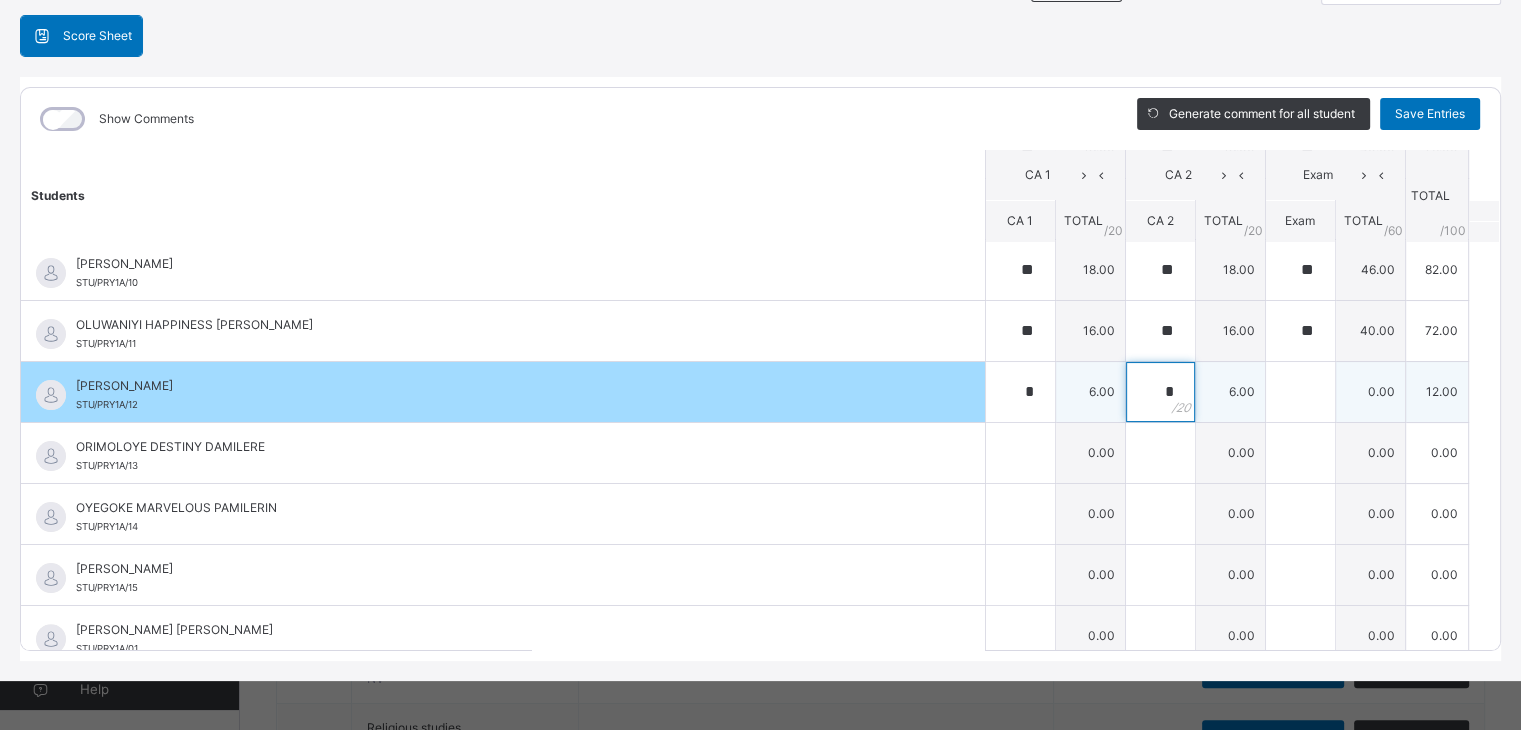 type on "*" 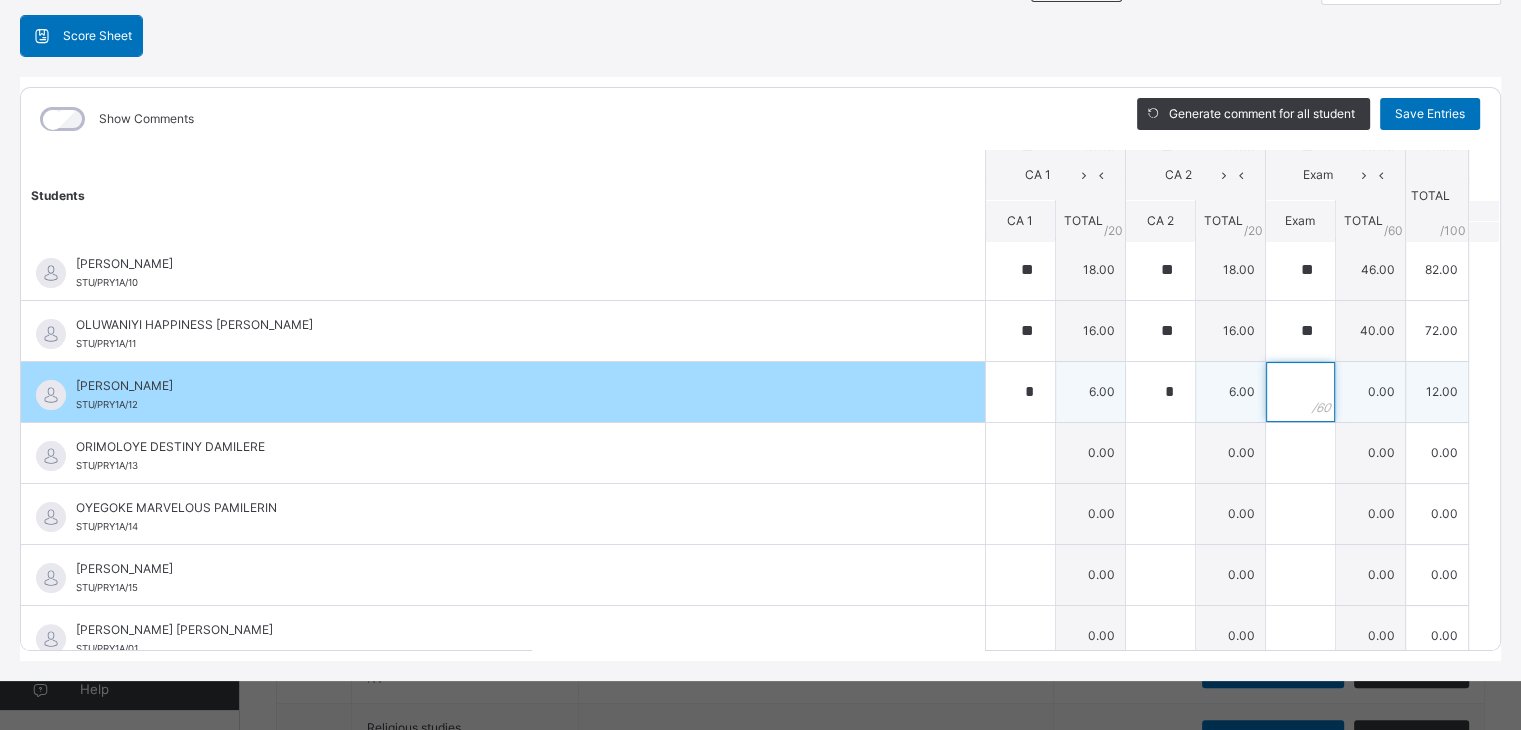 click at bounding box center [1300, 392] 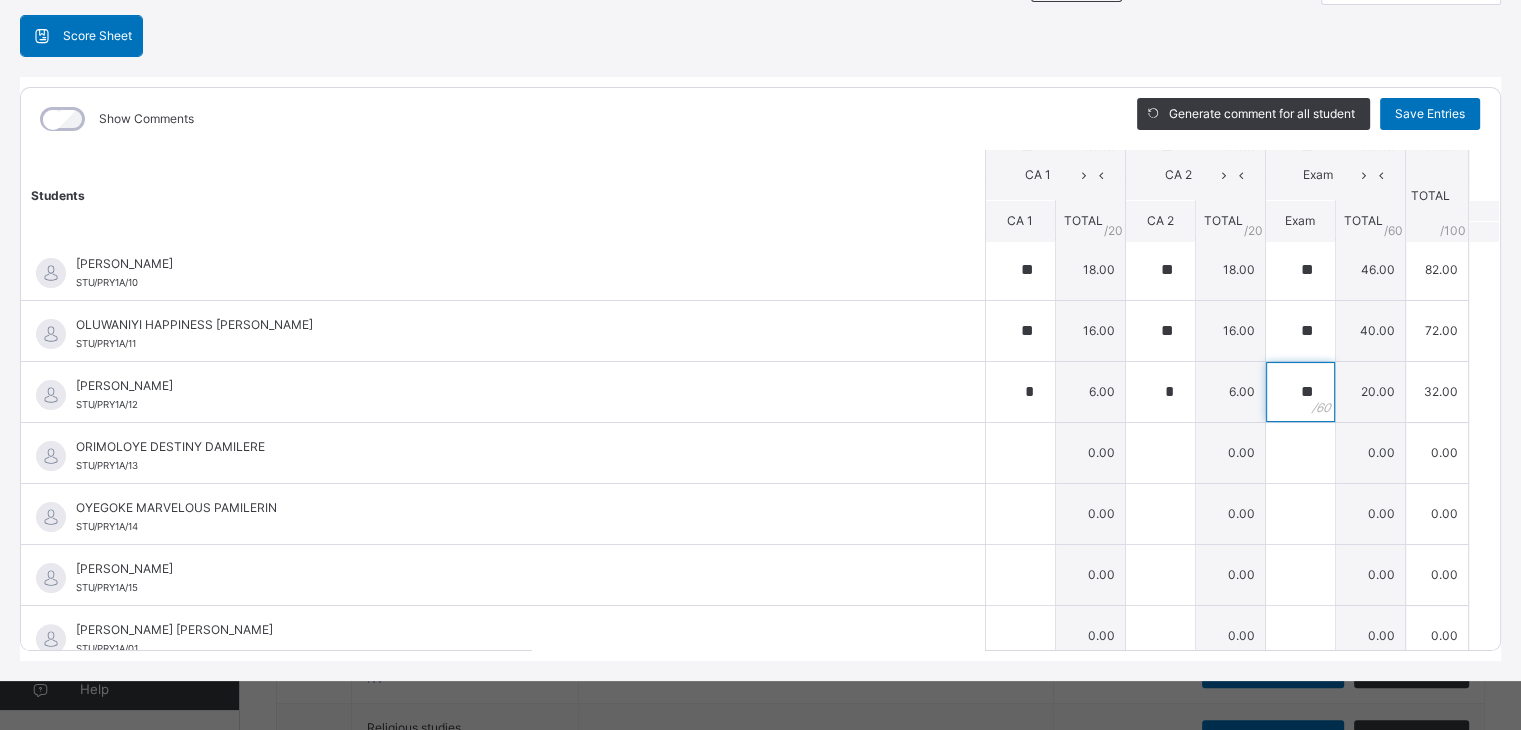 type on "**" 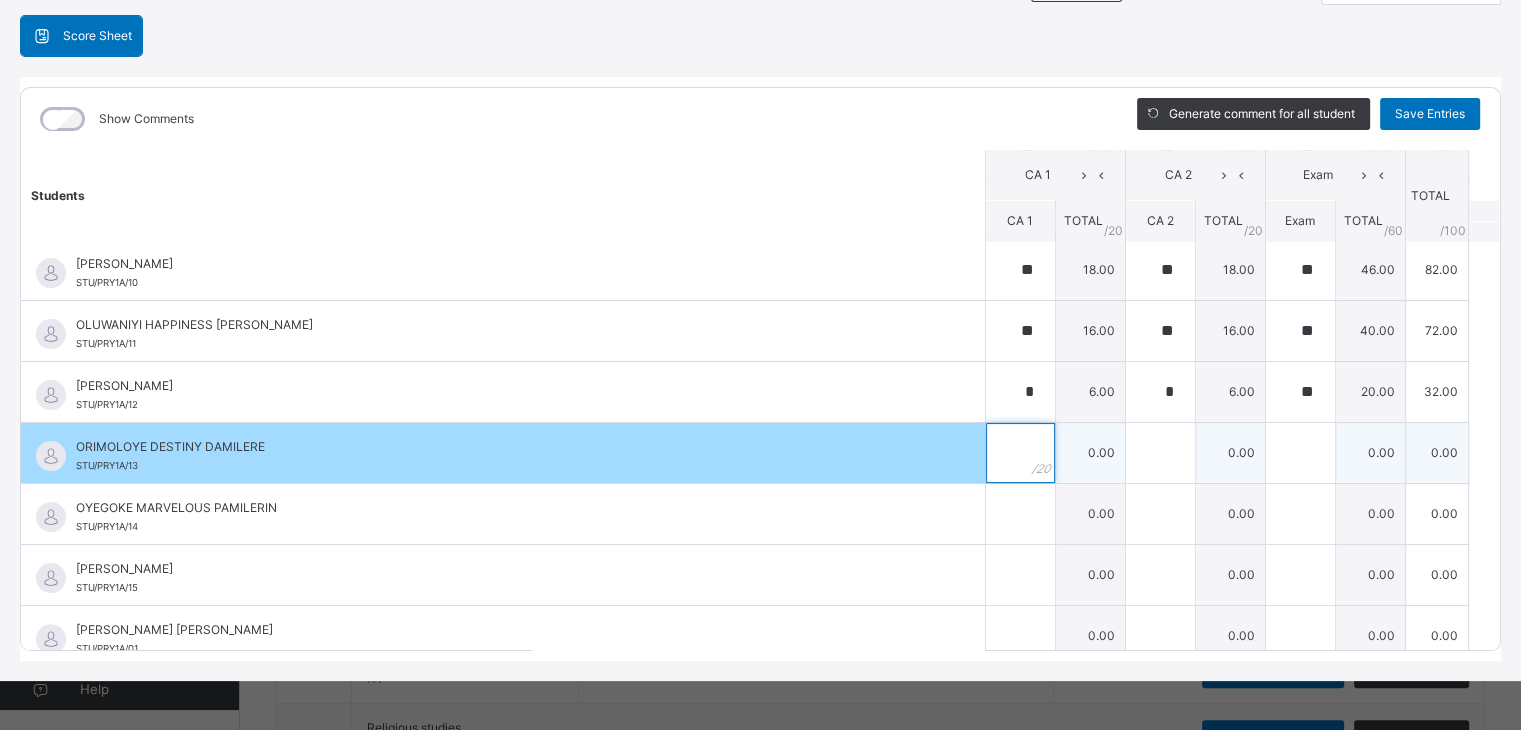 click at bounding box center (1020, 453) 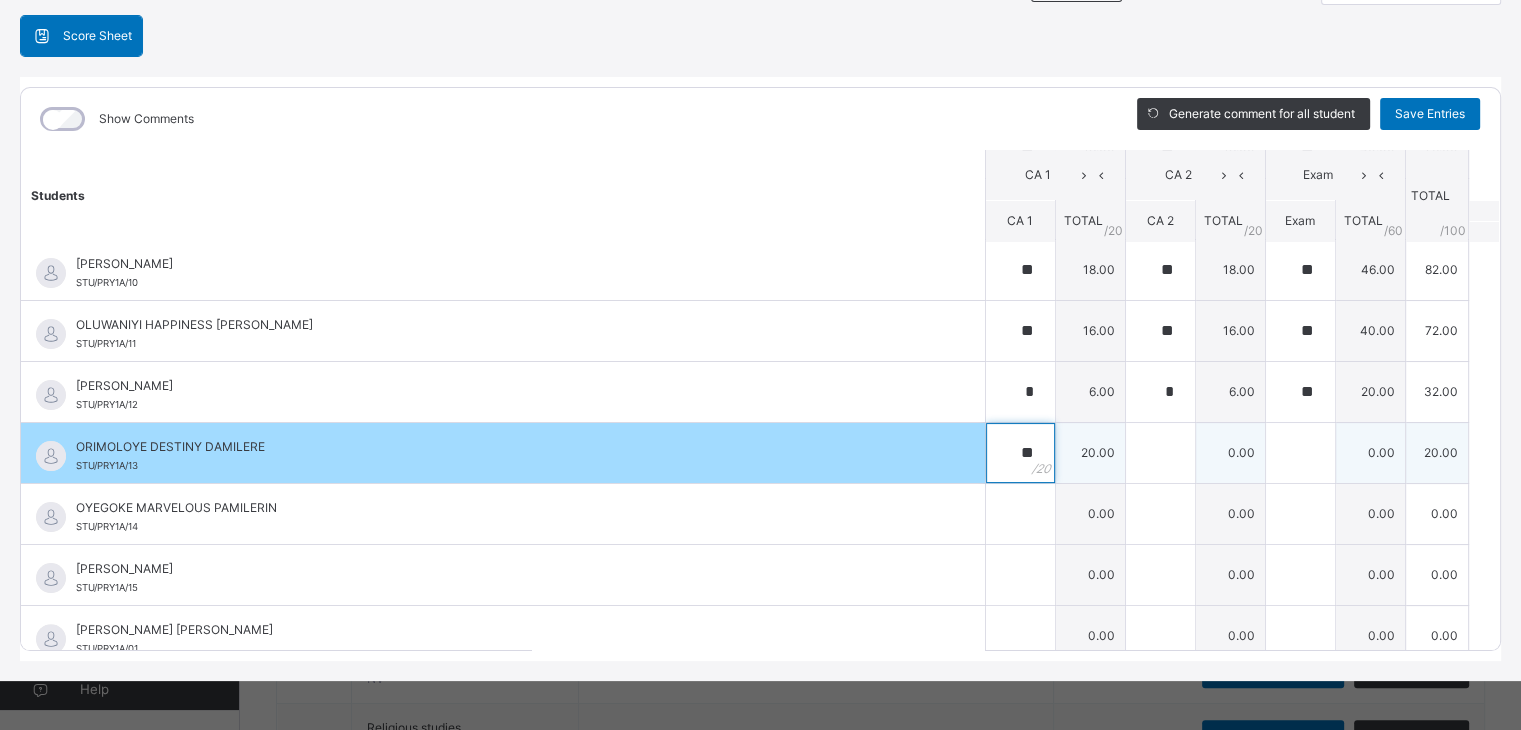 type on "**" 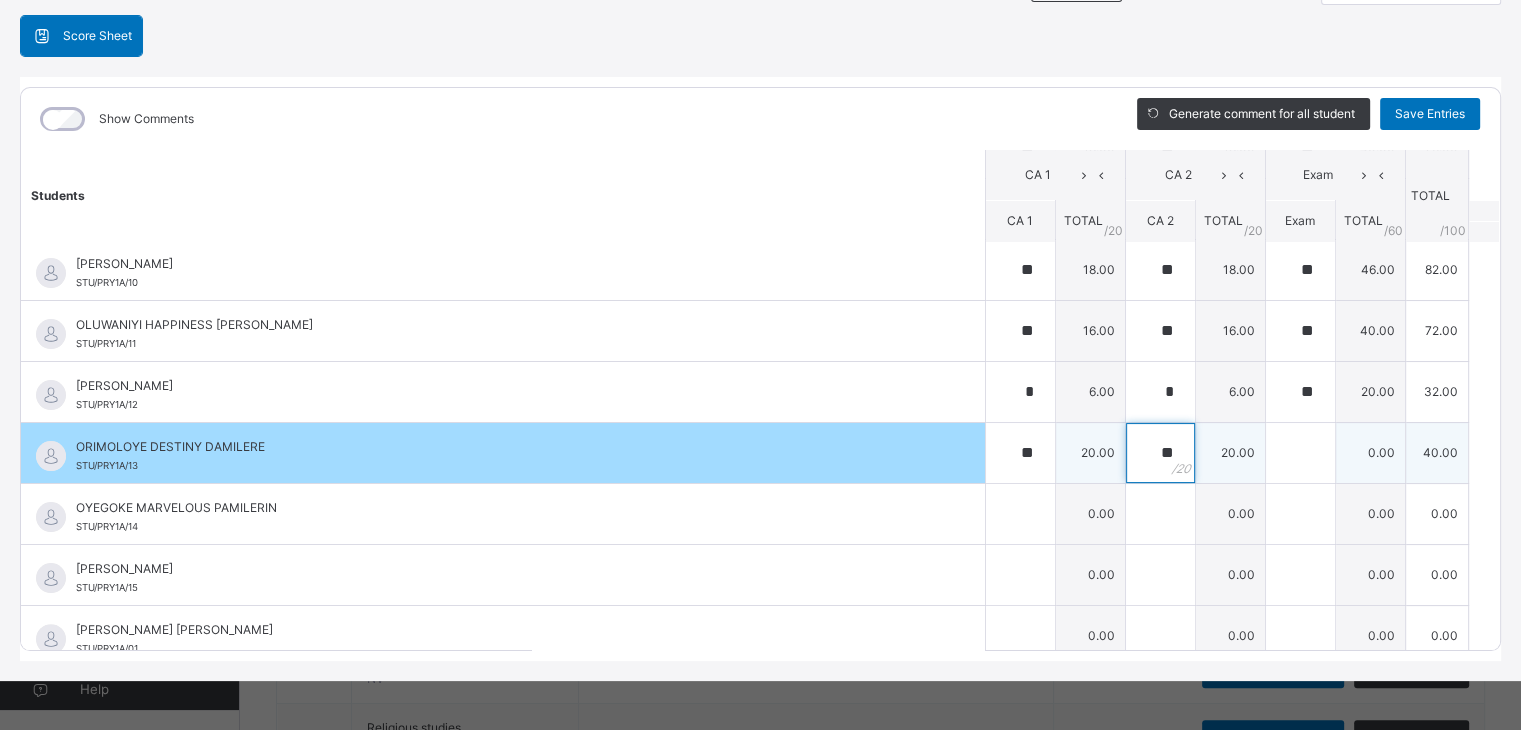 type on "**" 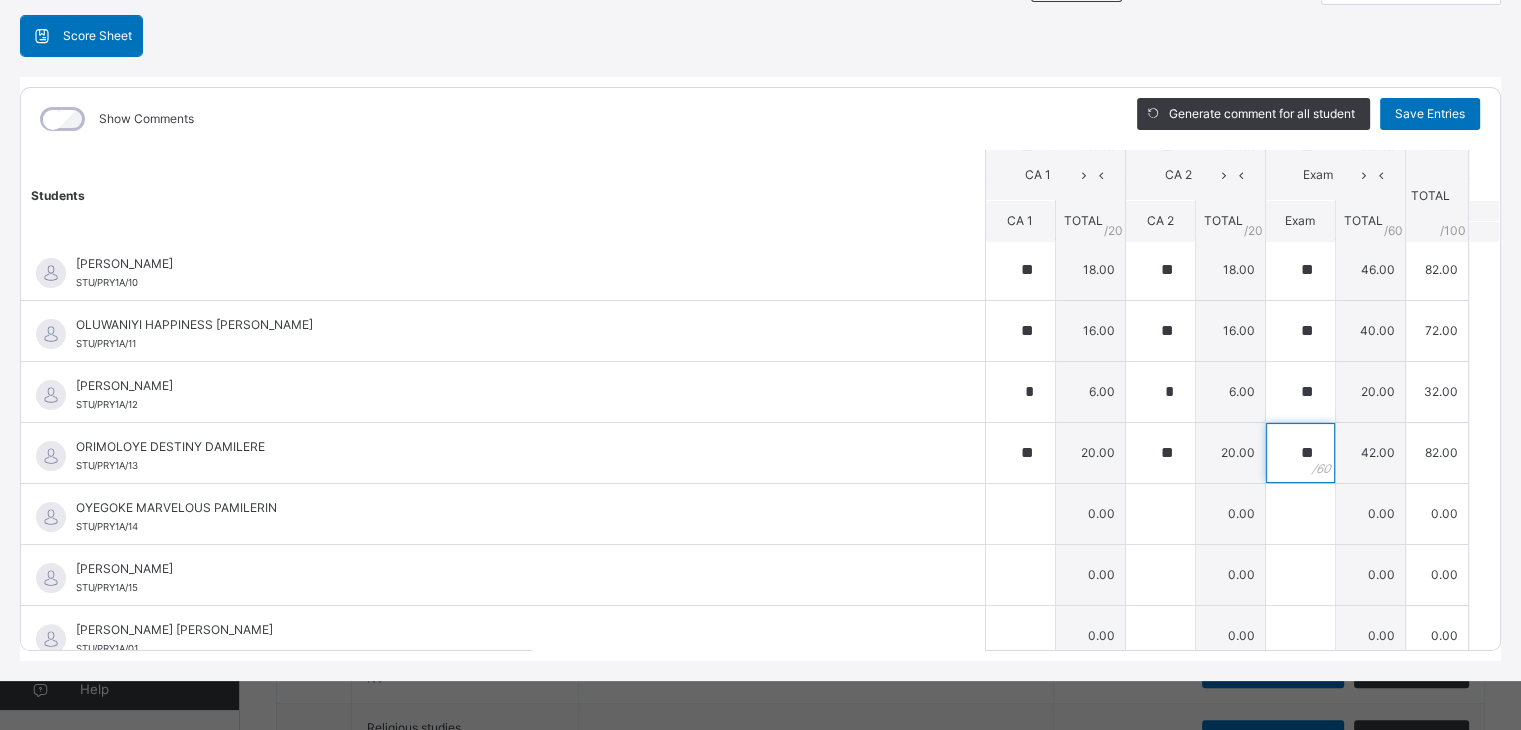 type on "**" 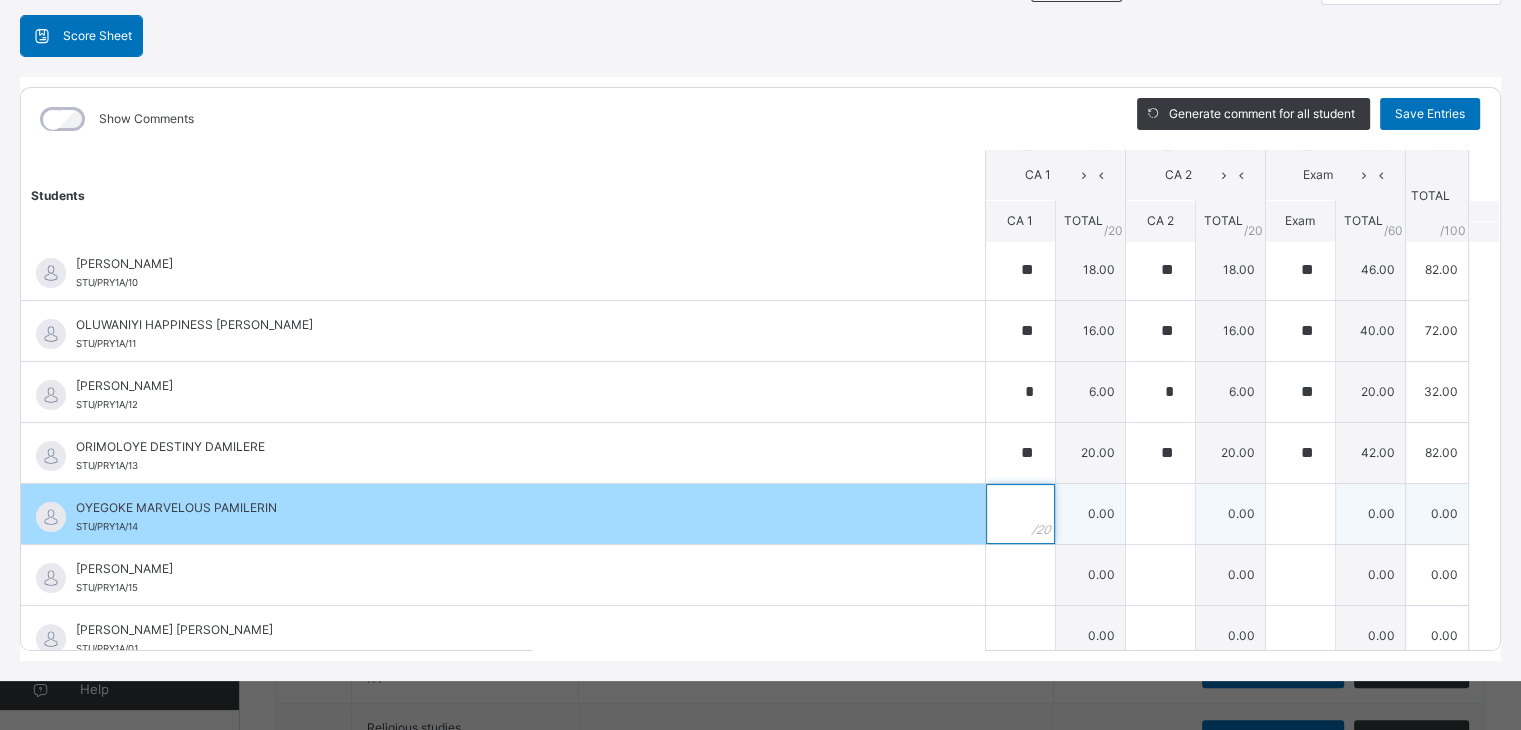 click at bounding box center (1020, 514) 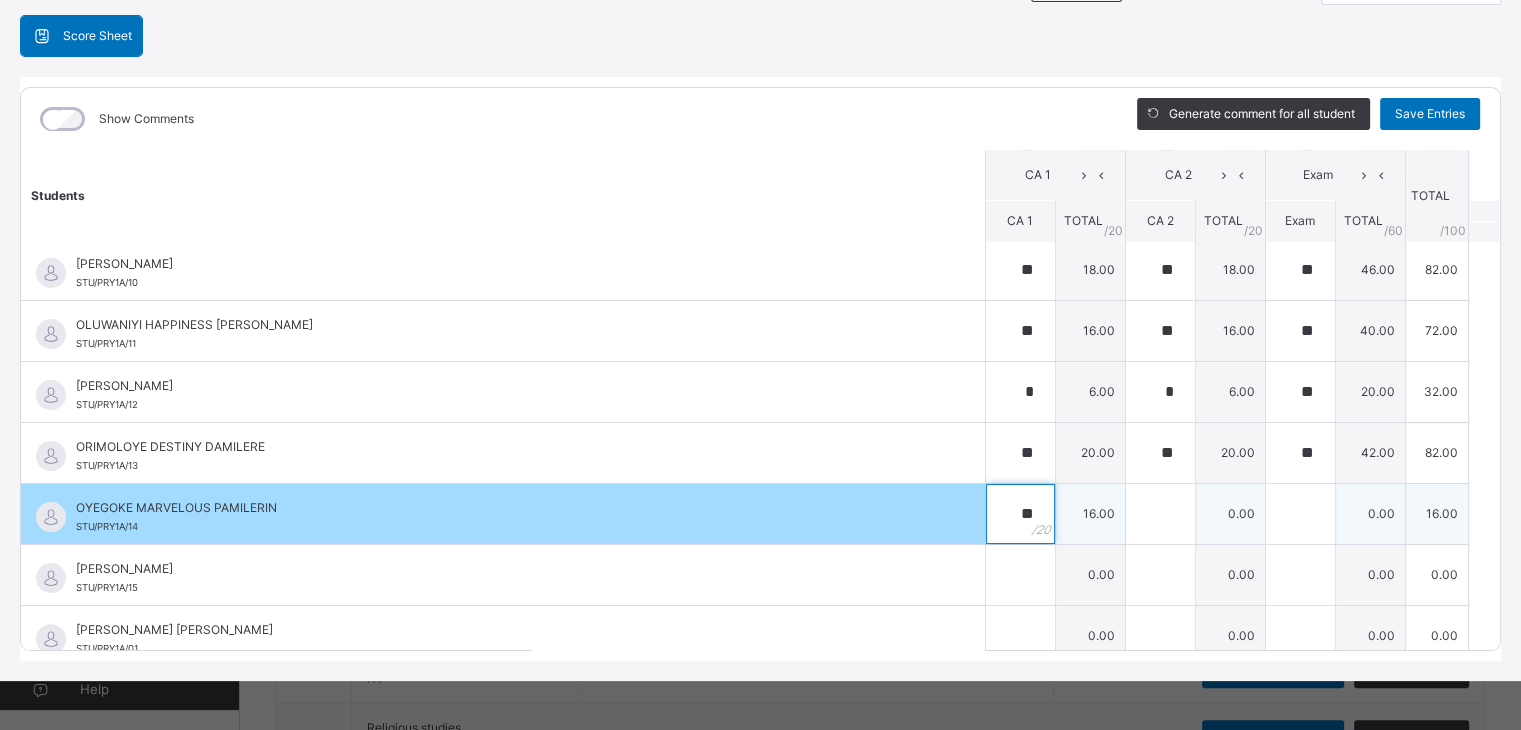 type on "**" 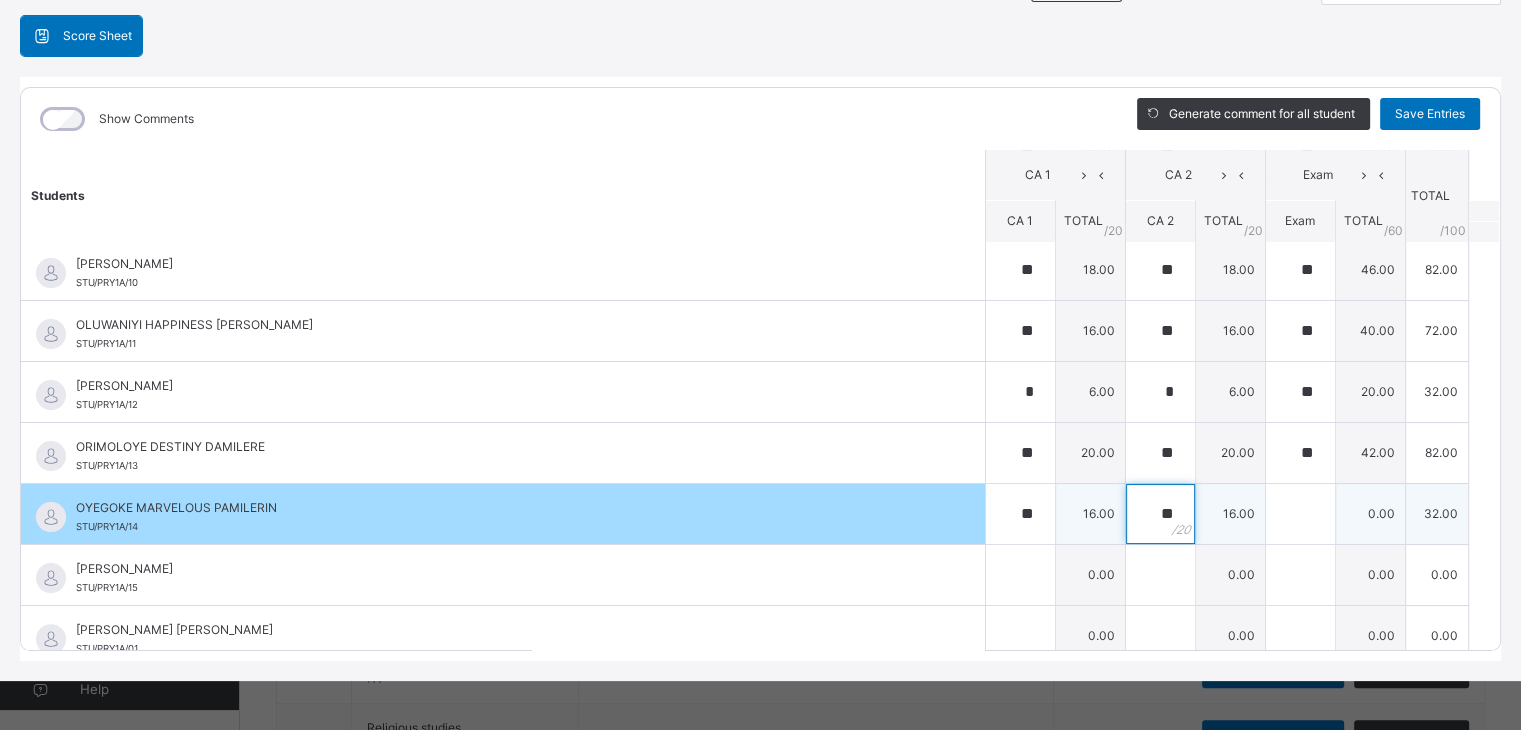 type on "**" 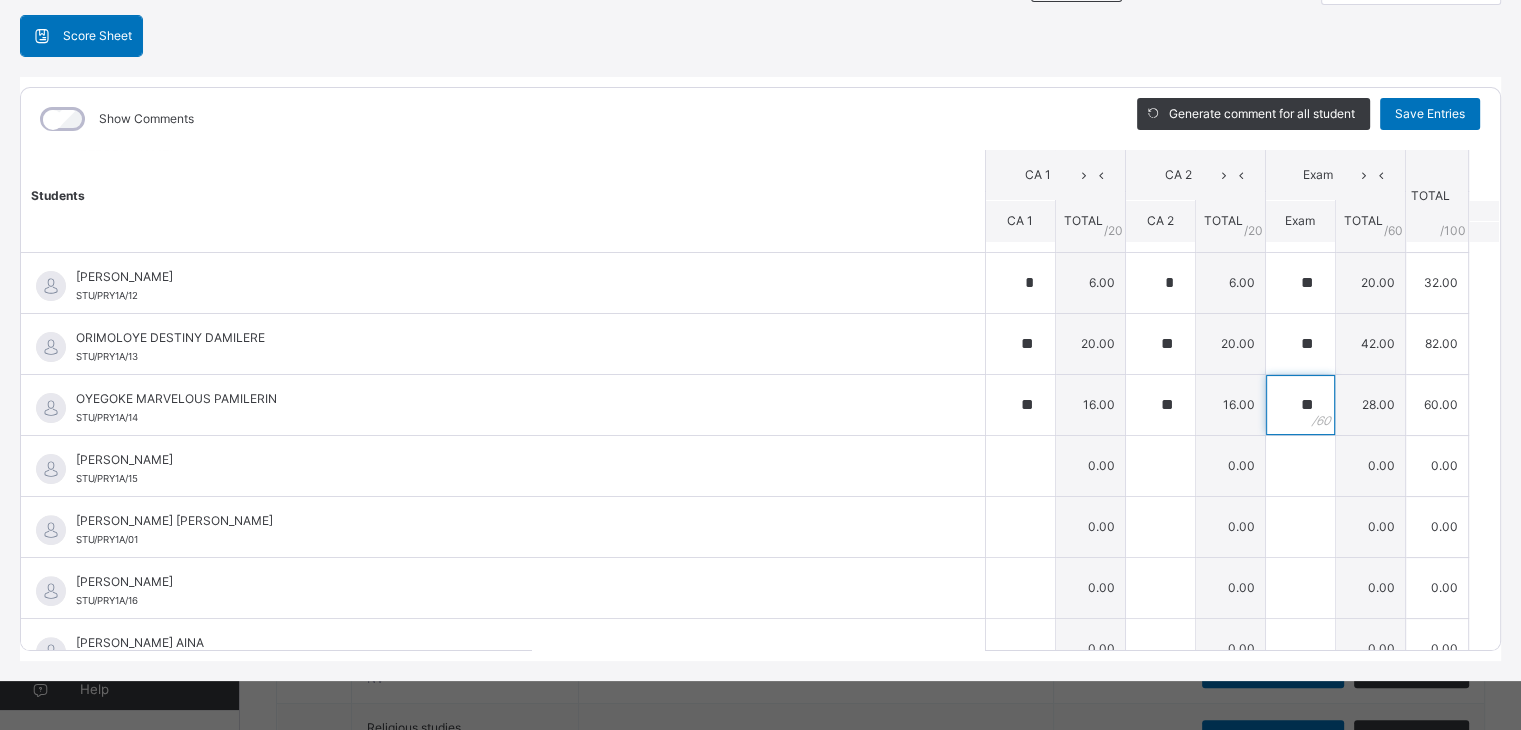 scroll, scrollTop: 626, scrollLeft: 0, axis: vertical 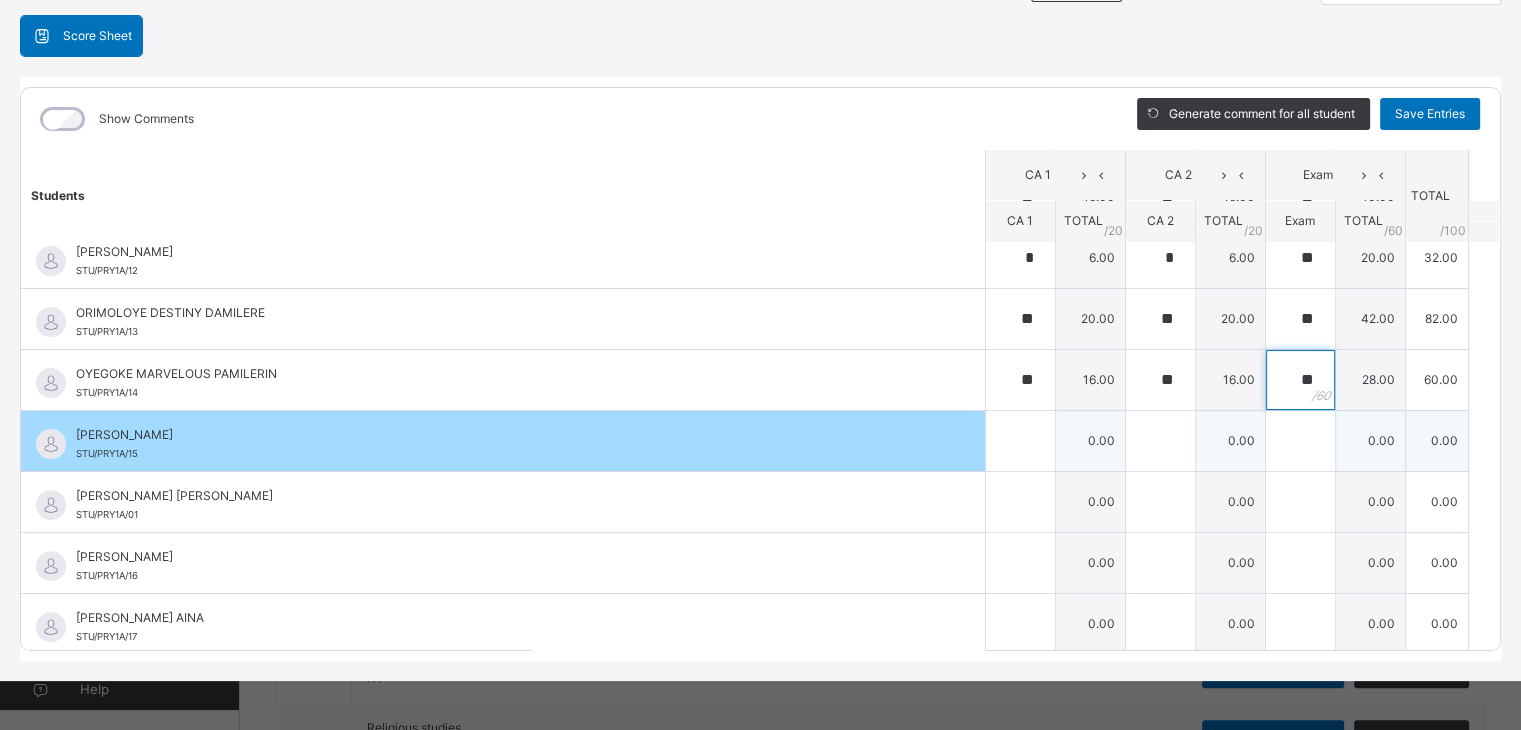 type on "**" 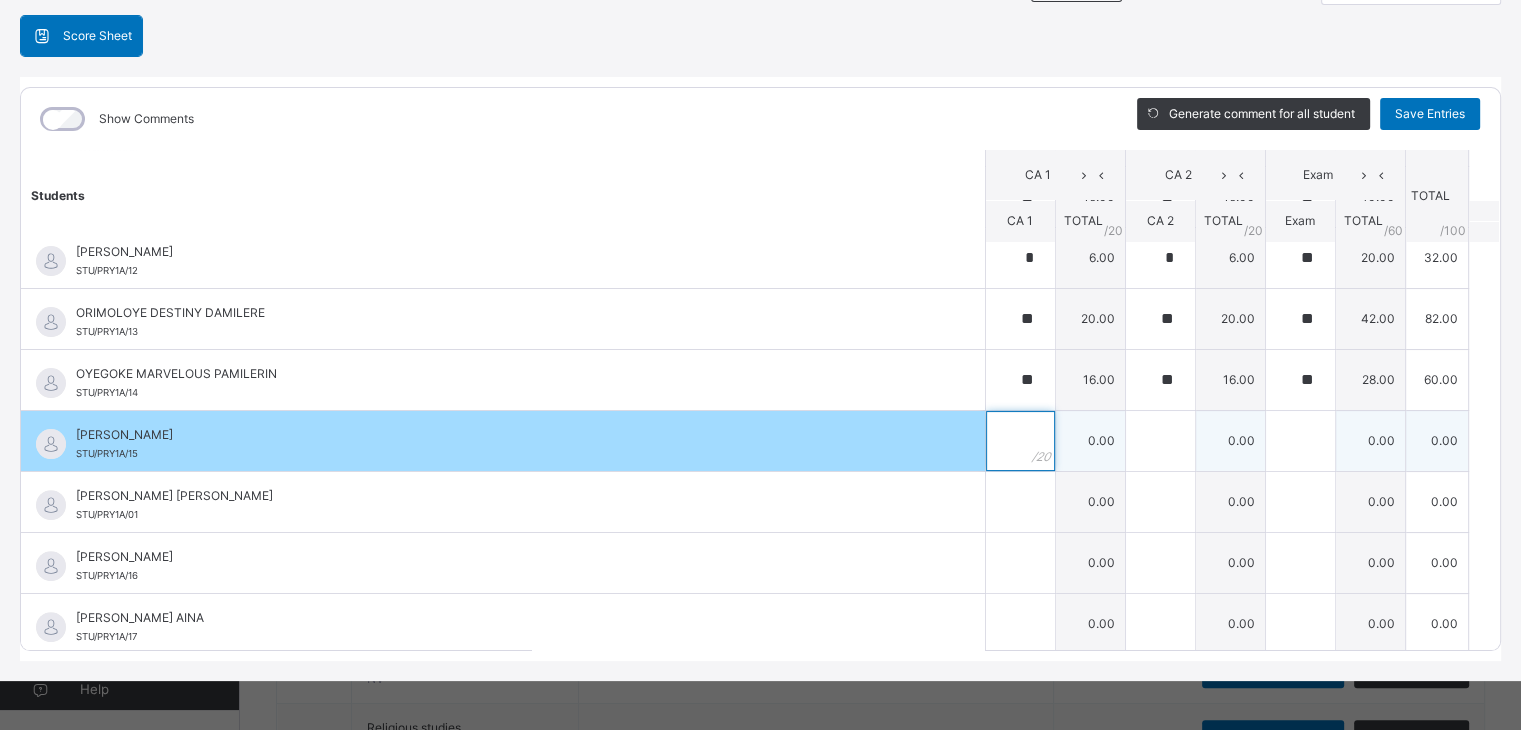 click at bounding box center (1020, 441) 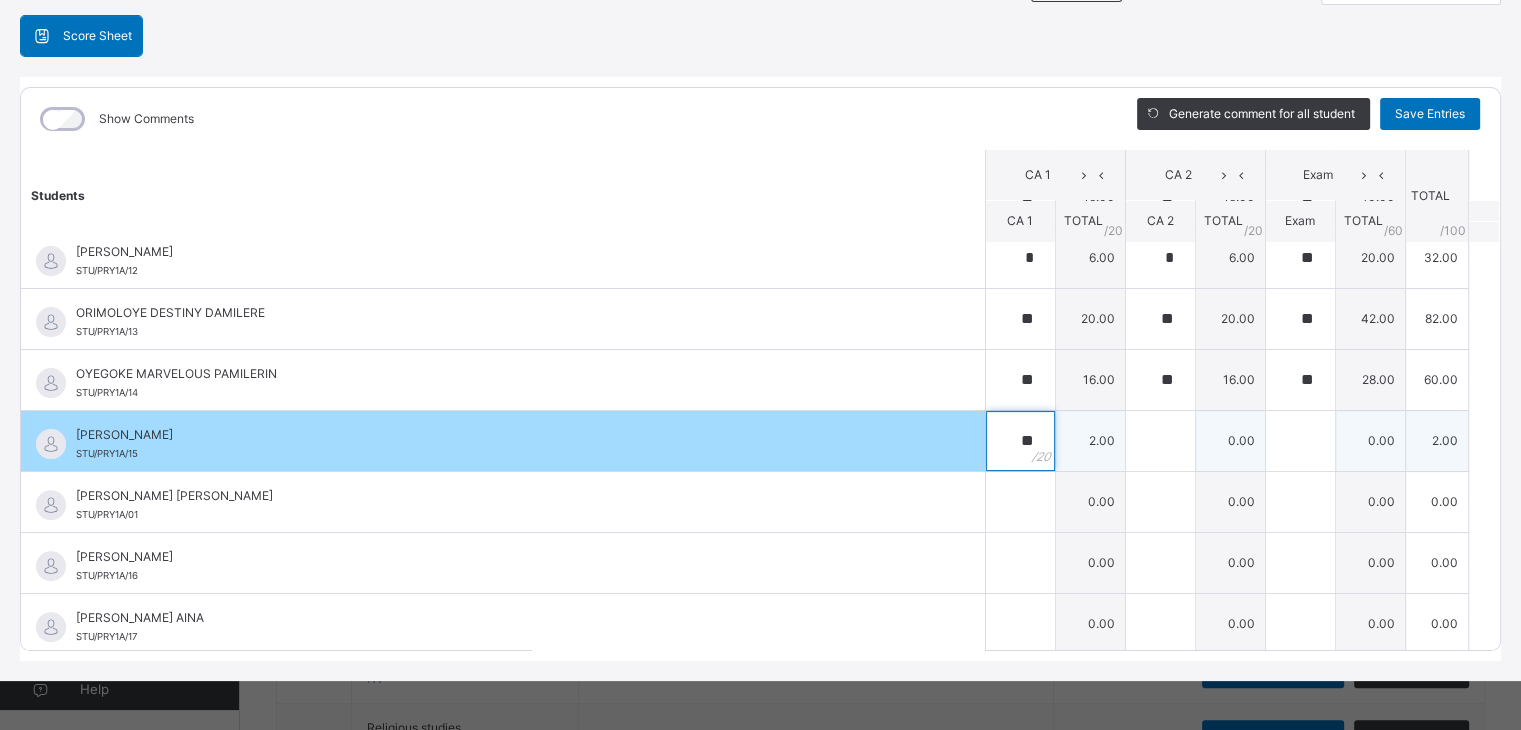 type on "**" 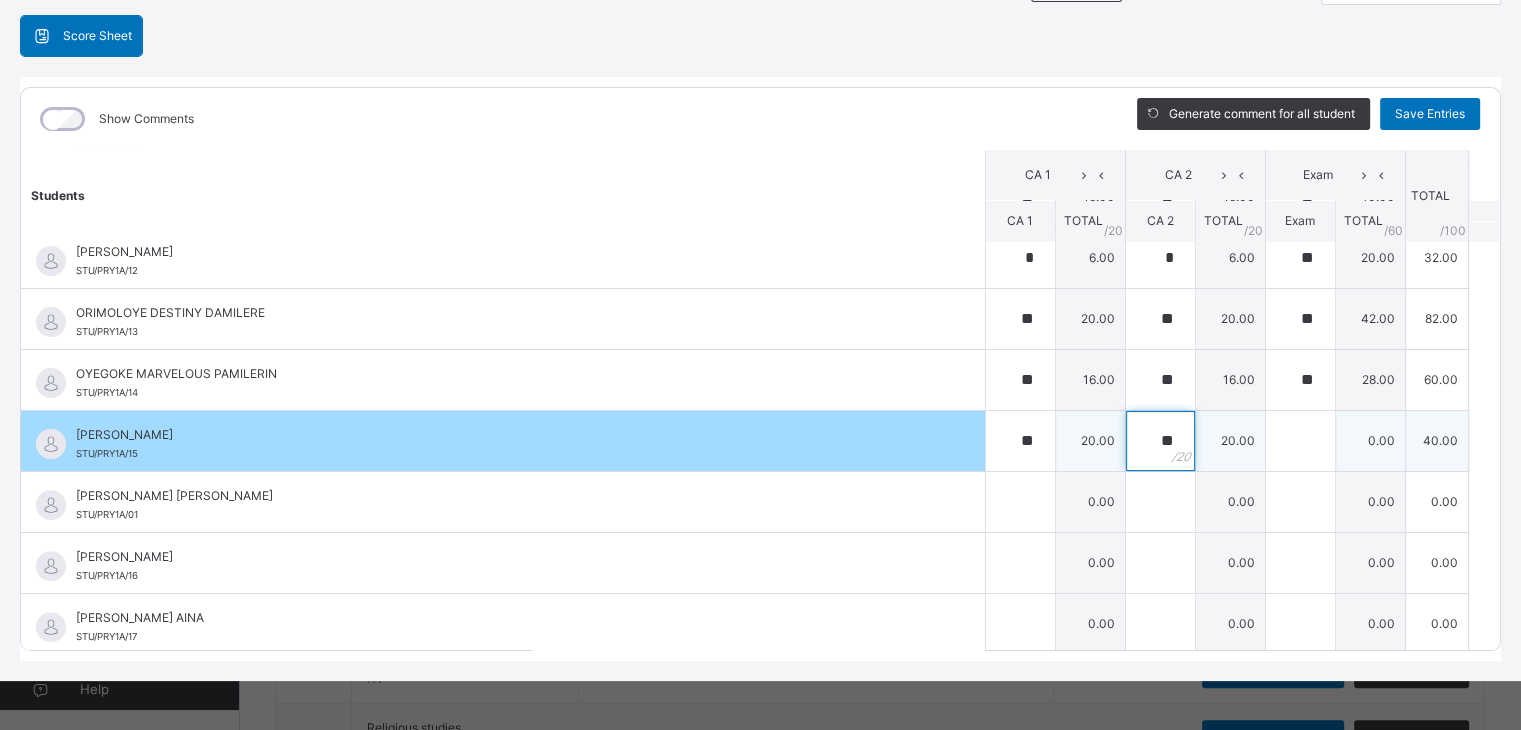 type on "**" 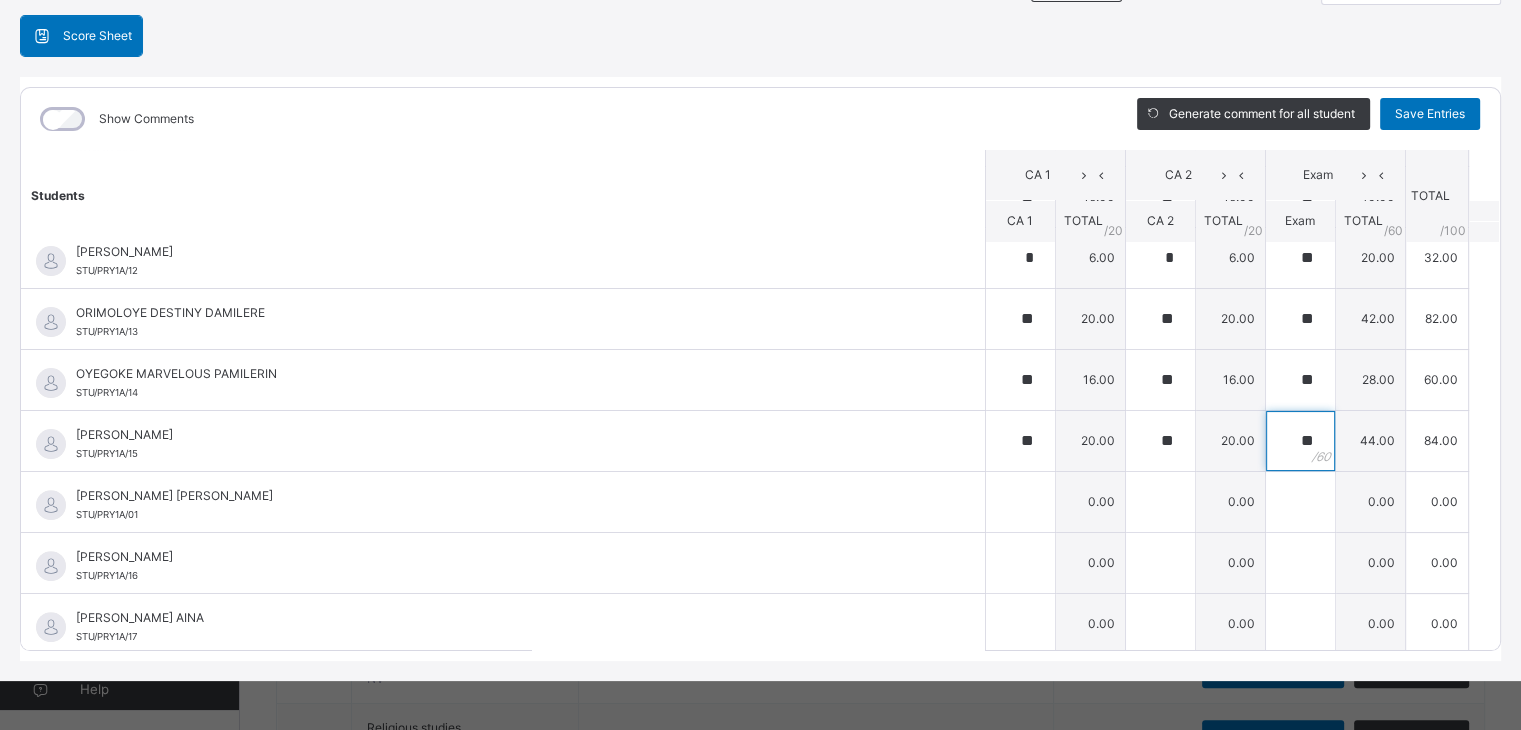 type on "**" 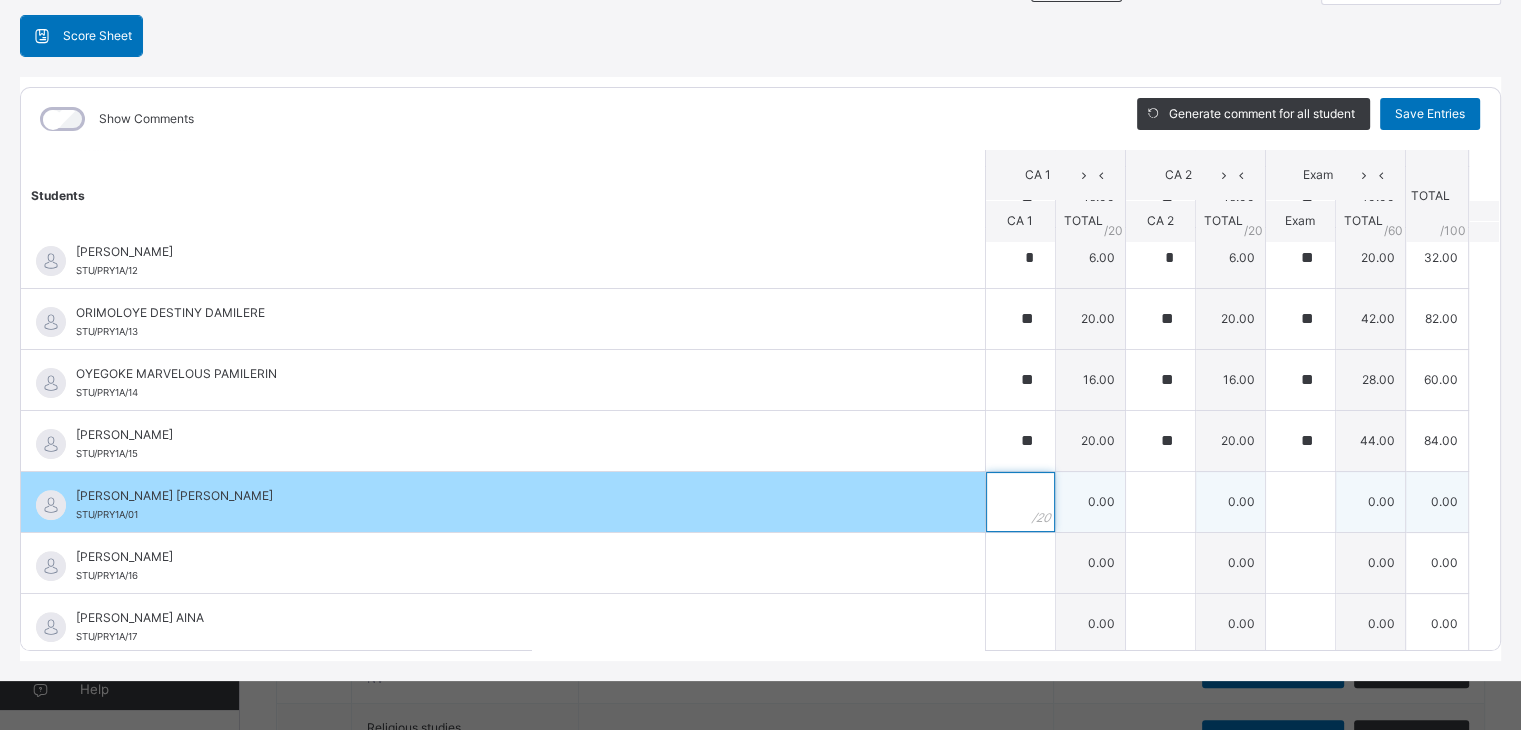click at bounding box center (1020, 502) 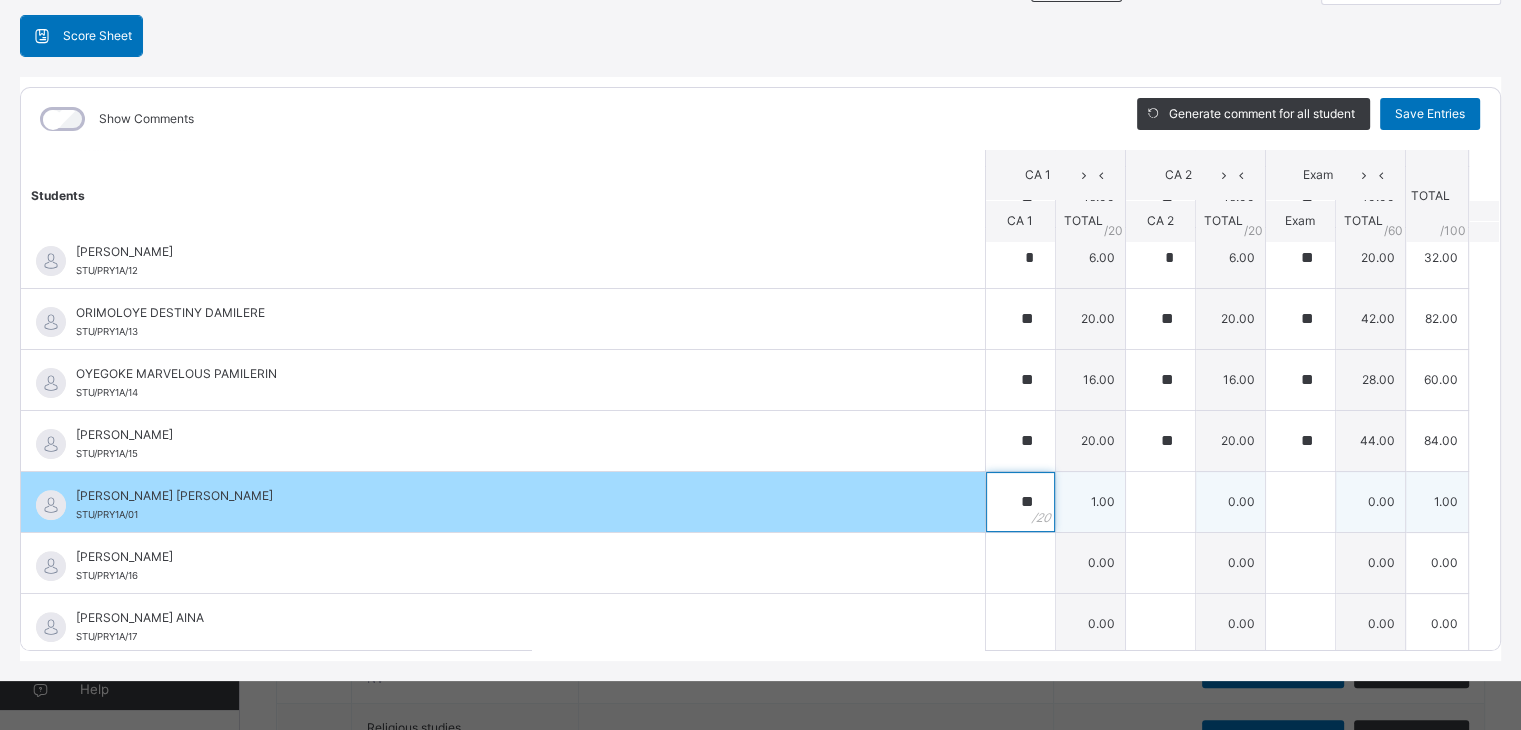 type on "**" 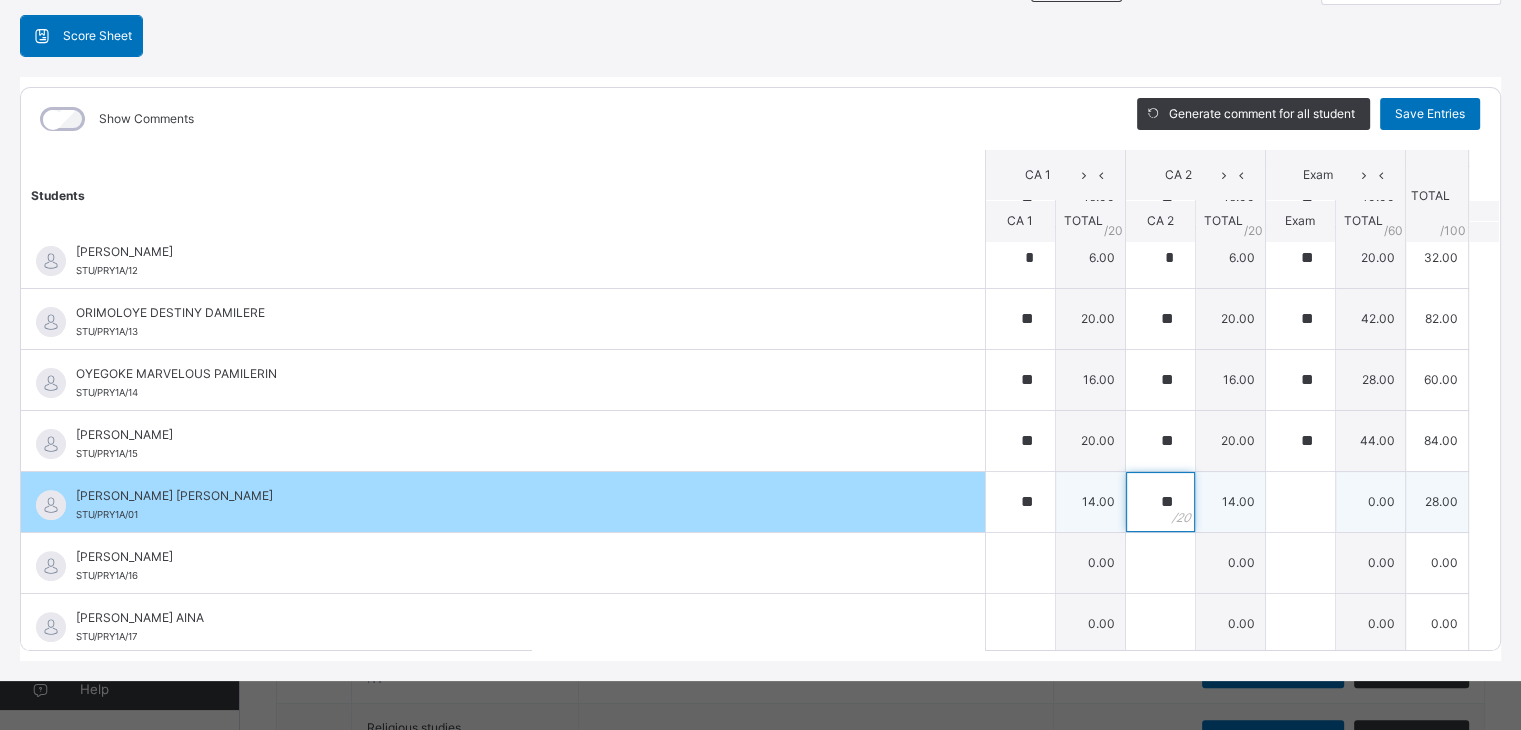 type on "**" 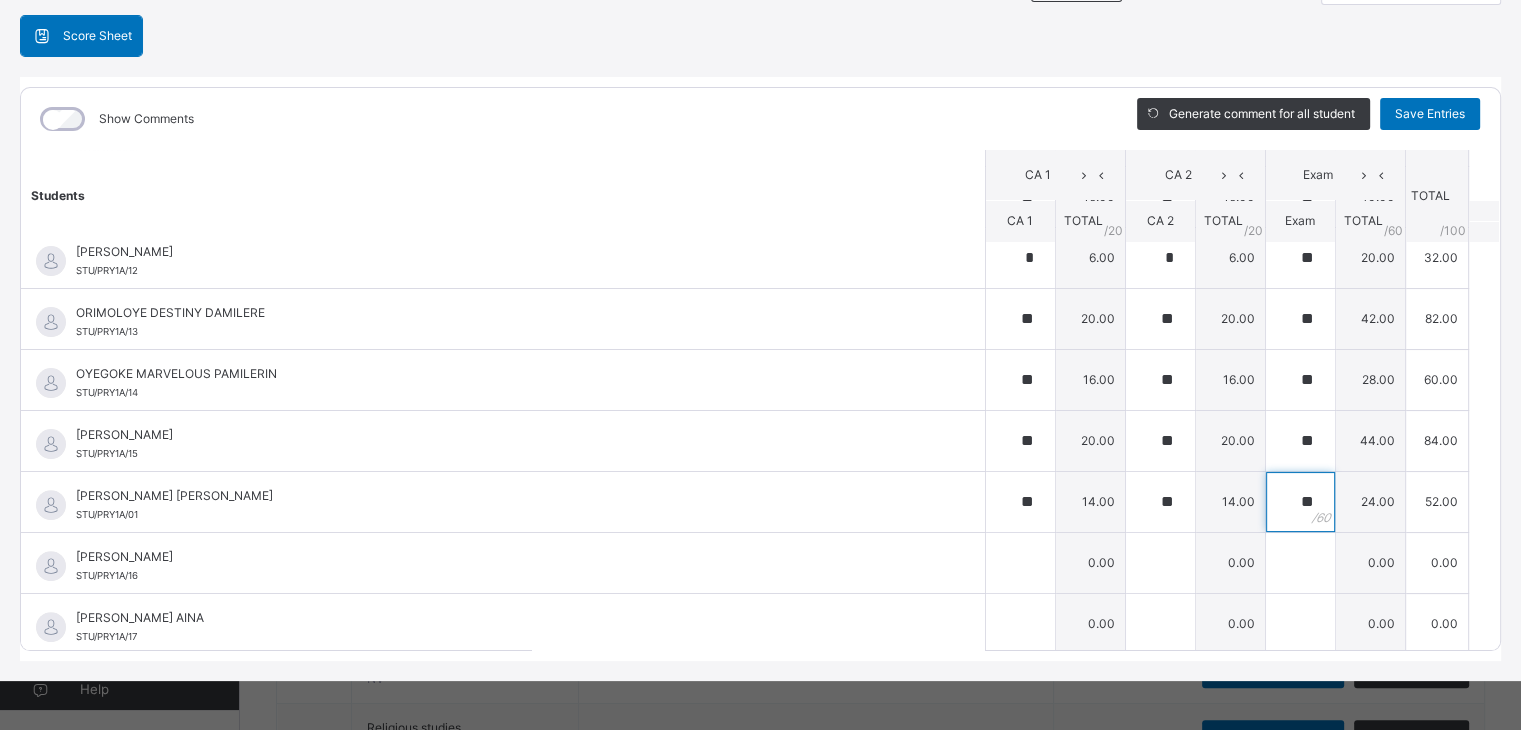 type on "**" 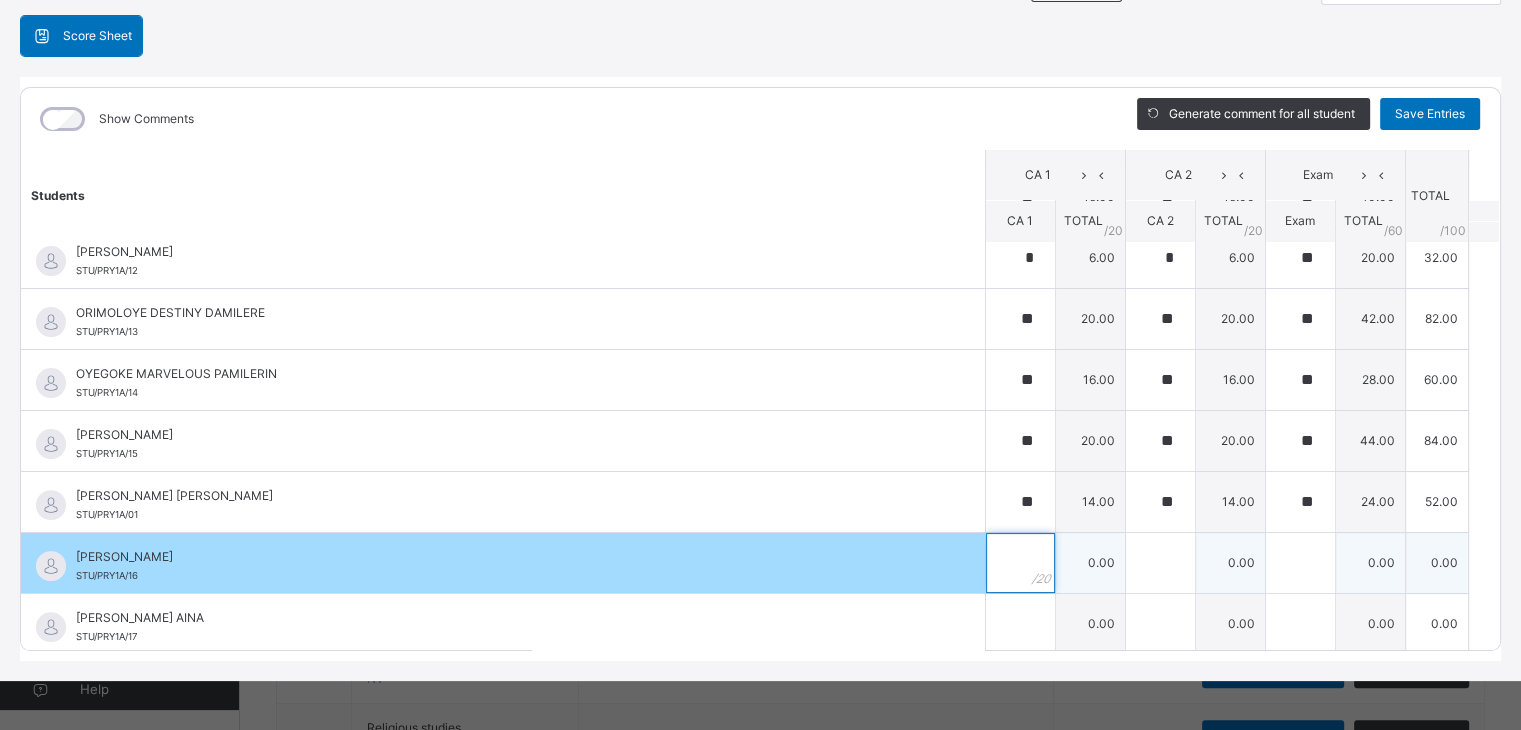 click at bounding box center (1020, 563) 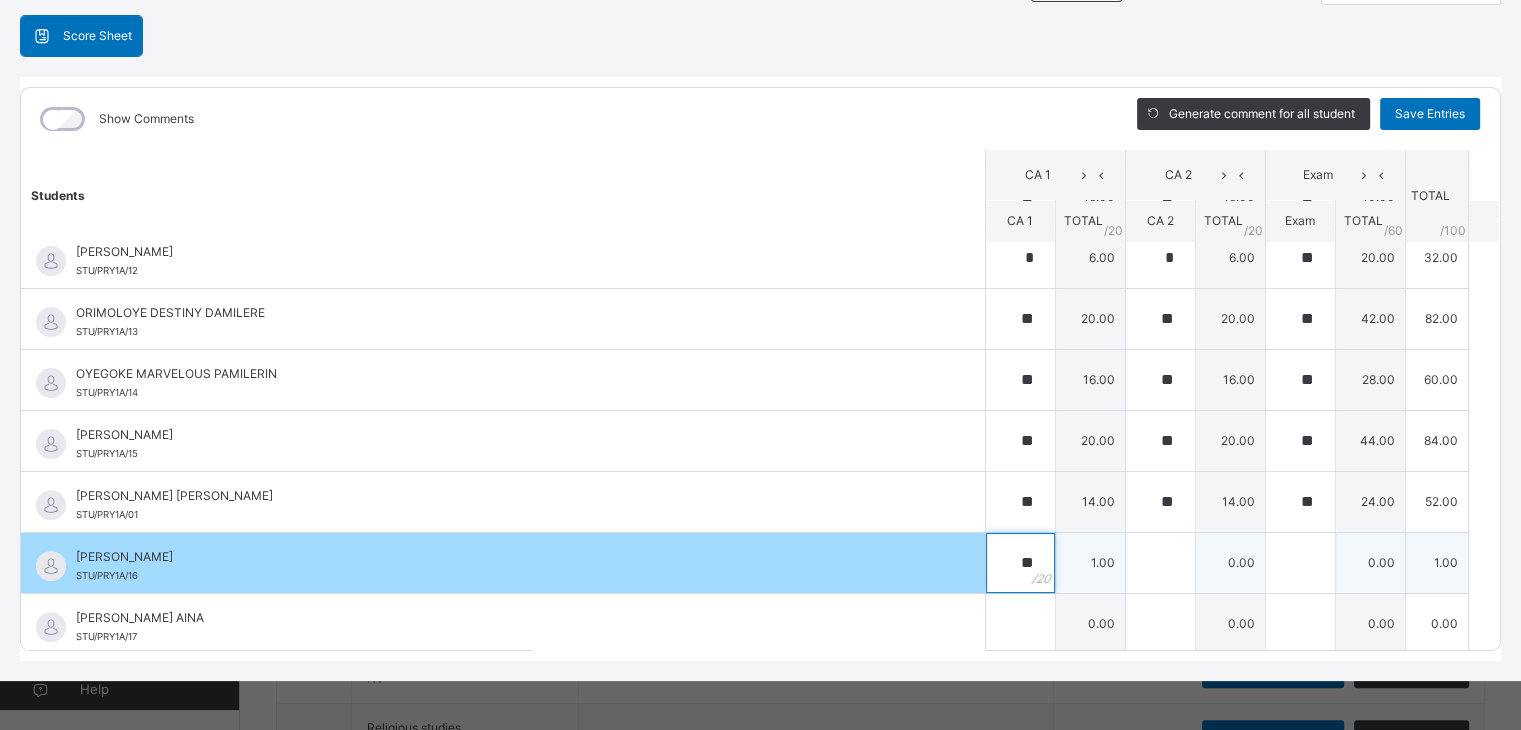 type on "**" 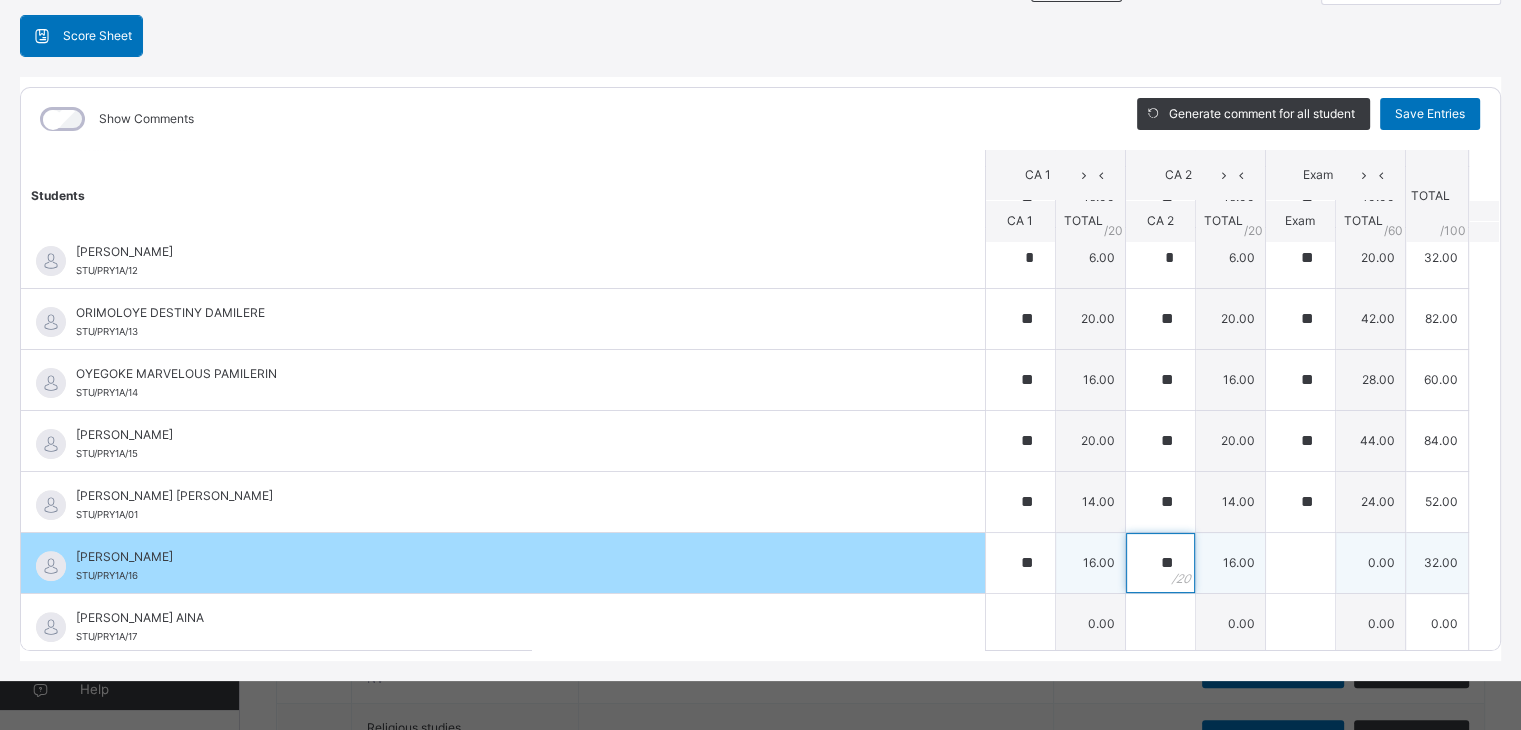type on "**" 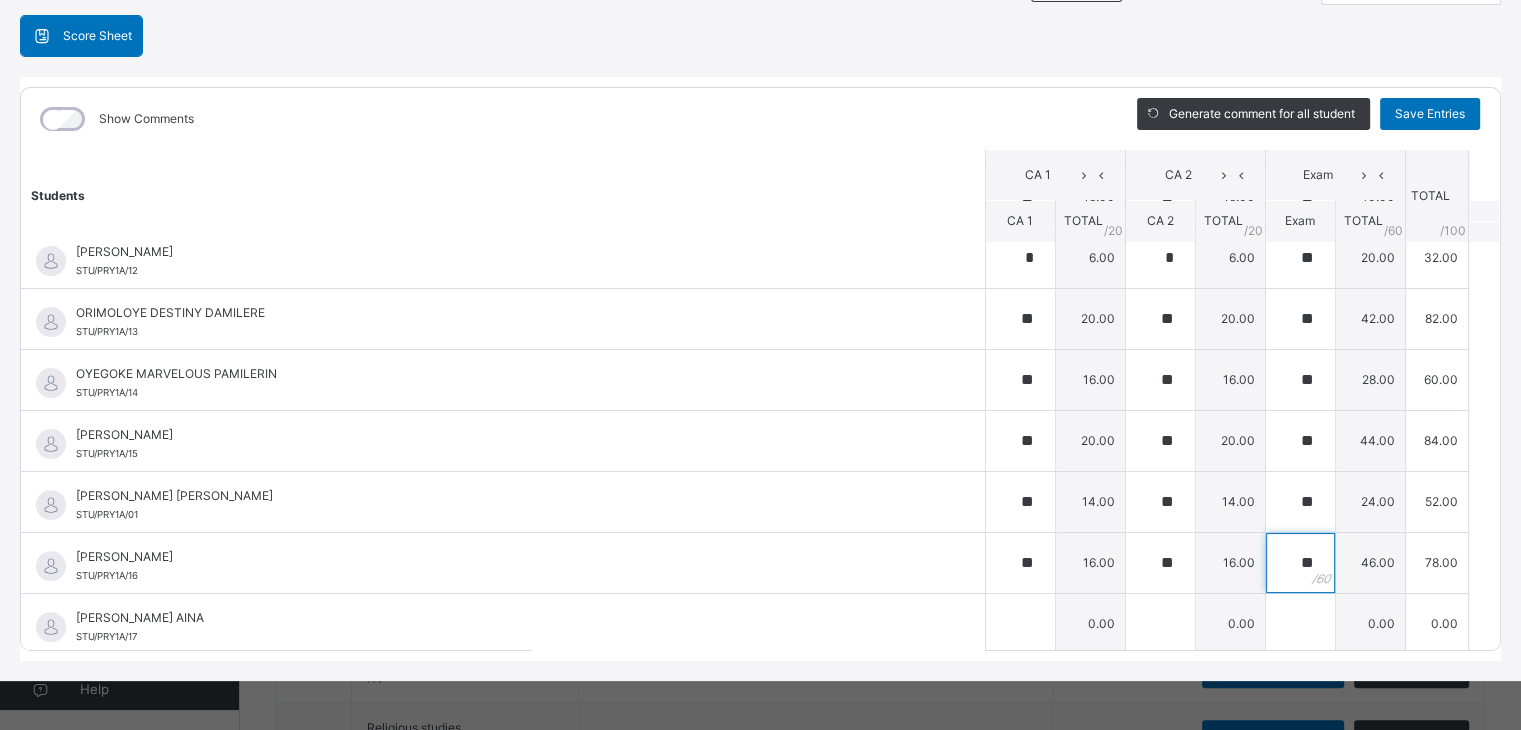 type on "**" 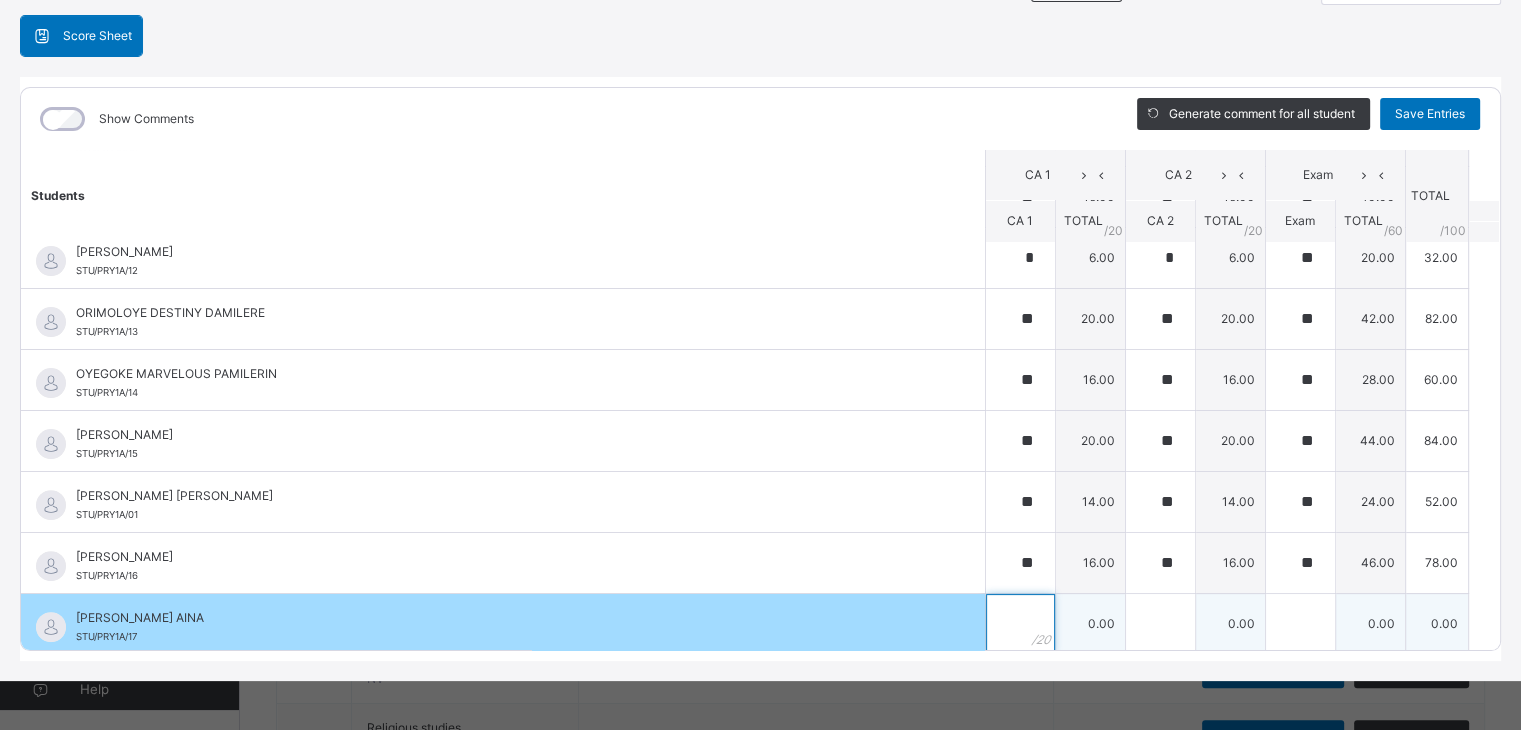 click at bounding box center (1020, 624) 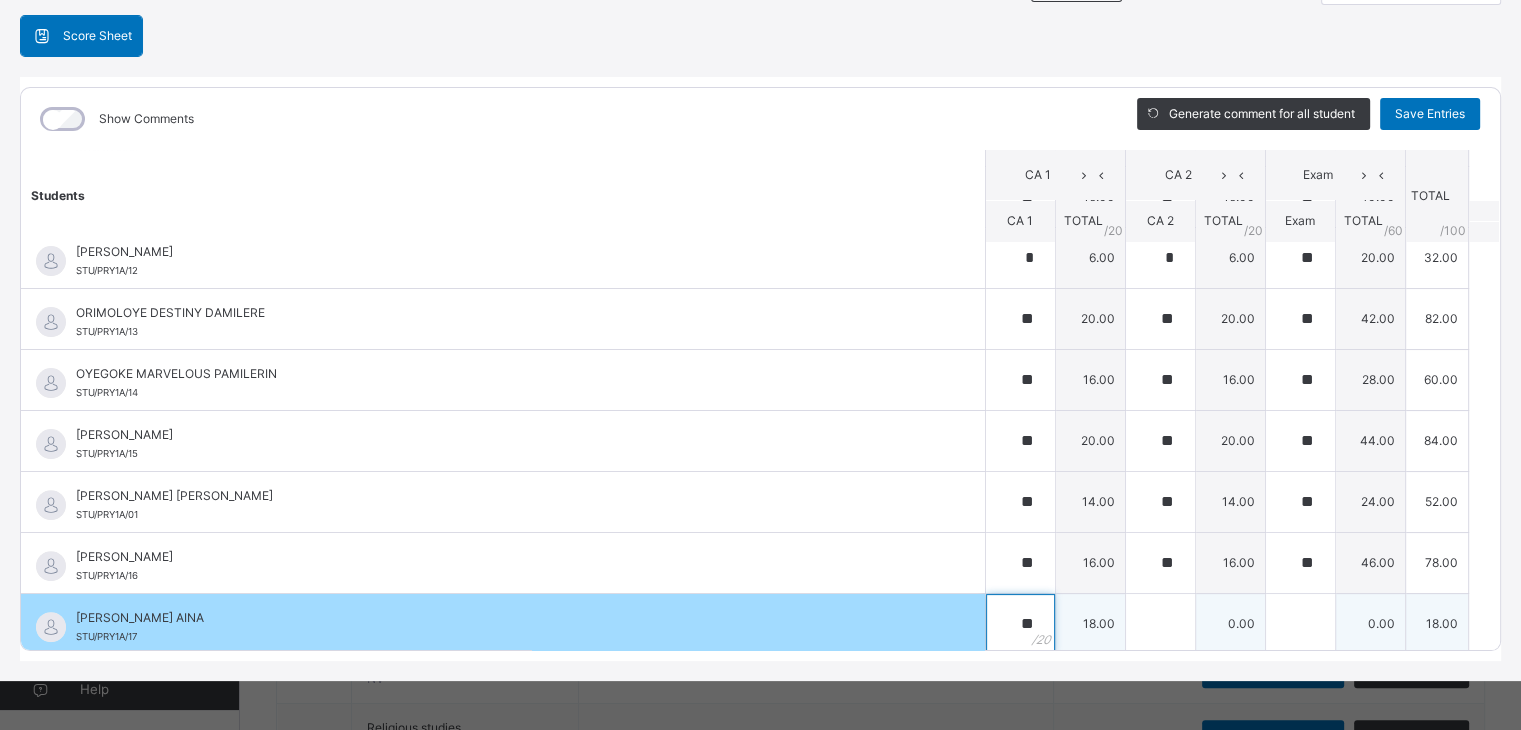 type on "**" 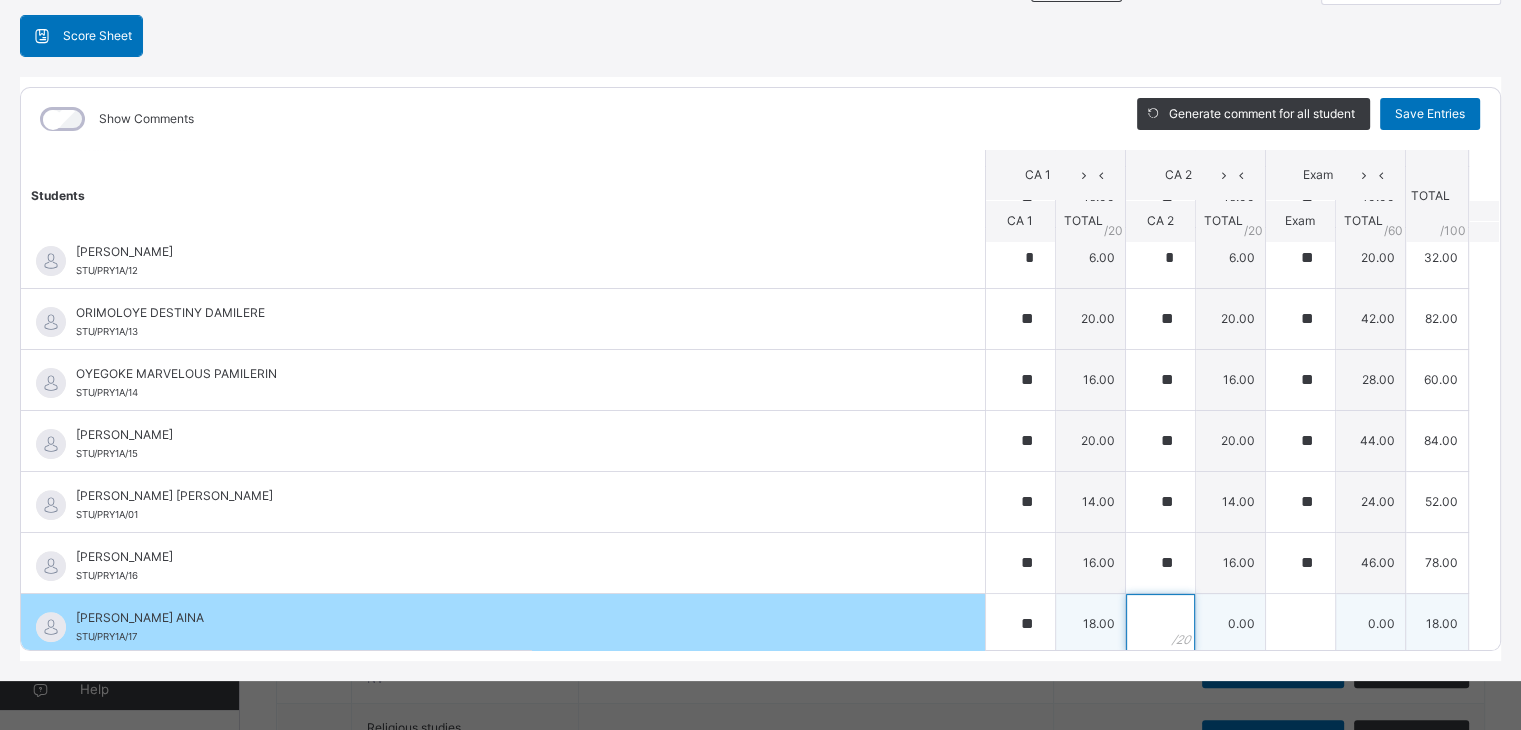 type on "*" 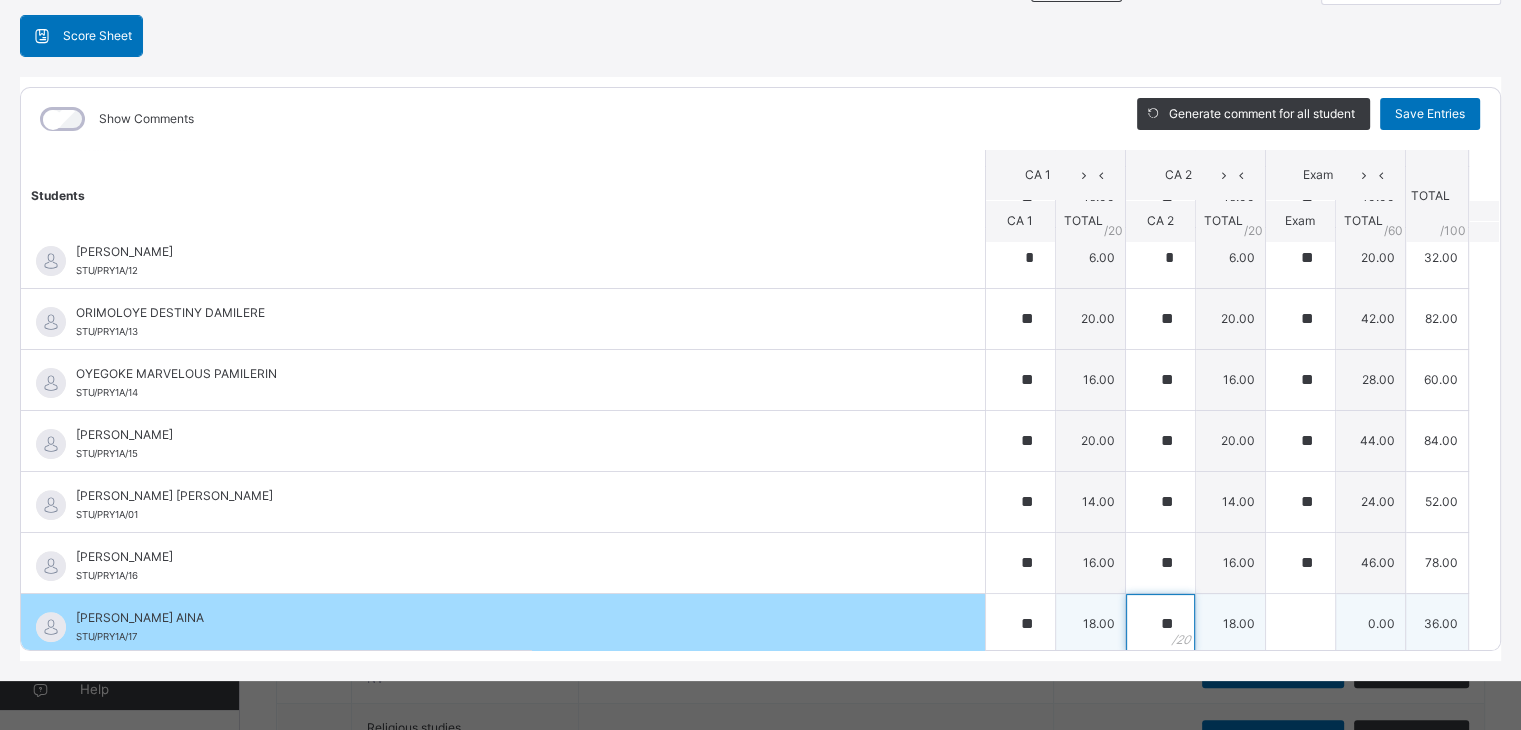 type on "**" 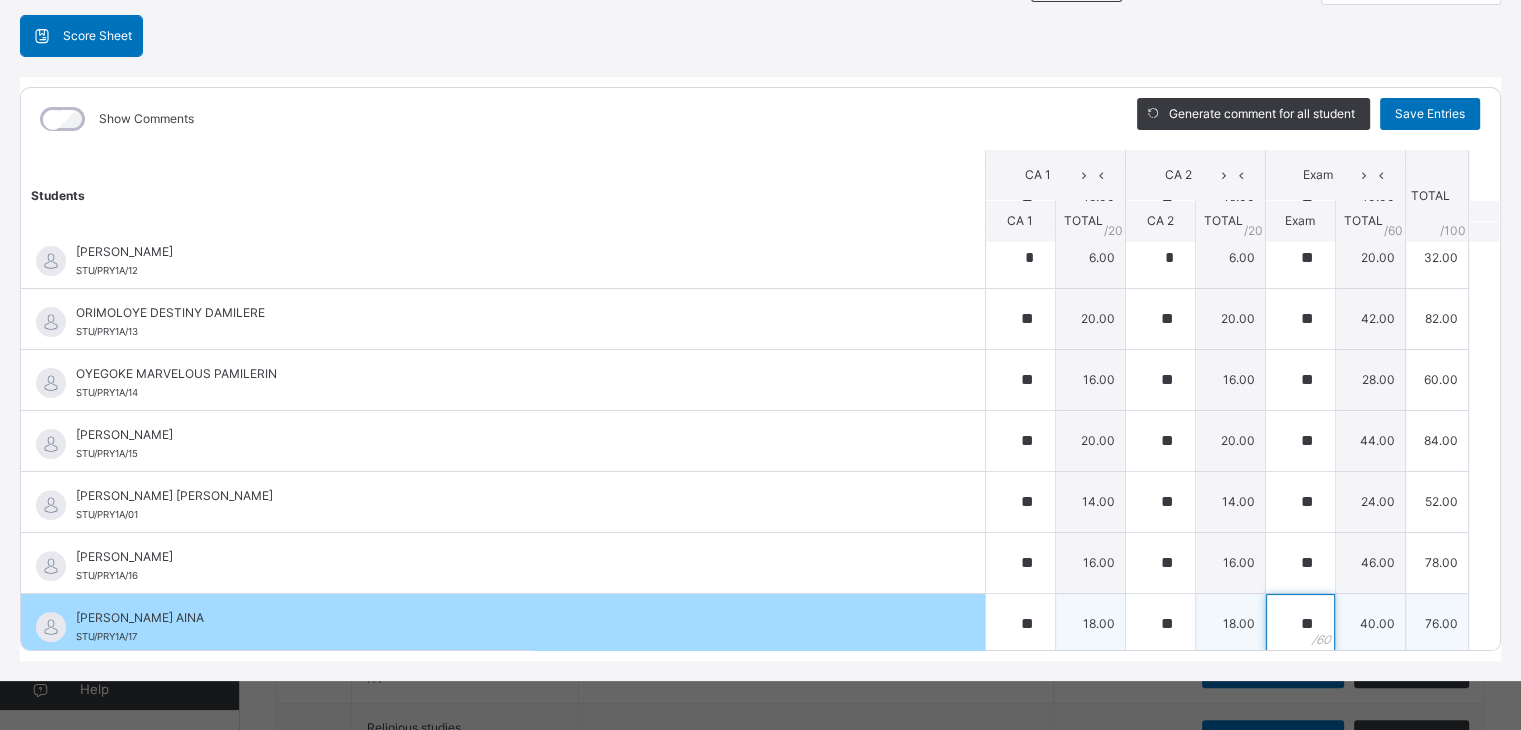 type on "**" 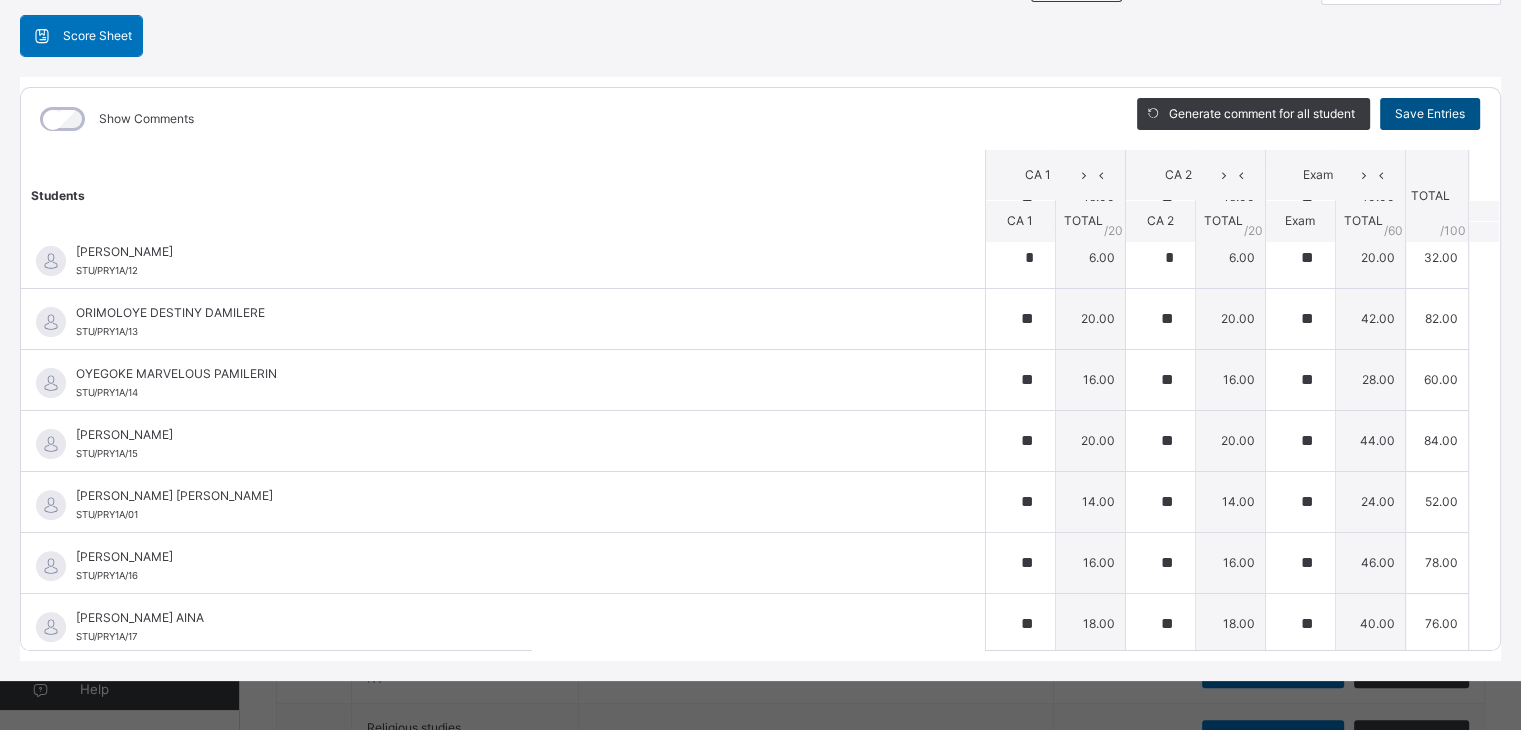 click on "Save Entries" at bounding box center (1430, 114) 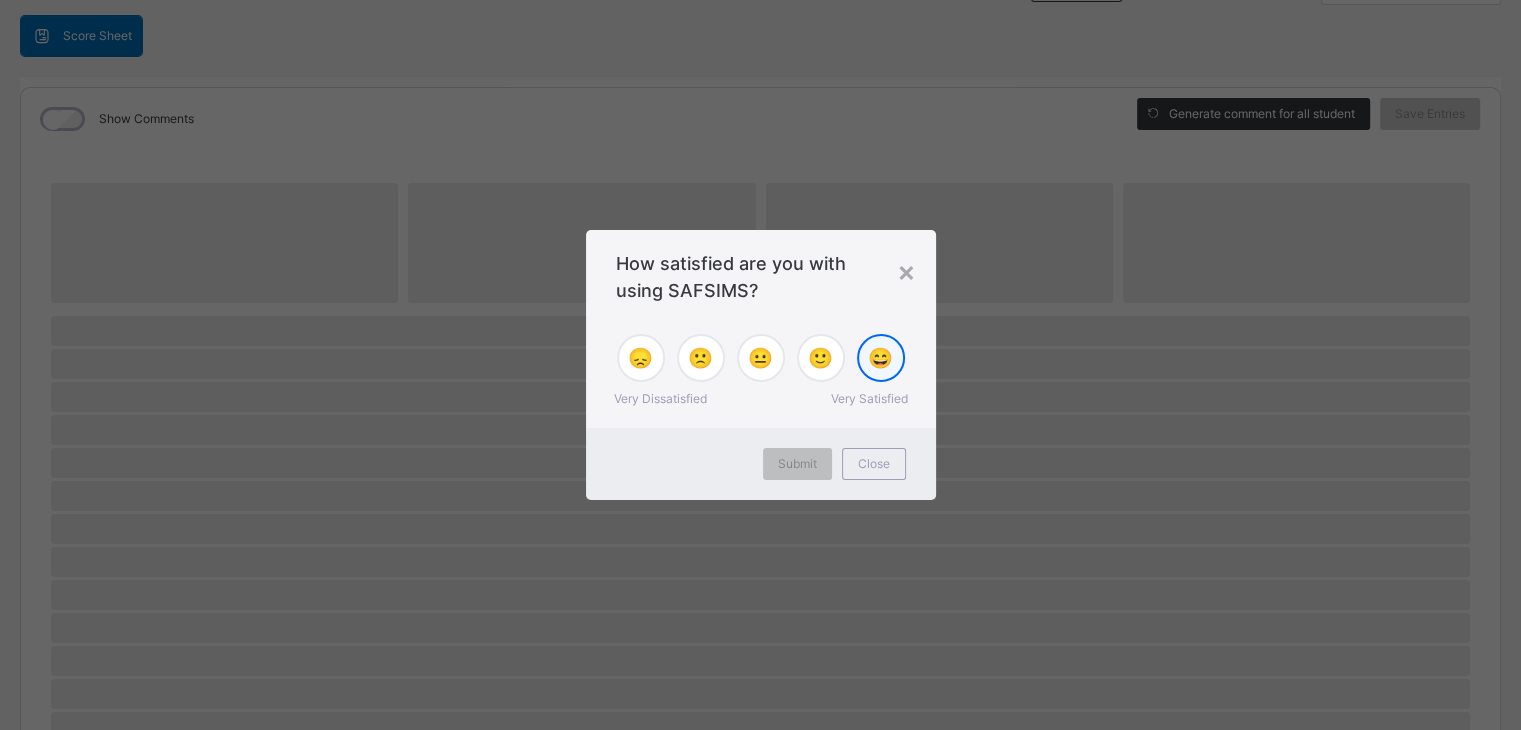click on "😄" at bounding box center (880, 358) 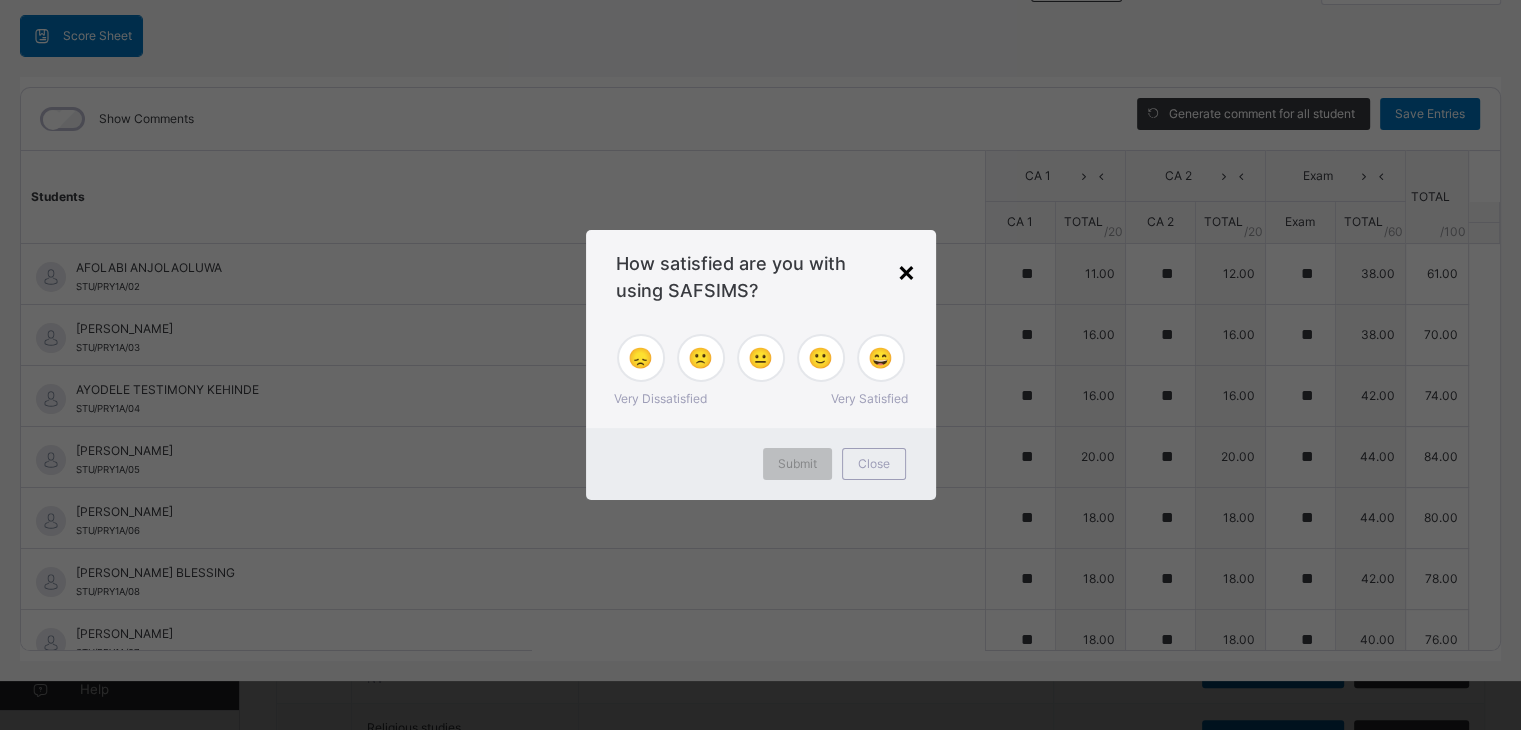 click on "×" at bounding box center [906, 271] 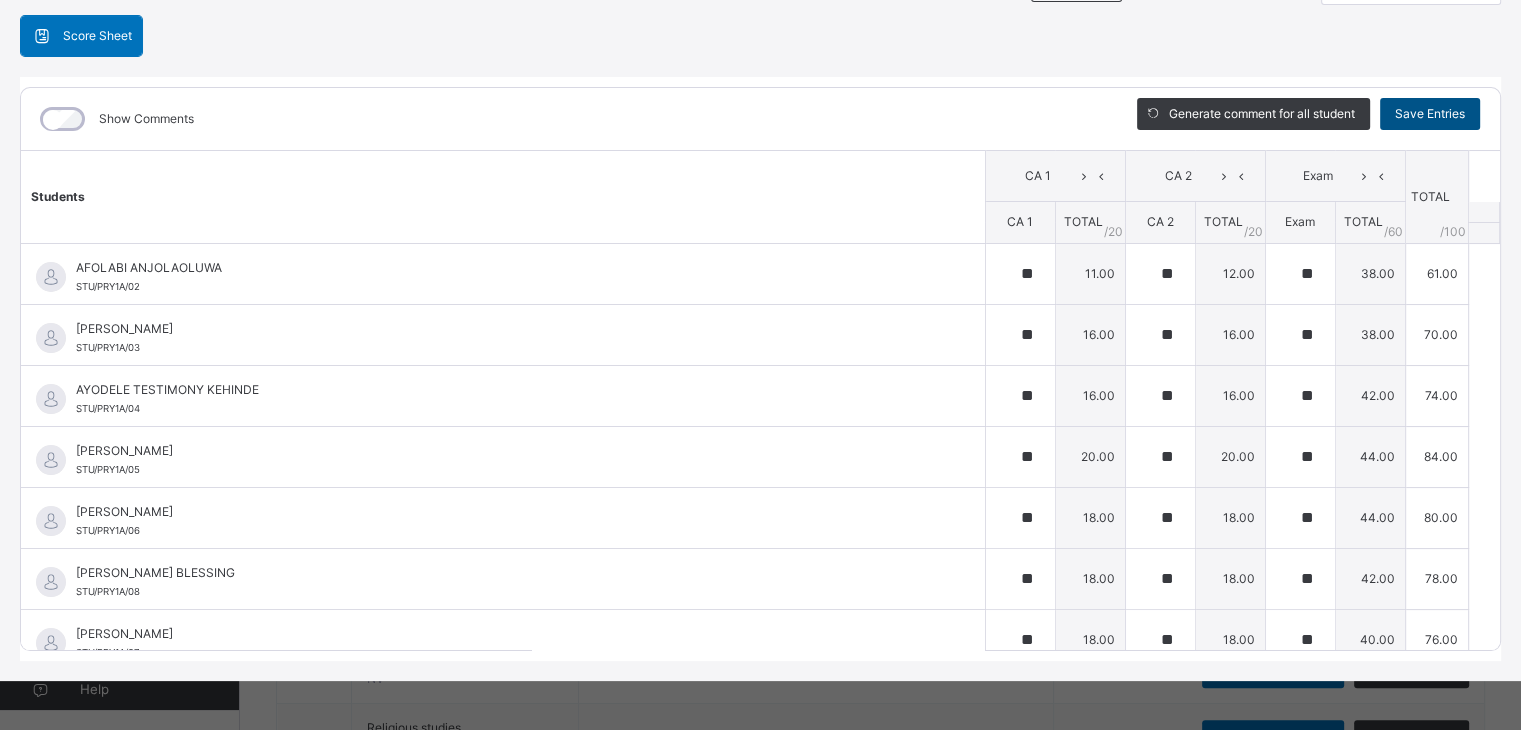 click on "Save Entries" at bounding box center (1430, 114) 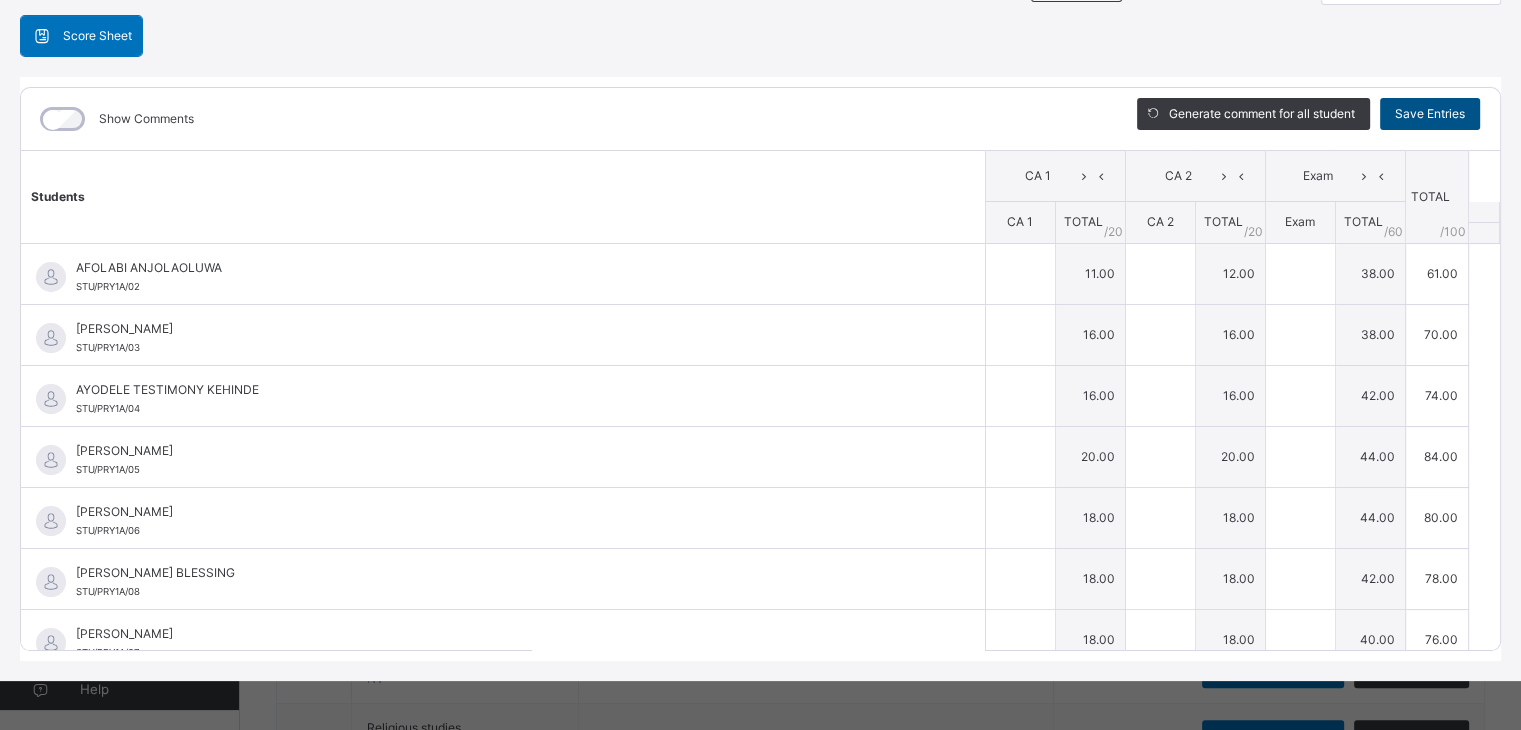 type on "**" 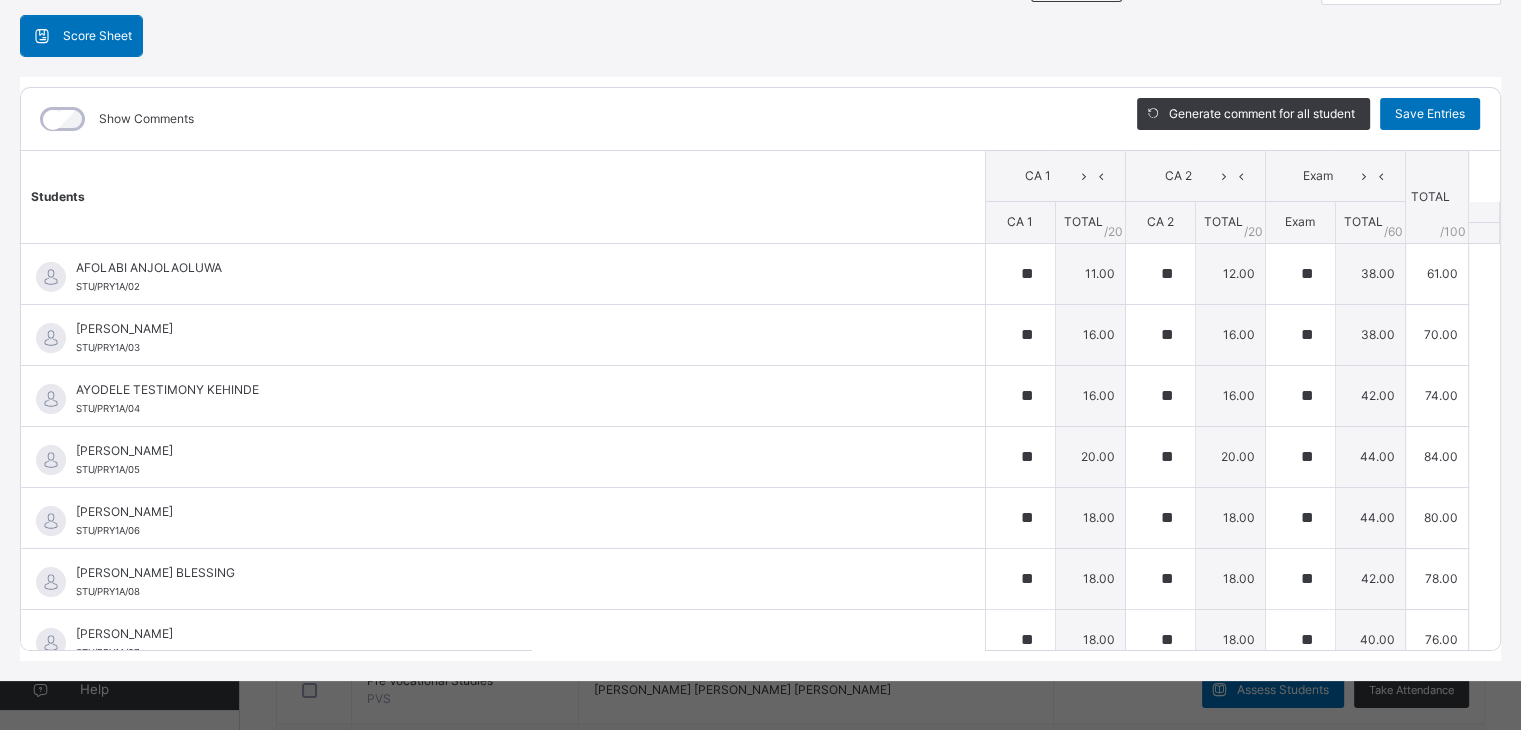 scroll, scrollTop: 182, scrollLeft: 0, axis: vertical 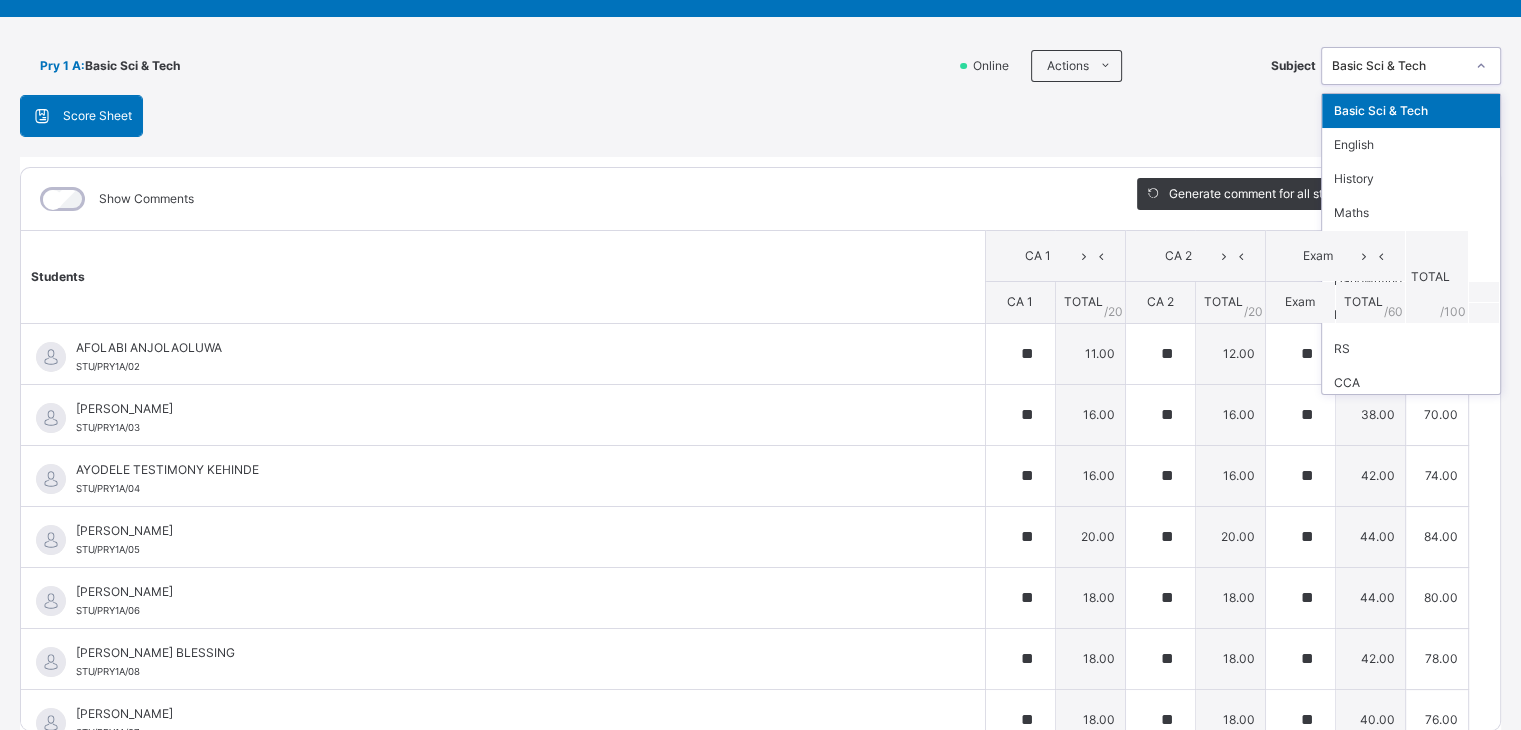 click 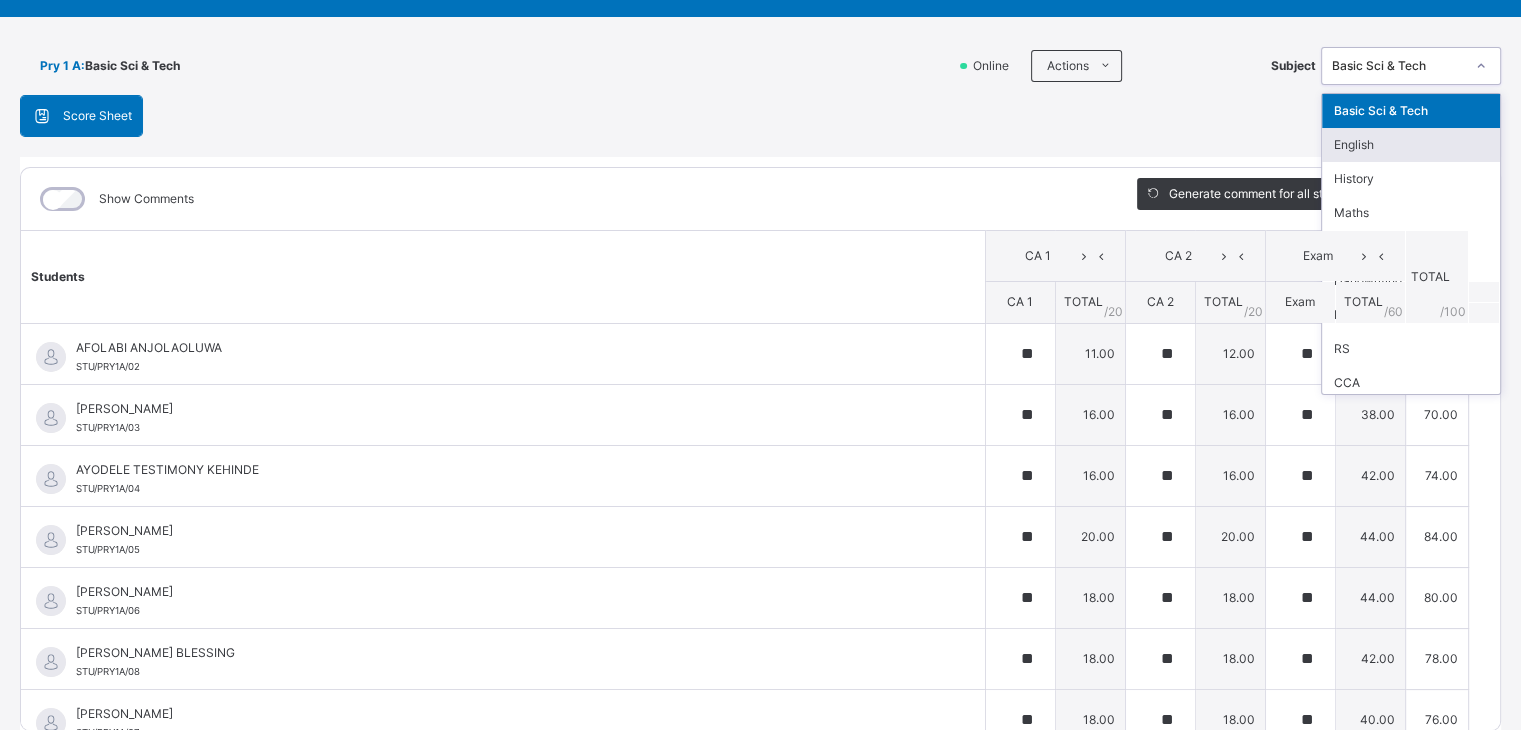 click on "English" at bounding box center (1411, 145) 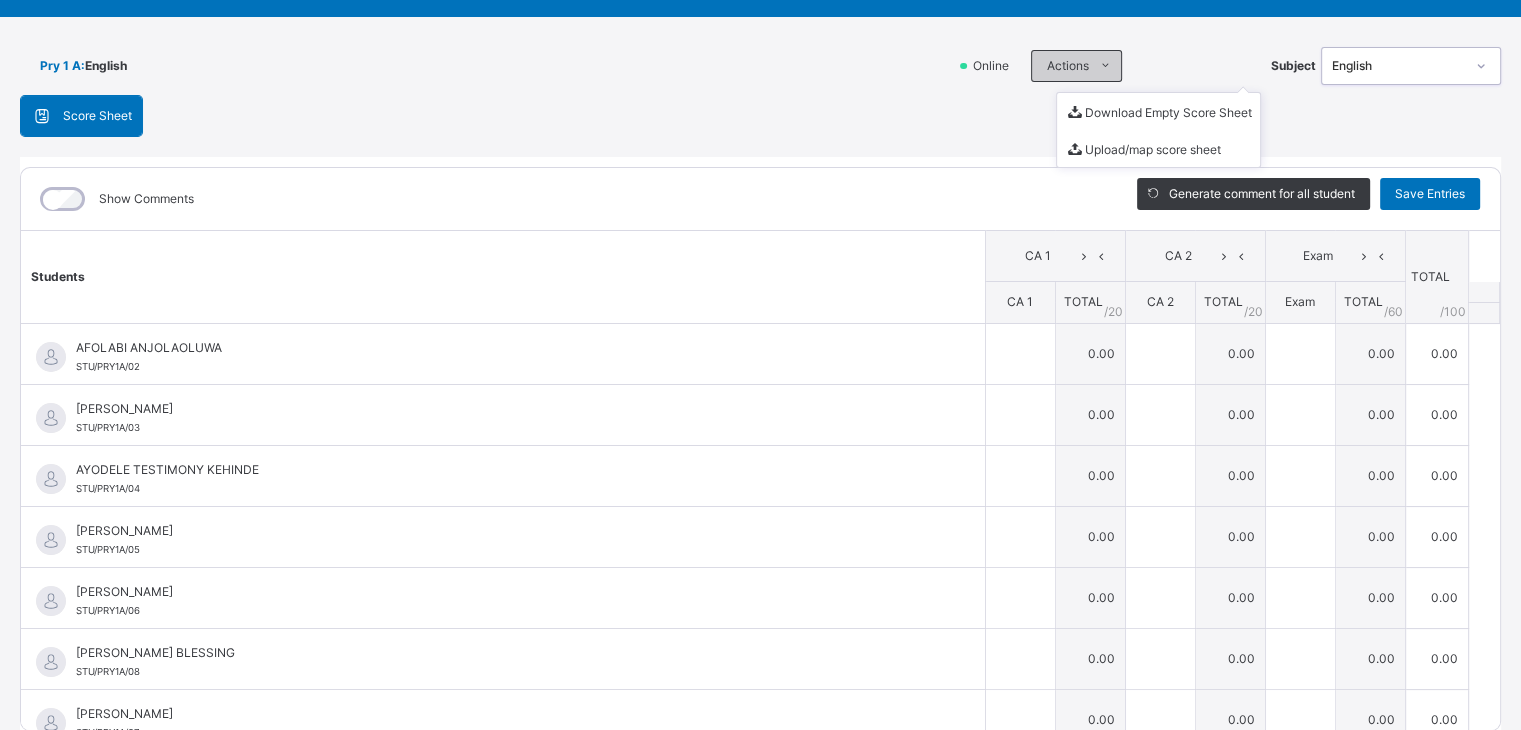 click at bounding box center [1105, 66] 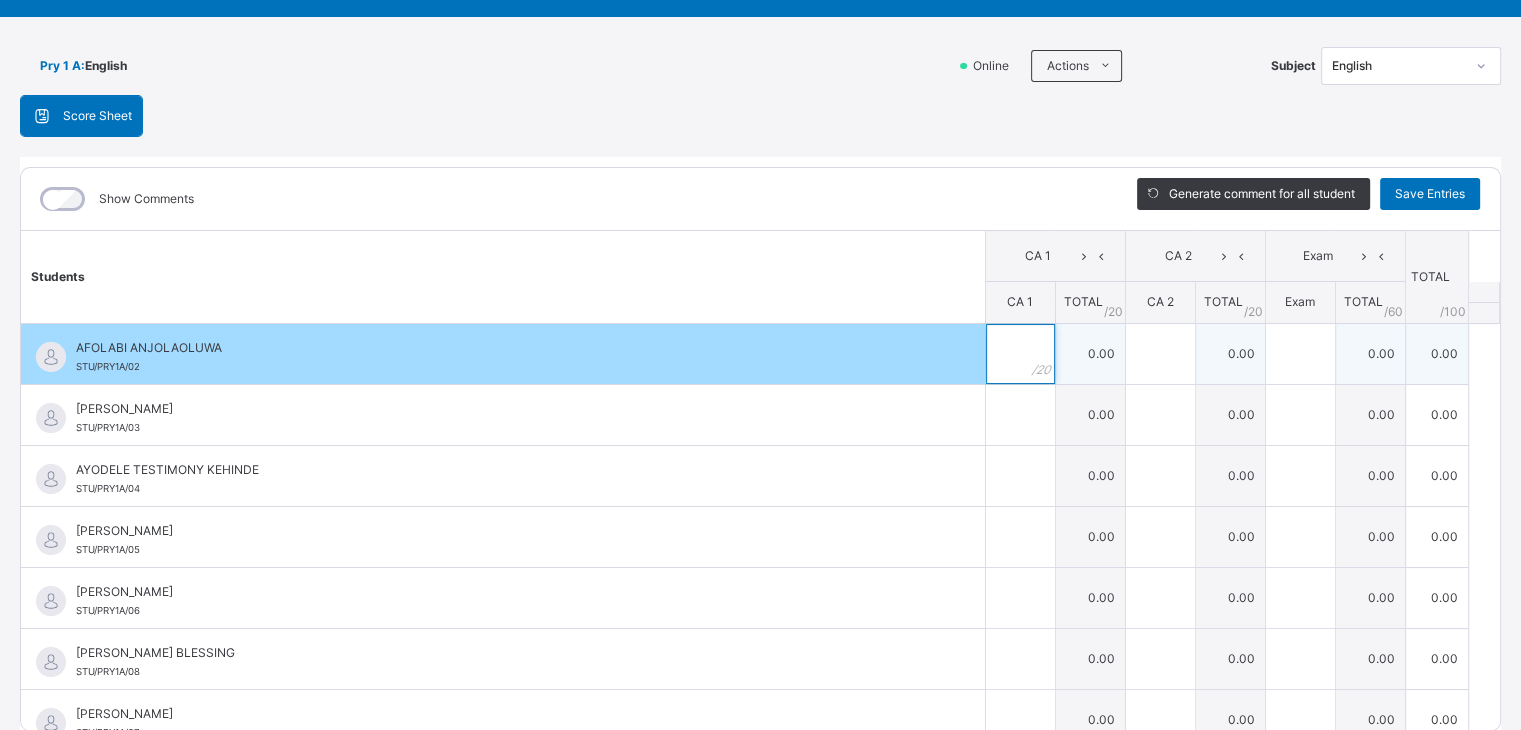 click at bounding box center (1020, 354) 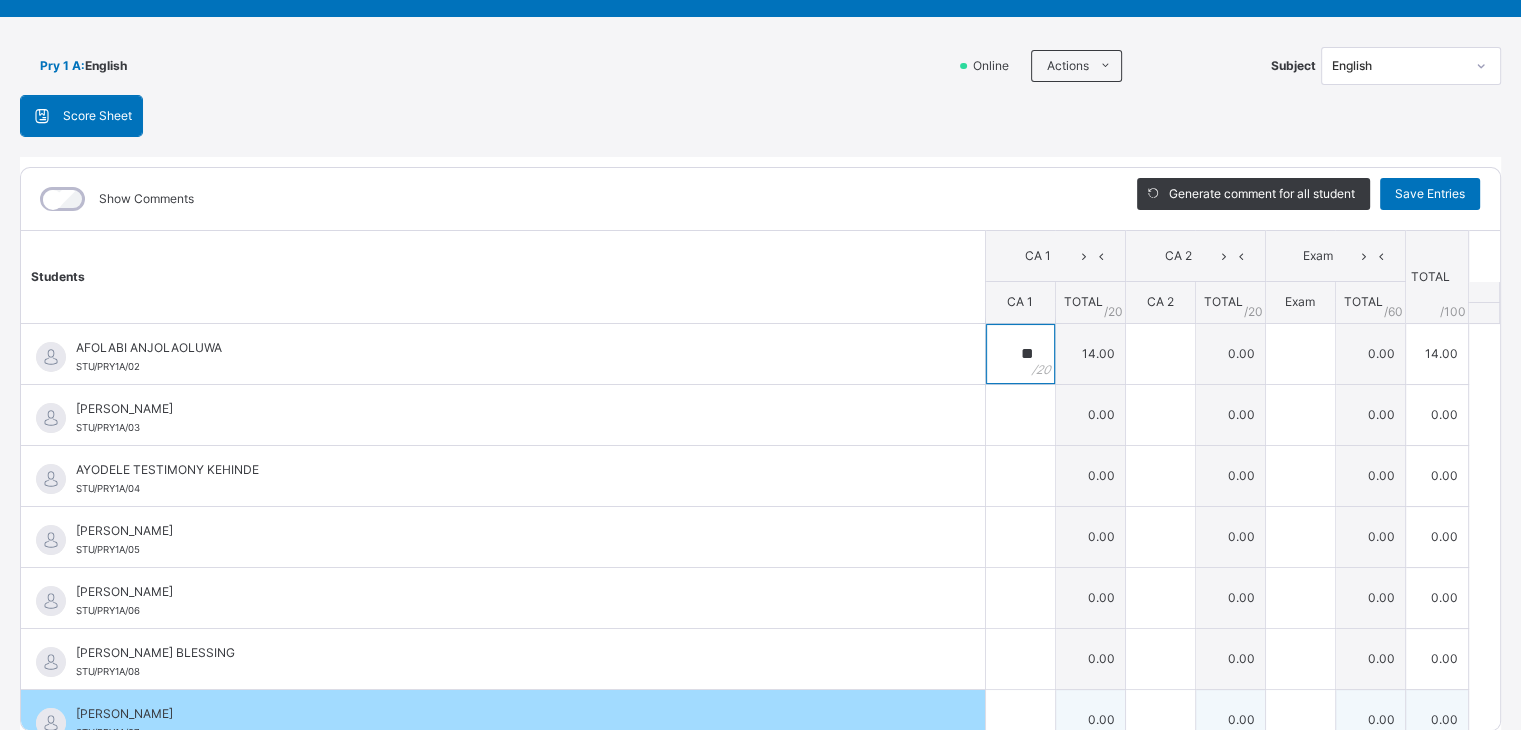 type on "**" 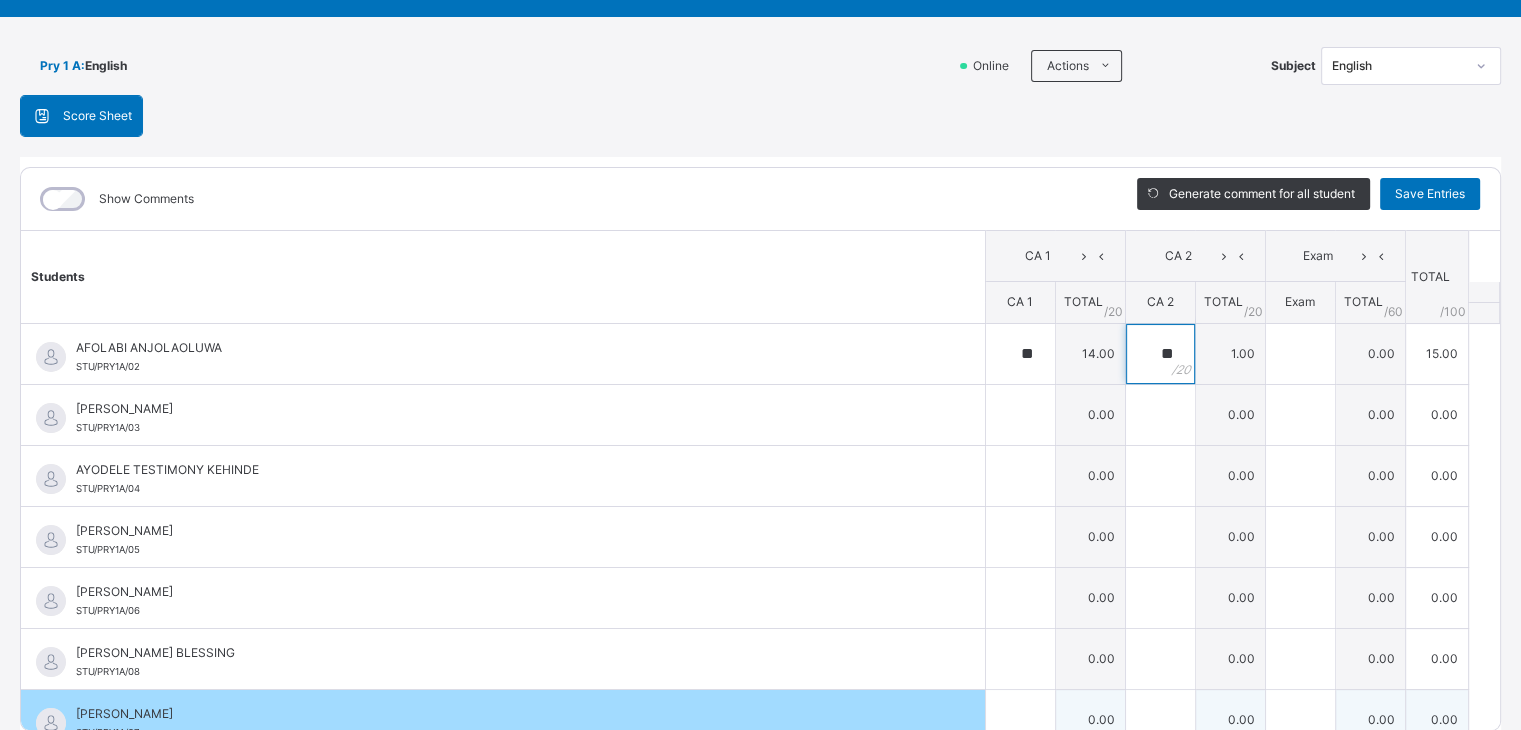 type on "**" 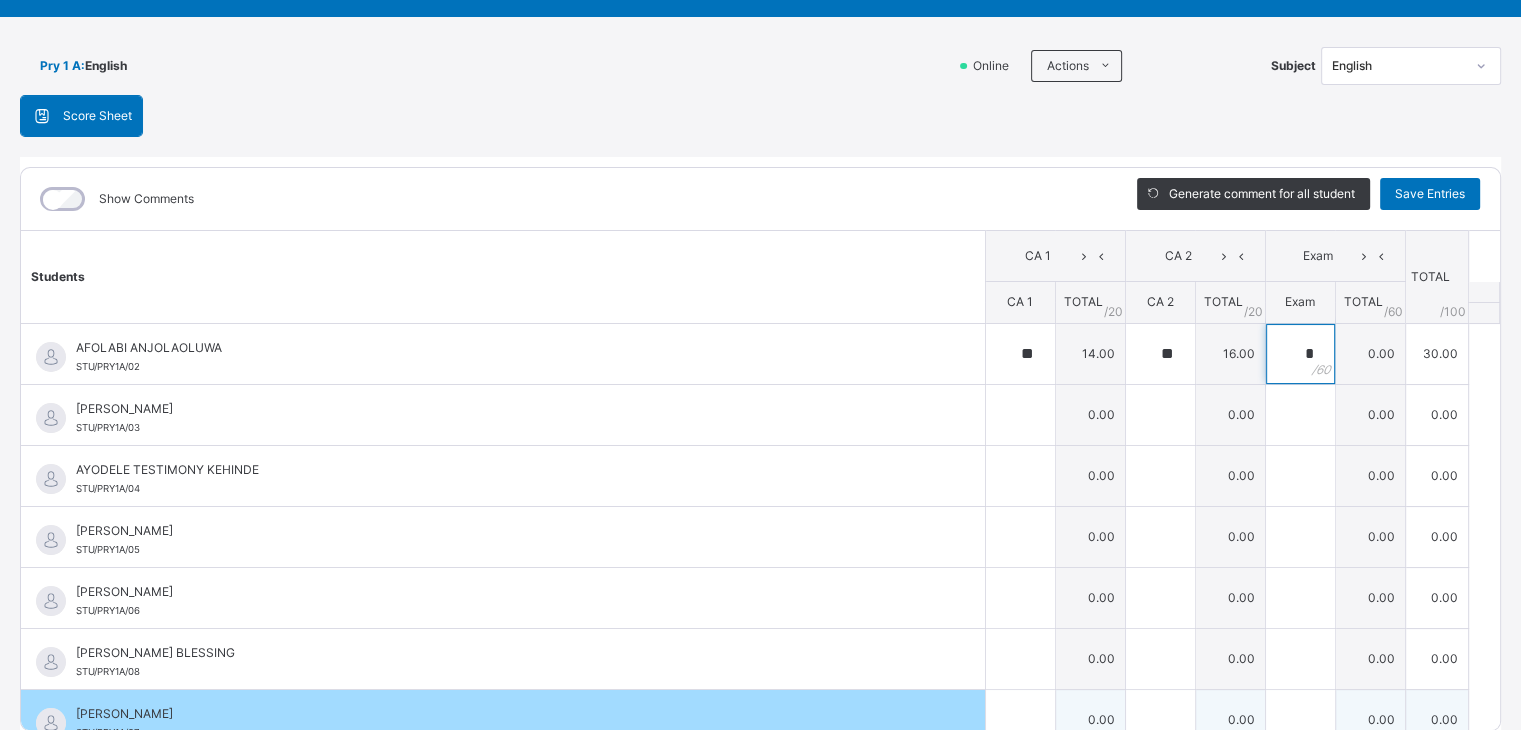 type on "**" 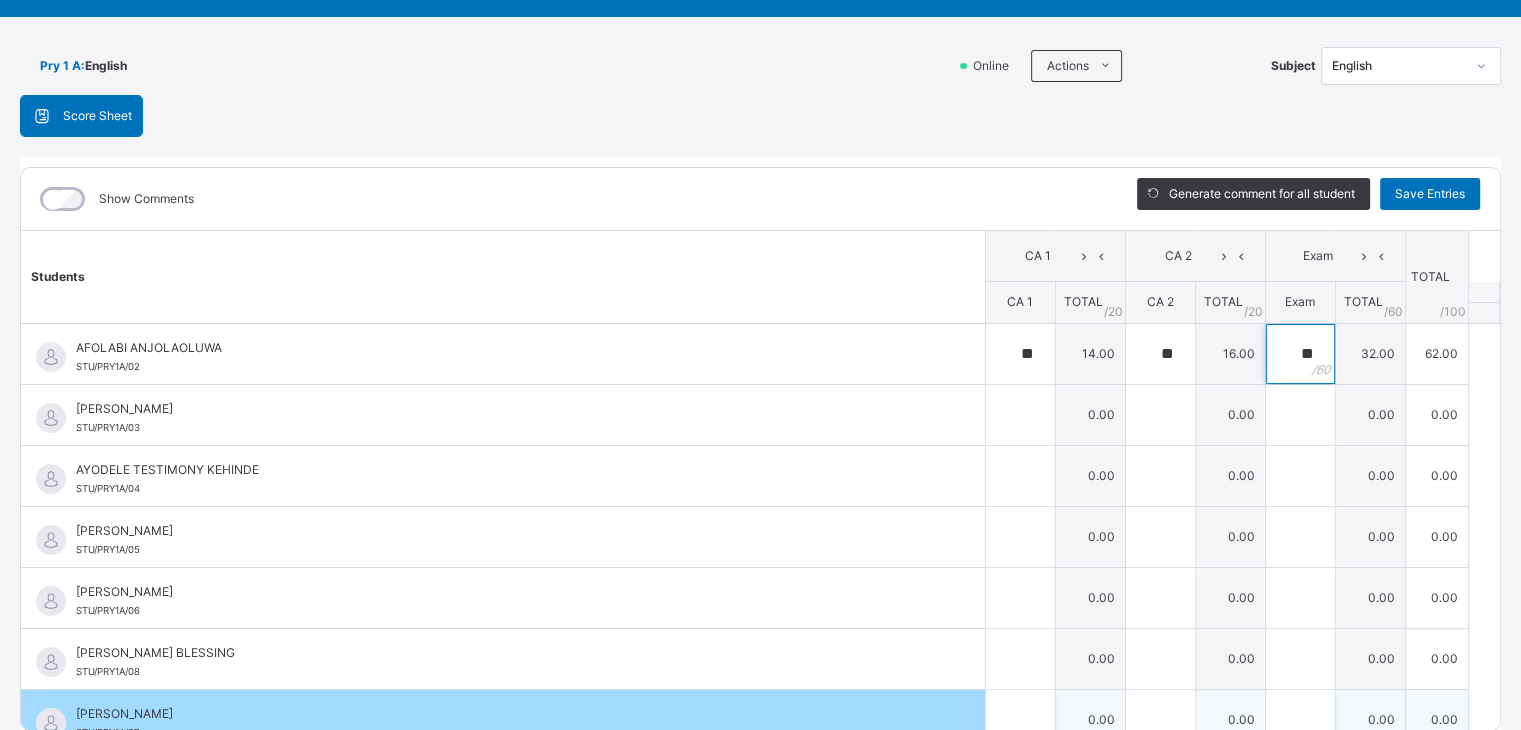 type on "**" 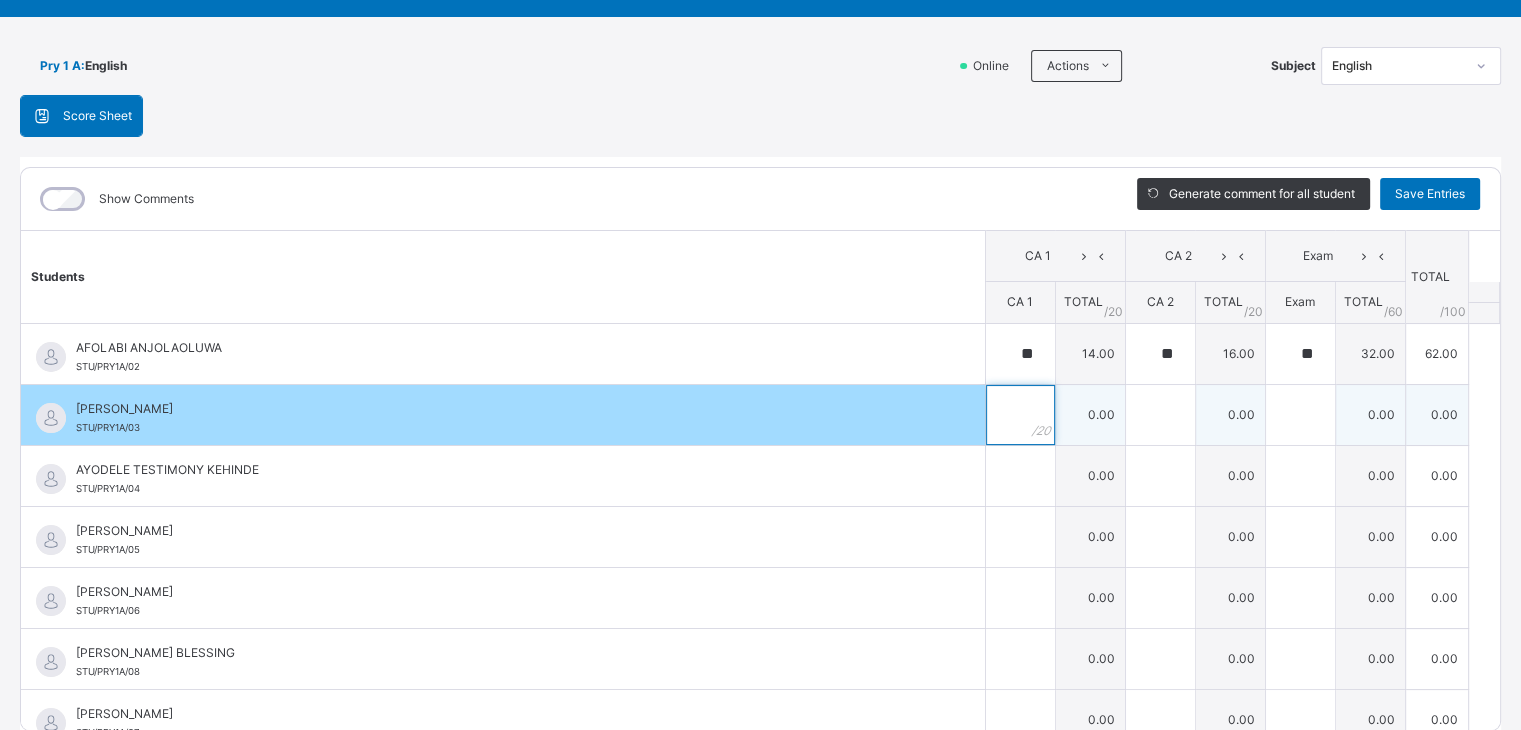 click at bounding box center (1020, 415) 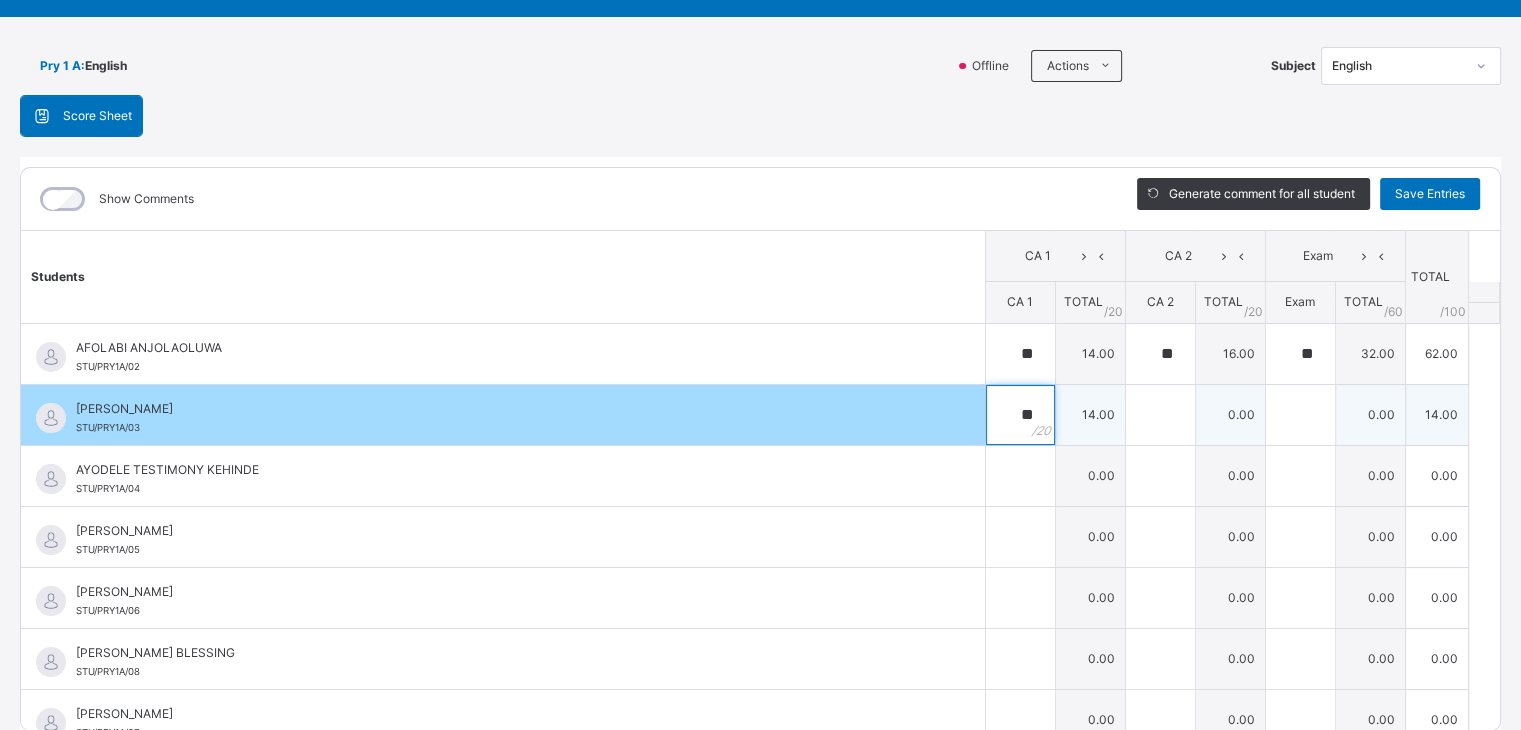 type on "**" 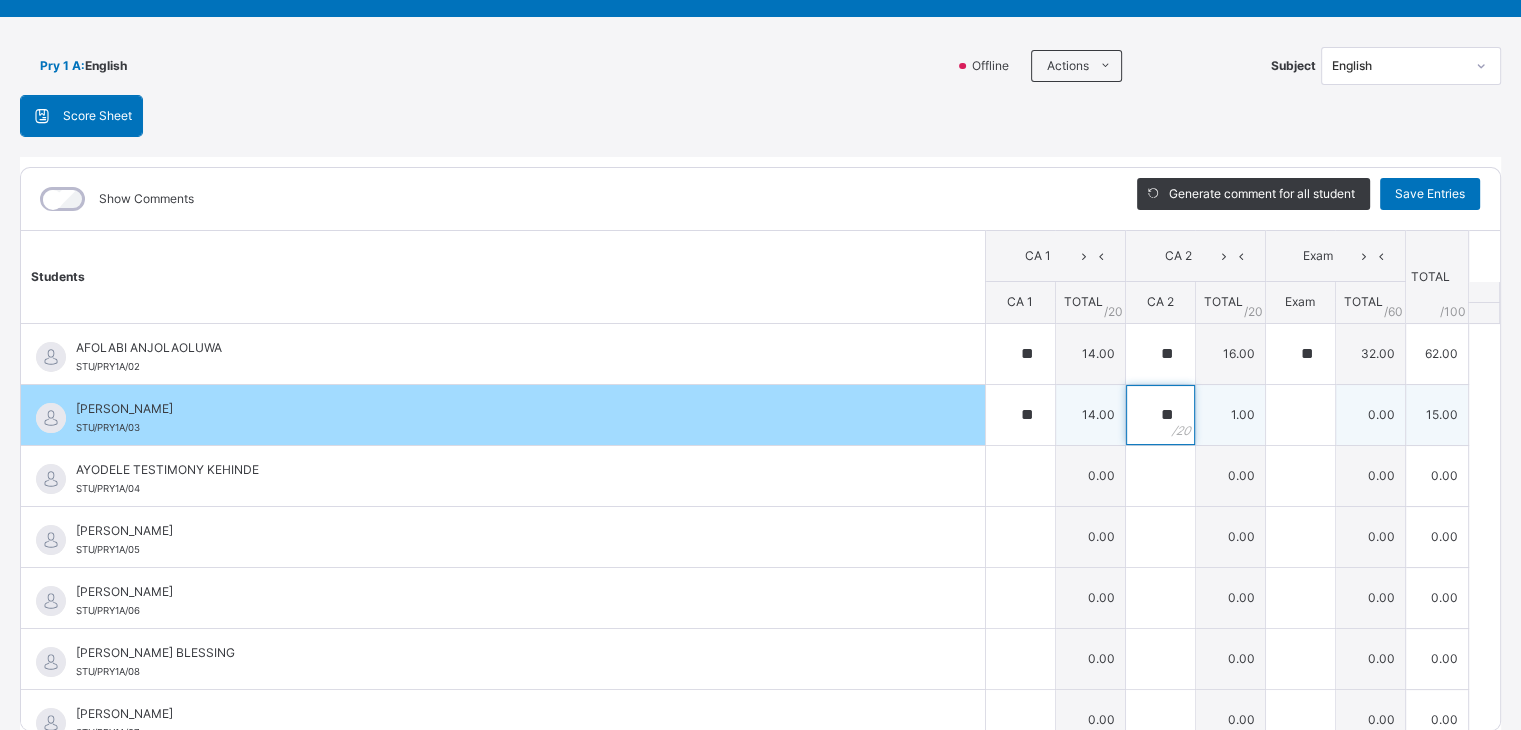 type on "**" 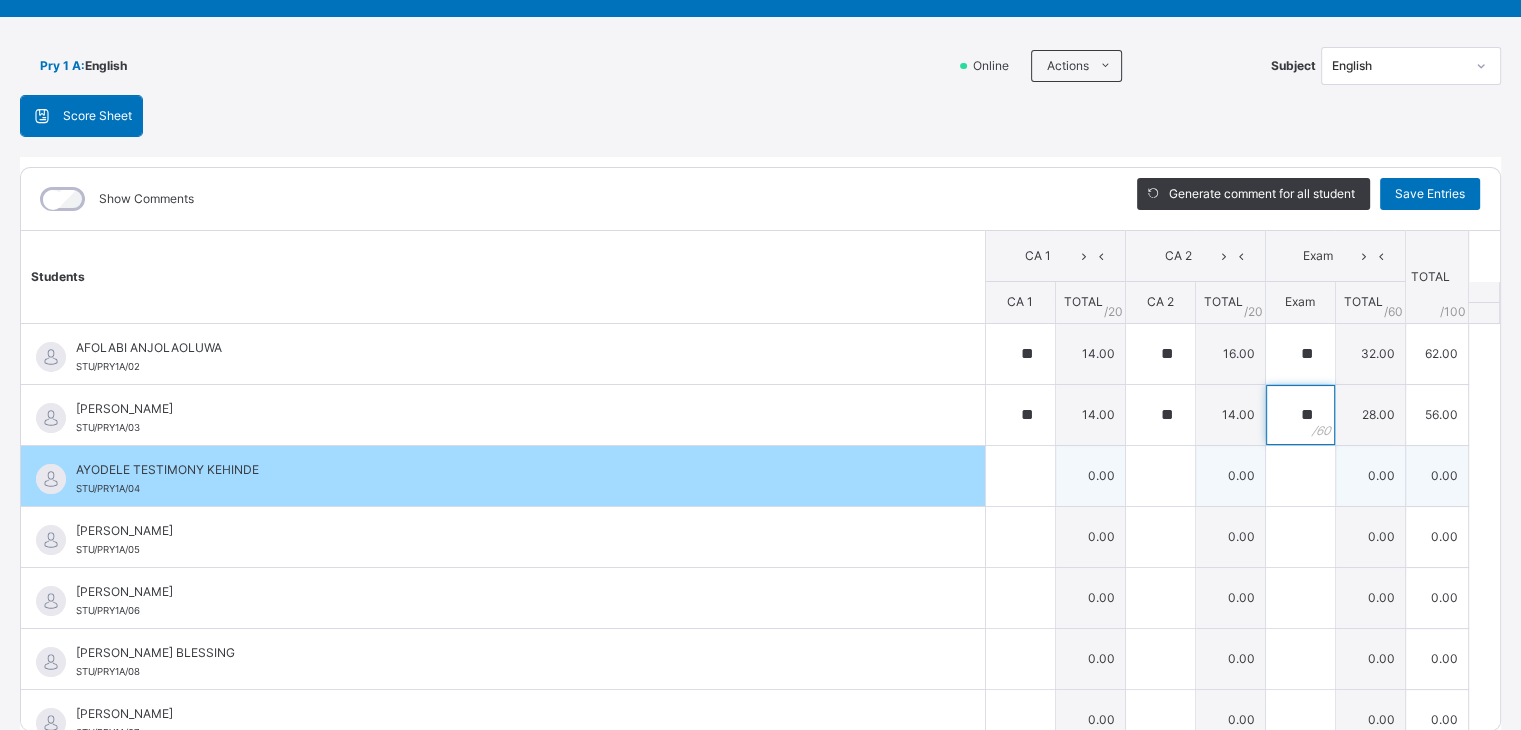 type on "**" 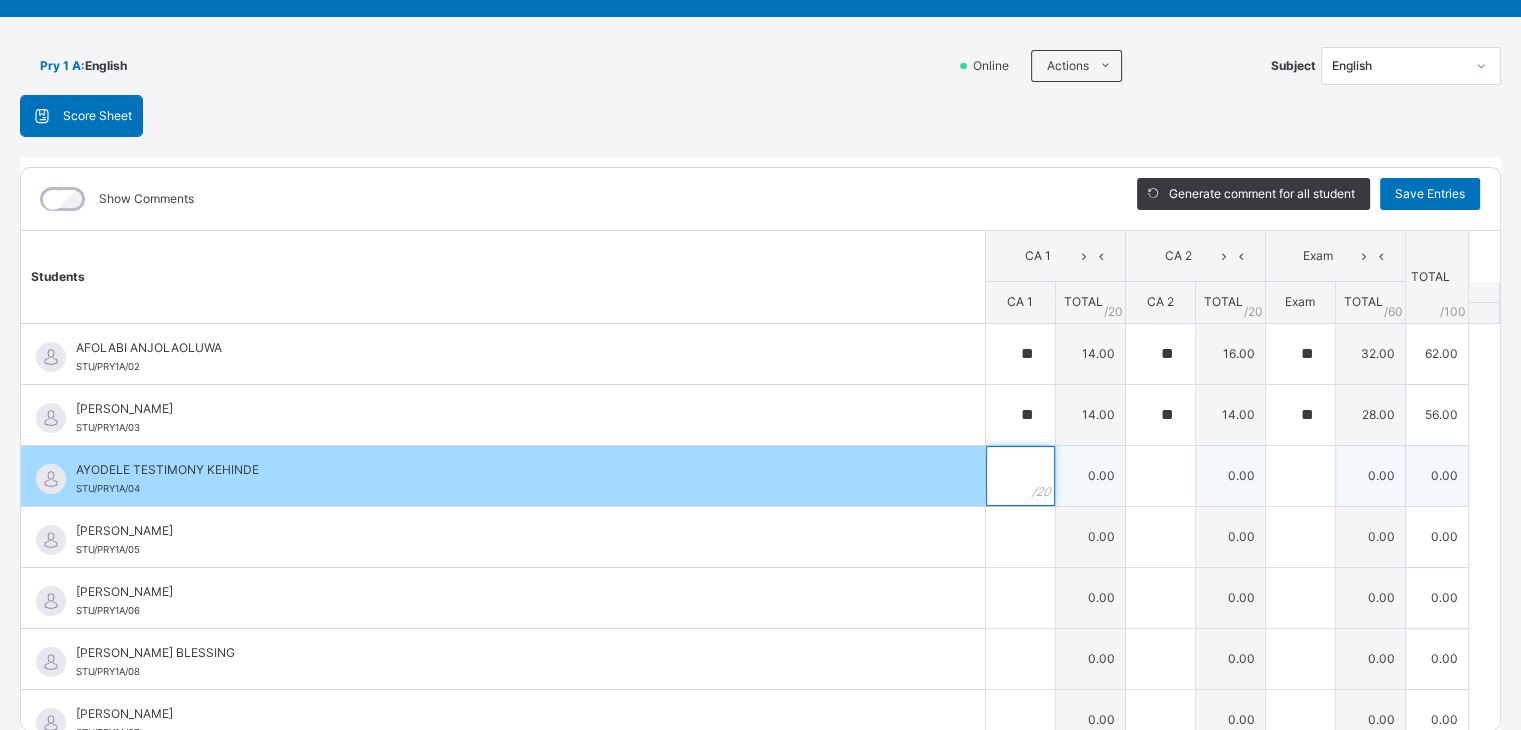 click at bounding box center (1020, 476) 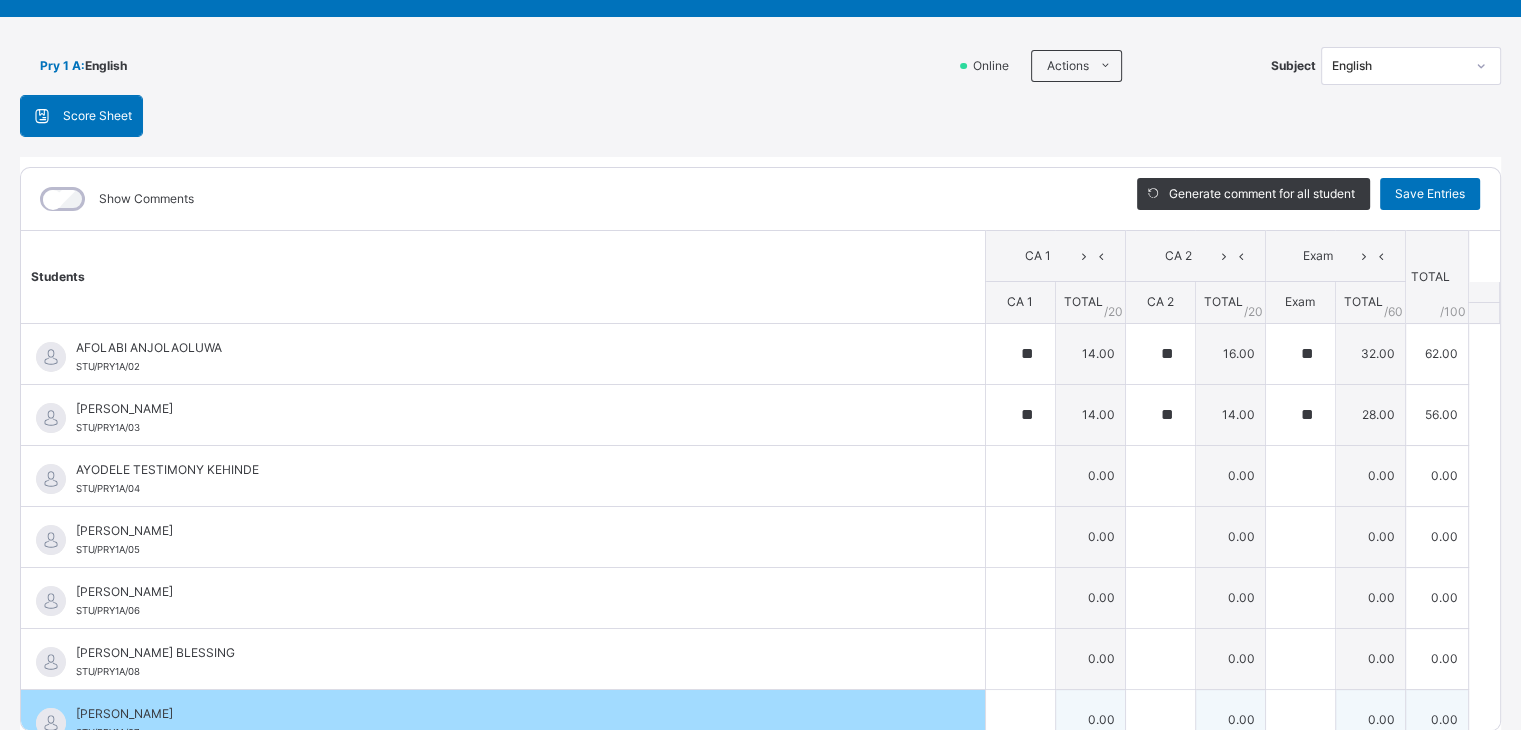 click on "0.00" at bounding box center [1090, 719] 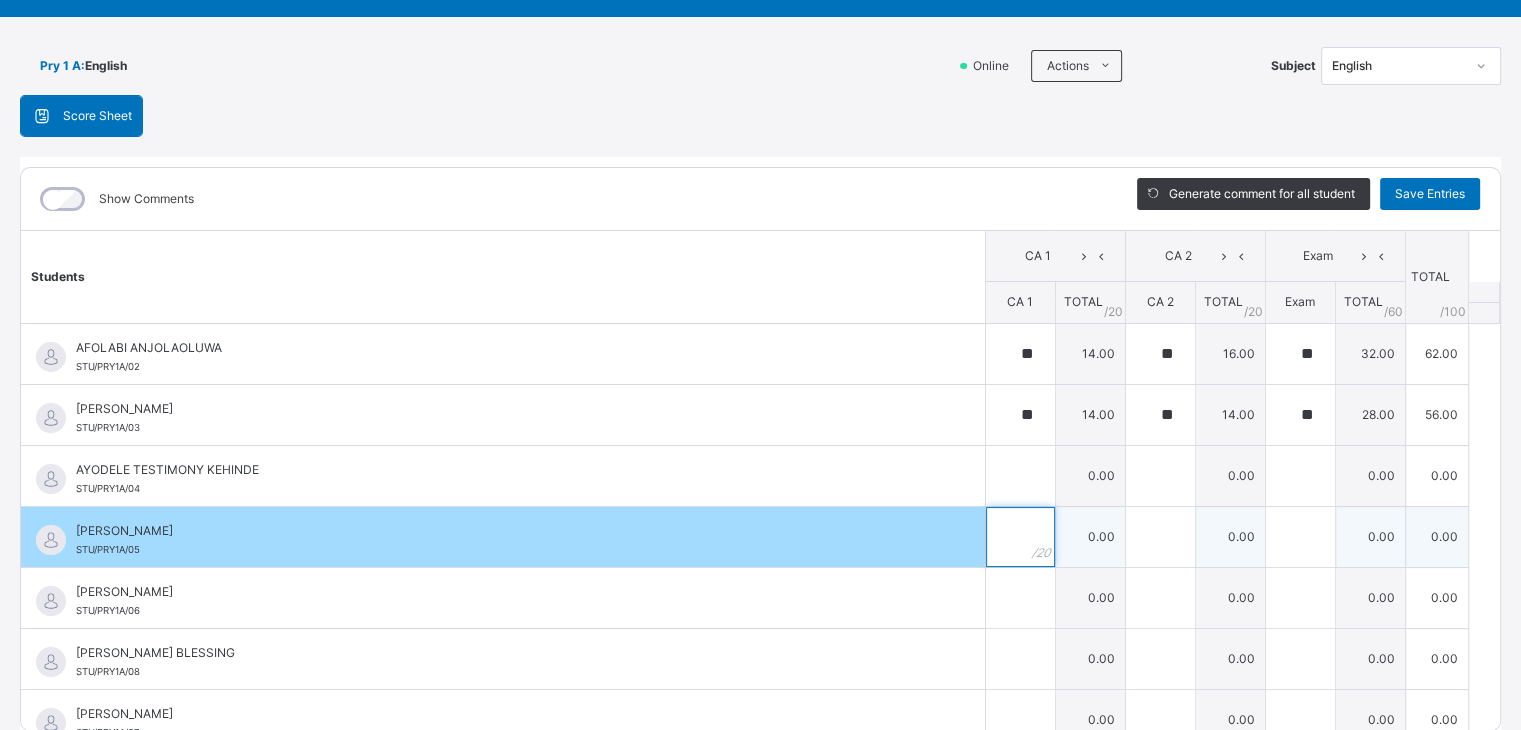 click at bounding box center (1020, 537) 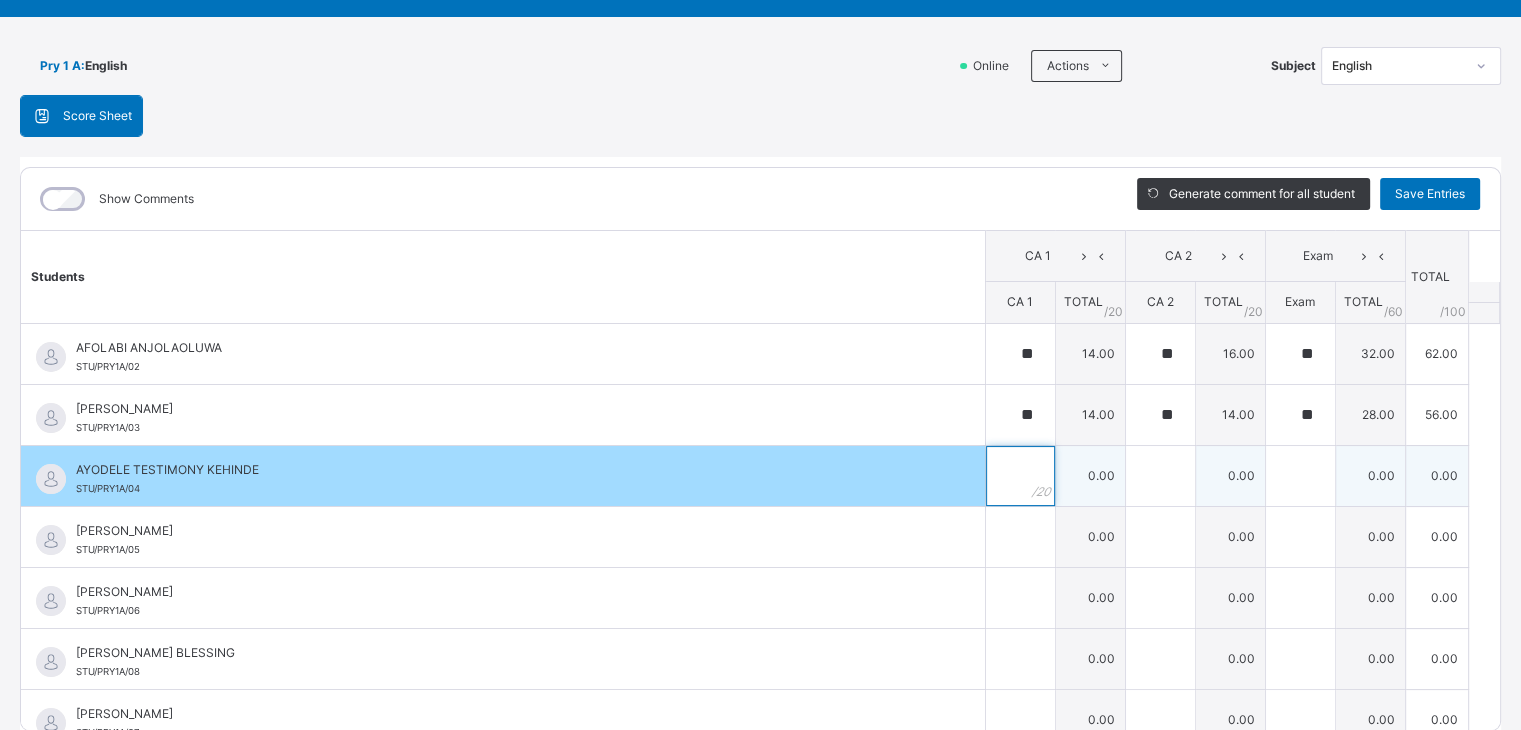 click at bounding box center (1020, 476) 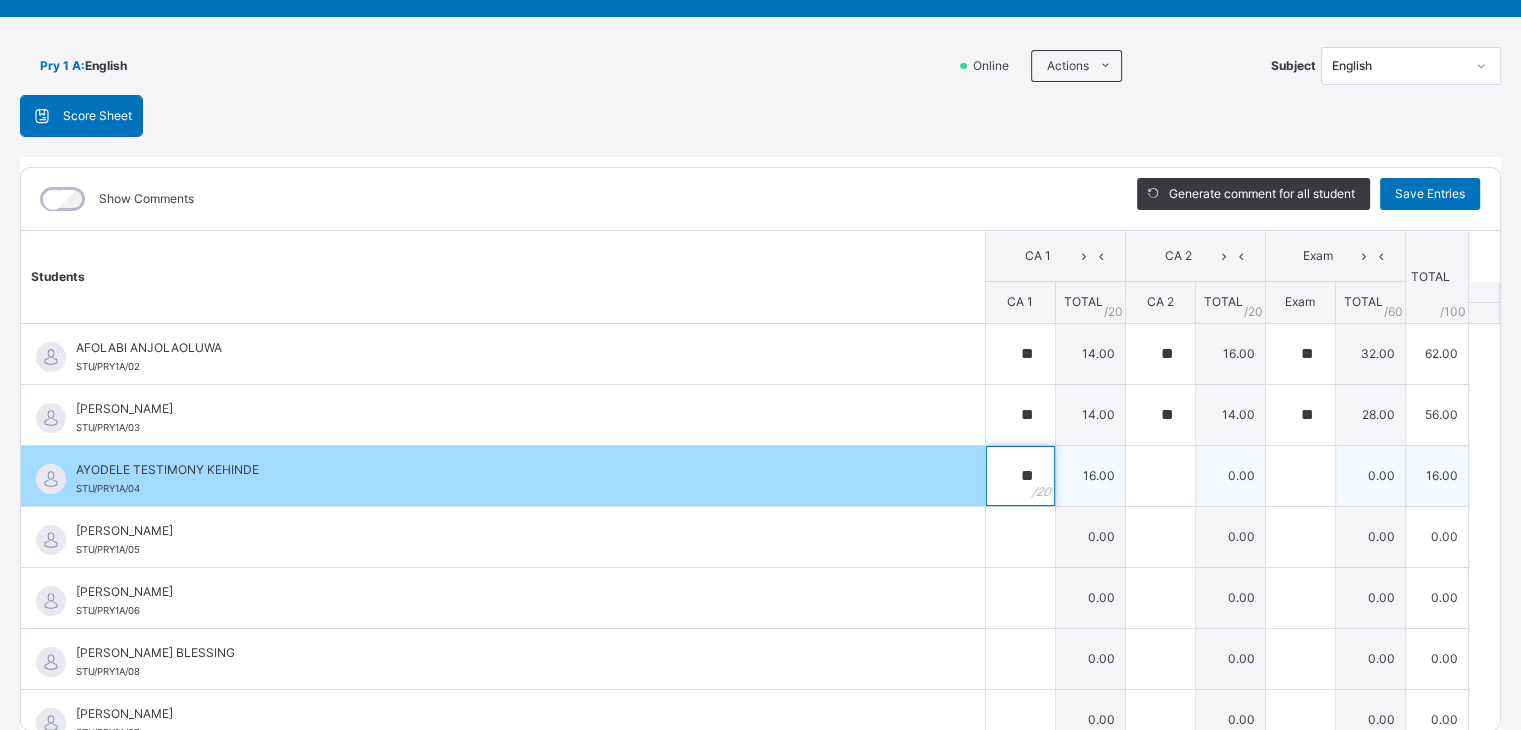type on "**" 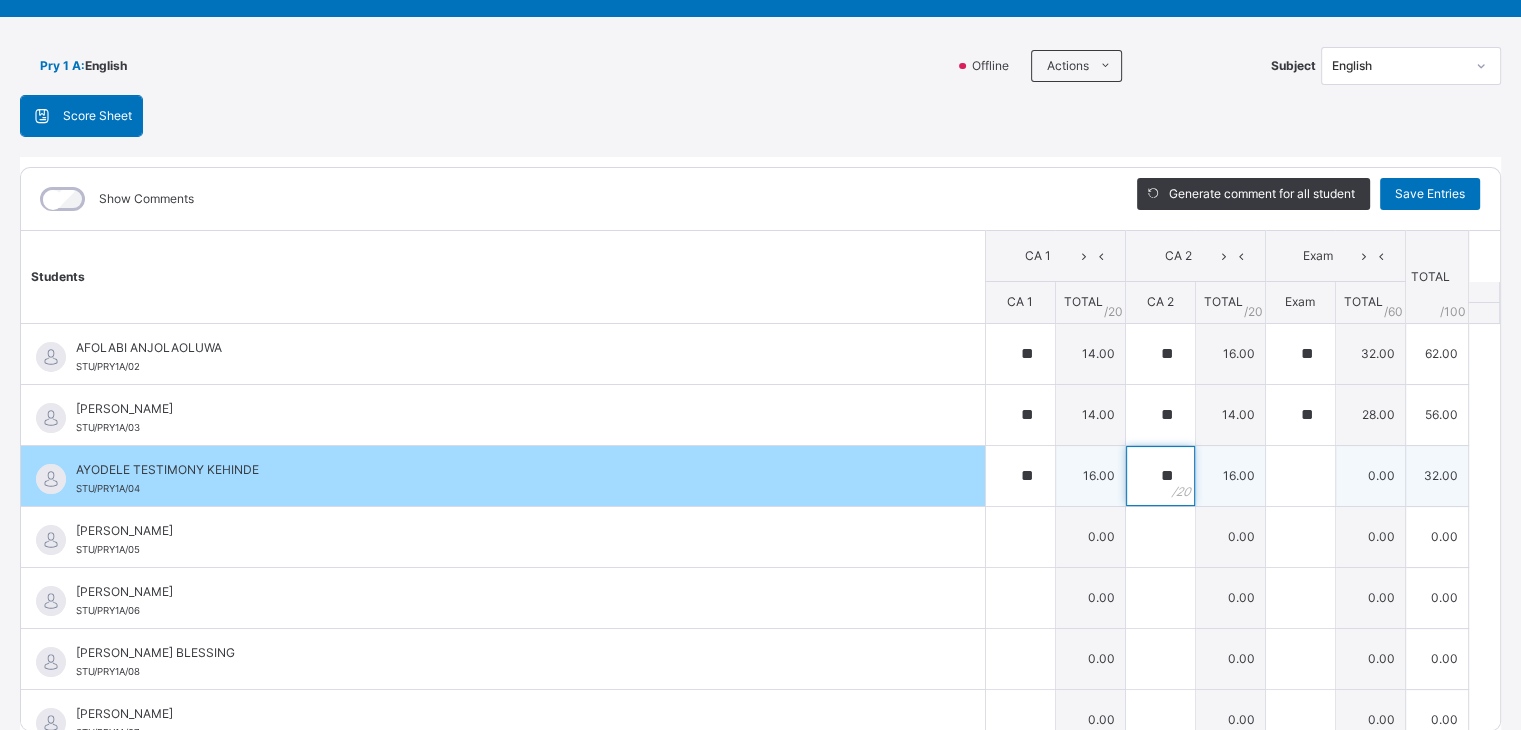 type on "**" 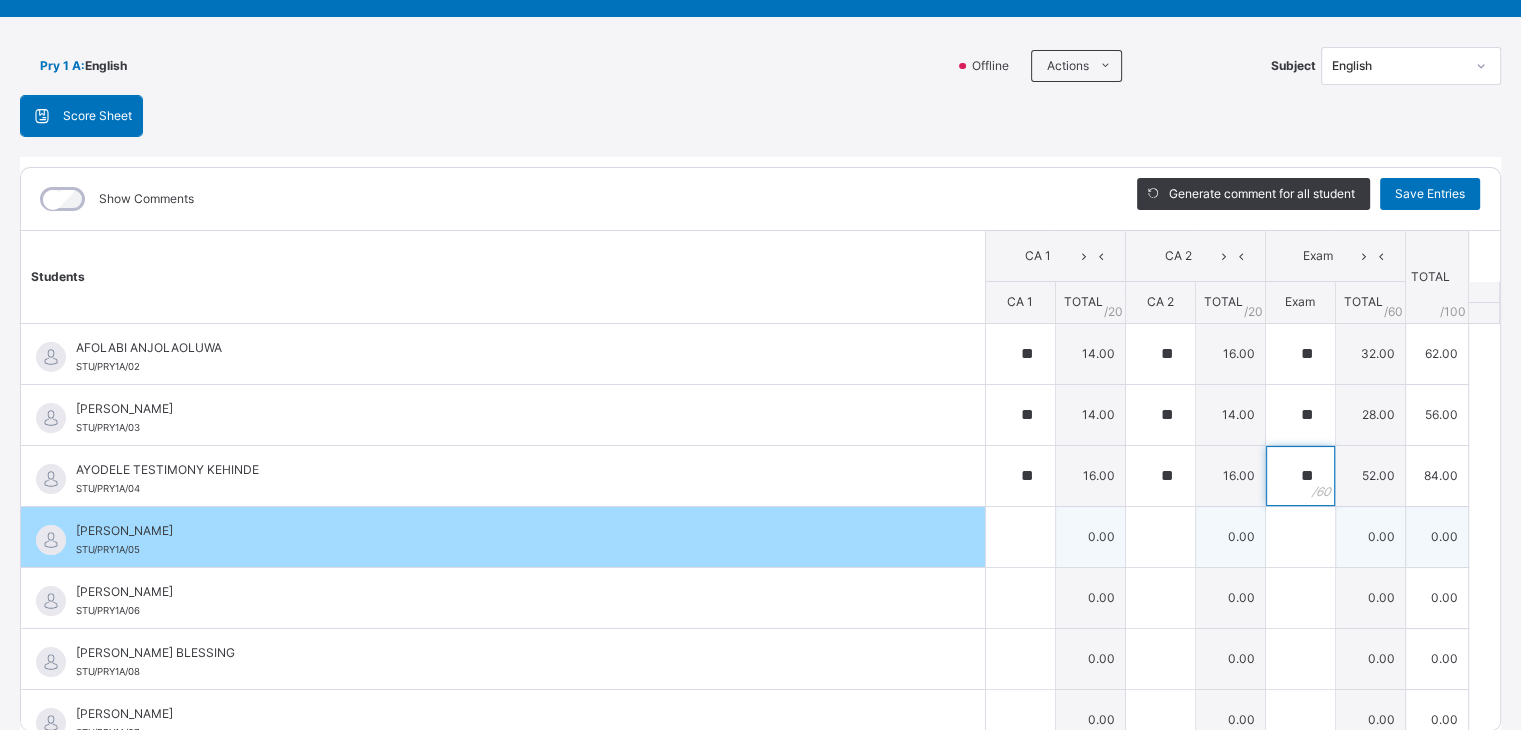 type on "**" 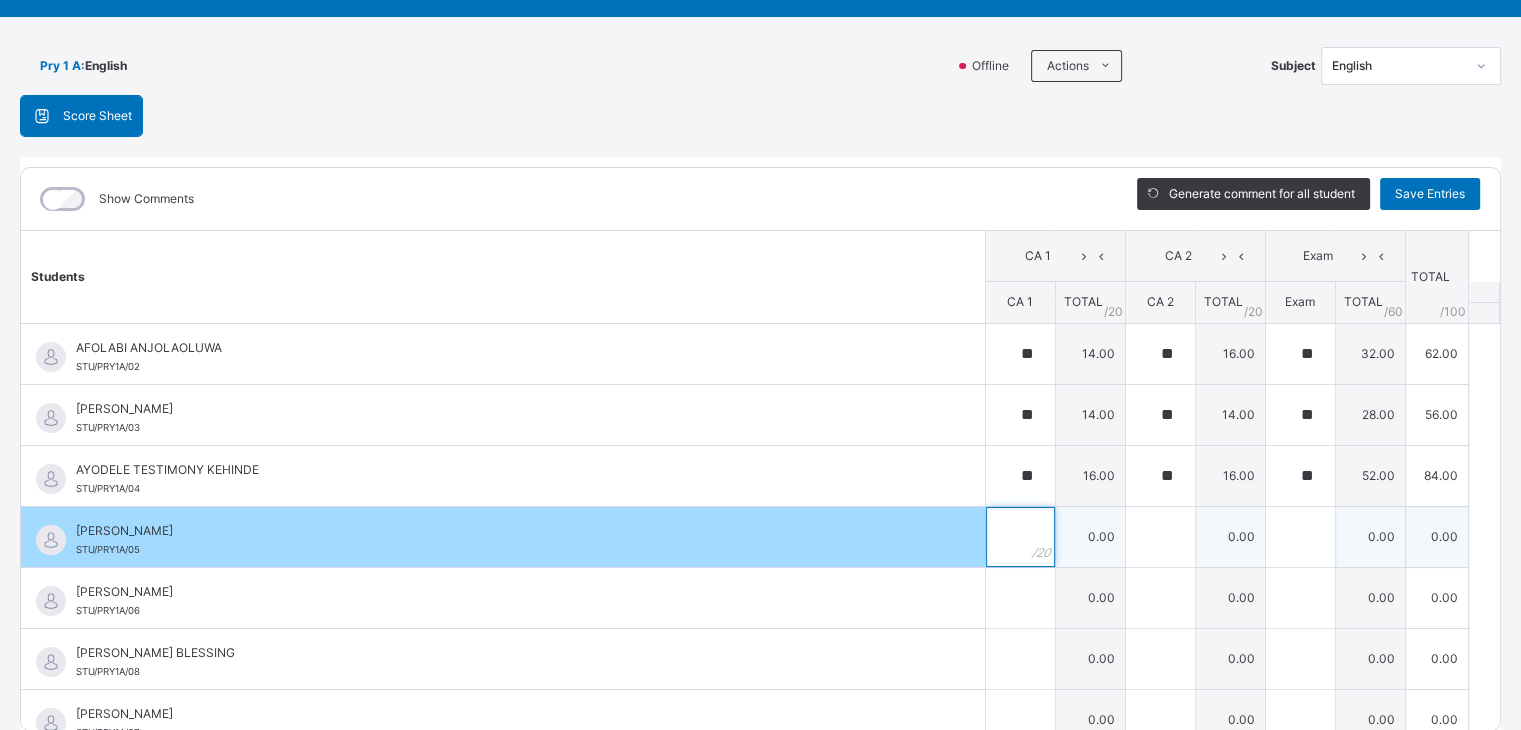 click at bounding box center (1020, 537) 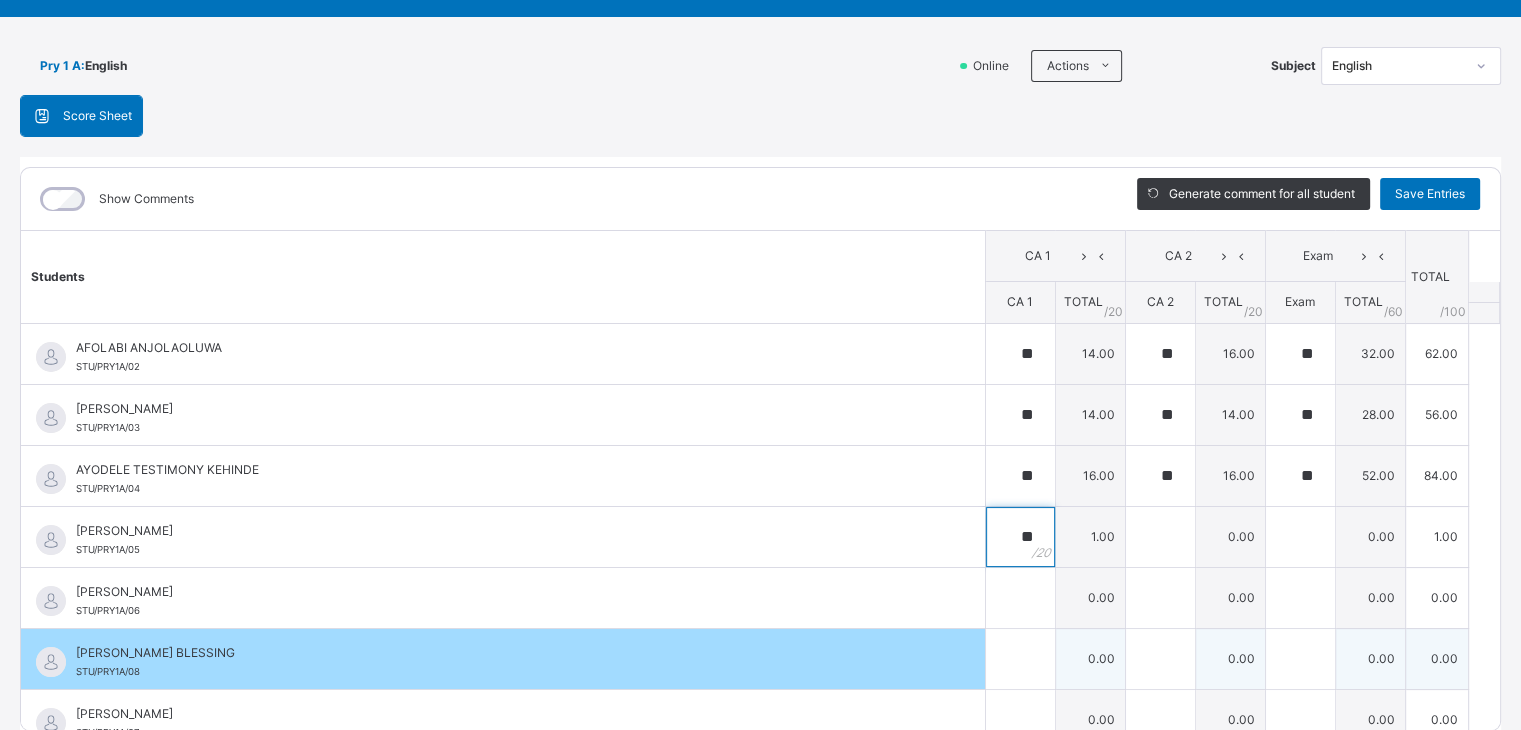type on "**" 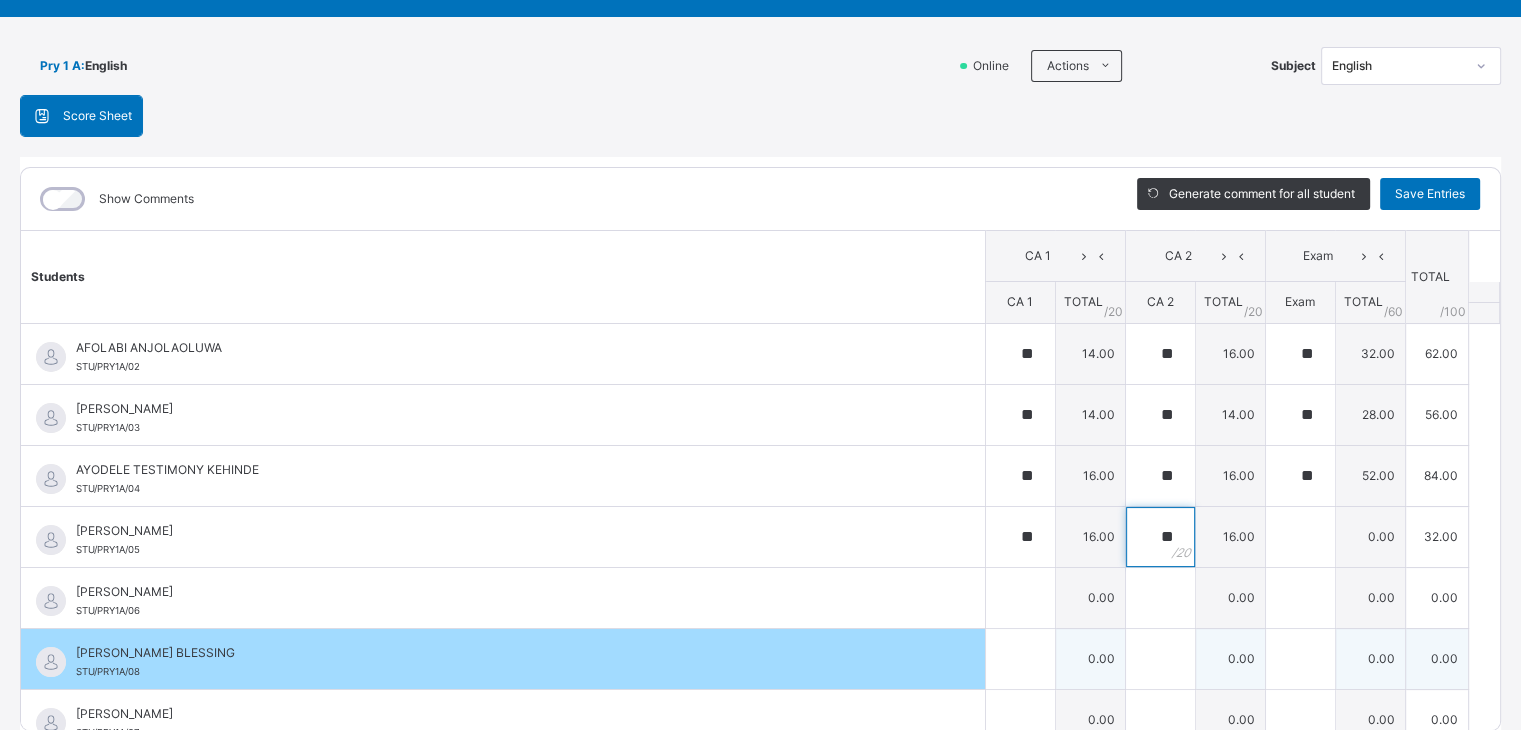 type on "**" 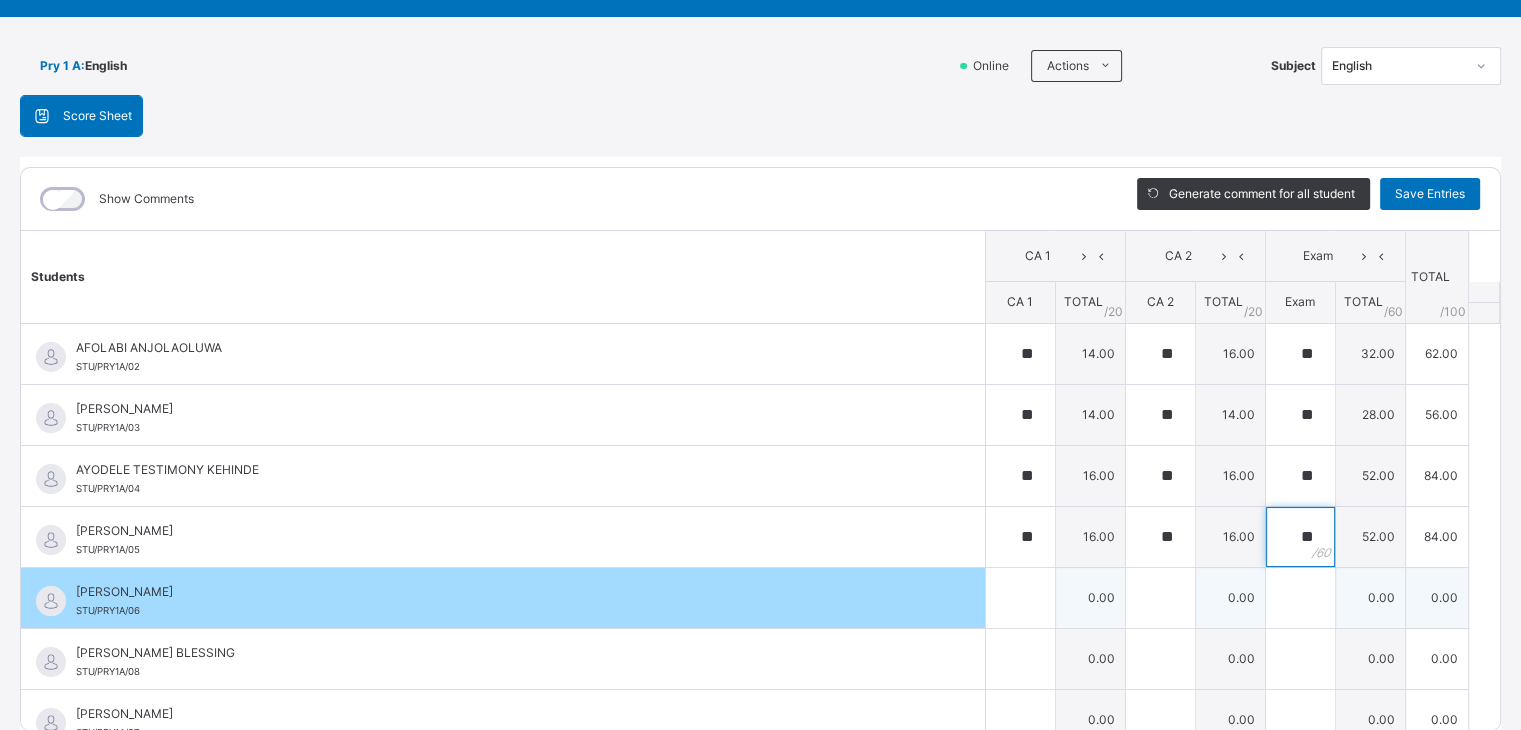 type on "**" 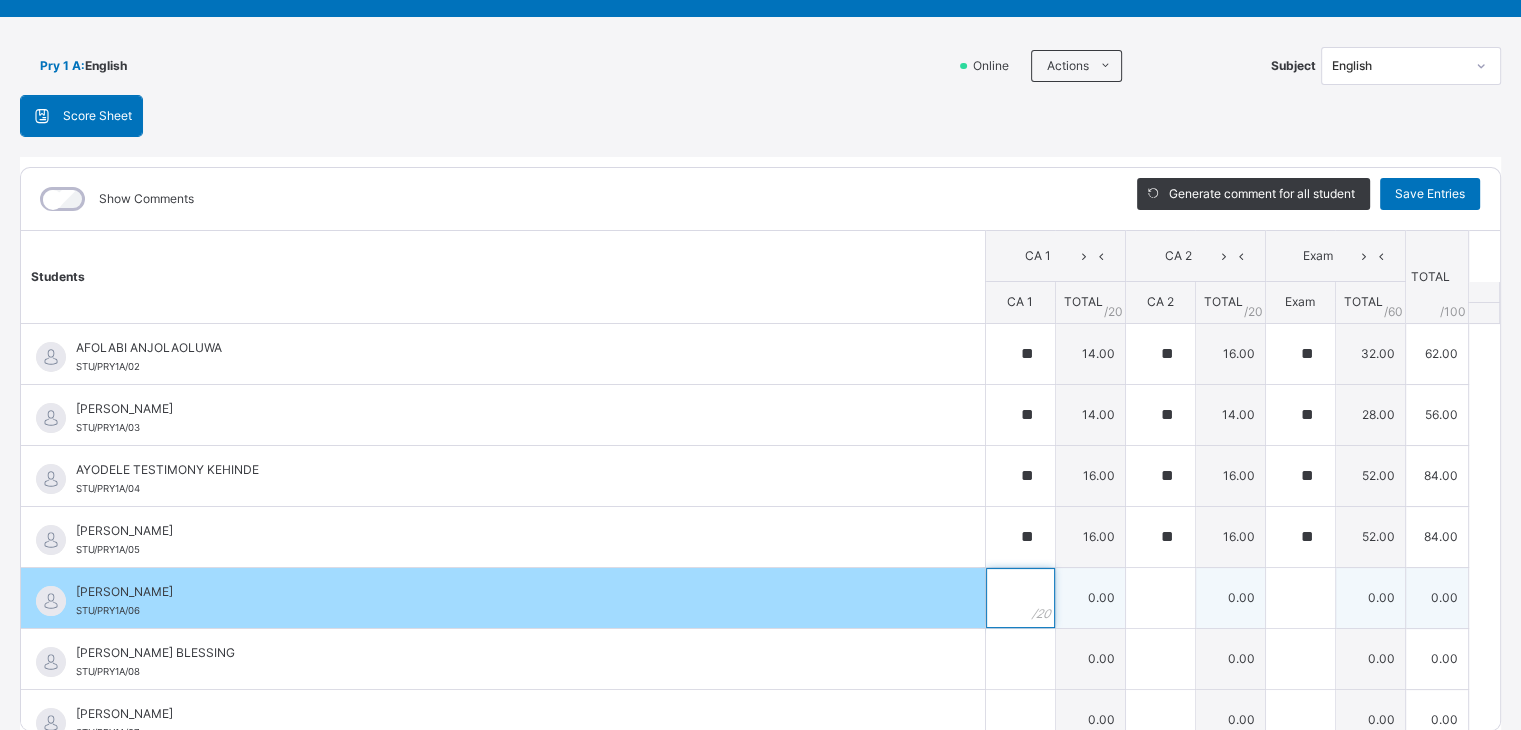 click at bounding box center [1020, 598] 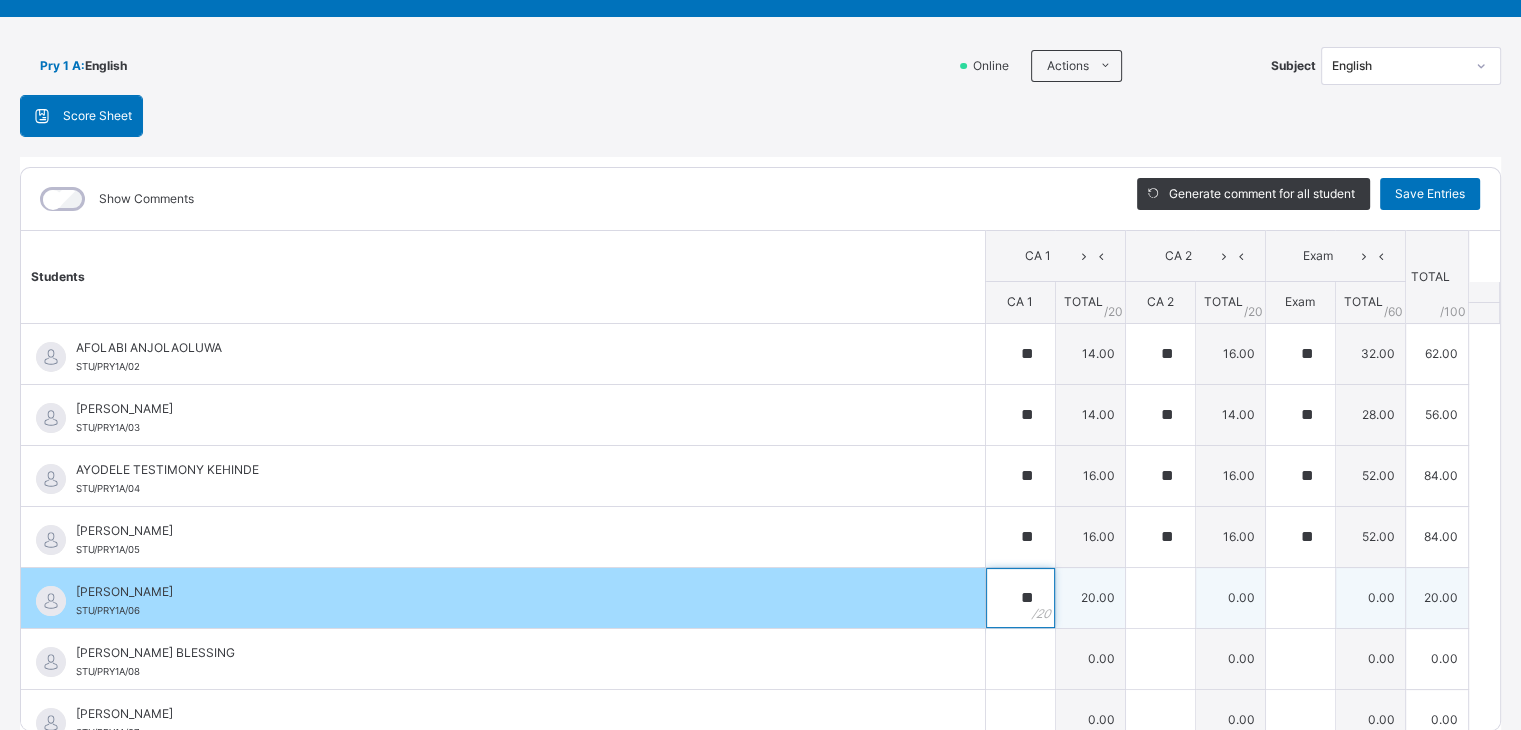 type on "**" 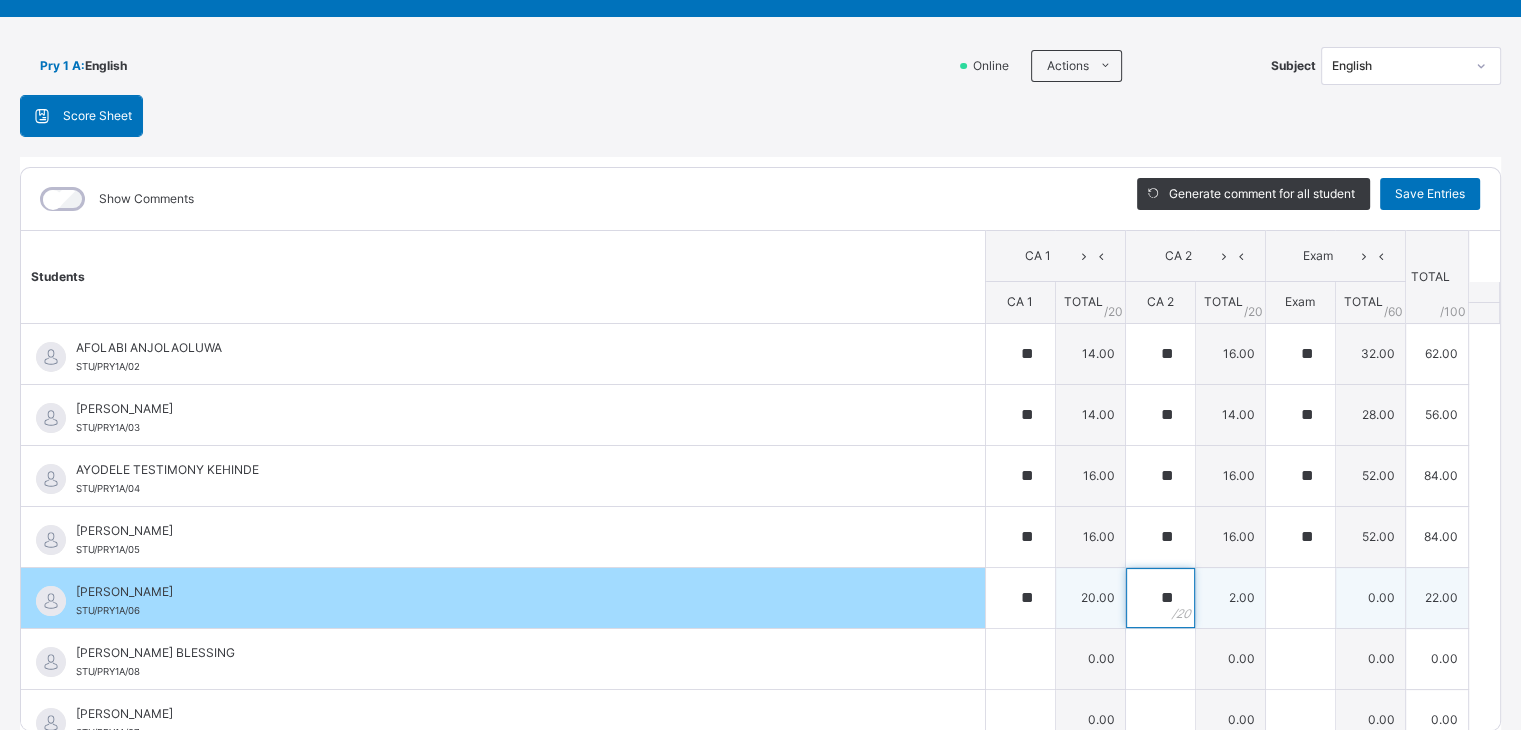 type on "**" 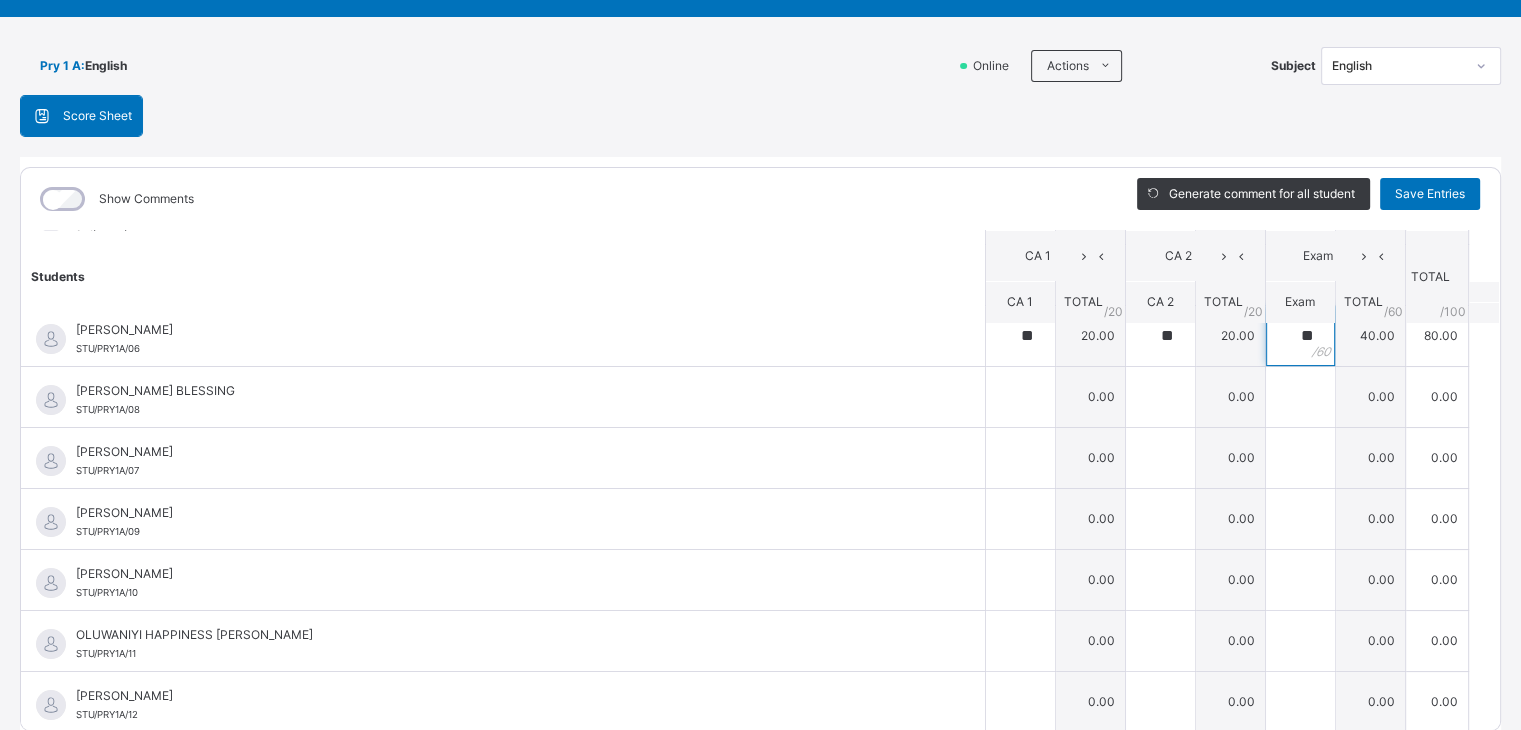 scroll, scrollTop: 260, scrollLeft: 0, axis: vertical 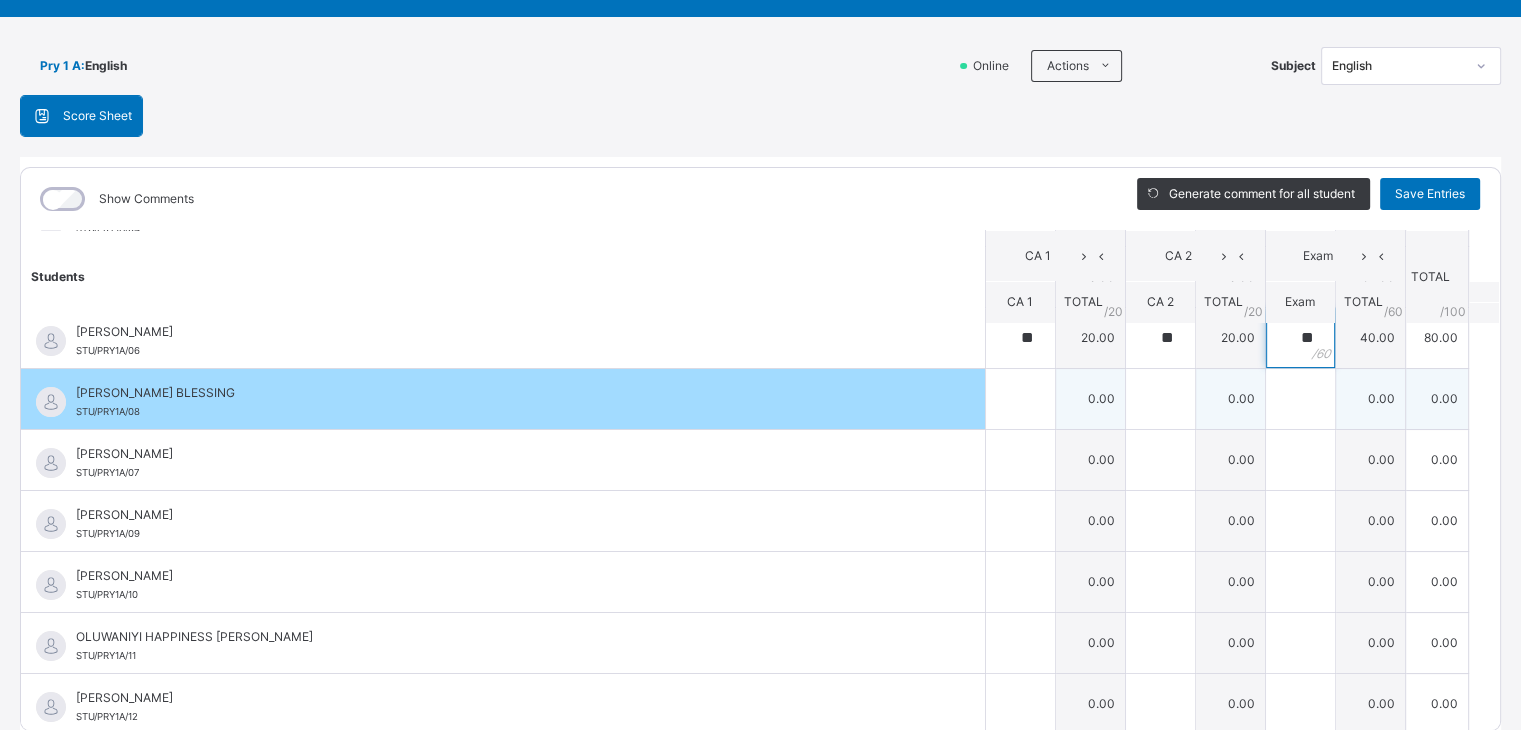type on "**" 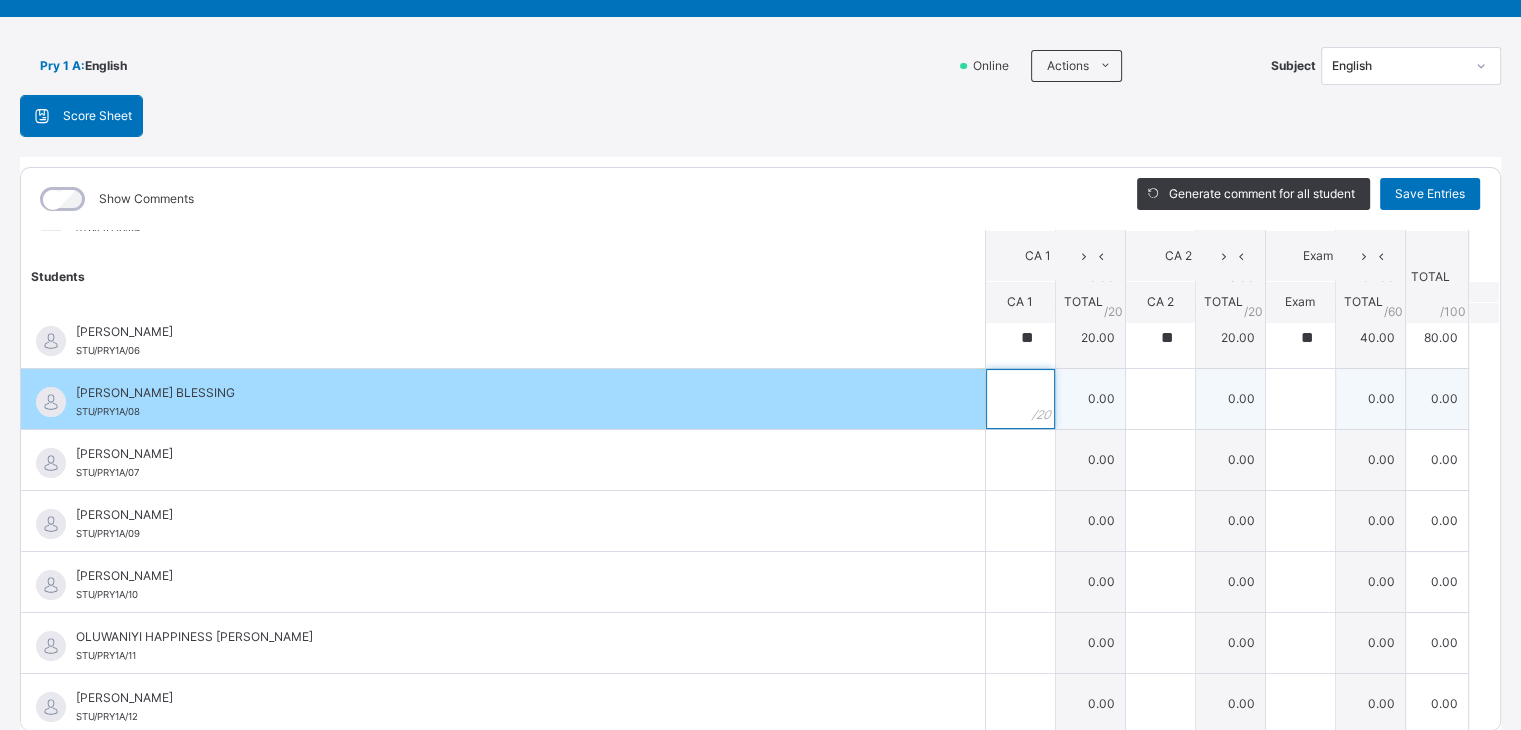 click at bounding box center (1020, 399) 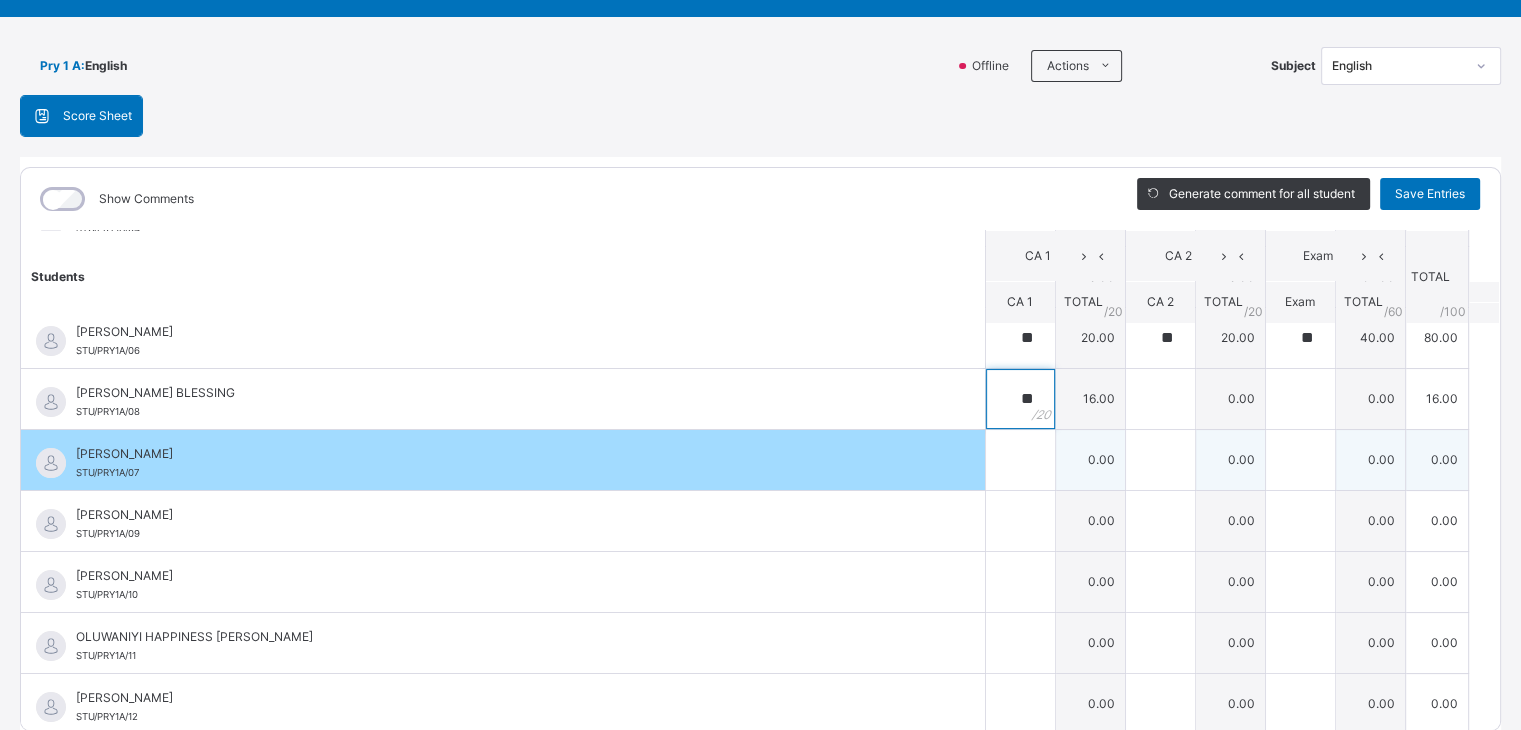 type on "**" 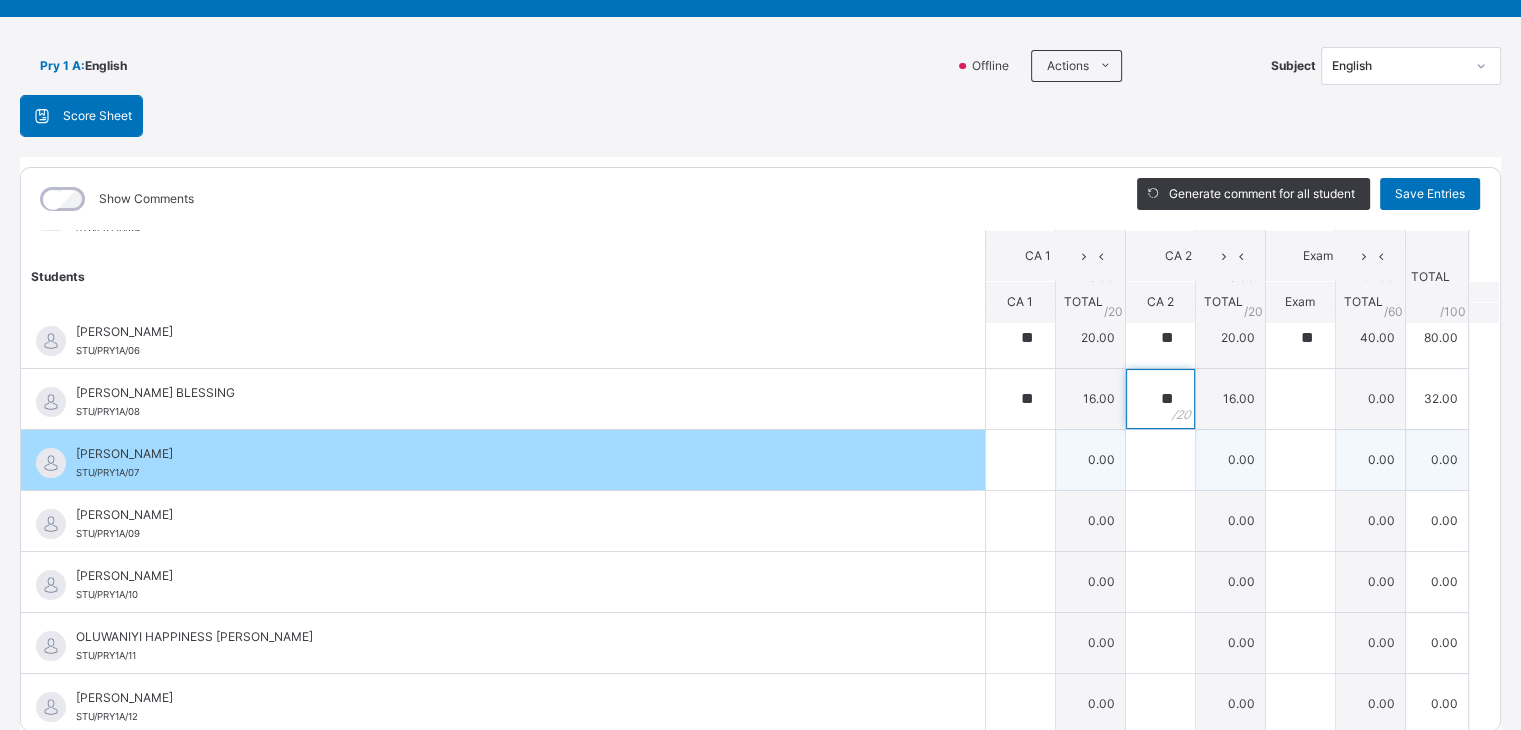 type on "**" 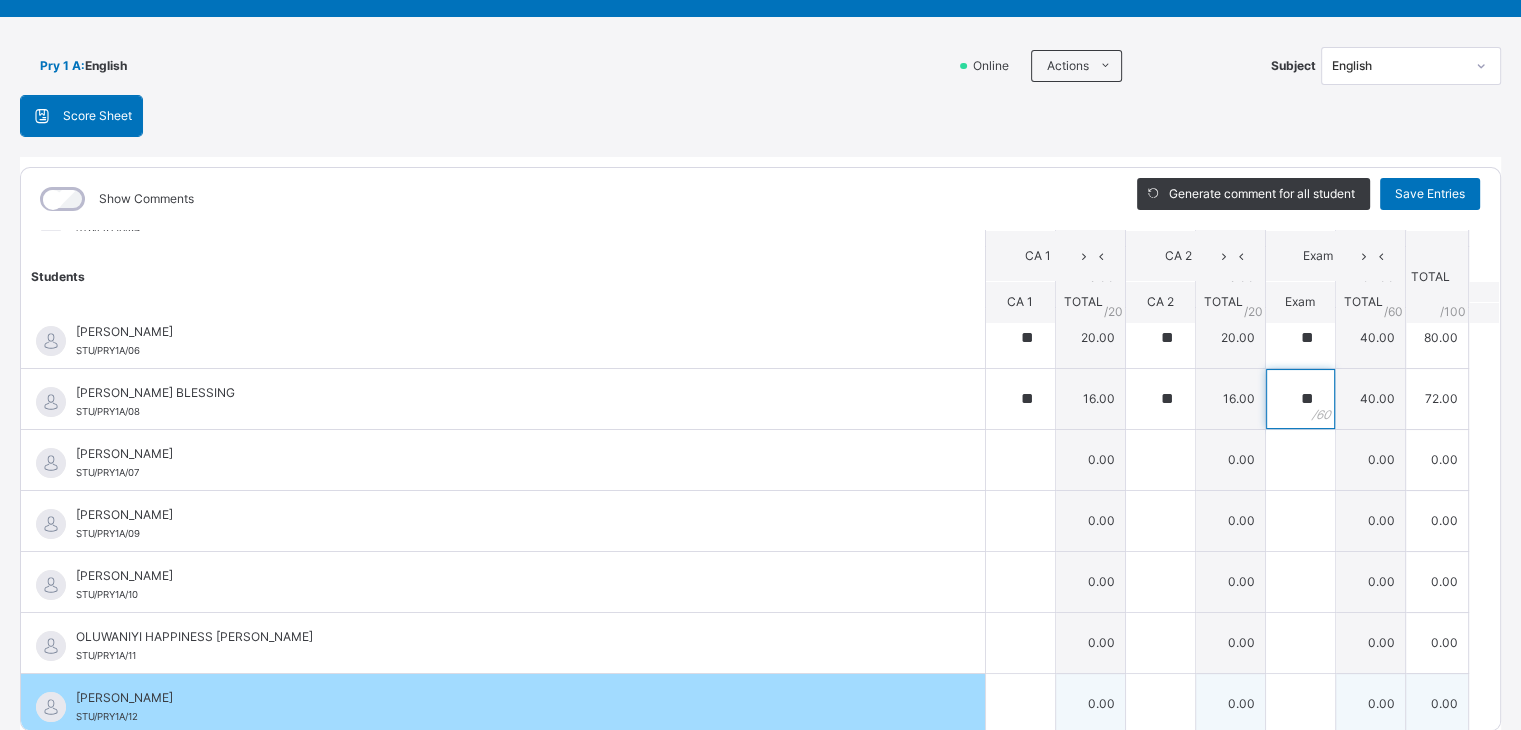 type on "**" 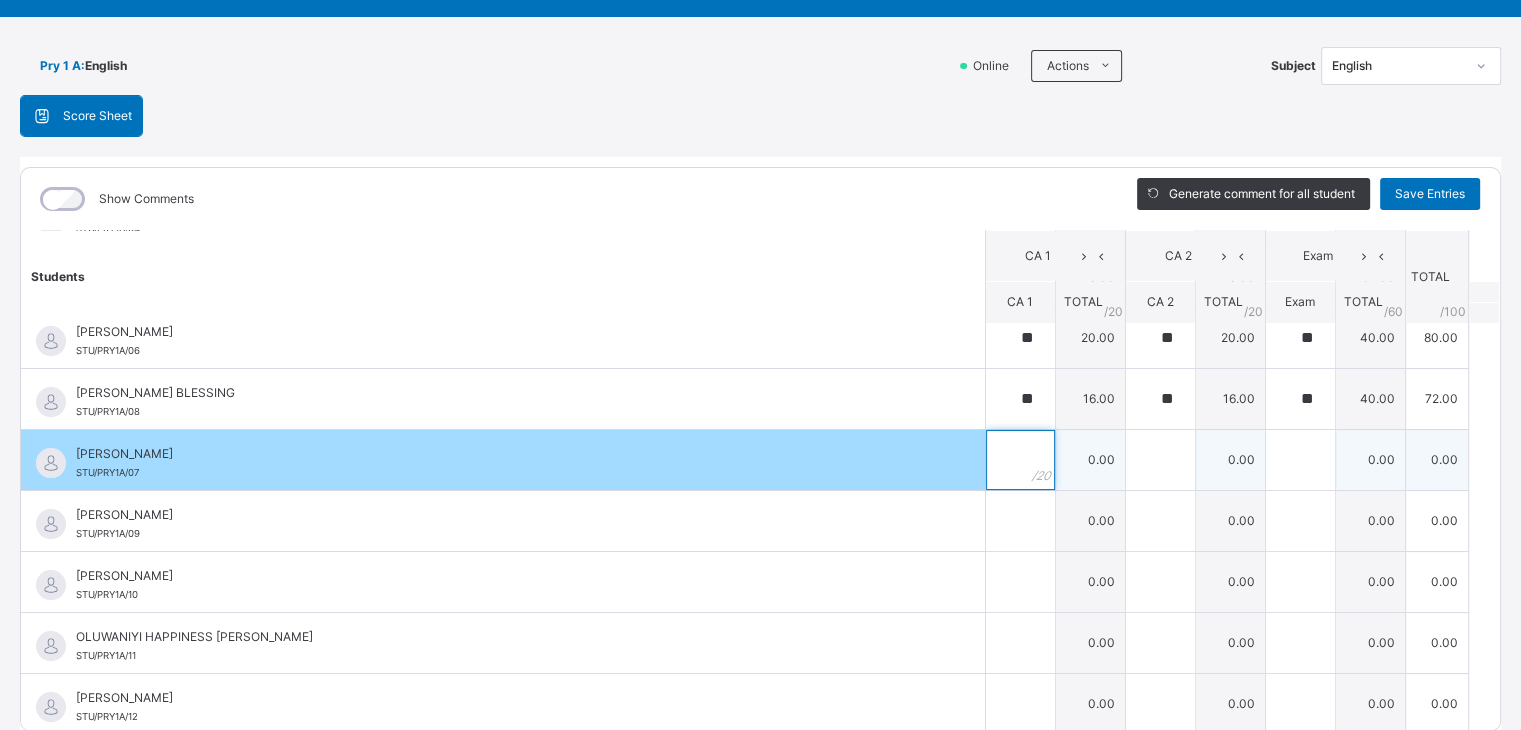 click at bounding box center (1020, 460) 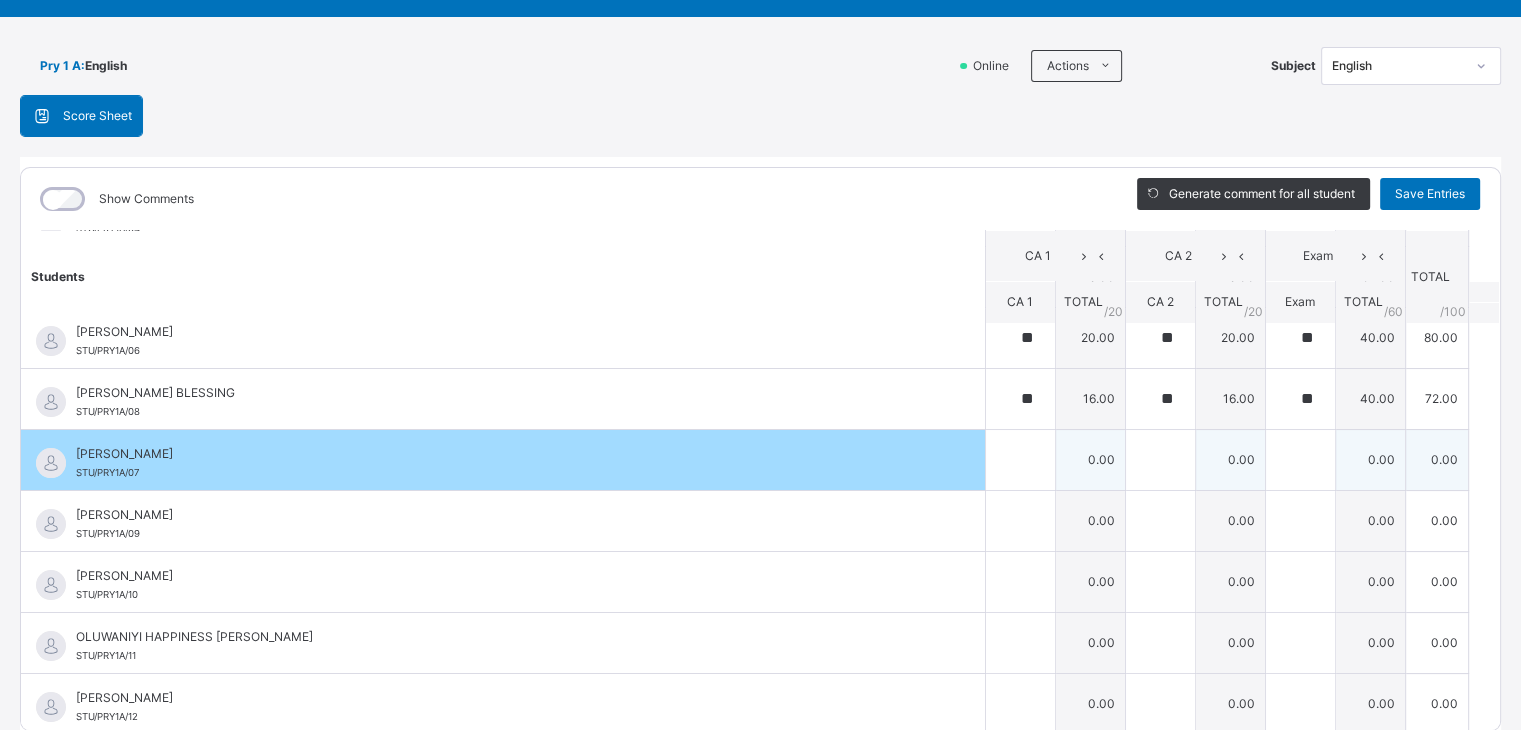 click at bounding box center [1020, 460] 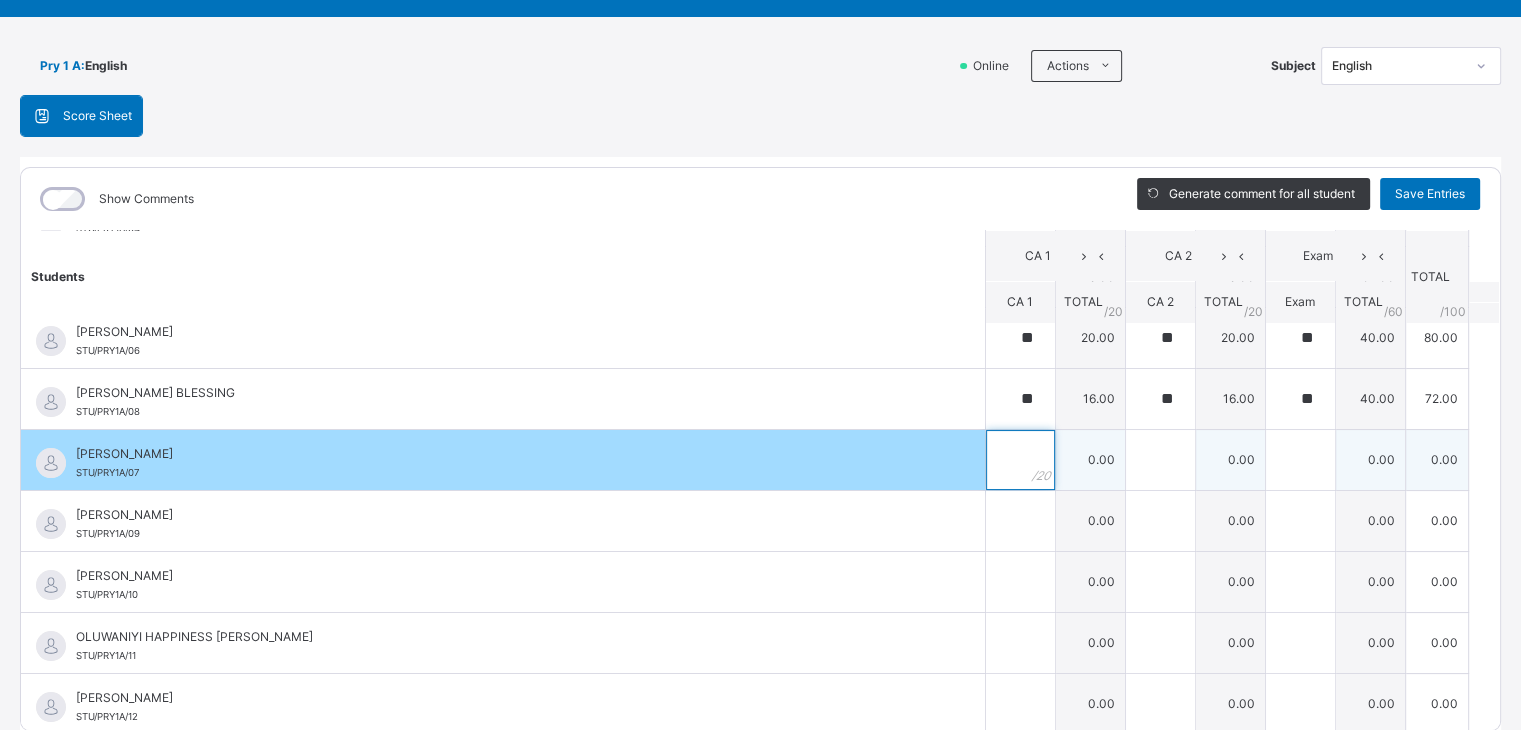 click at bounding box center [1020, 460] 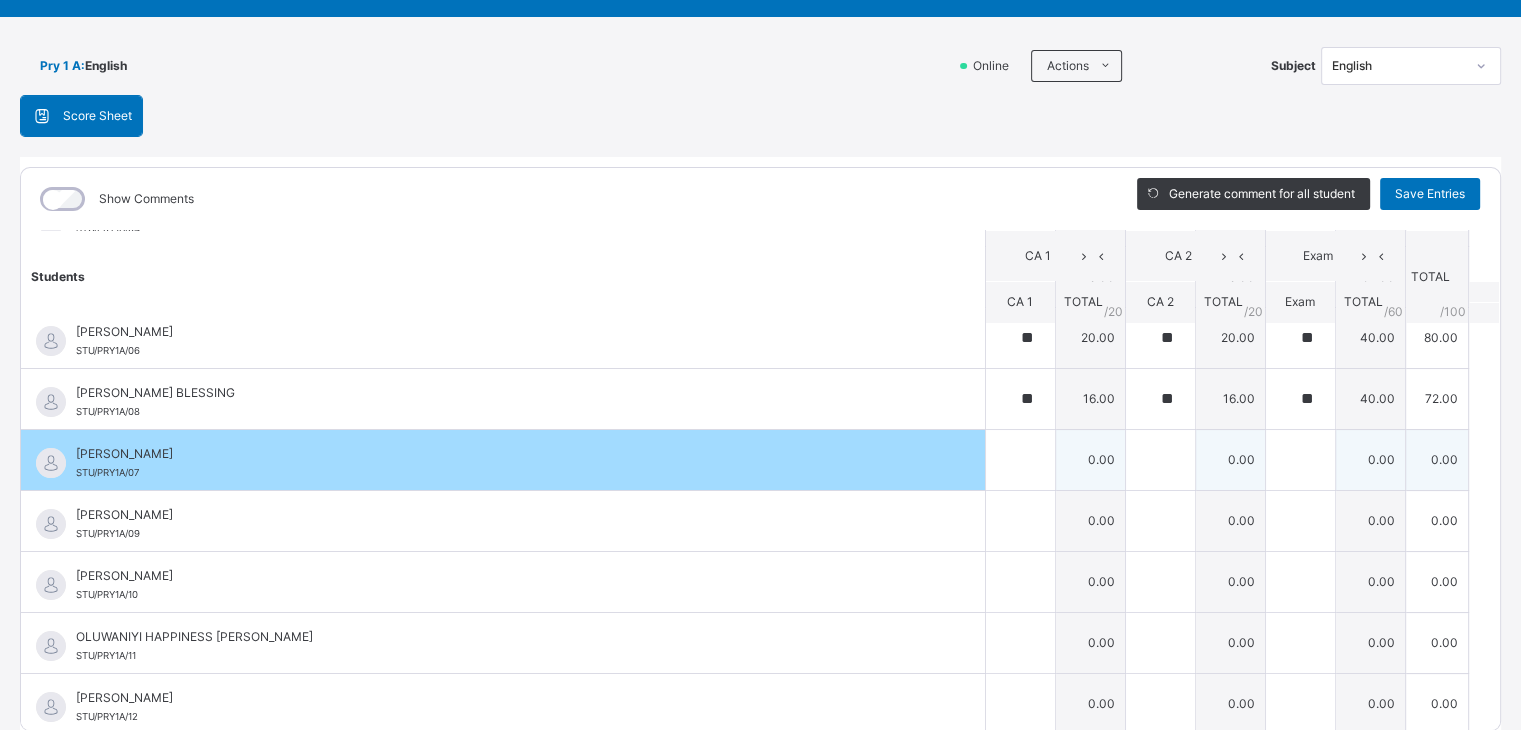 click at bounding box center [1020, 460] 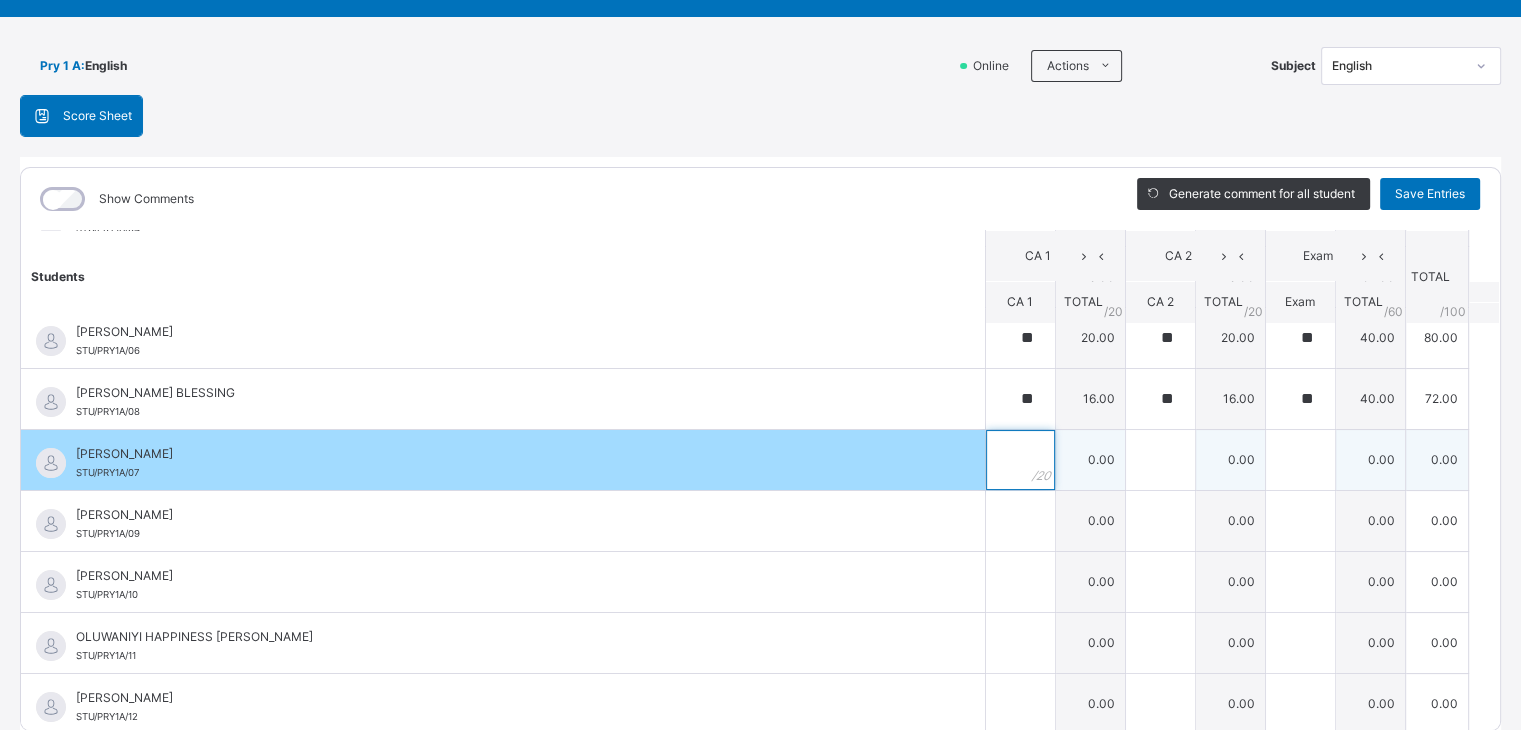 click at bounding box center (1020, 460) 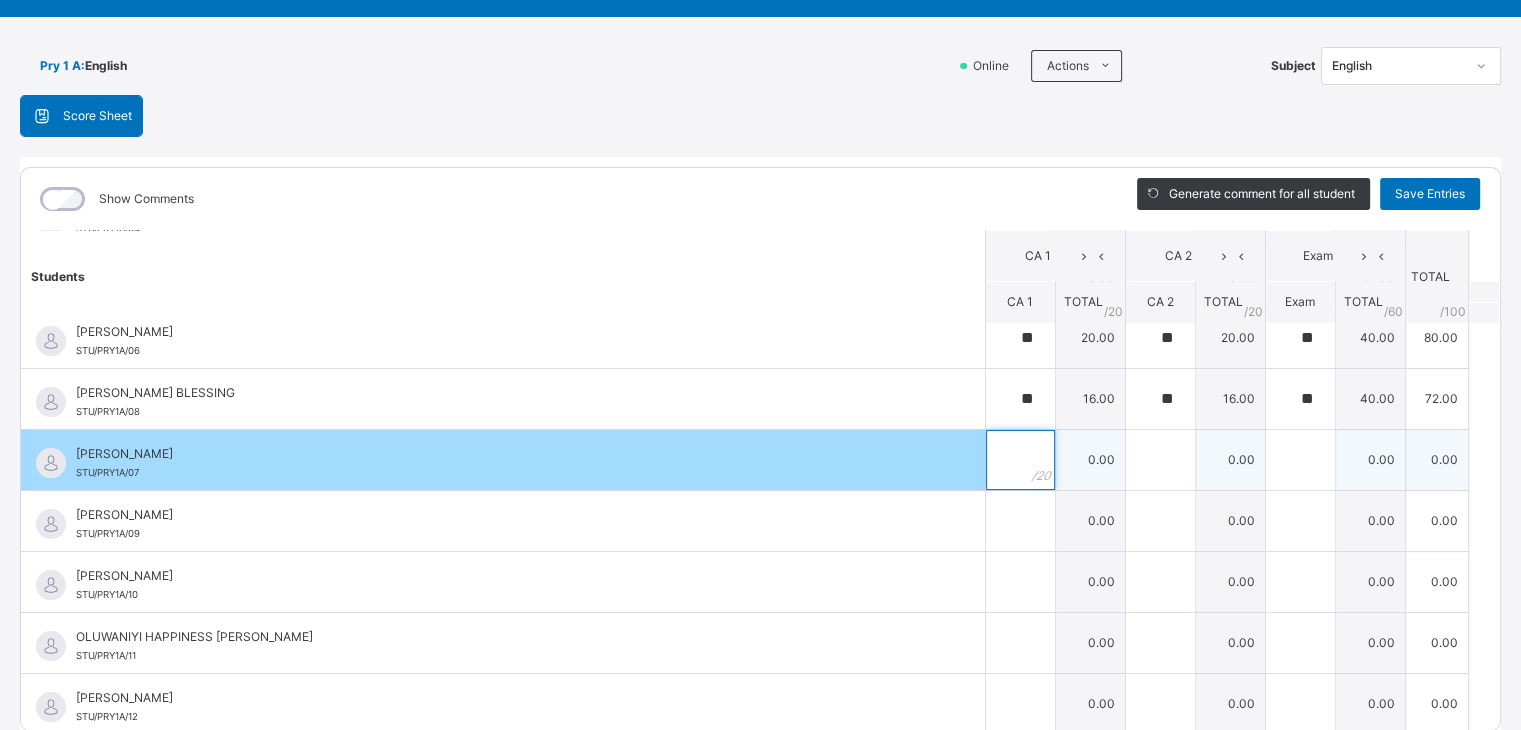 click at bounding box center [1020, 460] 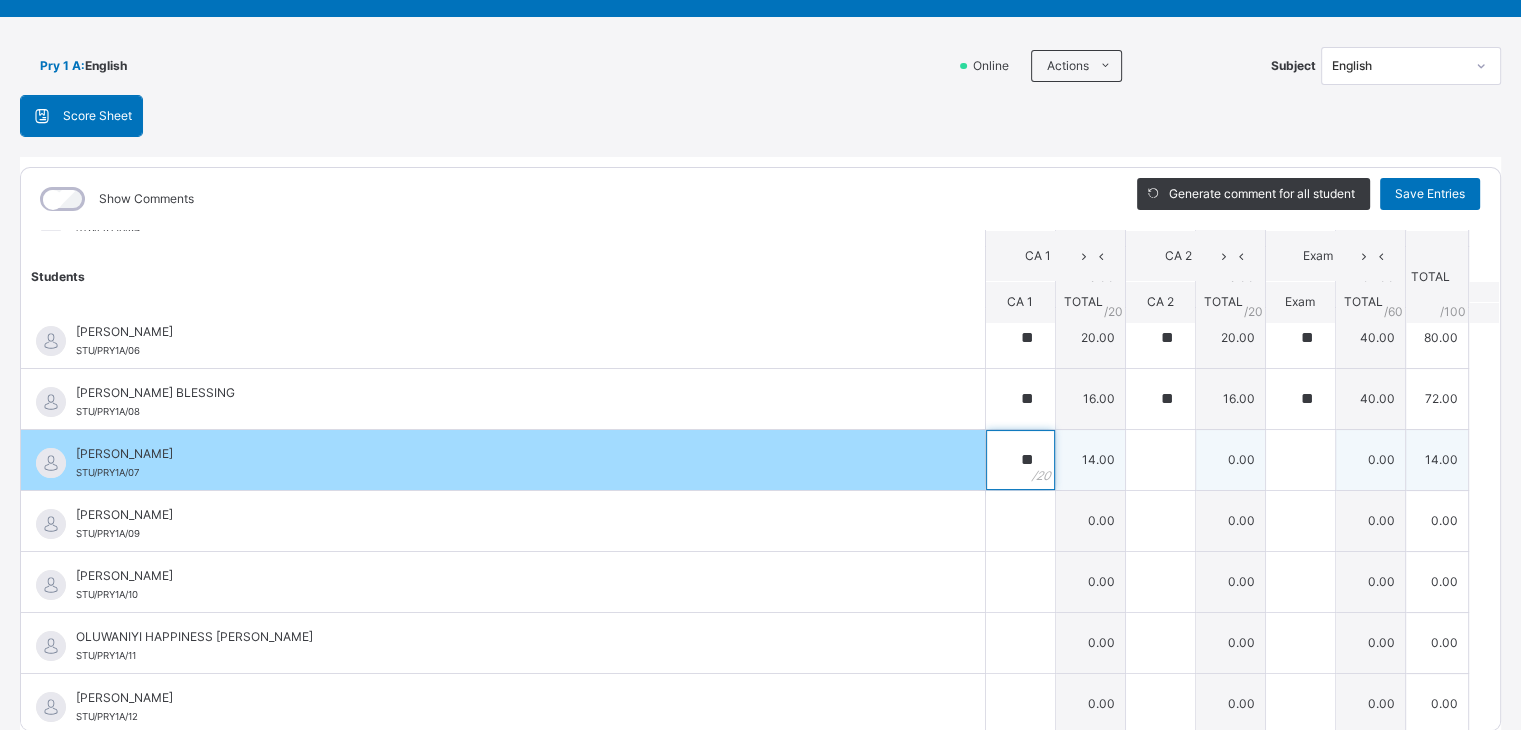 type on "**" 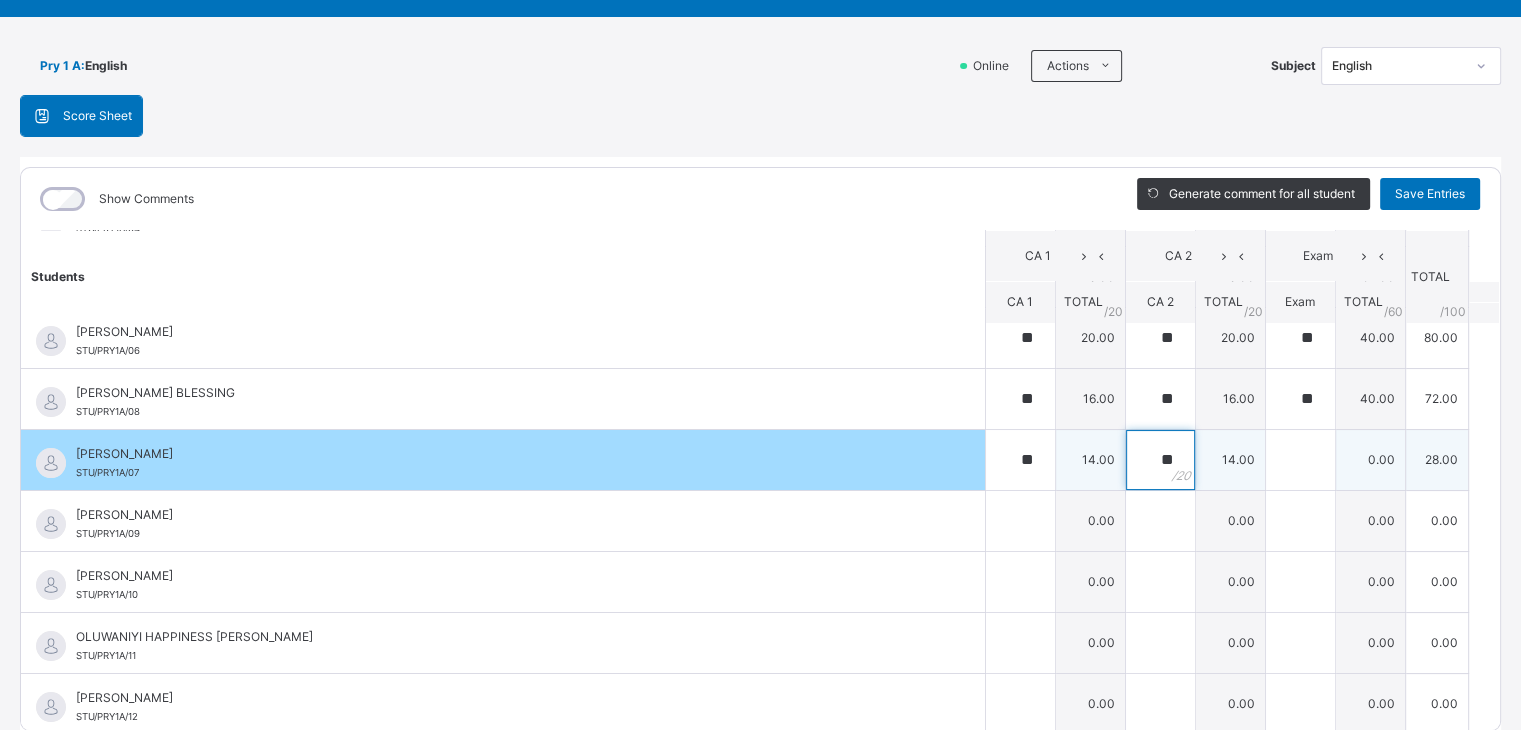 type on "**" 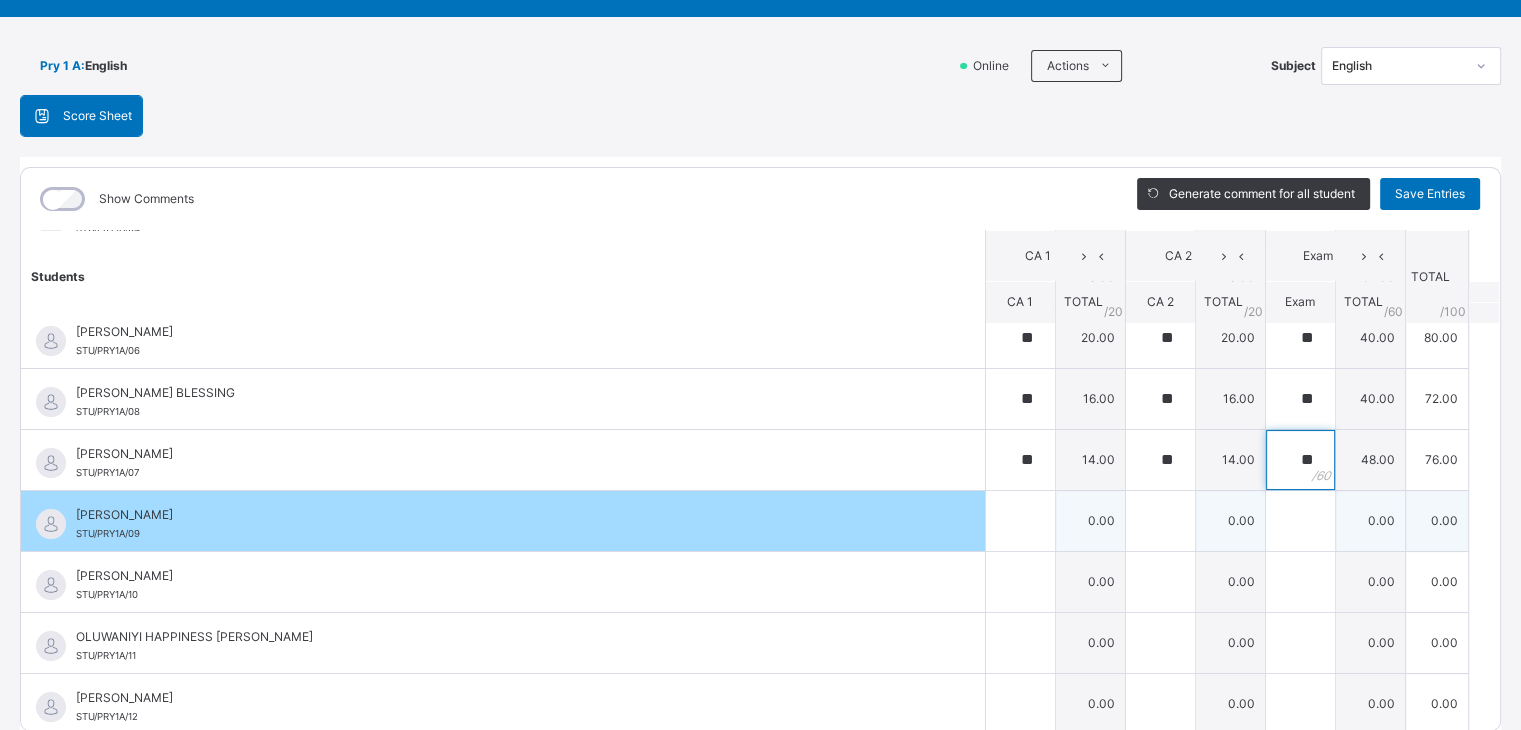 type on "**" 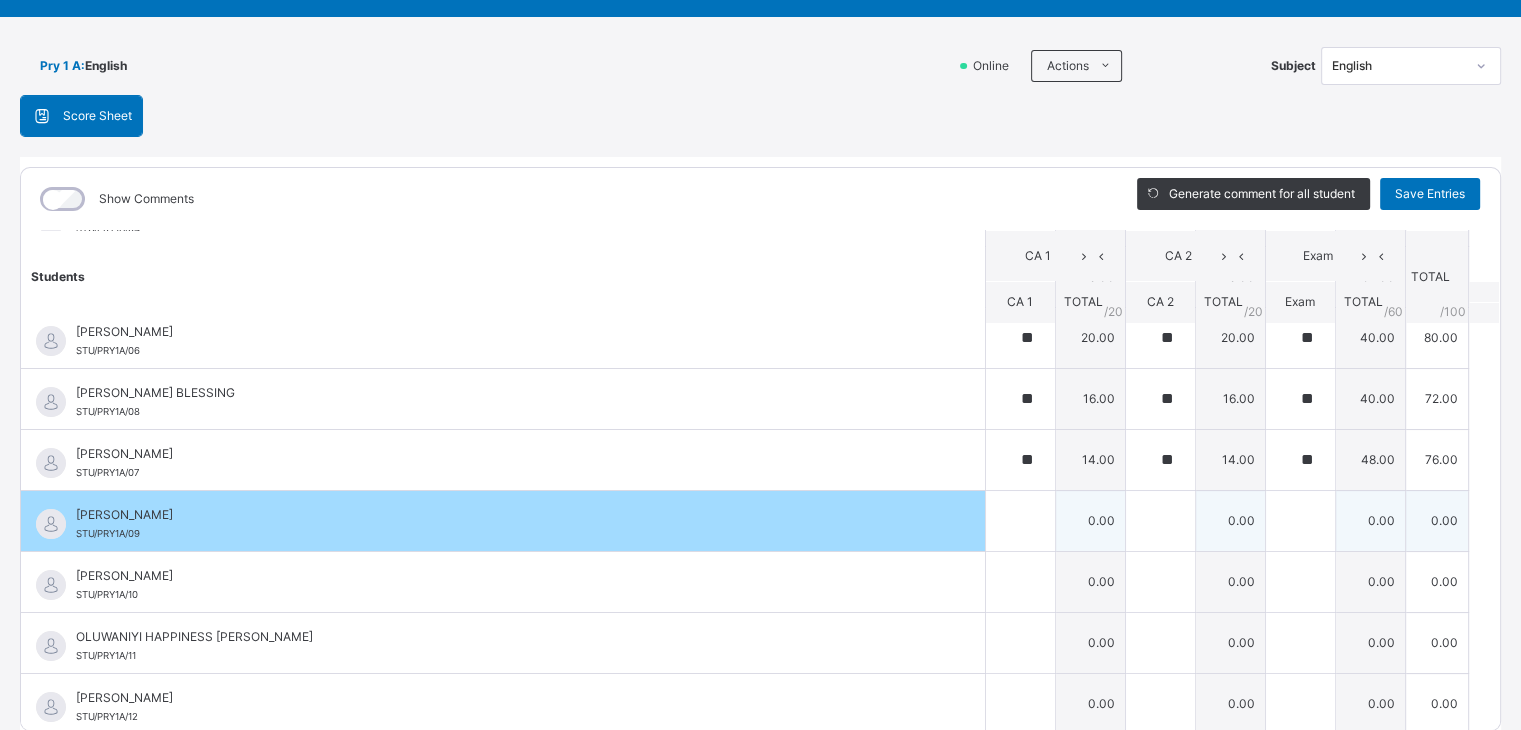 click on "[PERSON_NAME]/PRY1A/09" at bounding box center [508, 524] 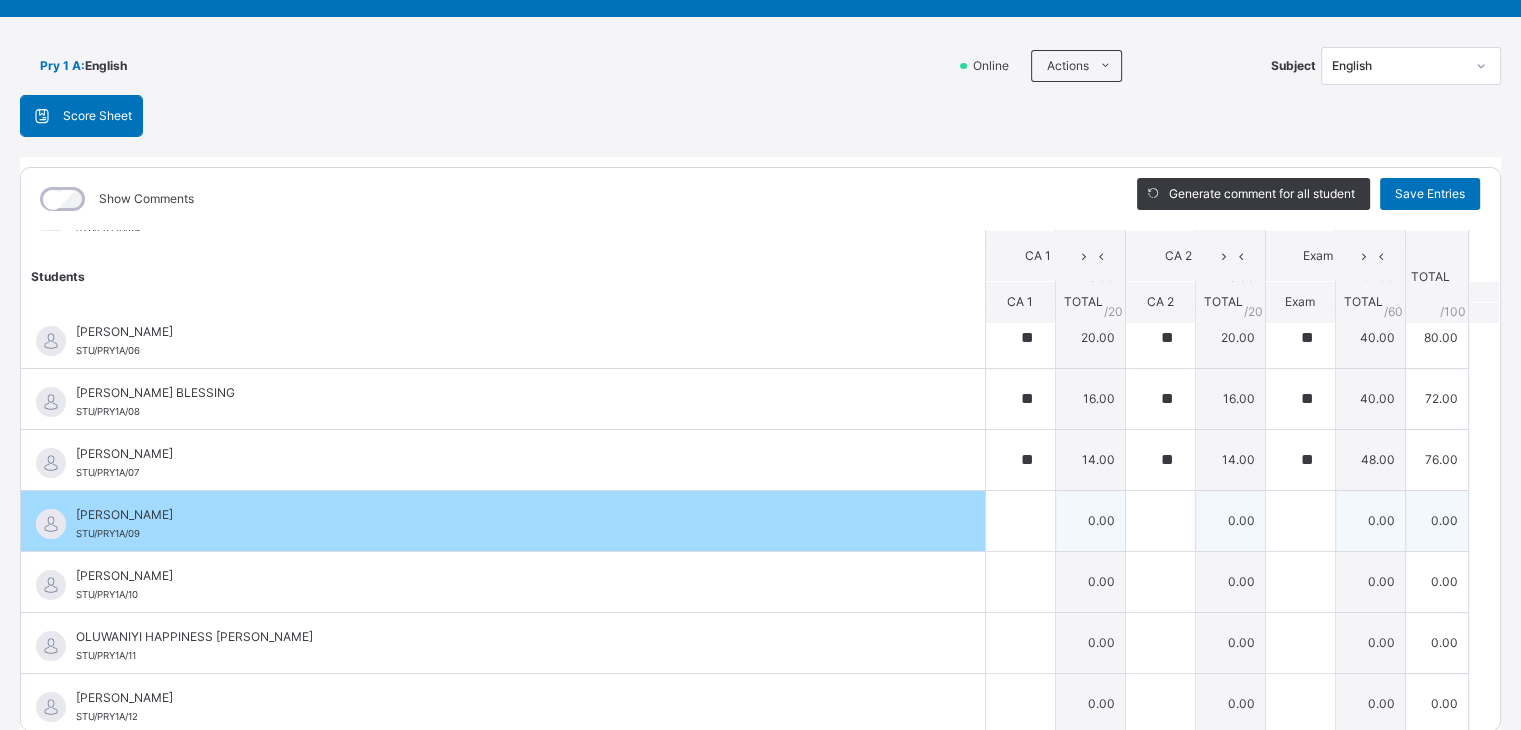 click on "[PERSON_NAME]/PRY1A/09" at bounding box center [508, 524] 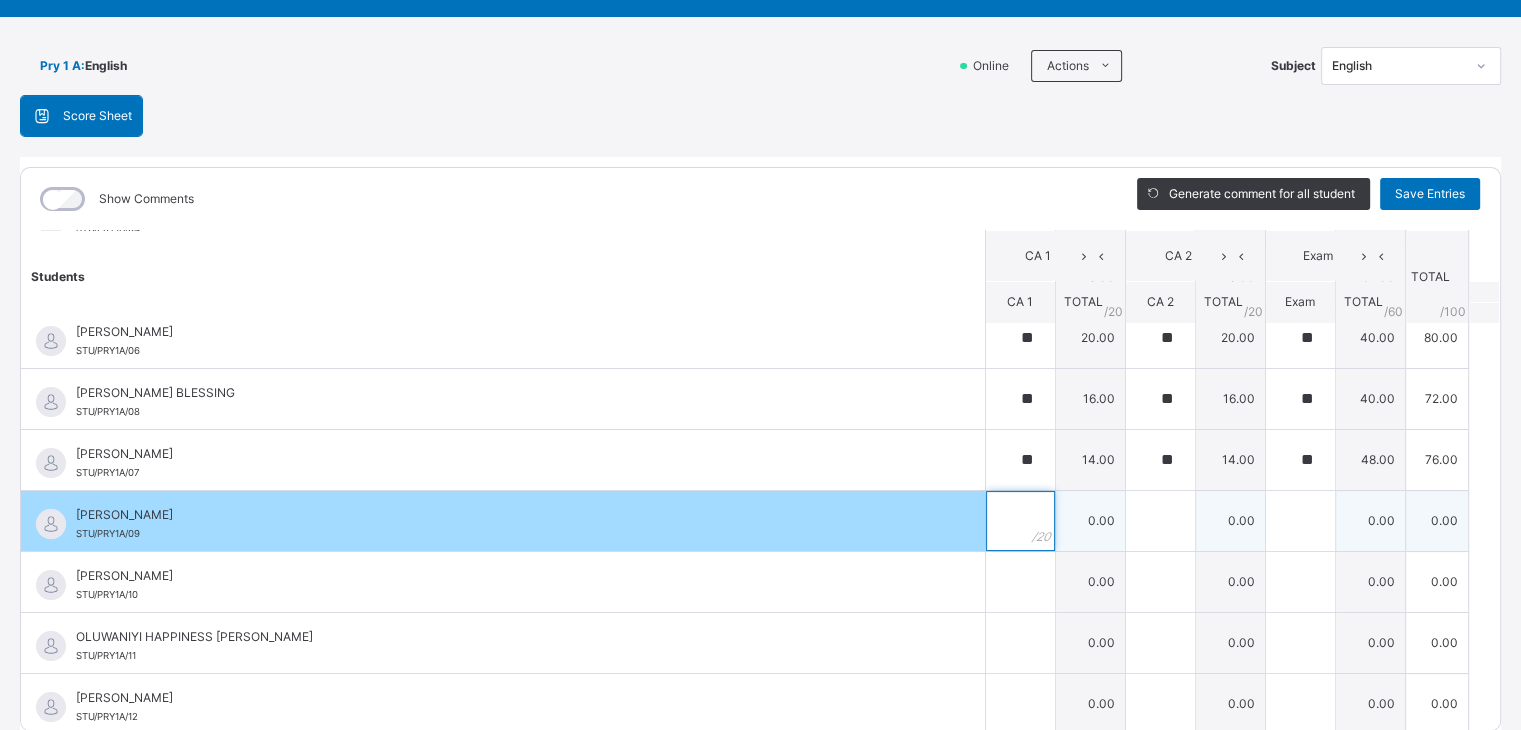 click at bounding box center [1020, 521] 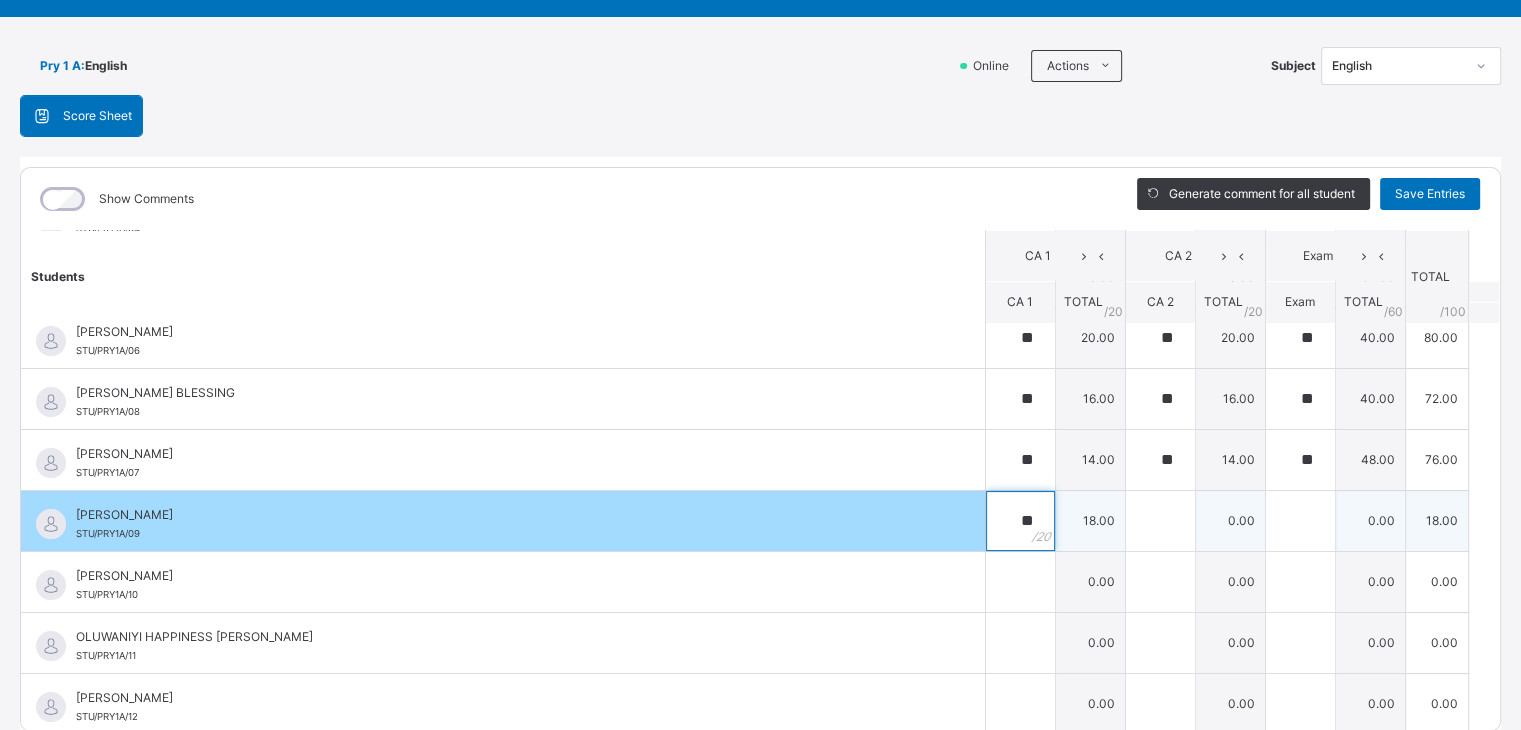 type on "**" 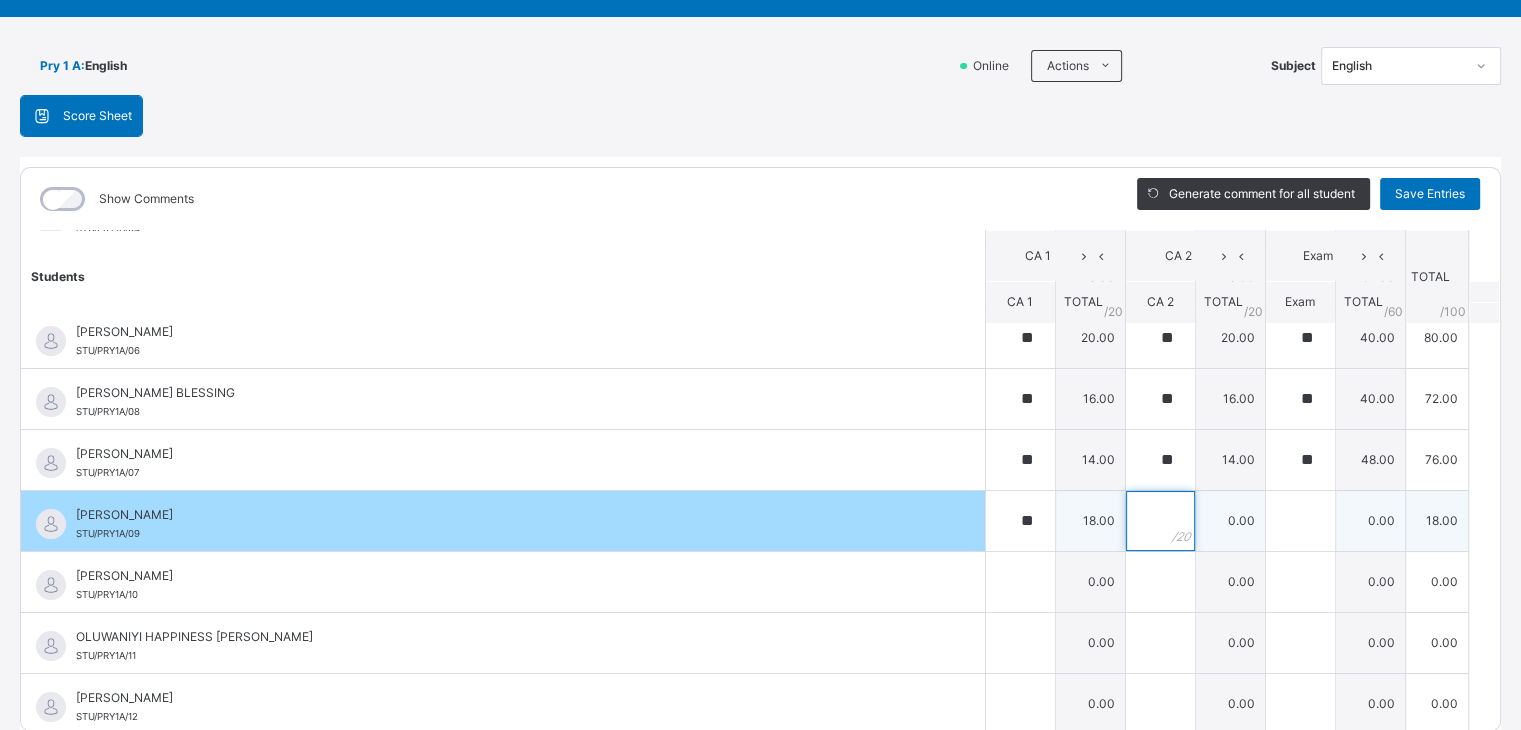 type on "*" 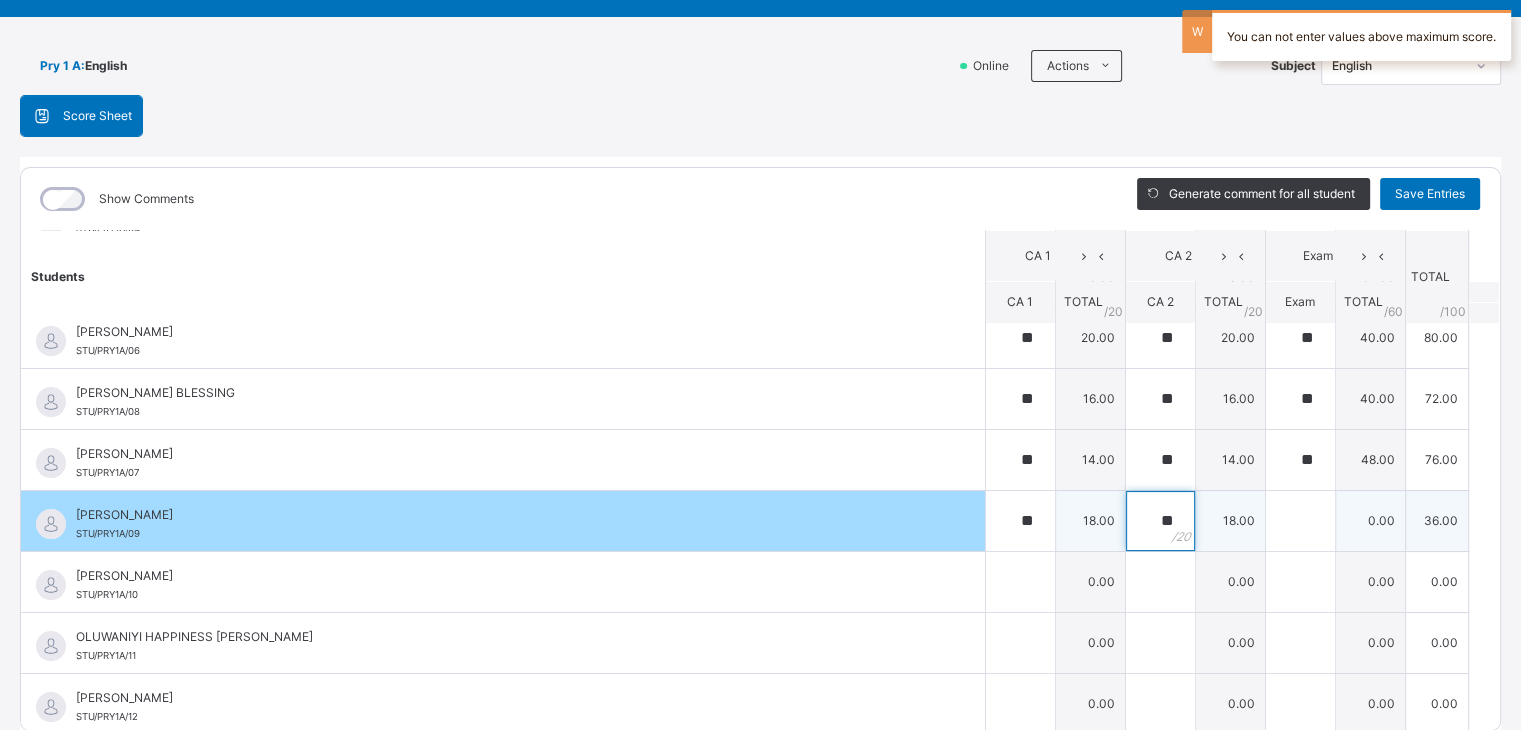 type on "**" 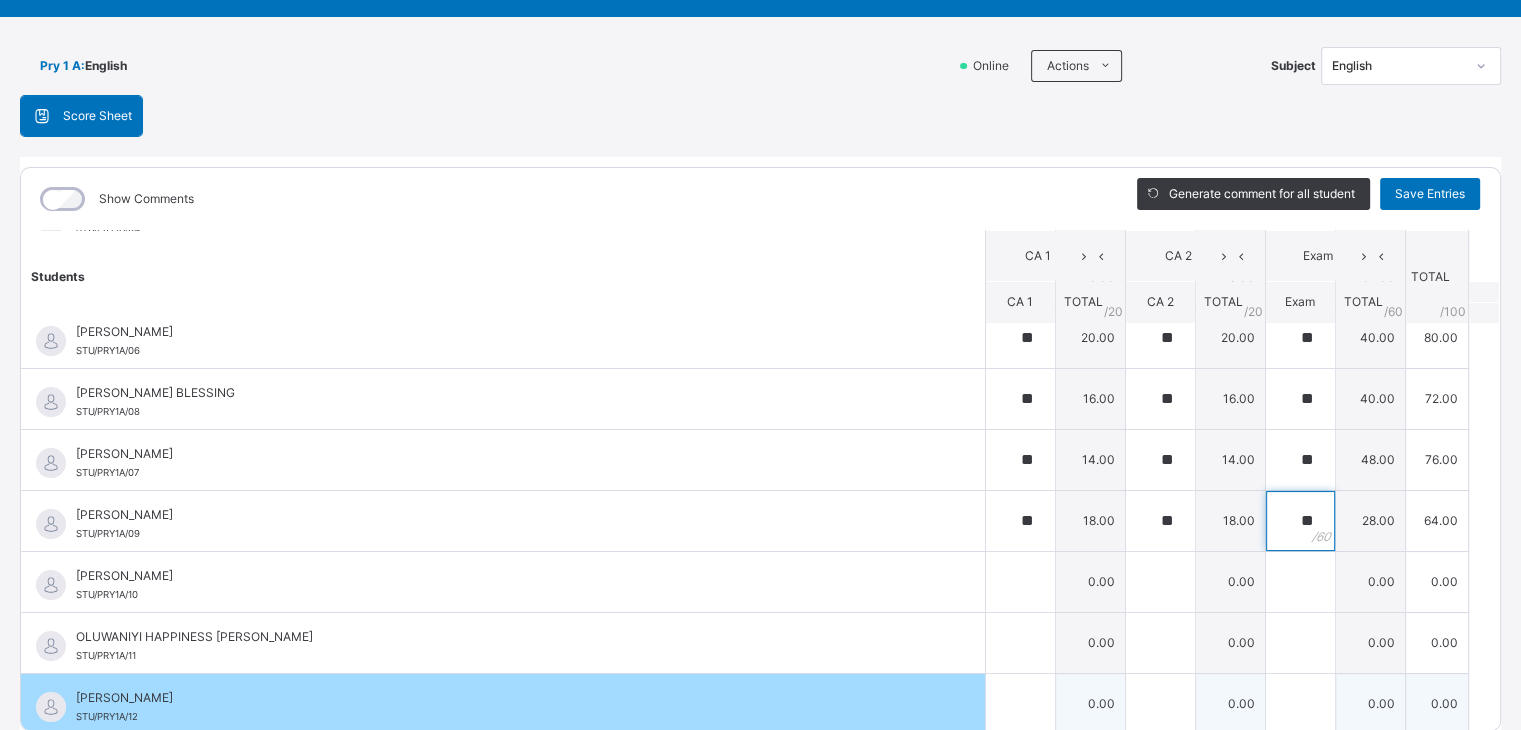 type on "**" 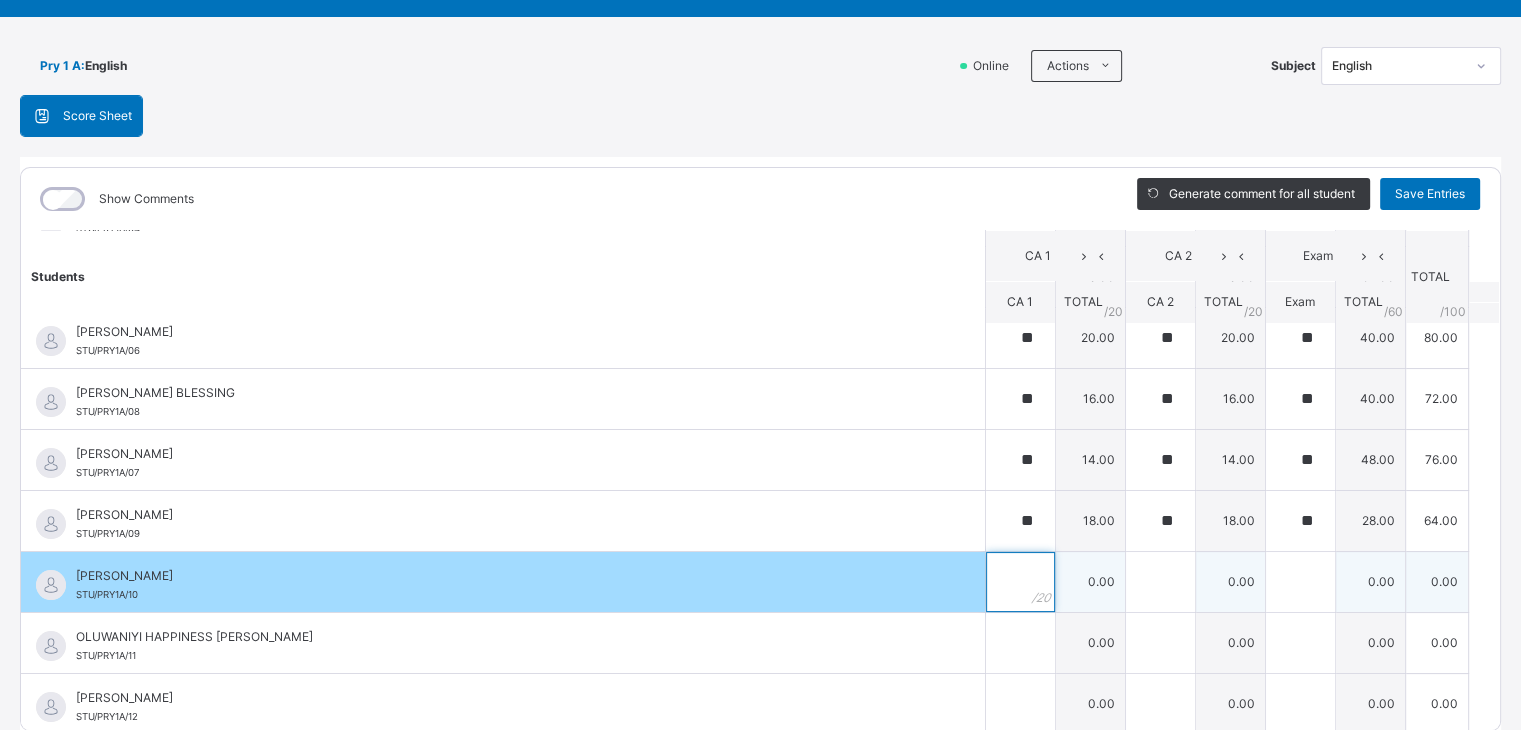 click at bounding box center (1020, 582) 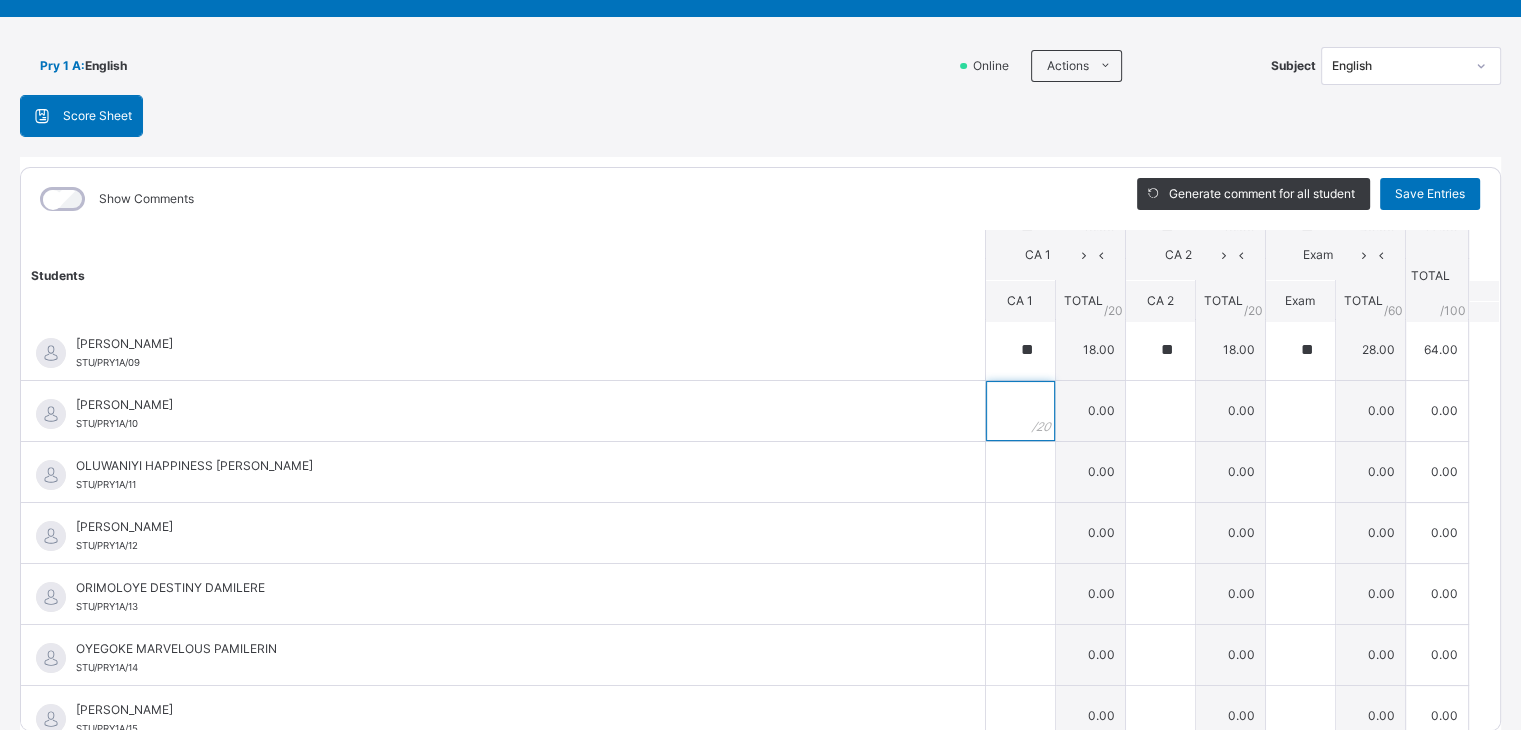 scroll, scrollTop: 434, scrollLeft: 0, axis: vertical 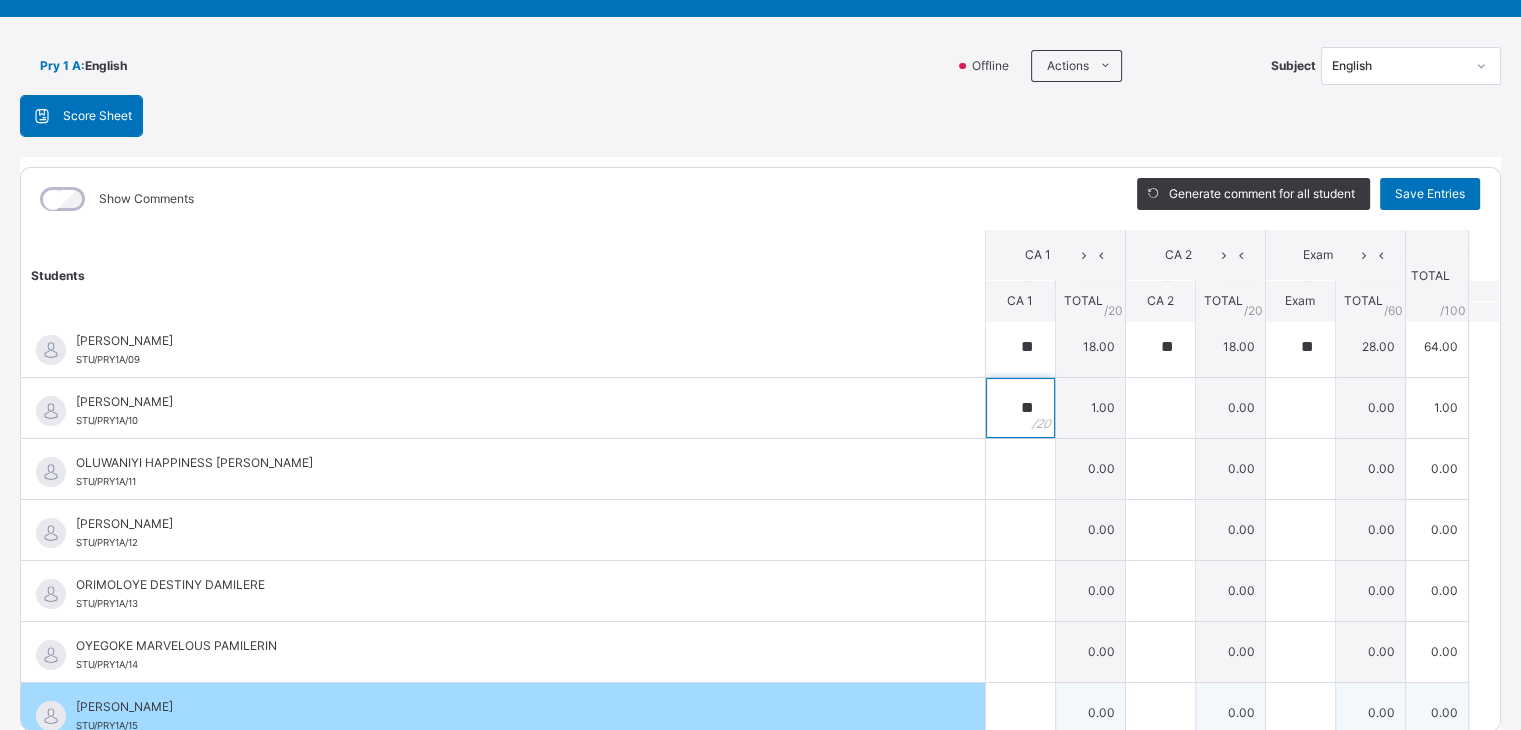 type on "**" 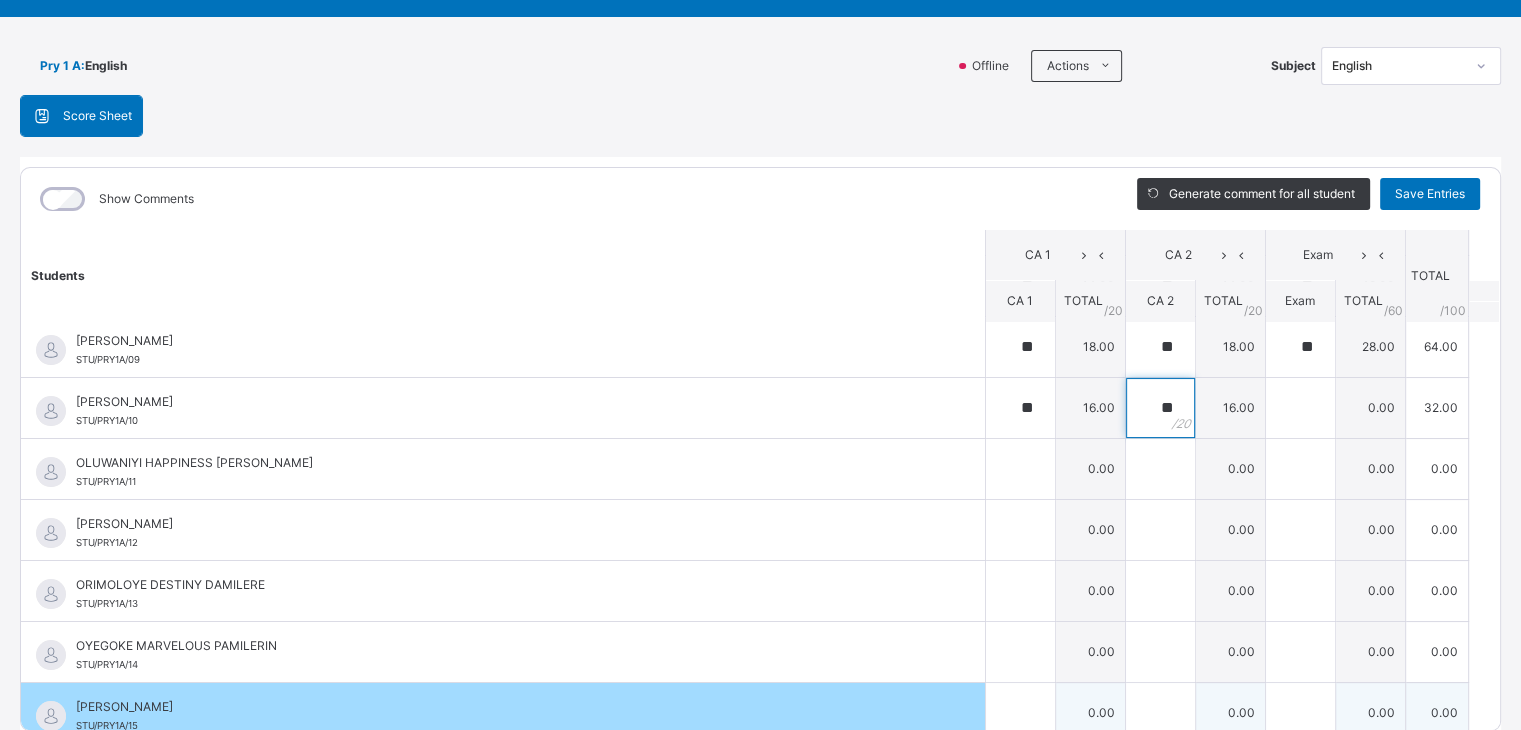 type on "**" 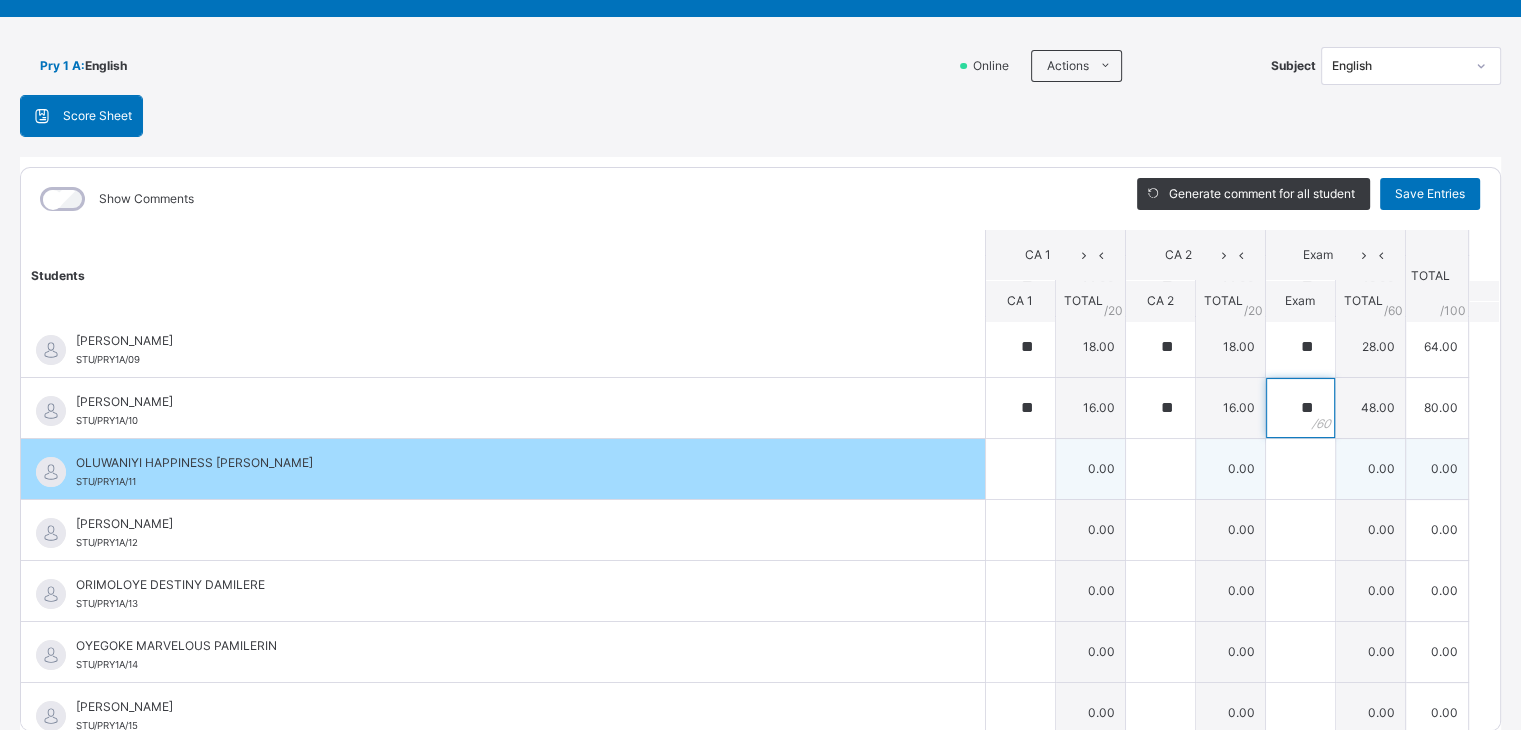 type on "**" 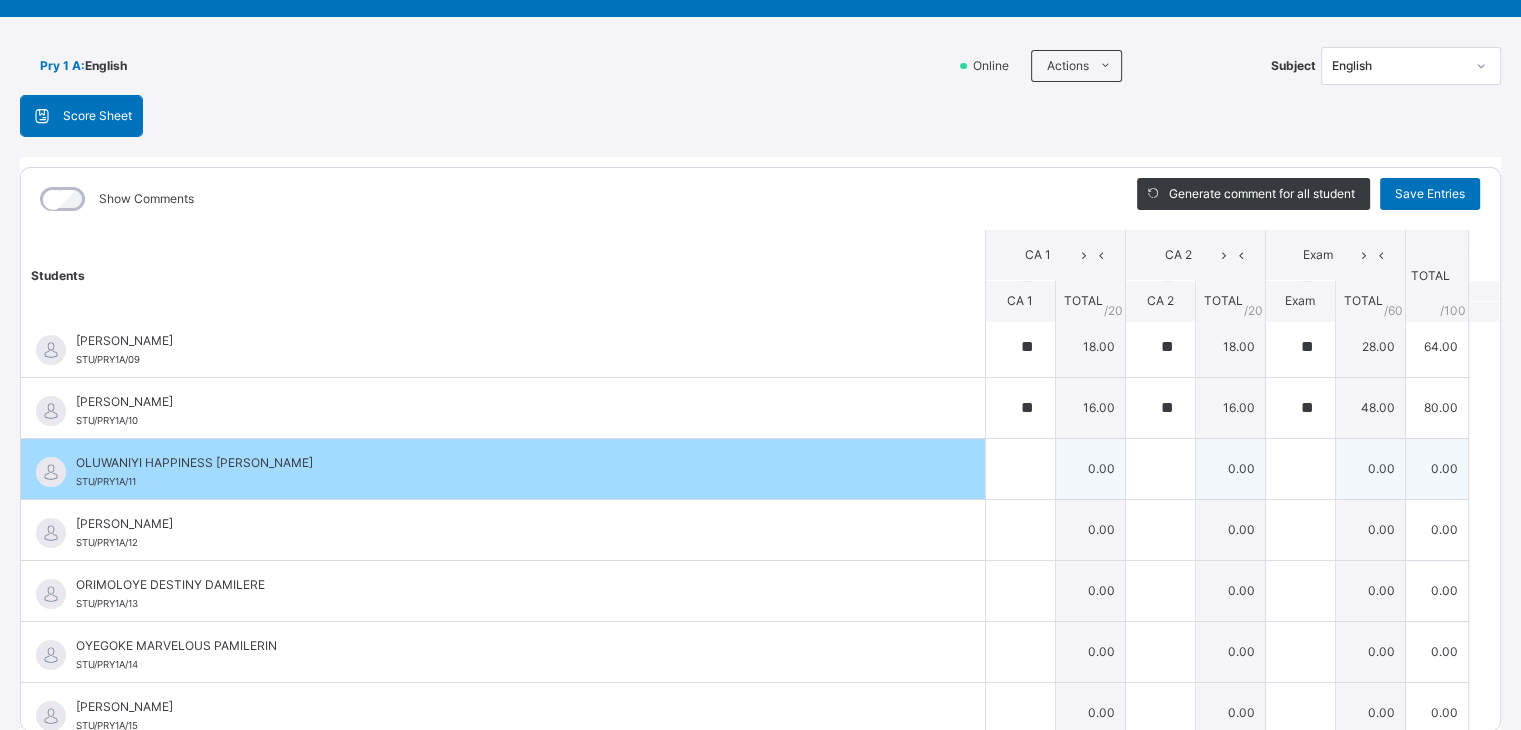 click on "OLUWANIYI HAPPINESS [PERSON_NAME] STU/PRY1A/11" at bounding box center [503, 469] 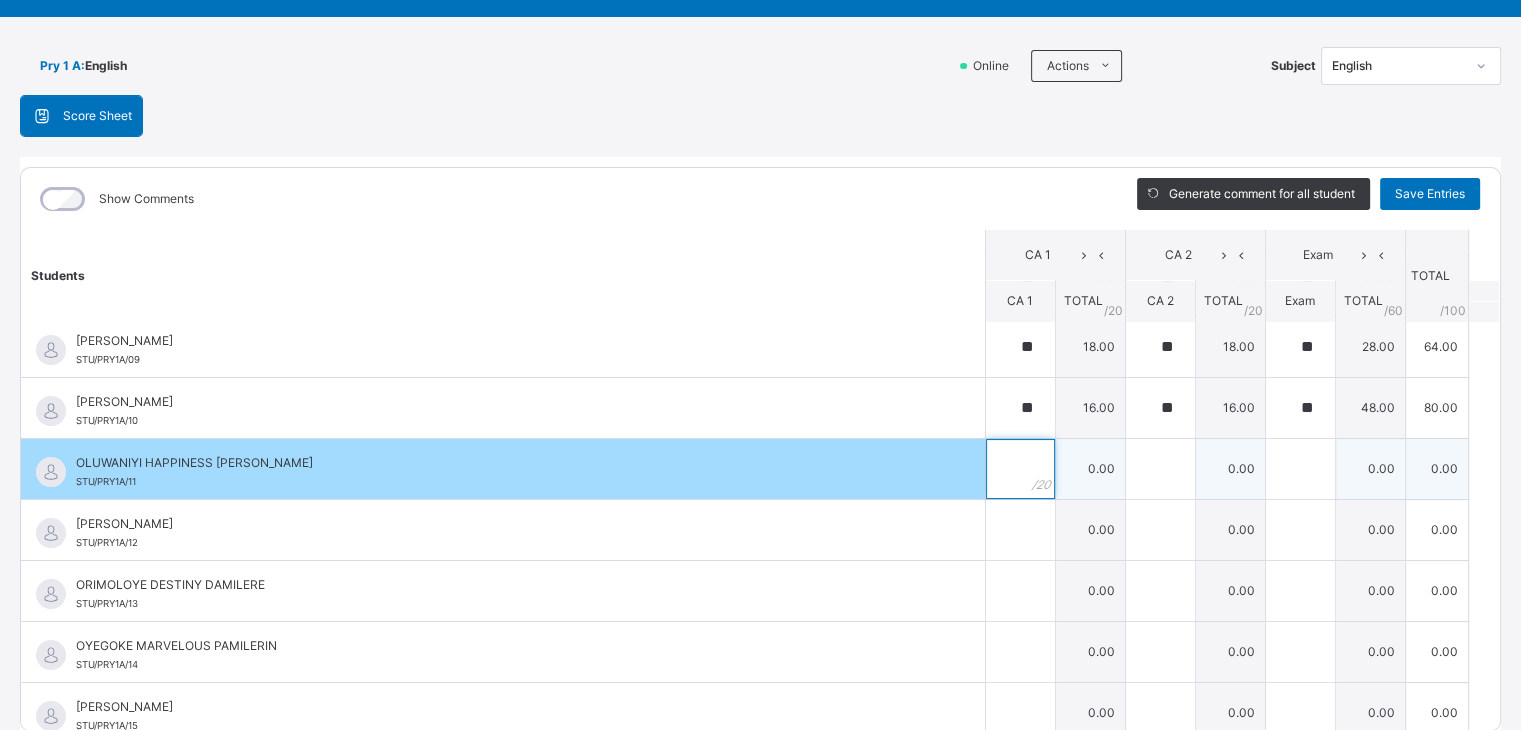 click at bounding box center [1020, 469] 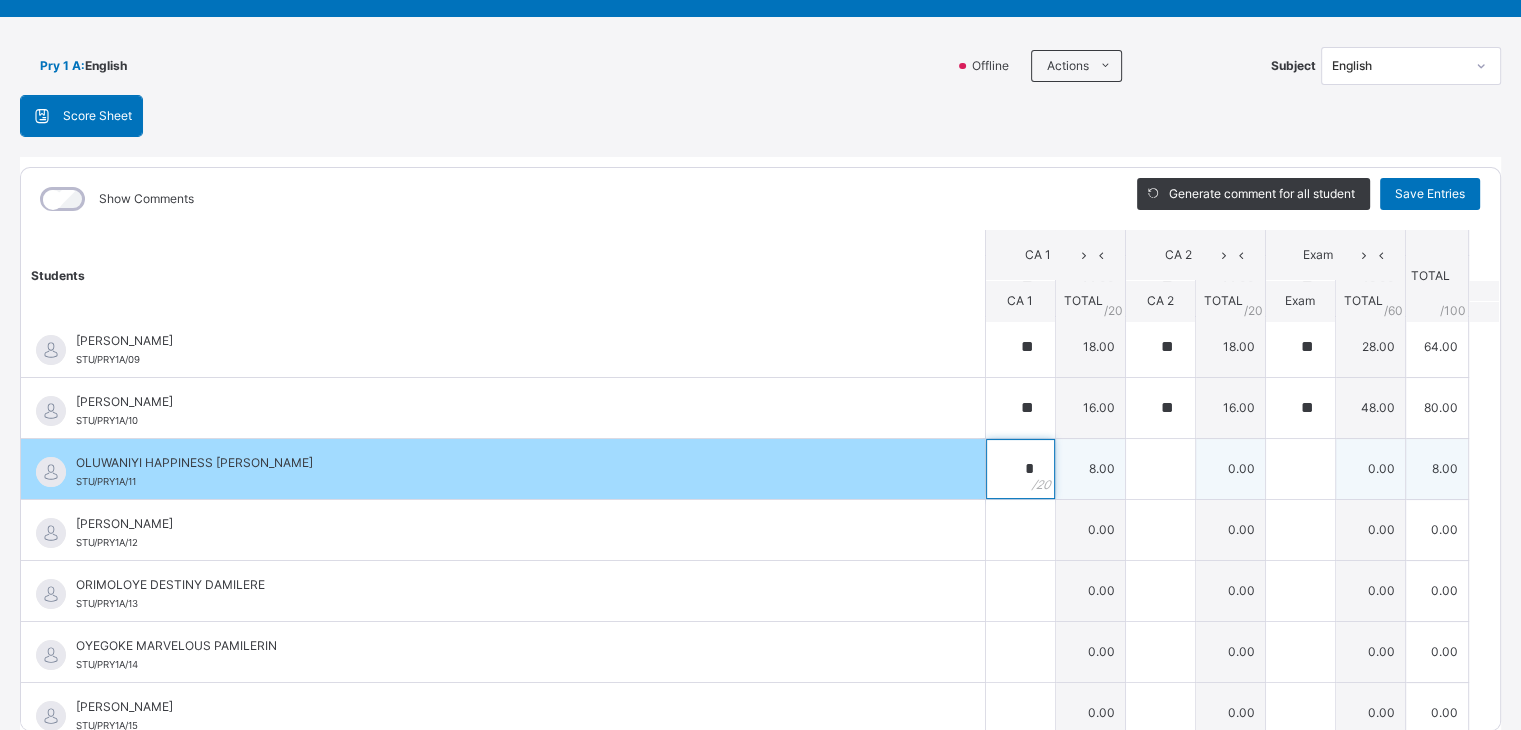 type on "*" 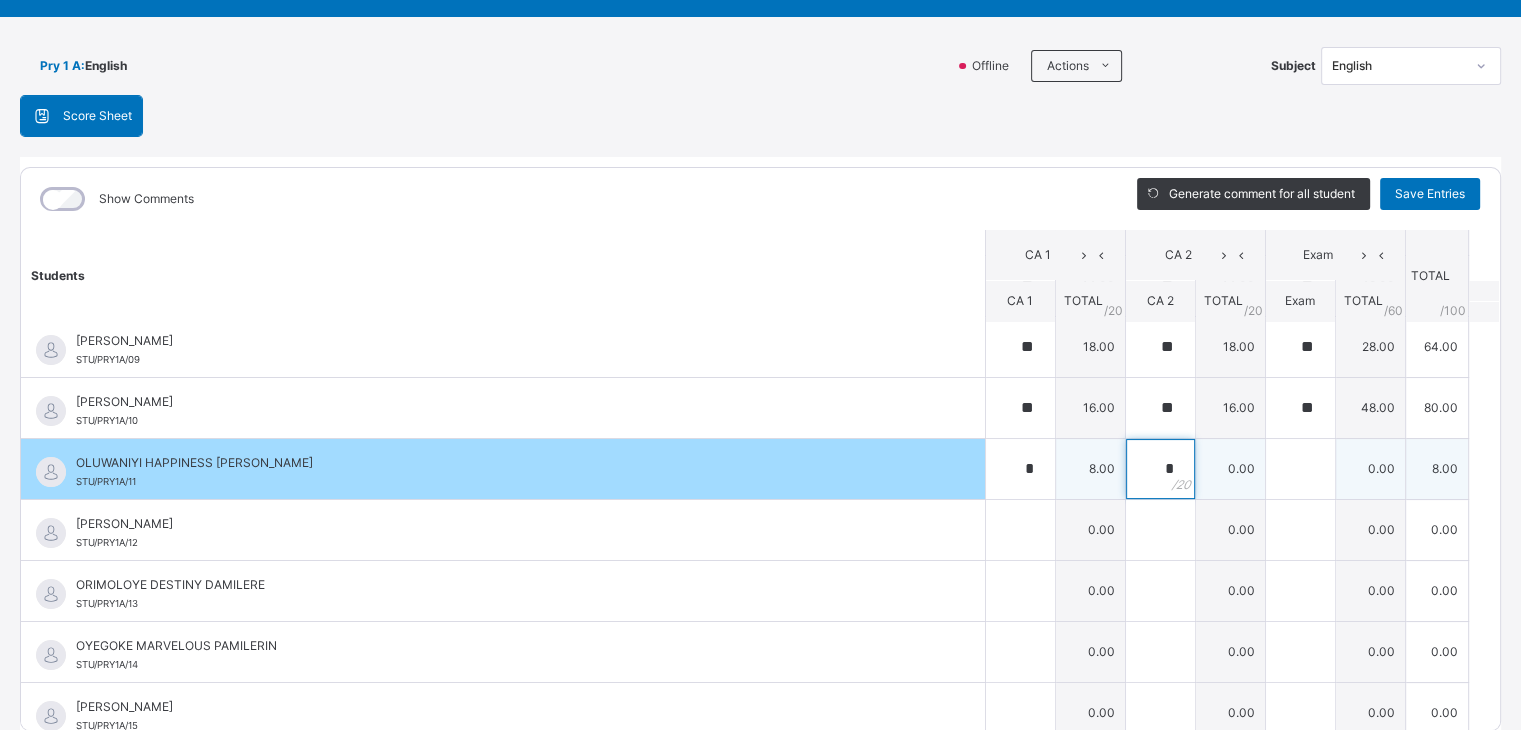 type on "*" 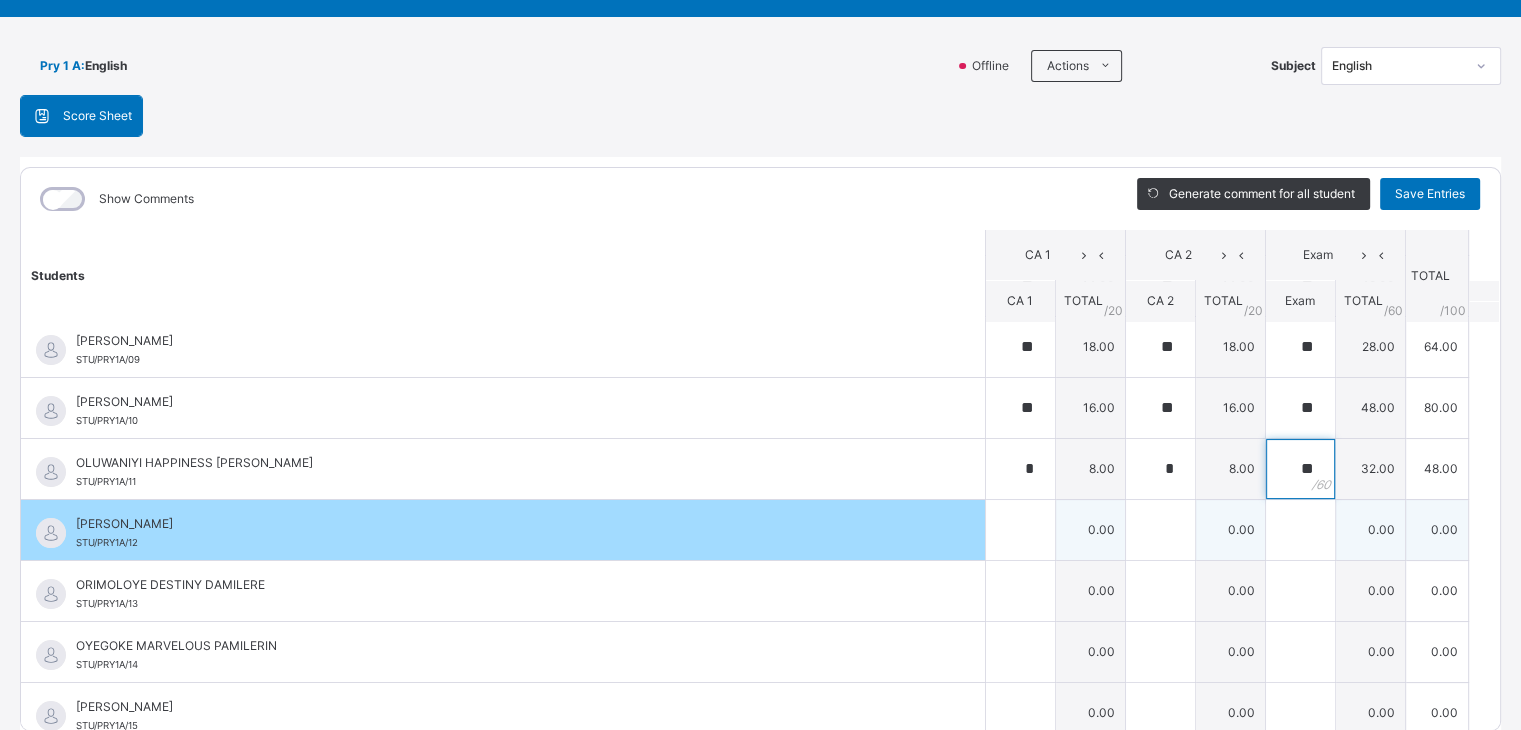 type on "**" 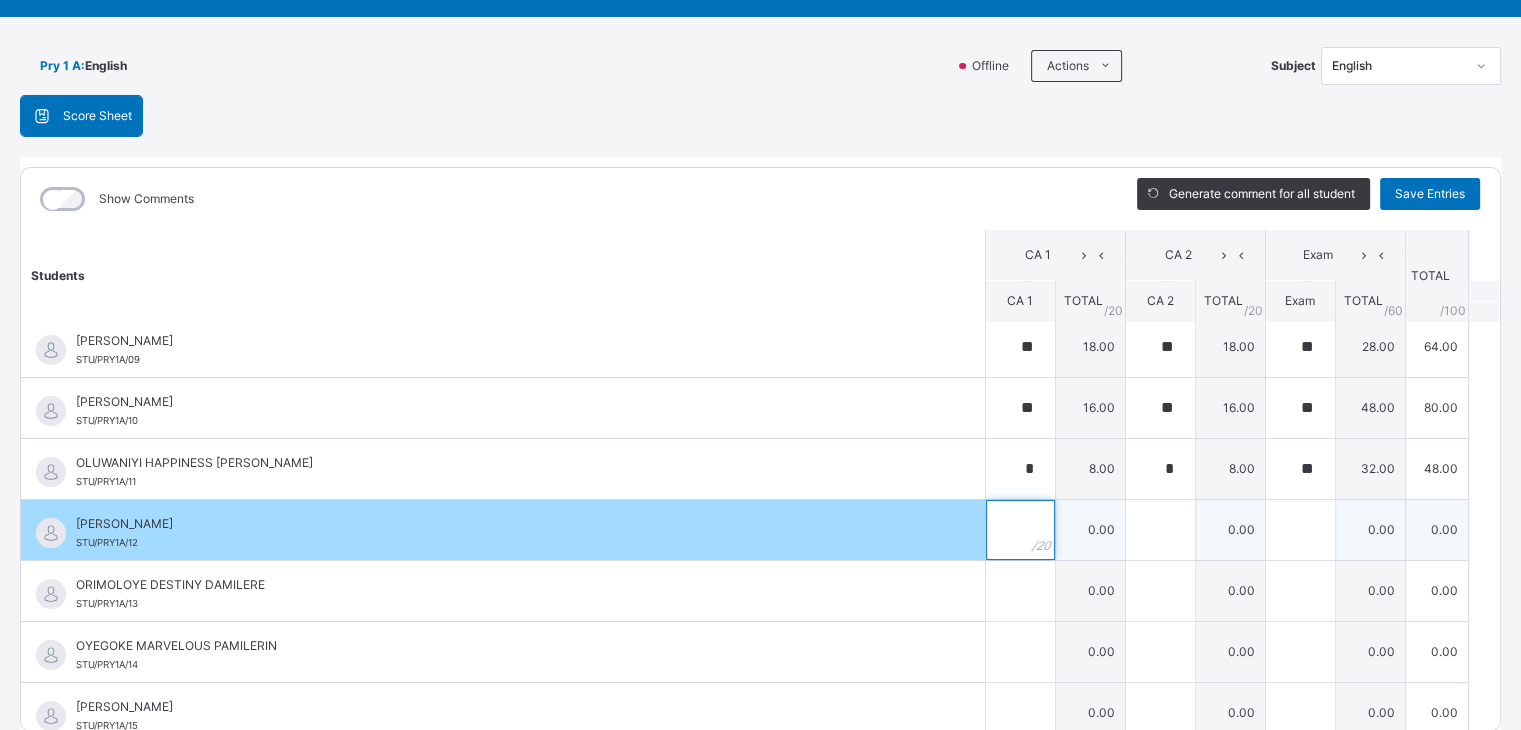 click at bounding box center (1020, 530) 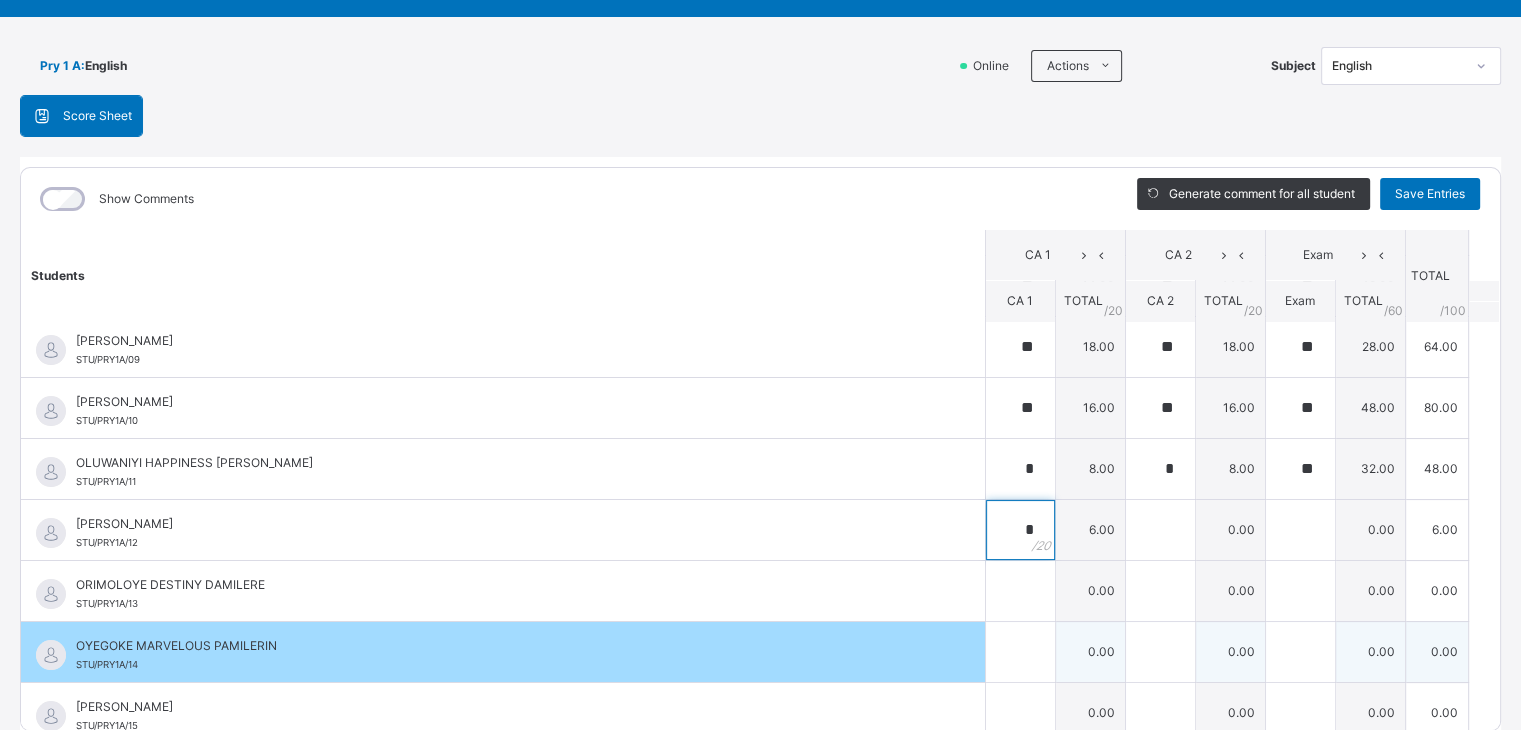 type on "*" 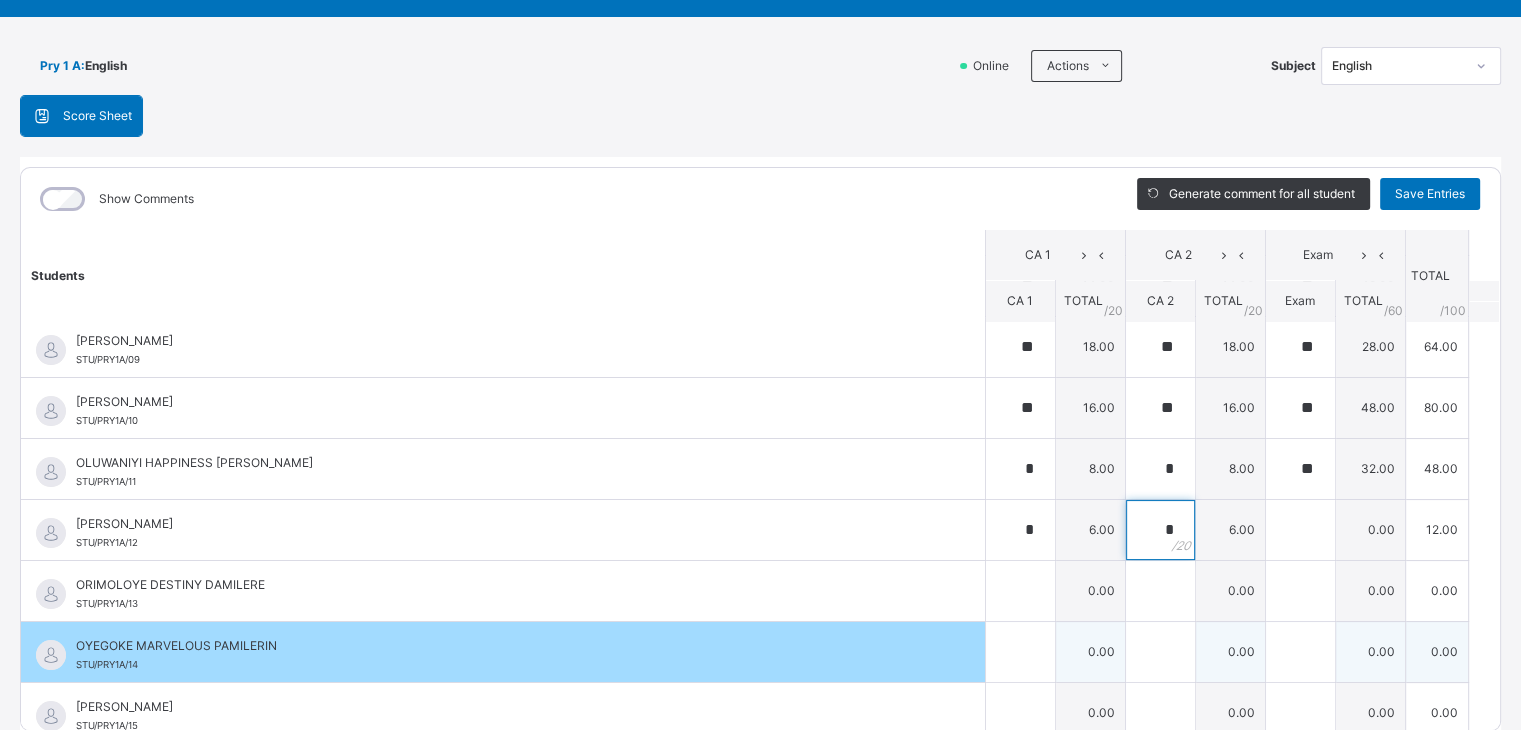 type on "*" 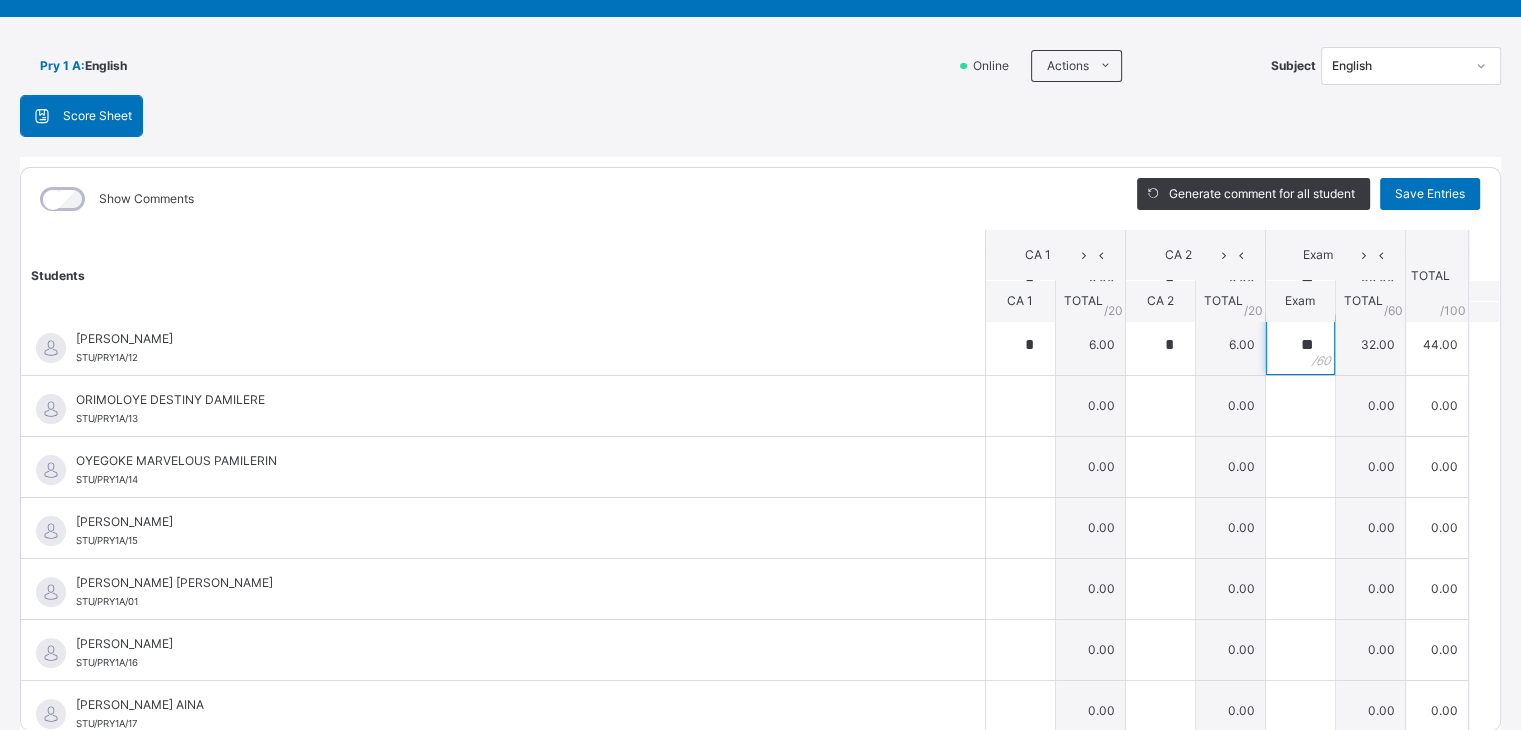 scroll, scrollTop: 626, scrollLeft: 0, axis: vertical 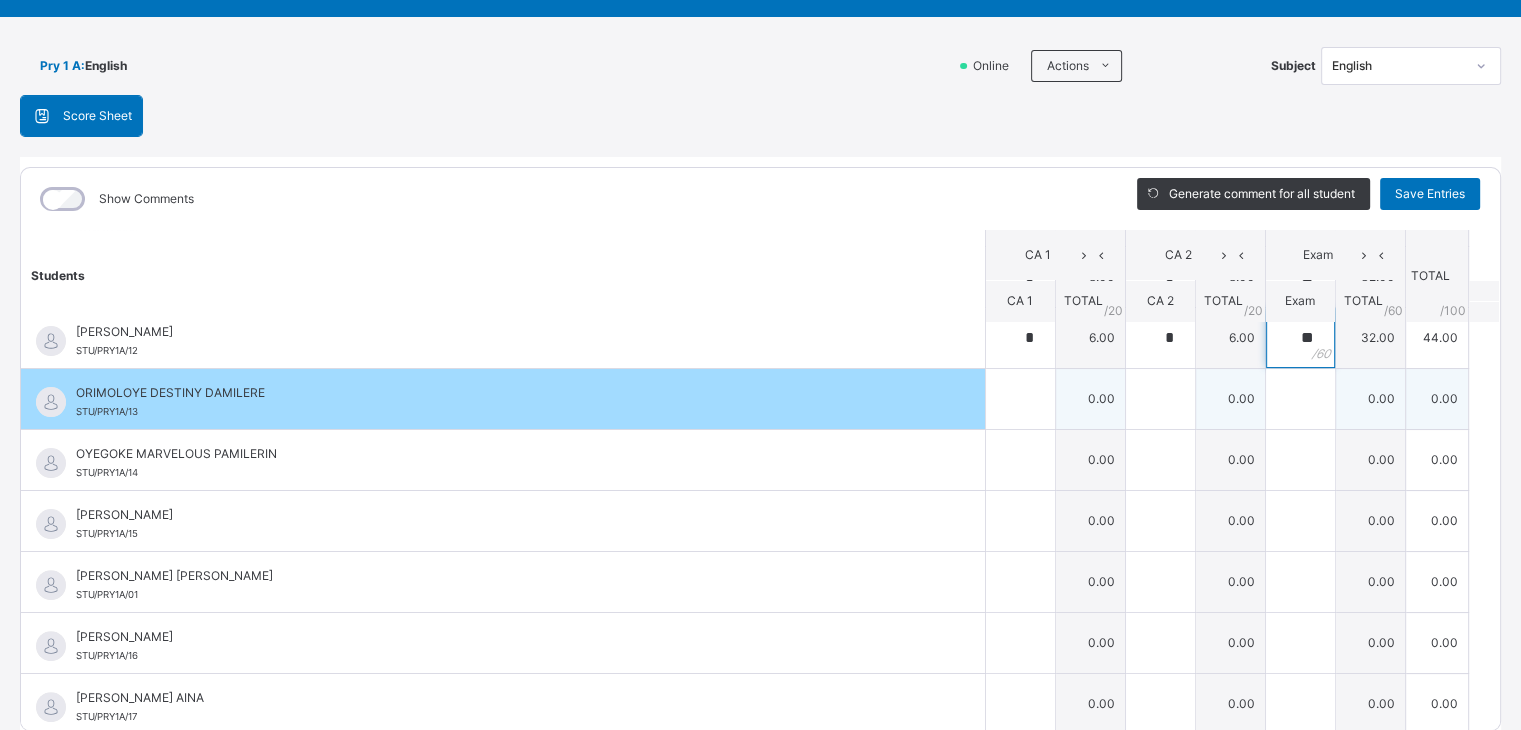 type on "**" 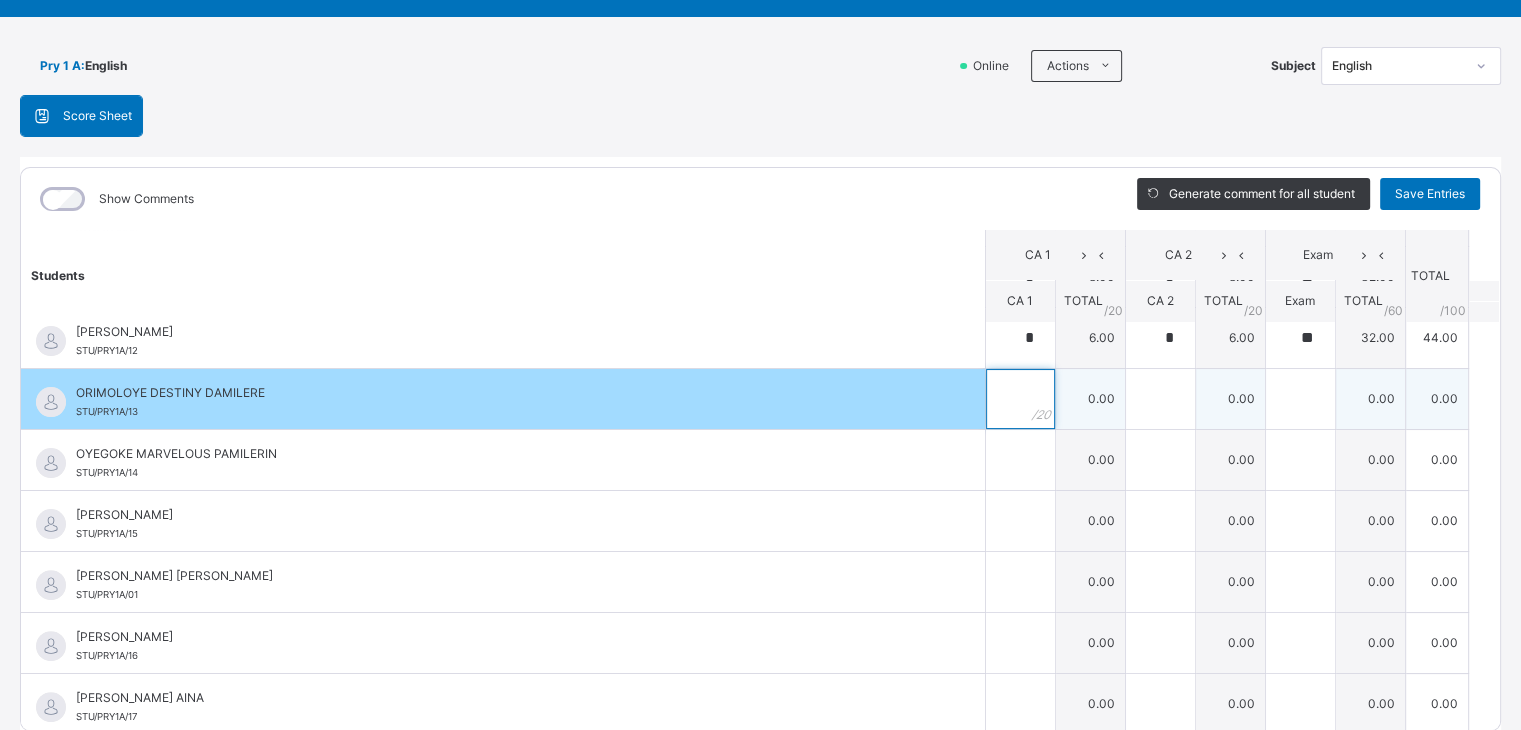 click at bounding box center (1020, 399) 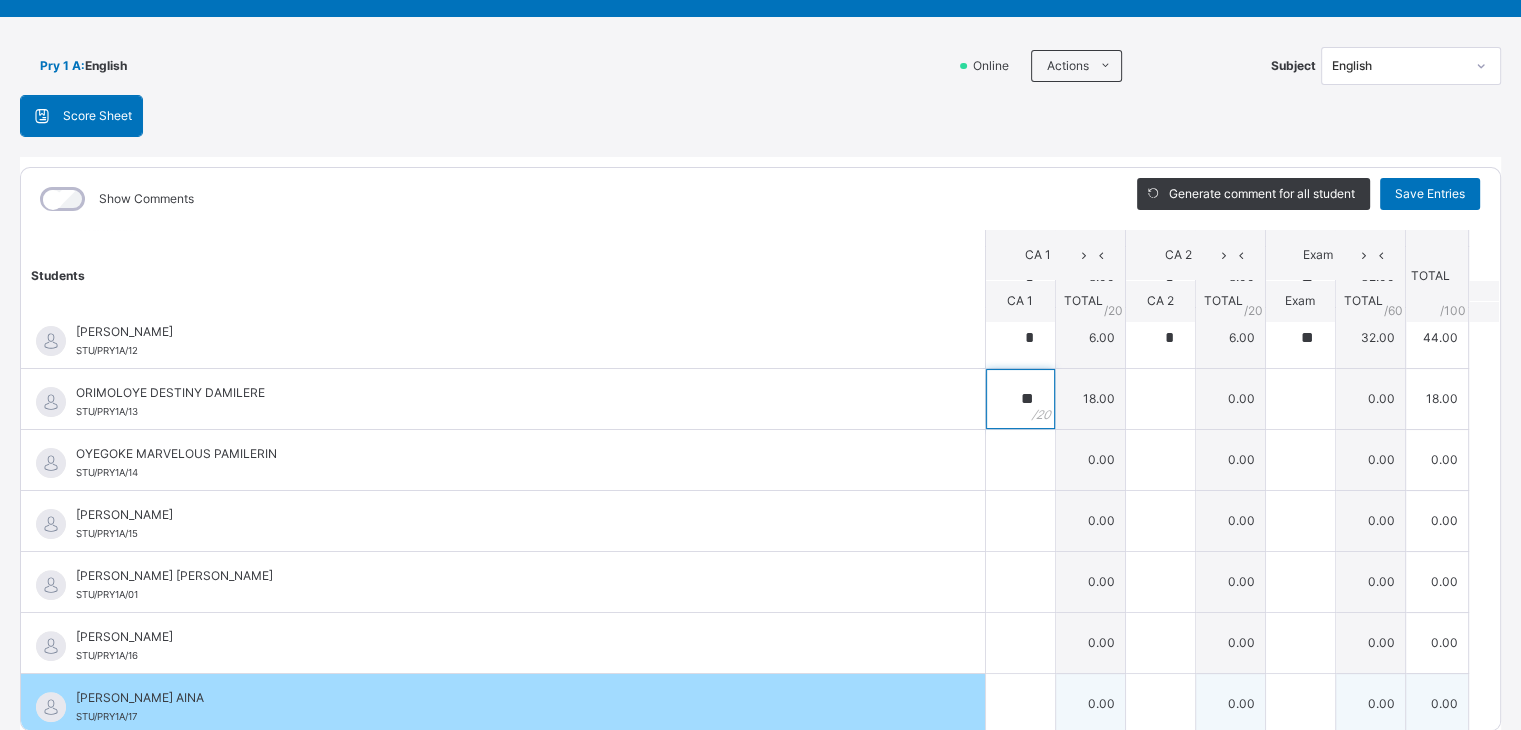 type on "**" 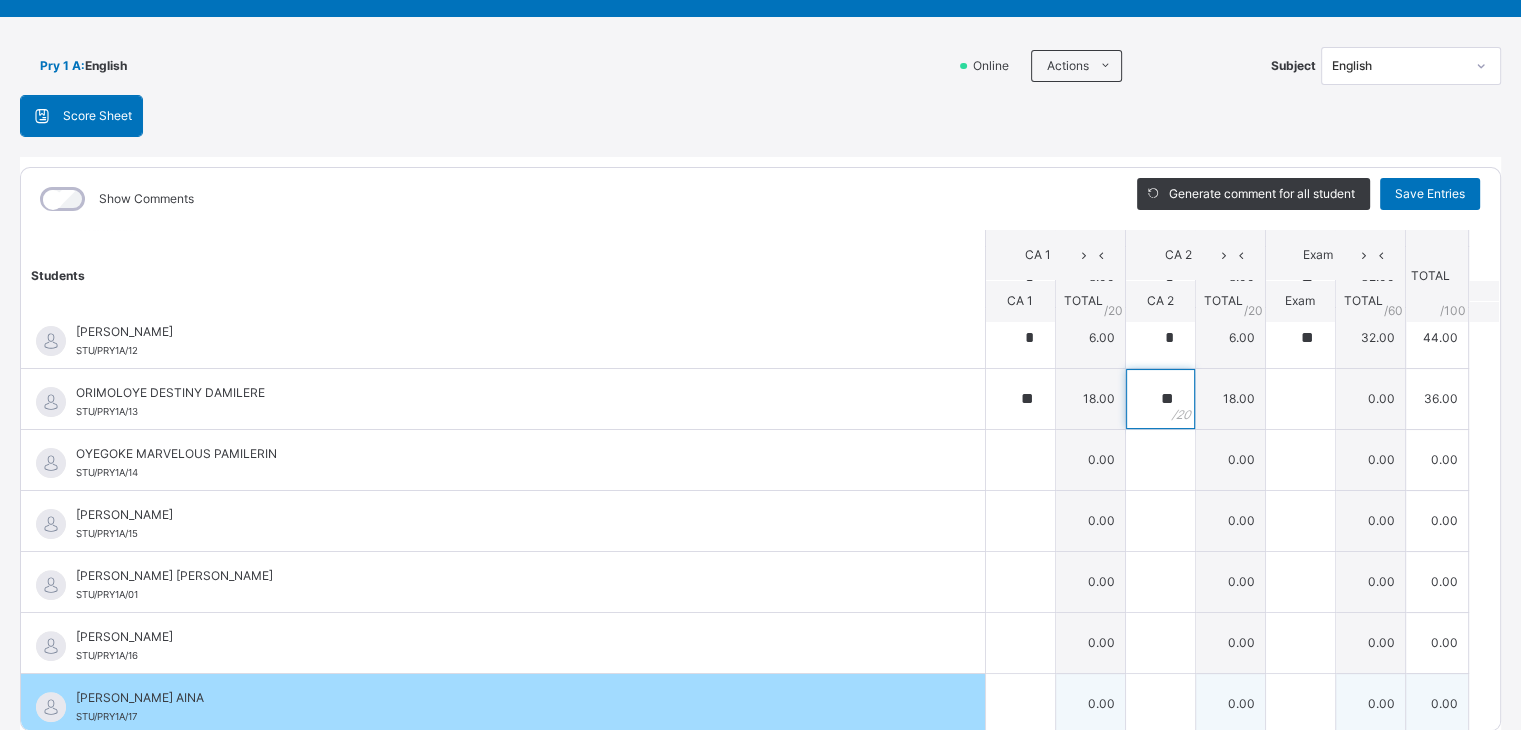 type on "**" 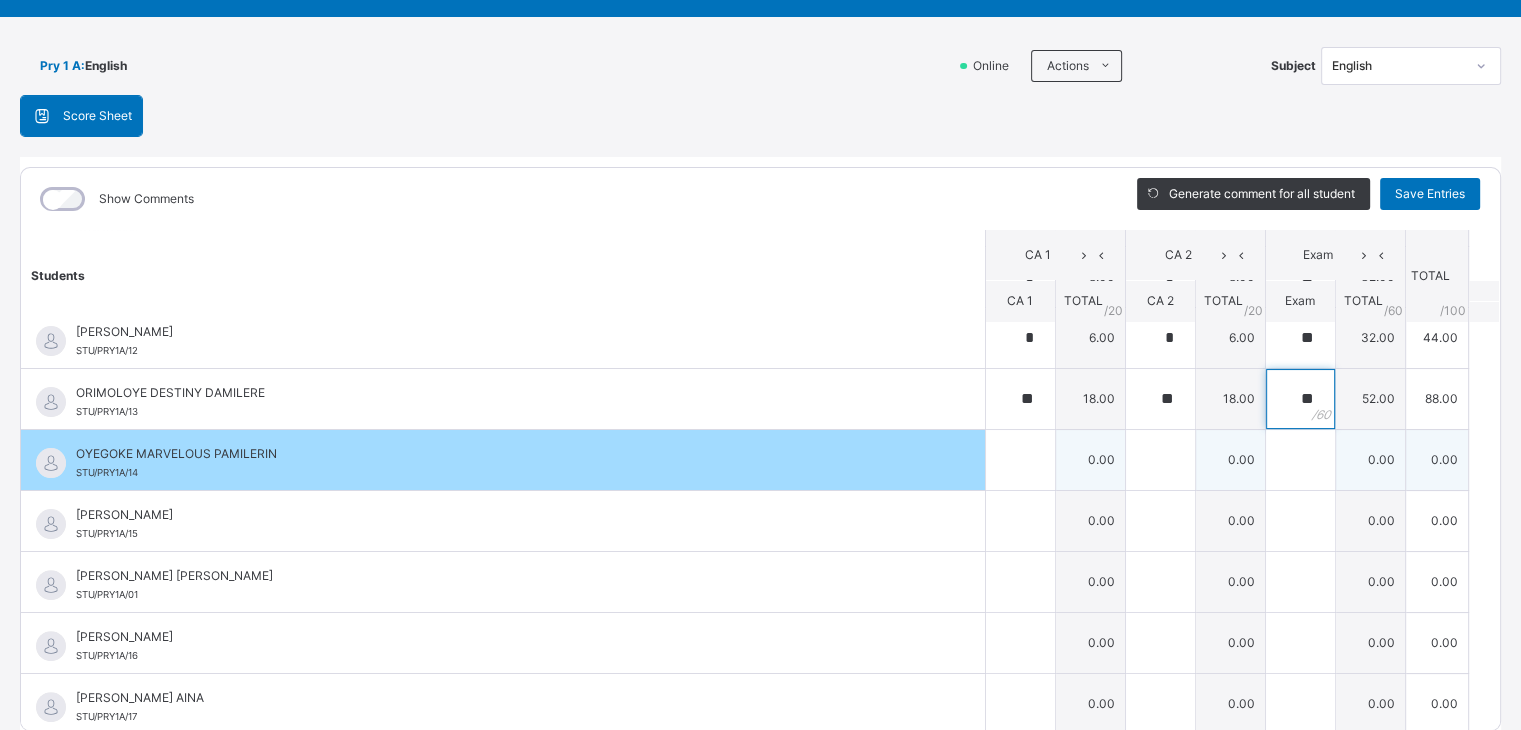 type on "**" 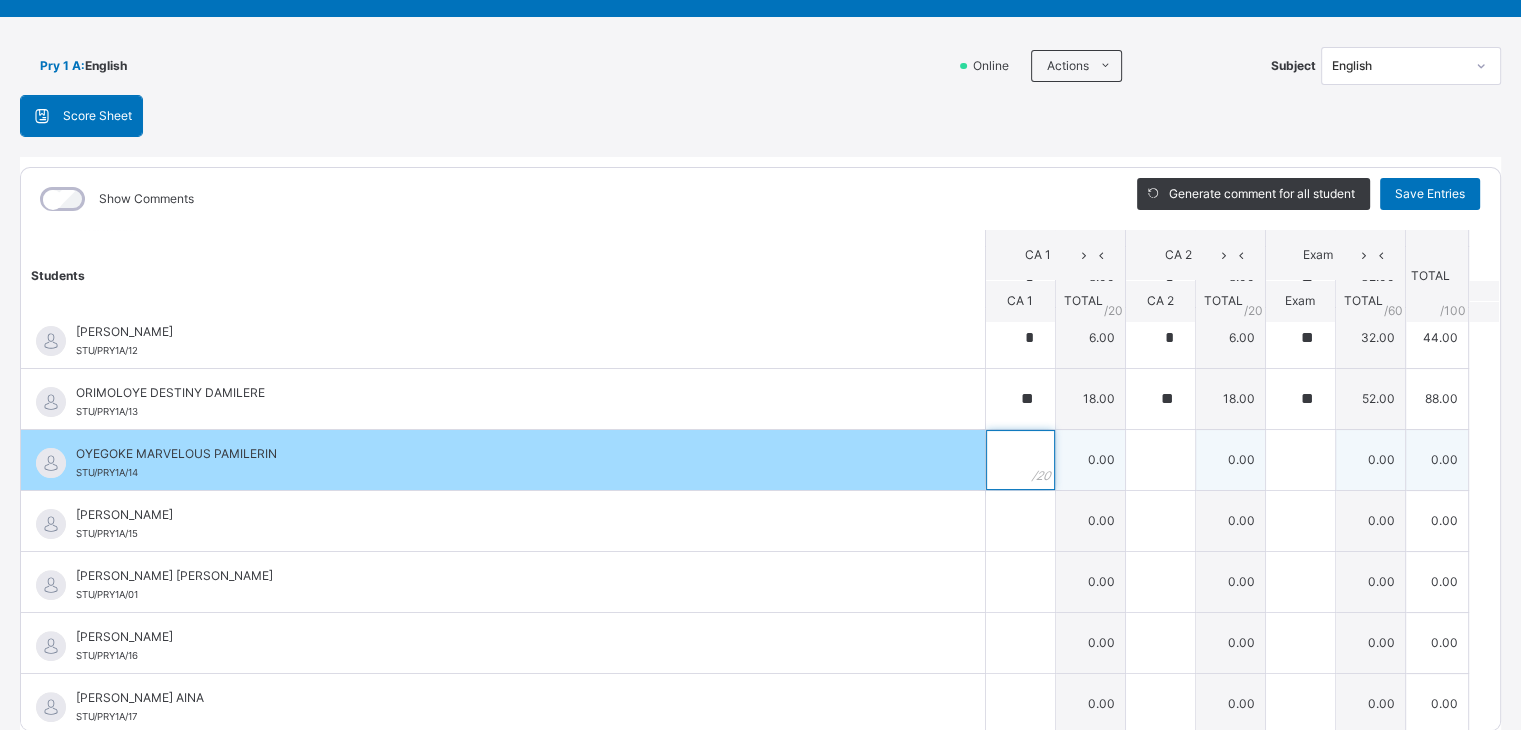 click at bounding box center (1020, 460) 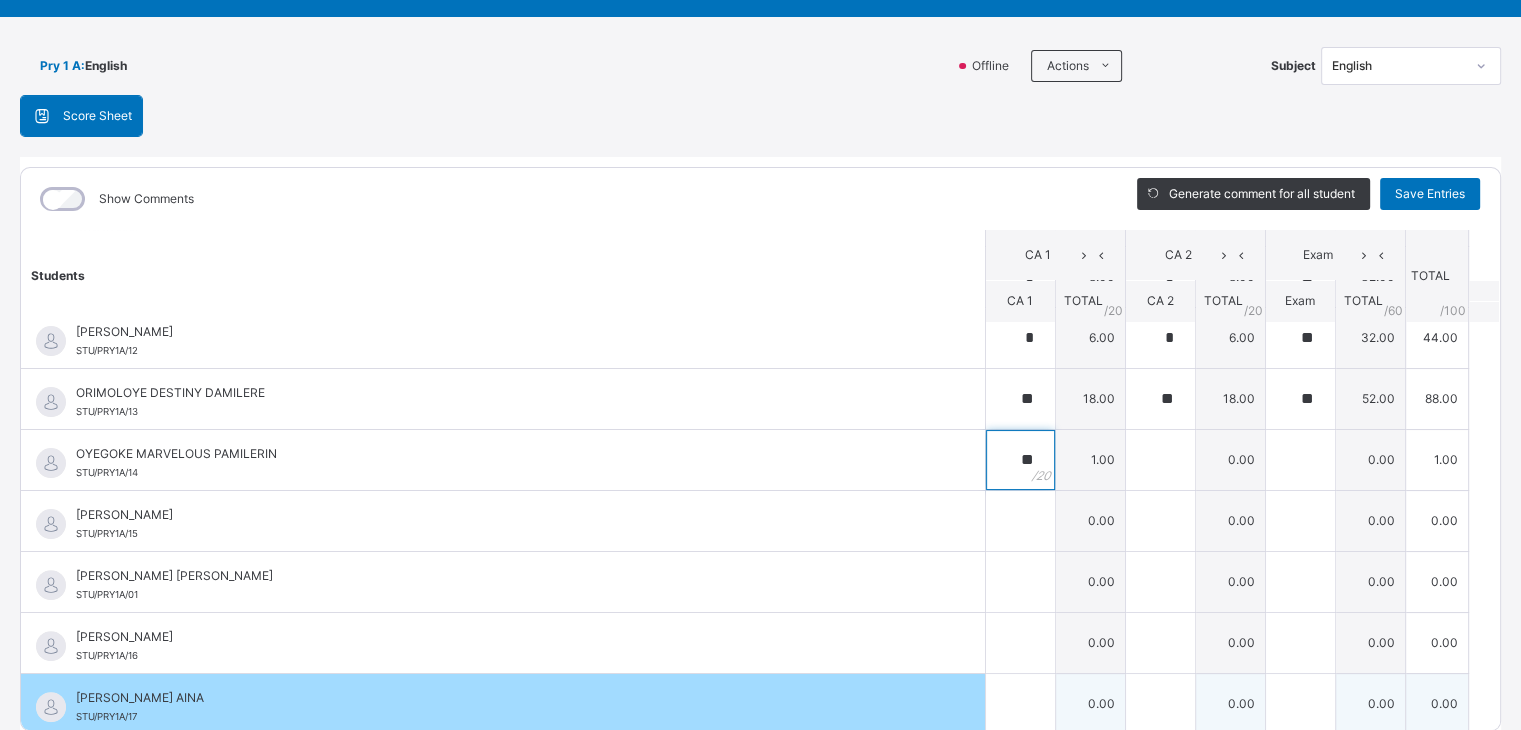 type on "**" 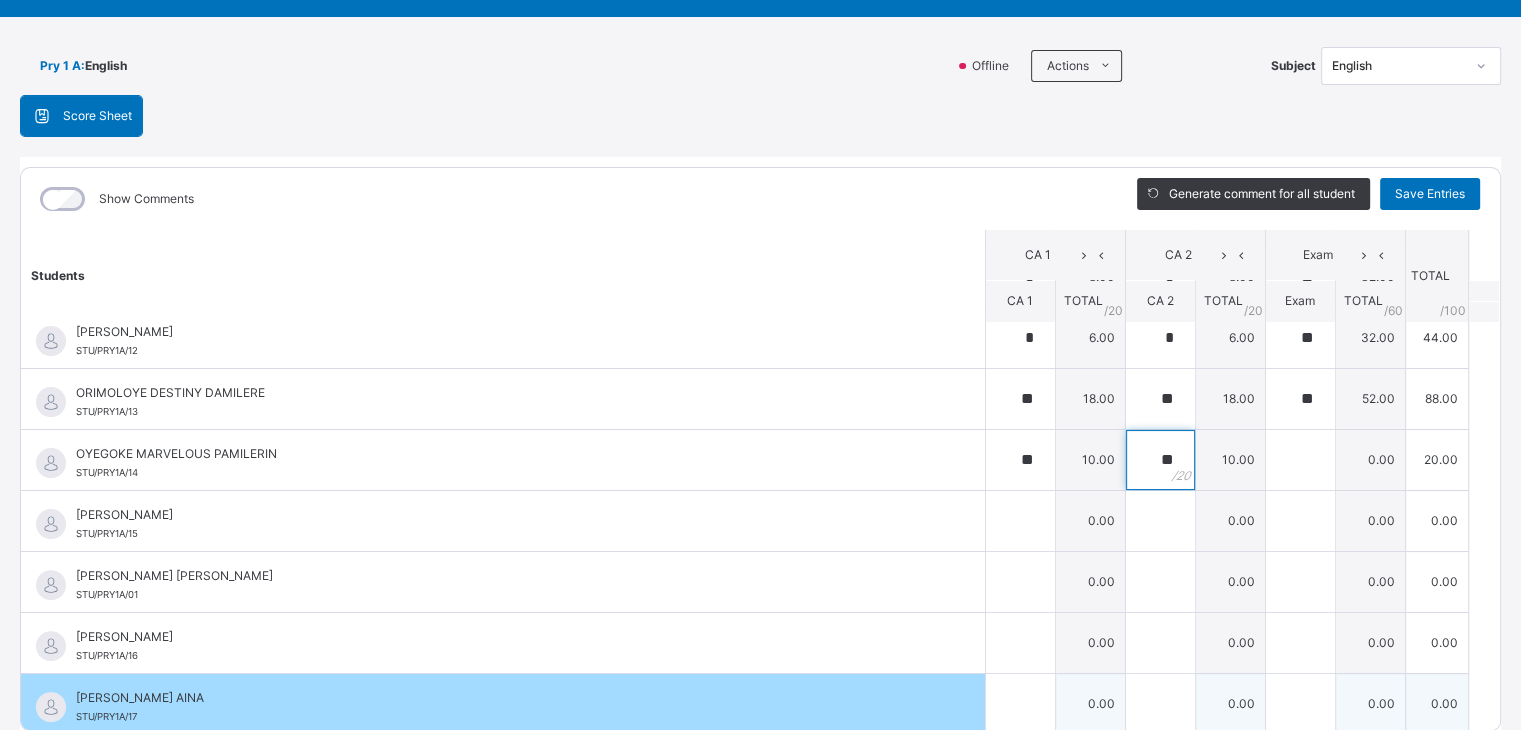 type on "**" 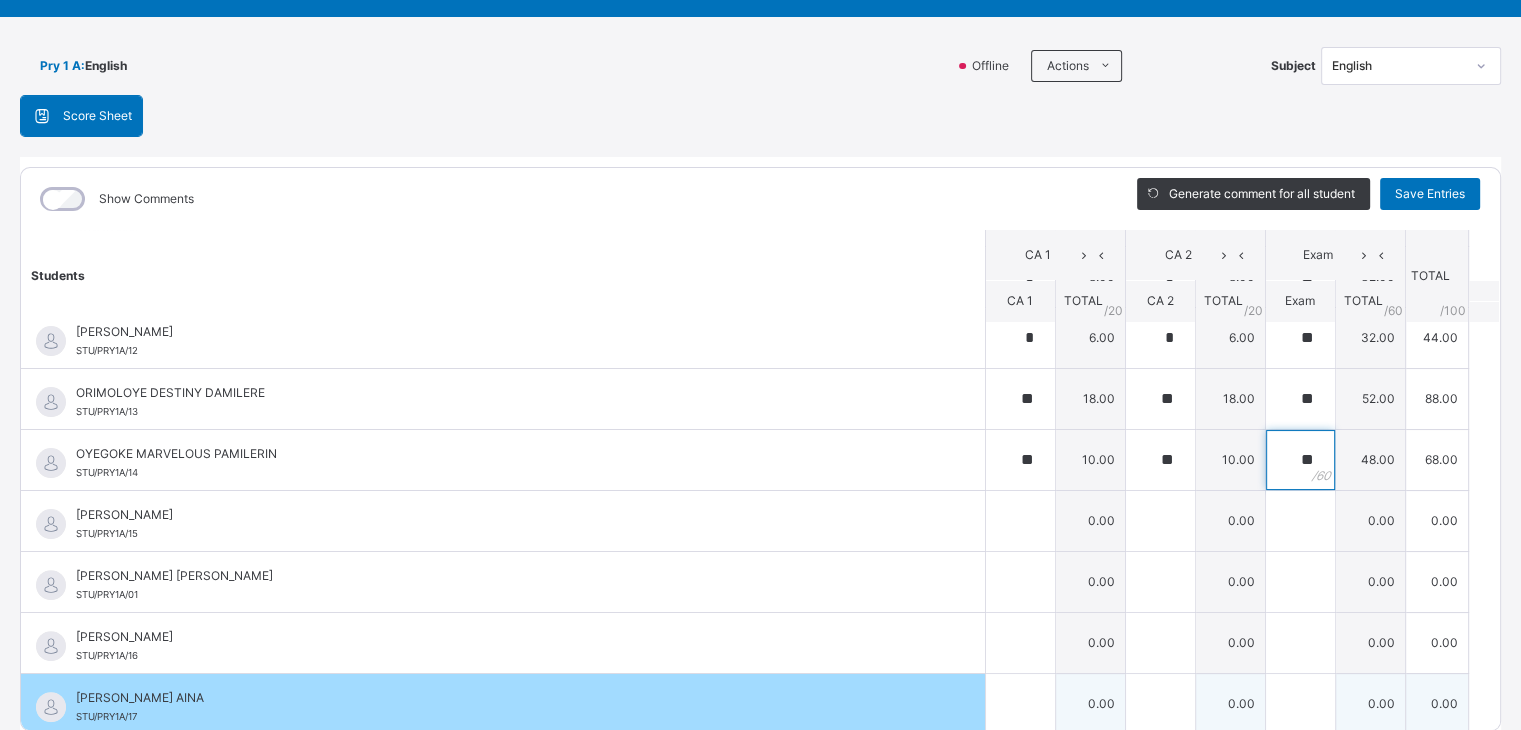 type on "**" 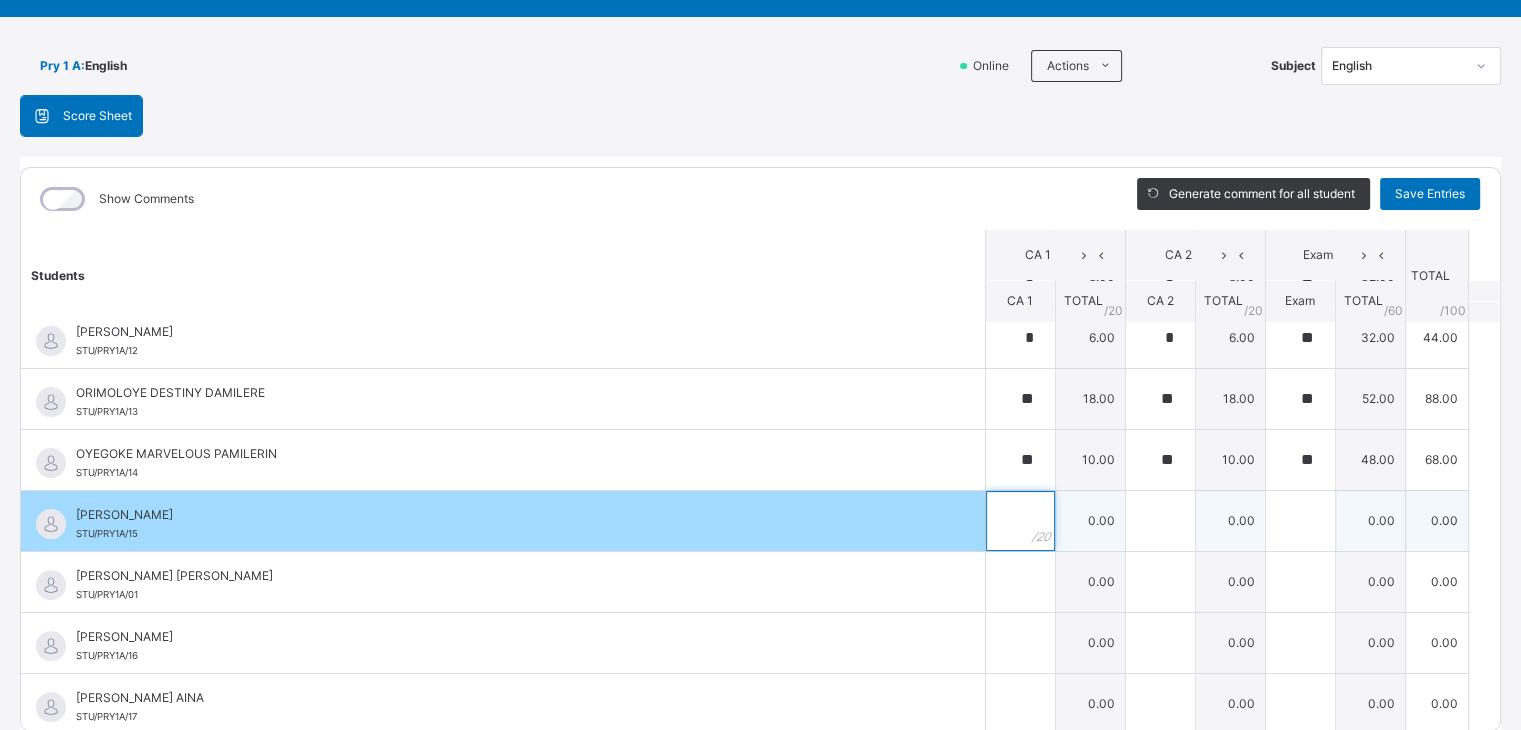 click at bounding box center [1020, 521] 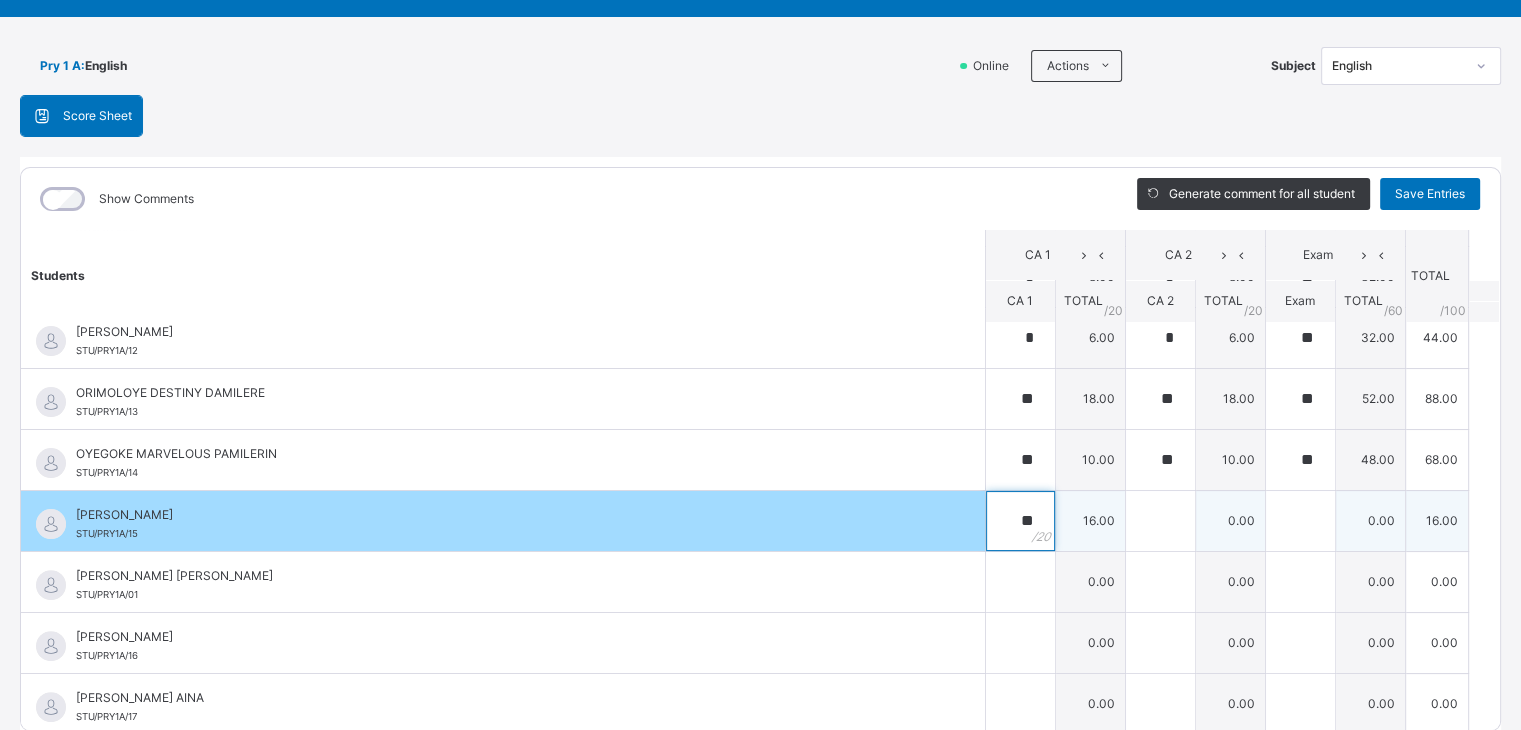 type on "**" 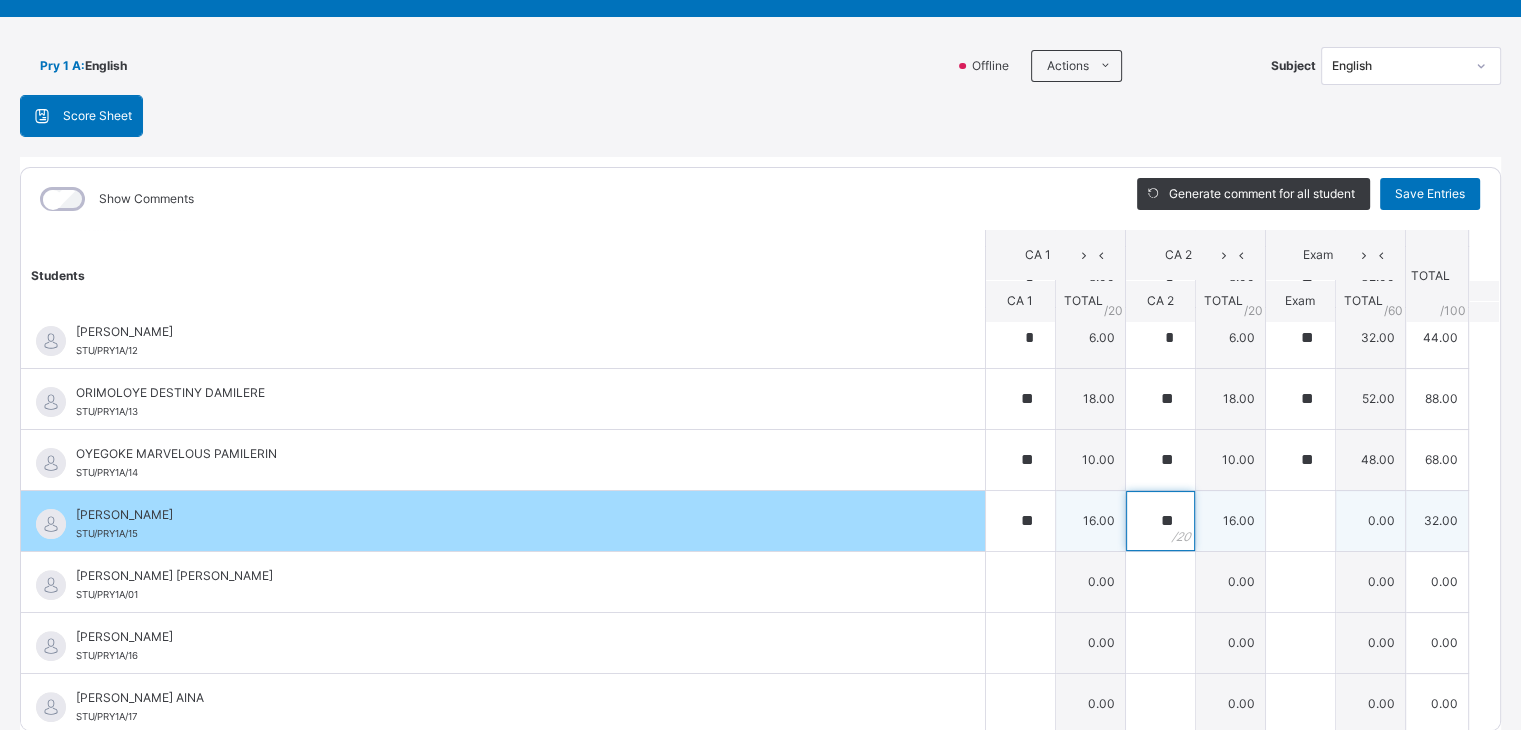 type on "**" 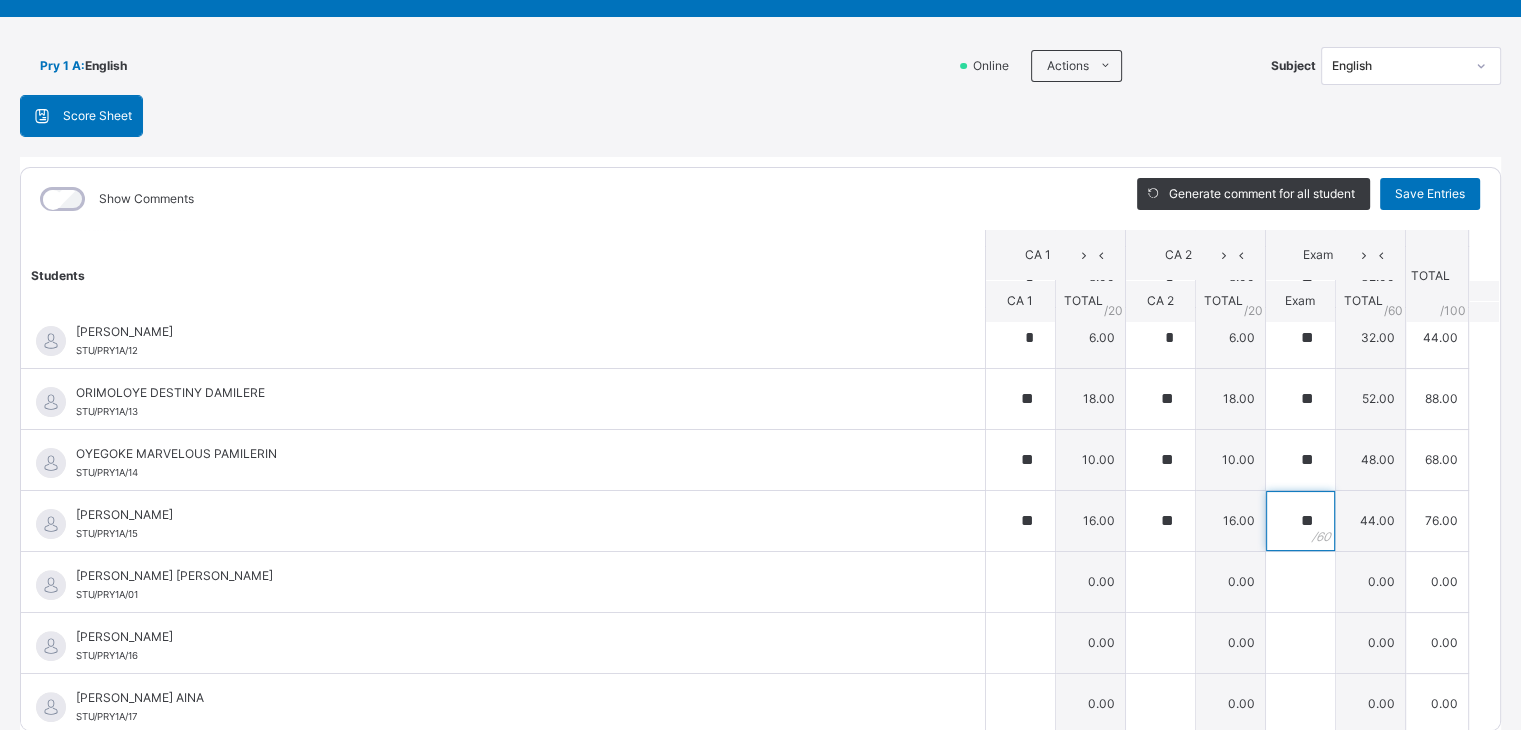 type on "**" 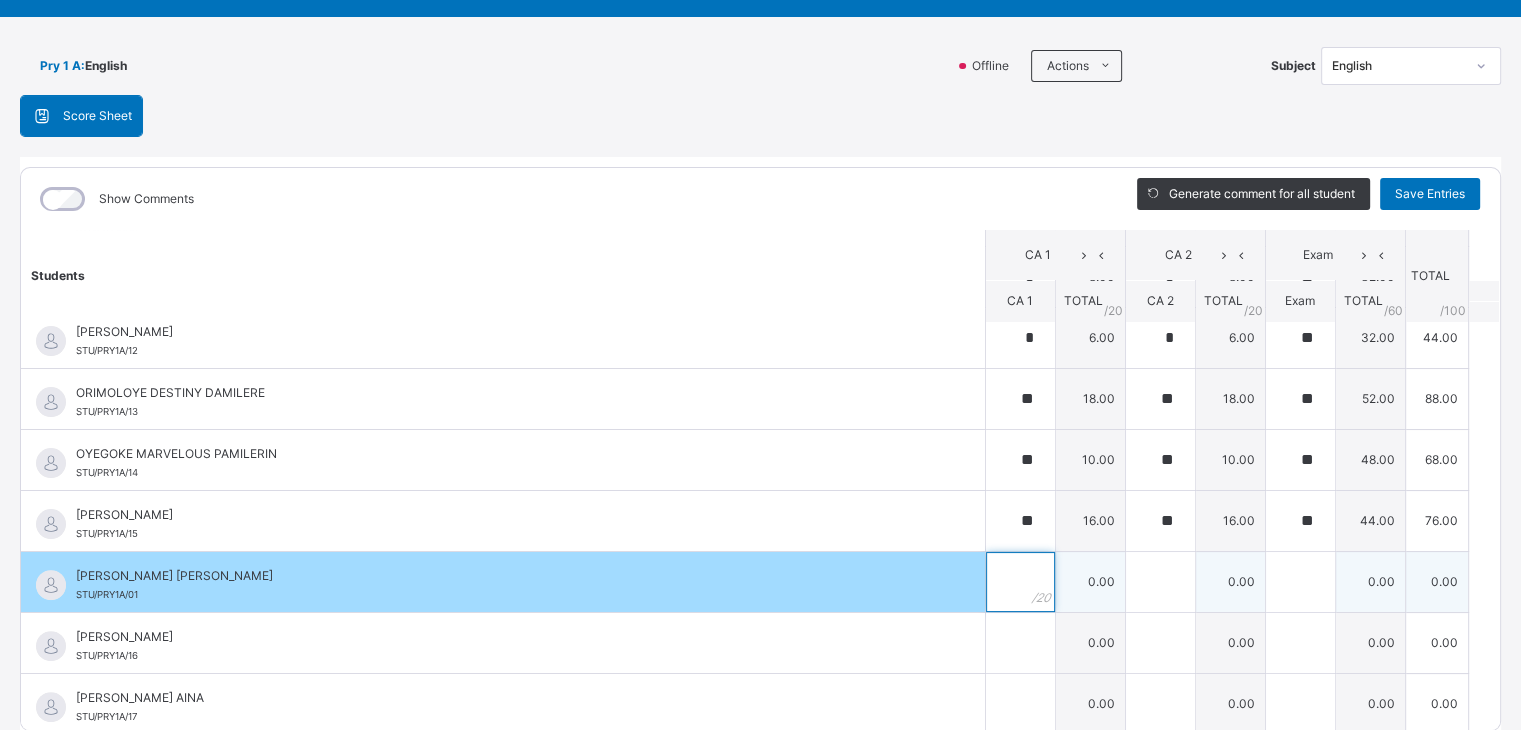click at bounding box center (1020, 582) 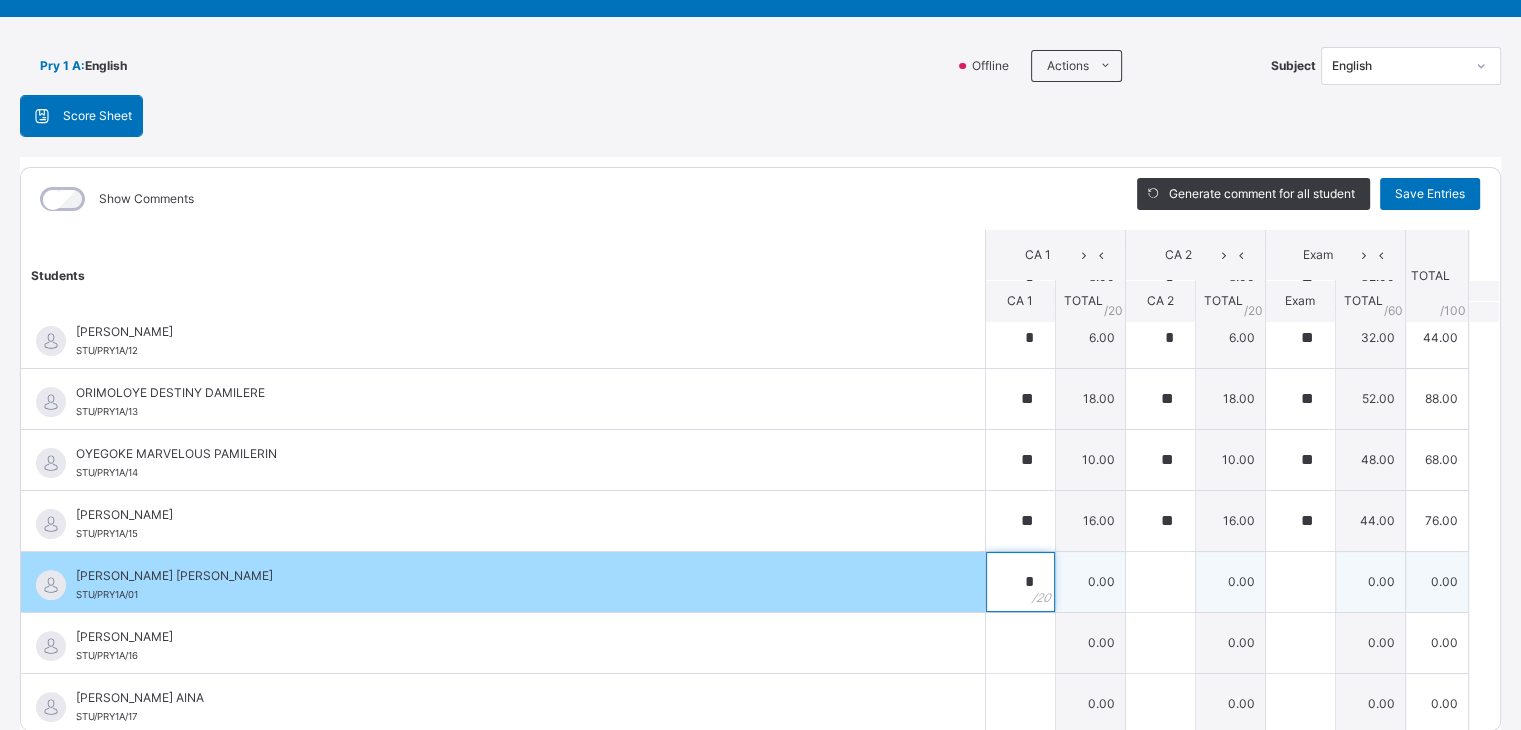 type on "*" 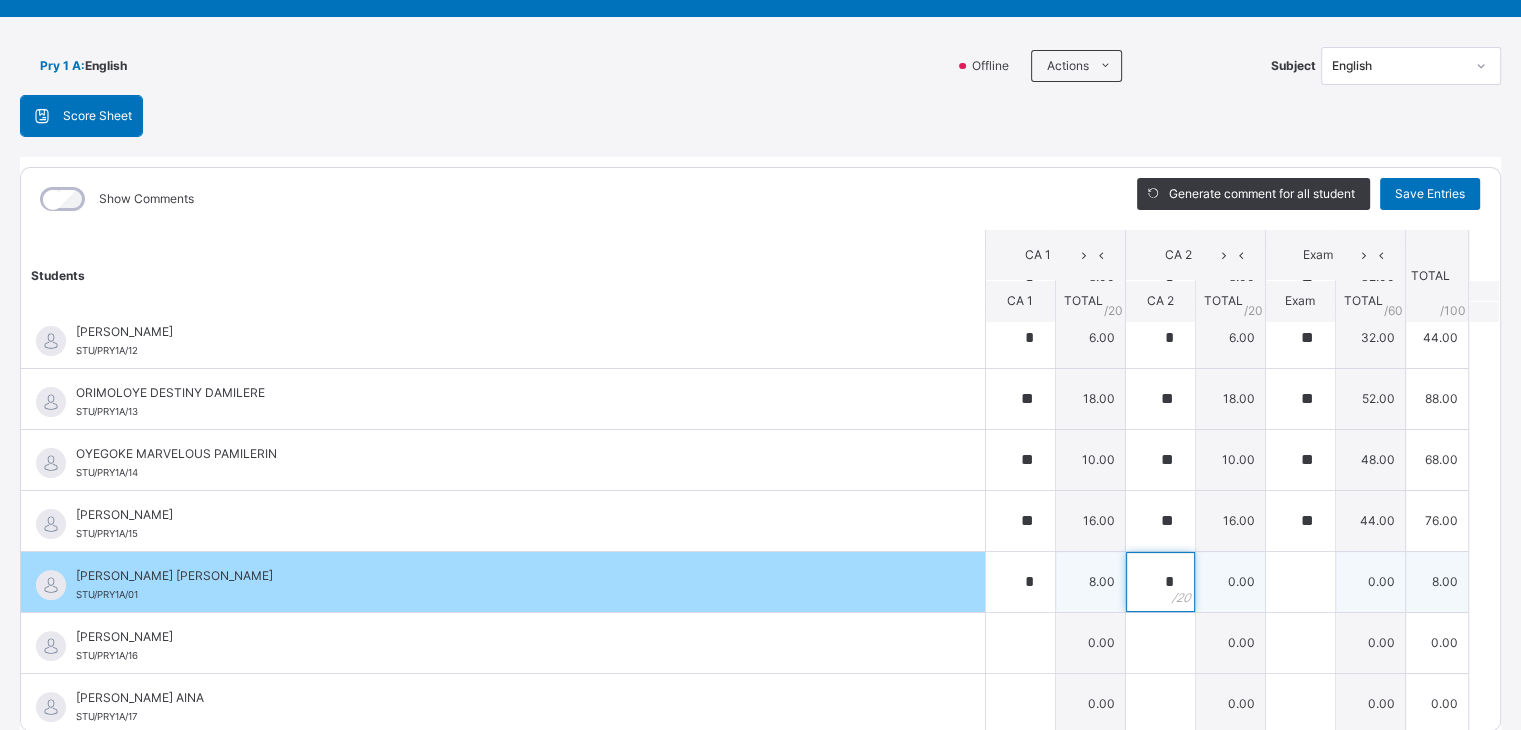type on "*" 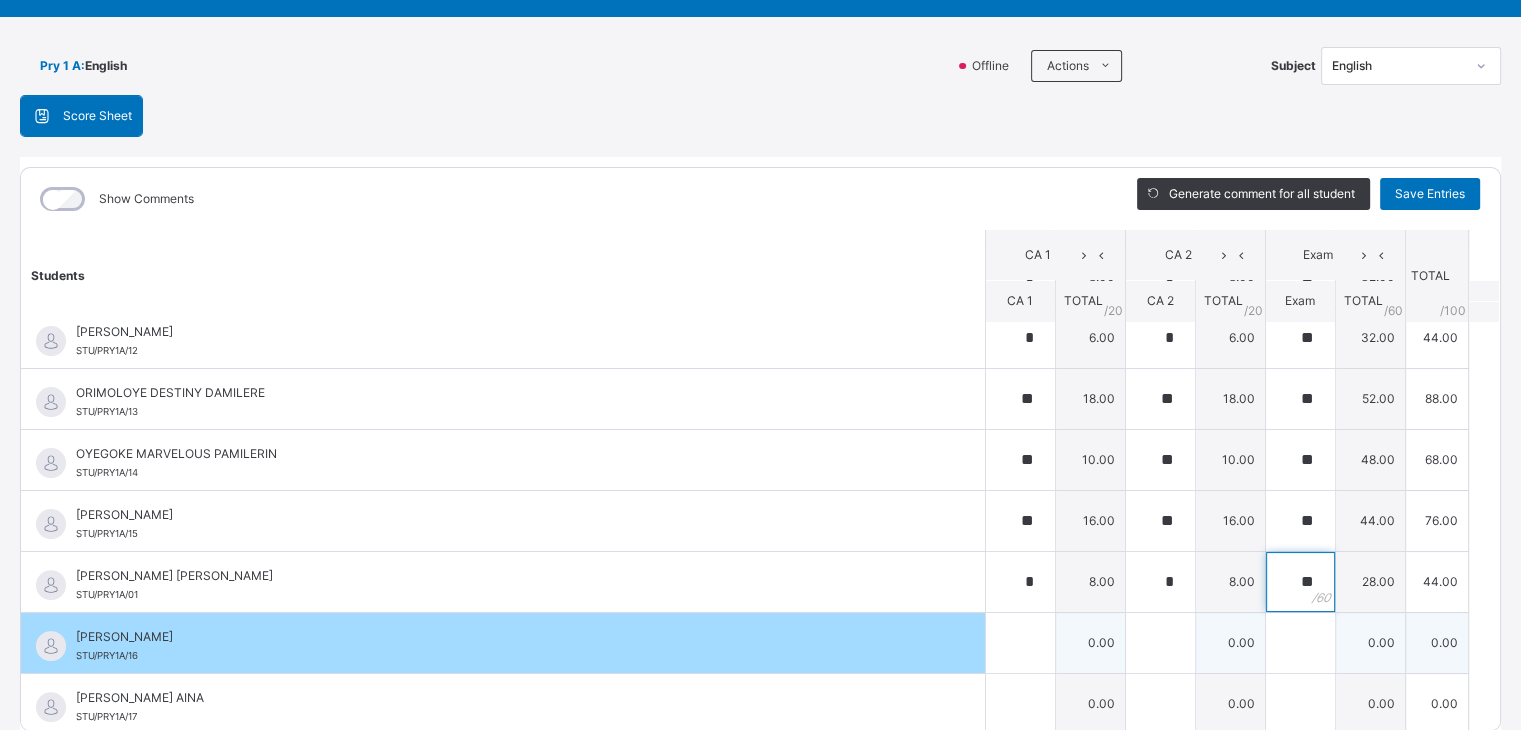 type on "**" 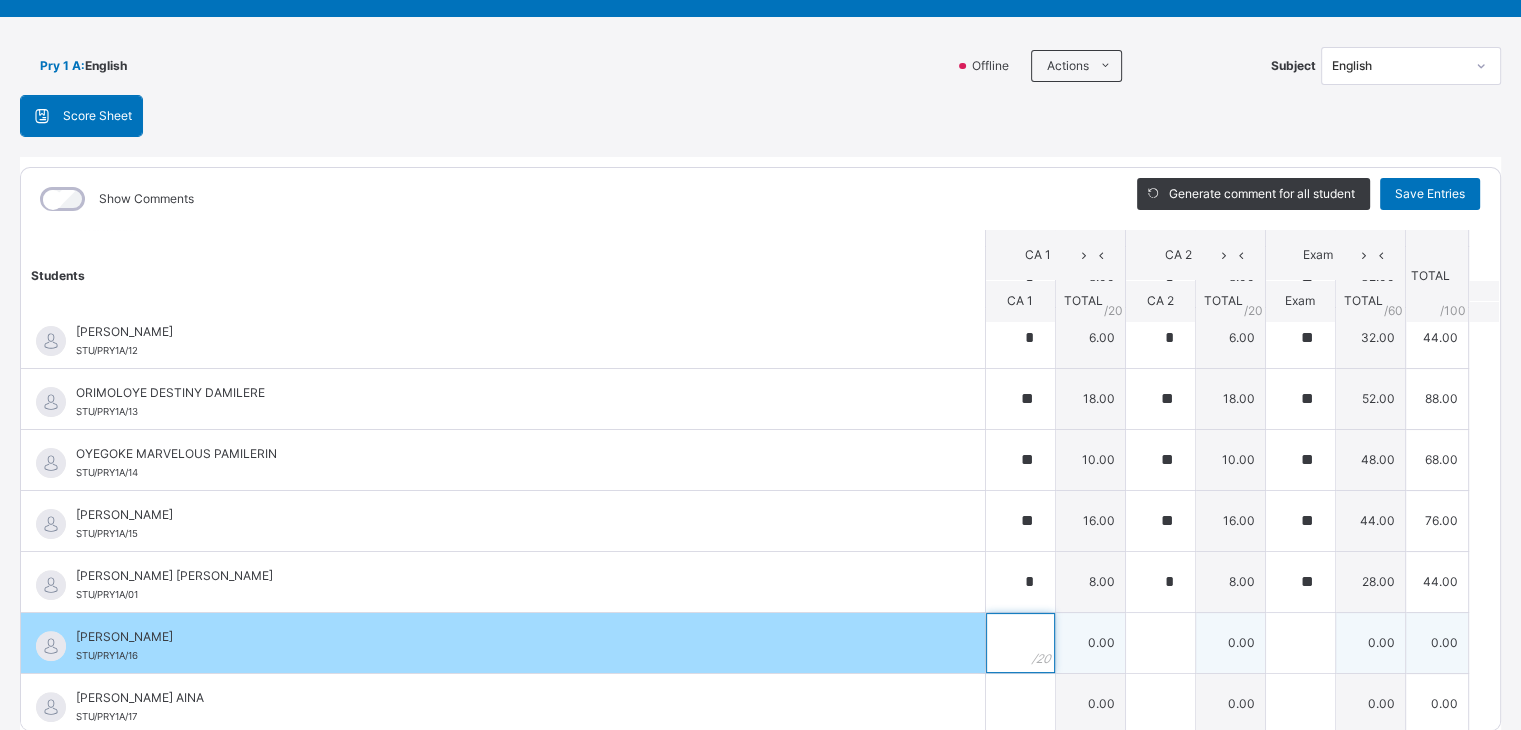 click at bounding box center [1020, 643] 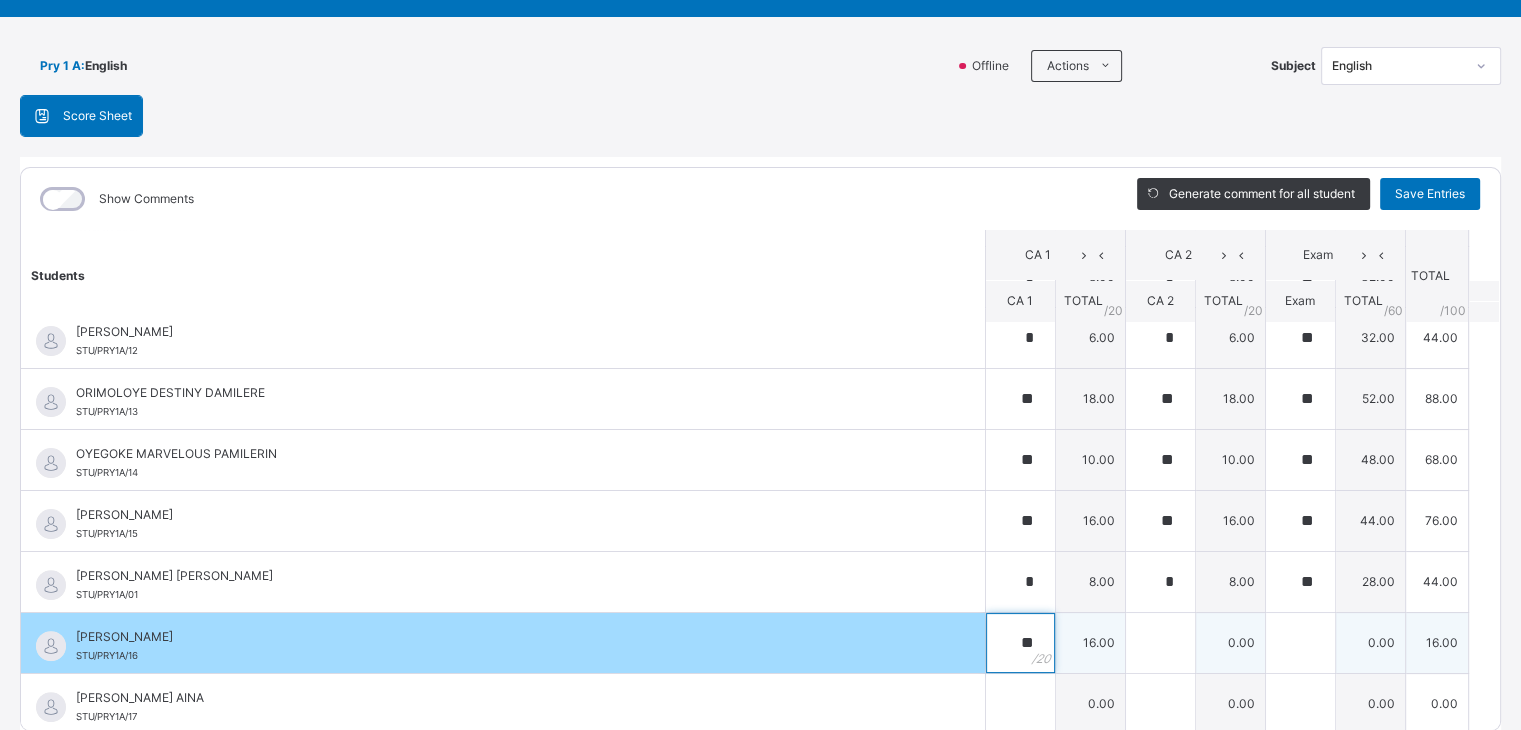type on "**" 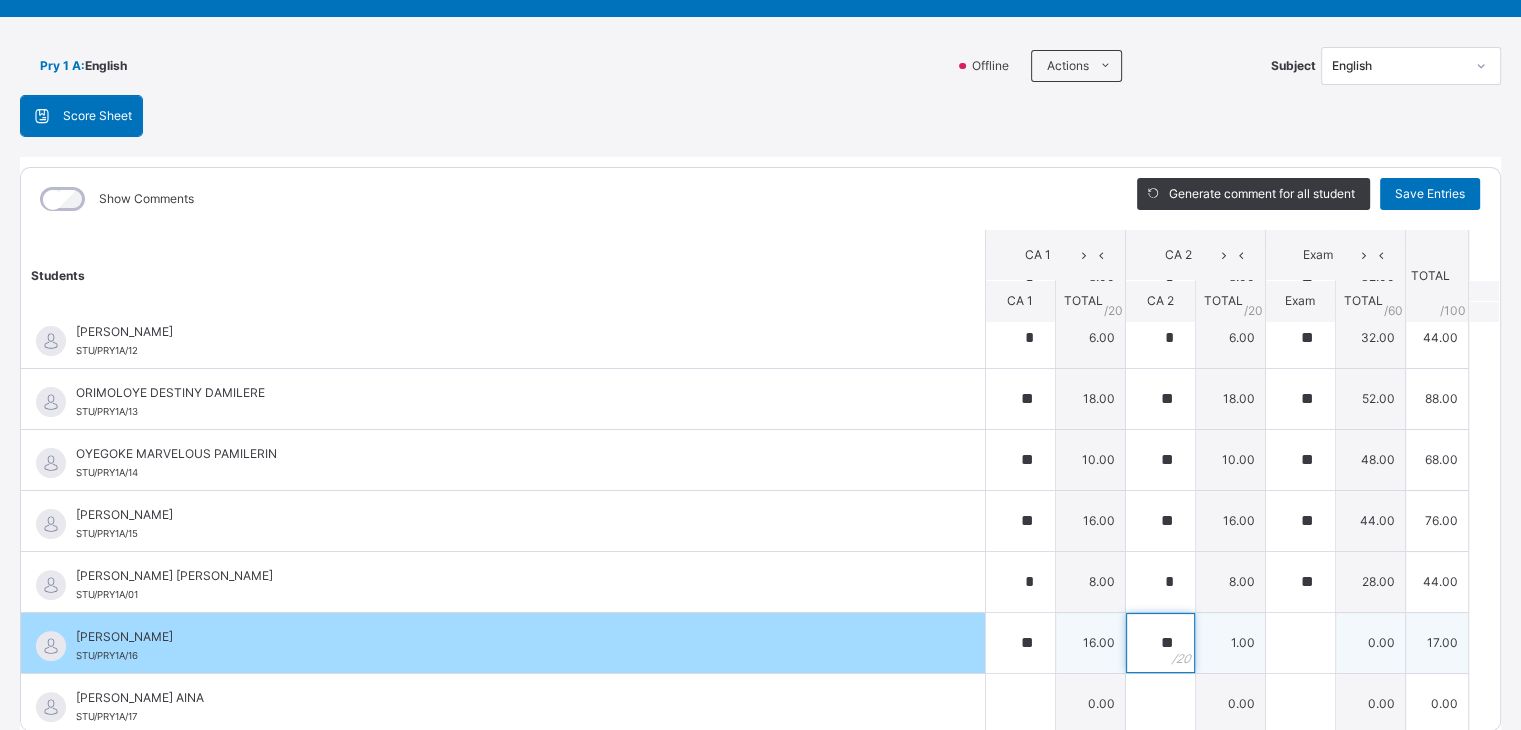 type on "**" 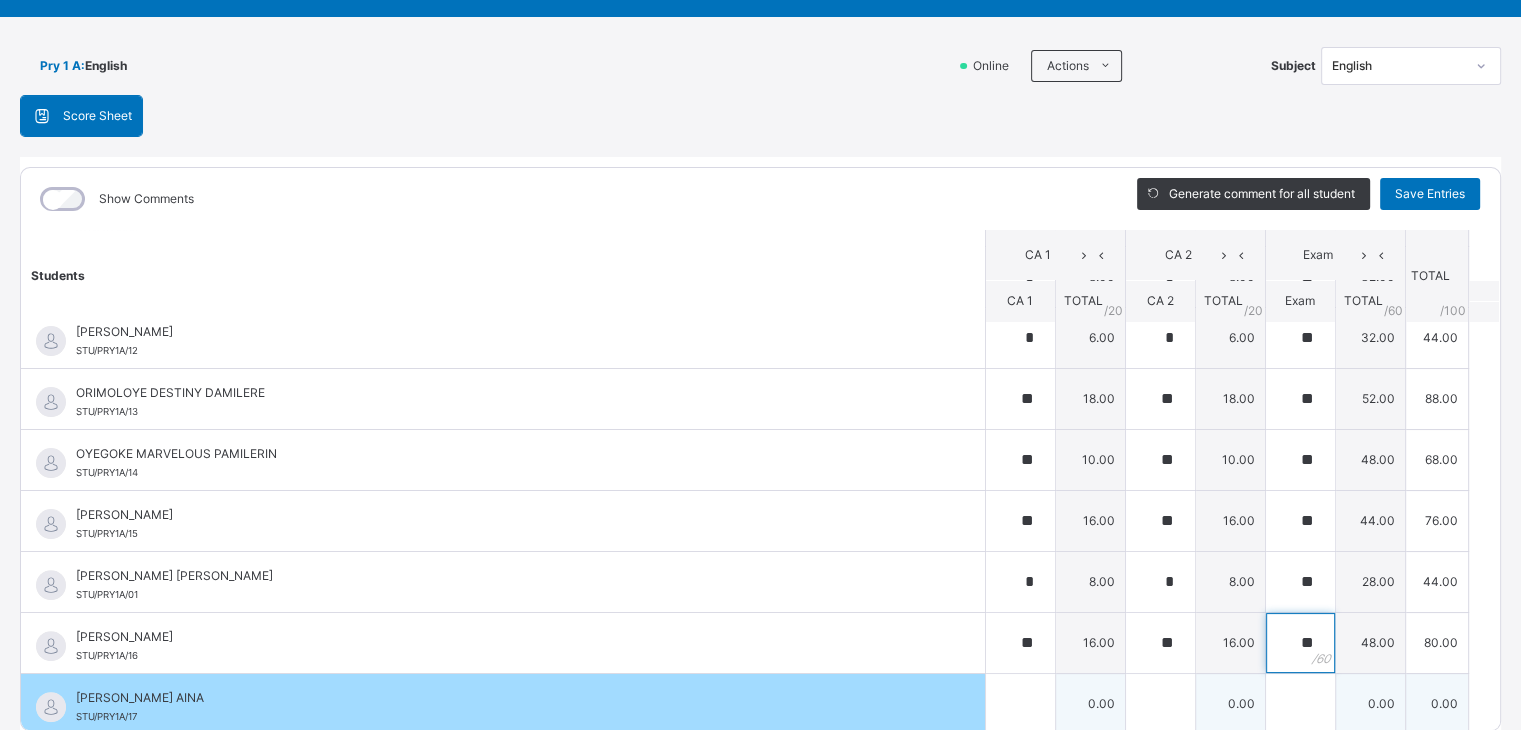 type on "**" 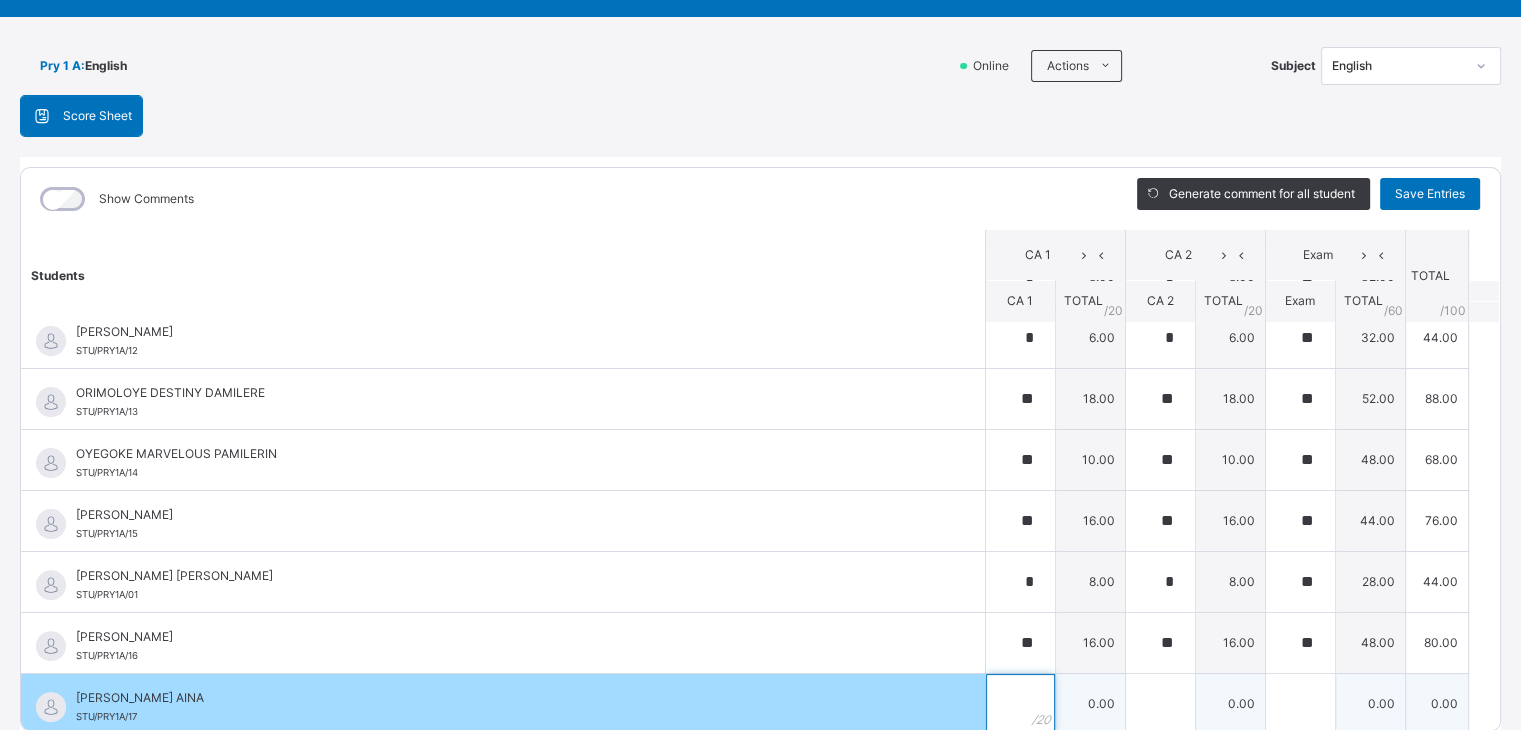 click at bounding box center [1020, 704] 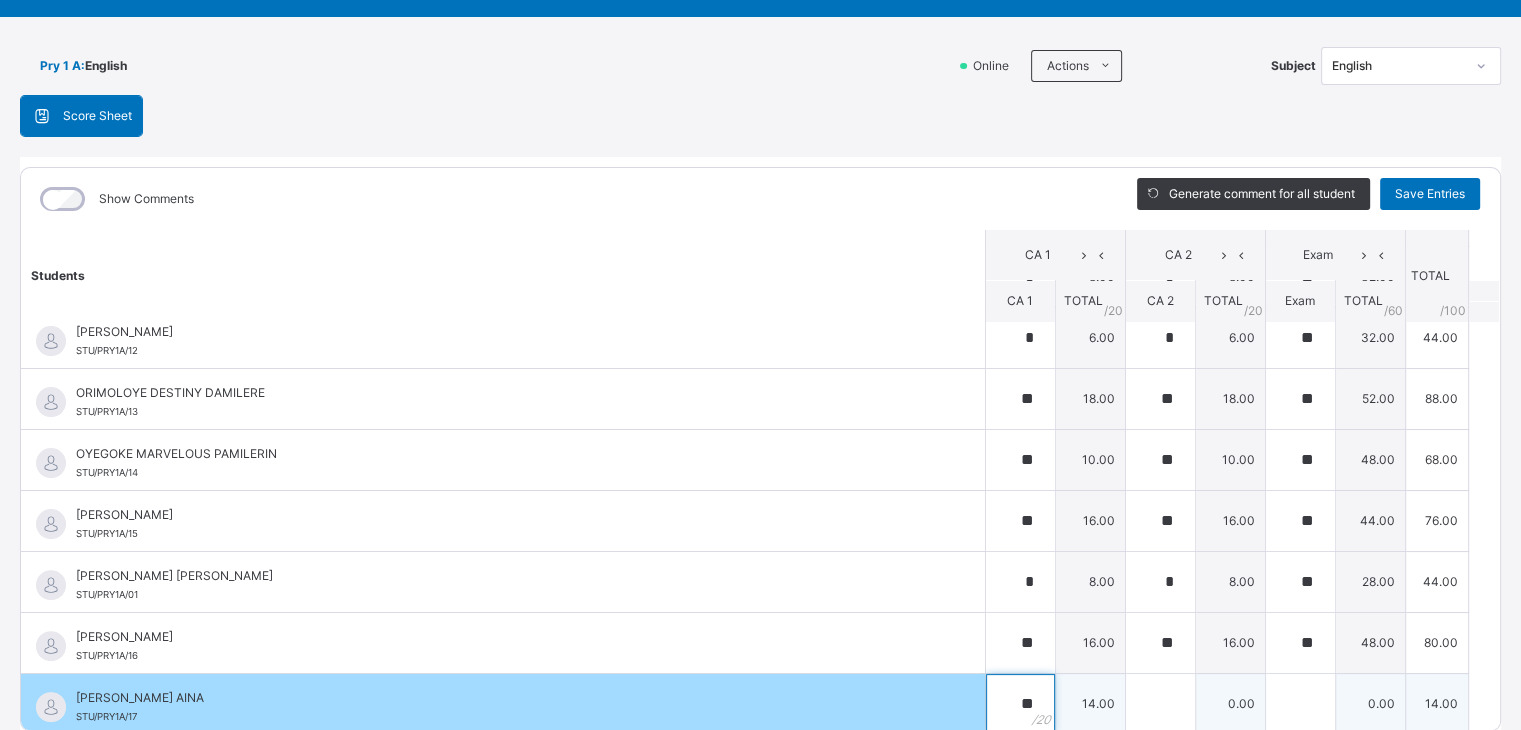 type on "**" 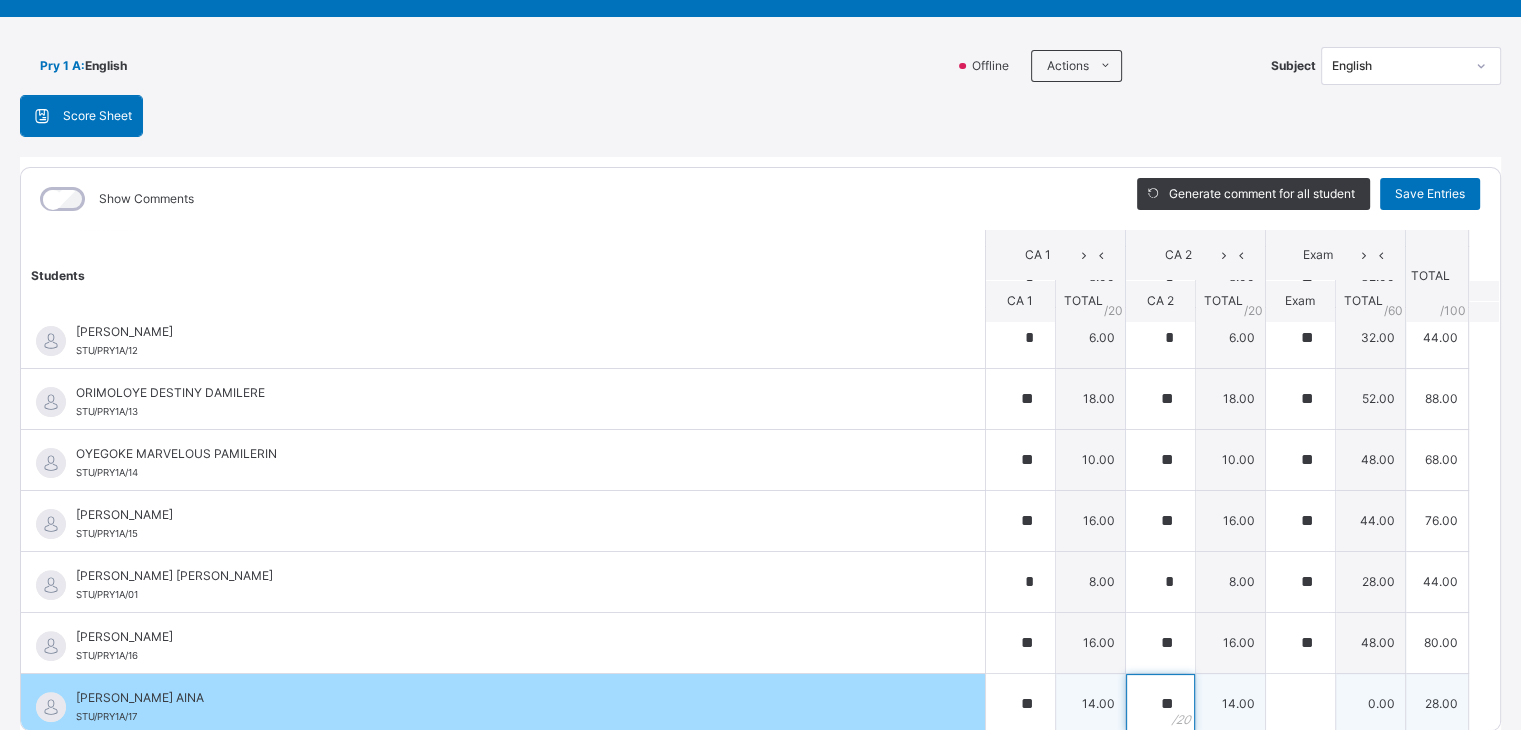 type on "**" 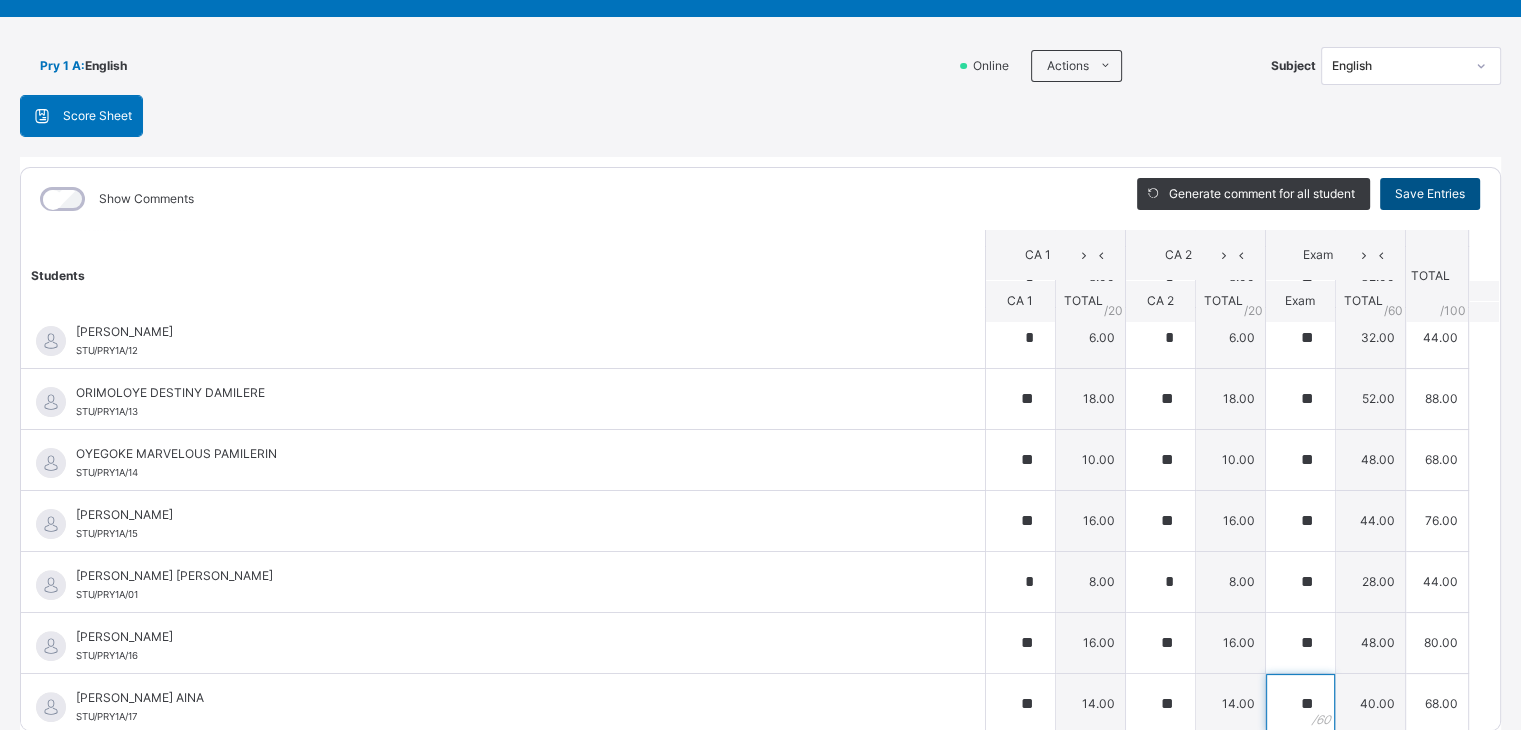 type on "**" 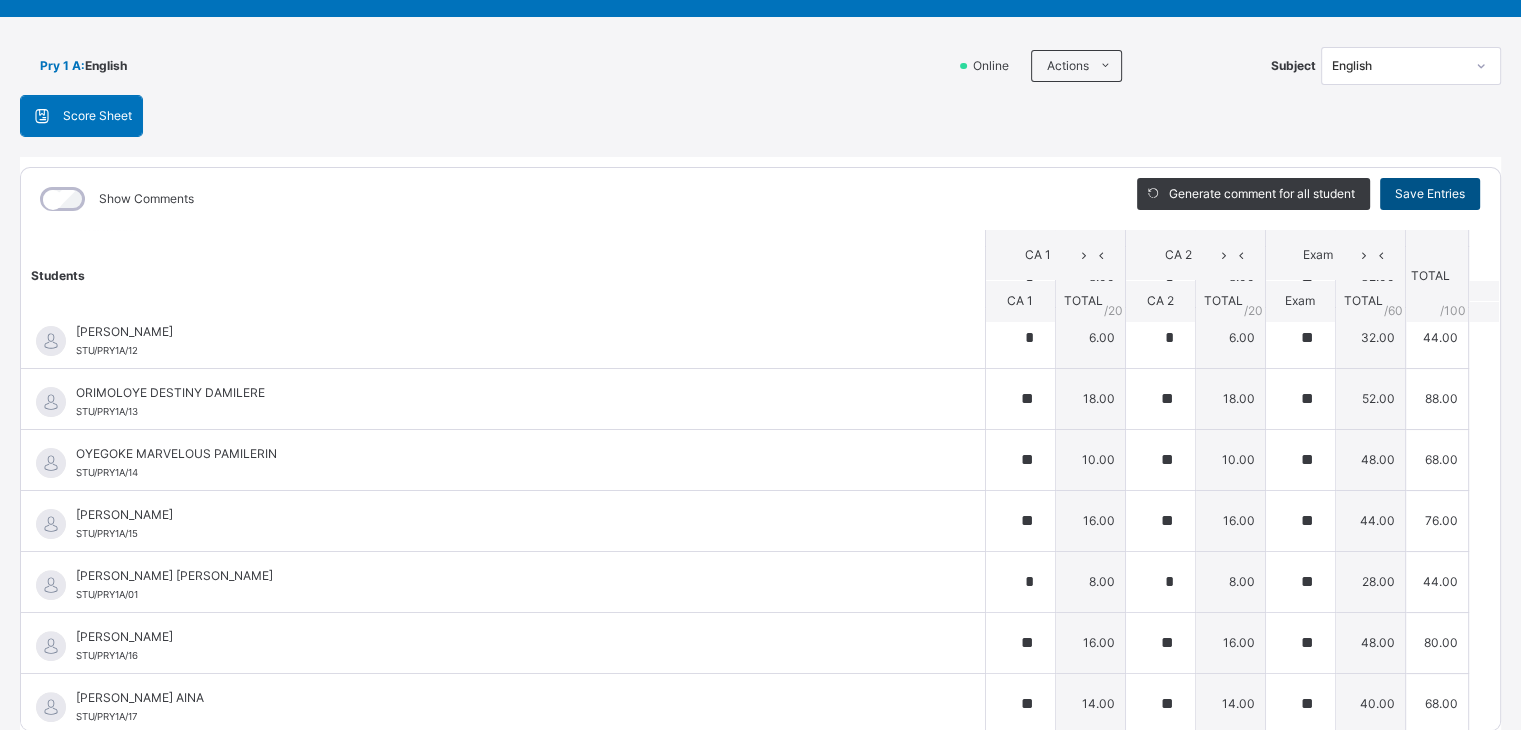 click on "Save Entries" at bounding box center (1430, 194) 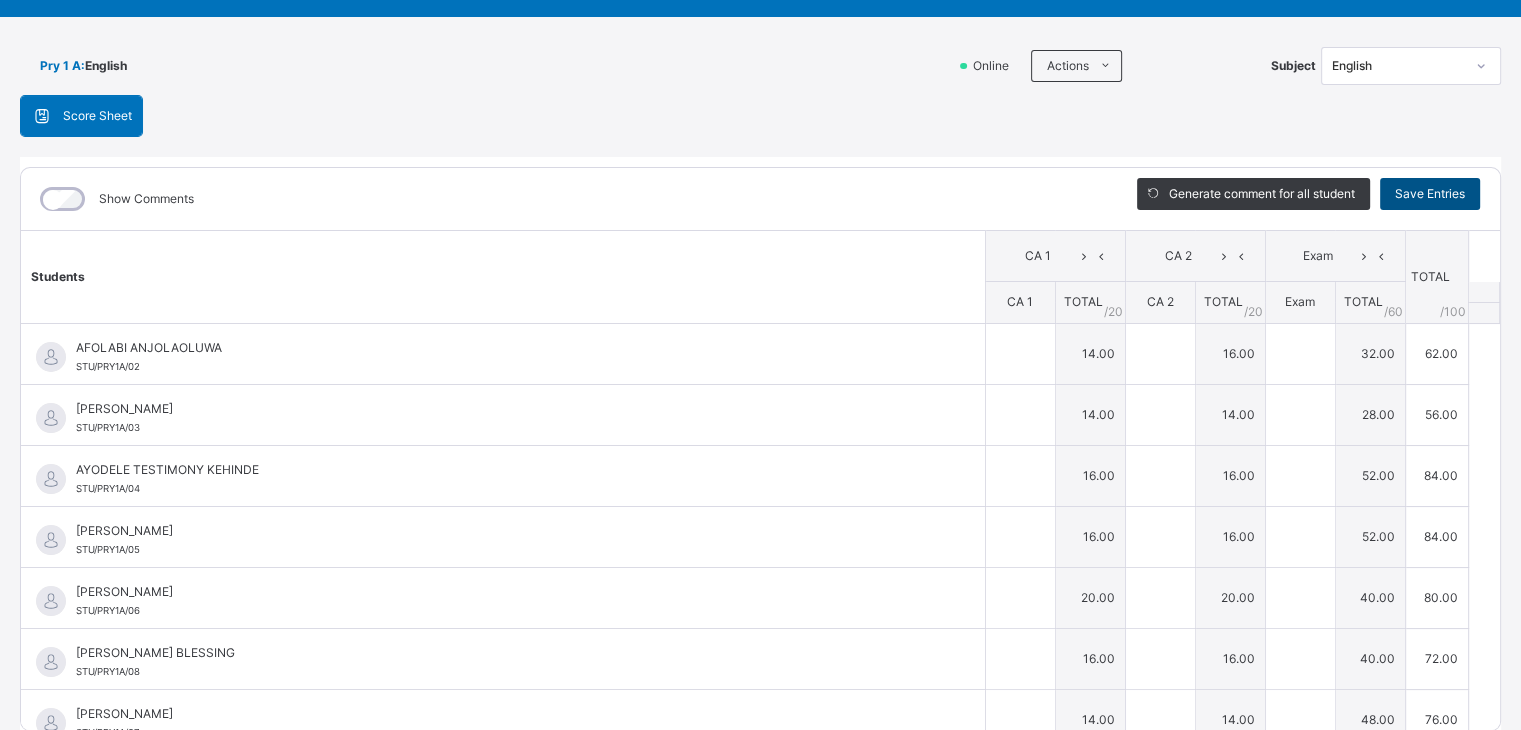 type on "**" 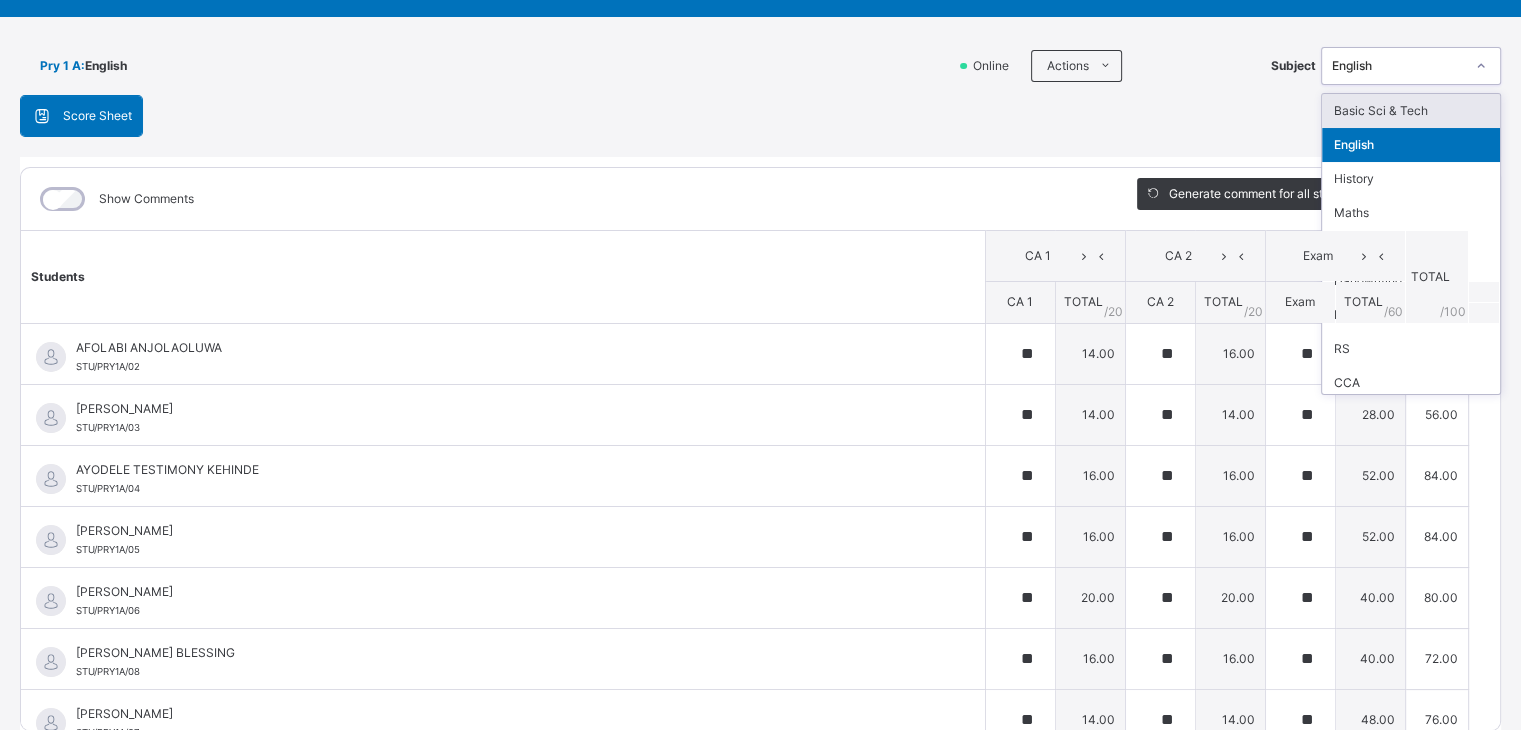click 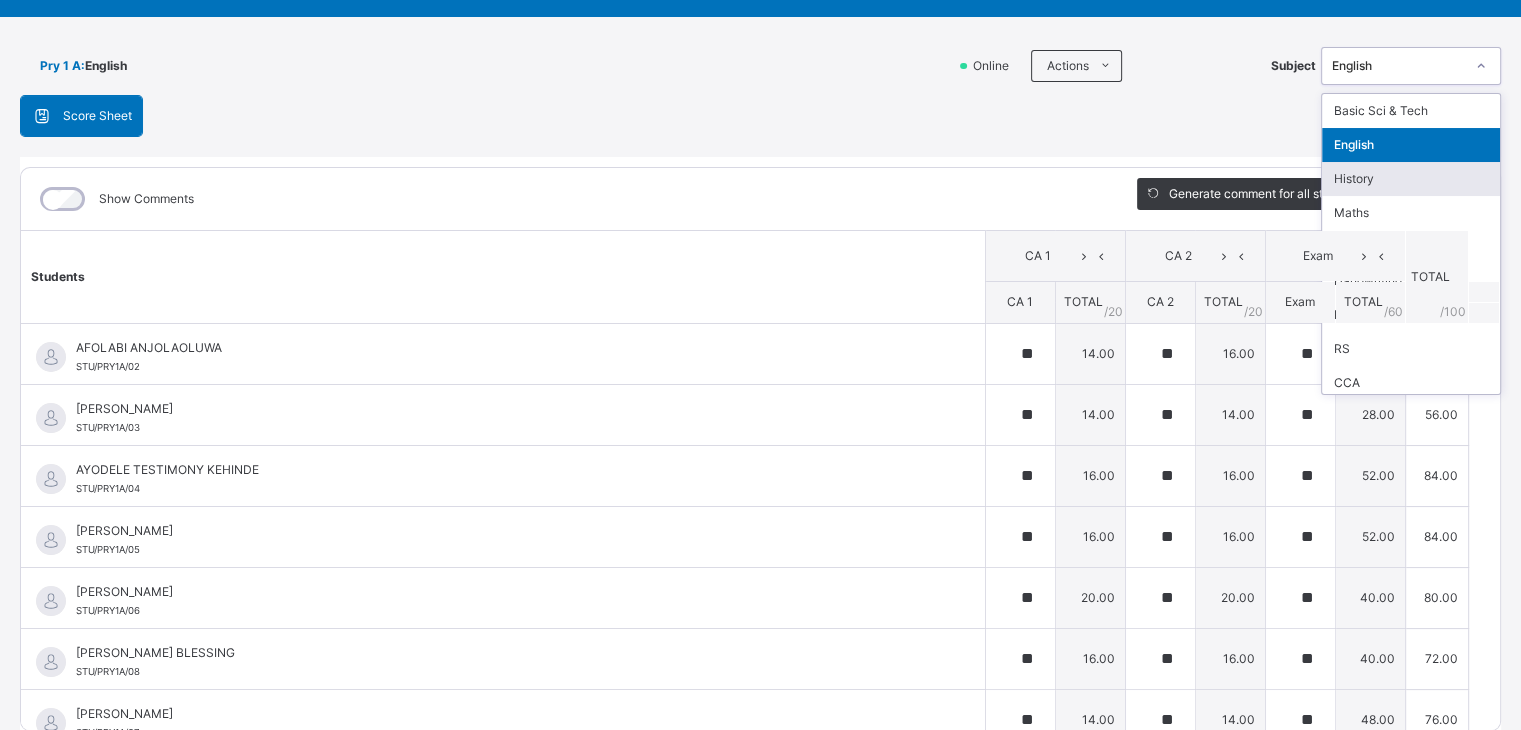 click on "History" at bounding box center [1411, 179] 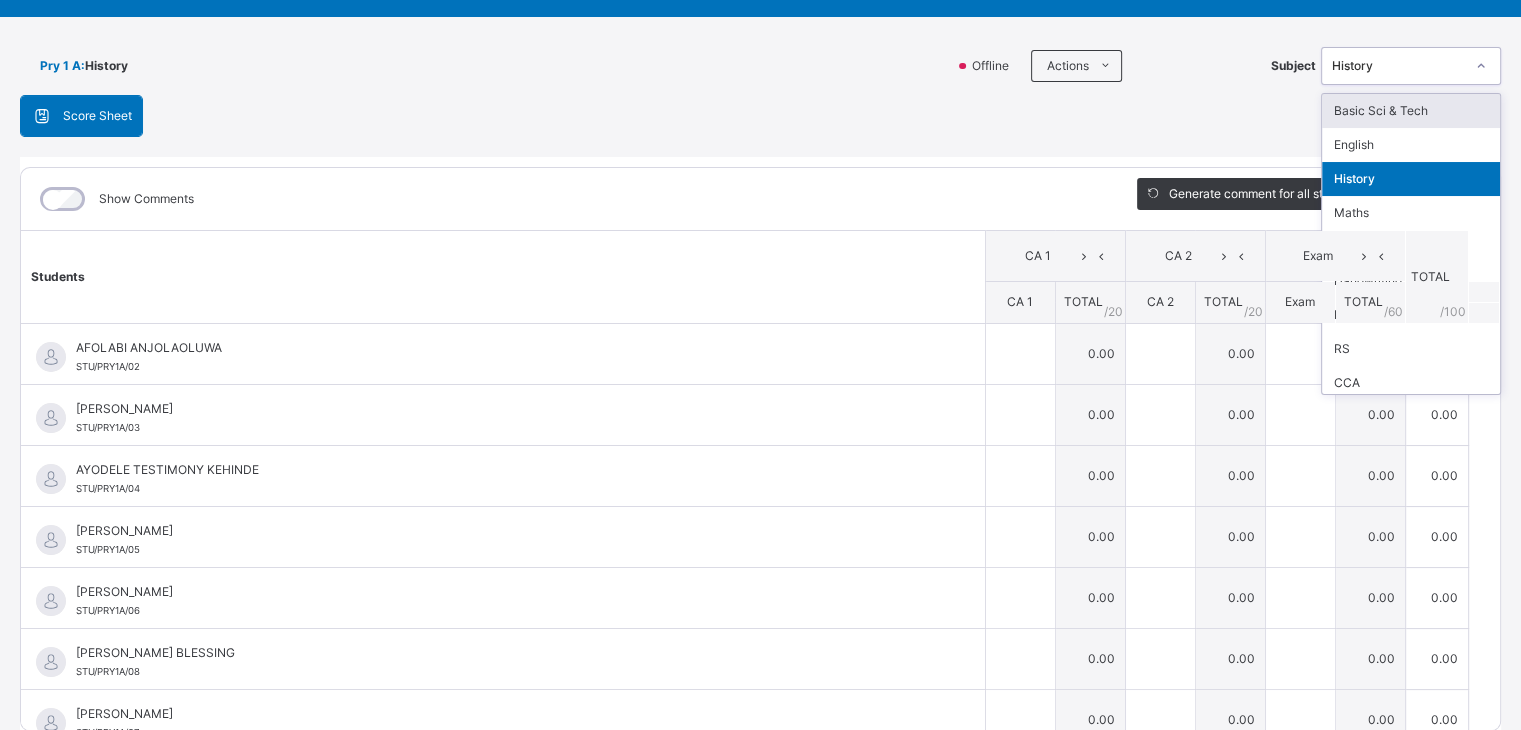 click at bounding box center [1481, 66] 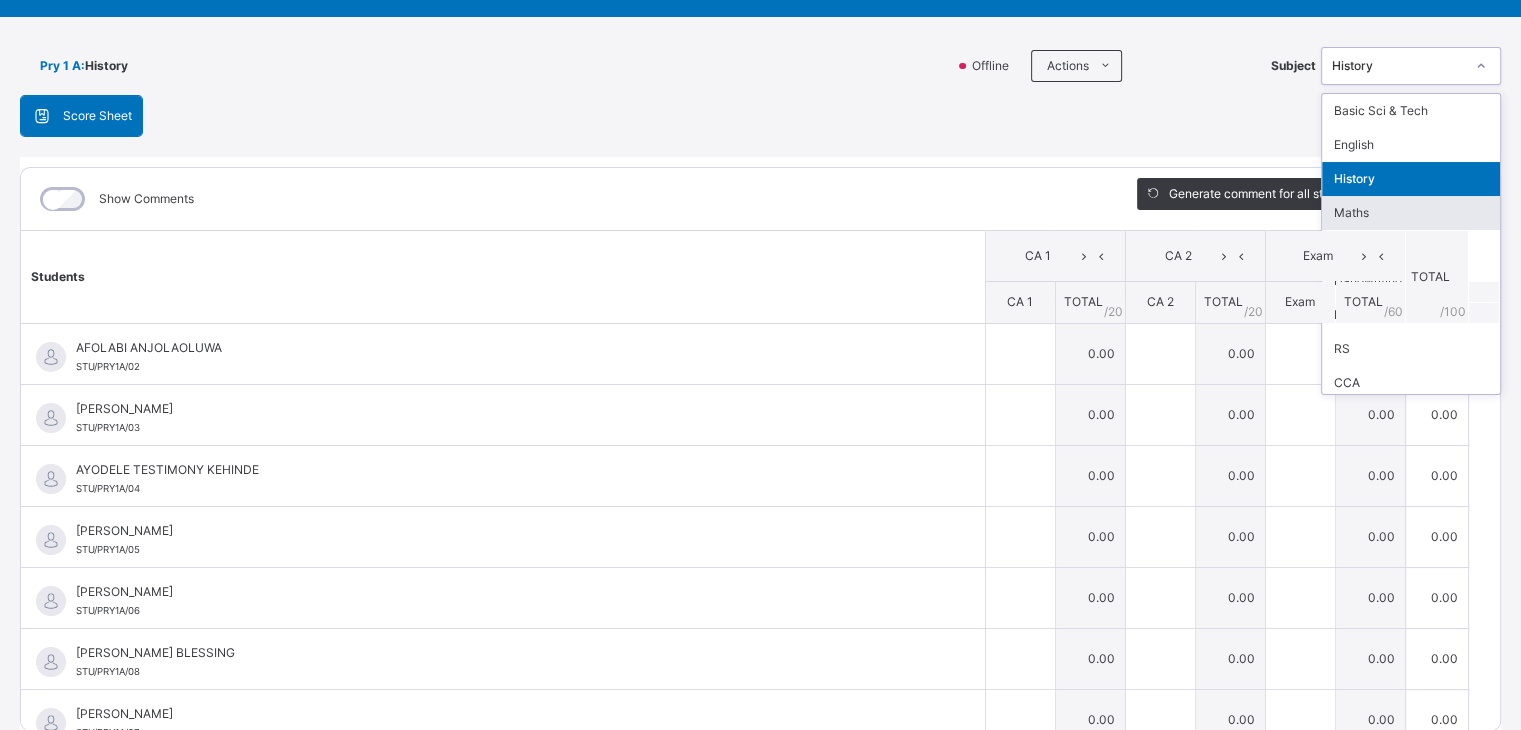 click on "Maths" at bounding box center [1411, 213] 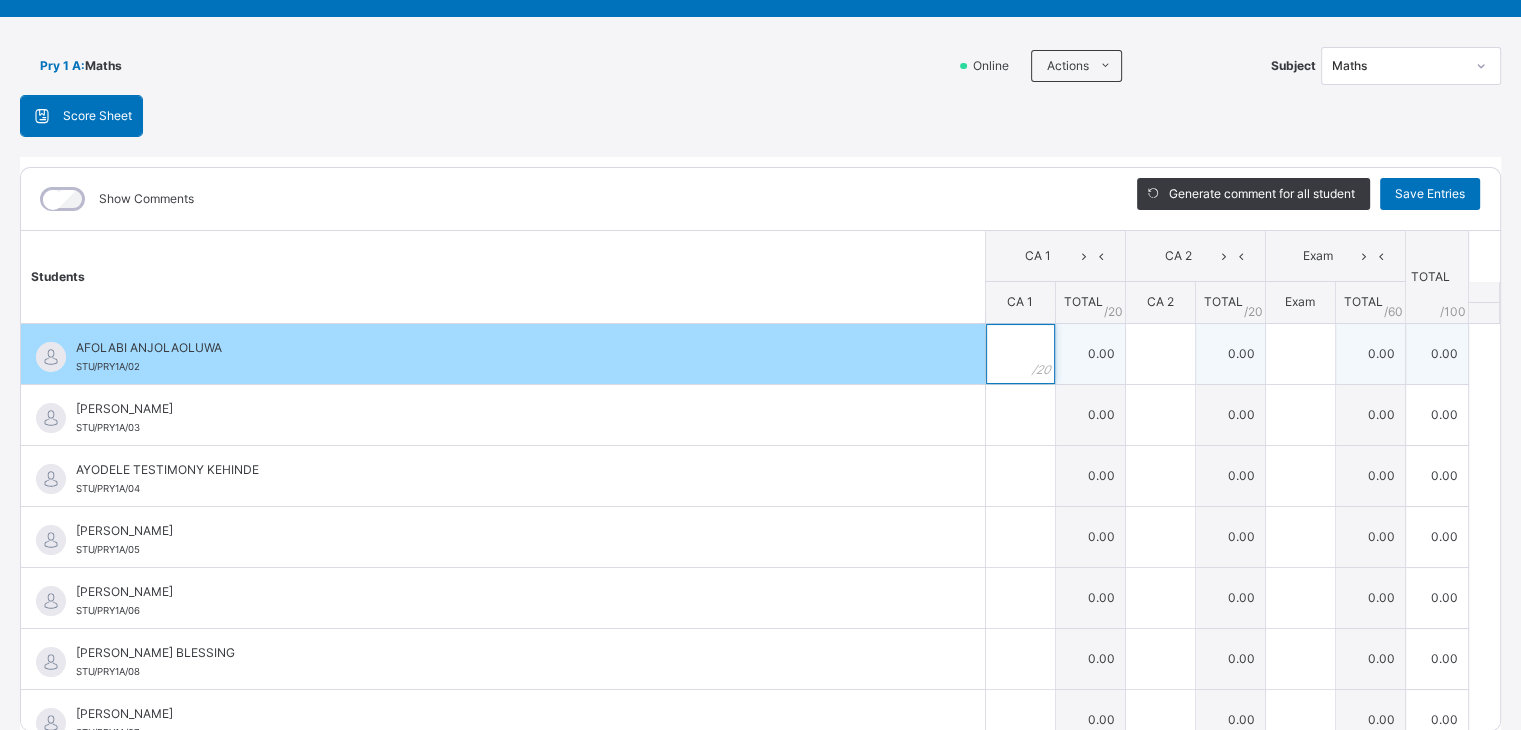click at bounding box center [1020, 354] 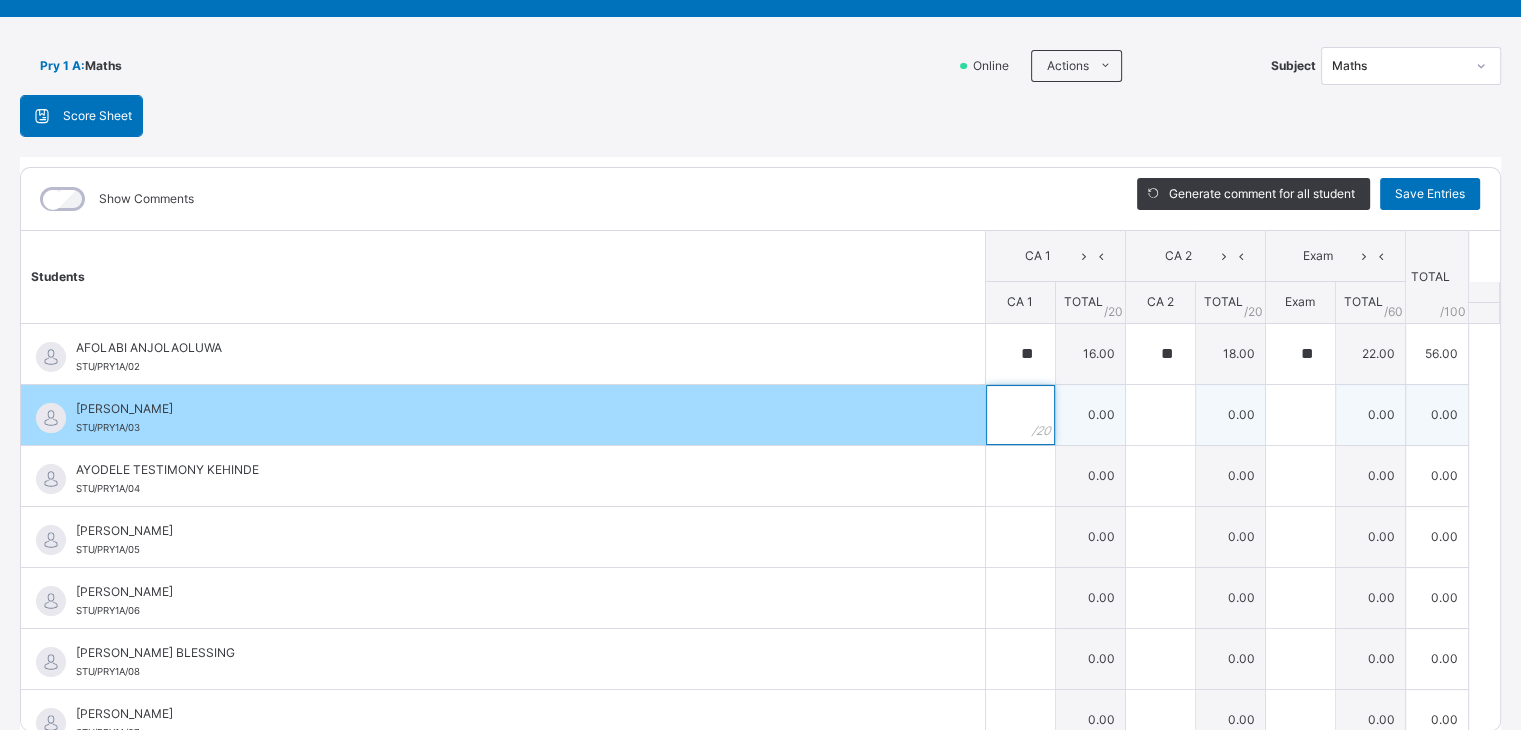 click at bounding box center [1020, 415] 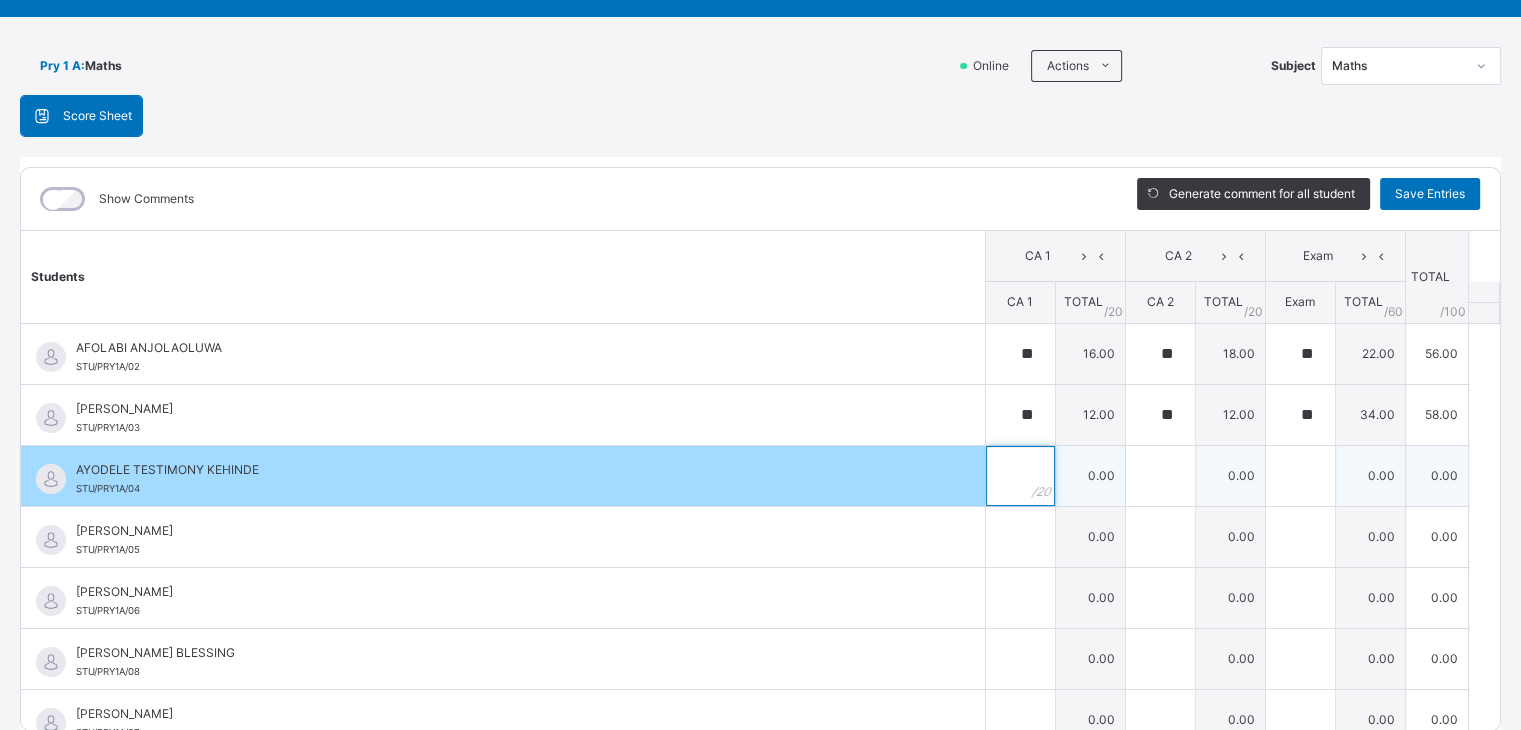 click at bounding box center [1020, 476] 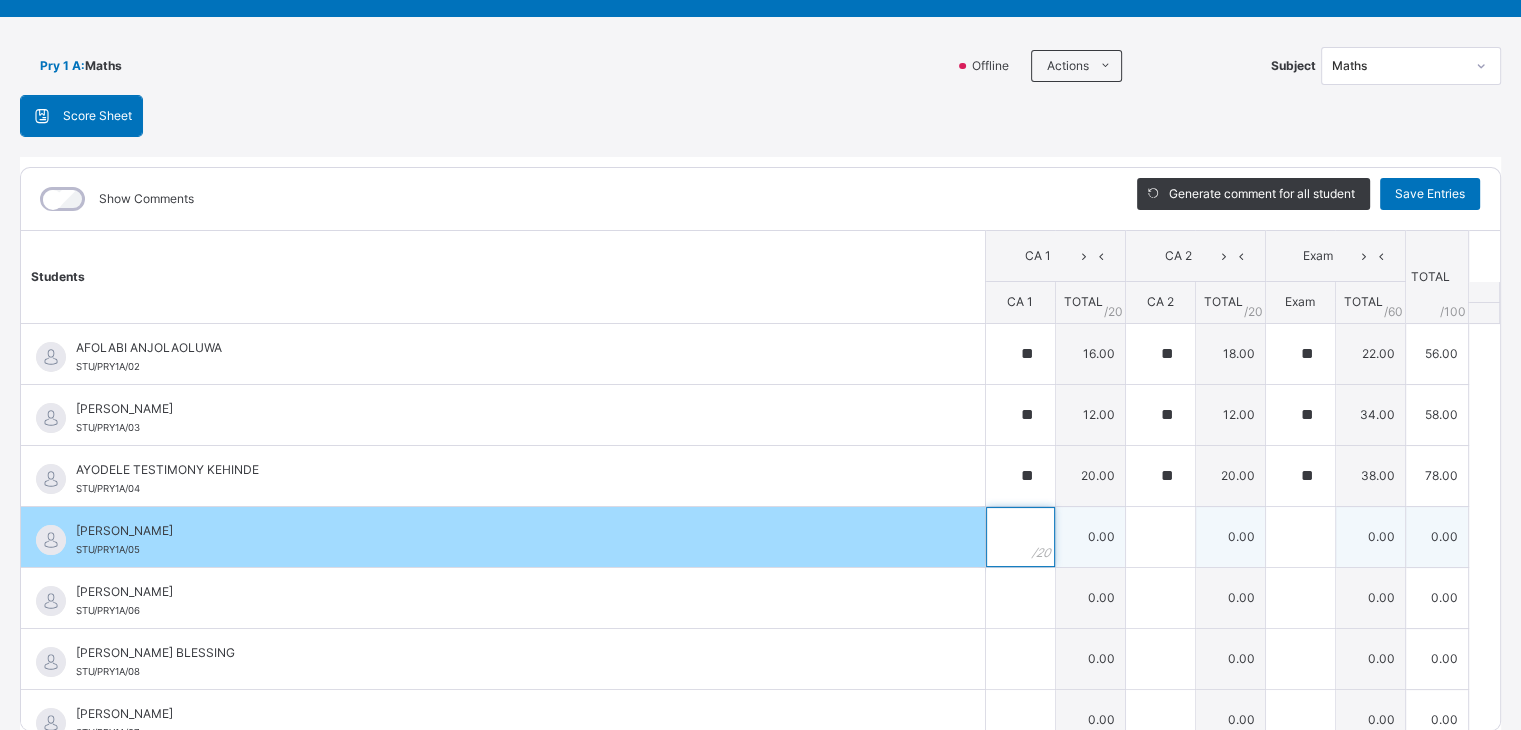 click at bounding box center (1020, 537) 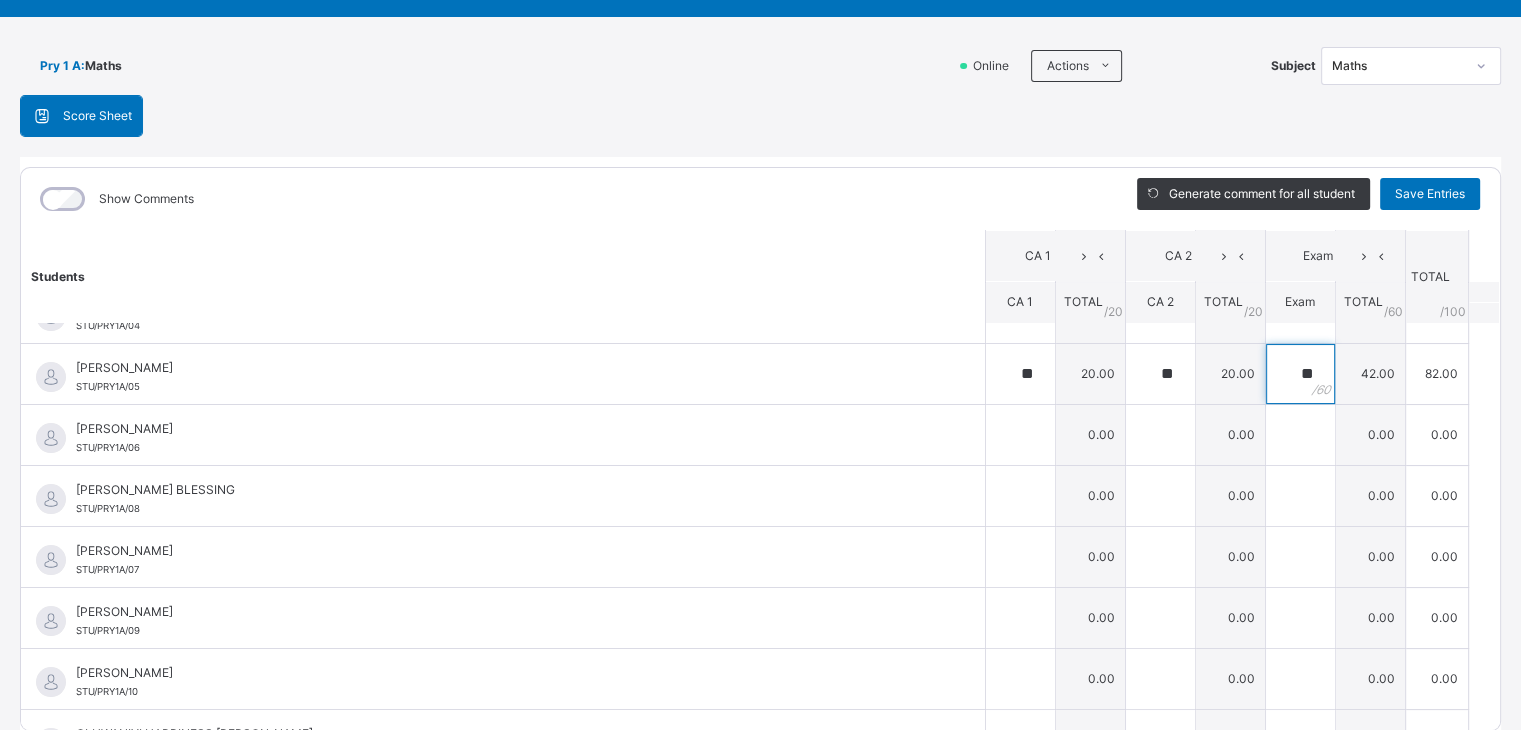 scroll, scrollTop: 167, scrollLeft: 0, axis: vertical 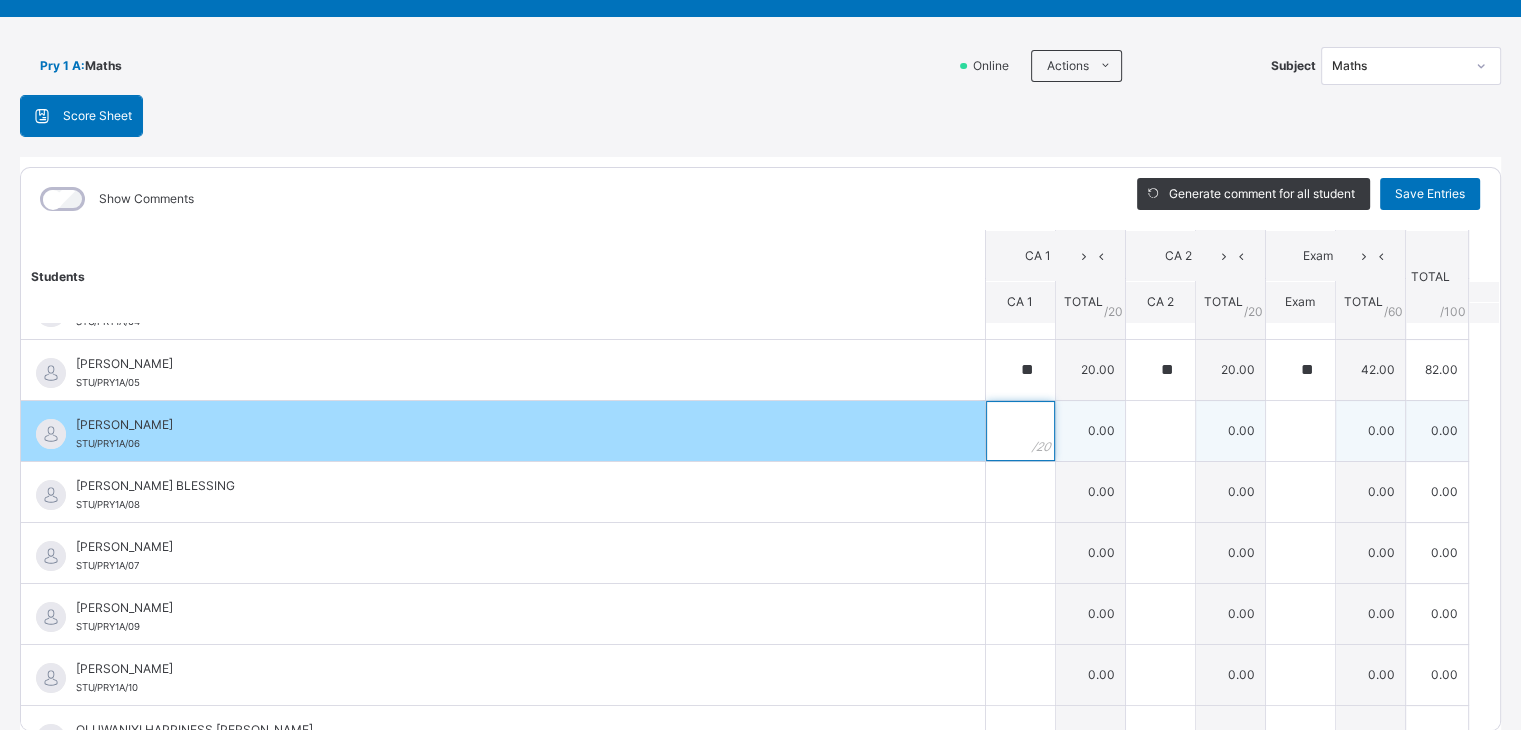 click at bounding box center (1020, 431) 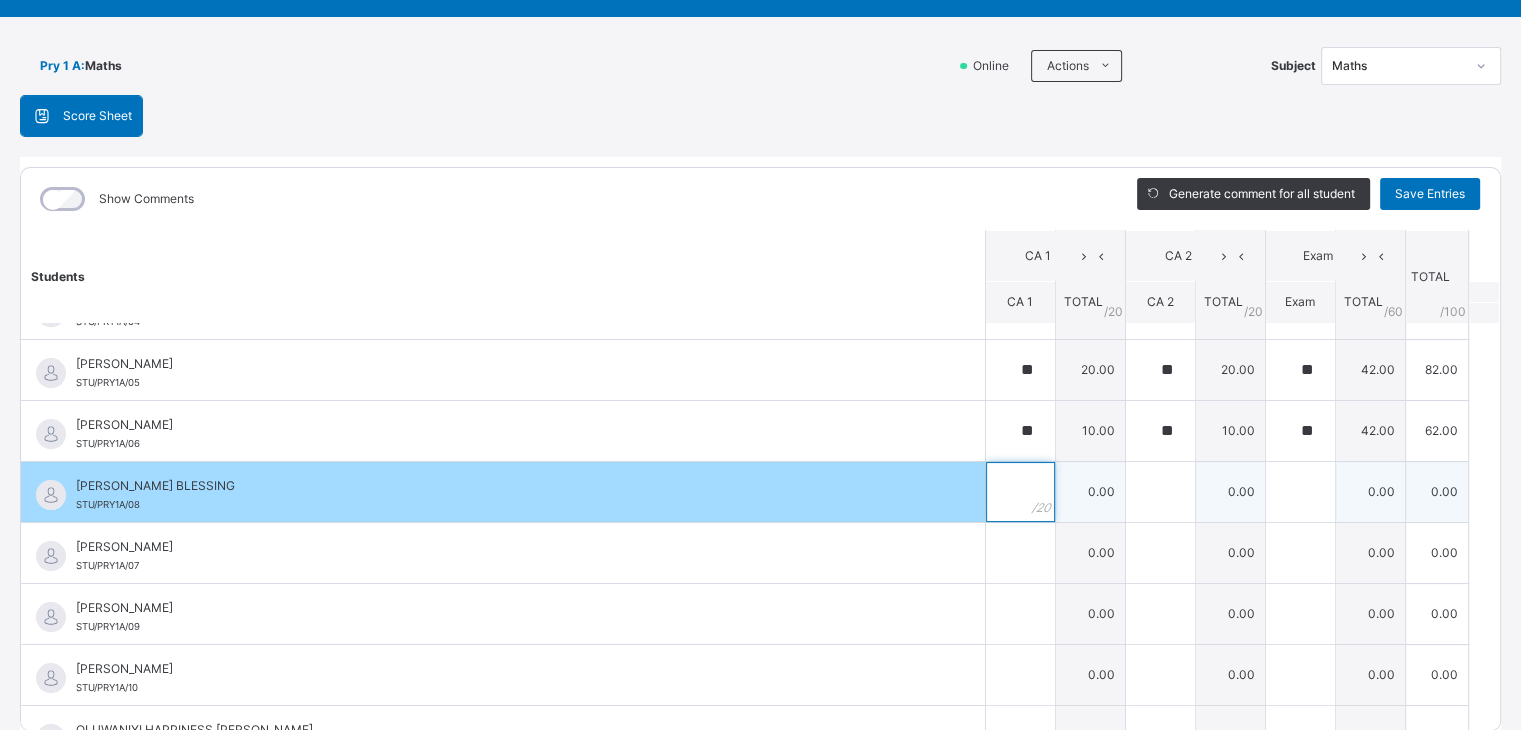 click at bounding box center (1020, 492) 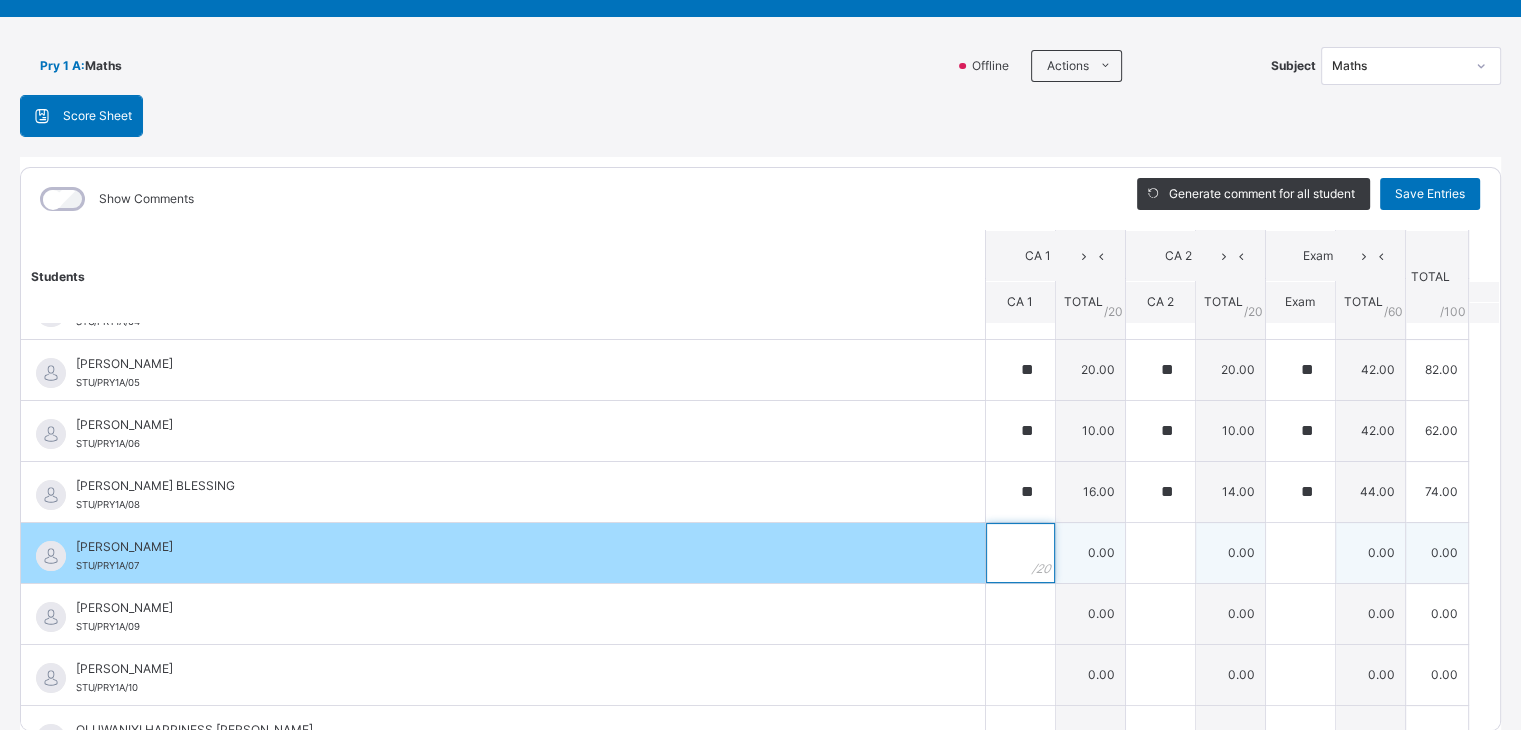 click at bounding box center [1020, 553] 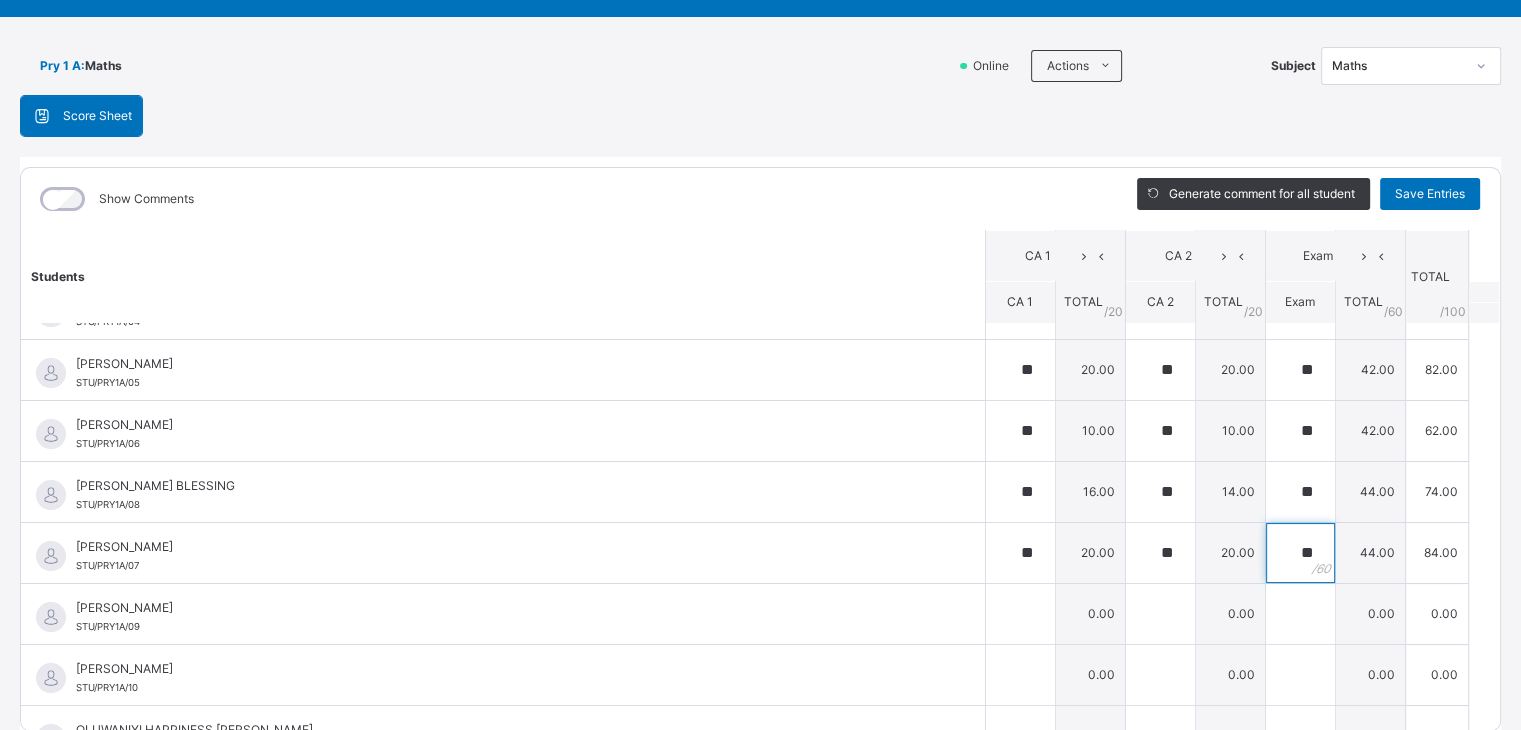 scroll, scrollTop: 277, scrollLeft: 0, axis: vertical 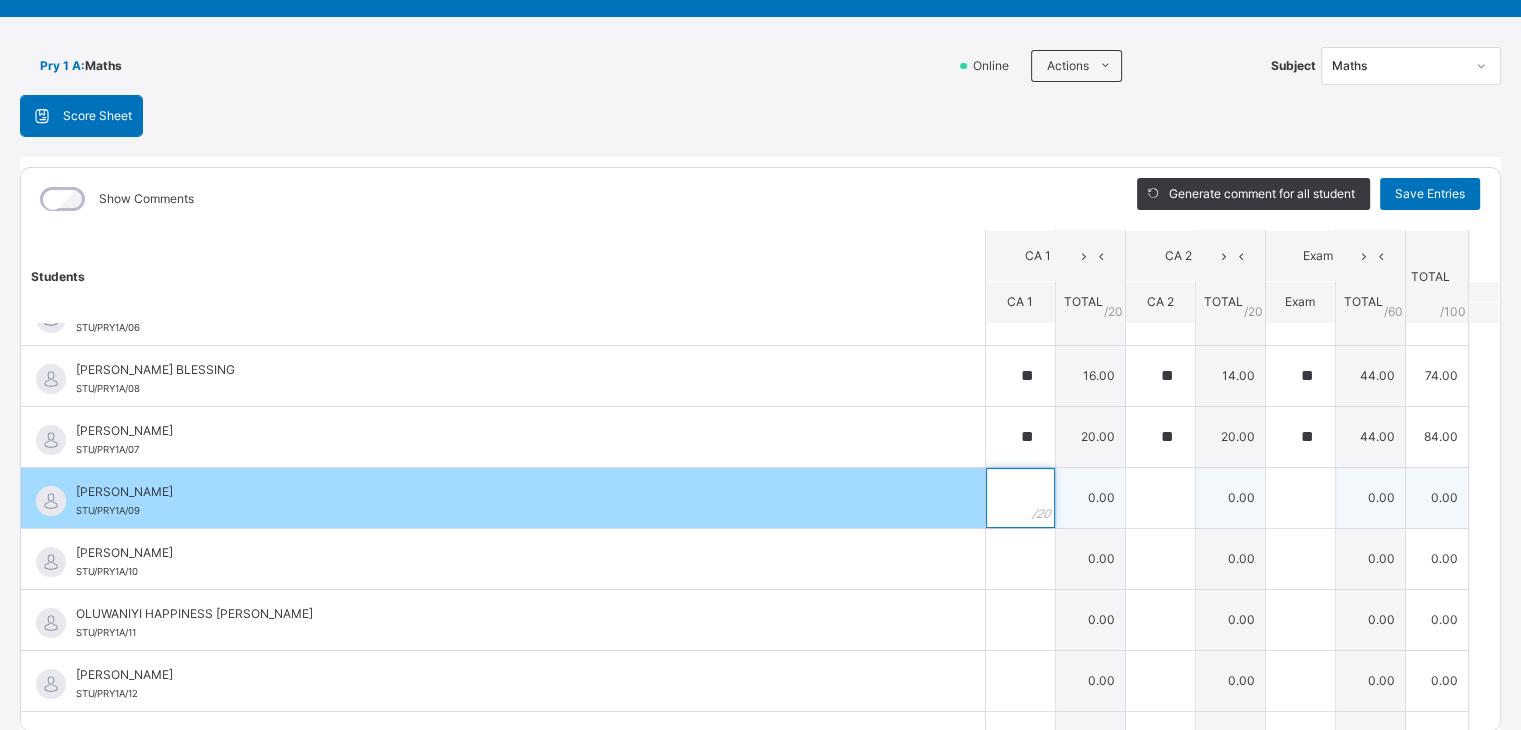click at bounding box center [1020, 498] 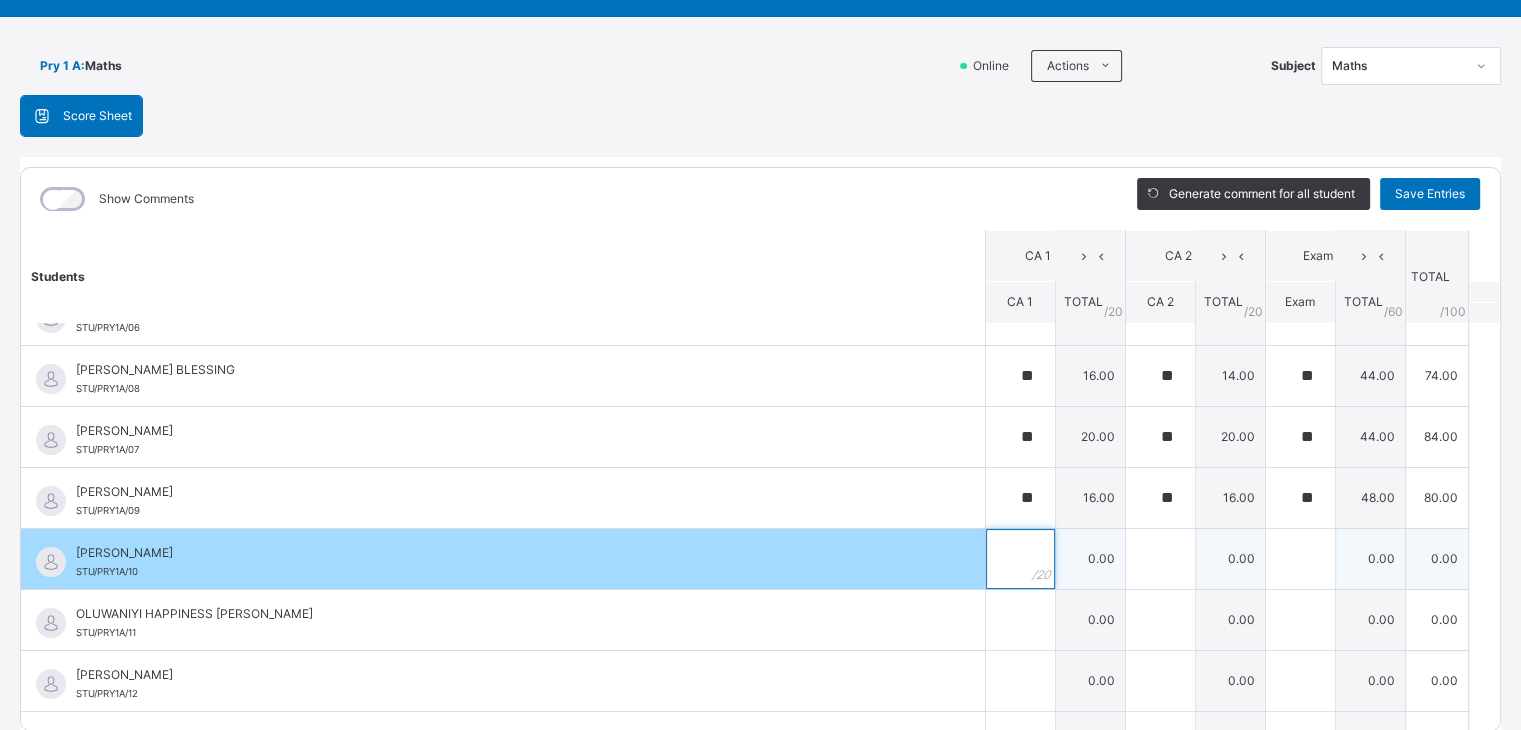 click at bounding box center (1020, 559) 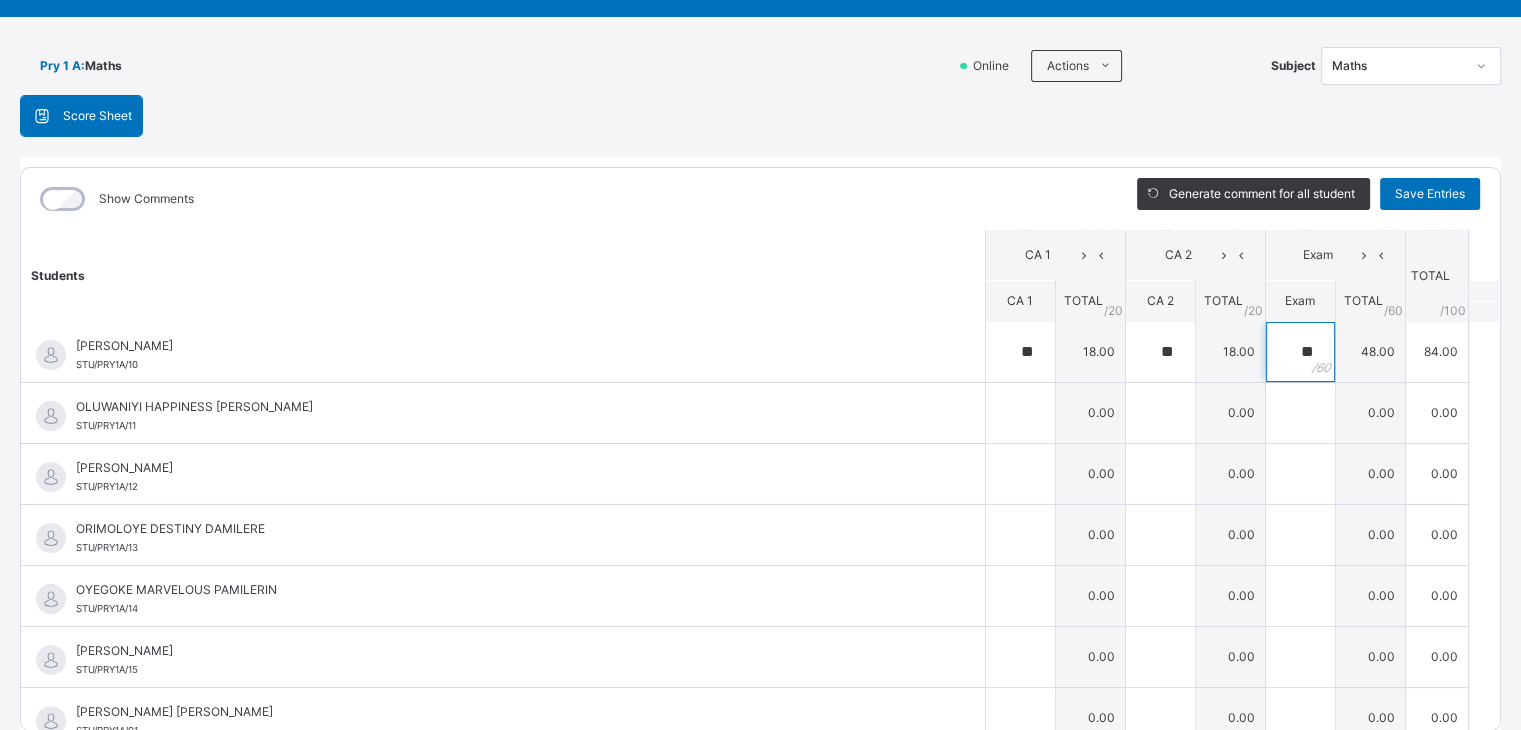 scroll, scrollTop: 483, scrollLeft: 0, axis: vertical 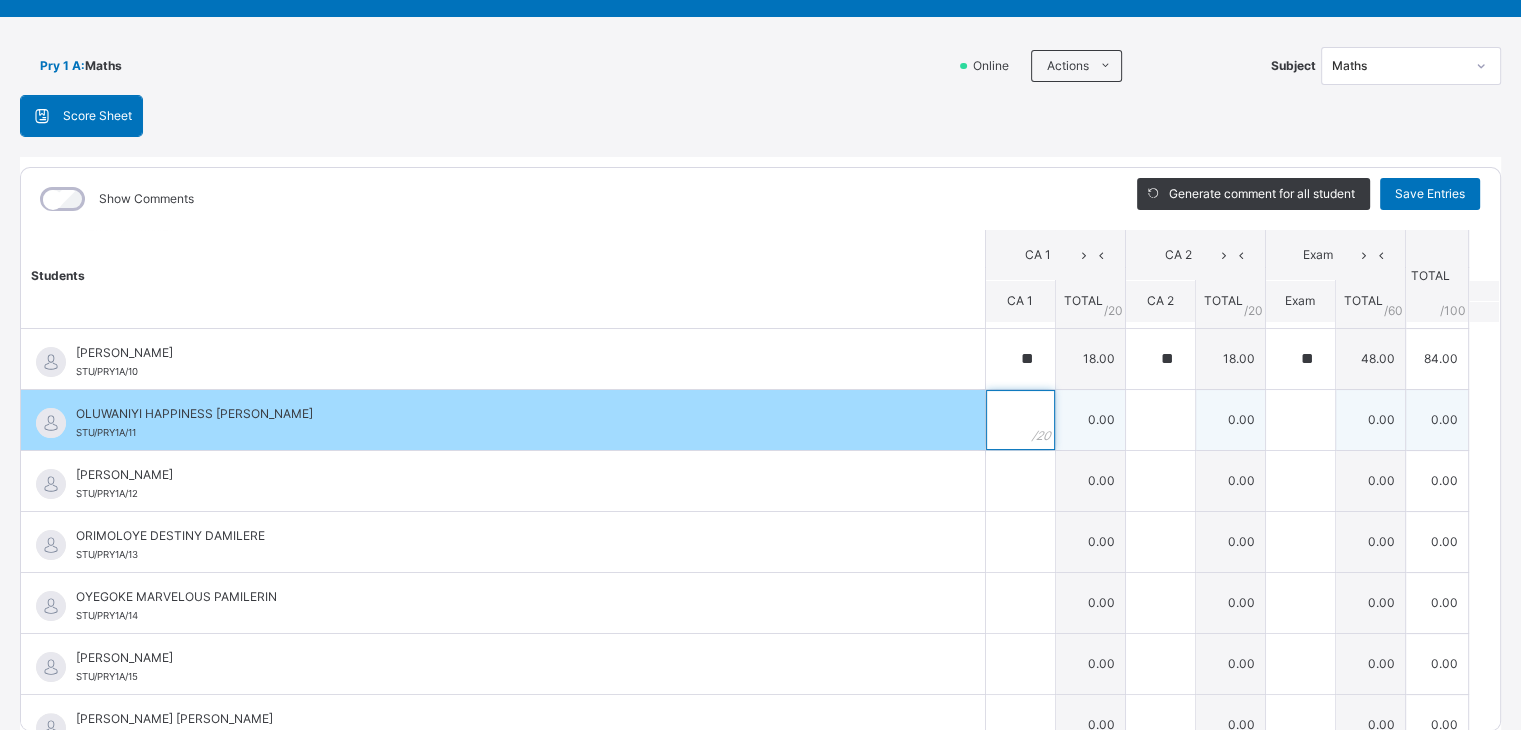 click at bounding box center [1020, 420] 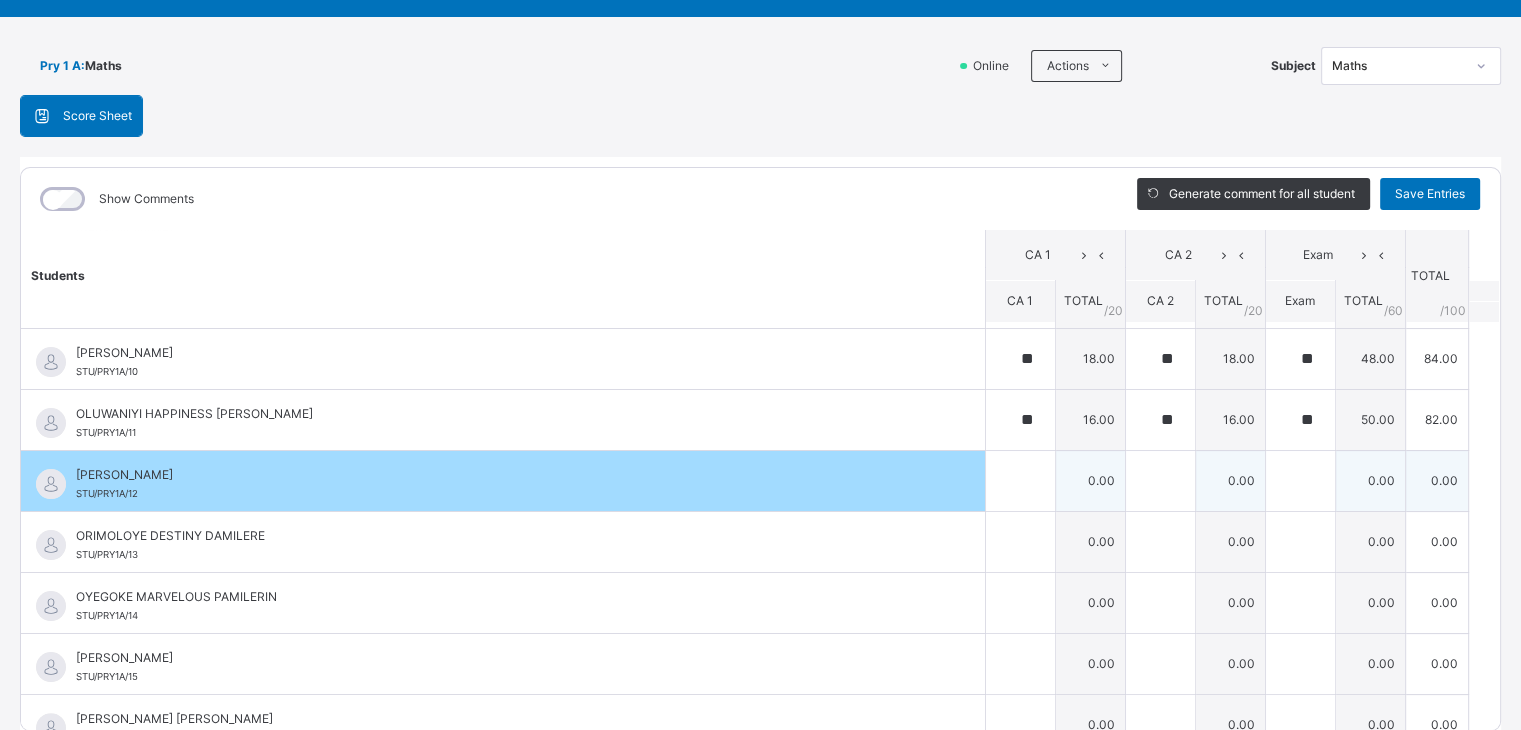 click on "[PERSON_NAME]/PRY1A/12" at bounding box center (508, 484) 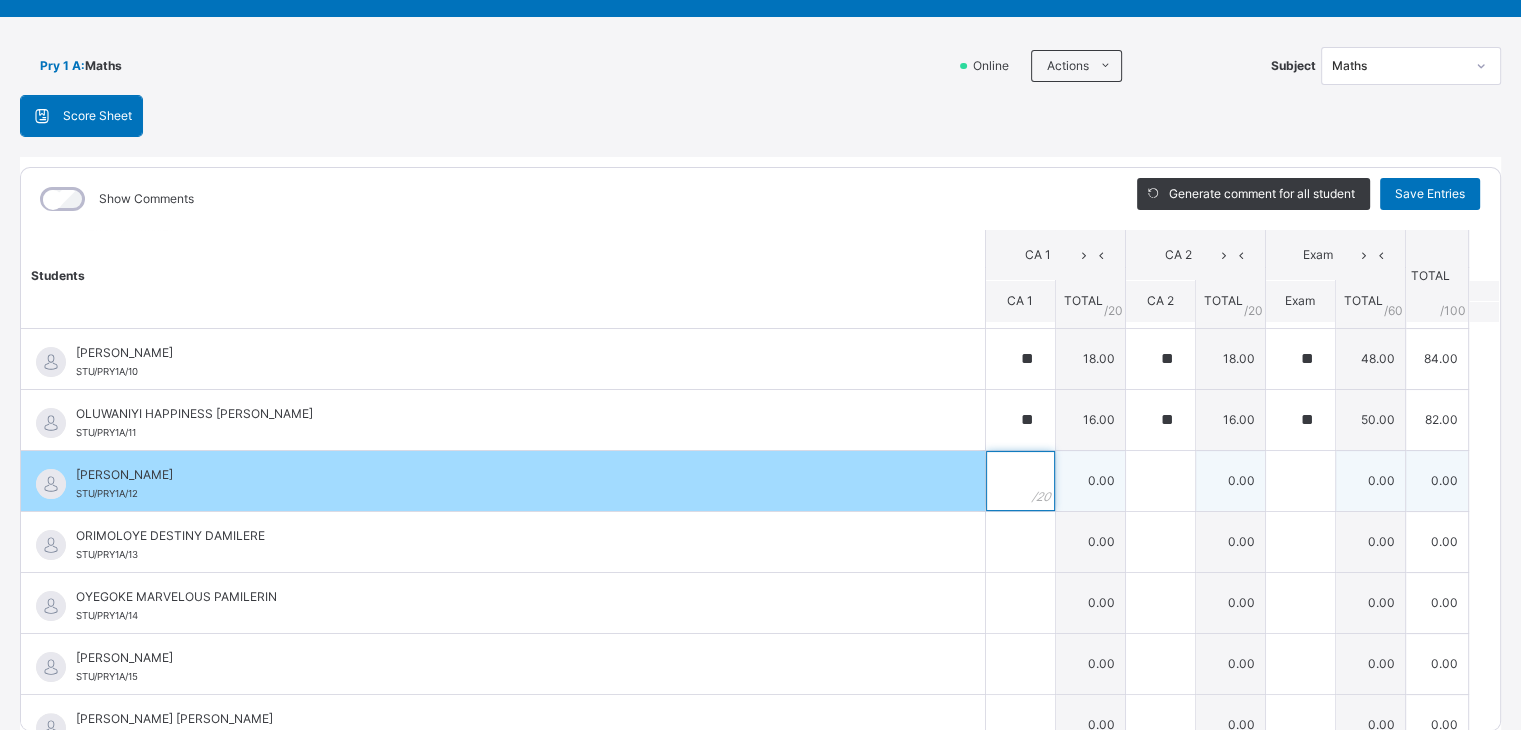 click at bounding box center (1020, 481) 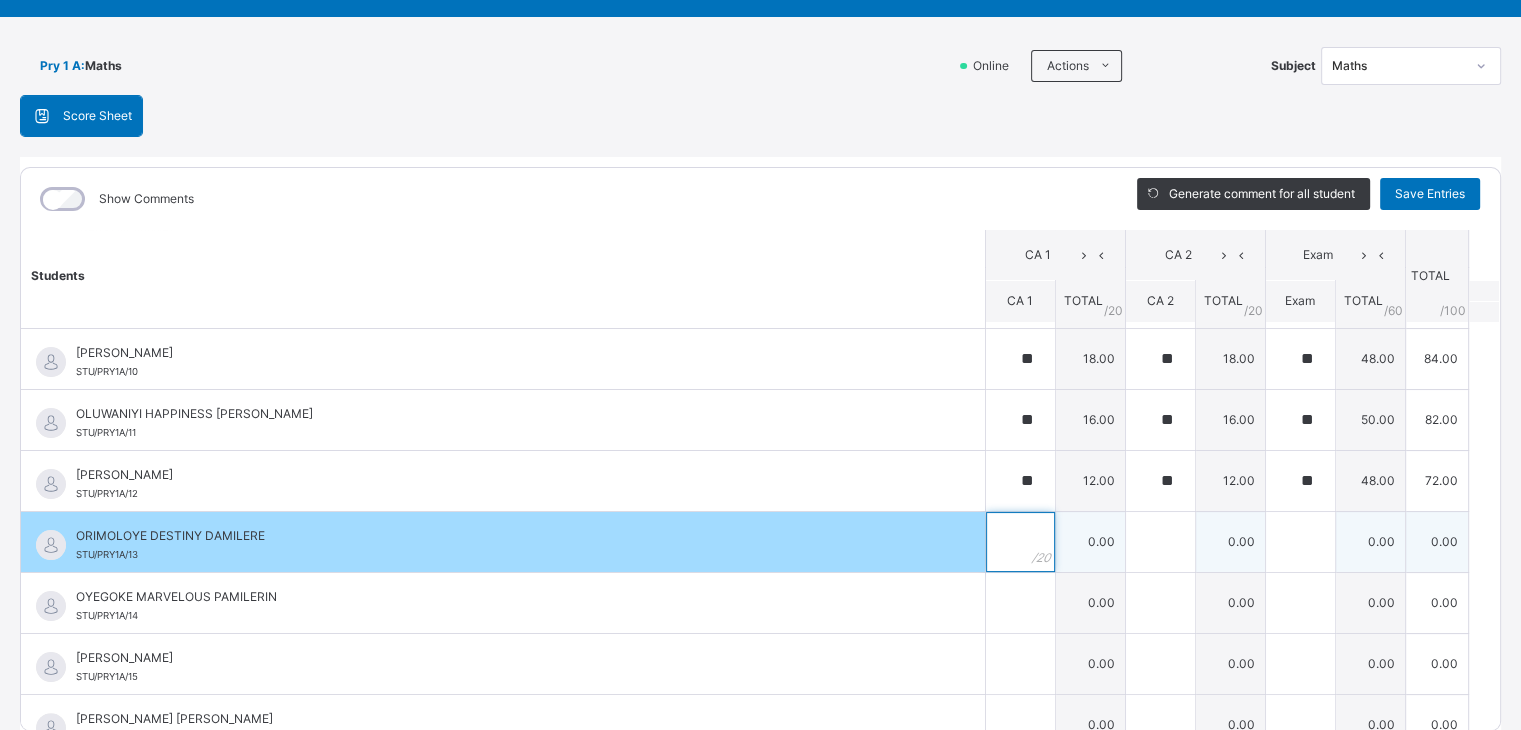 click at bounding box center [1020, 542] 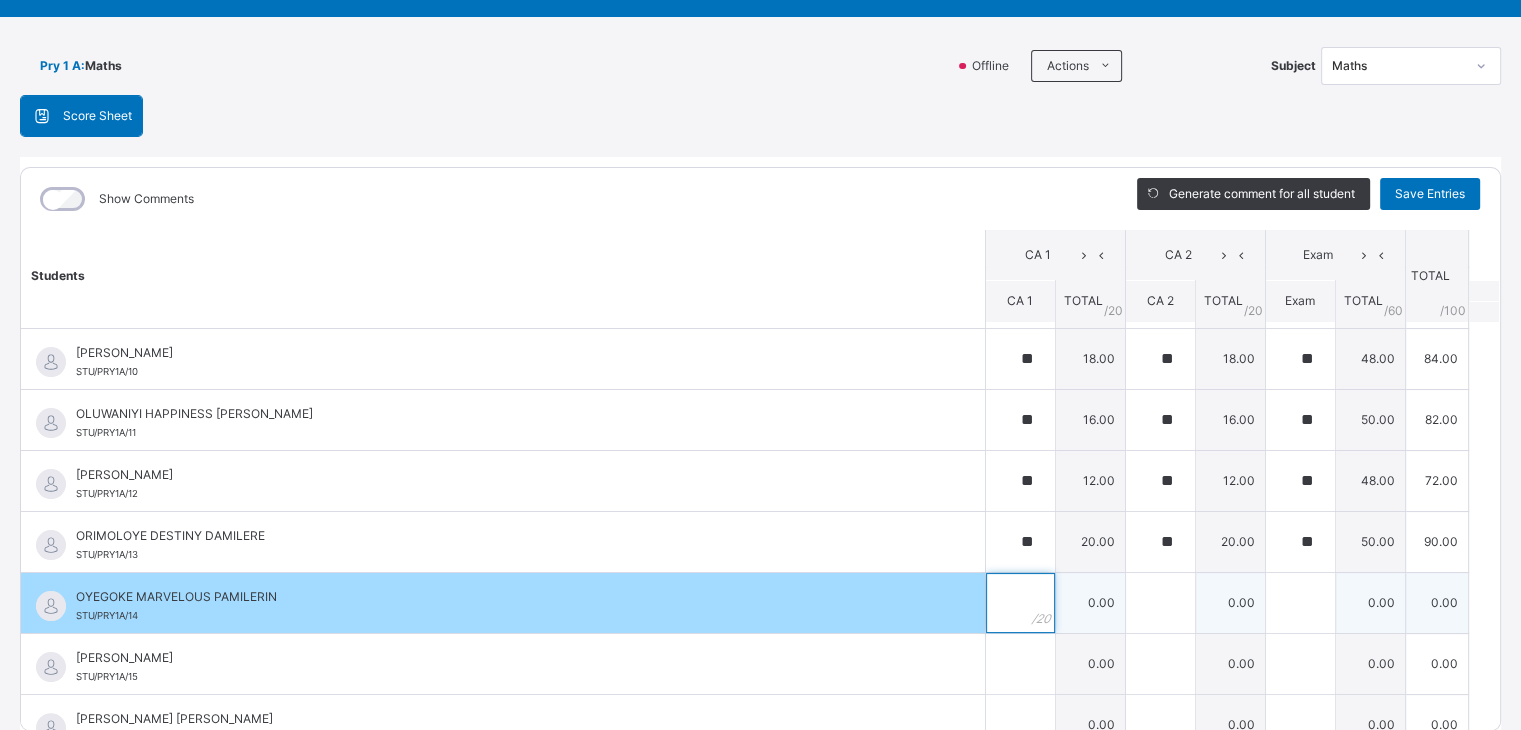 click at bounding box center (1020, 603) 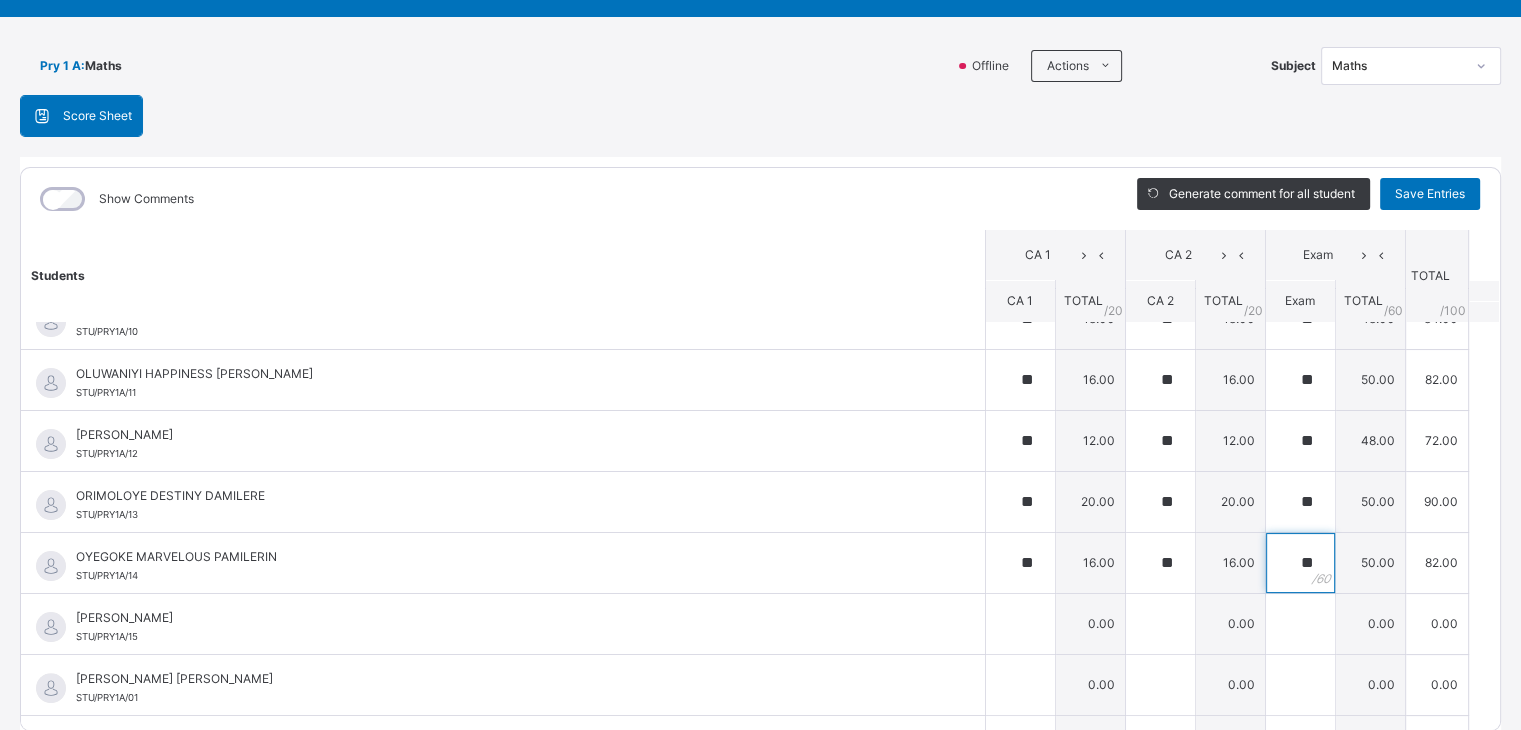 scroll, scrollTop: 626, scrollLeft: 0, axis: vertical 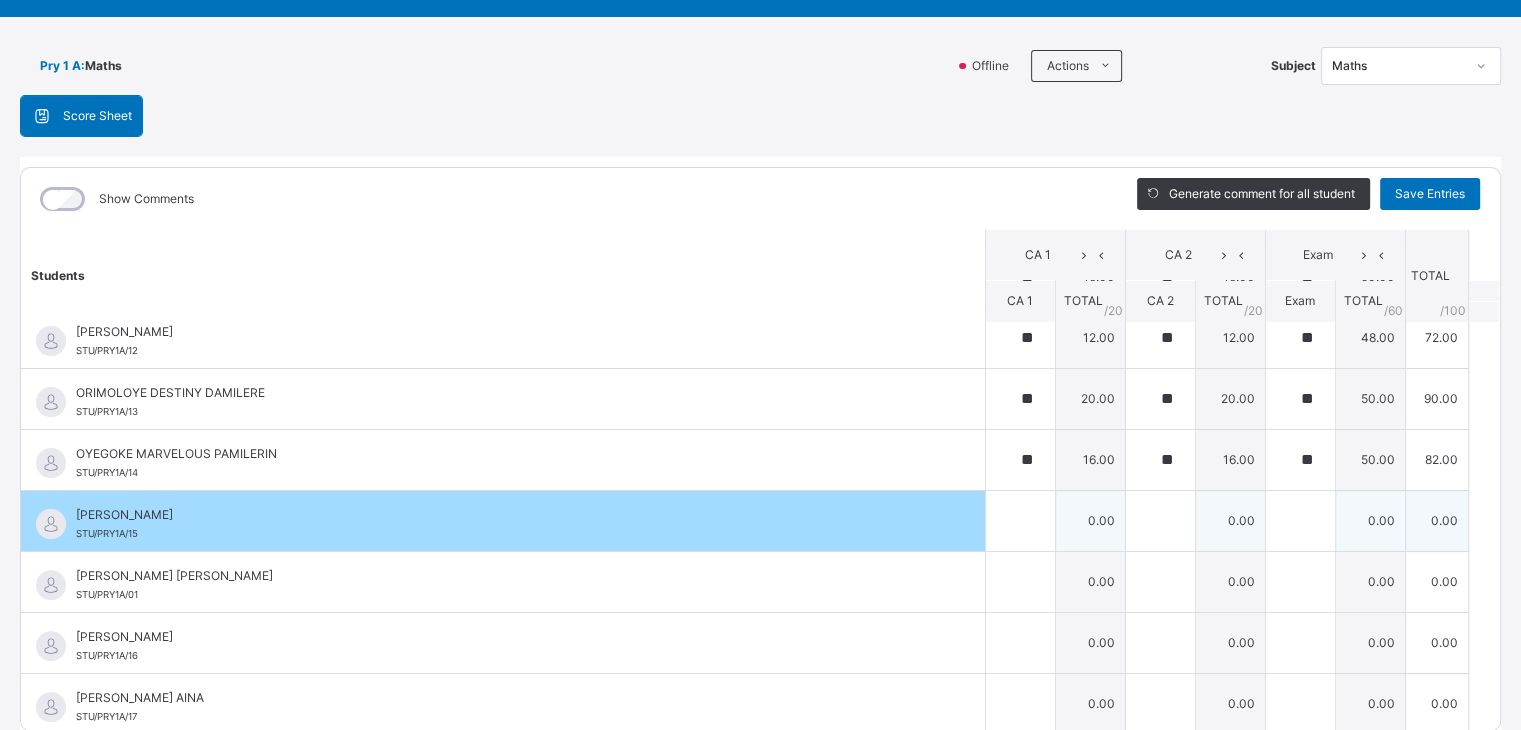 click on "[PERSON_NAME] STU/PRY1A/15" at bounding box center (503, 521) 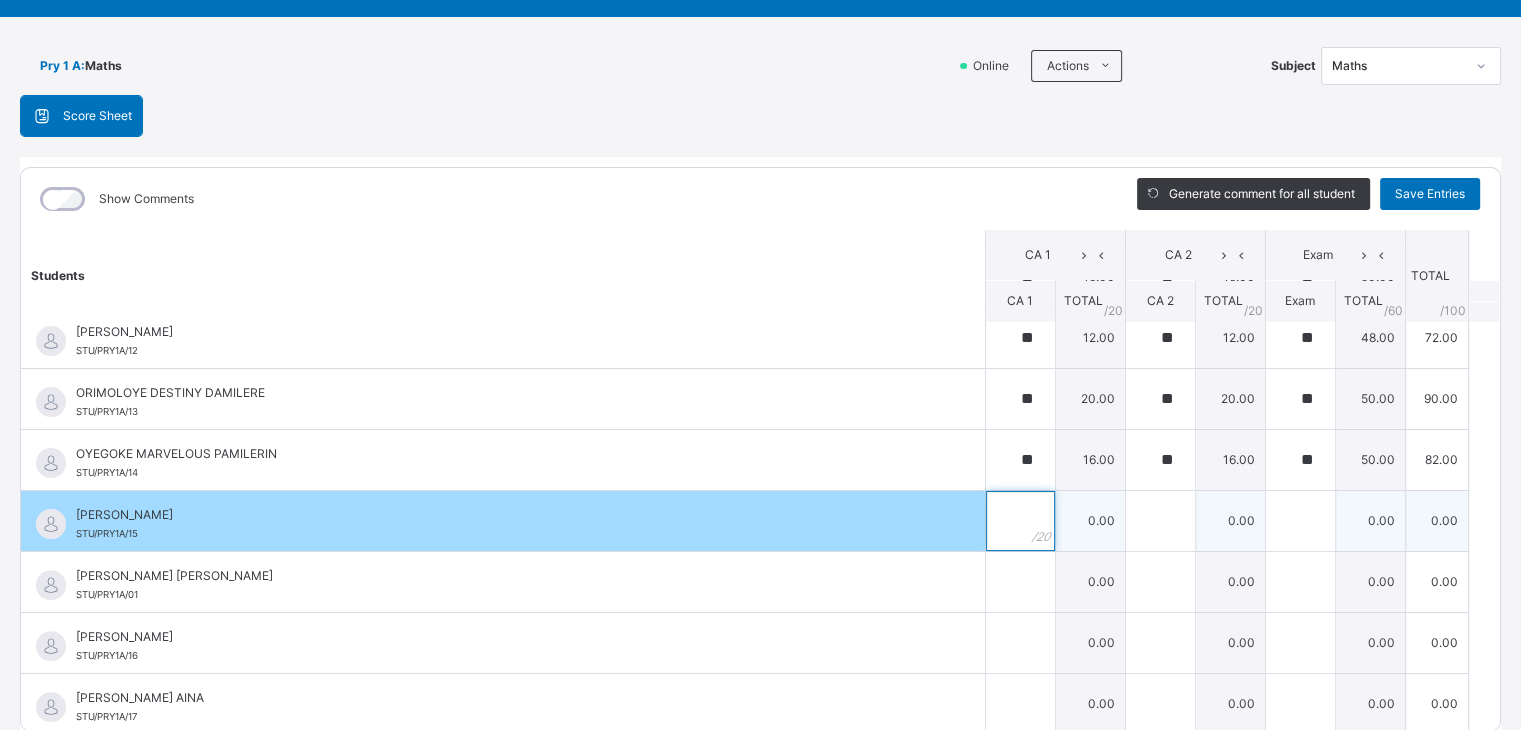 click at bounding box center (1020, 521) 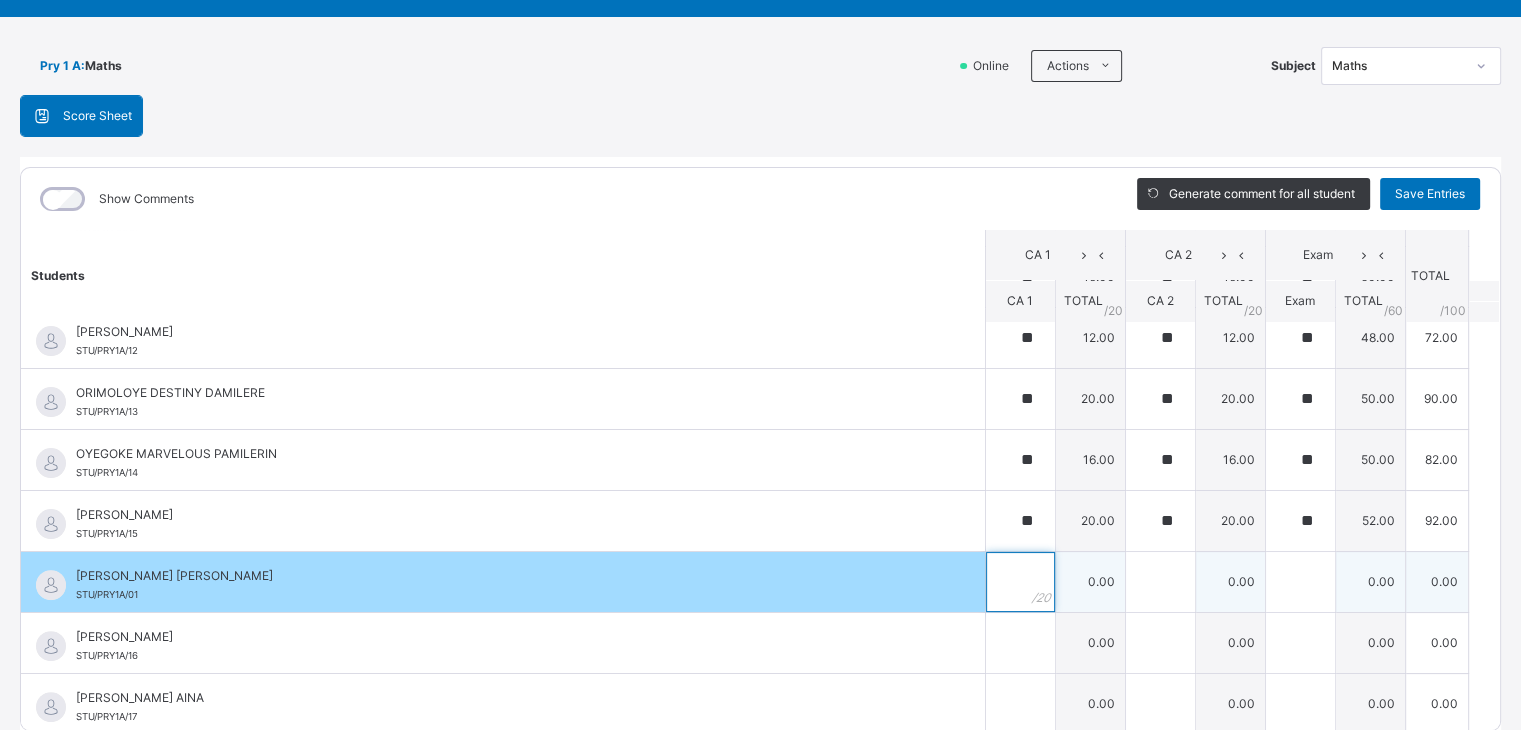 click at bounding box center [1020, 582] 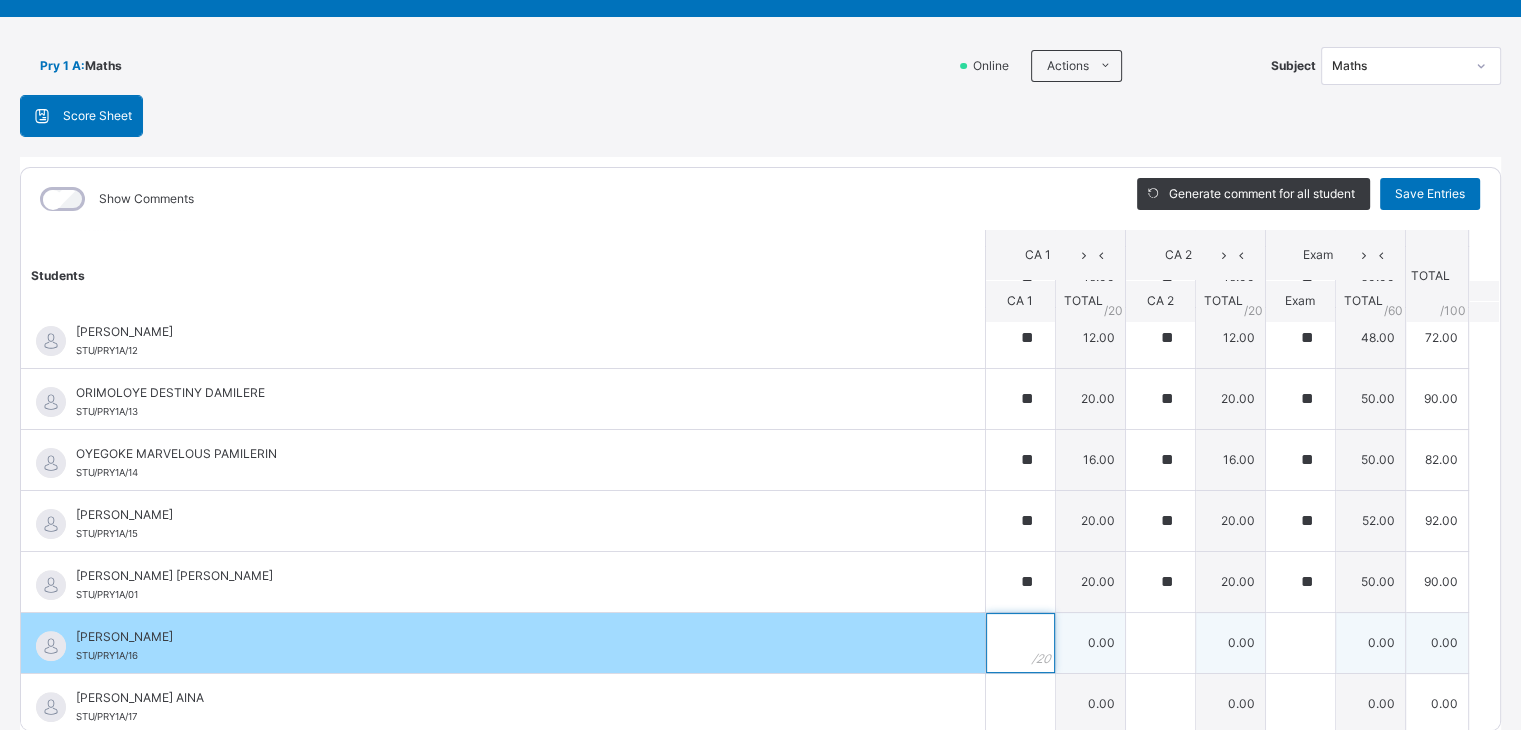 click at bounding box center (1020, 643) 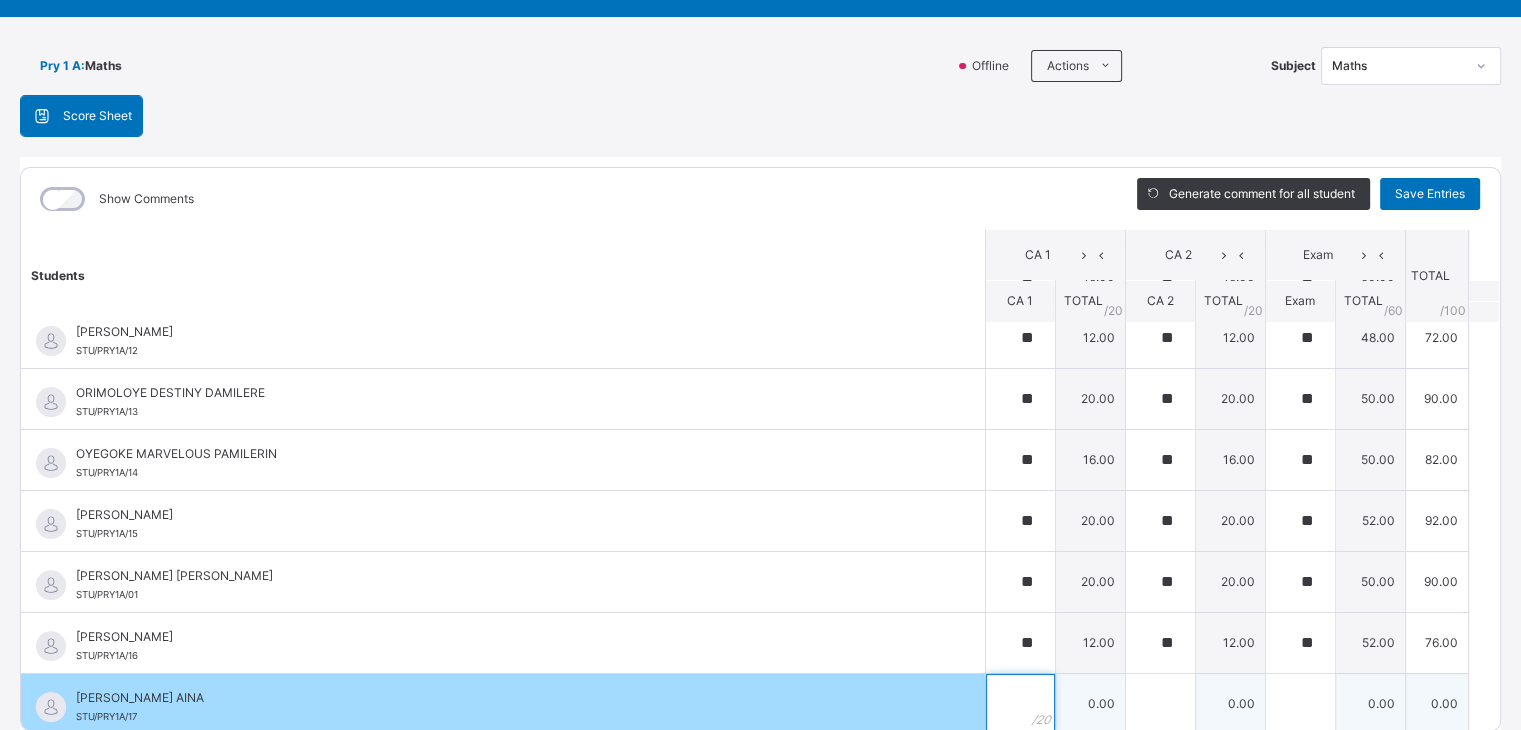 click at bounding box center (1020, 704) 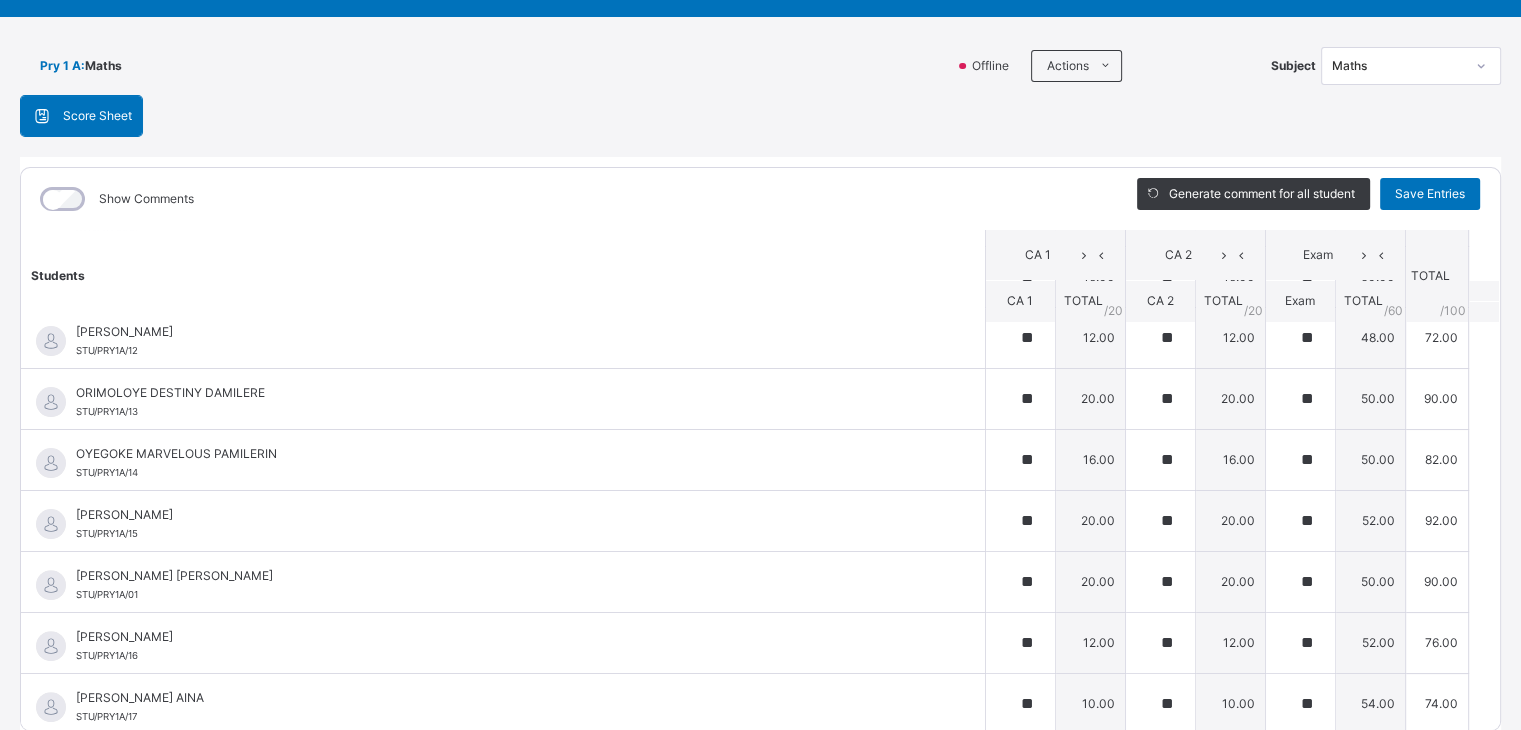 click on "Pry 1   A :   Maths Offline Actions  Download Empty Score Sheet  Upload/map score sheet Subject  Maths UBEC MODEL SMART SCHOOL OWO, ONDO STATE. Date: [DATE] 2:35:53 pm Score Sheet Score Sheet Show Comments   Generate comment for all student   Save Entries Class Level:  Pry 1   A Subject:  Maths Session:  2024/2025 Session Session:  Second Term Students [GEOGRAPHIC_DATA] 1 CA 2 Exam TOTAL /100 Comment CA 1 TOTAL / 20 CA 2 TOTAL / 20 Exam TOTAL / 60 AFOLABI ANJOLAOLUWA  STU/PRY1A/02 AFOLABI ANJOLAOLUWA  STU/PRY1A/02 ** 16.00 ** 18.00 ** 22.00 56.00 Generate comment 0 / 250   ×   Subject Teacher’s Comment Generate and see in full the comment developed by the AI with an option to regenerate the comment [PERSON_NAME] ANJOLAOLUWA    STU/PRY1A/02   Total 56.00  / 100.00 [PERSON_NAME] Bot   Regenerate     Use this comment   [PERSON_NAME]/PRY1A/03 [PERSON_NAME]/PRY1A/03 ** 12.00 ** 12.00 ** 34.00 58.00 Generate comment 0 / 250   ×   Subject Teacher’s Comment JS [PERSON_NAME]/PRY1A/03   Total 58.00  / 100.00" at bounding box center [760, 389] 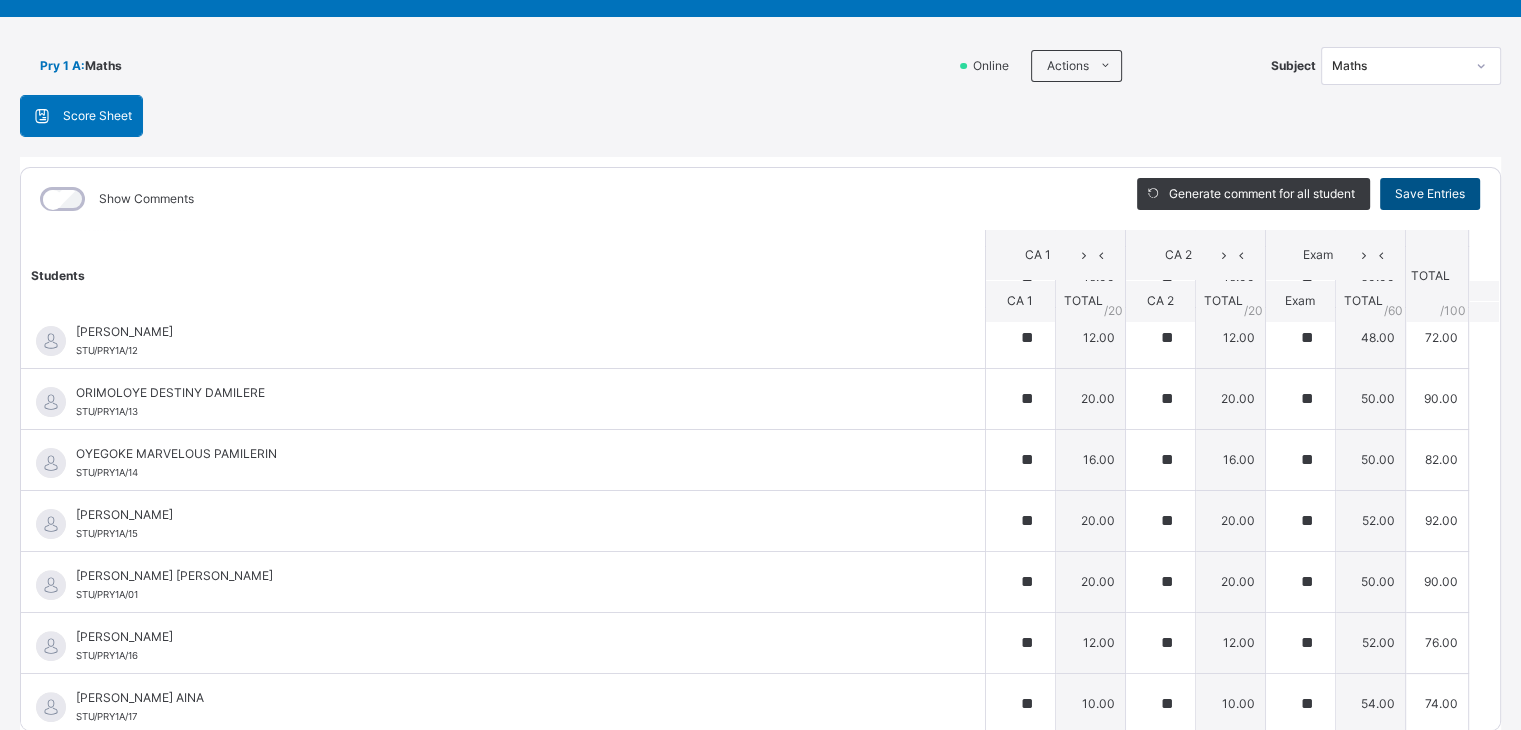 click on "Save Entries" at bounding box center (1430, 194) 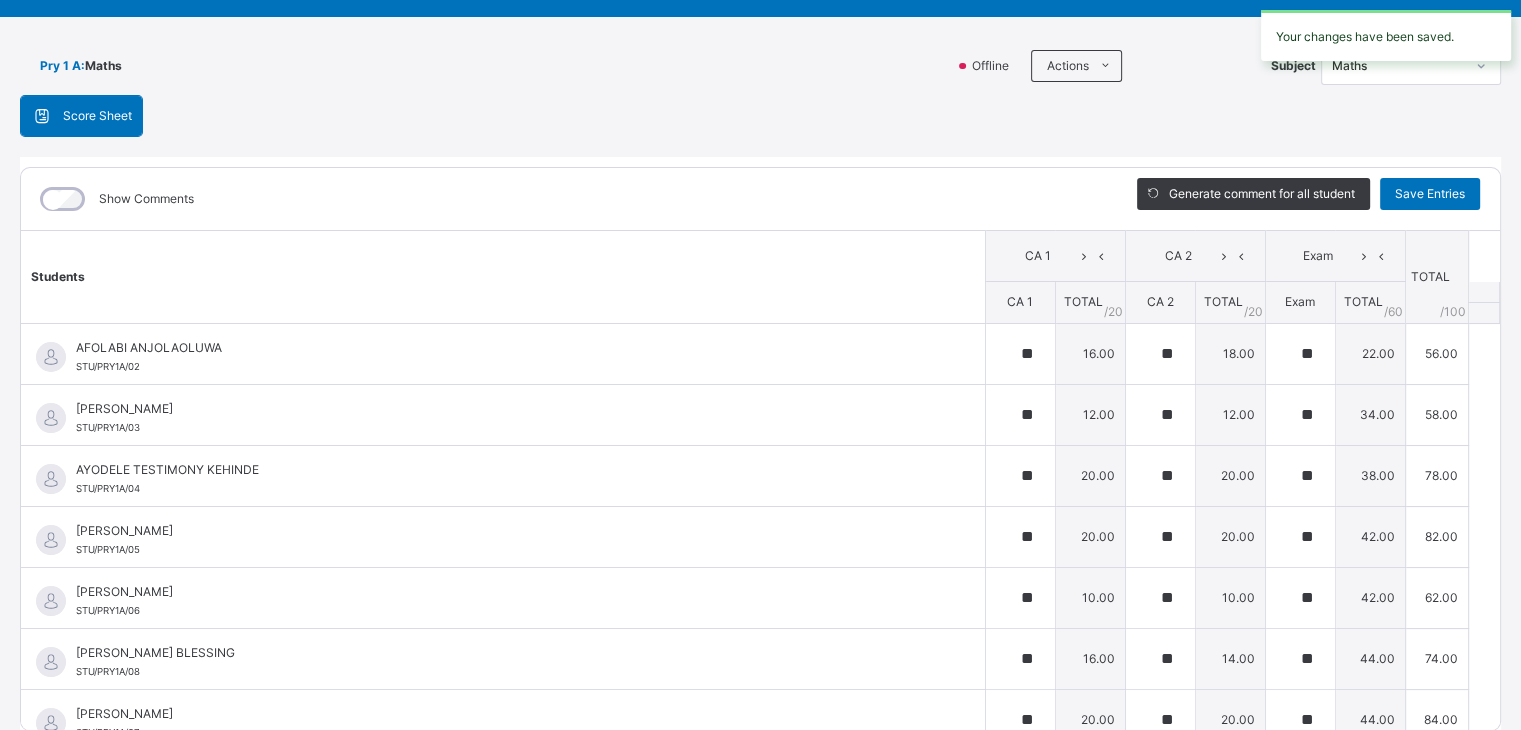 click on "Your changes have been saved." at bounding box center [1386, 35] 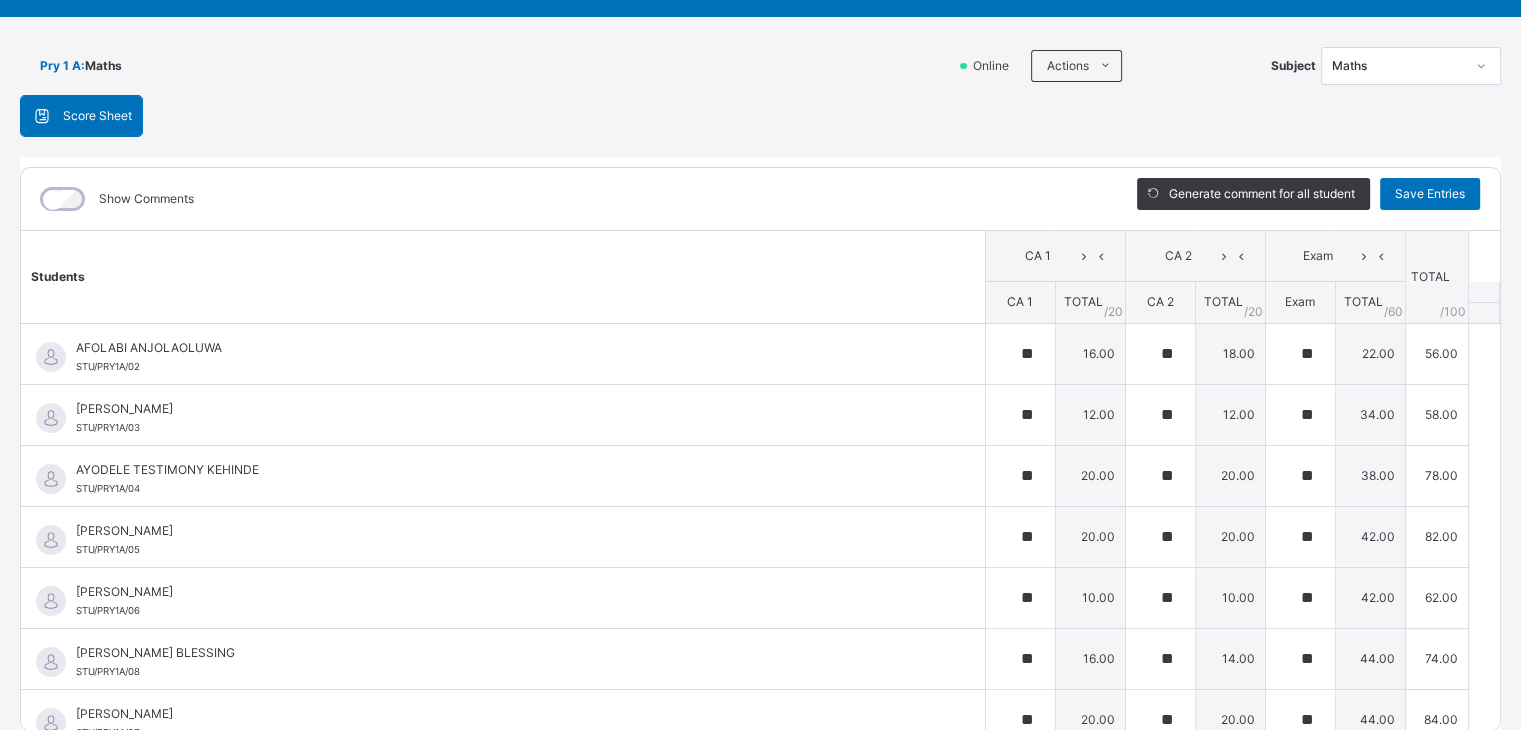 click 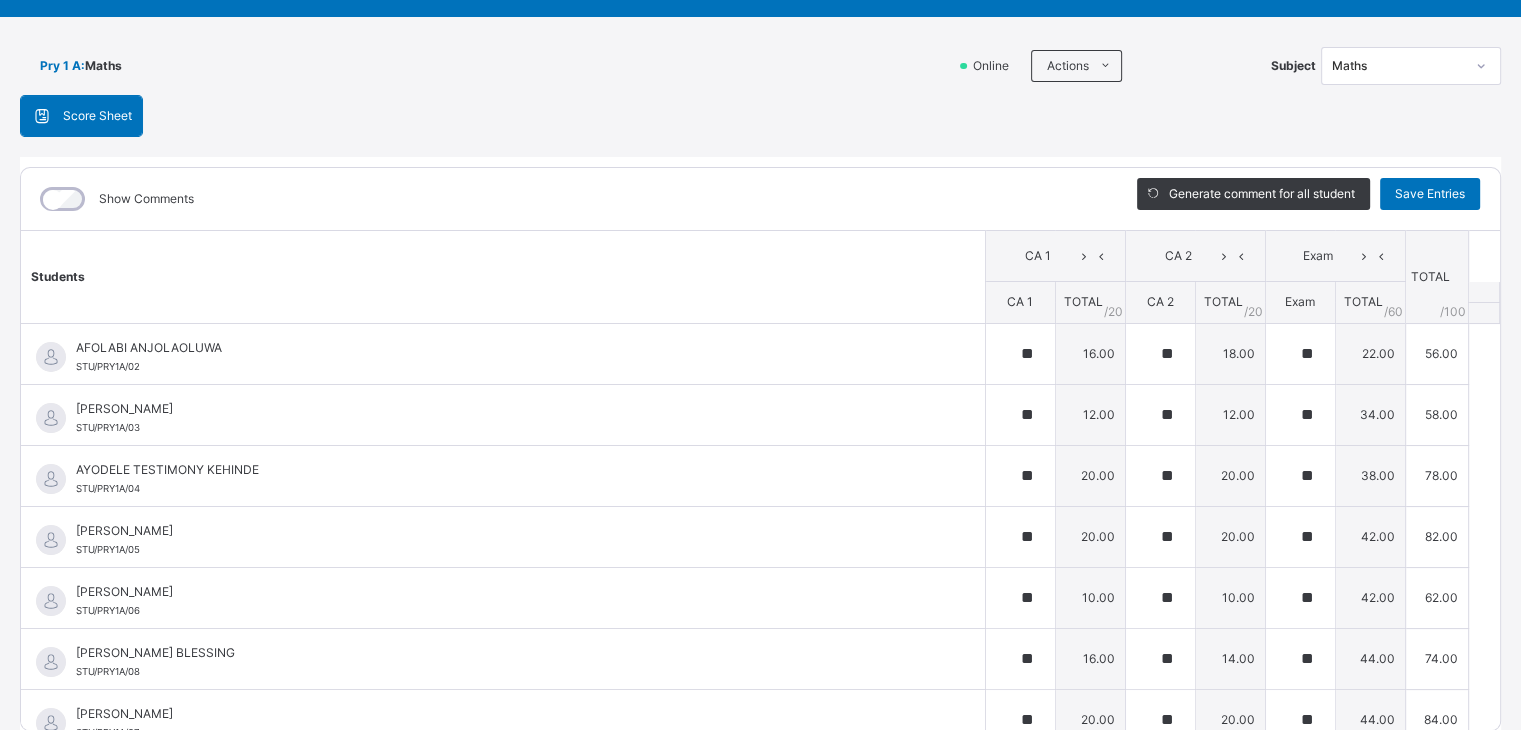 click on "Score Sheet Score Sheet Show Comments   Generate comment for all student   Save Entries Class Level:  Pry 1   A Subject:  Maths Session:  2024/2025 Session Session:  Second Term Students CA 1 CA 2 Exam TOTAL /100 Comment CA 1 TOTAL / 20 CA 2 TOTAL / 20 Exam TOTAL / 60 AFOLABI ANJOLAOLUWA  STU/PRY1A/02 AFOLABI ANJOLAOLUWA  STU/PRY1A/02 ** 16.00 ** 18.00 ** 22.00 56.00 Generate comment 0 / 250   ×   Subject Teacher’s Comment Generate and see in full the comment developed by the AI with an option to regenerate the comment [PERSON_NAME] ANJOLAOLUWA    STU/PRY1A/02   Total 56.00  / 100.00 [PERSON_NAME] Bot   Regenerate     Use this comment   [PERSON_NAME]/PRY1A/03 [PERSON_NAME]/PRY1A/03 ** 12.00 ** 12.00 ** 34.00 58.00 Generate comment 0 / 250   ×   Subject Teacher’s Comment Generate and see in full the comment developed by the AI with an option to regenerate the comment JS [PERSON_NAME]/PRY1A/03   Total 58.00  / 100.00 [PERSON_NAME] Bot   Regenerate     Use this comment   AYODELE TESTIMONY KEHINDE ** ** 0" at bounding box center (760, 418) 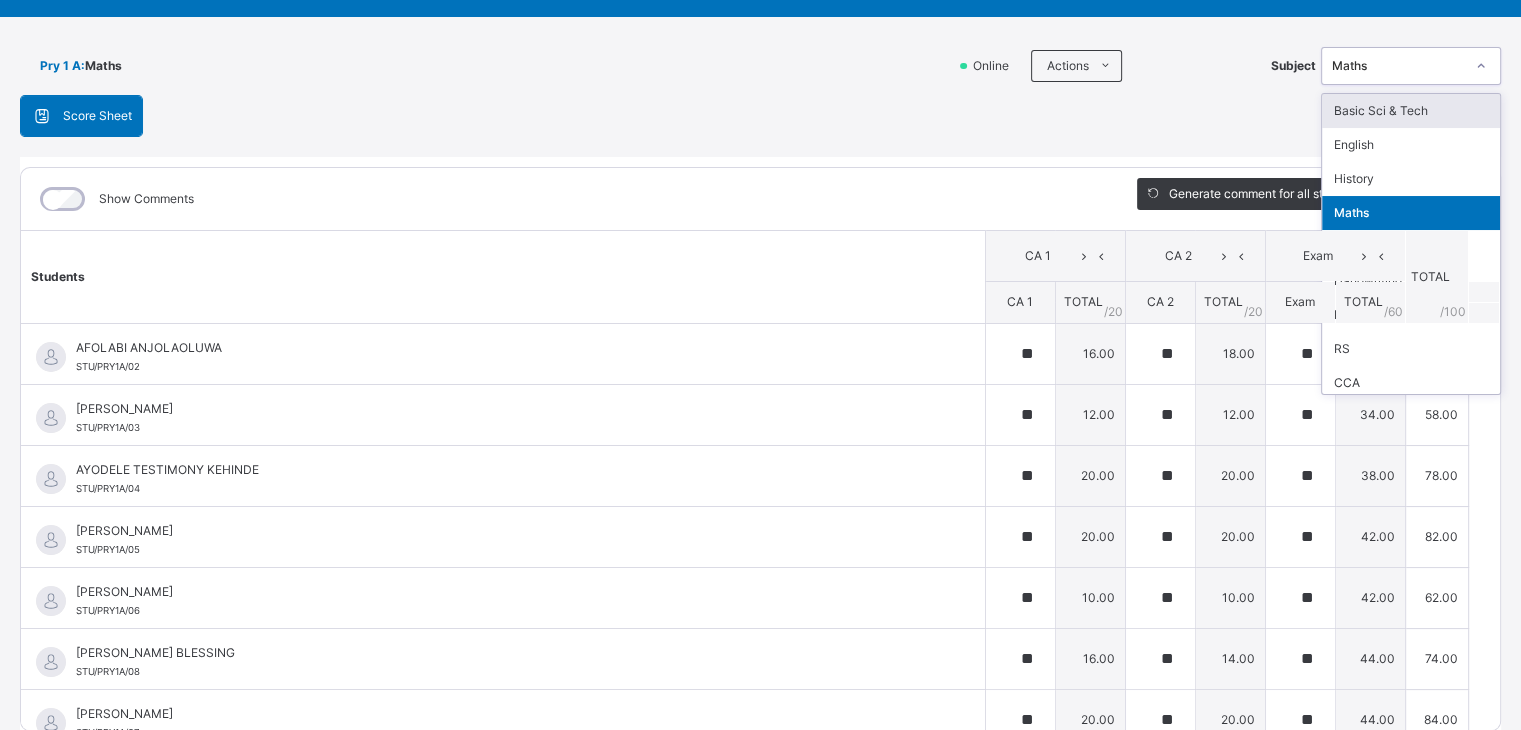 click 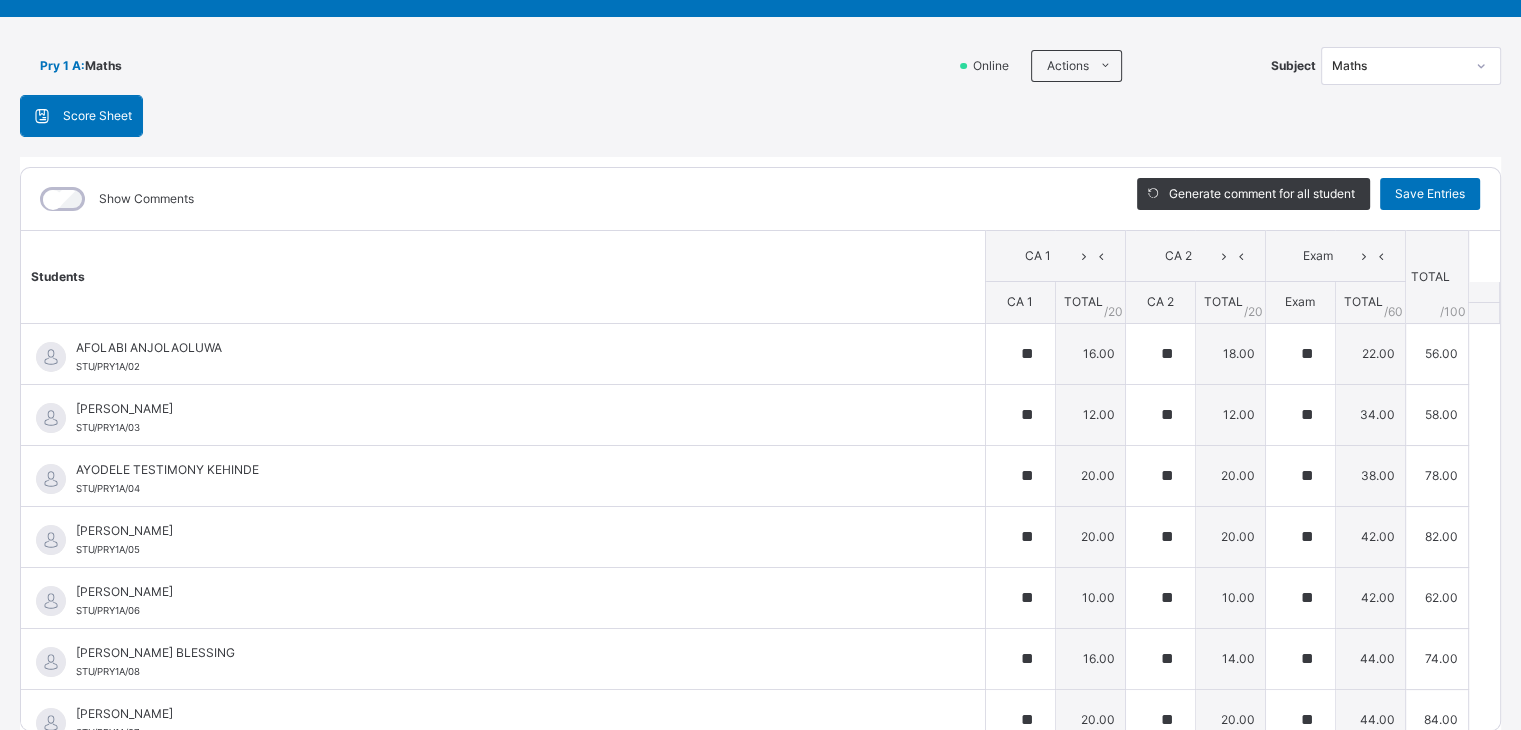 click on "TOTAL /100" at bounding box center (1436, 277) 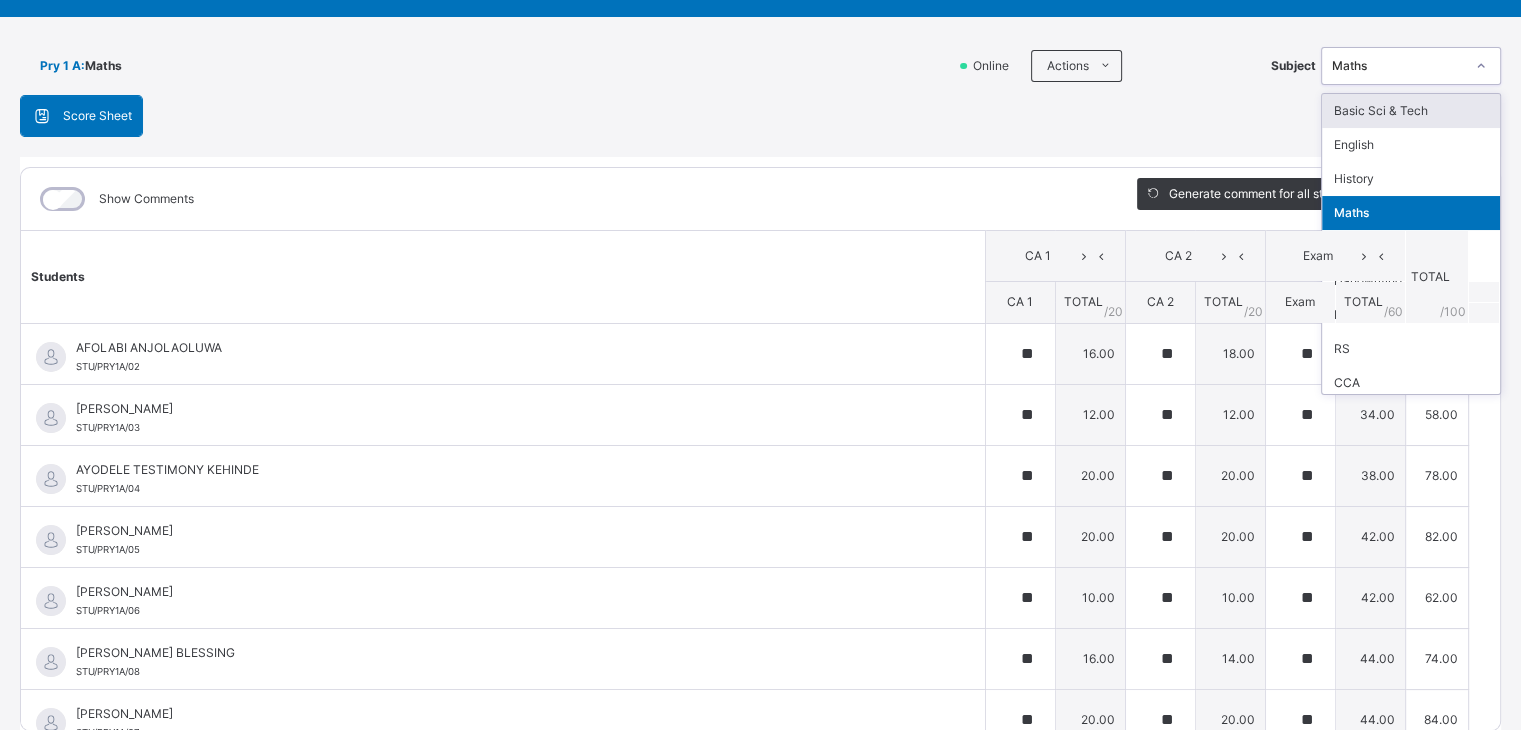 click 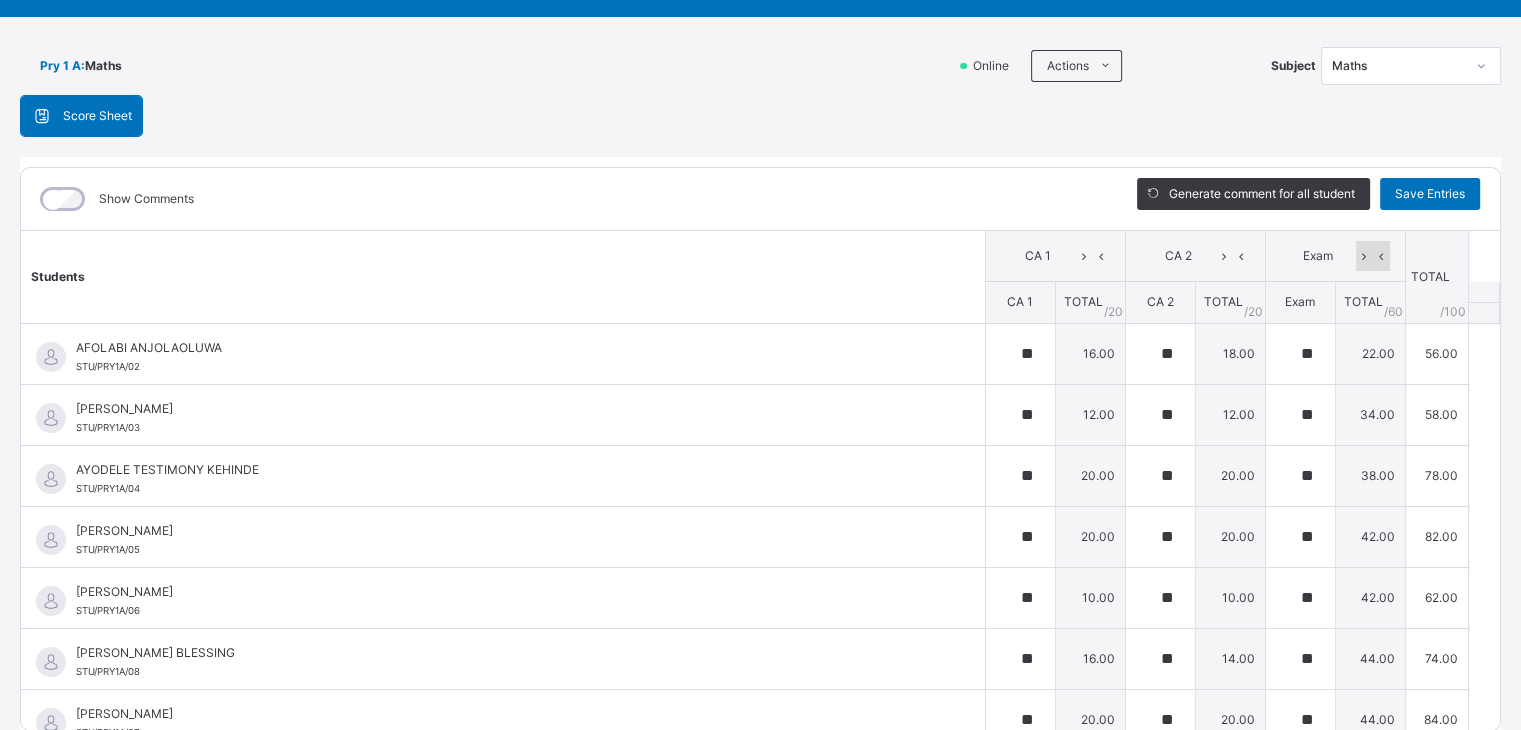 click at bounding box center (1381, 256) 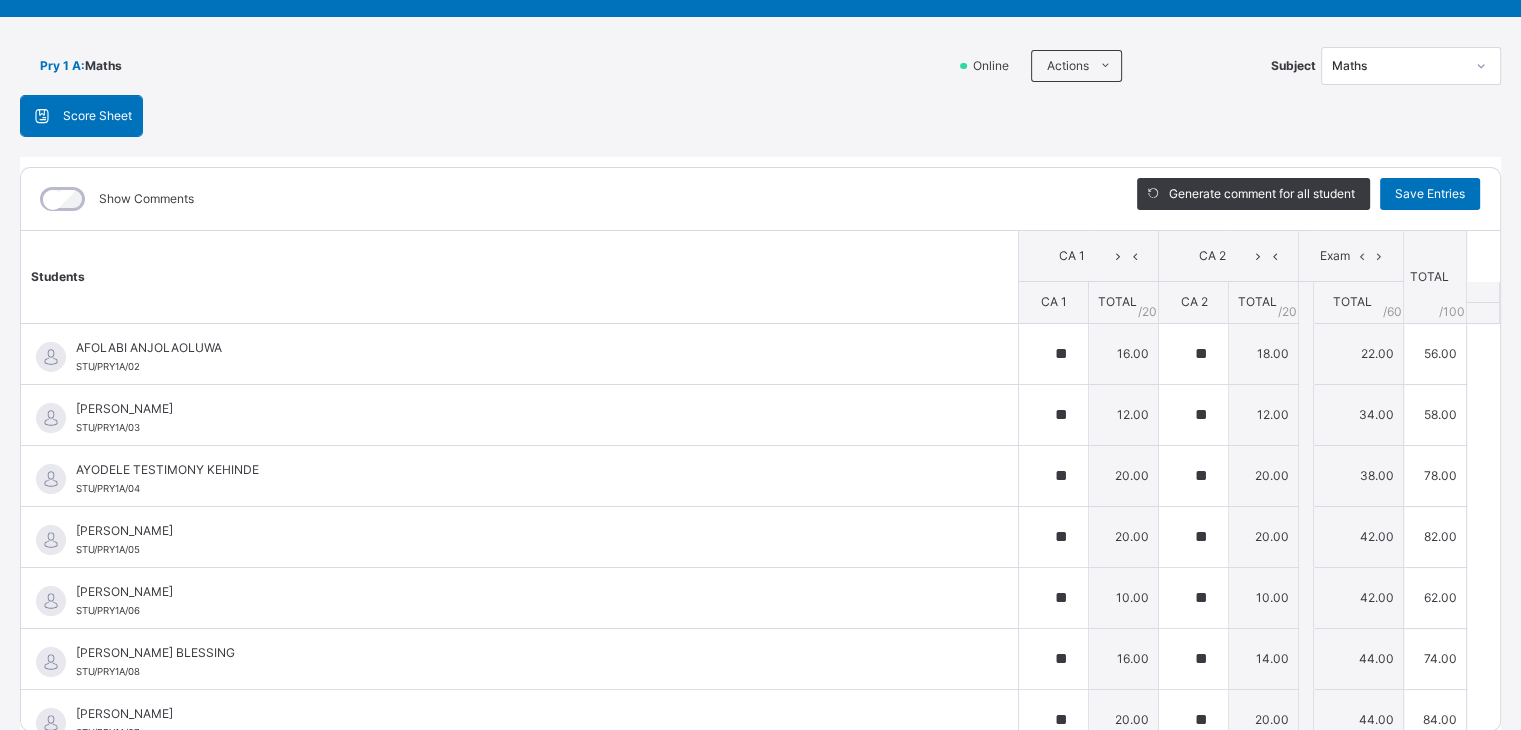 click at bounding box center [1379, 256] 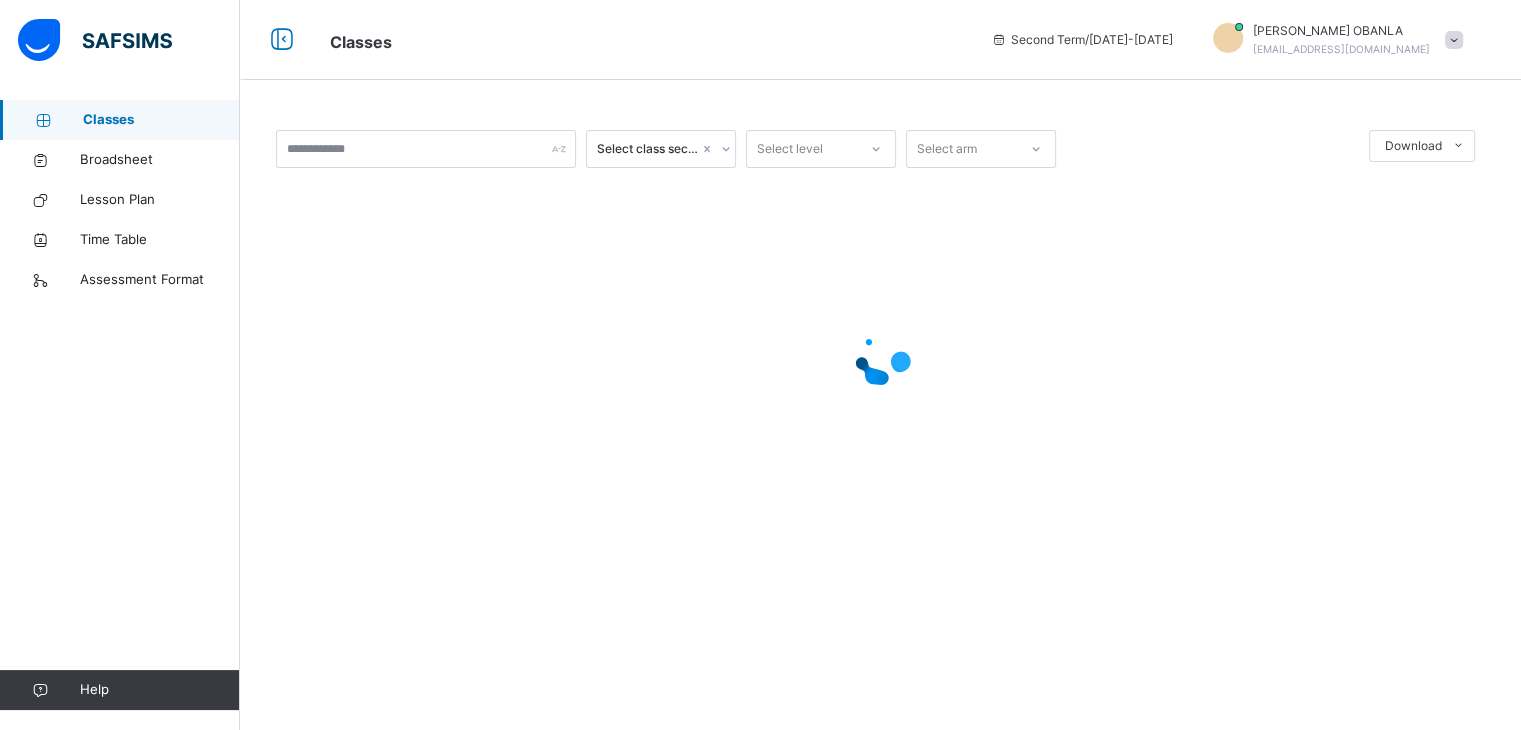 scroll, scrollTop: 0, scrollLeft: 0, axis: both 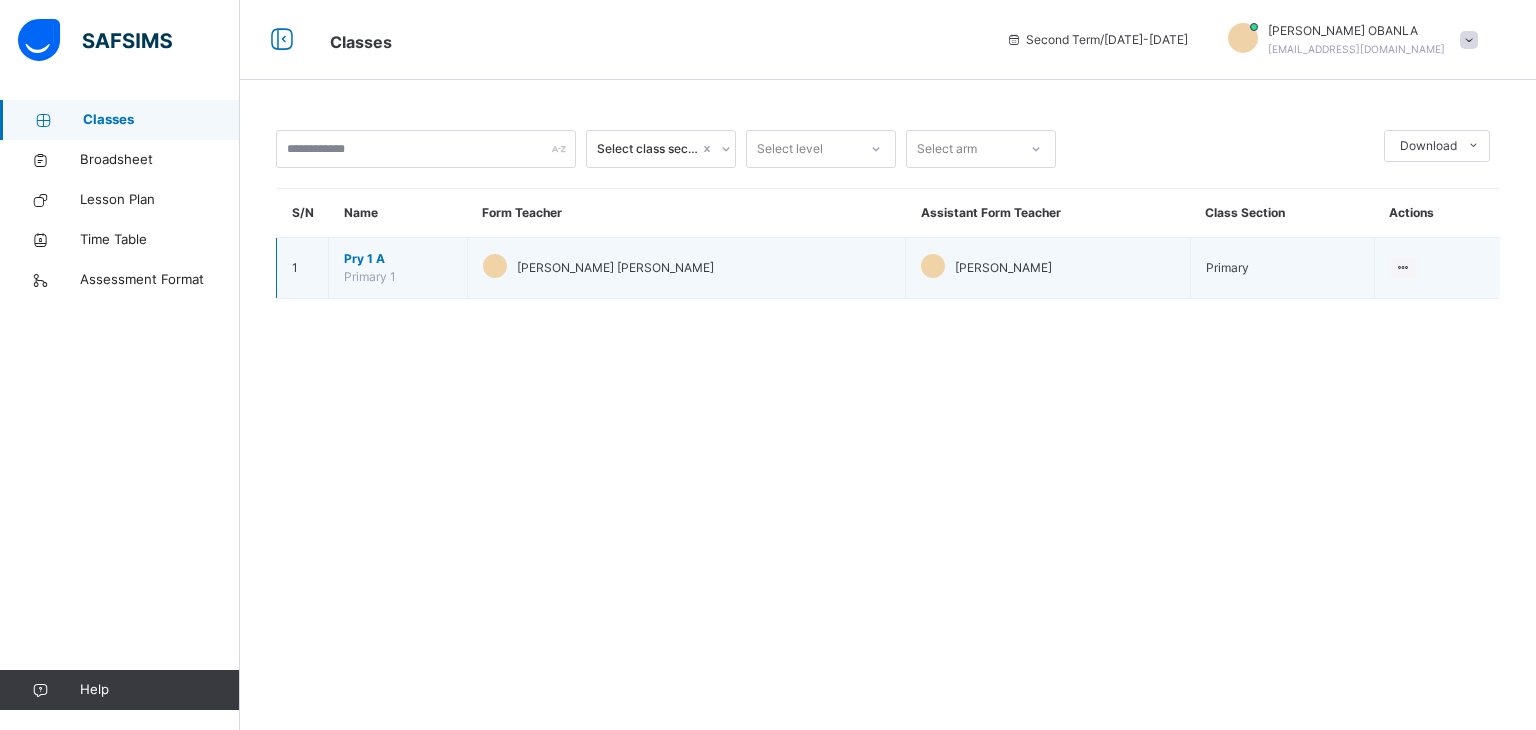 click on "Pry 1   A" at bounding box center [398, 259] 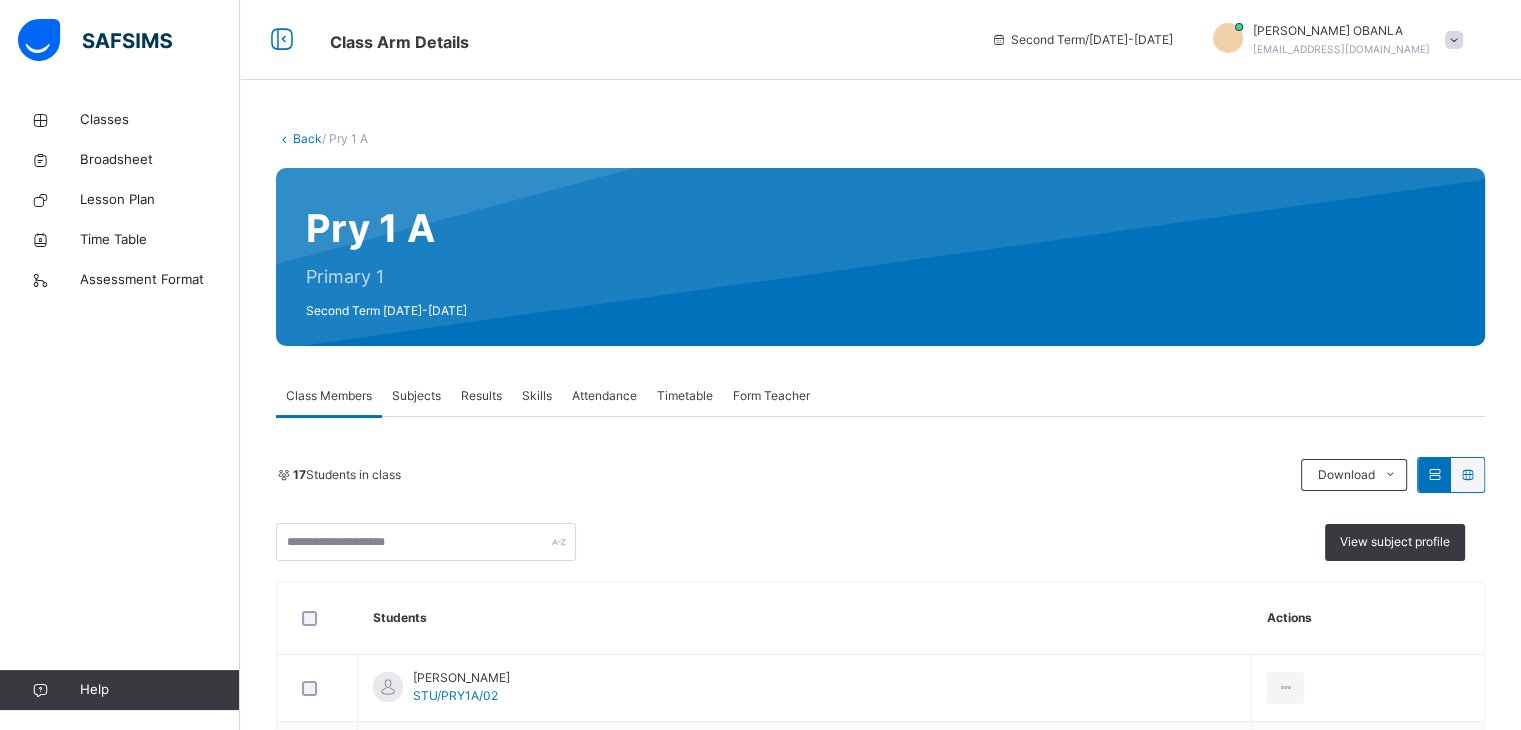 click on "Subjects" at bounding box center (416, 396) 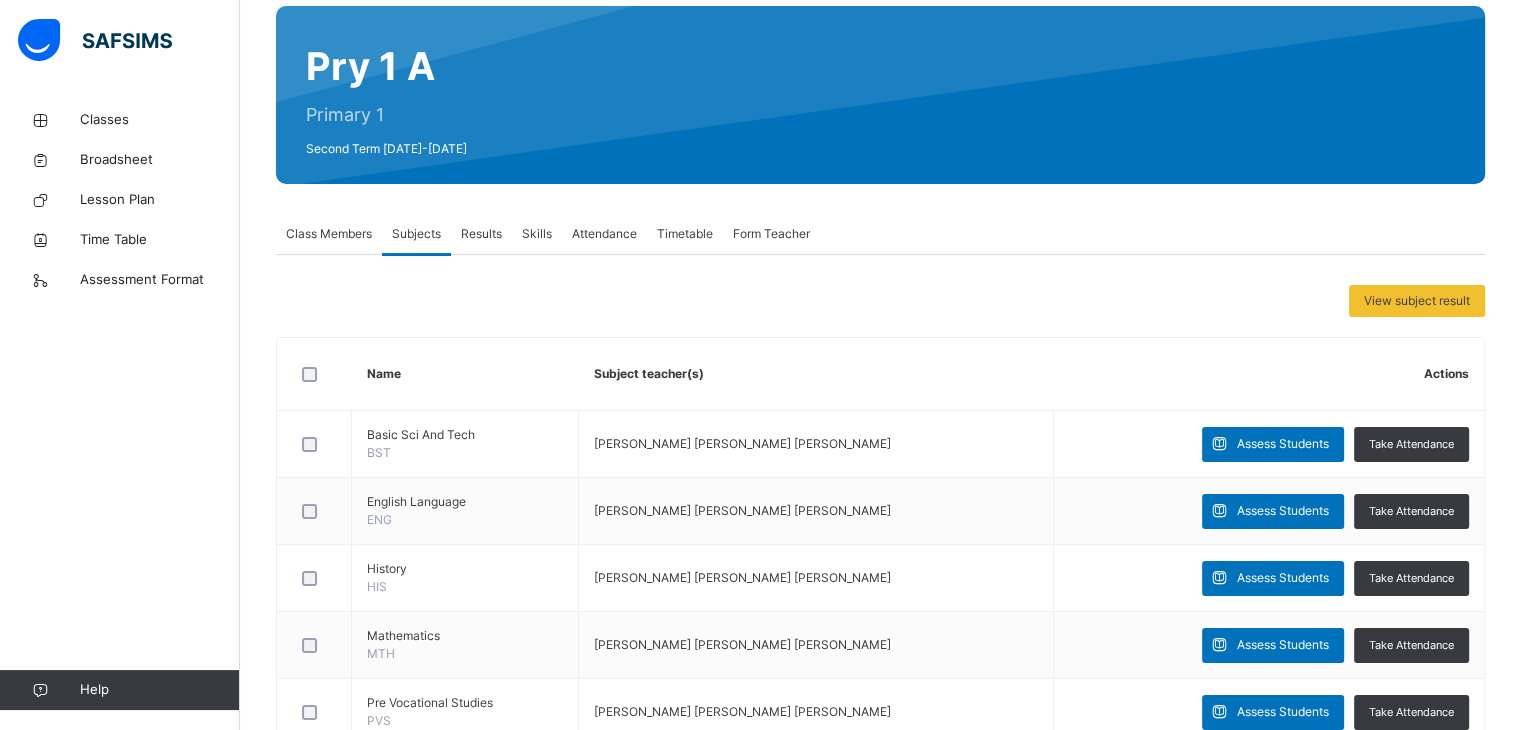 scroll, scrollTop: 126, scrollLeft: 0, axis: vertical 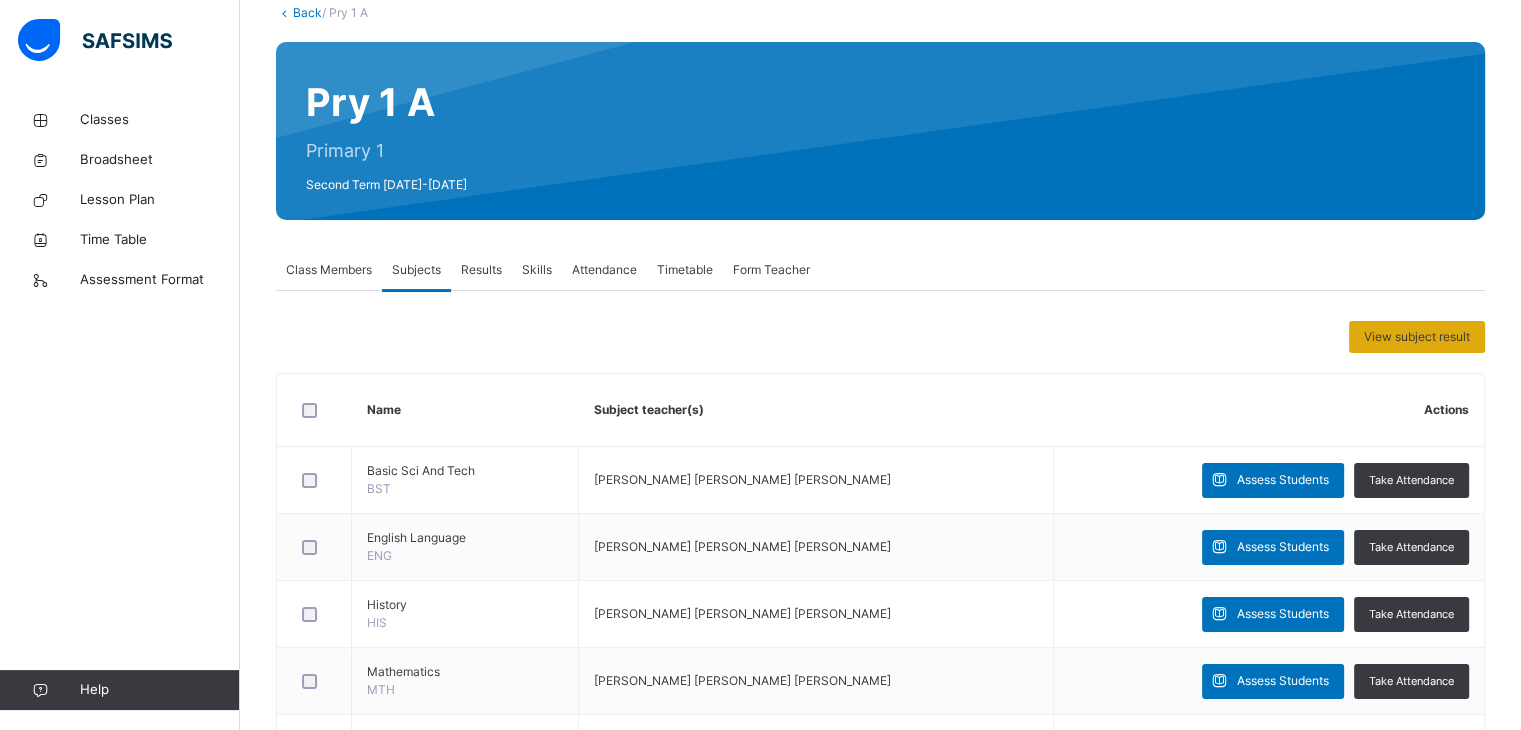 click on "View subject result" at bounding box center [1417, 337] 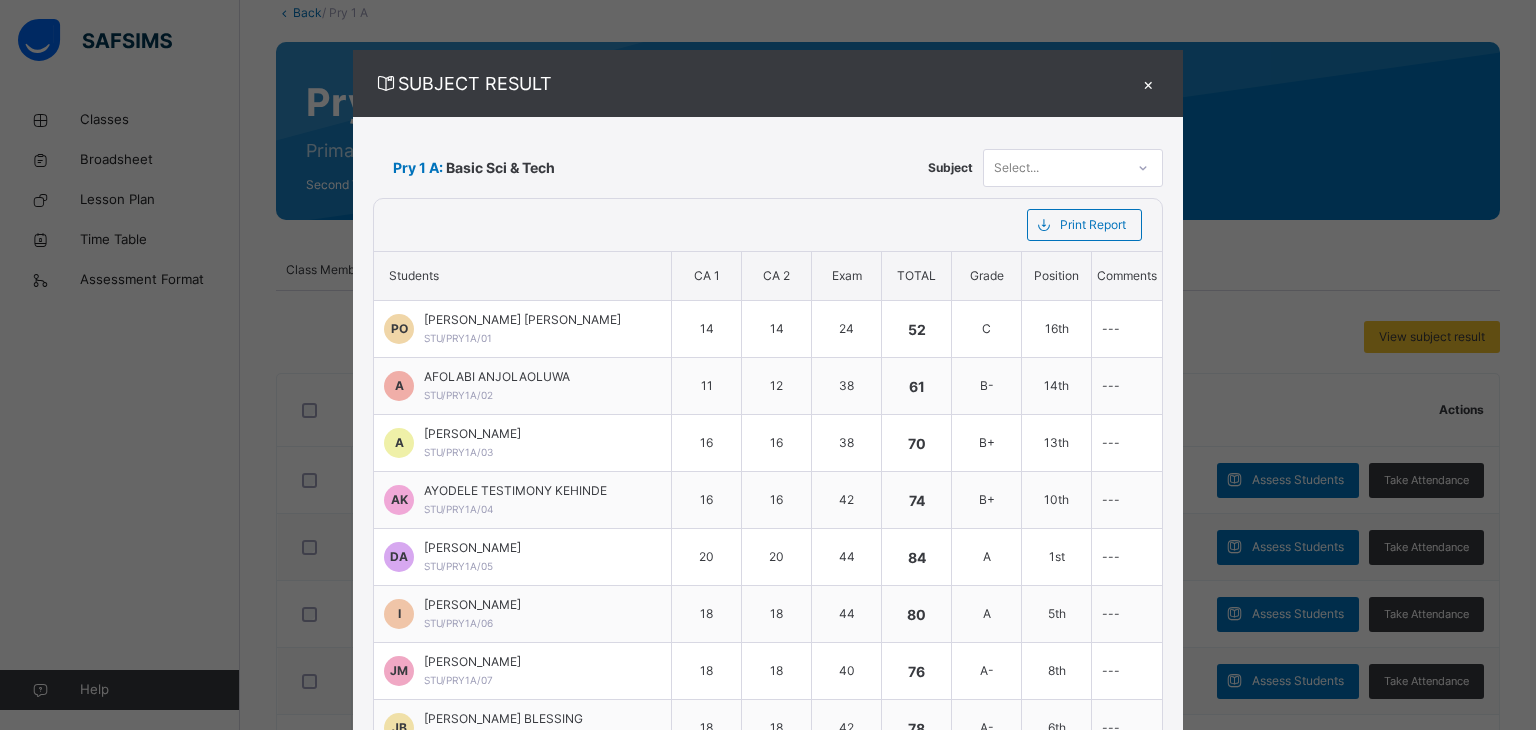 click 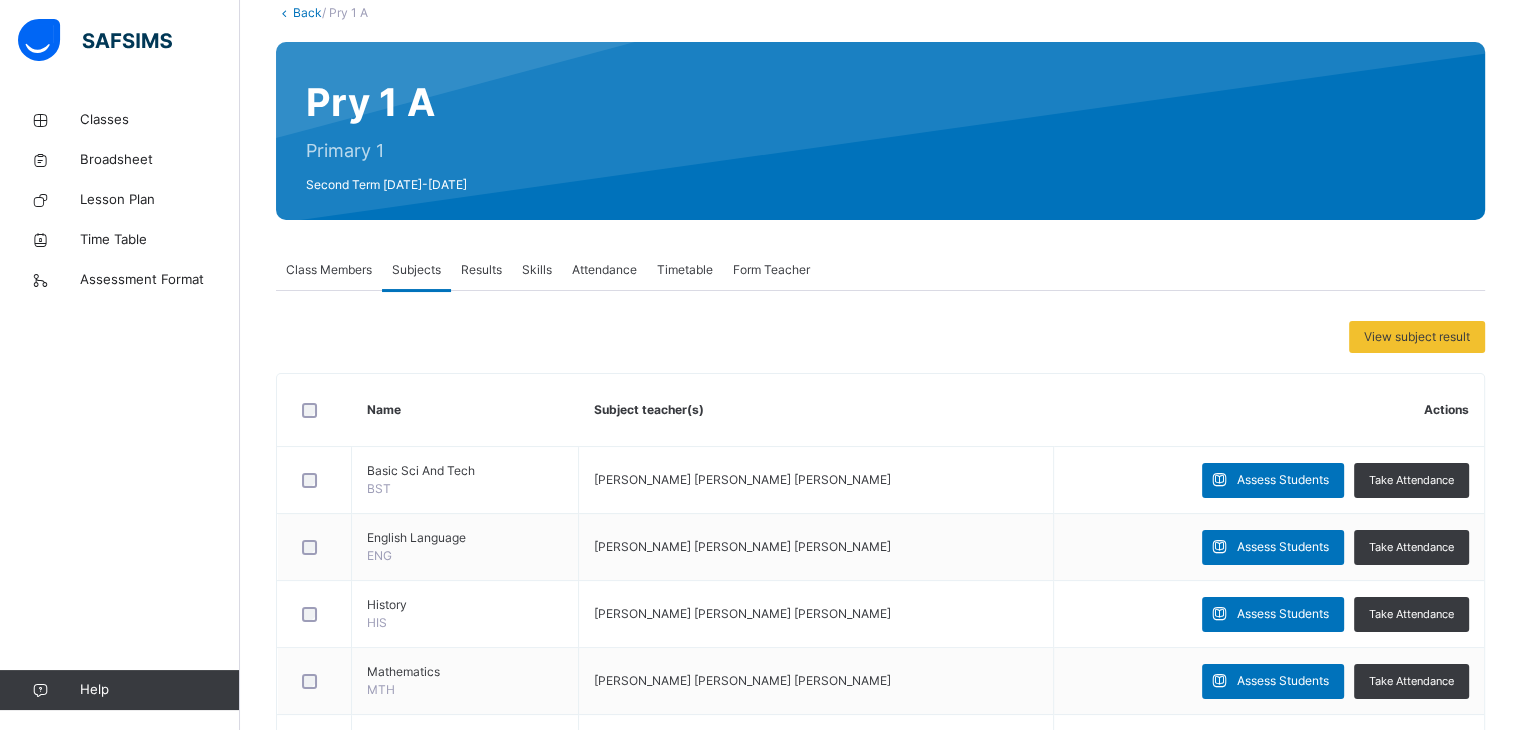 drag, startPoint x: 1135, startPoint y: 82, endPoint x: 808, endPoint y: 346, distance: 420.26776 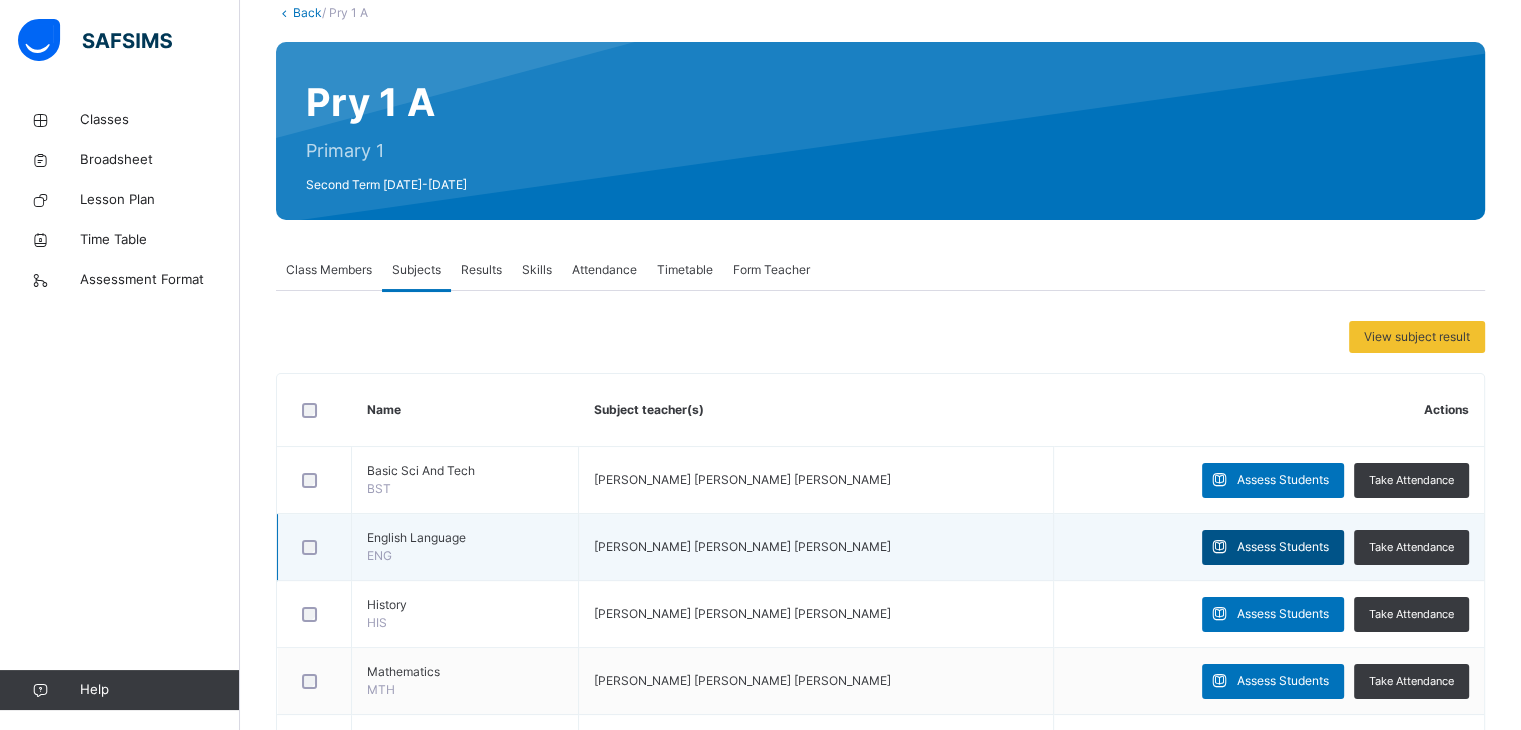 click on "Assess Students" at bounding box center (1283, 547) 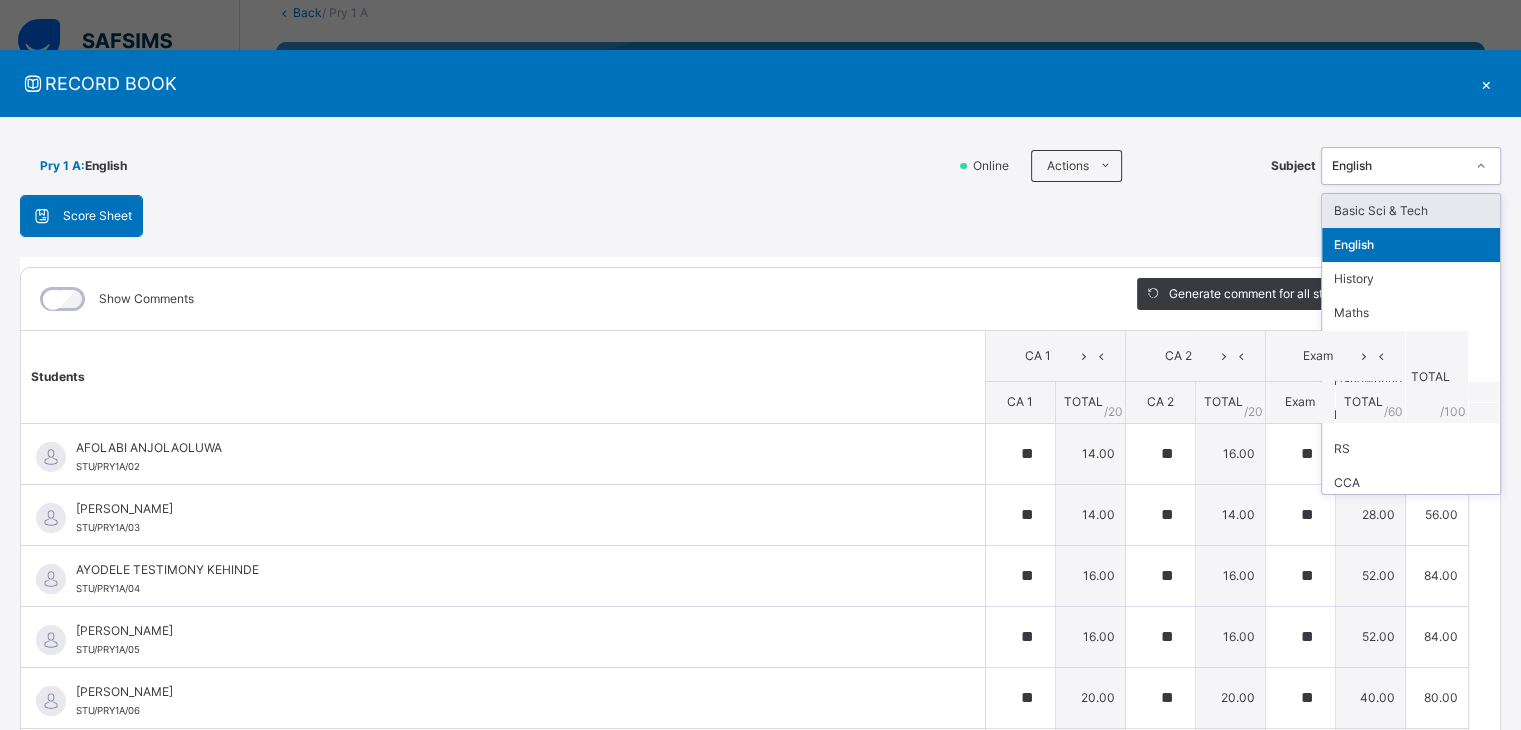 click 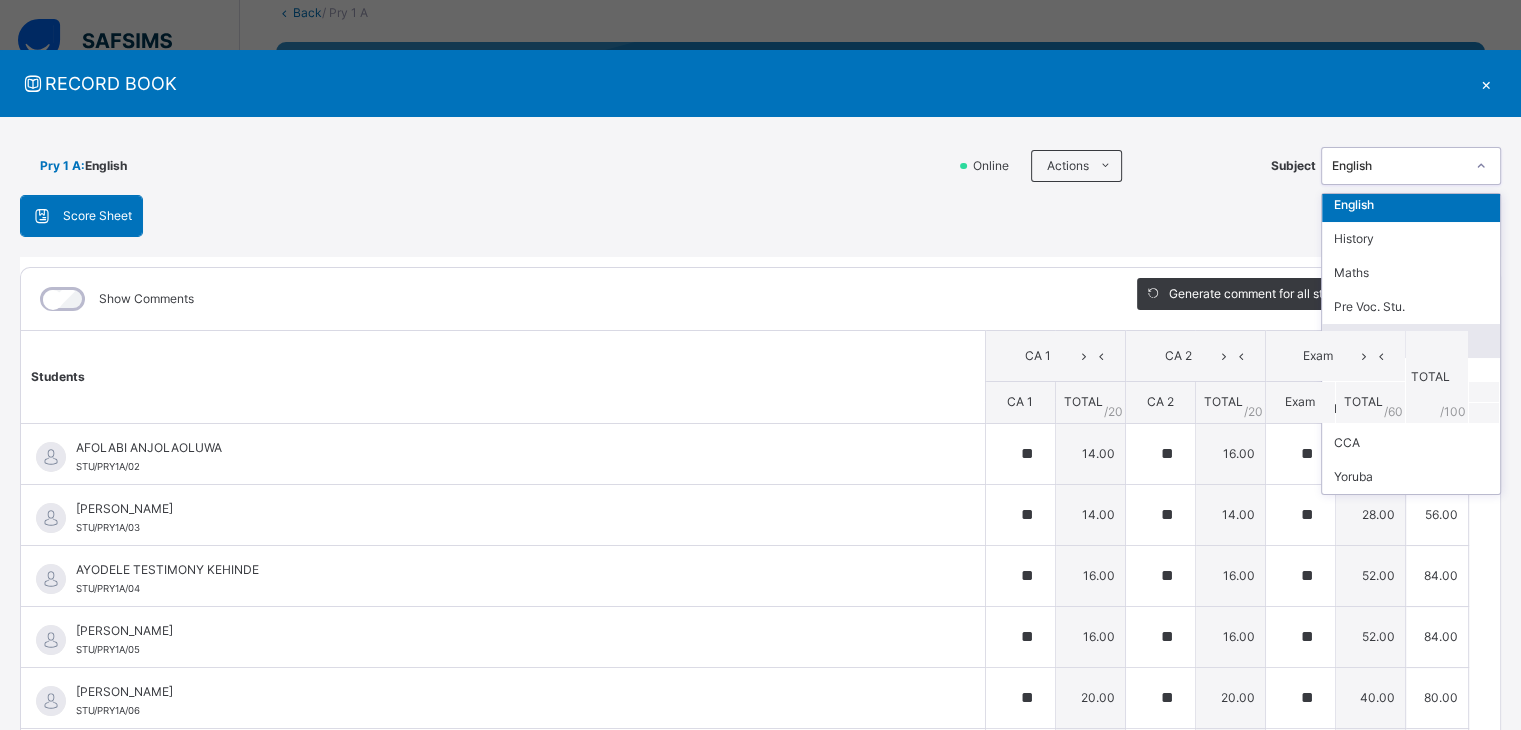scroll, scrollTop: 0, scrollLeft: 0, axis: both 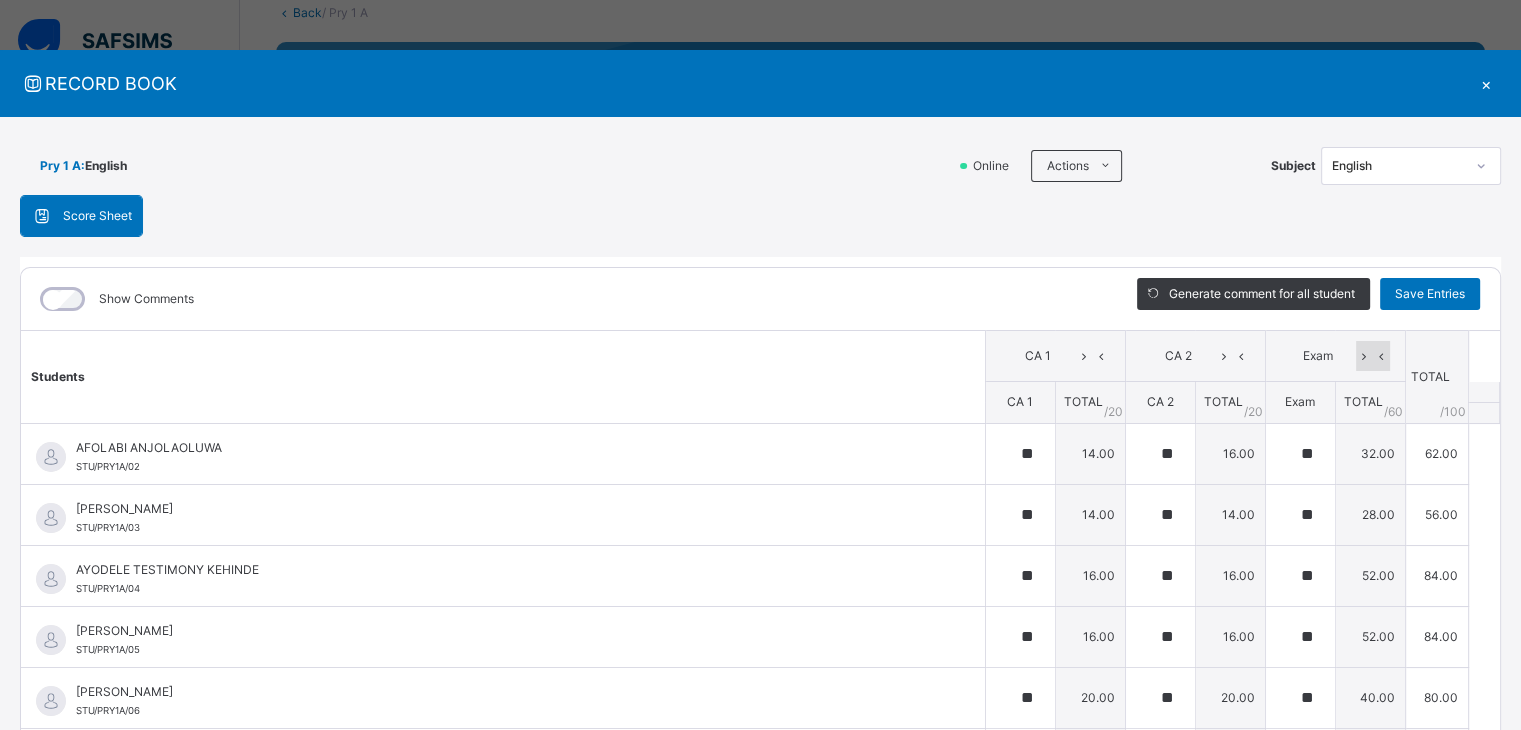 click at bounding box center (1364, 356) 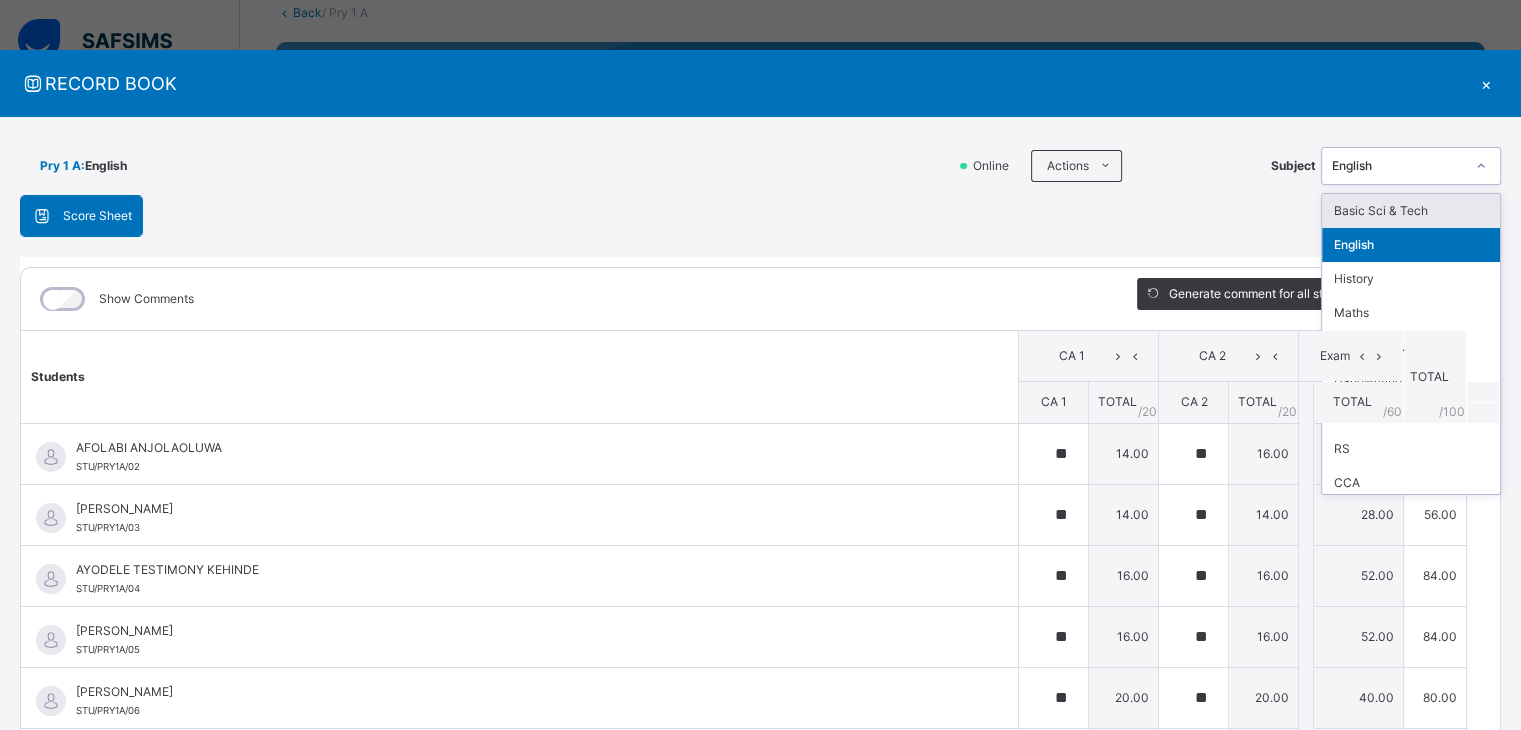 click at bounding box center [1481, 166] 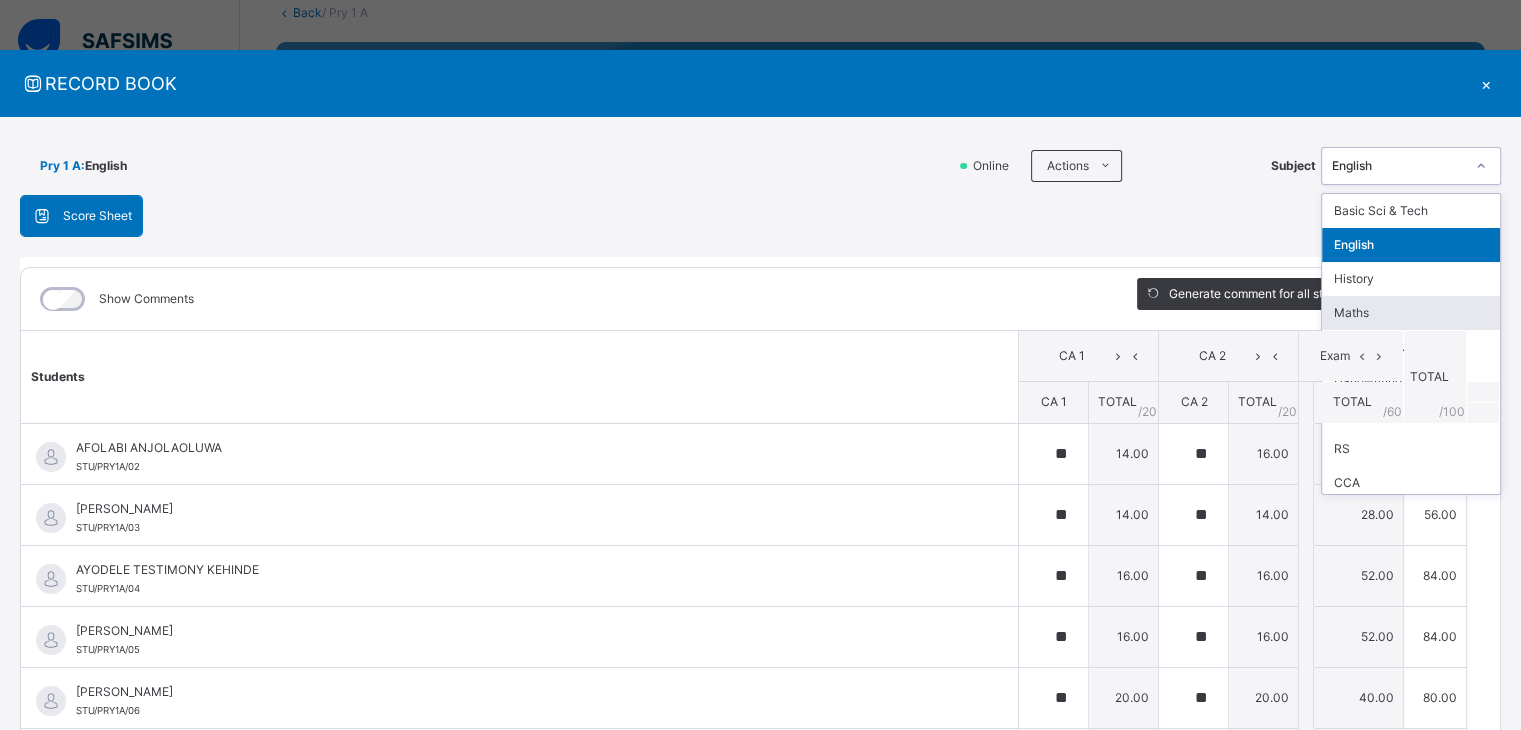 scroll, scrollTop: 40, scrollLeft: 0, axis: vertical 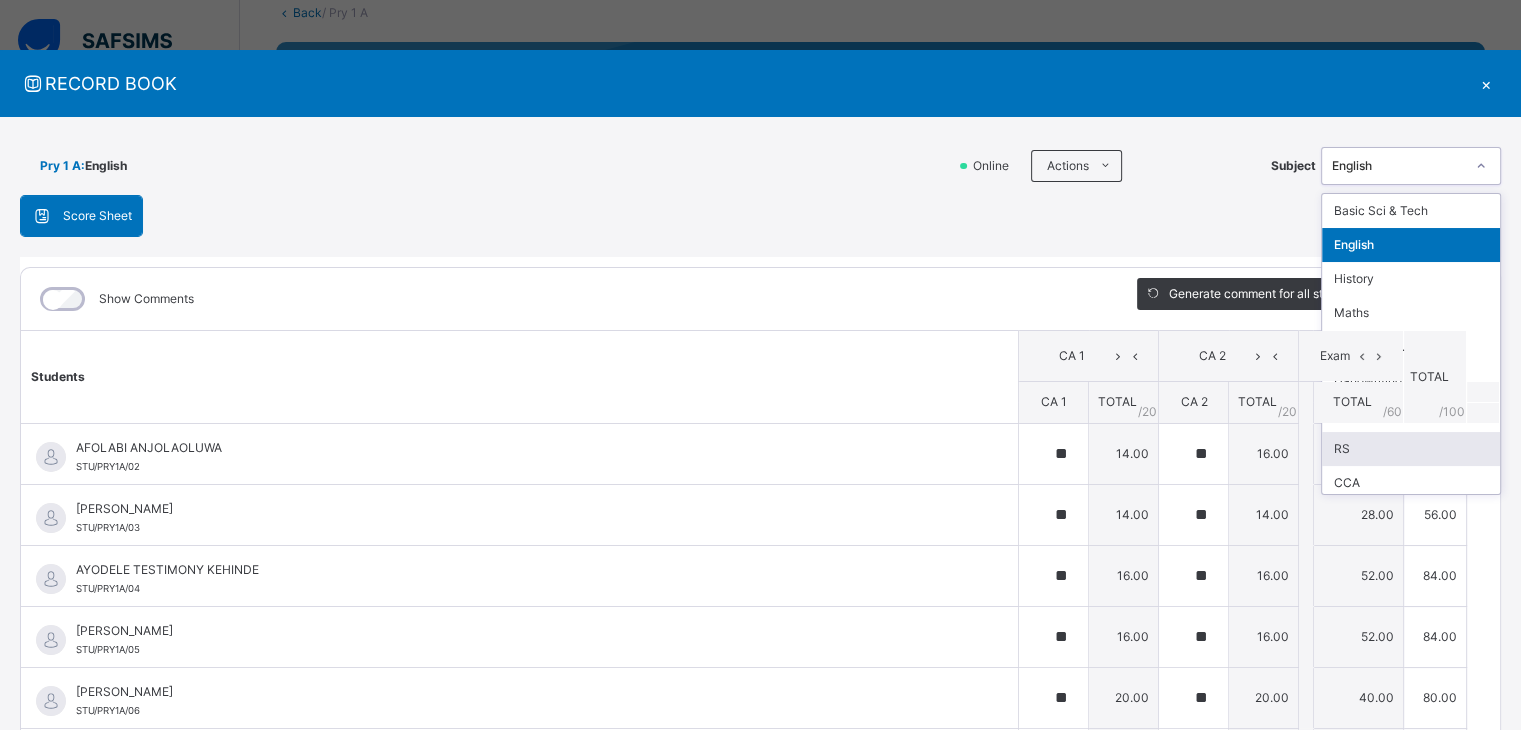 click on "RS" at bounding box center (1411, 449) 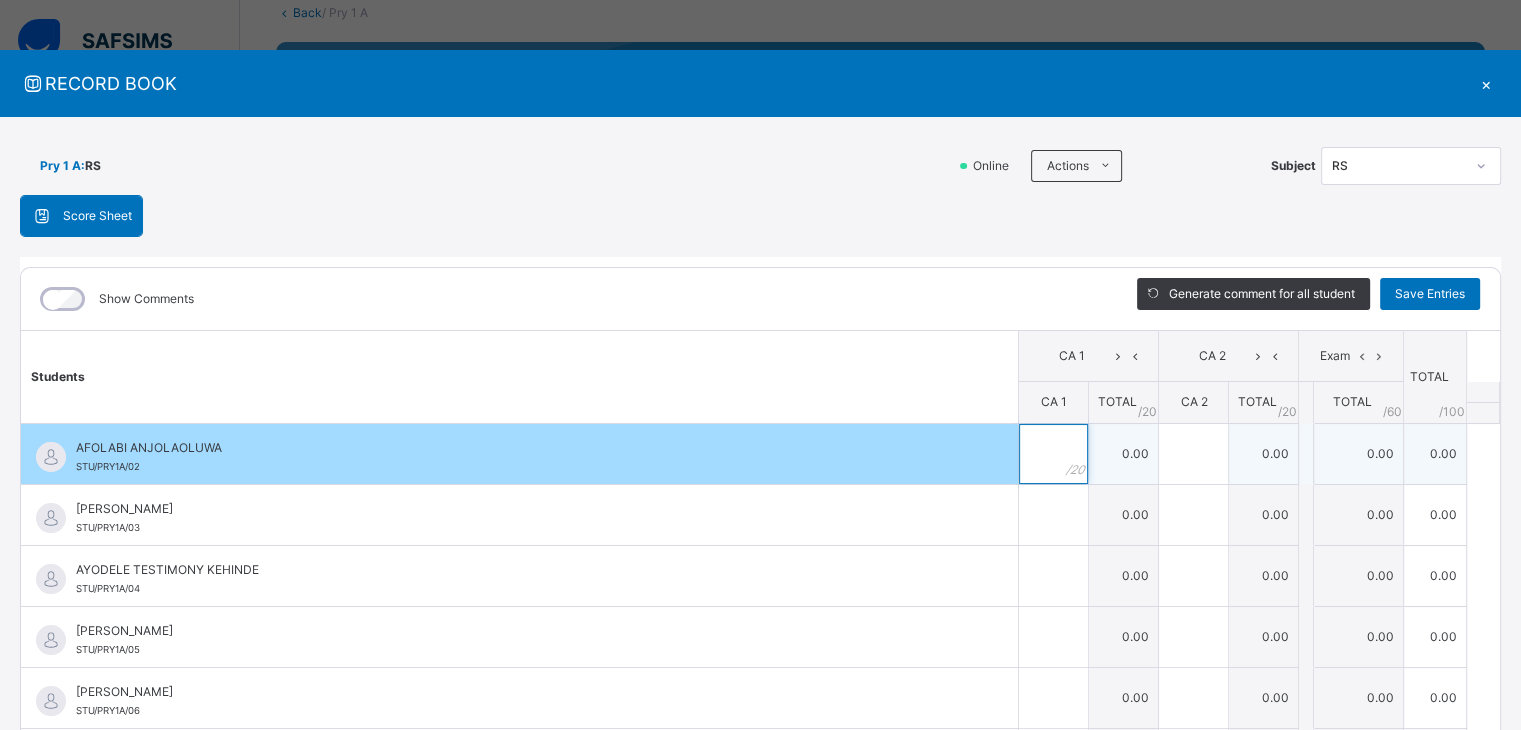 click at bounding box center [1053, 454] 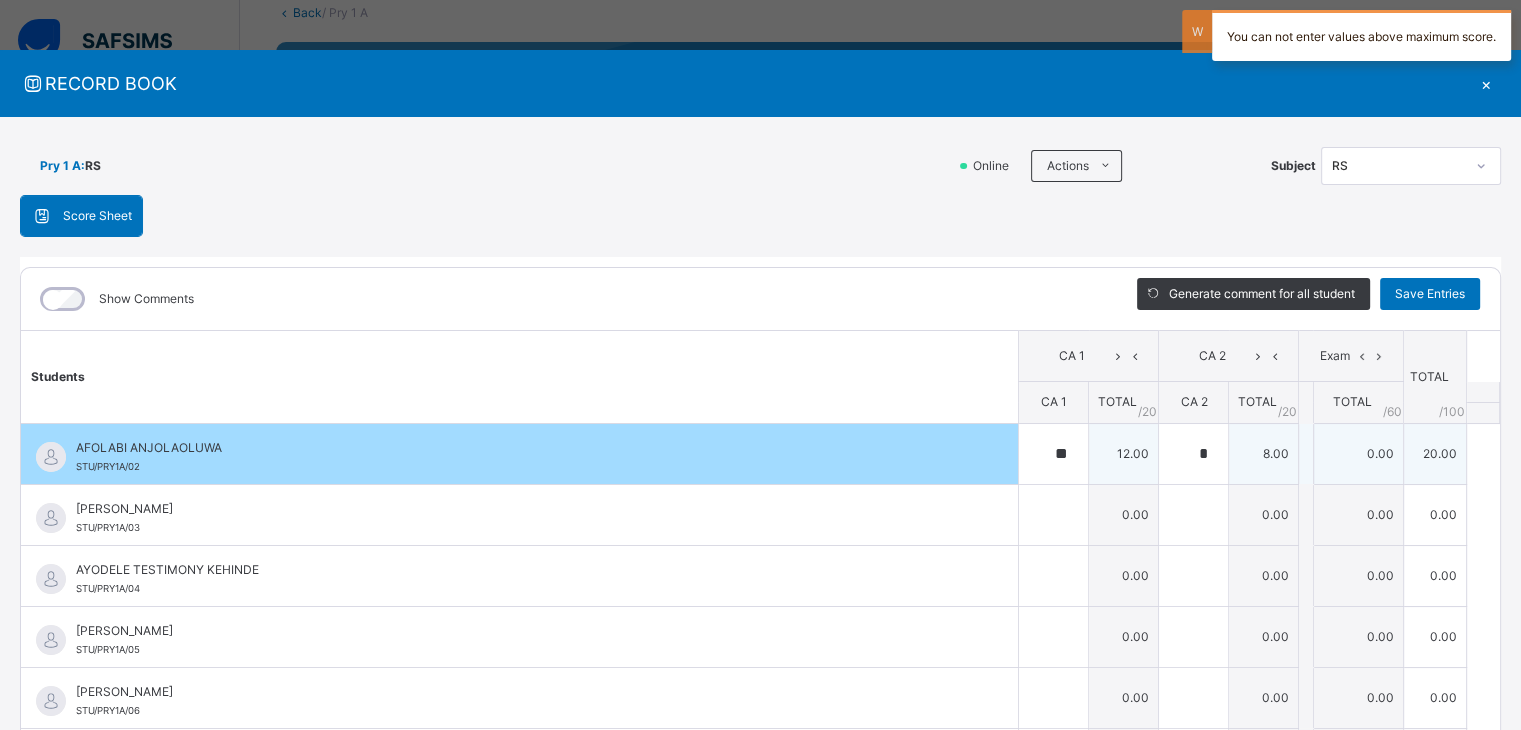 click on "0.00" at bounding box center (1358, 453) 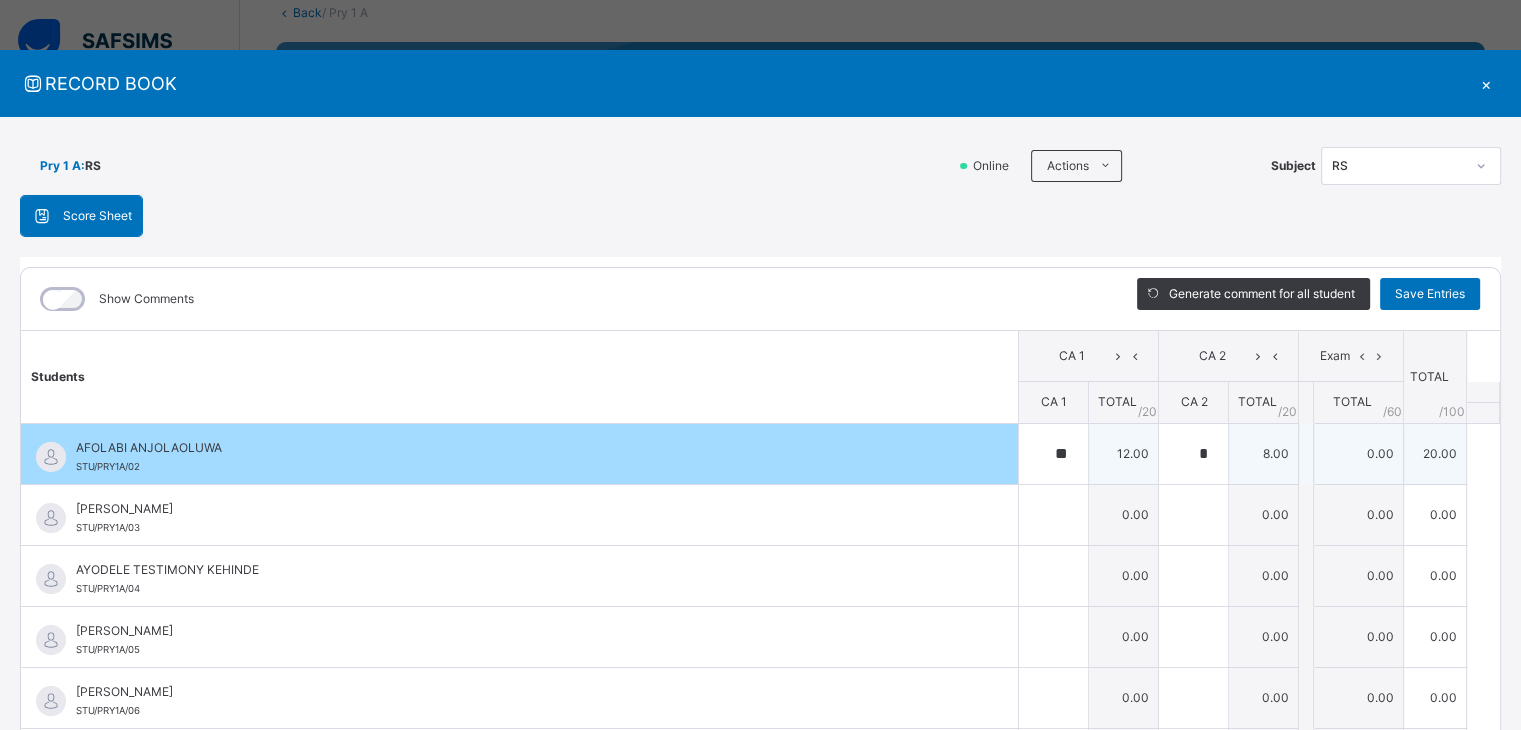 click on "0.00" at bounding box center [1358, 453] 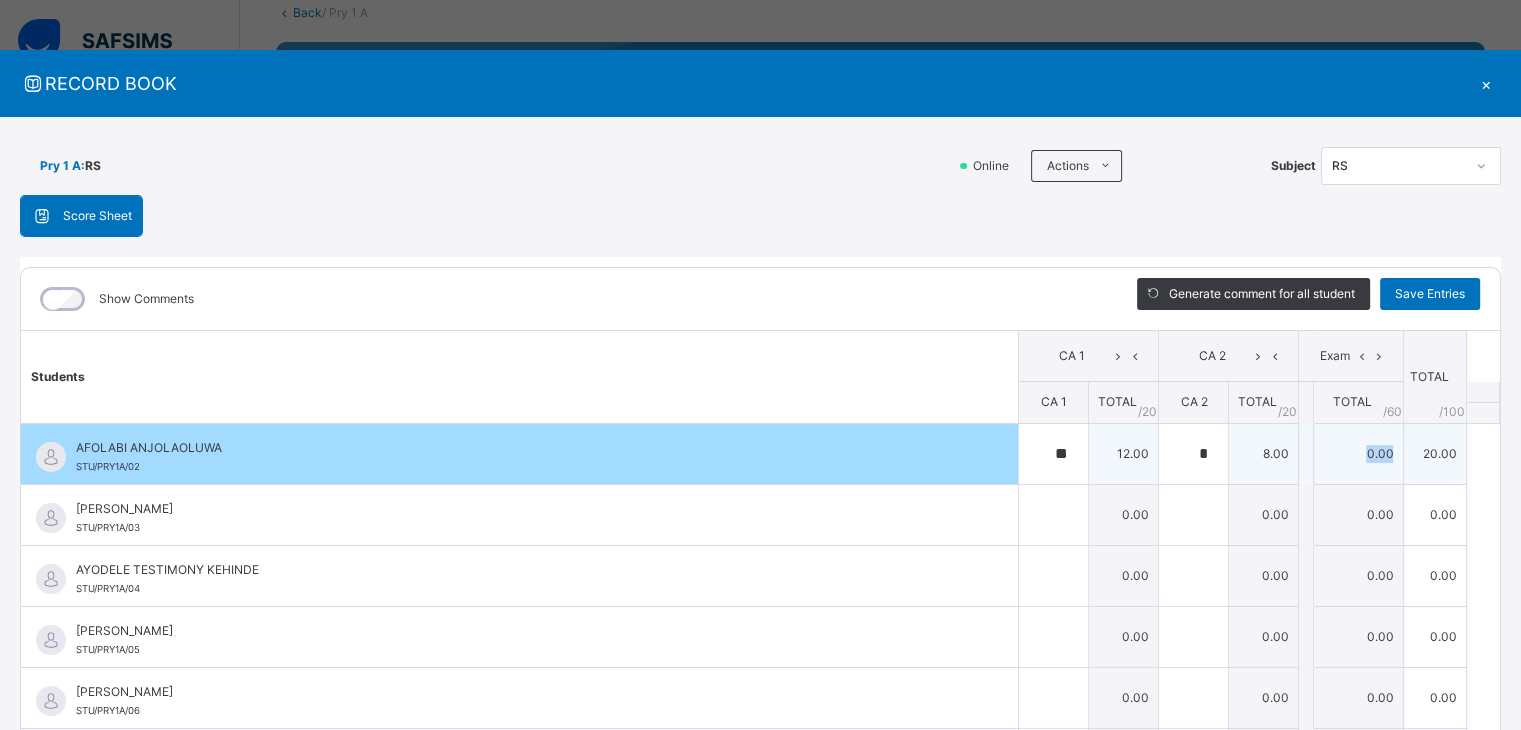 click on "0.00" at bounding box center (1358, 453) 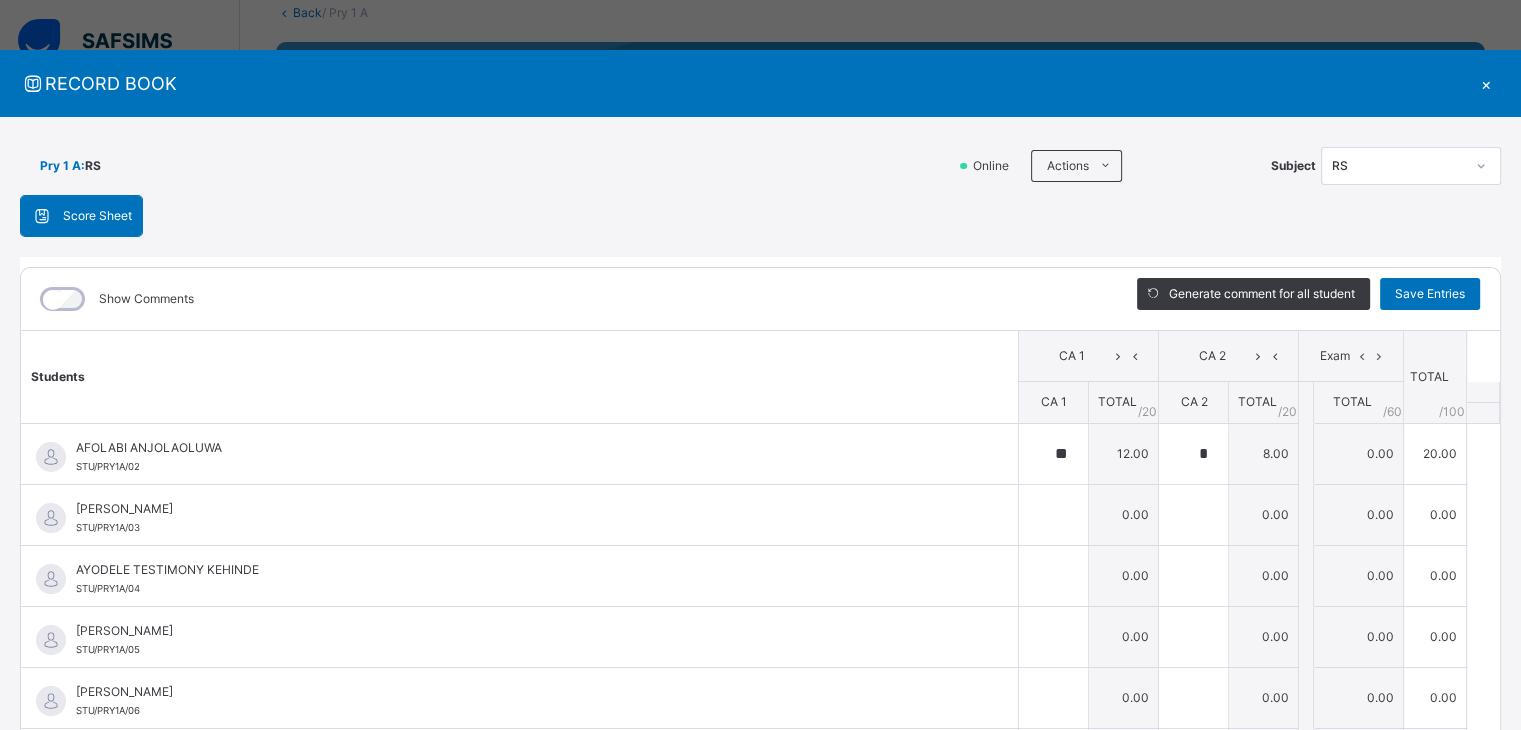 click on "Exam" at bounding box center [1351, 356] 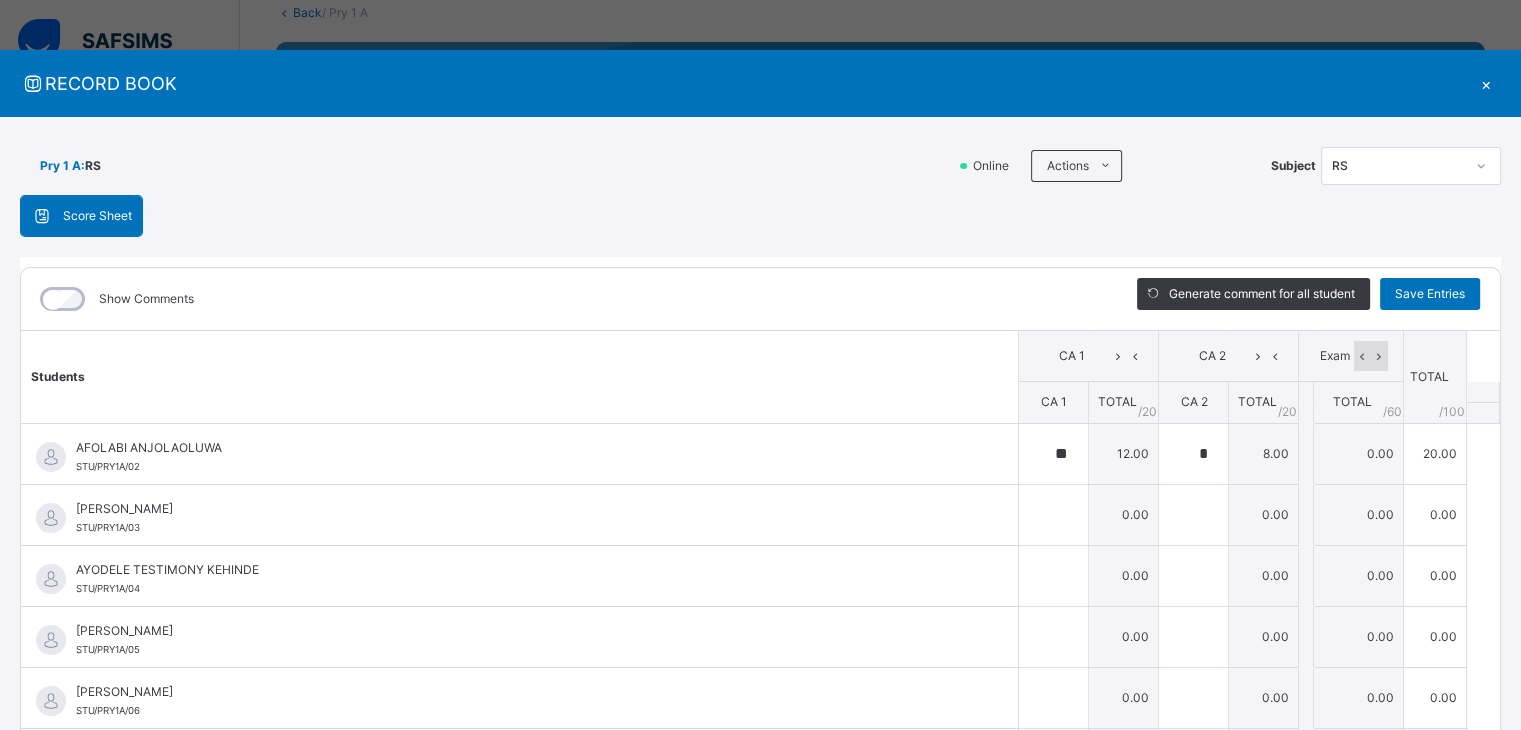click at bounding box center (1362, 356) 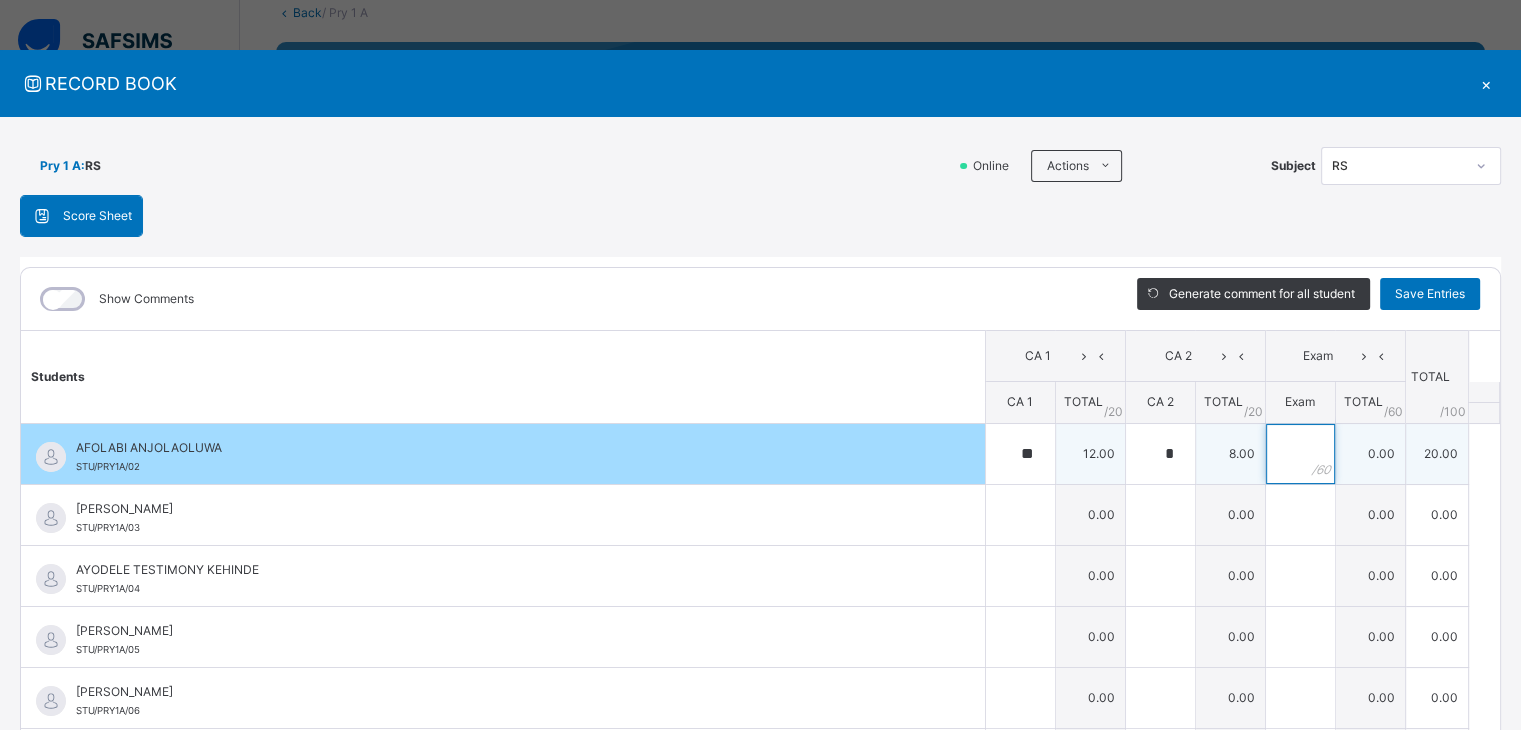 click at bounding box center (1300, 454) 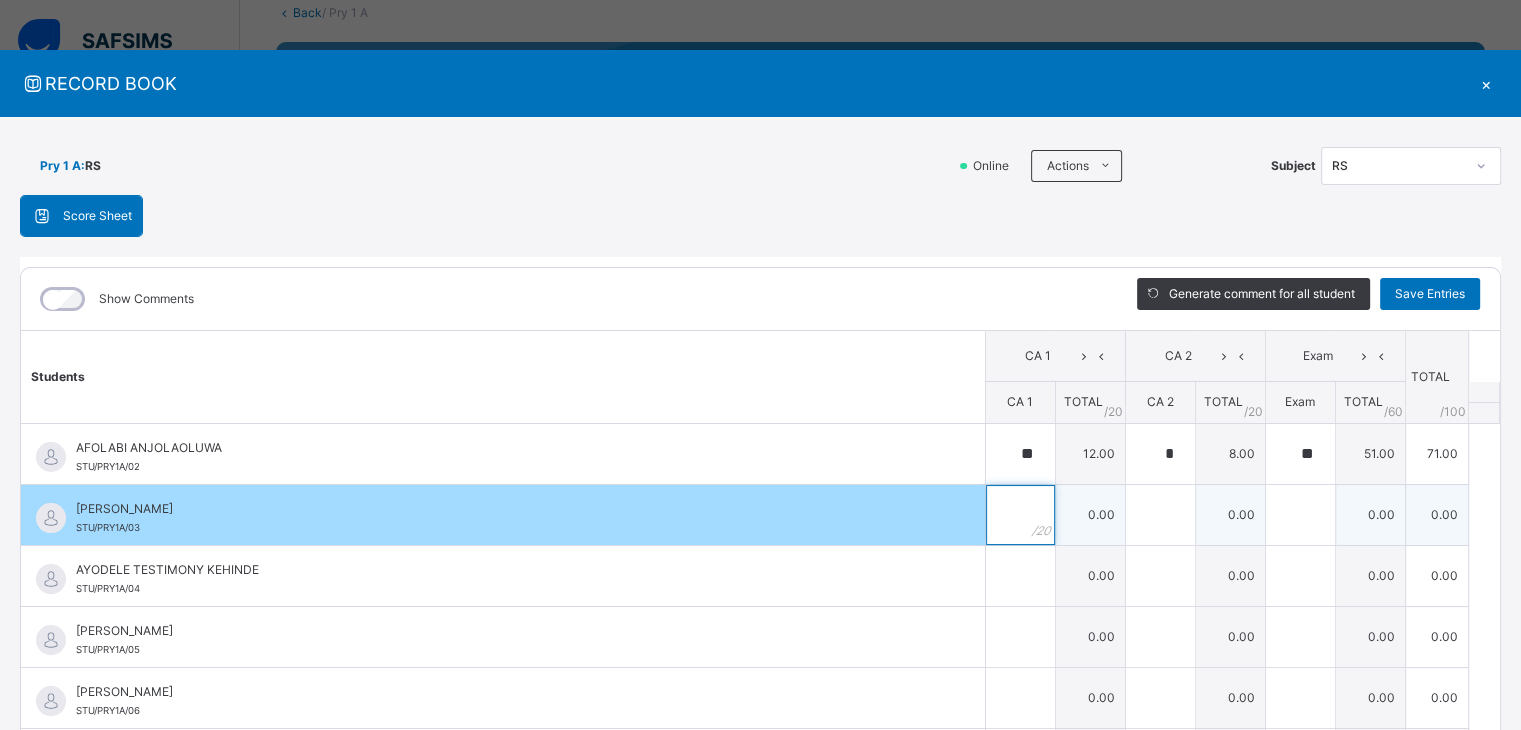click at bounding box center (1020, 515) 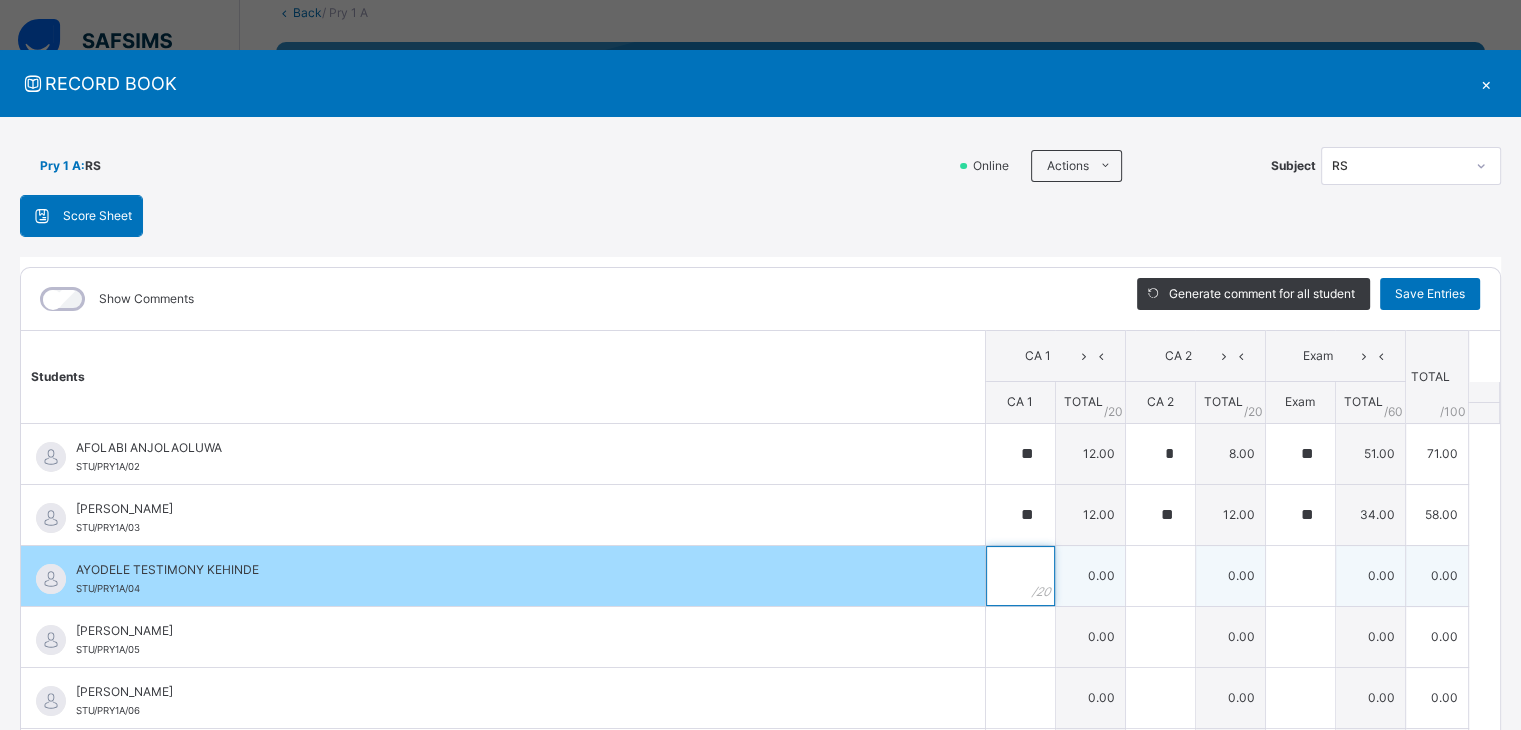 click at bounding box center [1020, 576] 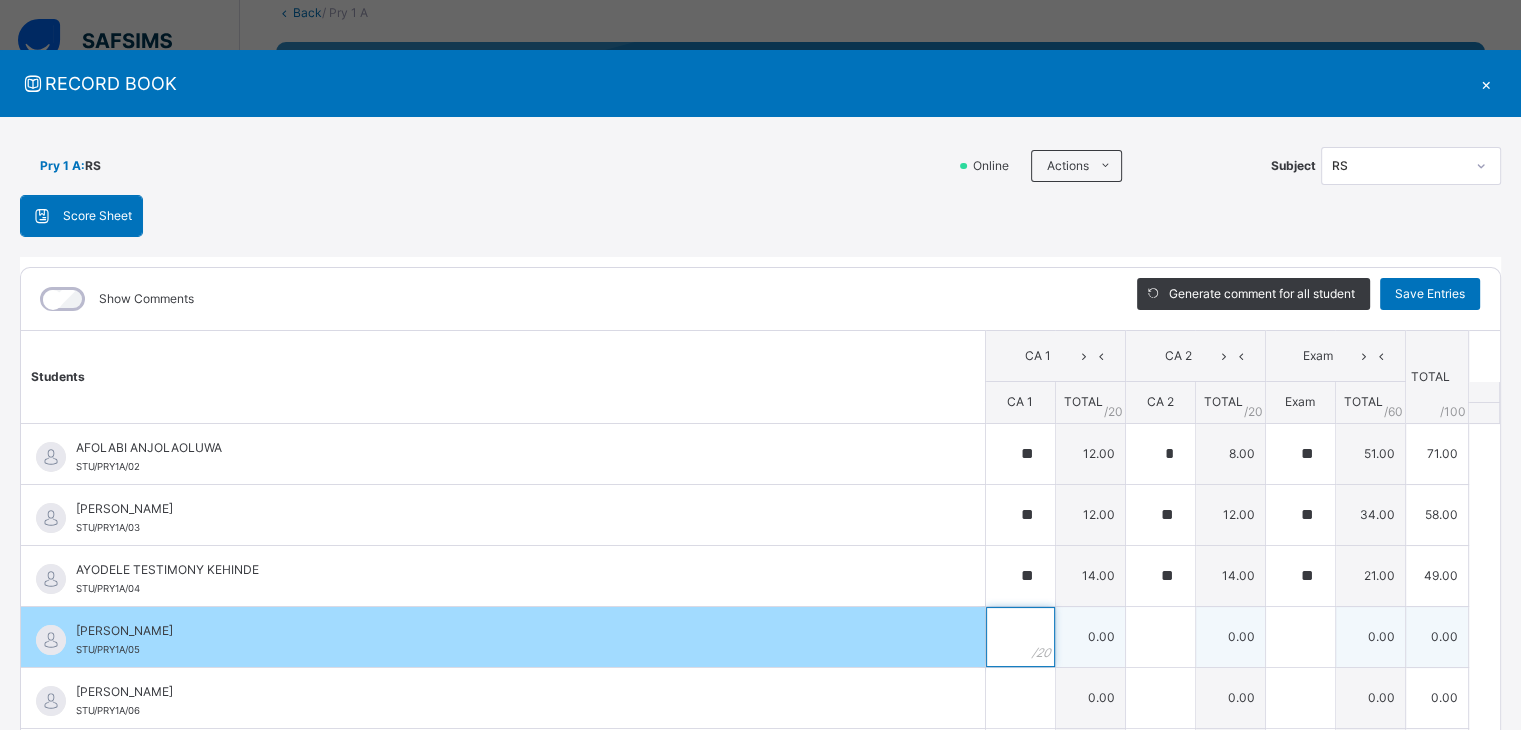 click at bounding box center (1020, 637) 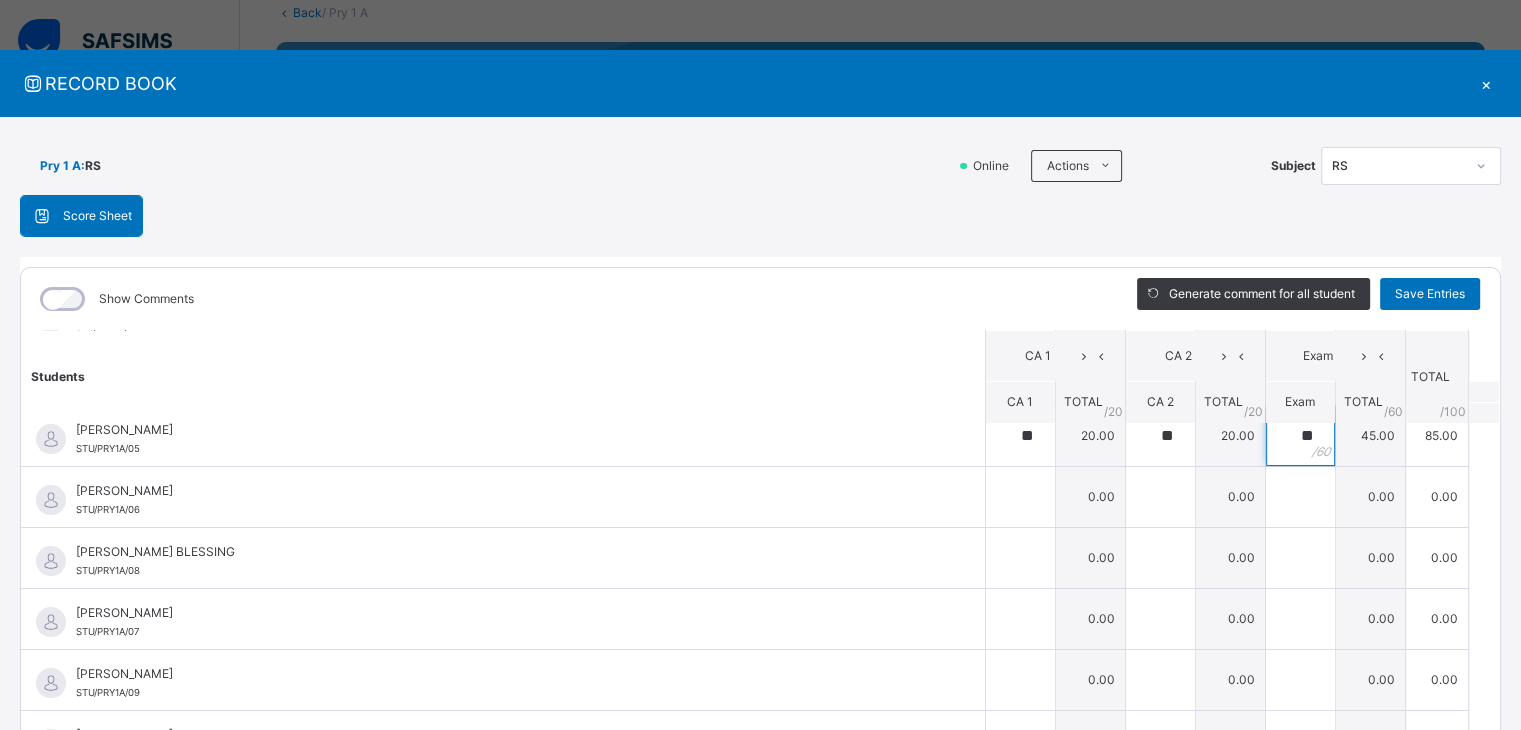 scroll, scrollTop: 205, scrollLeft: 0, axis: vertical 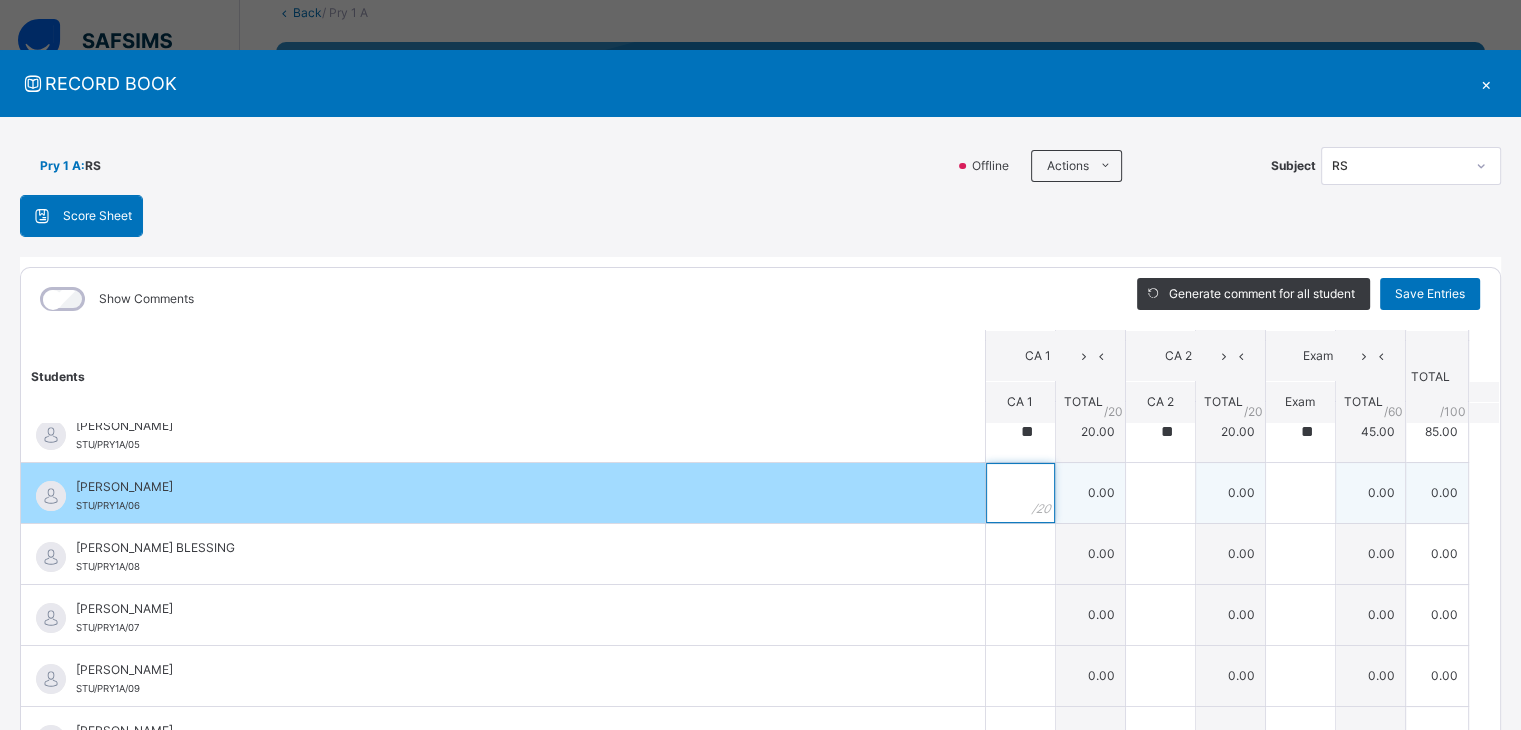 click at bounding box center (1020, 493) 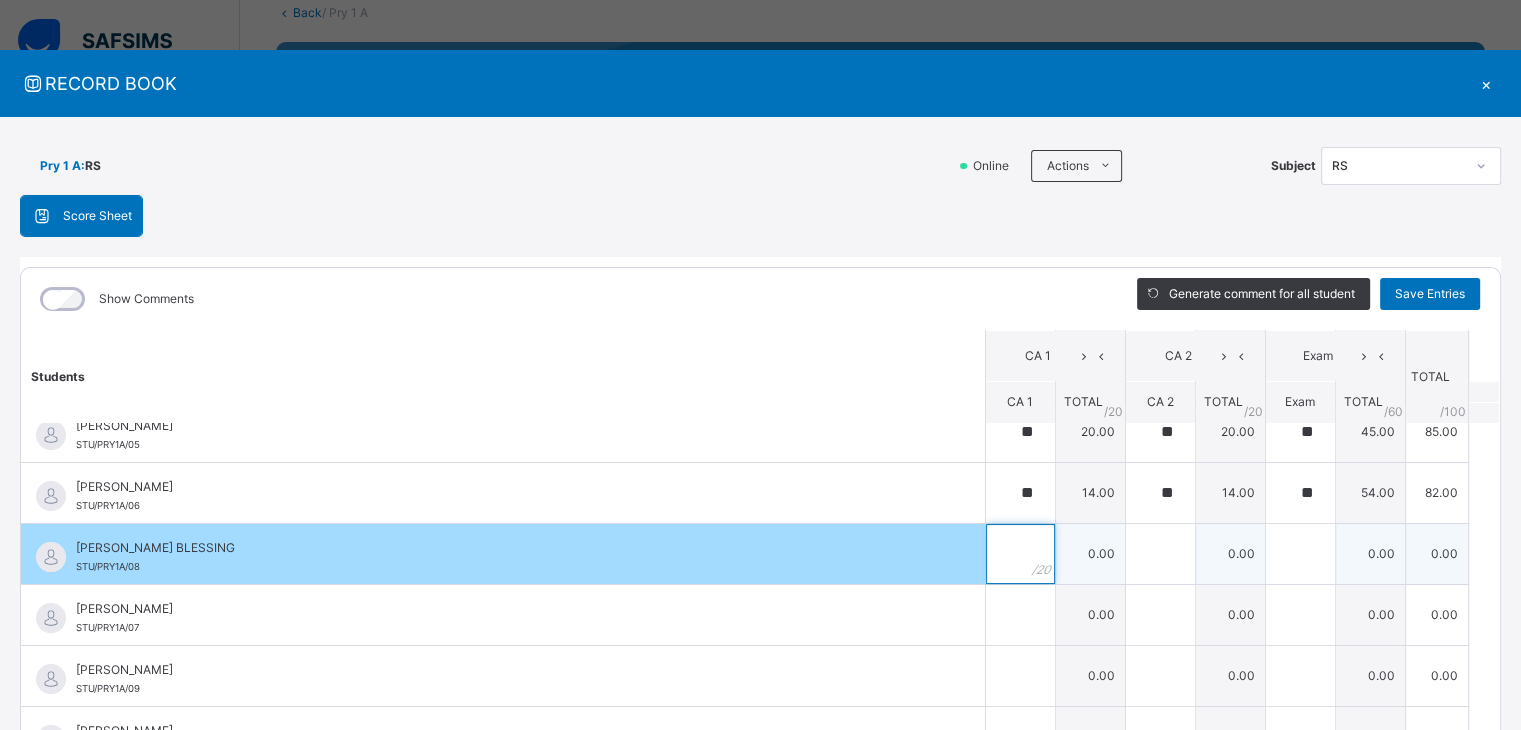 click at bounding box center [1020, 554] 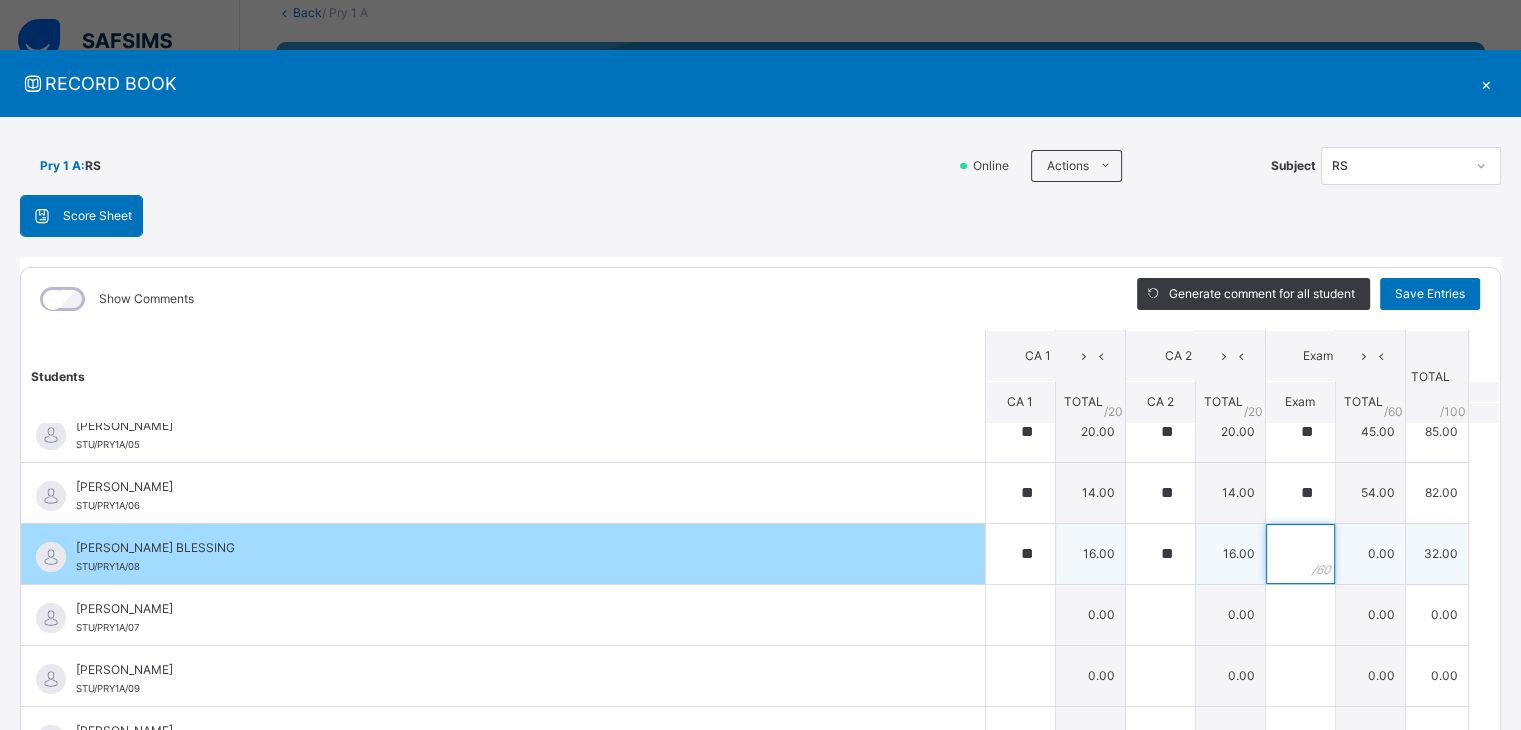 click at bounding box center (1300, 554) 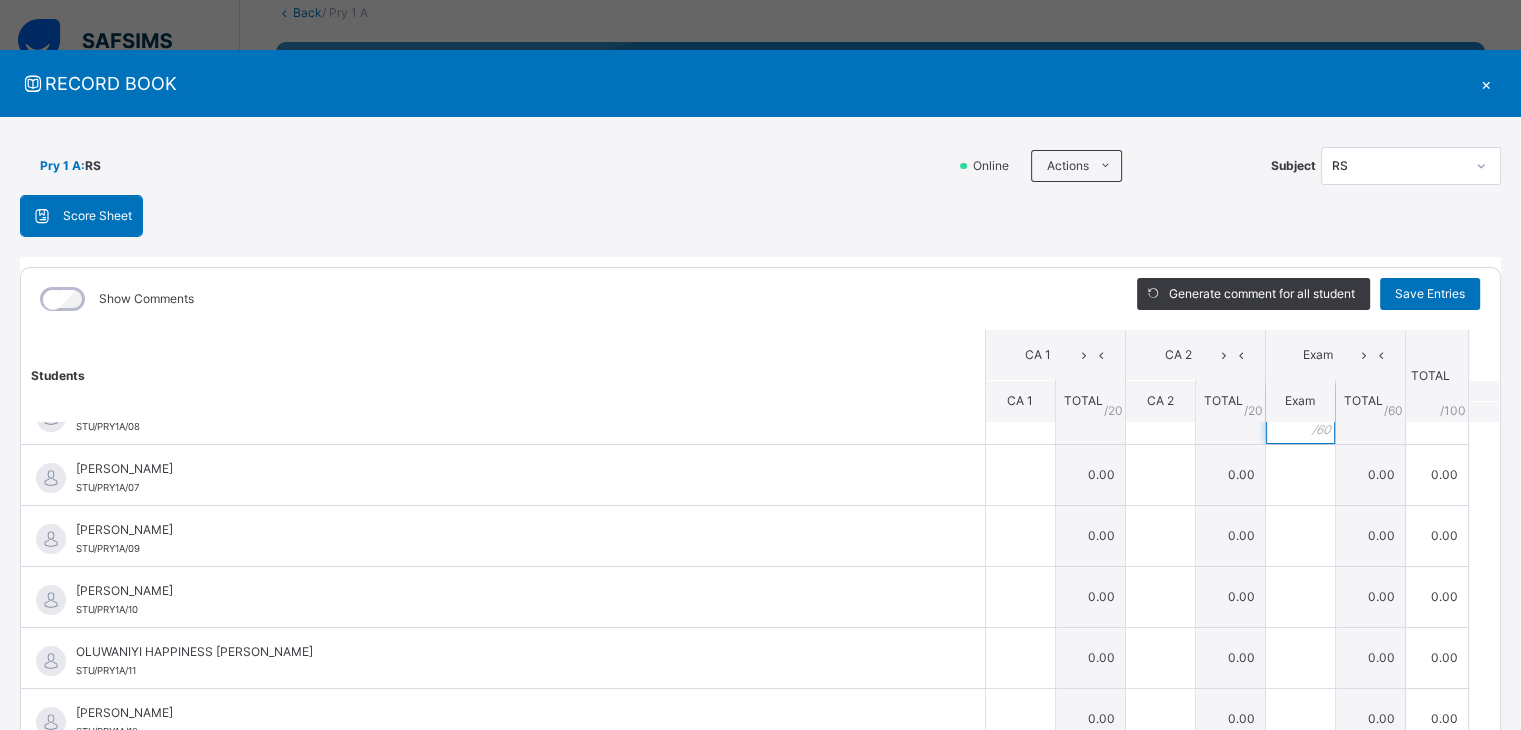 scroll, scrollTop: 348, scrollLeft: 0, axis: vertical 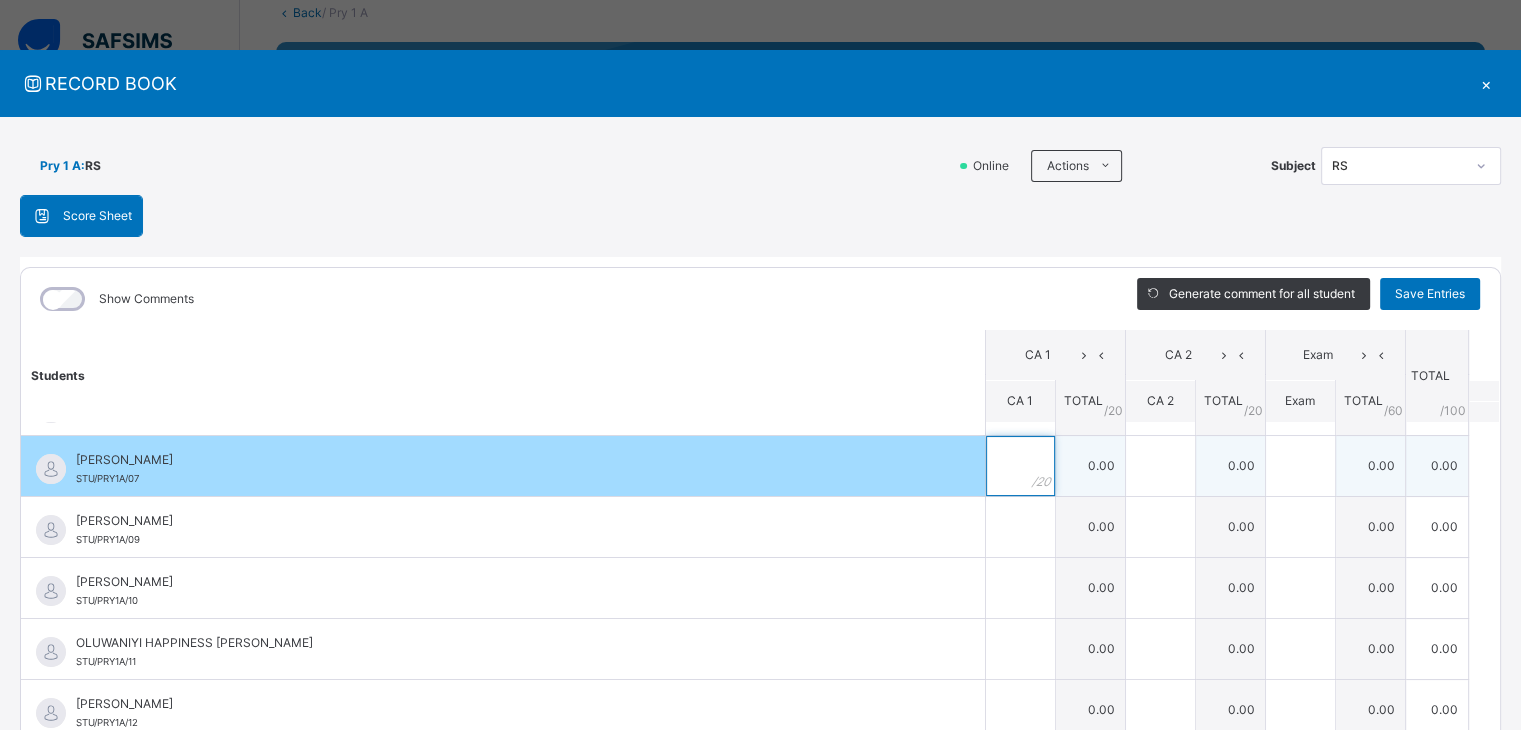 click at bounding box center (1020, 466) 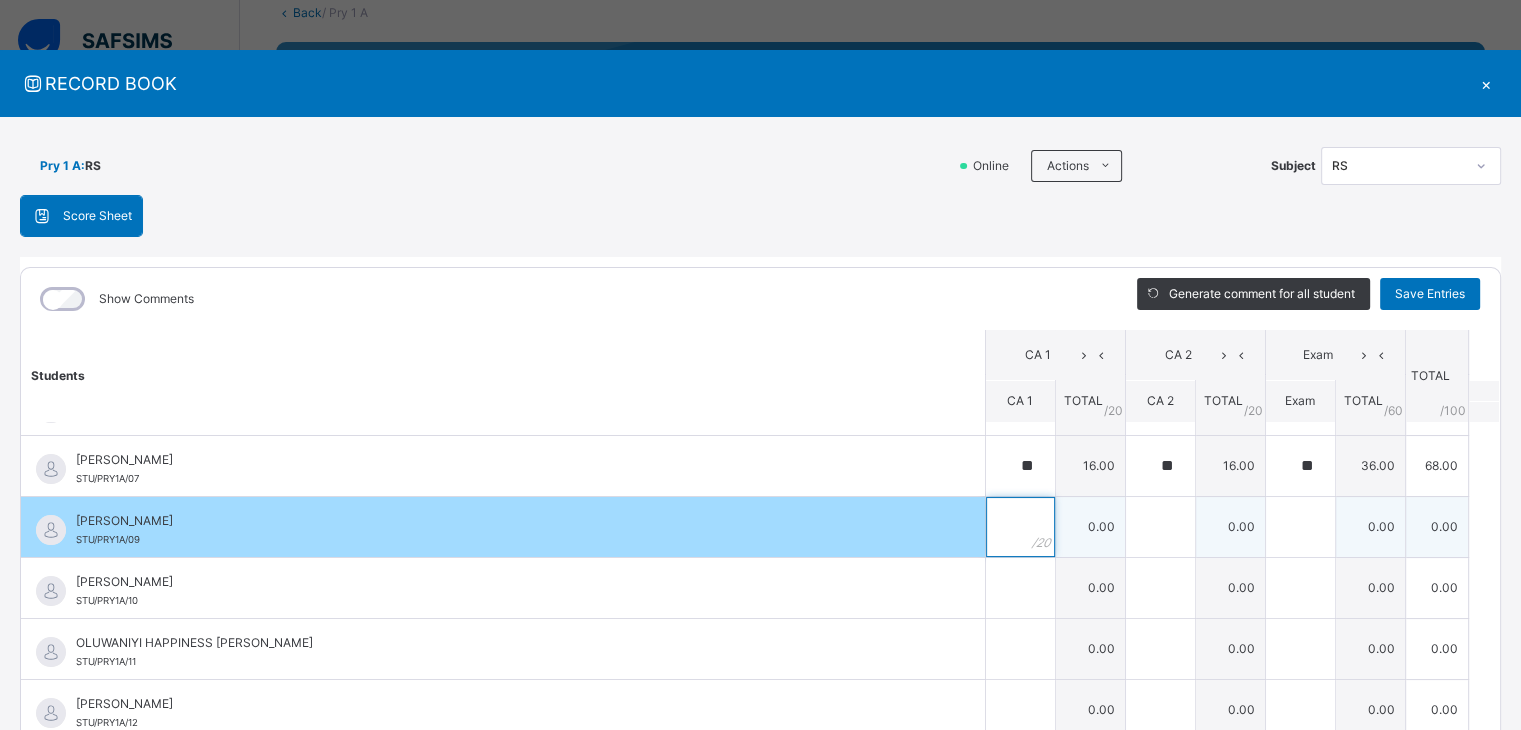 click at bounding box center [1020, 527] 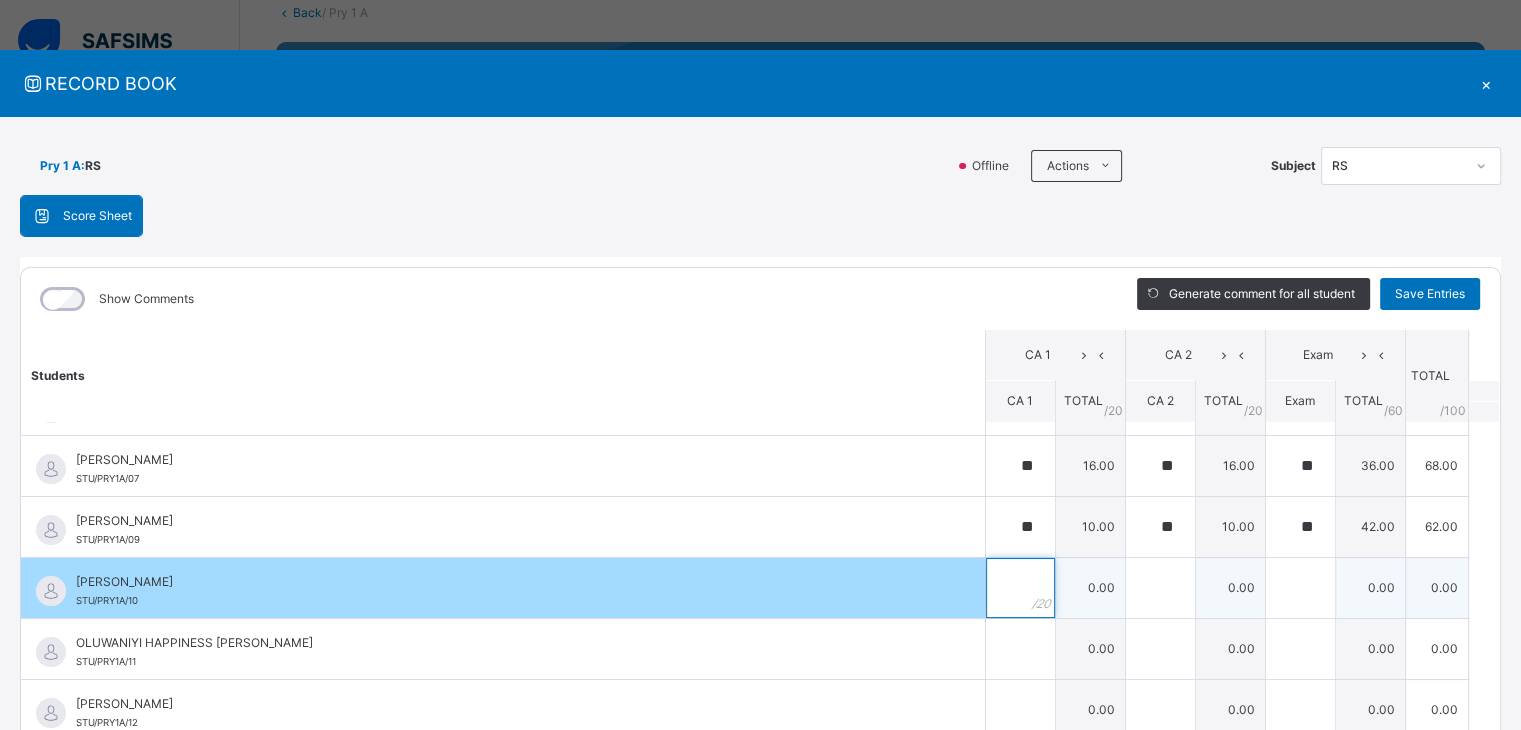 click at bounding box center [1020, 588] 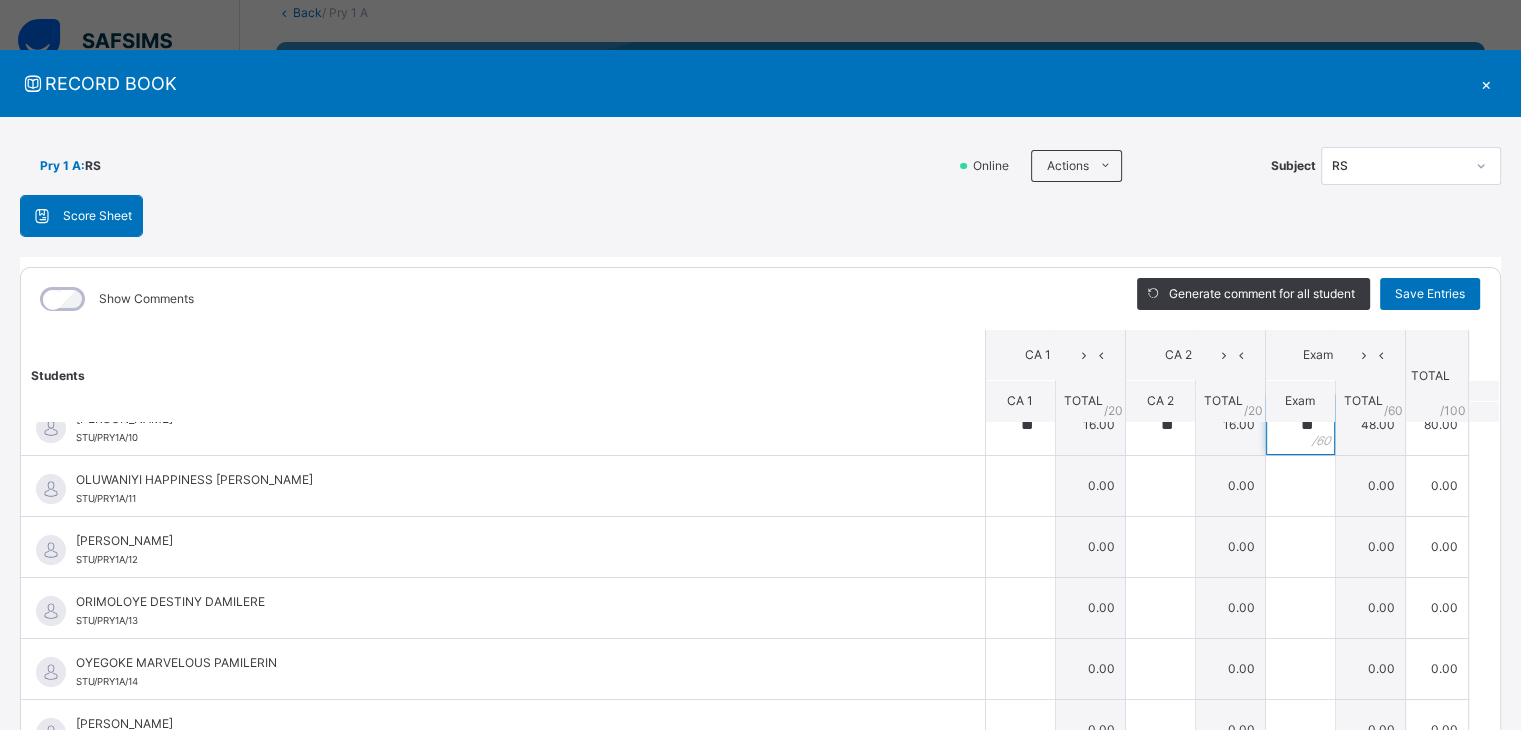 scroll, scrollTop: 509, scrollLeft: 0, axis: vertical 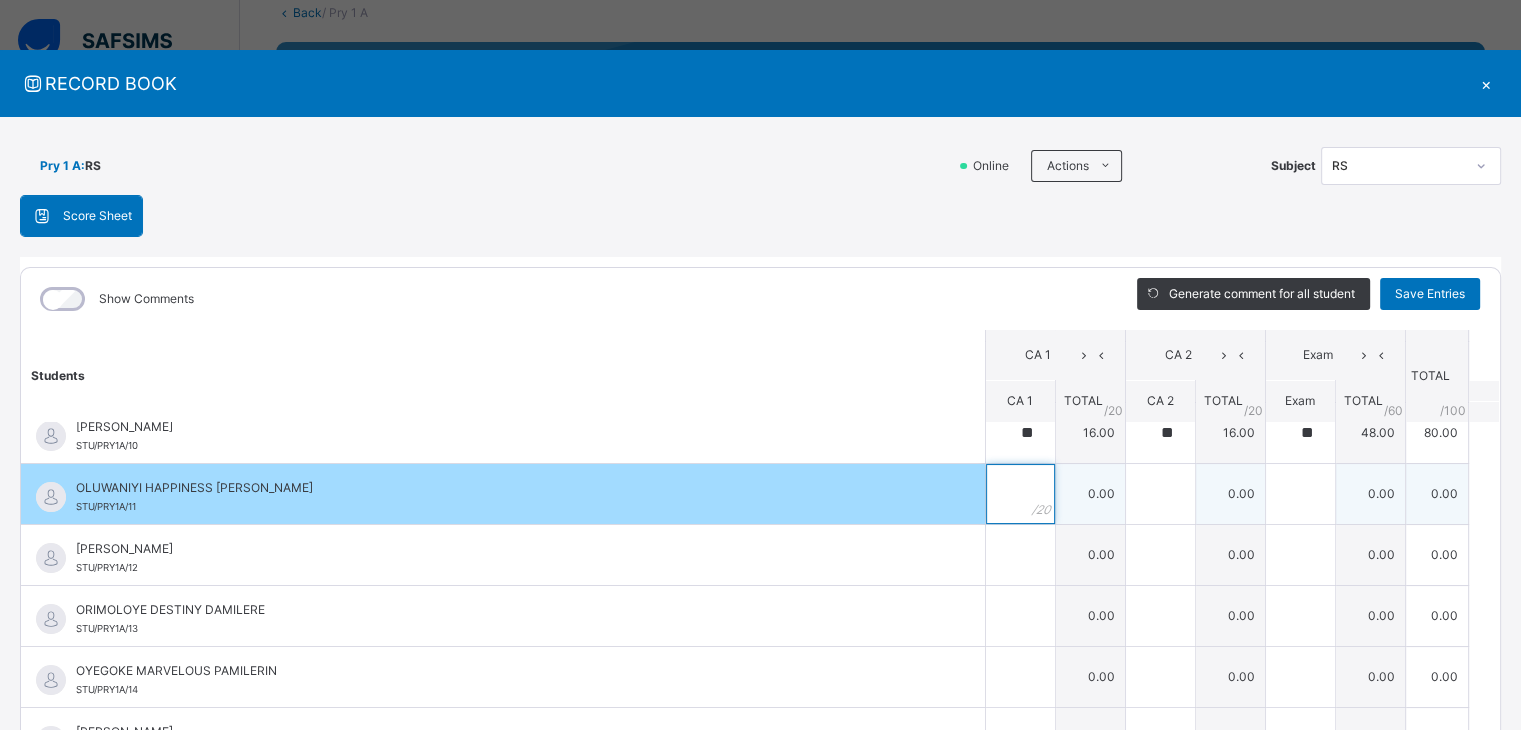 click at bounding box center [1020, 494] 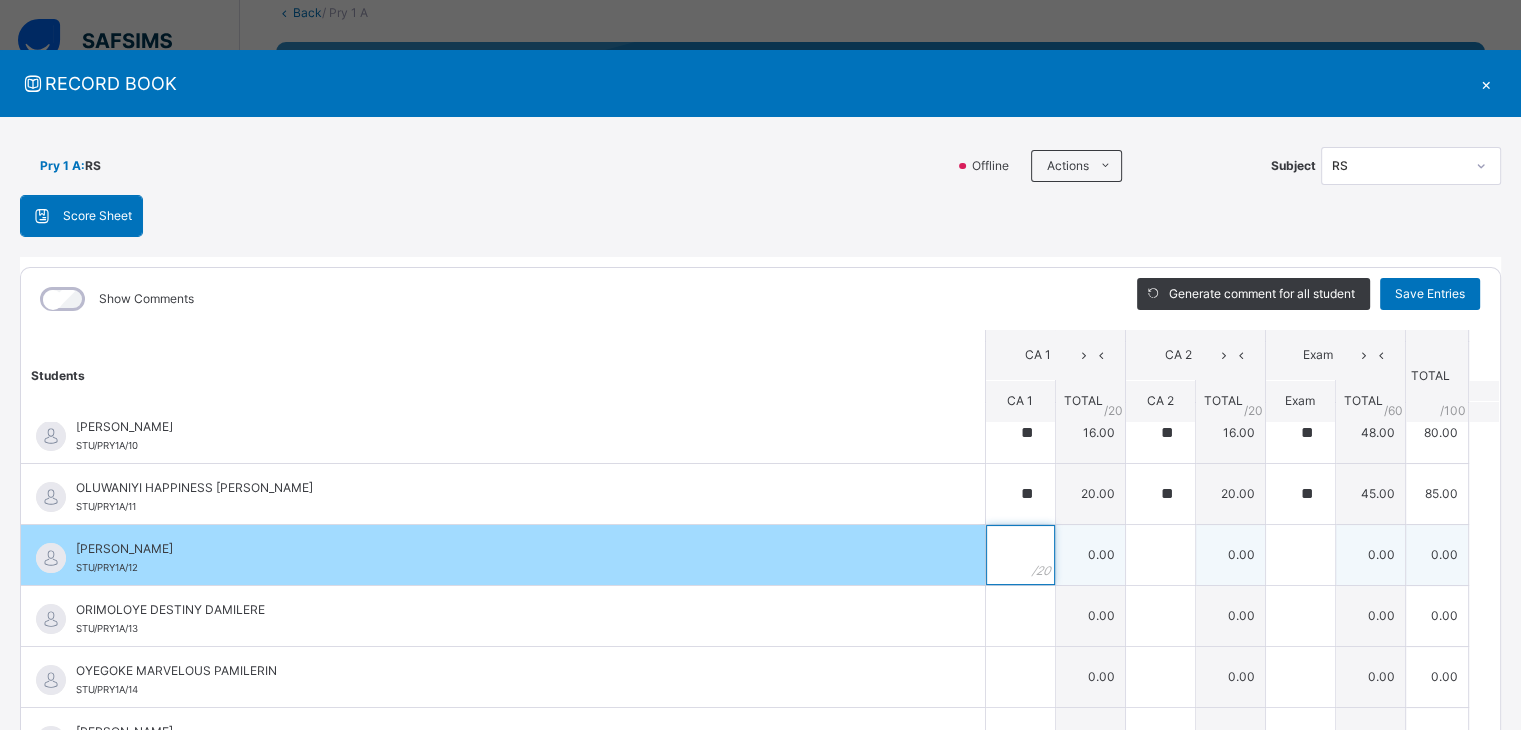 click at bounding box center (1020, 555) 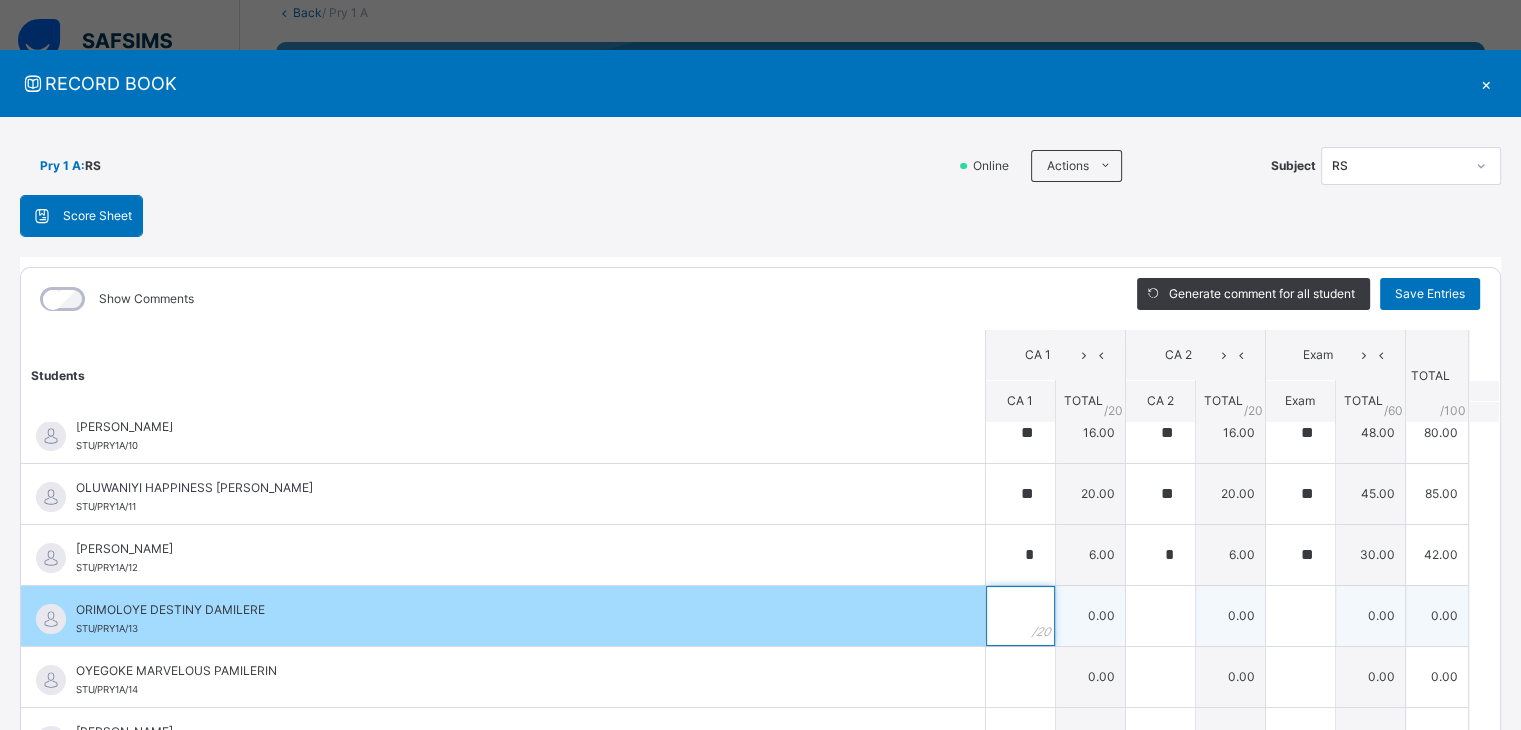 click at bounding box center (1020, 616) 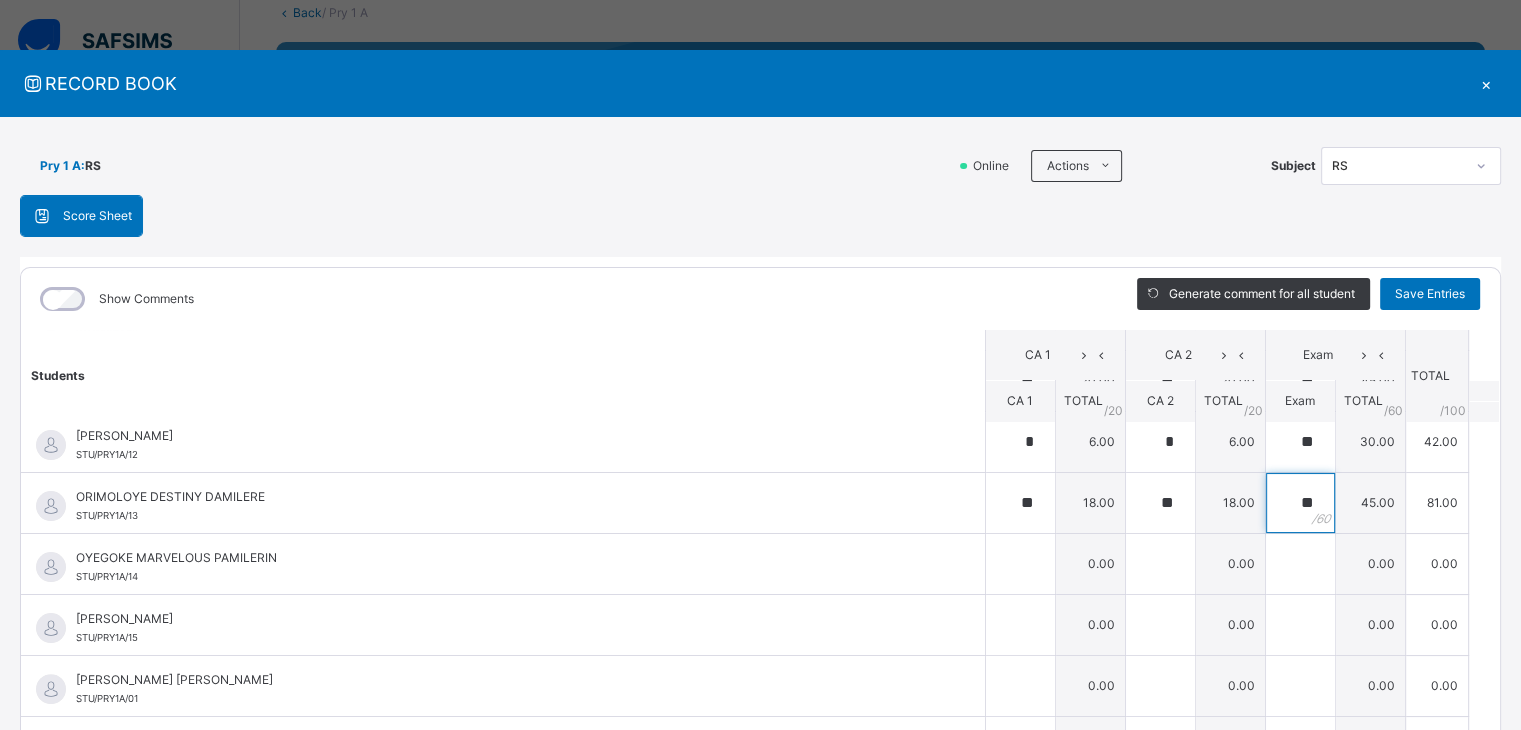scroll, scrollTop: 626, scrollLeft: 0, axis: vertical 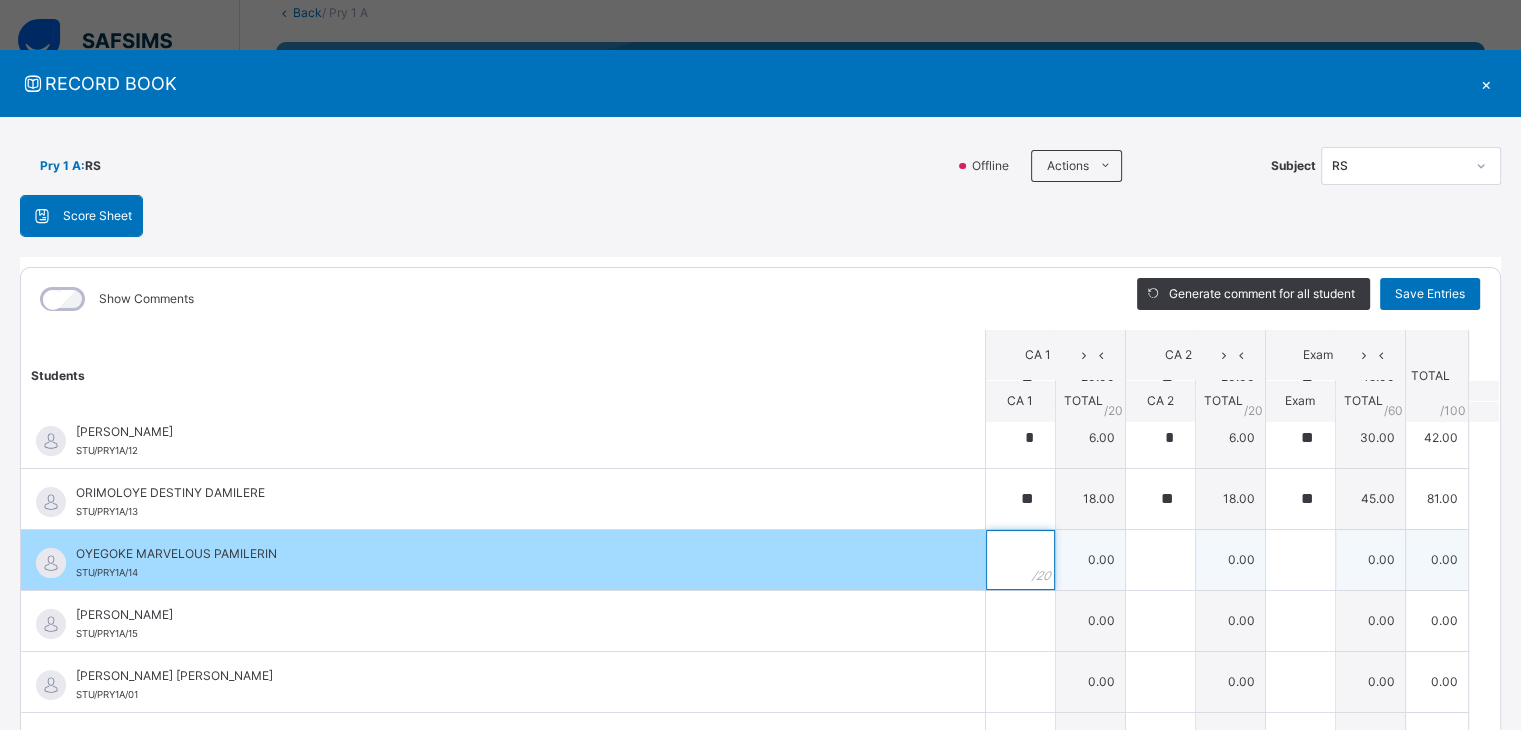 click at bounding box center (1020, 560) 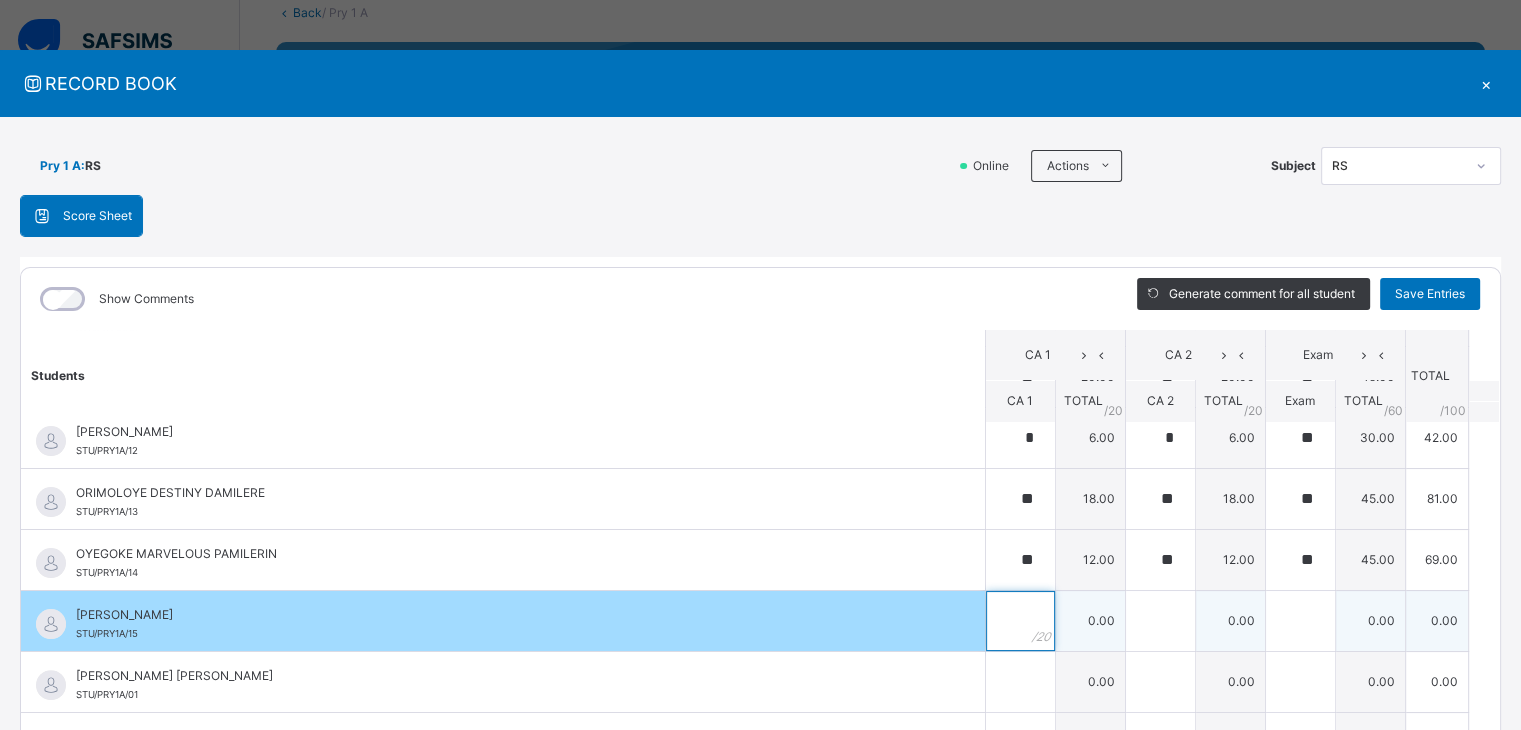click at bounding box center [1020, 621] 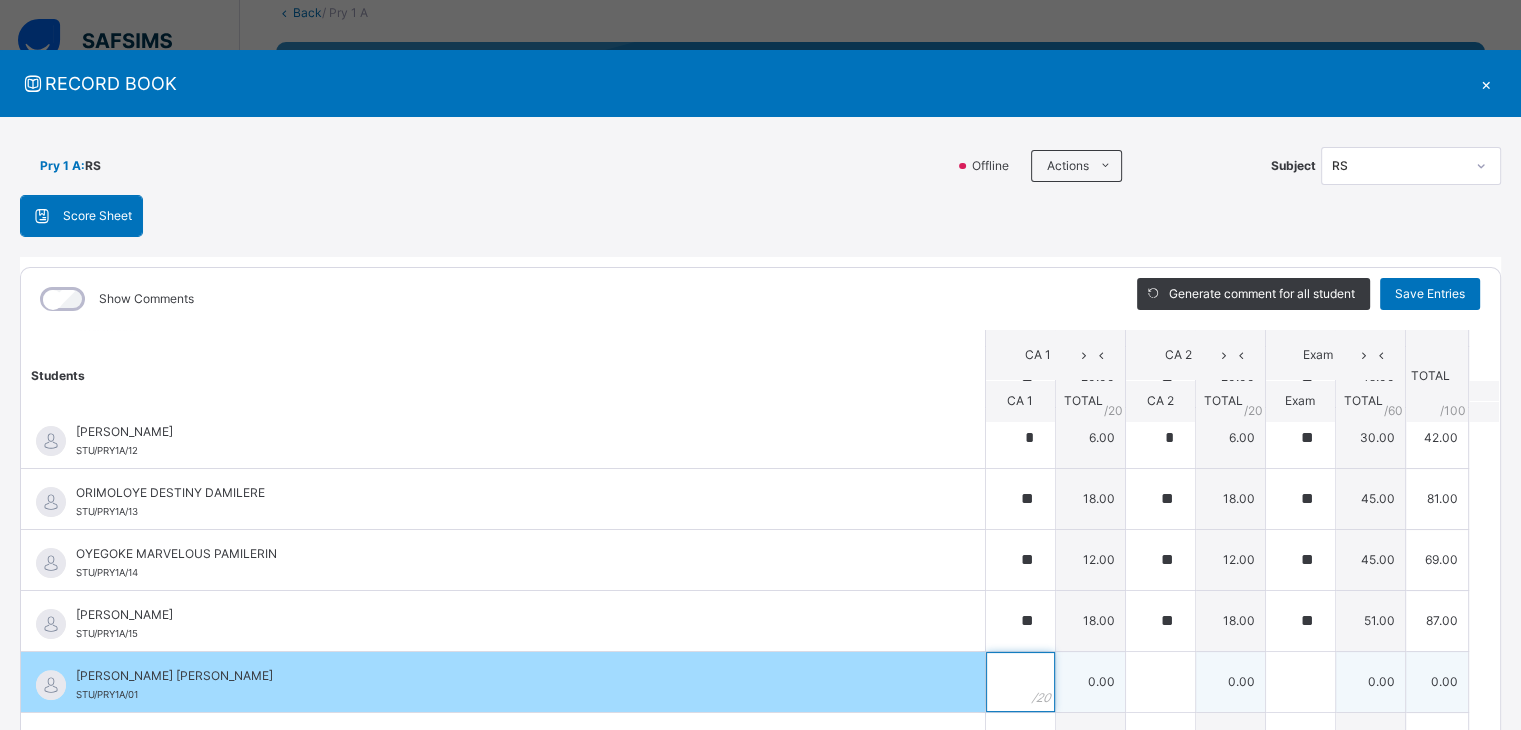 click at bounding box center (1020, 682) 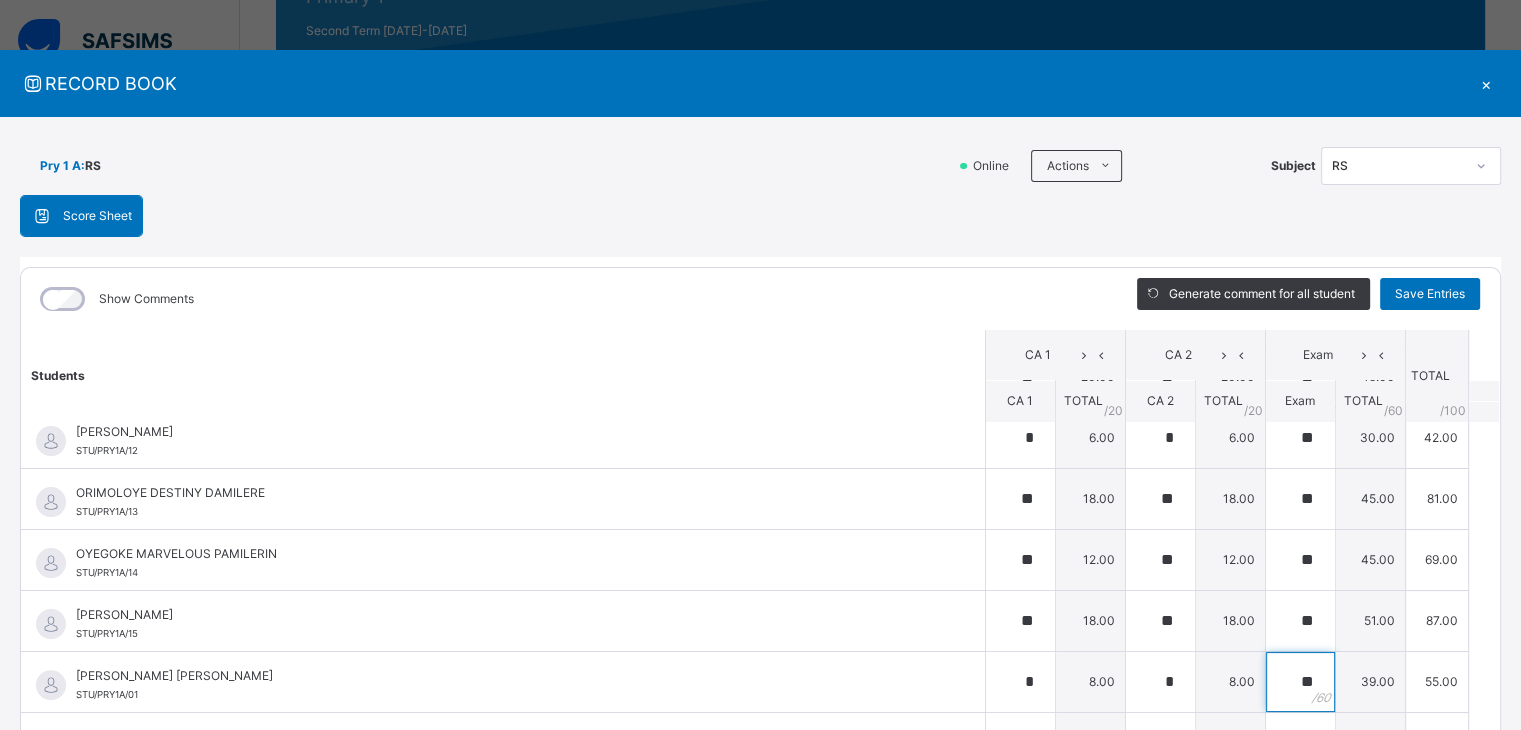 scroll, scrollTop: 292, scrollLeft: 0, axis: vertical 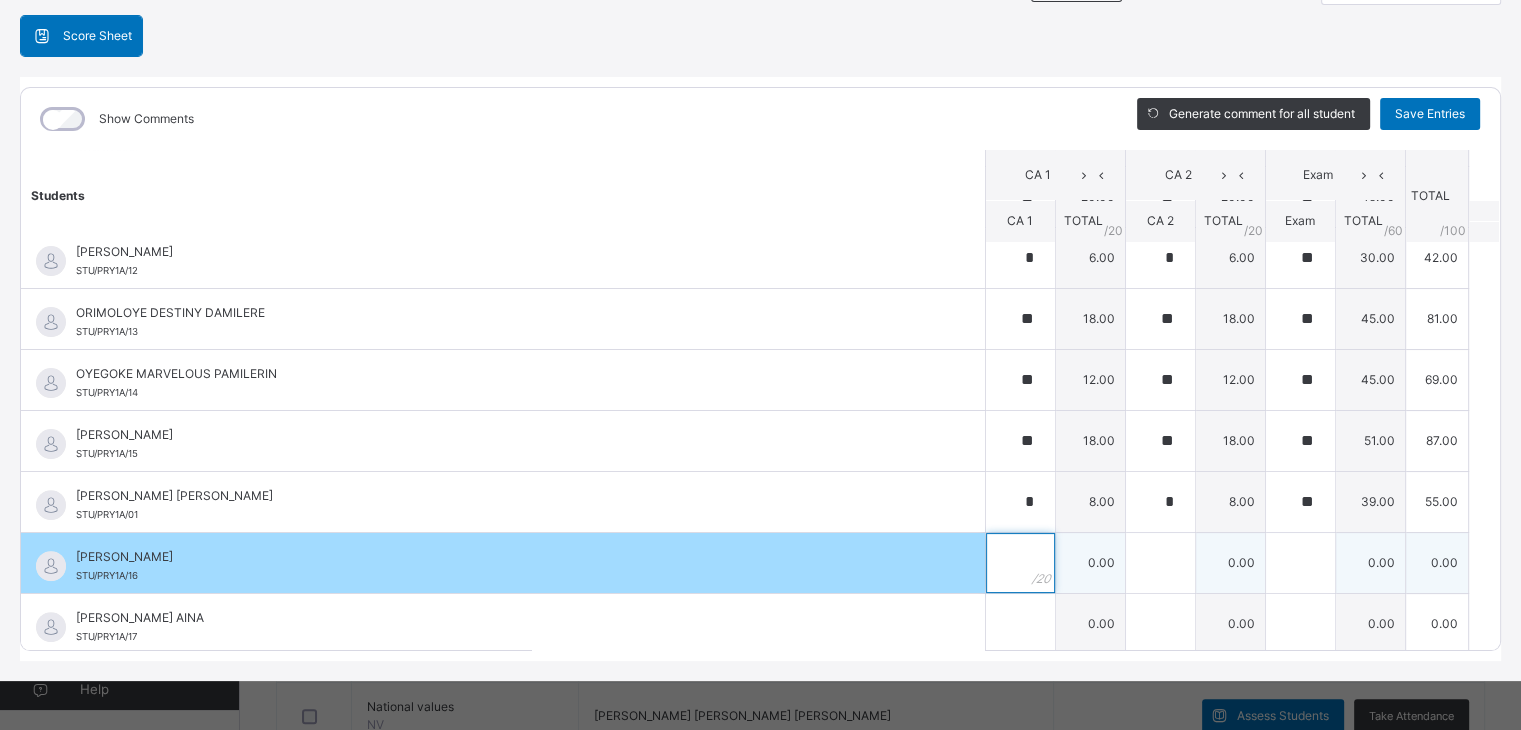 click at bounding box center (1020, 563) 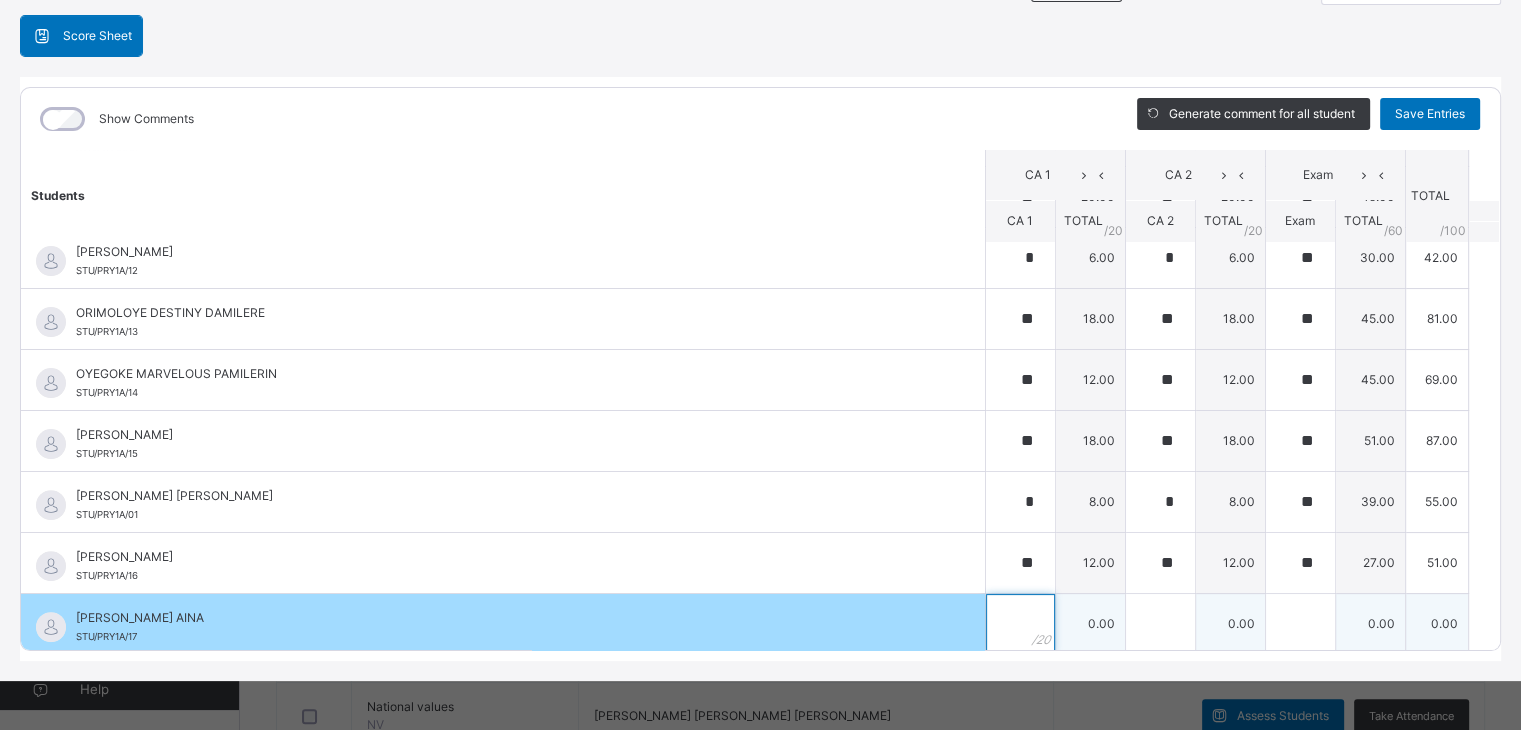 click at bounding box center (1020, 624) 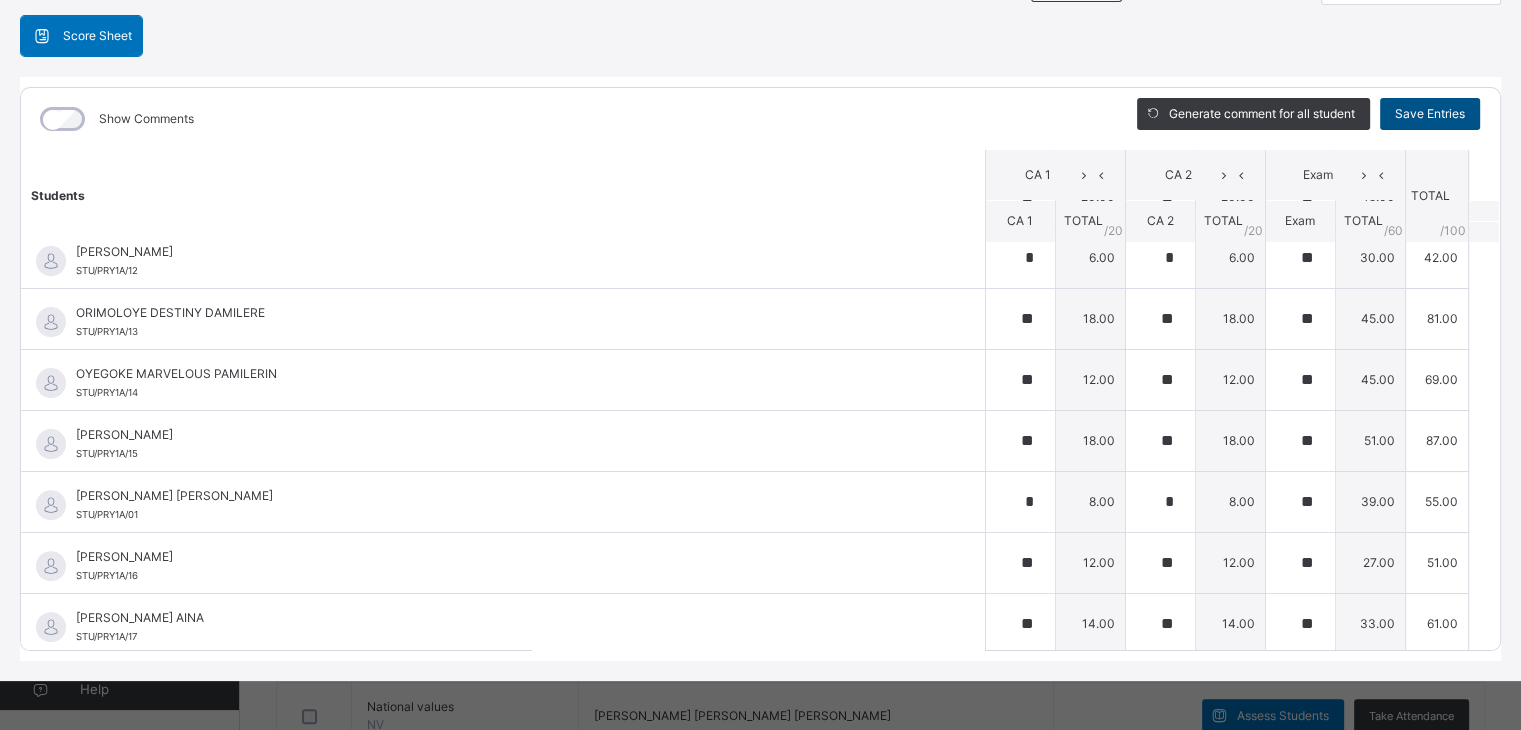 click on "Save Entries" at bounding box center (1430, 114) 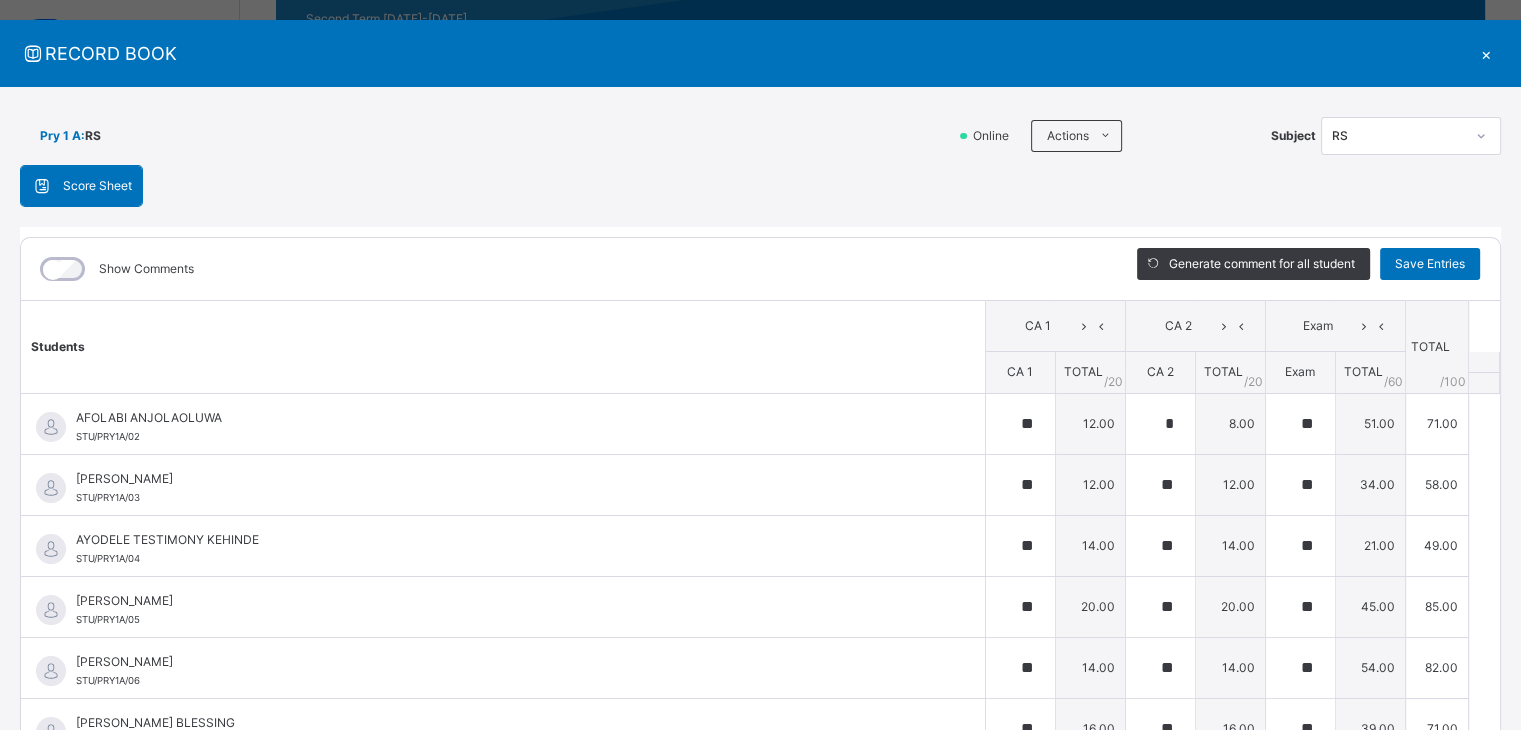 scroll, scrollTop: 8, scrollLeft: 0, axis: vertical 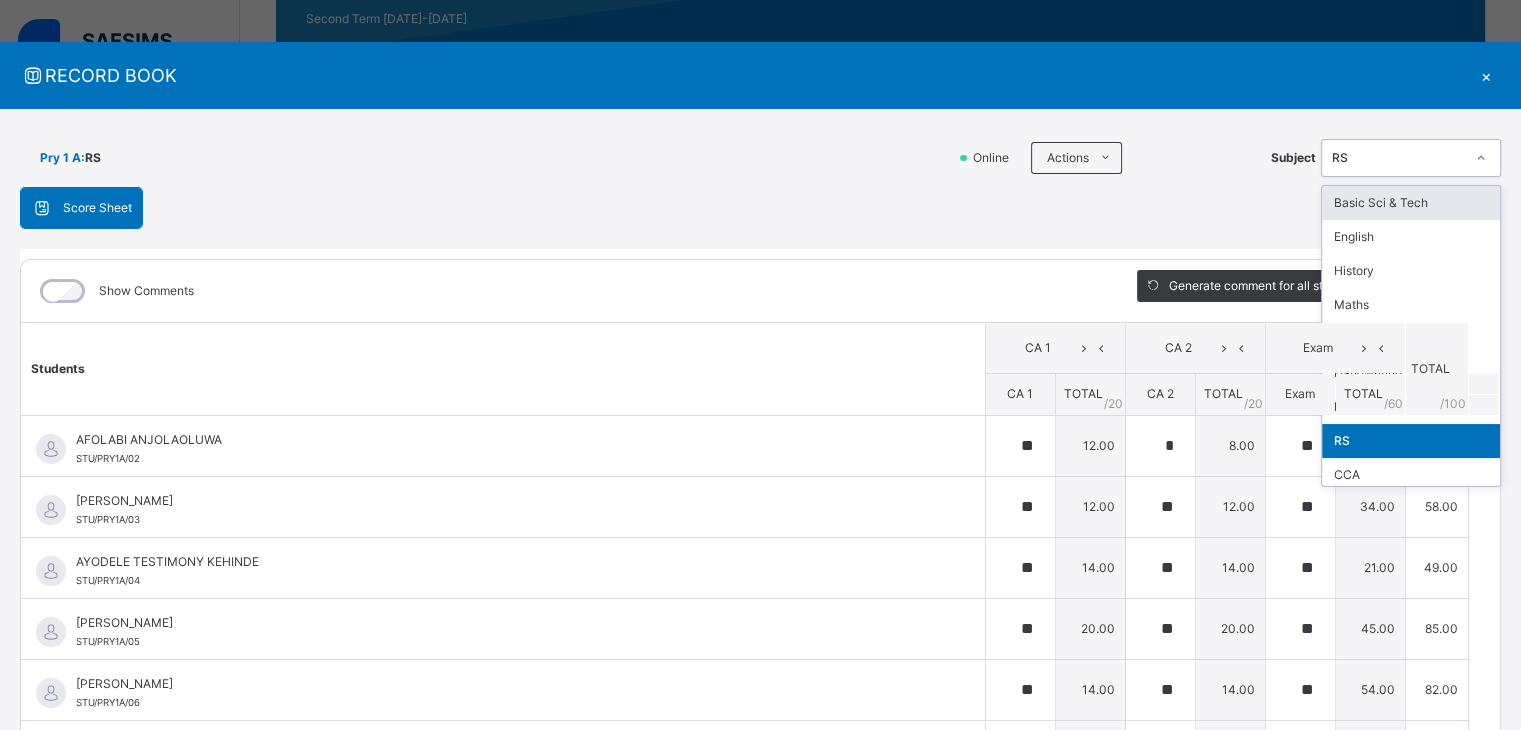 click on "RS" at bounding box center [1398, 158] 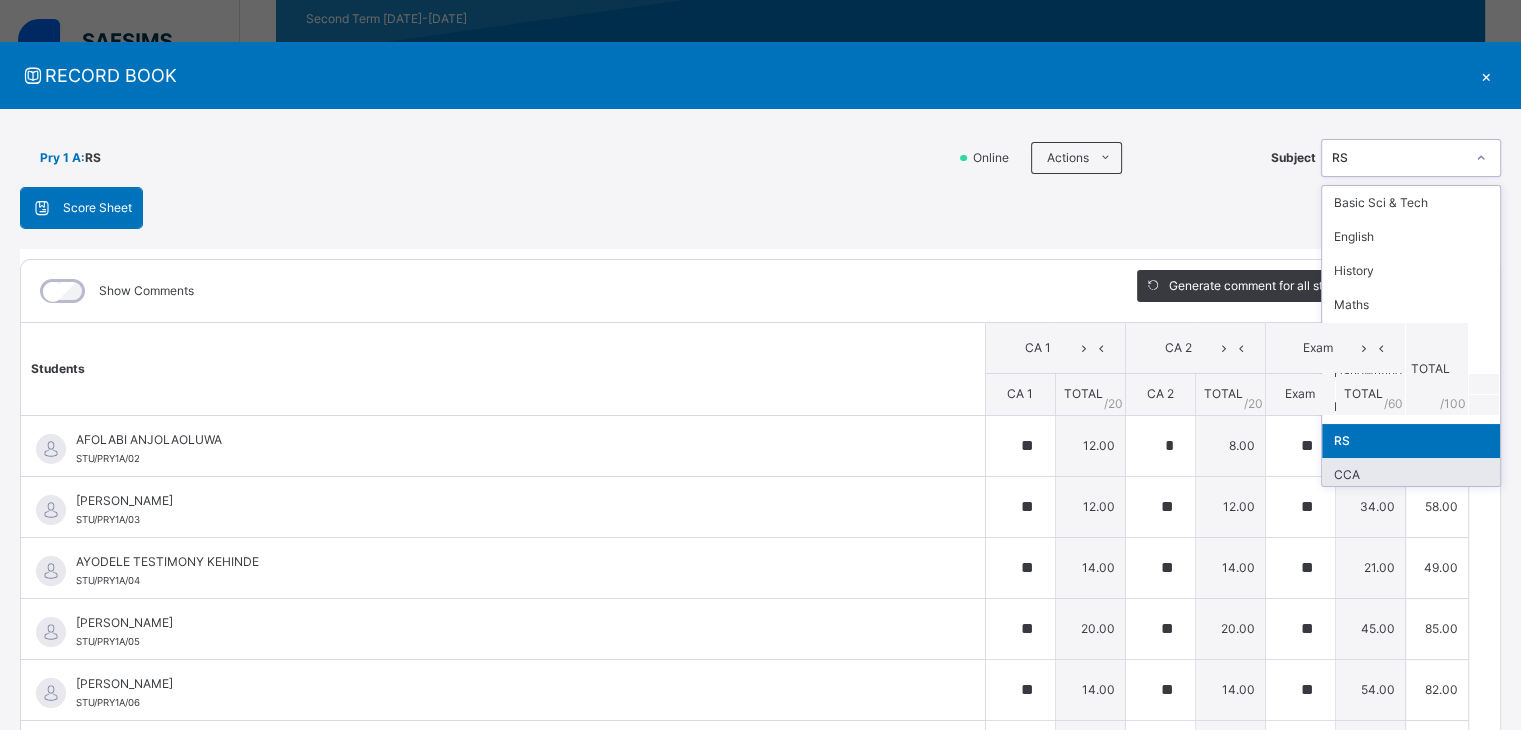 click on "CCA" at bounding box center [1411, 475] 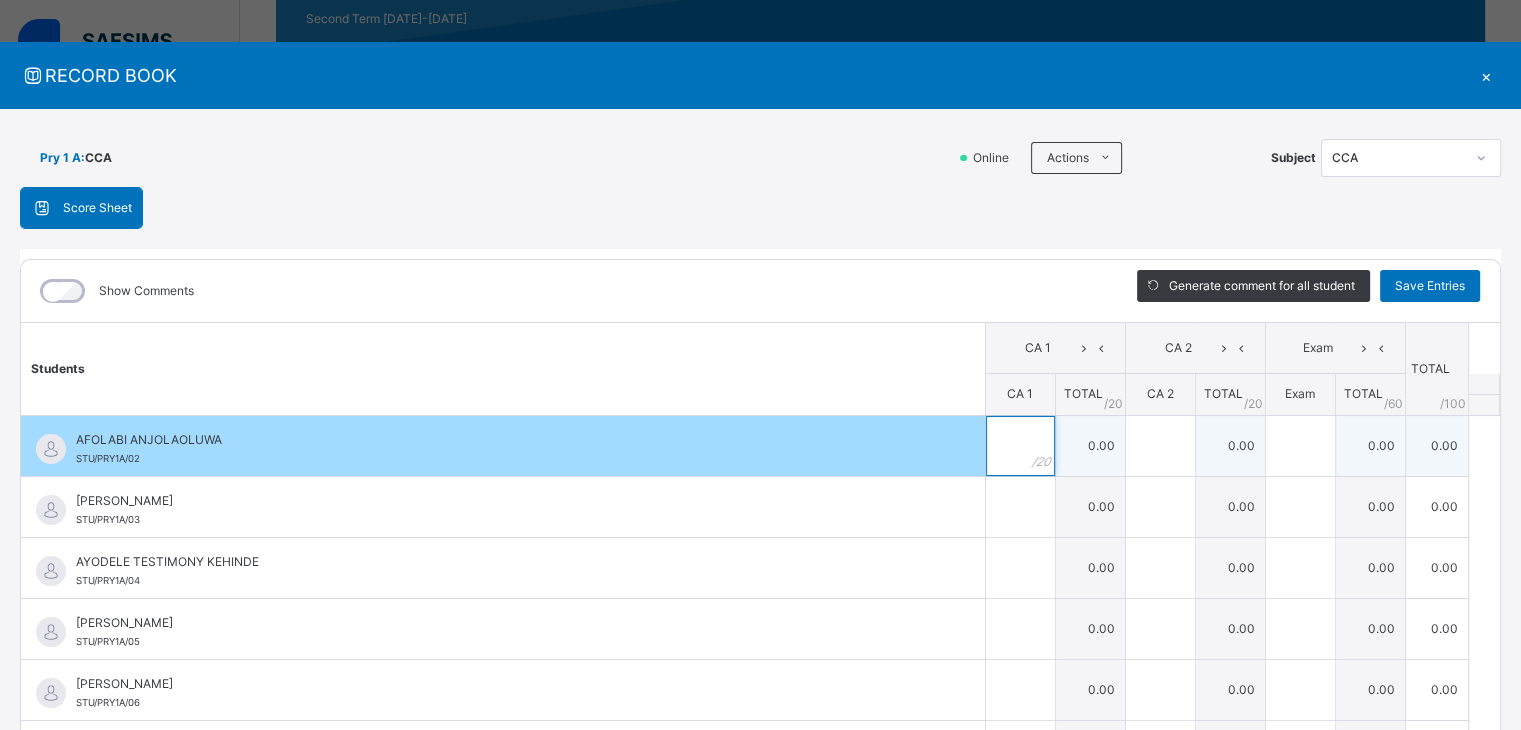 click at bounding box center [1020, 446] 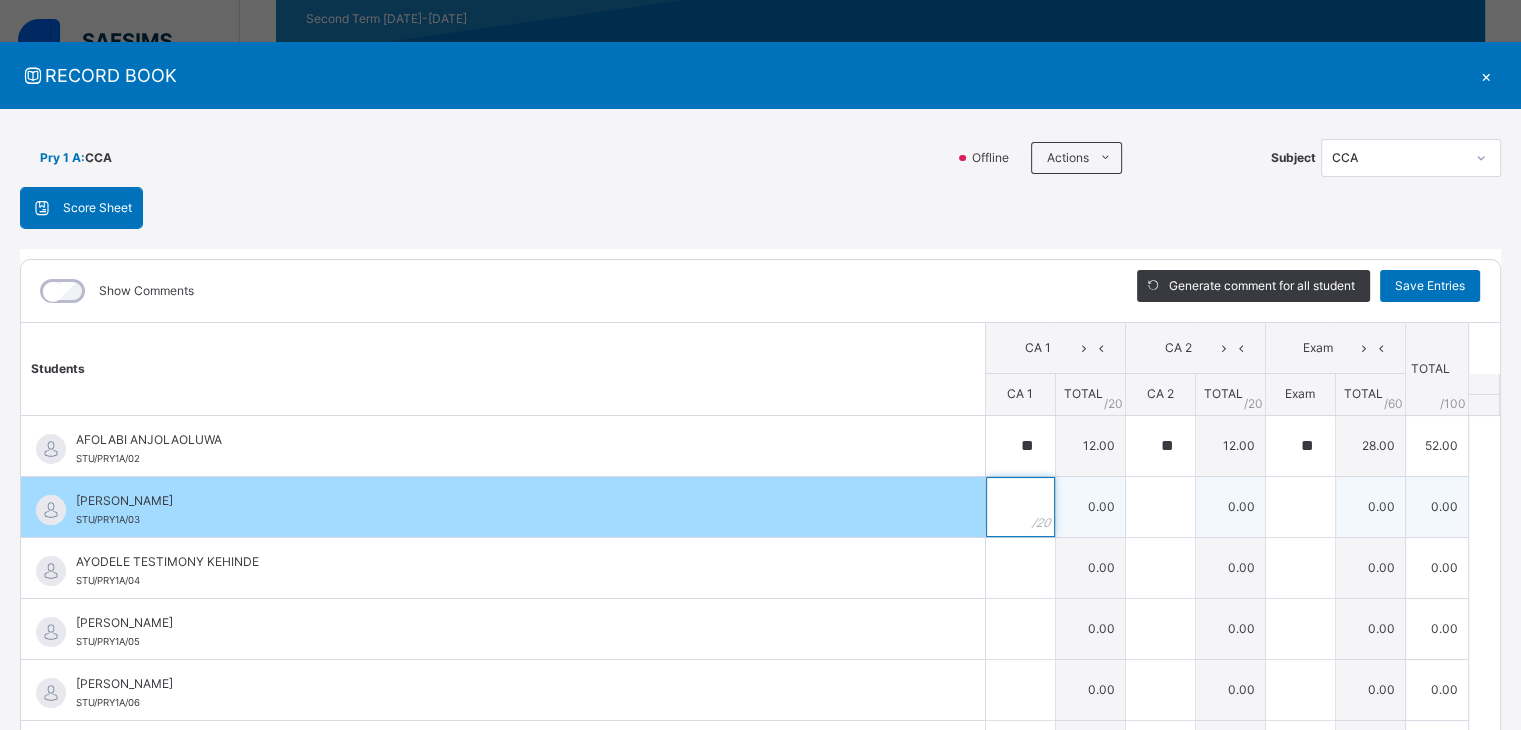 click at bounding box center (1020, 507) 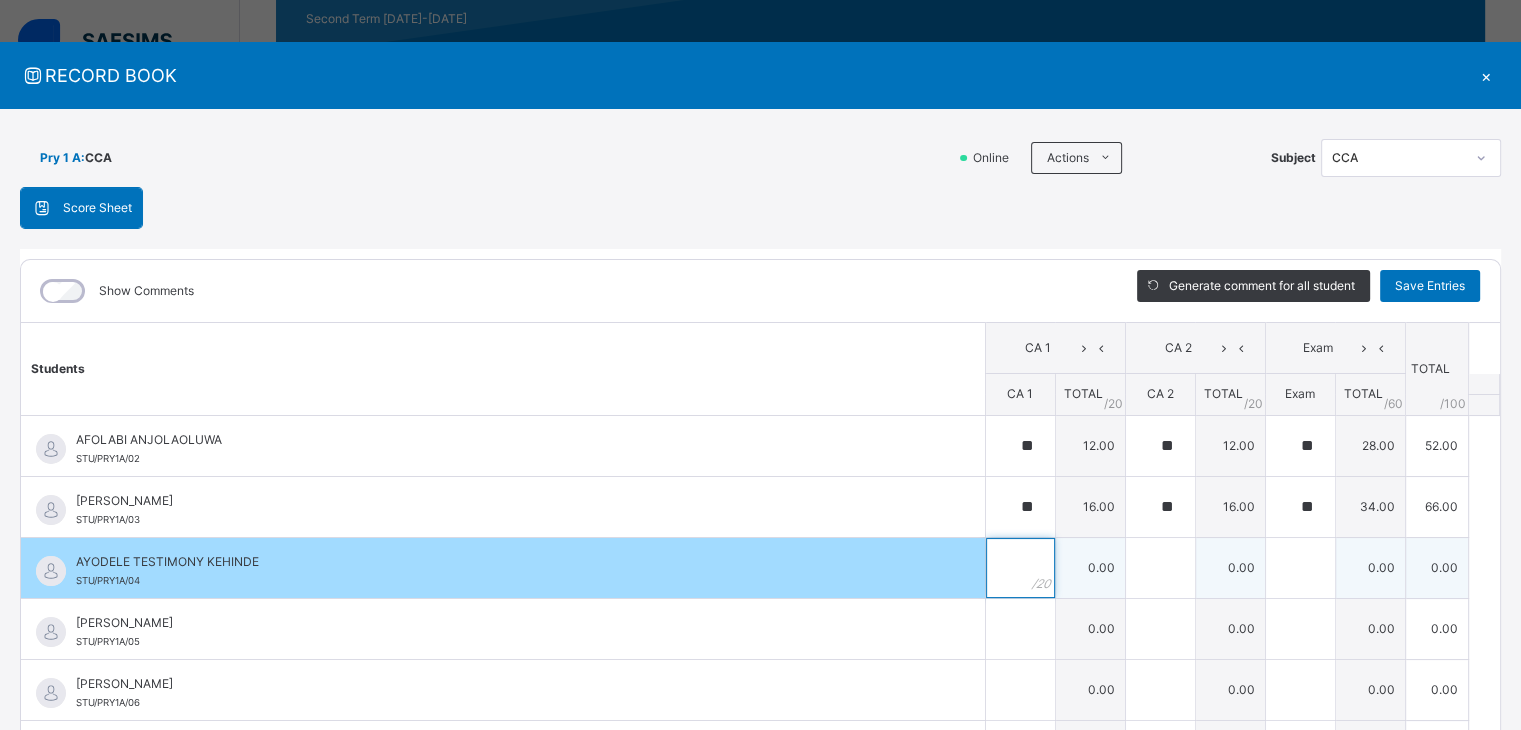 click at bounding box center [1020, 568] 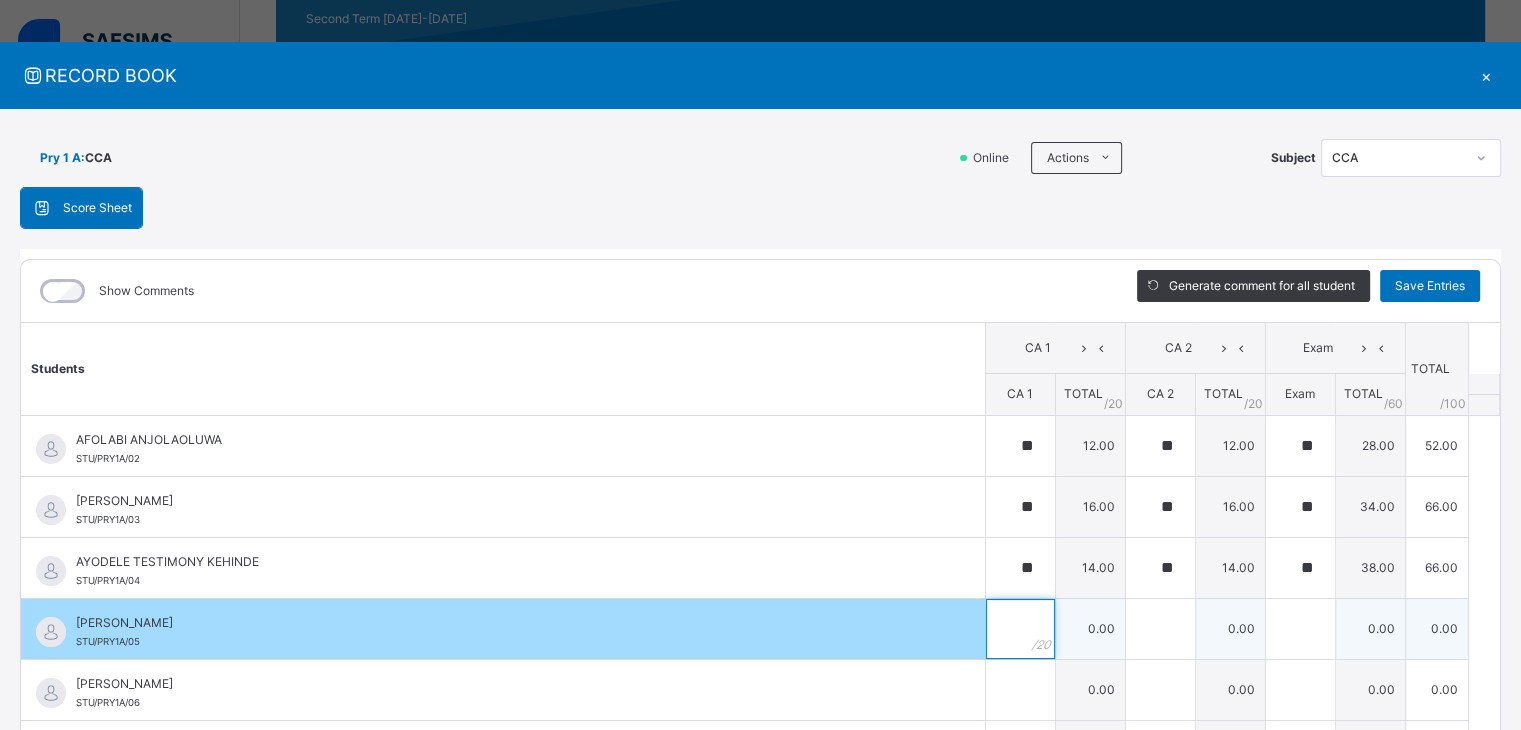 click at bounding box center [1020, 629] 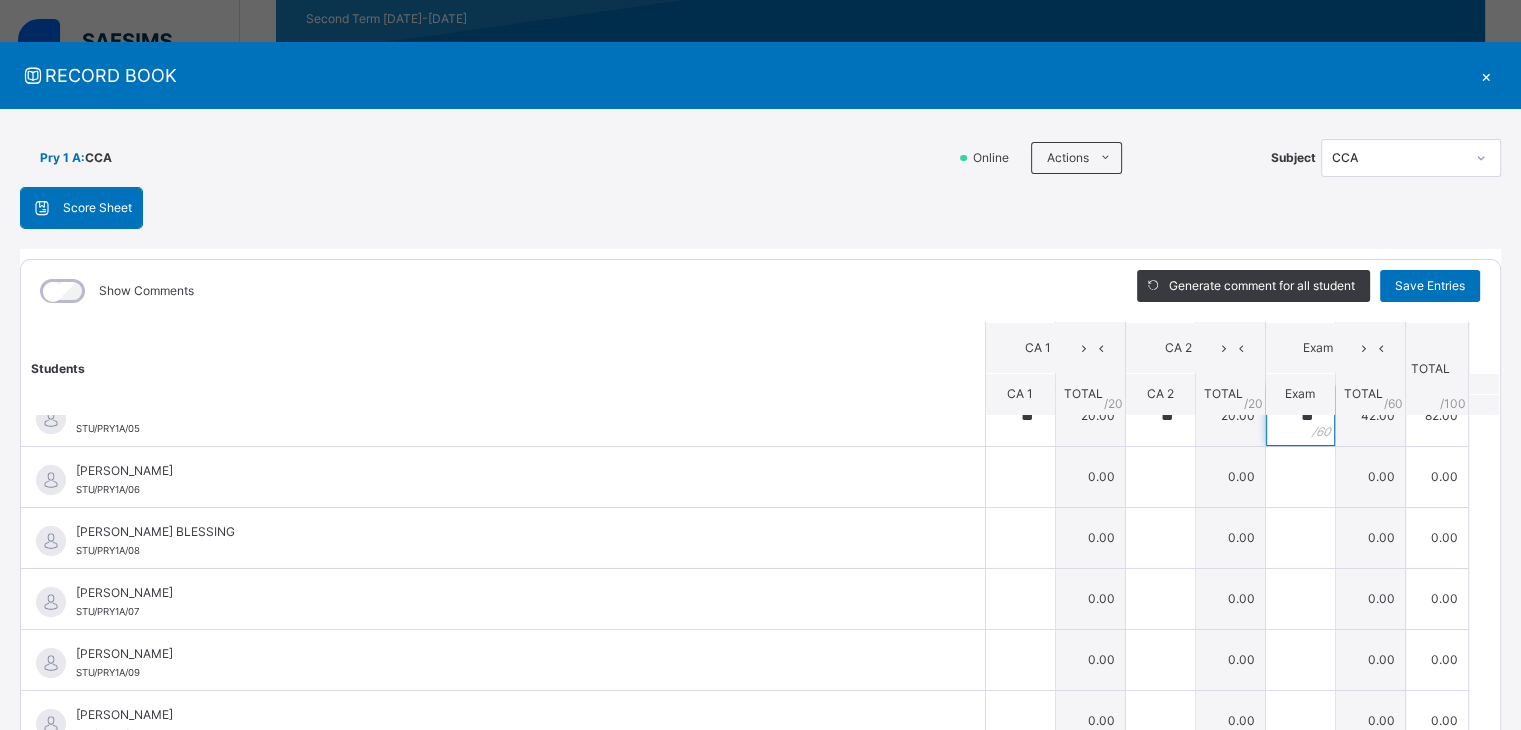 scroll, scrollTop: 217, scrollLeft: 0, axis: vertical 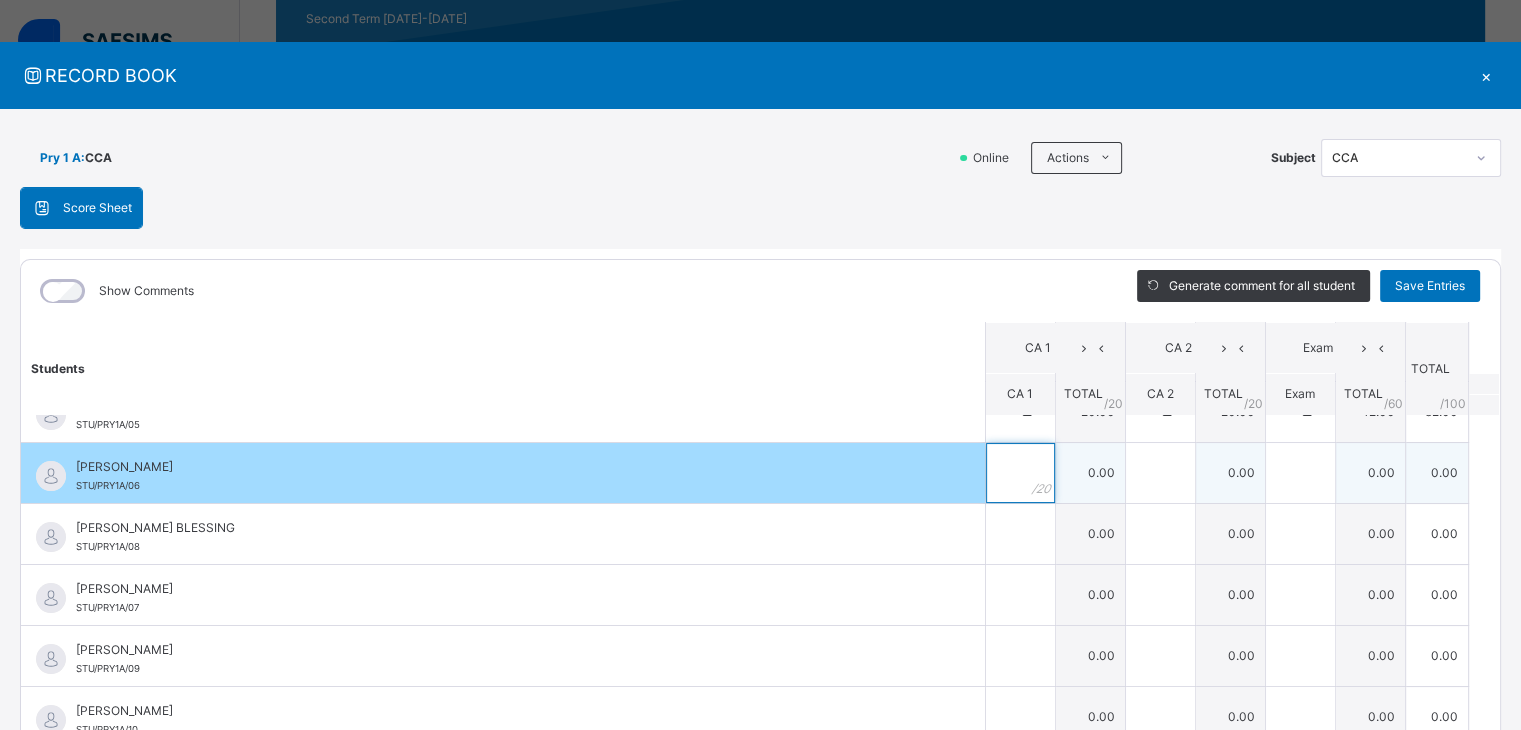 click at bounding box center [1020, 473] 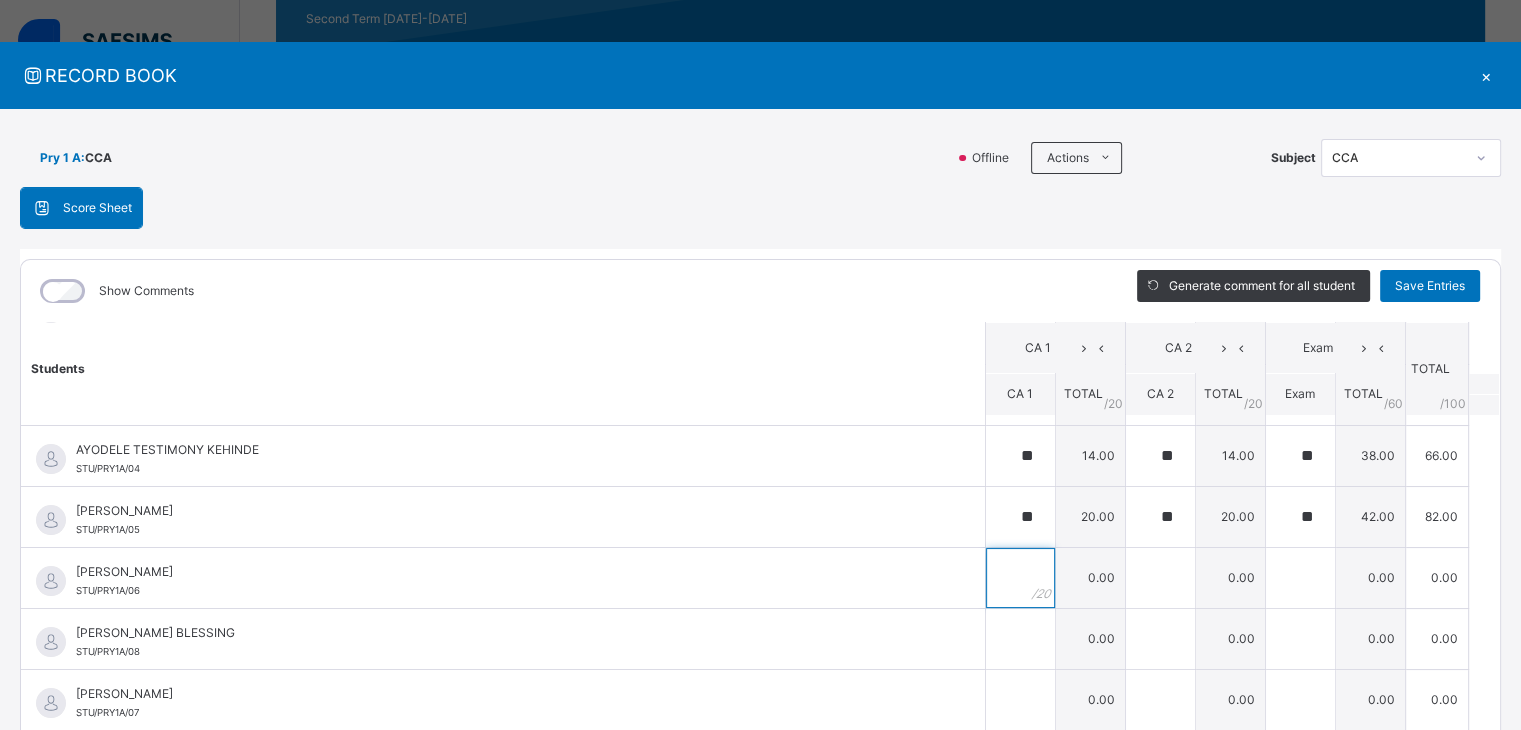 scroll, scrollTop: 113, scrollLeft: 0, axis: vertical 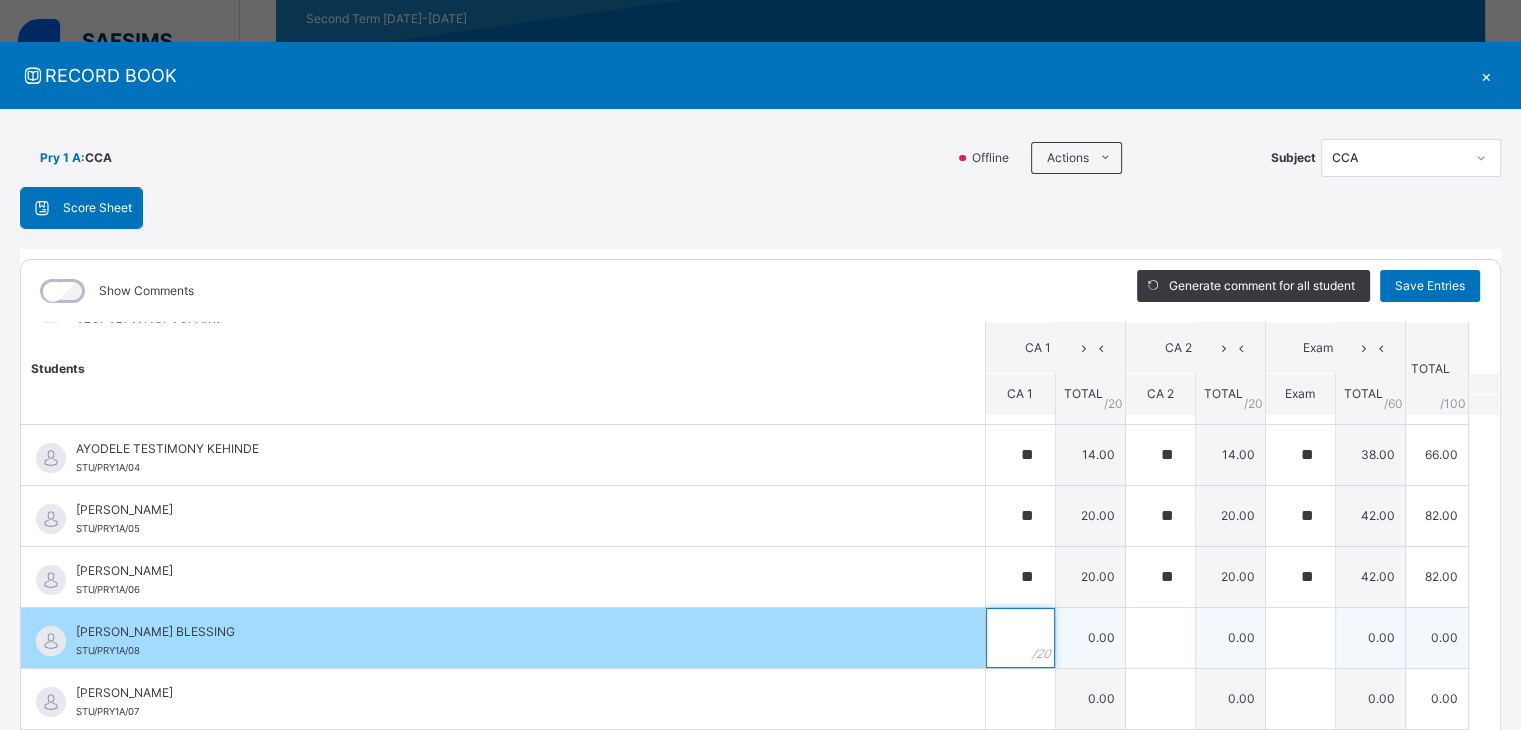 click at bounding box center [1020, 638] 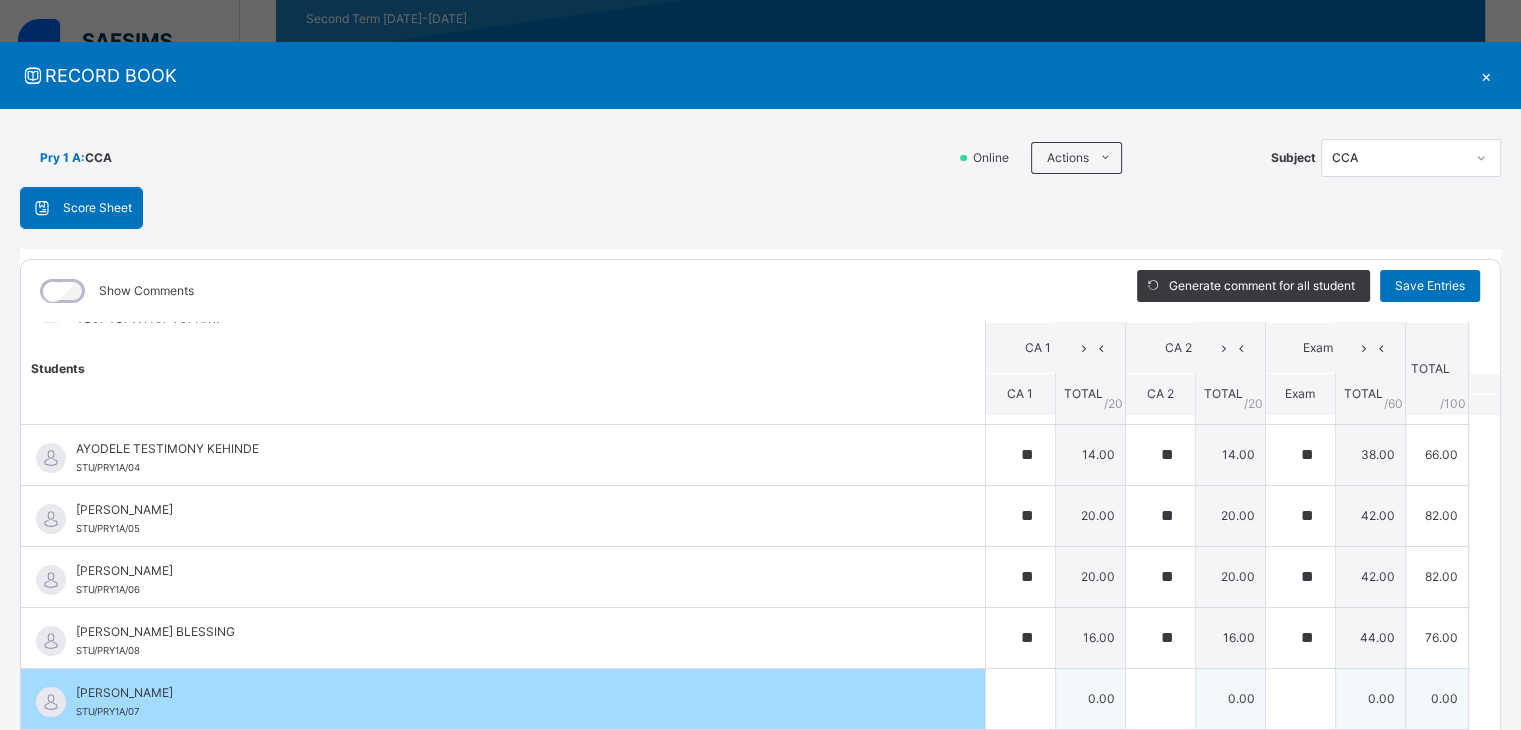 click on "0.00" at bounding box center [1090, 698] 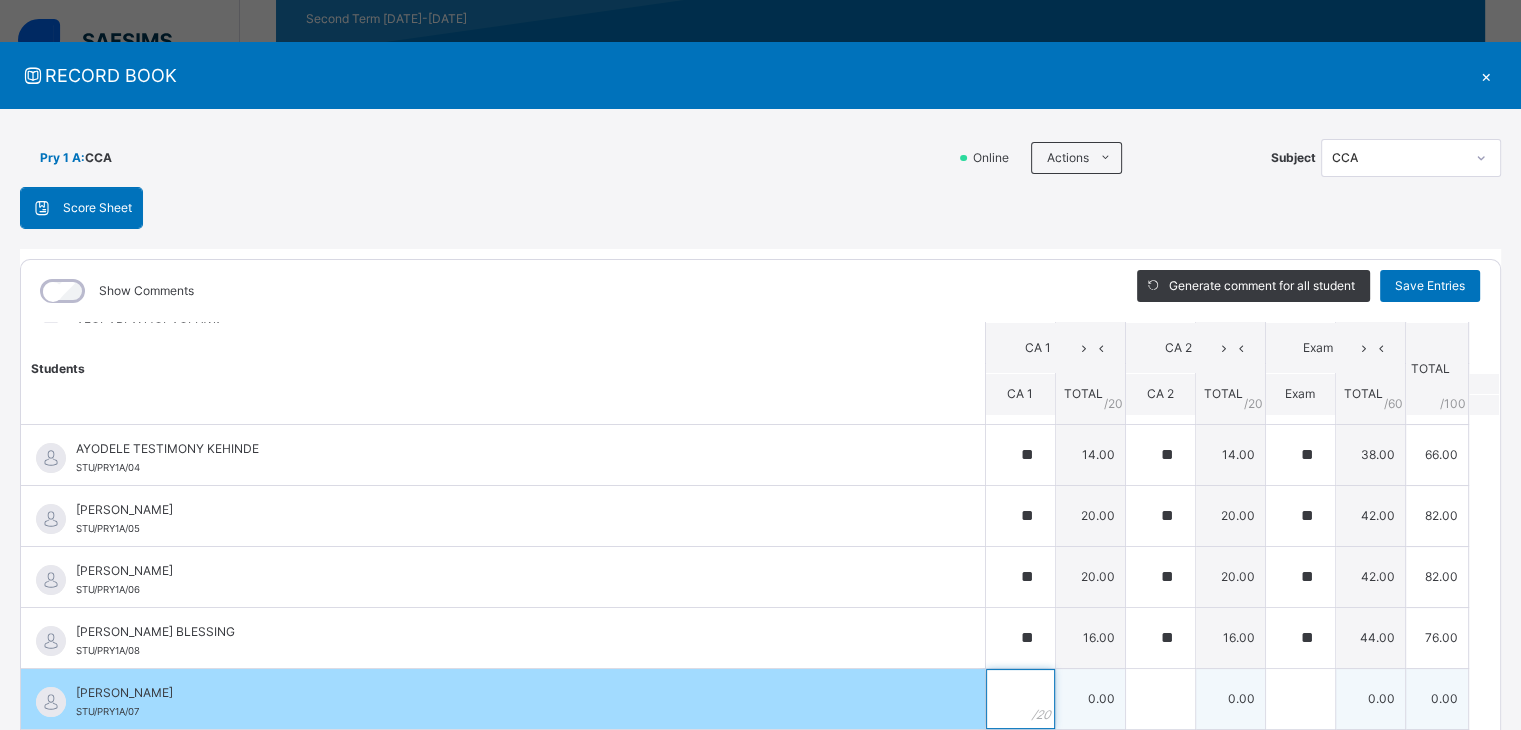 click at bounding box center [1020, 699] 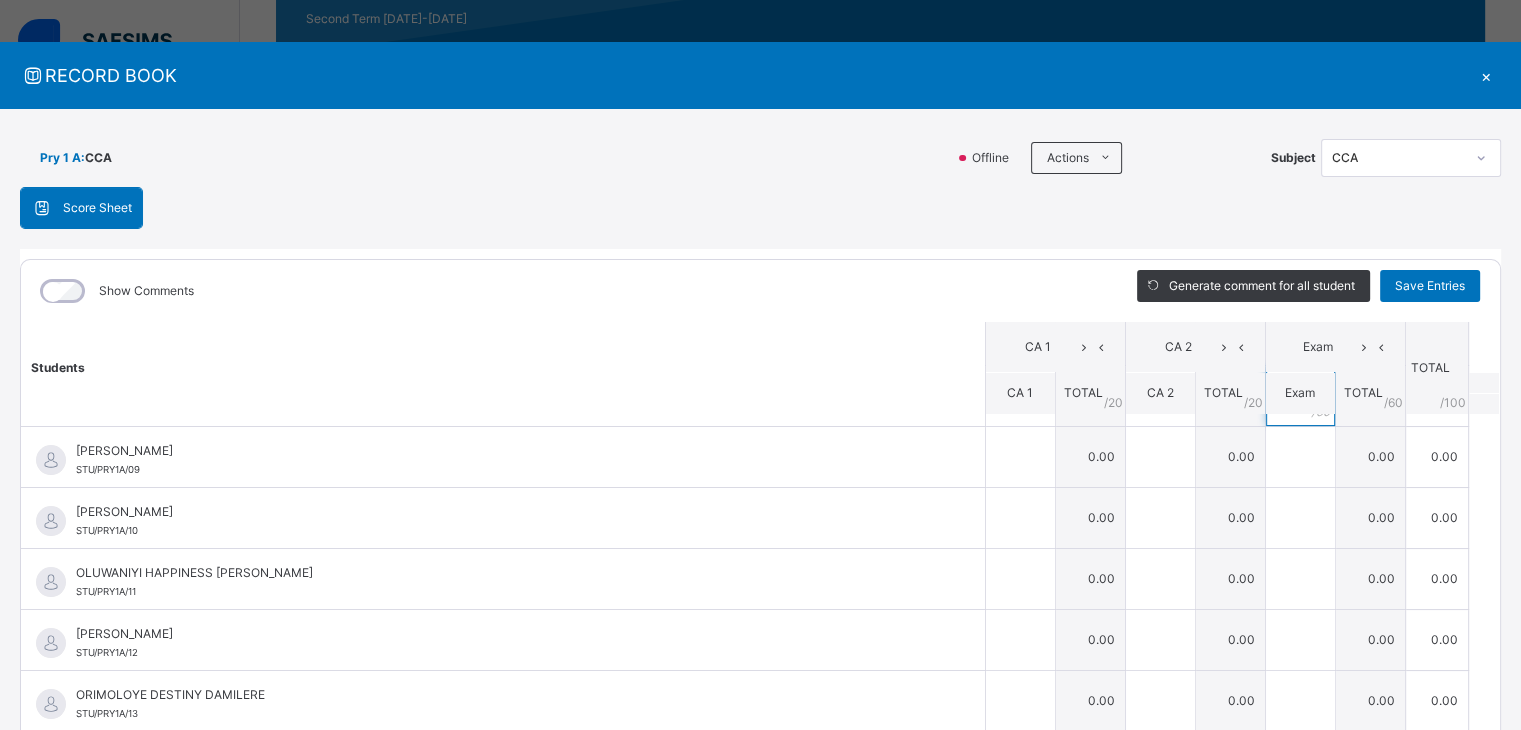 scroll, scrollTop: 411, scrollLeft: 0, axis: vertical 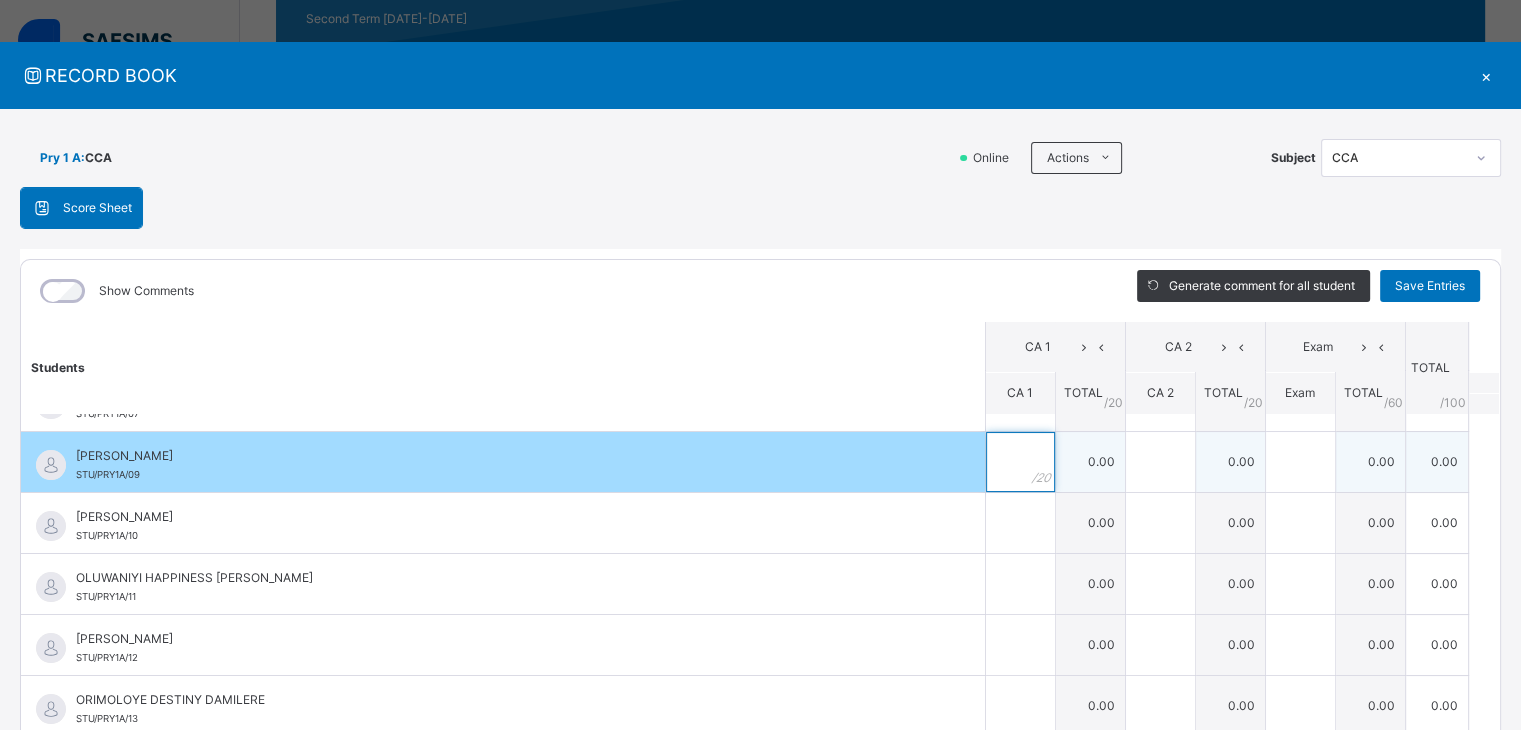 click at bounding box center (1020, 462) 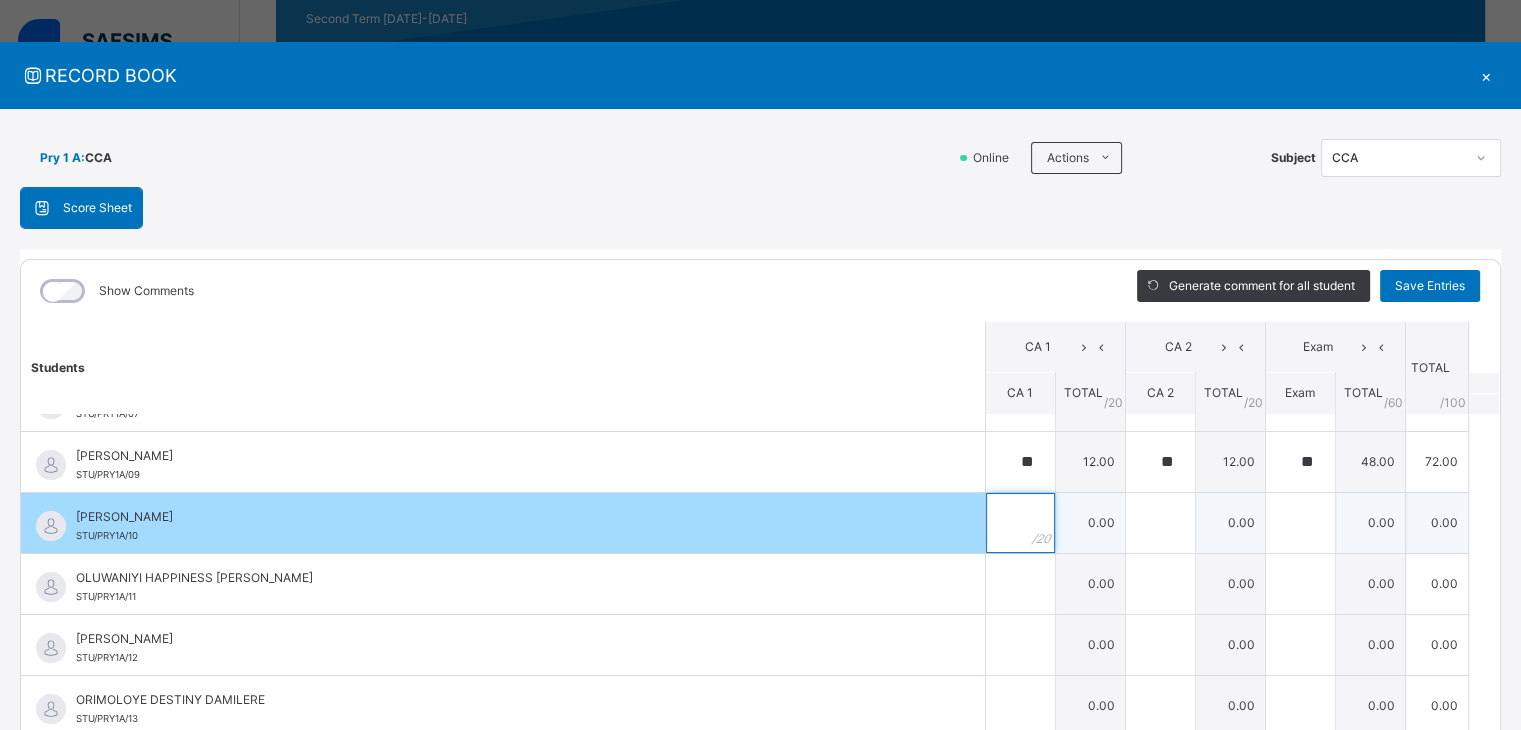 click at bounding box center [1020, 523] 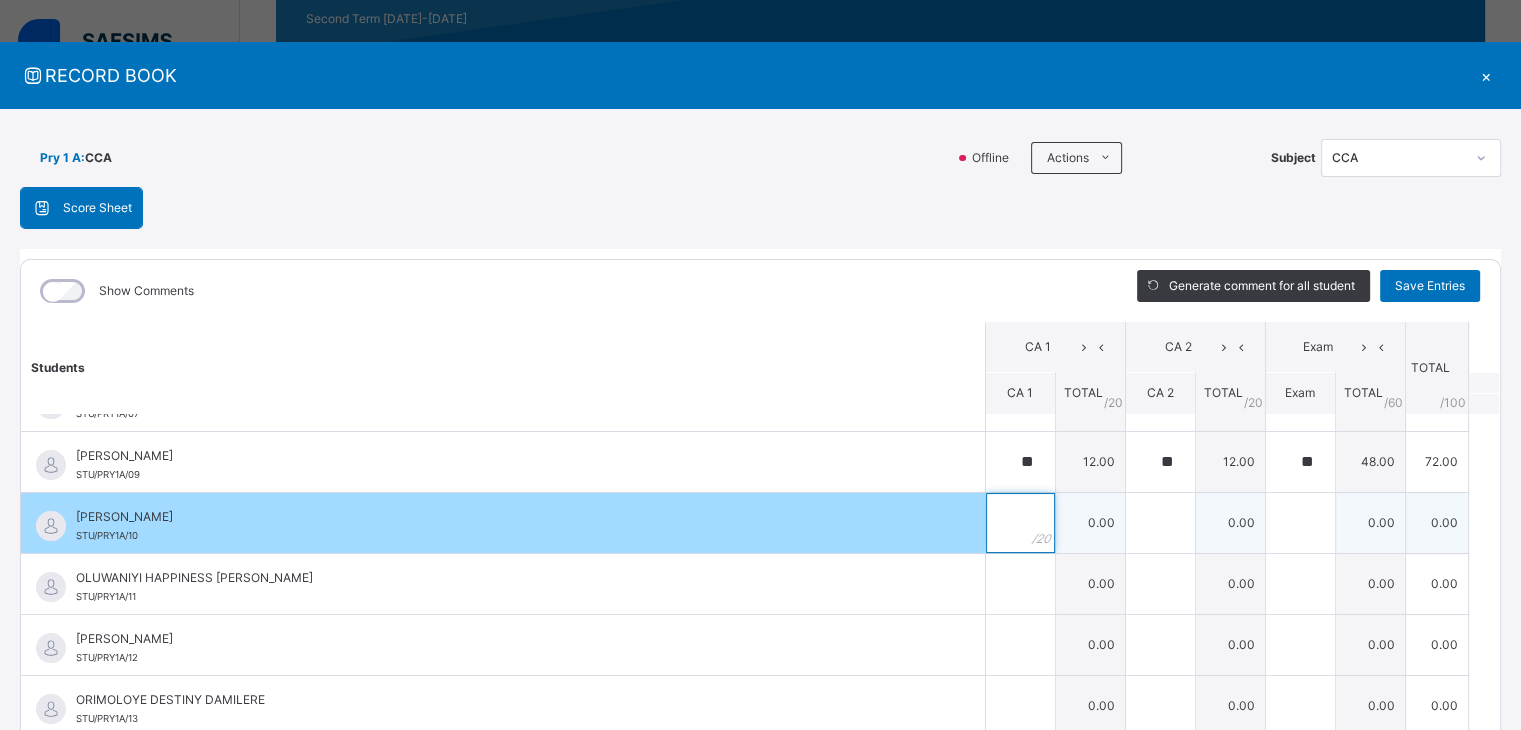 click at bounding box center [1020, 523] 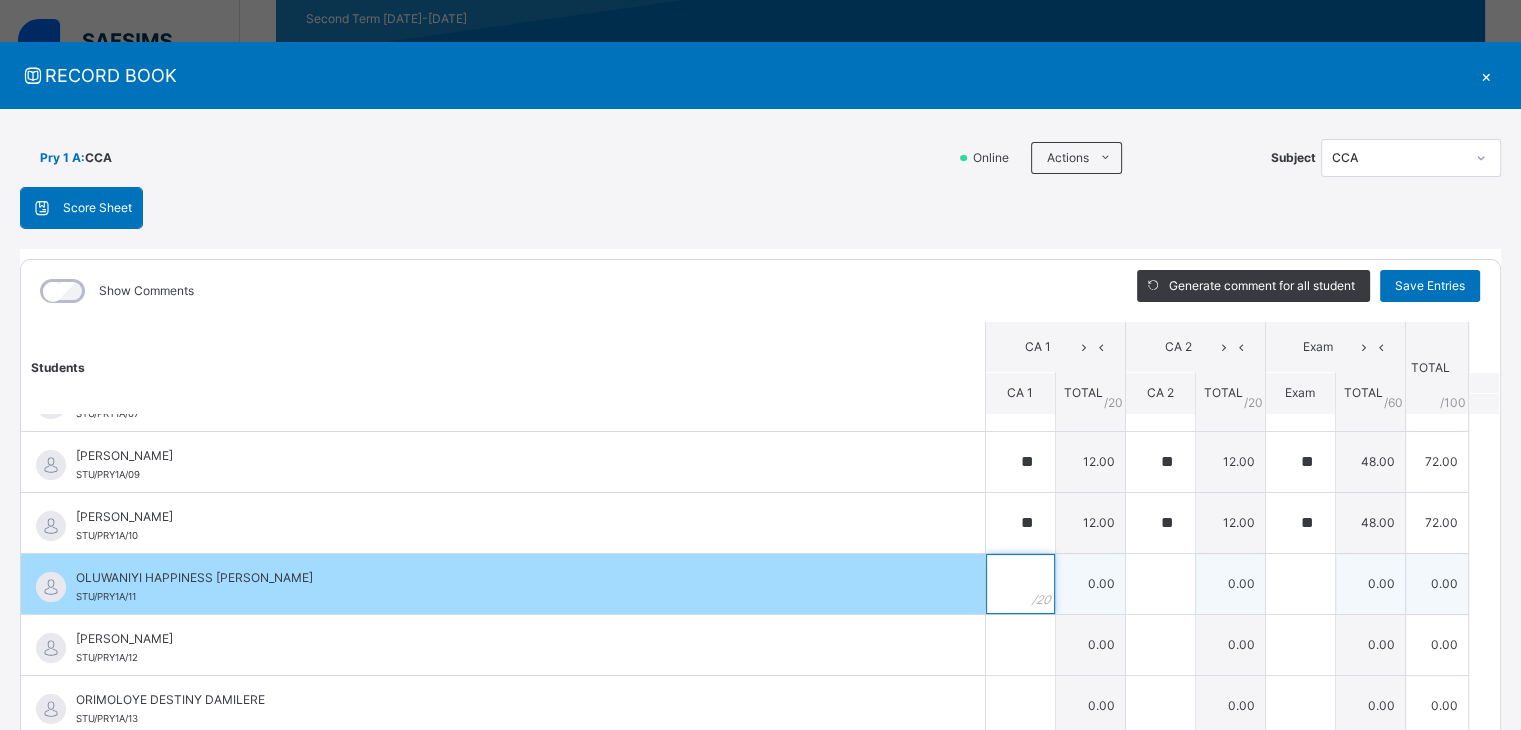 click at bounding box center (1020, 584) 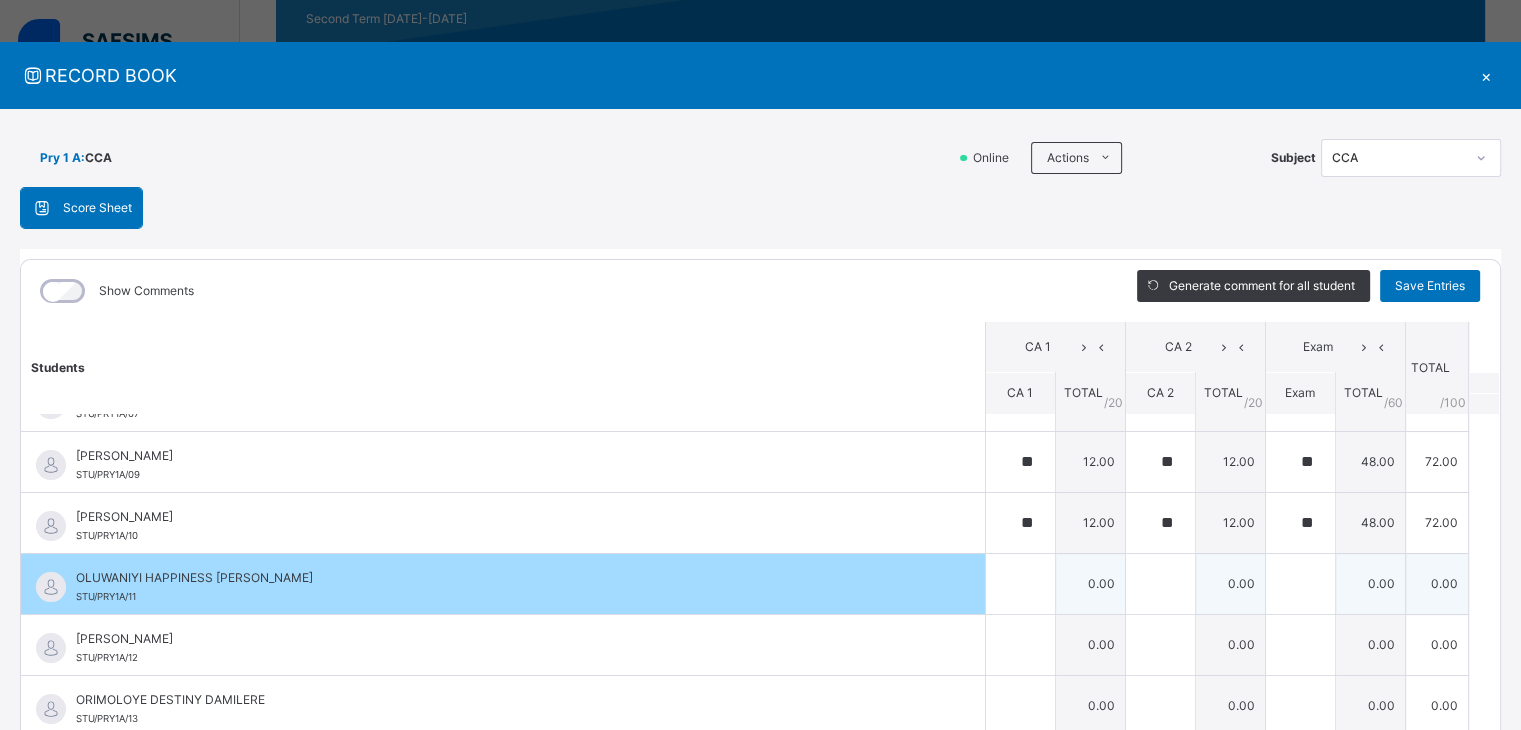 click on "OLUWANIYI HAPPINESS [PERSON_NAME] STU/PRY1A/11" at bounding box center [503, 584] 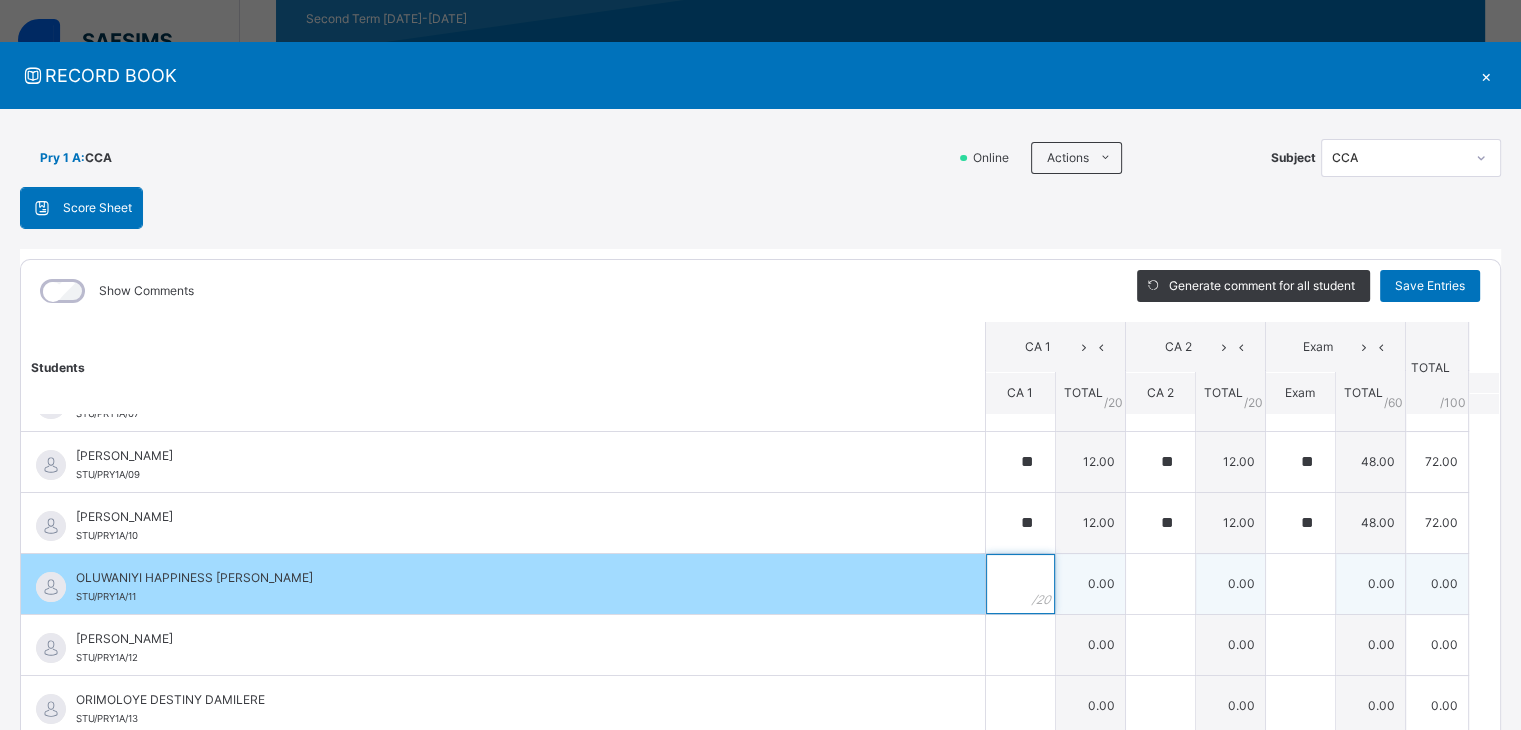 click at bounding box center [1020, 584] 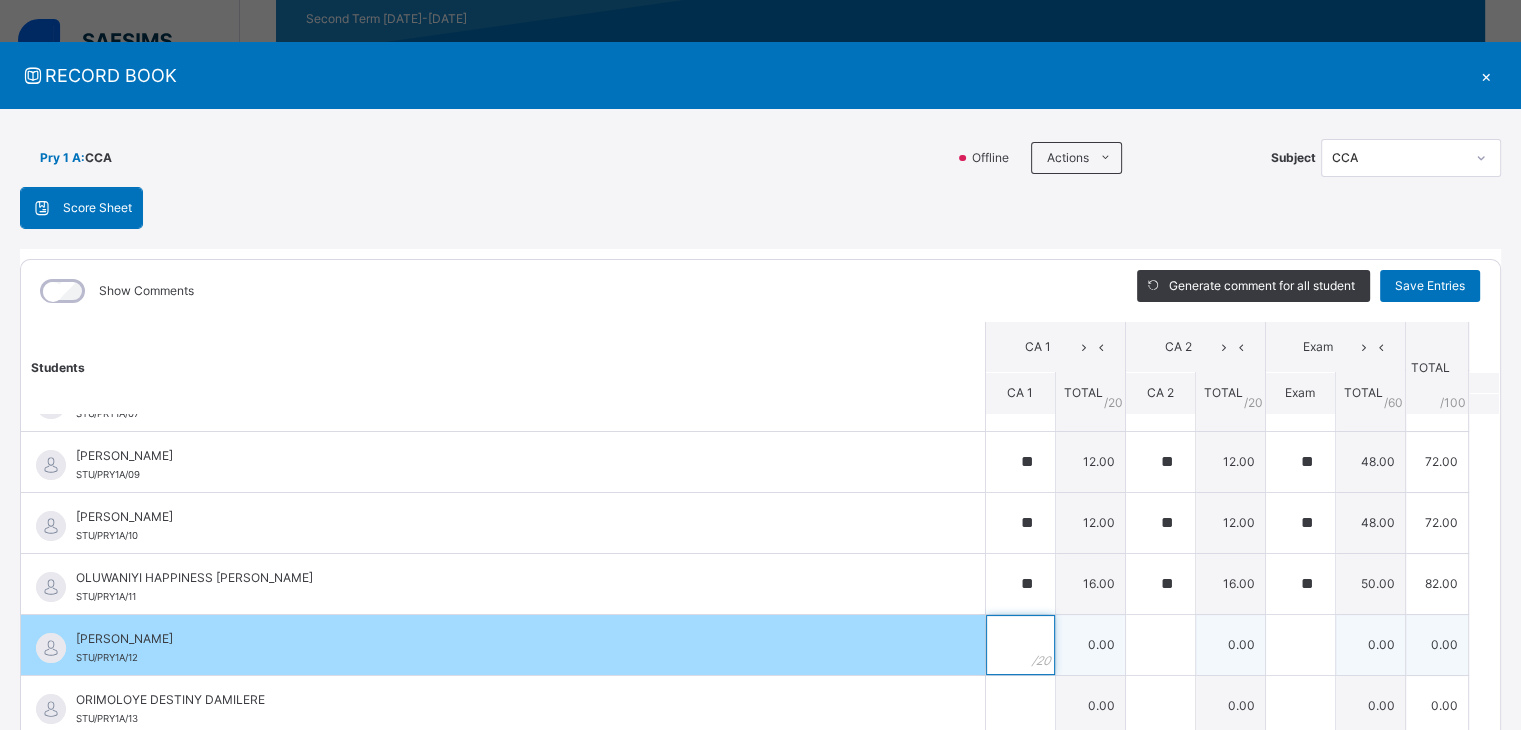 click at bounding box center [1020, 645] 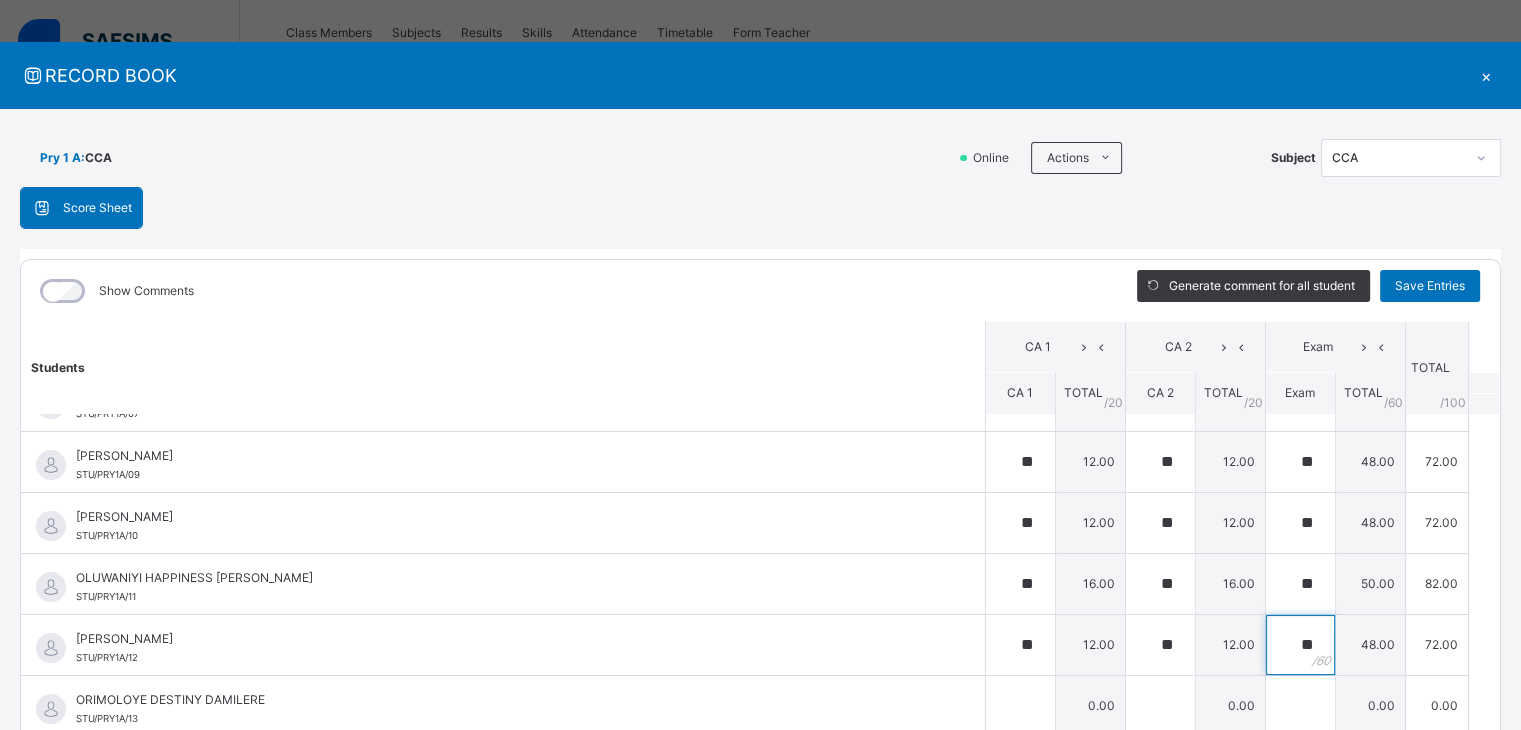 scroll, scrollTop: 428, scrollLeft: 0, axis: vertical 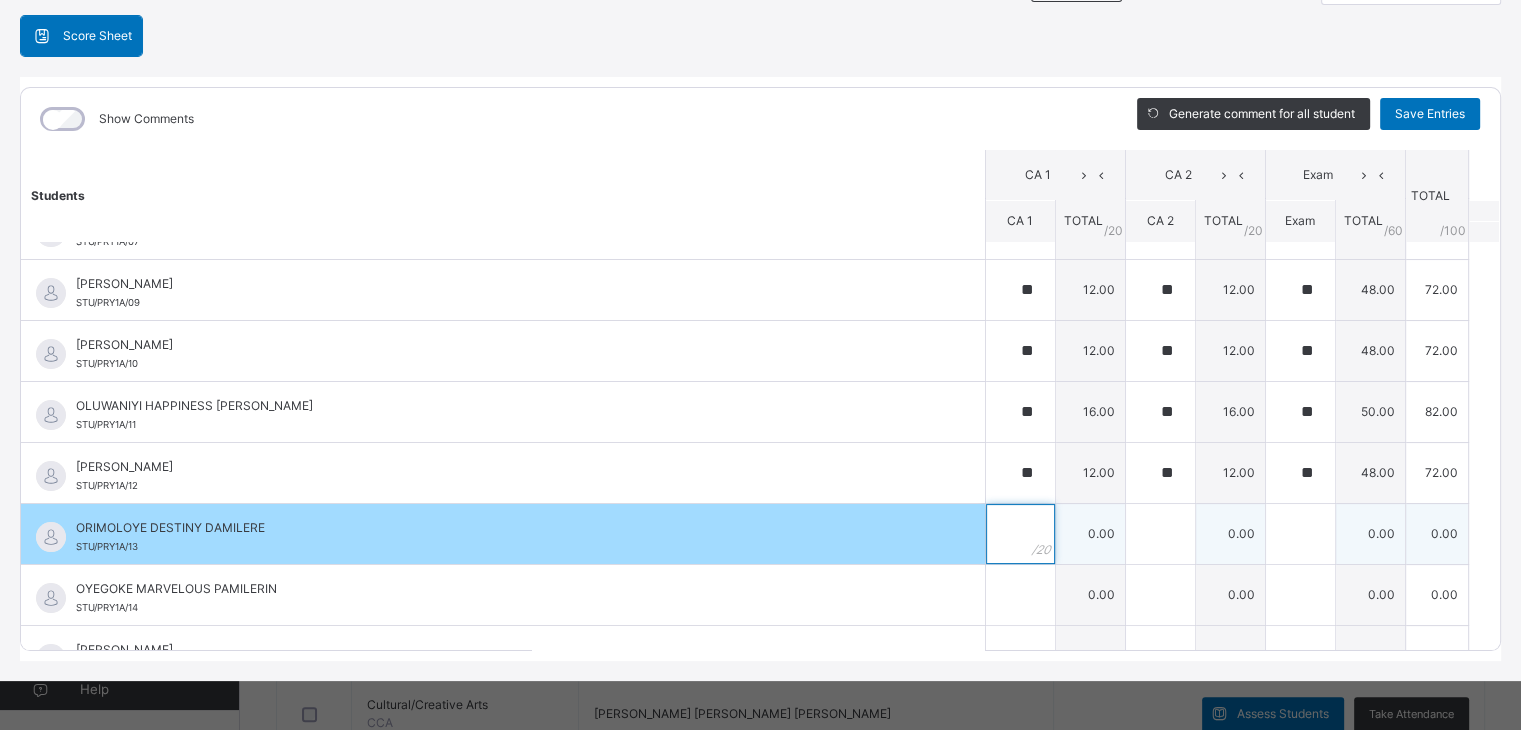 click at bounding box center [1020, 534] 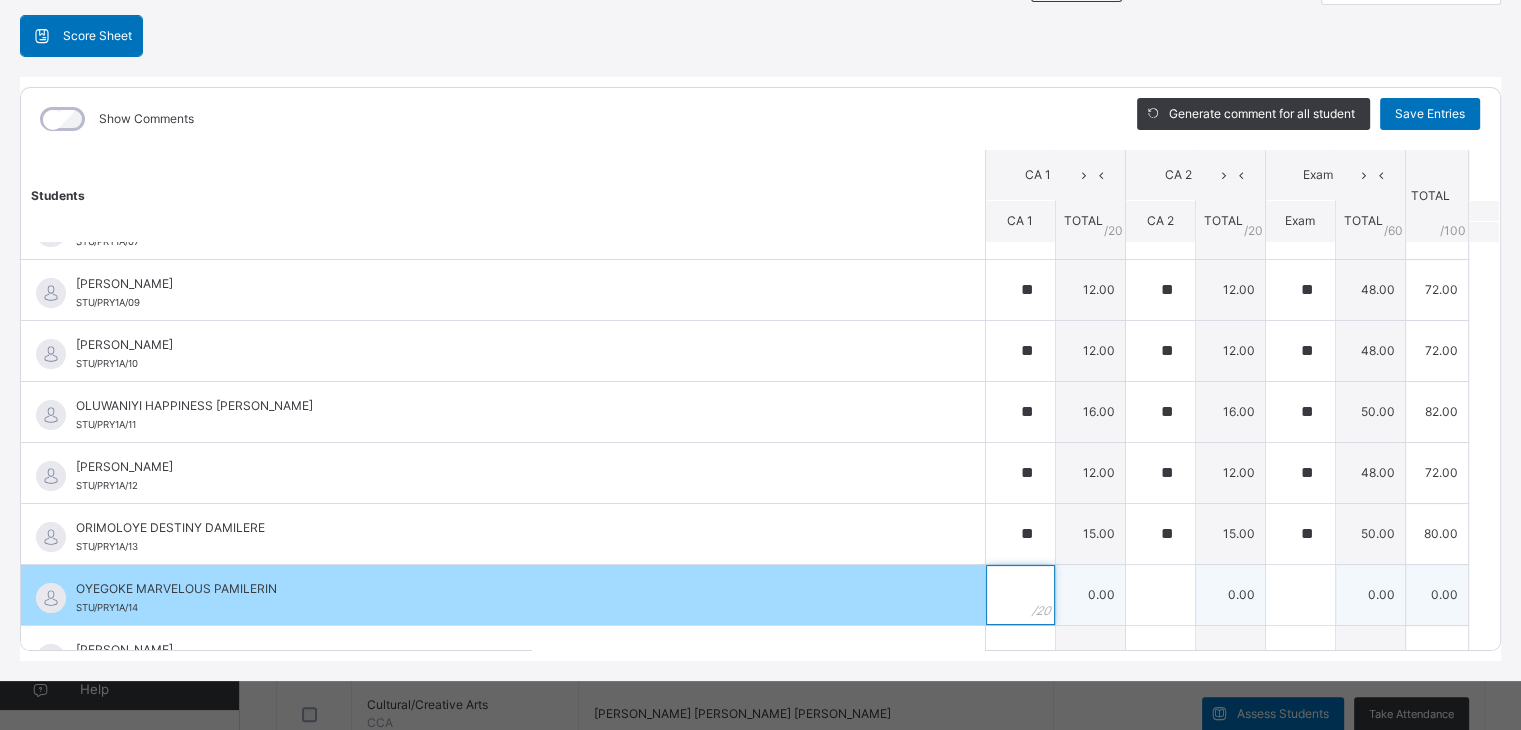 click at bounding box center [1020, 595] 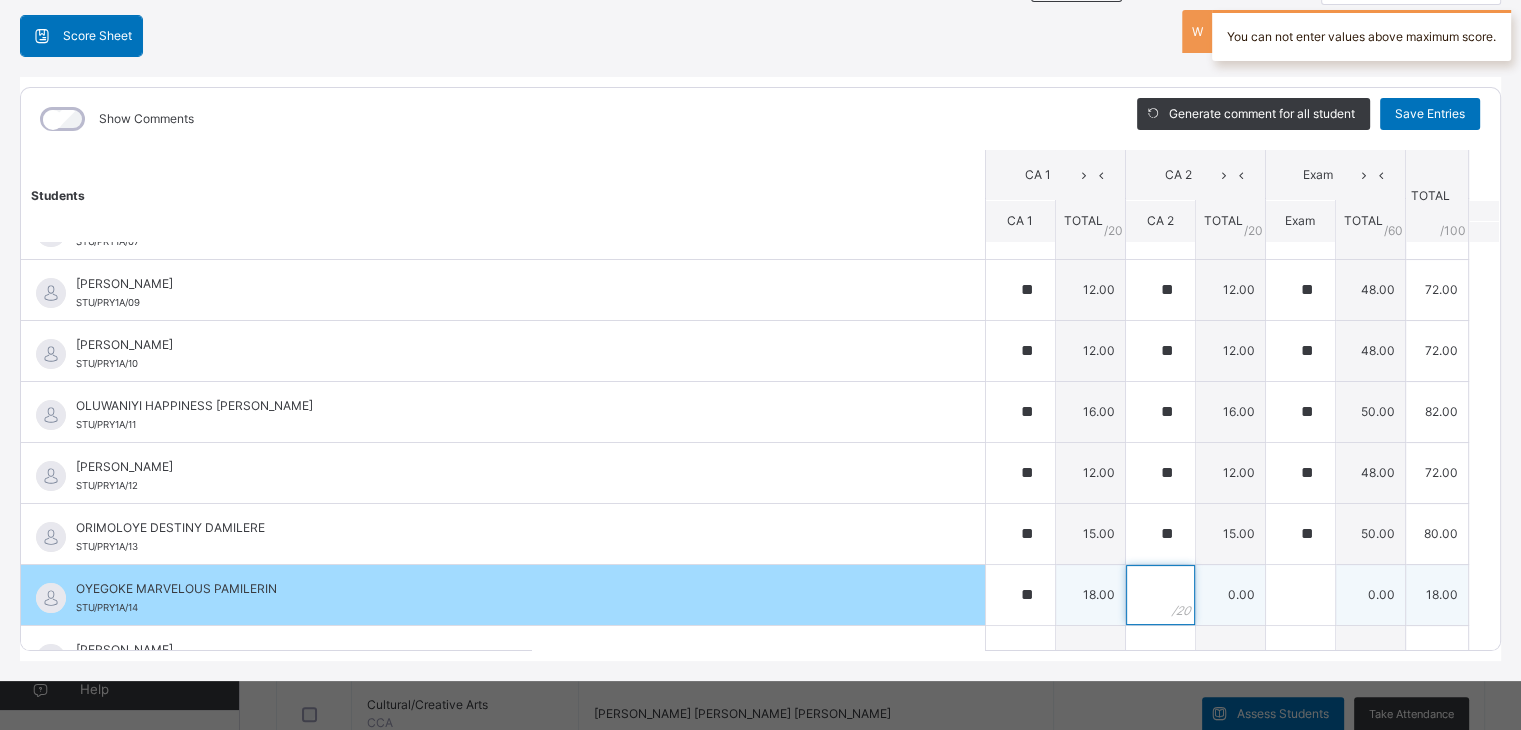 click at bounding box center (1160, 595) 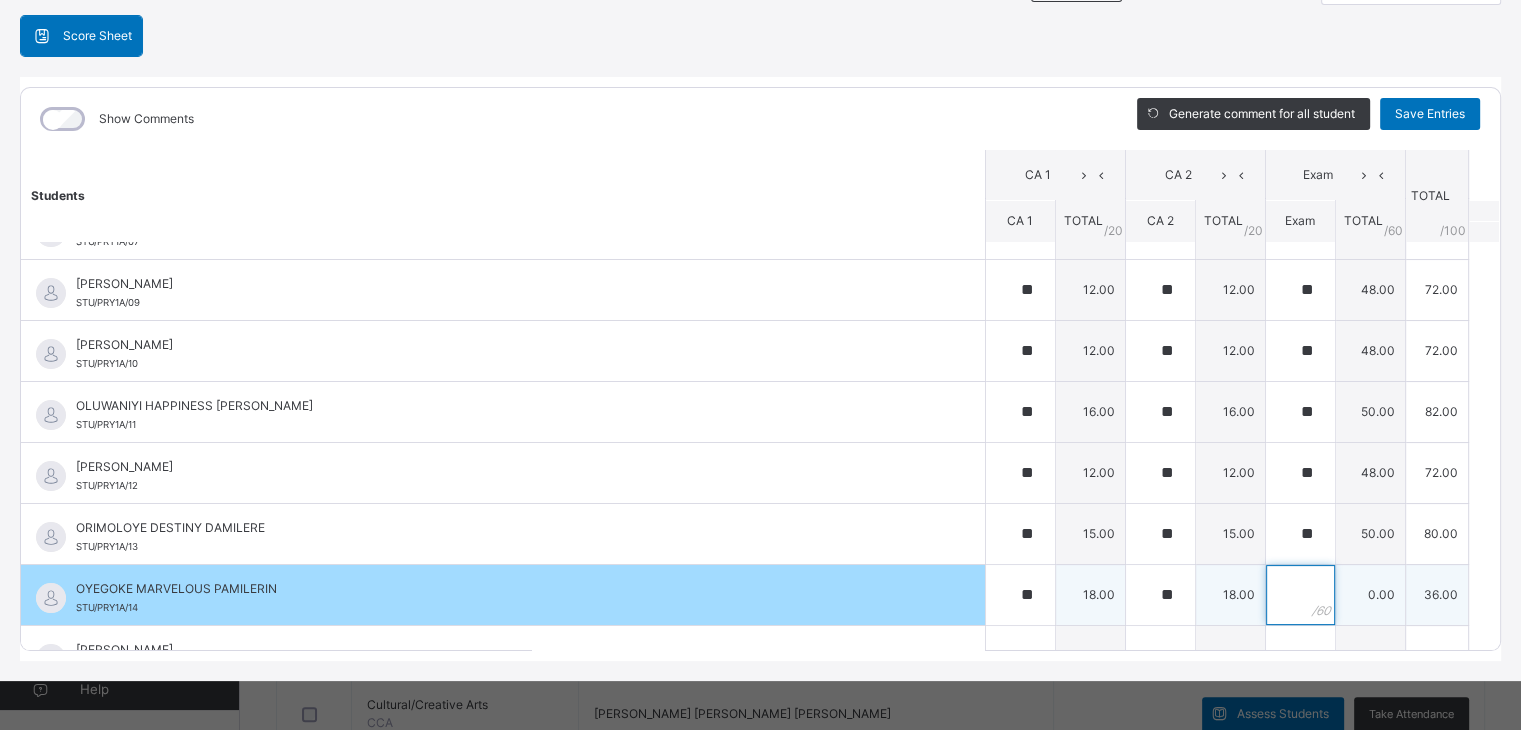 click at bounding box center [1300, 595] 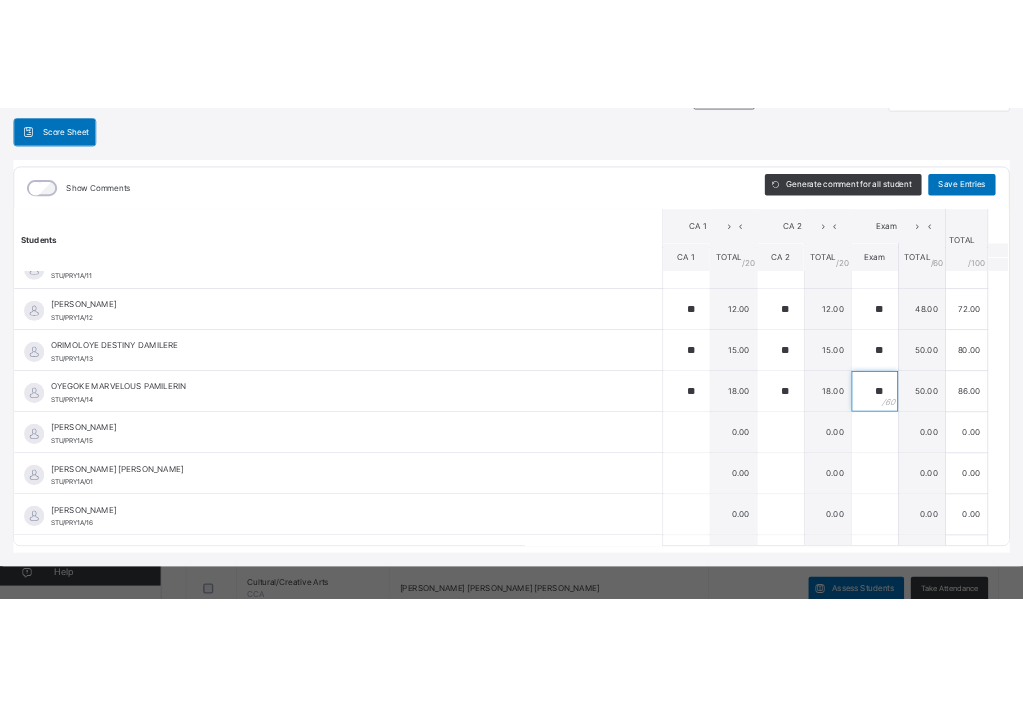scroll, scrollTop: 626, scrollLeft: 0, axis: vertical 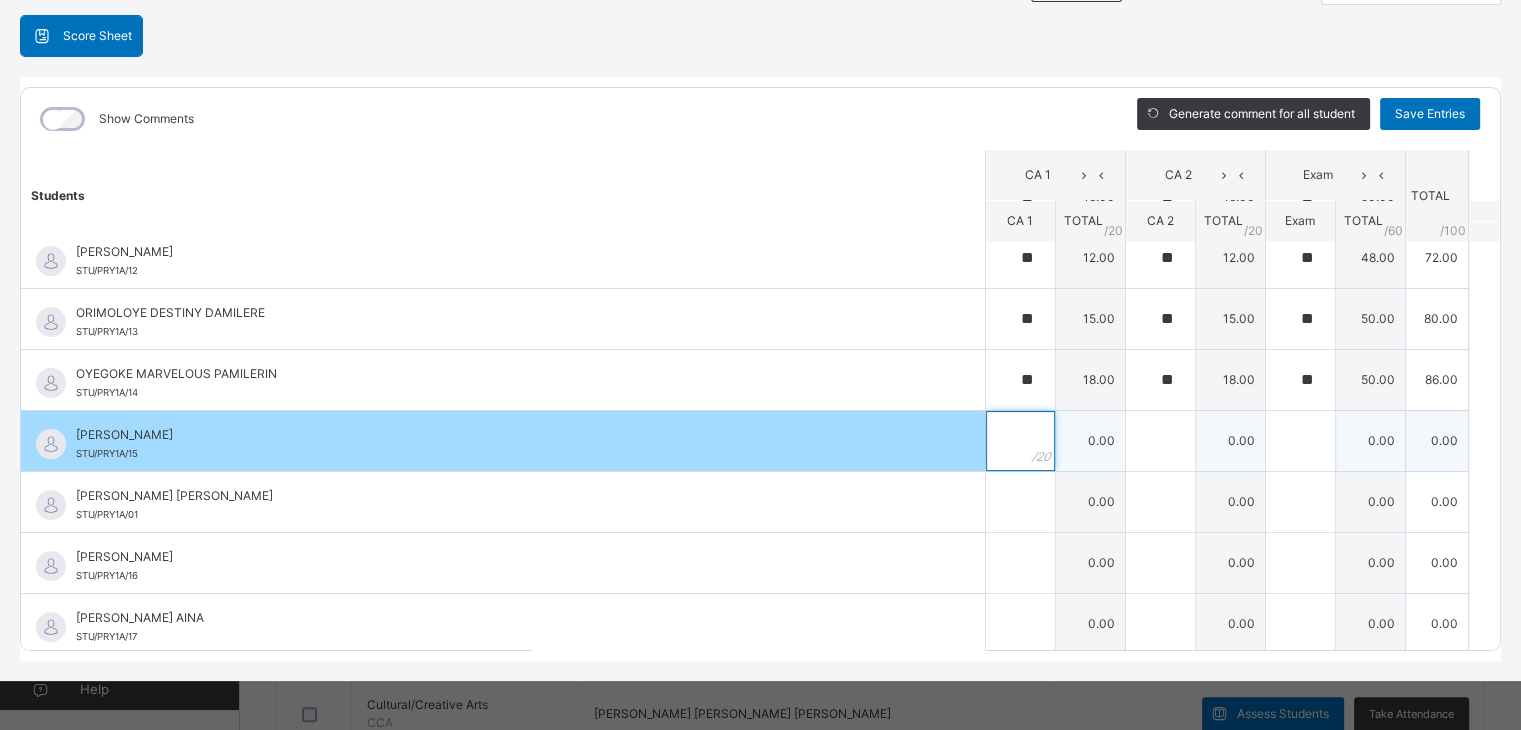 click at bounding box center (1020, 441) 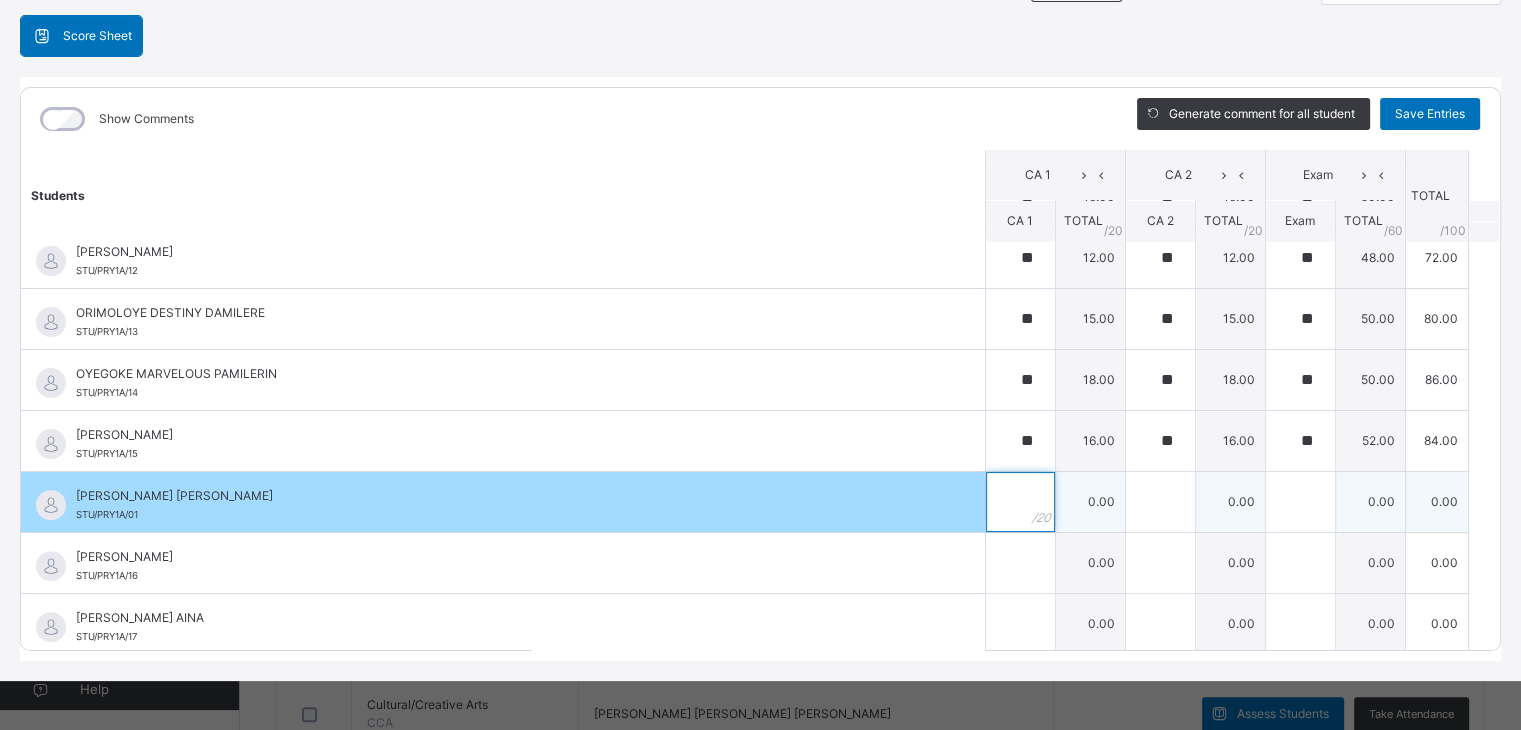 click at bounding box center [1020, 502] 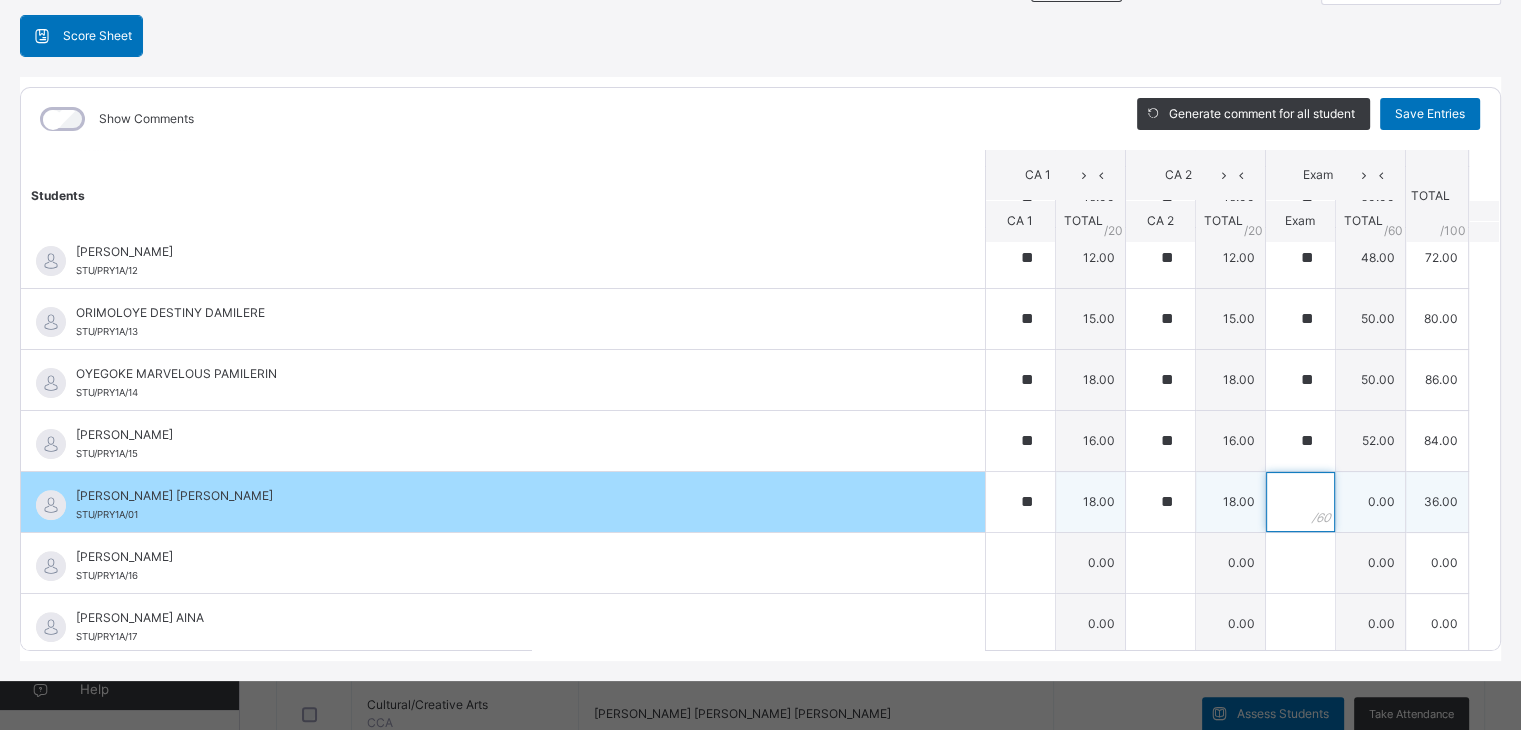 click at bounding box center (1300, 502) 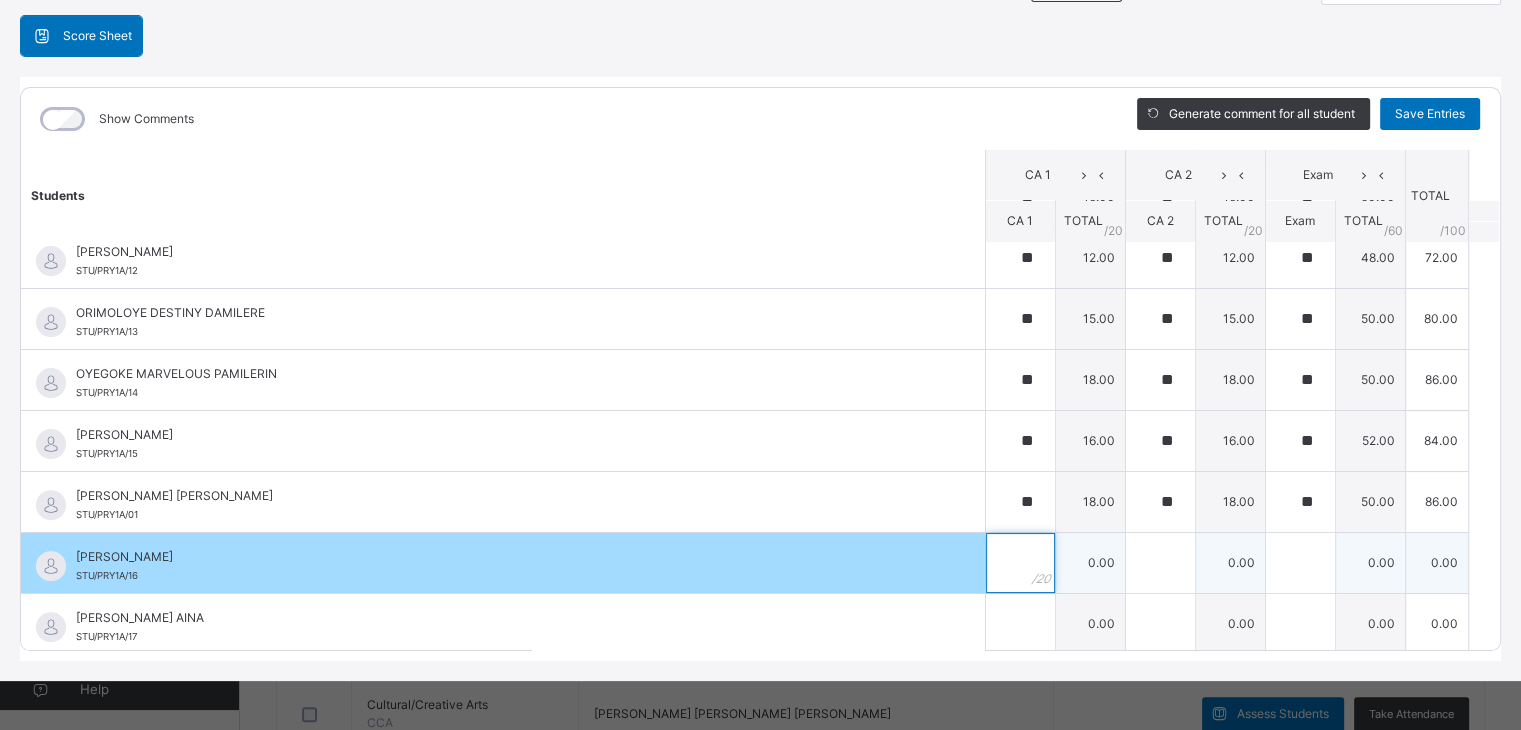click at bounding box center [1020, 563] 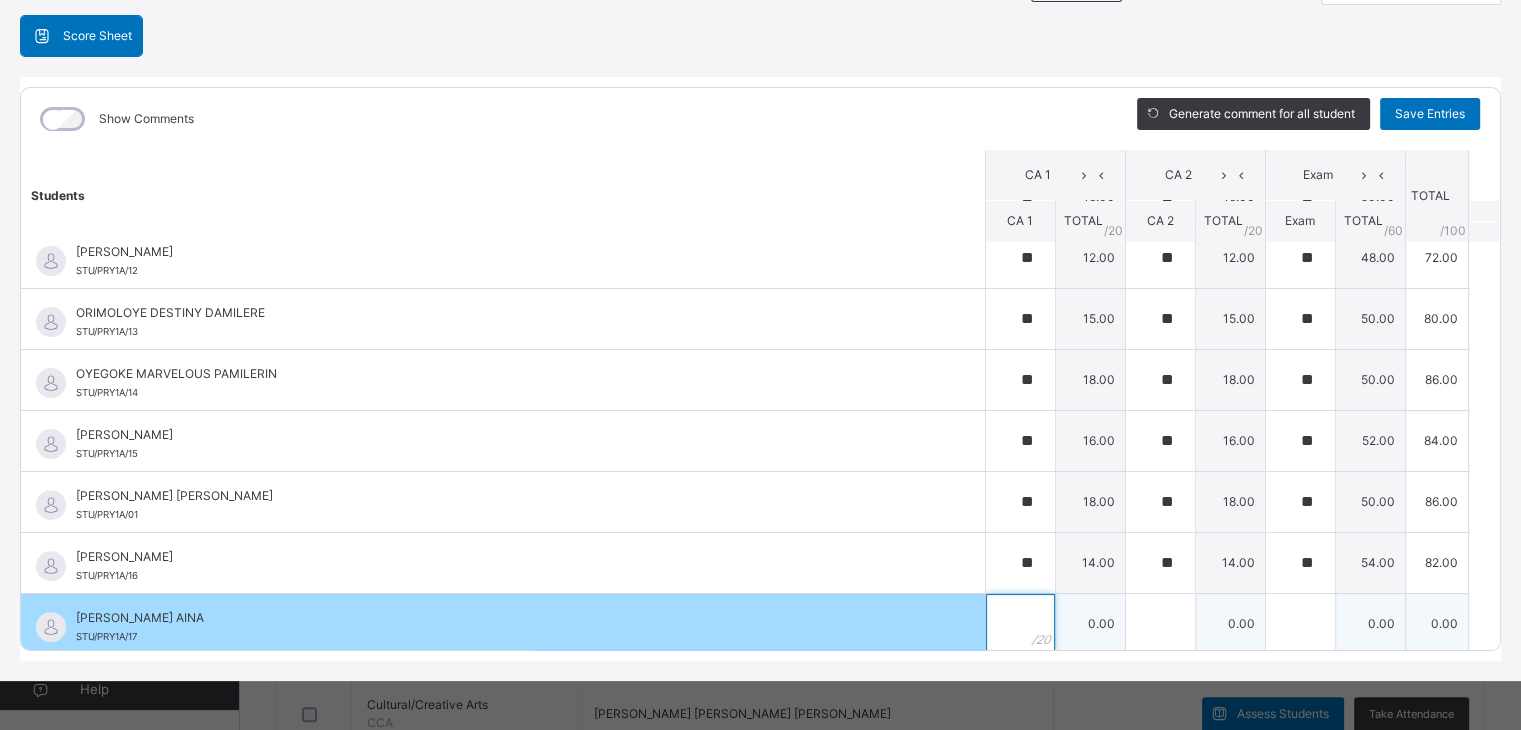 click at bounding box center [1020, 624] 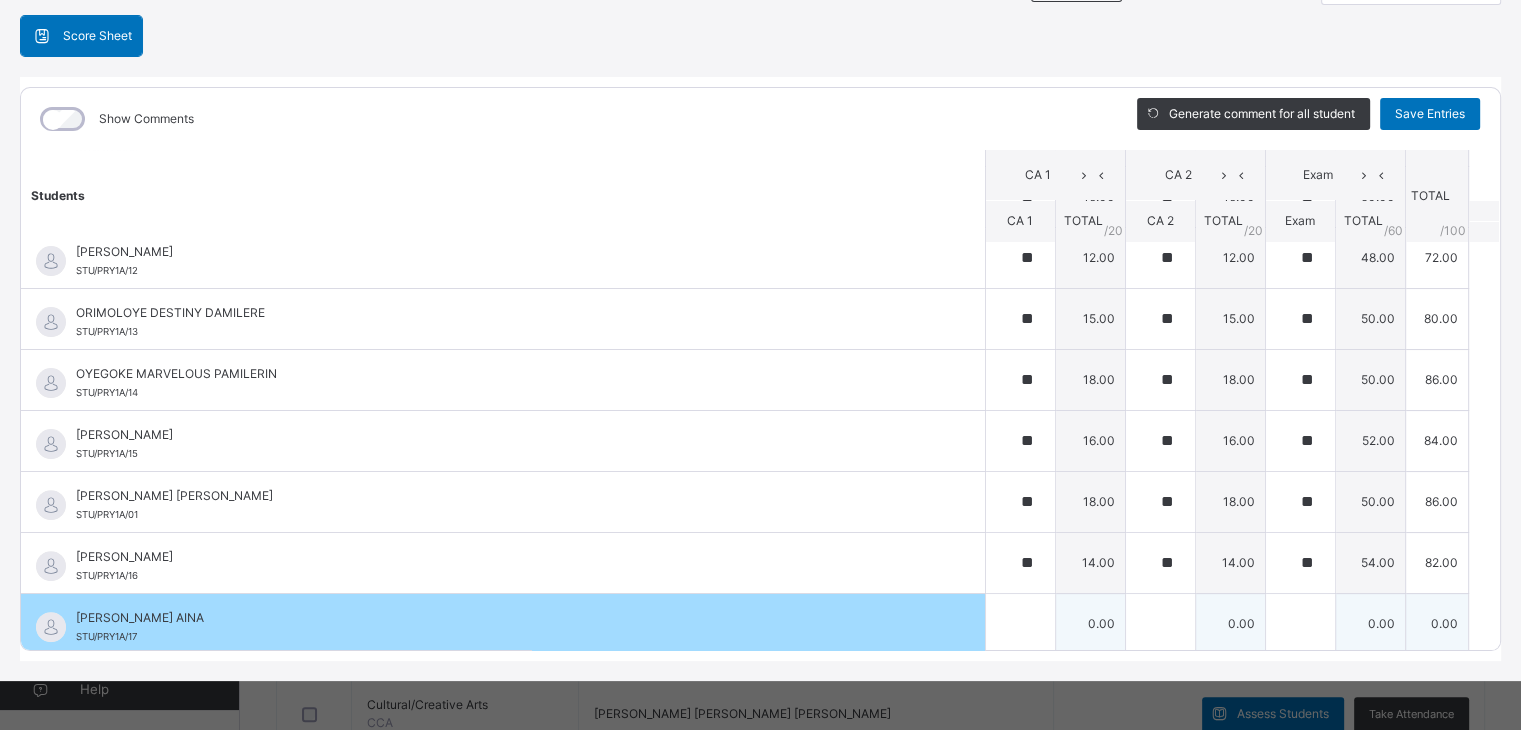 click at bounding box center (1020, 624) 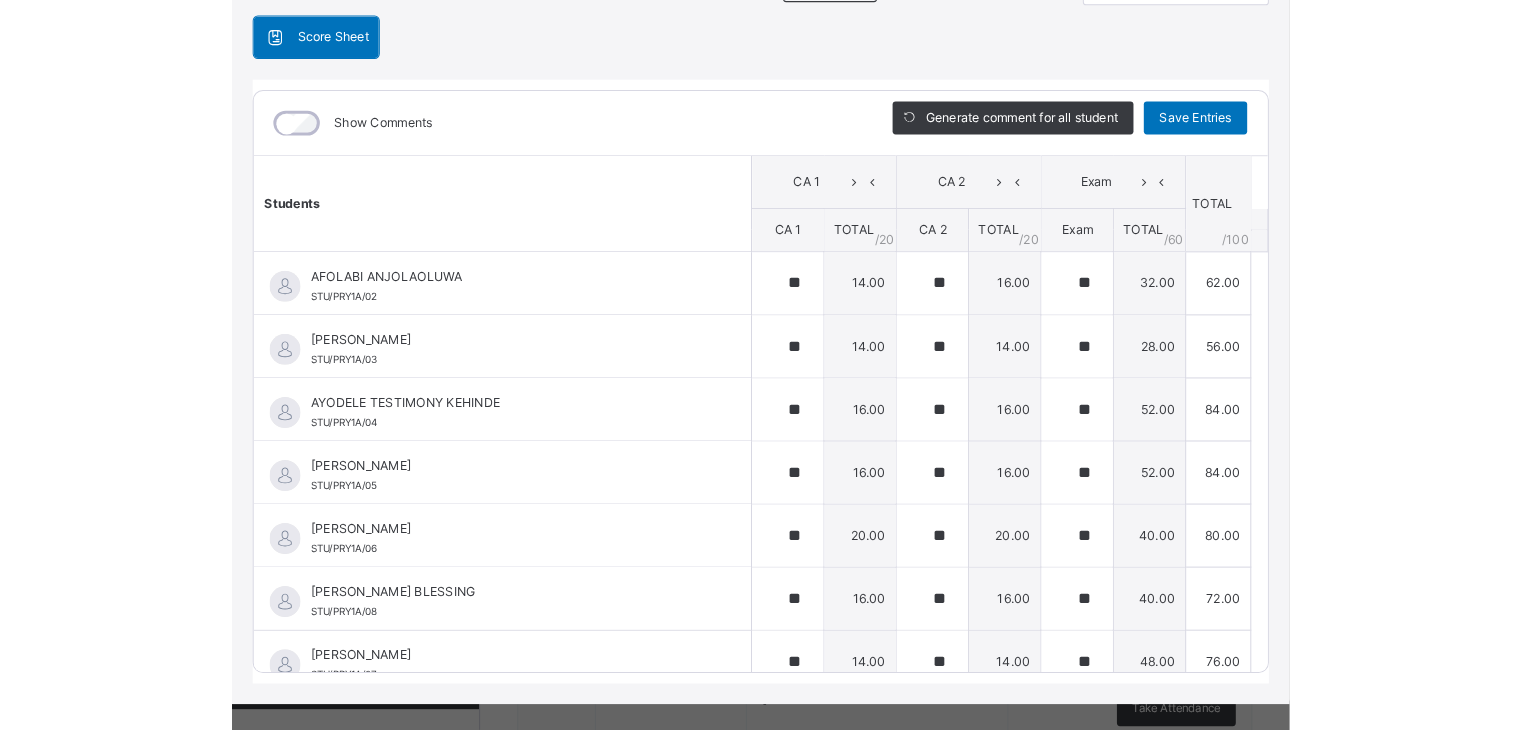 scroll, scrollTop: 626, scrollLeft: 0, axis: vertical 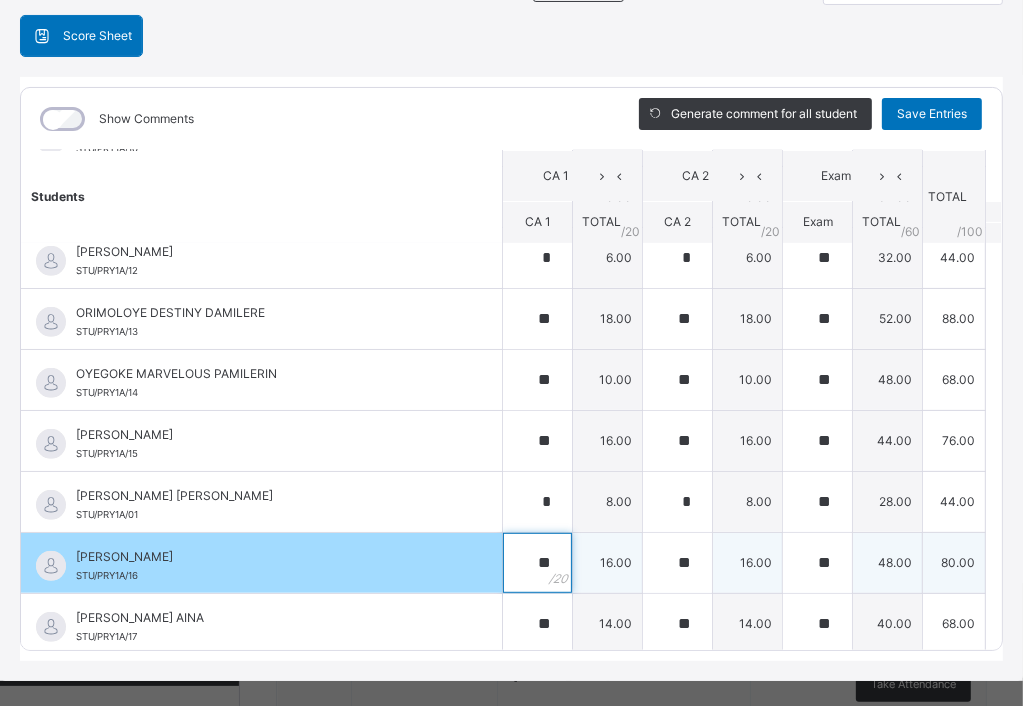 click on "**" at bounding box center [537, 563] 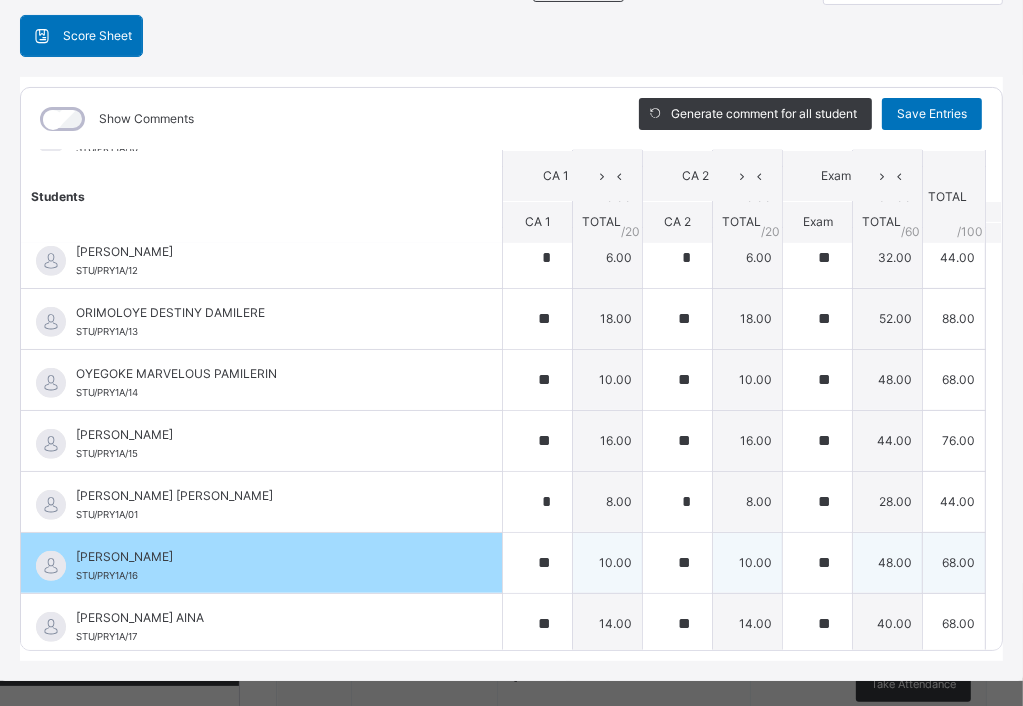 click on "48.00" at bounding box center (888, 562) 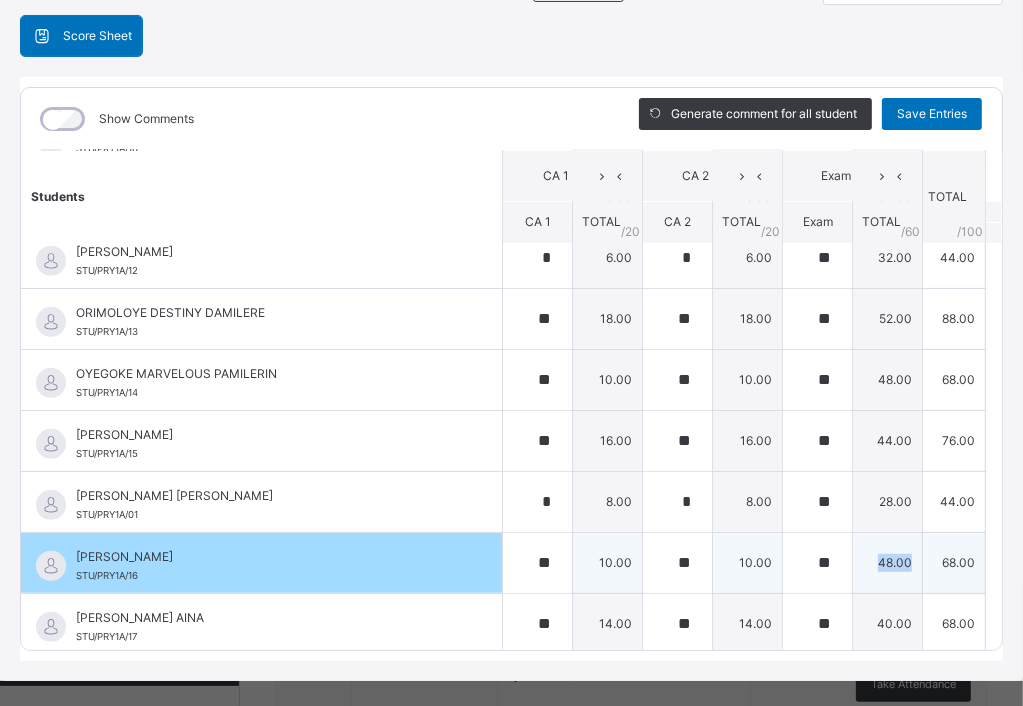 click on "48.00" at bounding box center [888, 562] 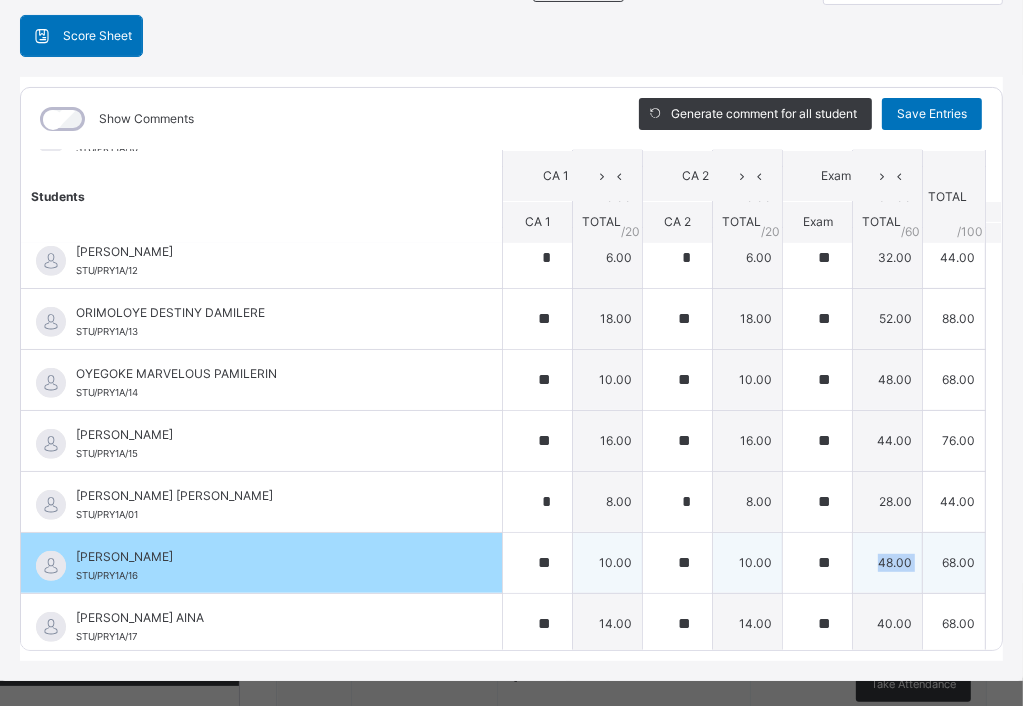 click on "48.00" at bounding box center (888, 562) 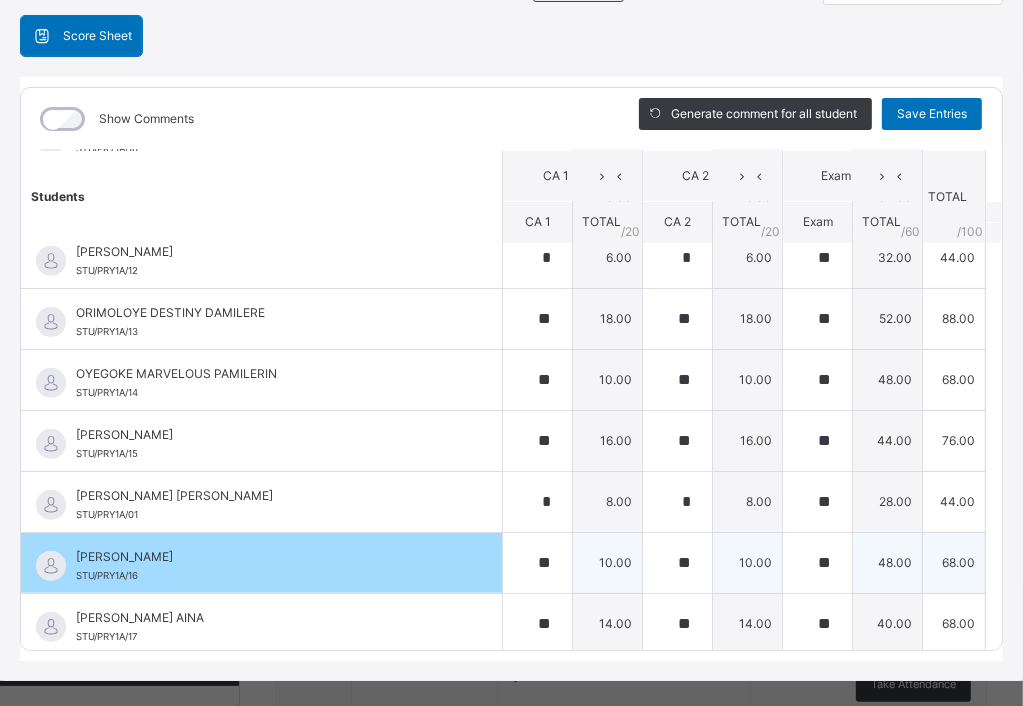 click on "48.00" at bounding box center (888, 562) 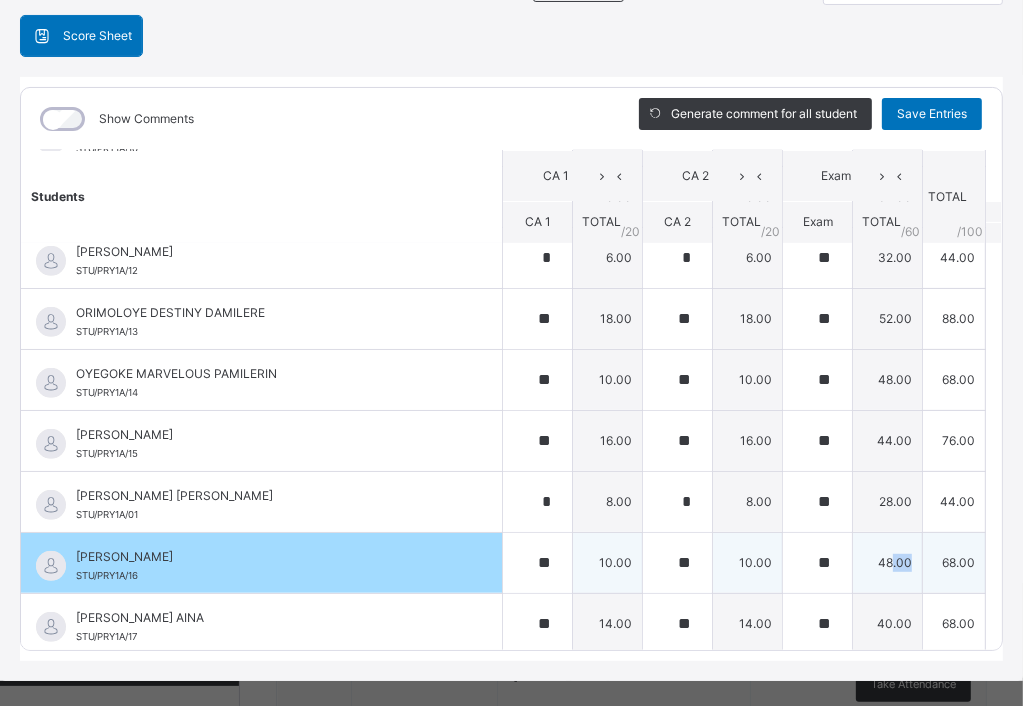 click on "48.00" at bounding box center [888, 562] 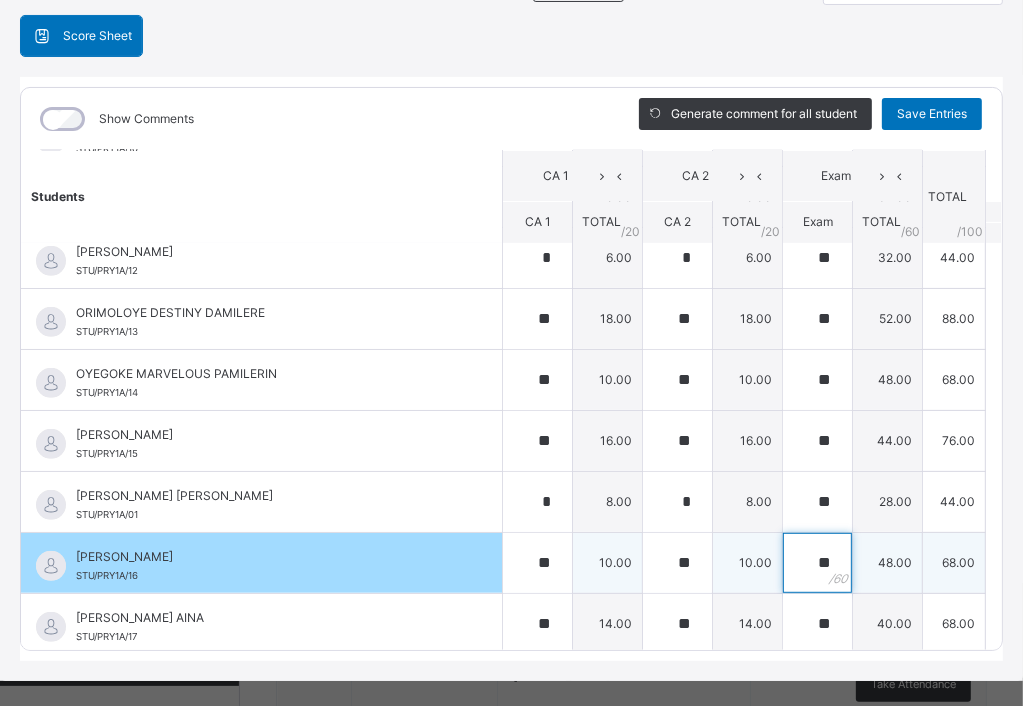 click on "**" at bounding box center (817, 563) 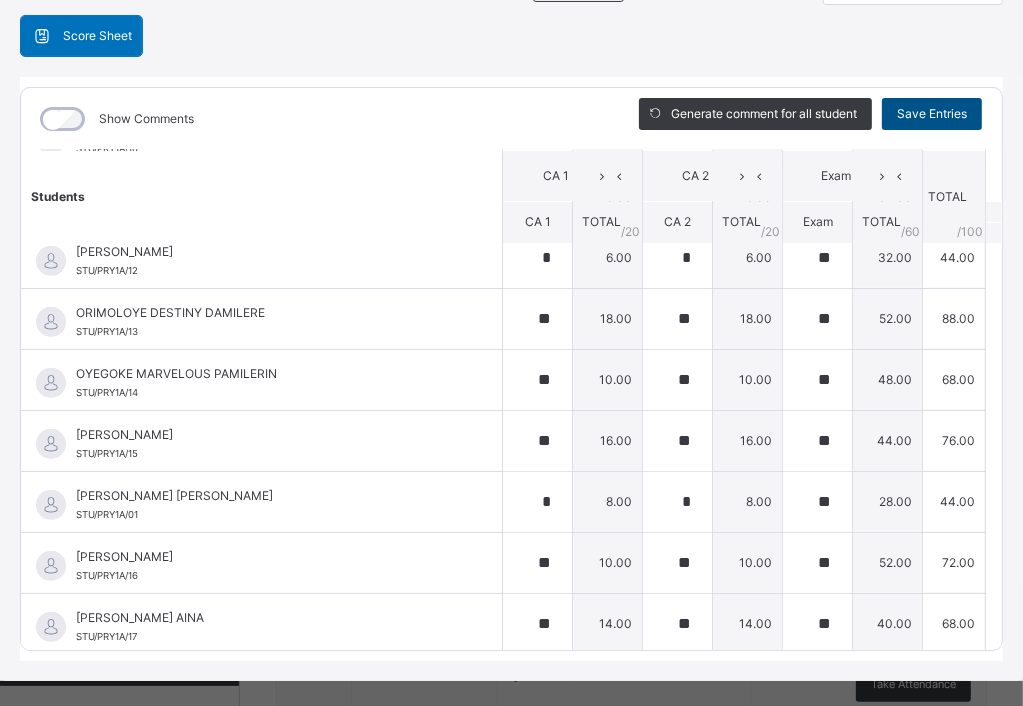 click on "Save Entries" at bounding box center (932, 114) 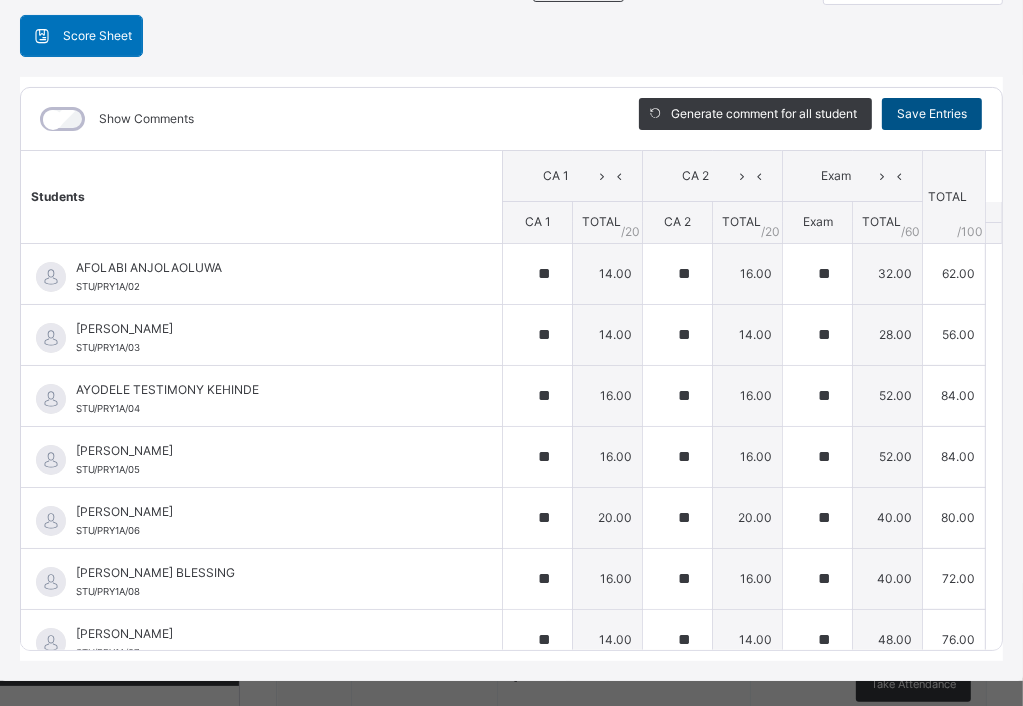 click on "Save Entries" at bounding box center (932, 114) 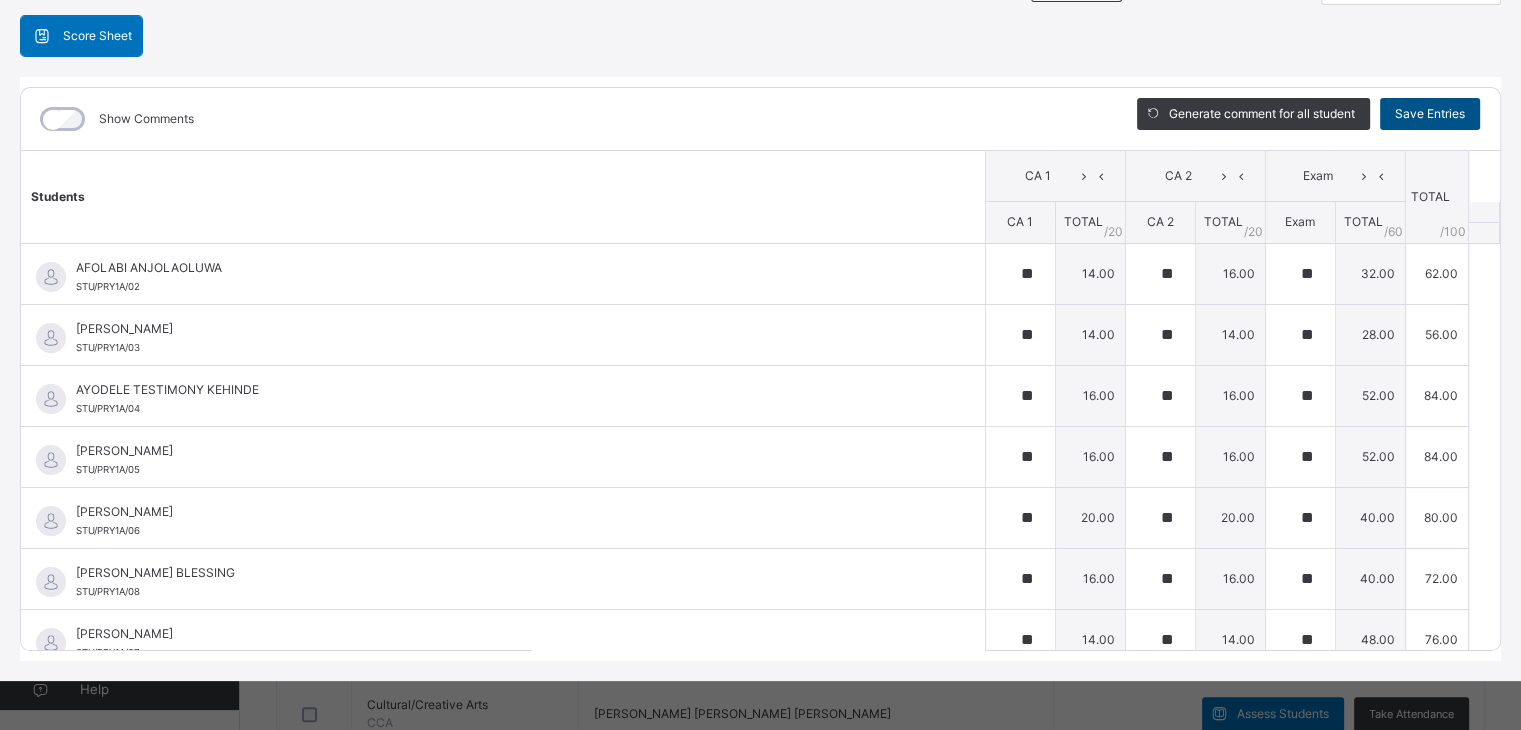 click on "Save Entries" at bounding box center [1430, 114] 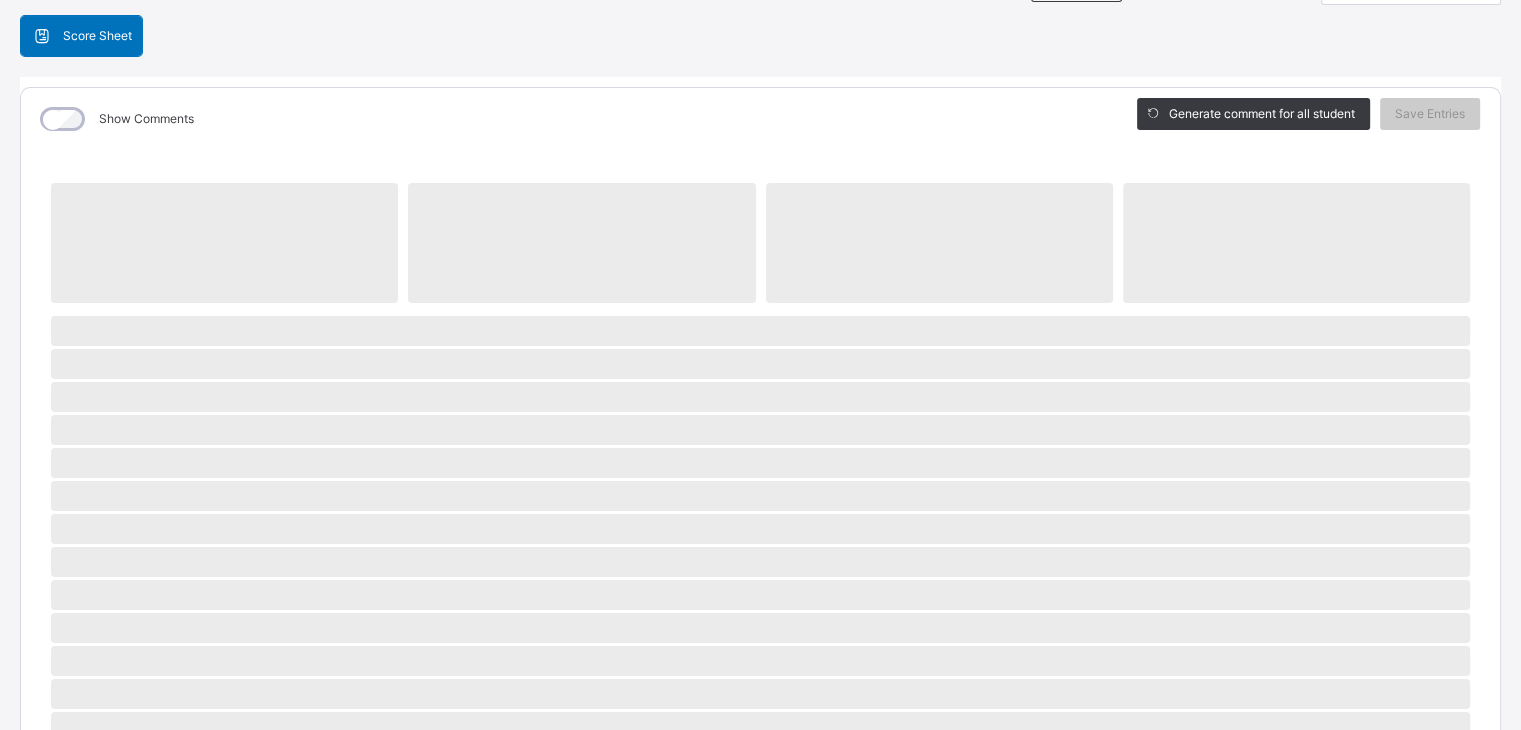 scroll, scrollTop: 422, scrollLeft: 0, axis: vertical 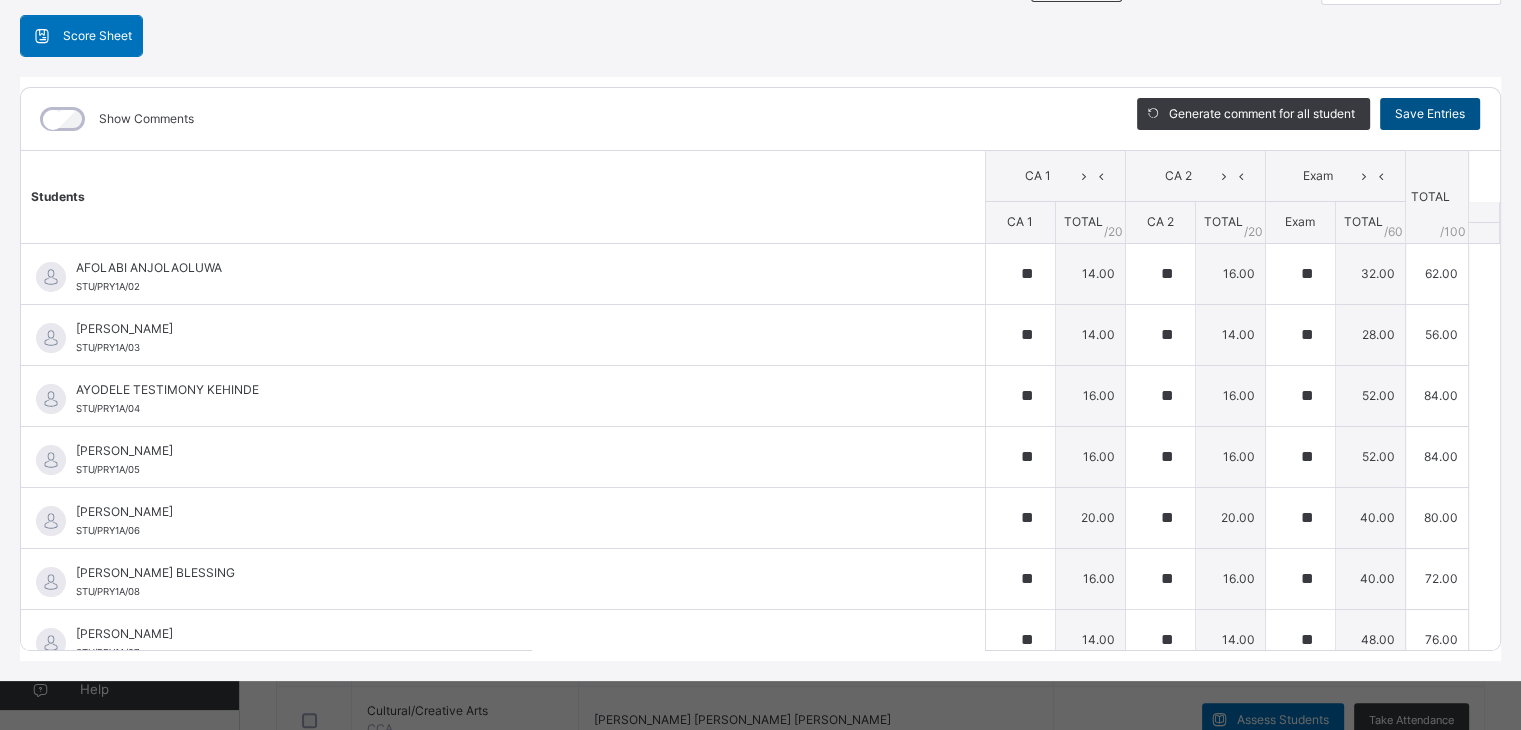 click on "Save Entries" at bounding box center (1430, 114) 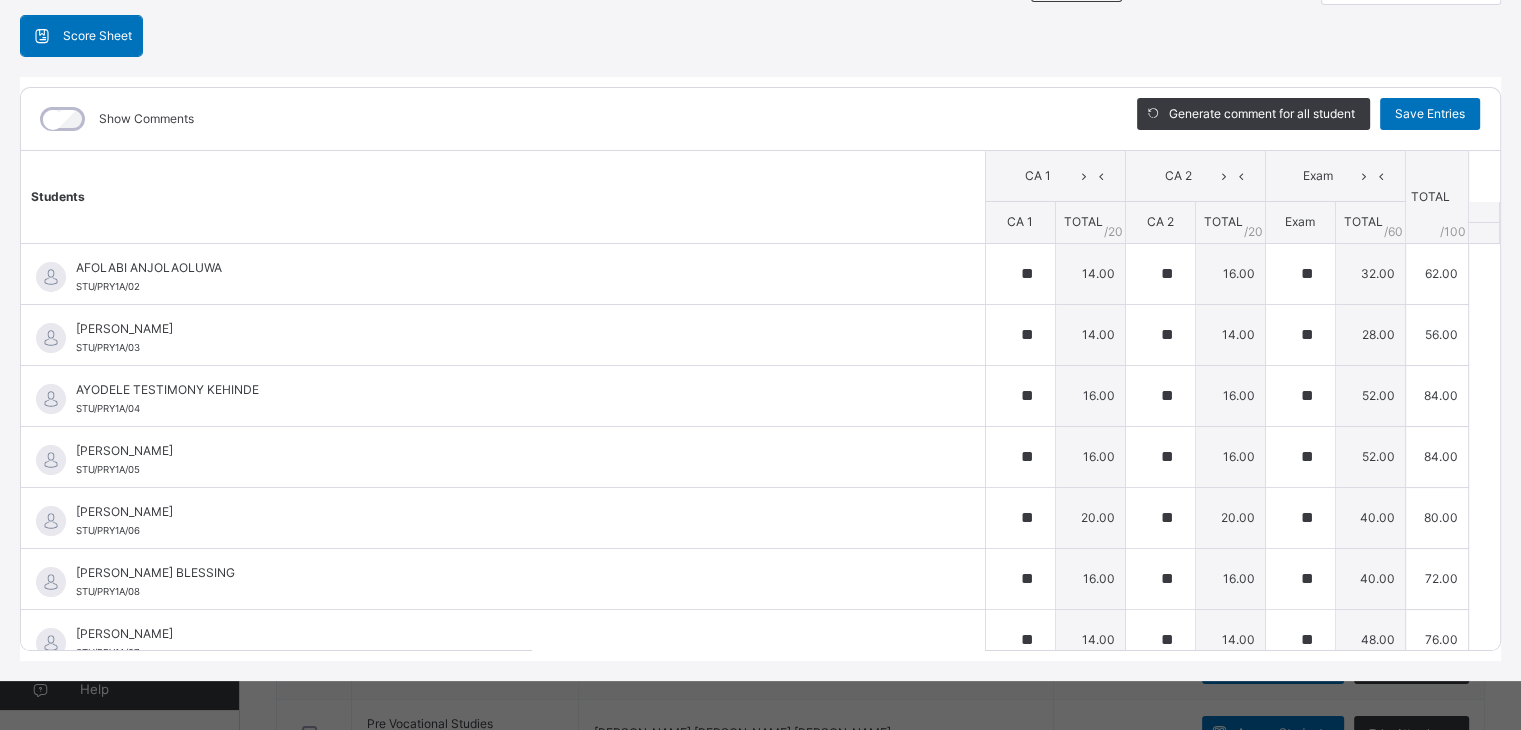 scroll, scrollTop: 0, scrollLeft: 0, axis: both 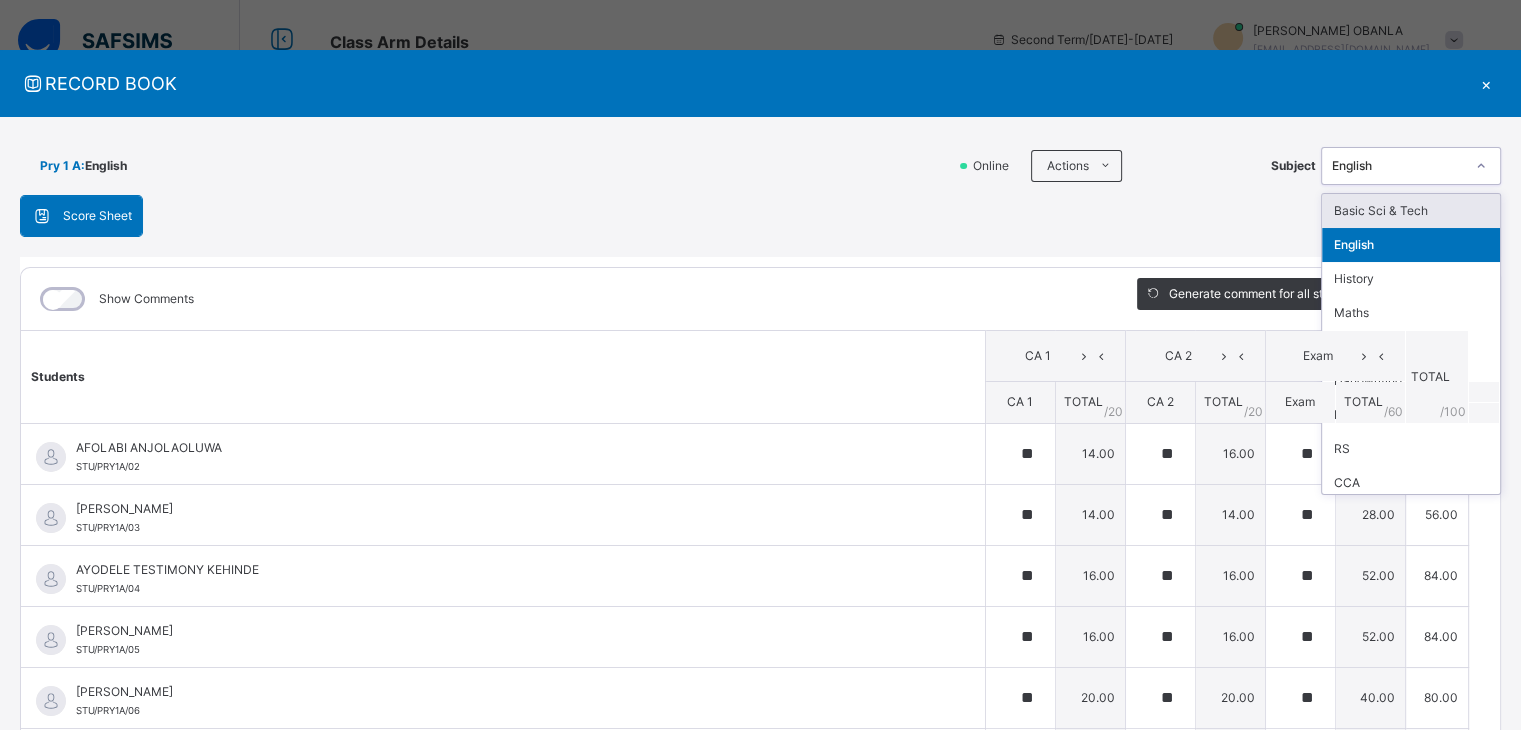 click 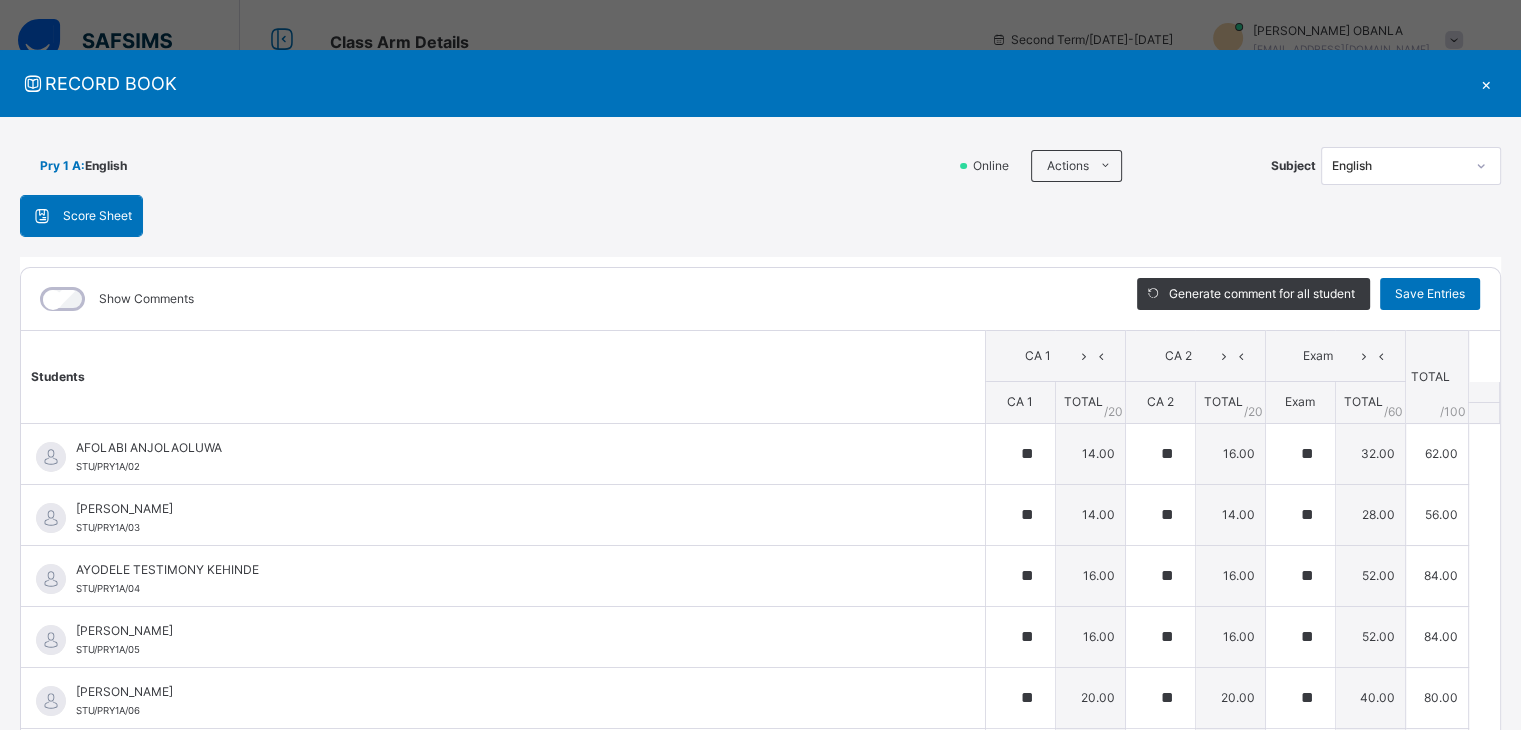 drag, startPoint x: 1368, startPoint y: 475, endPoint x: 1452, endPoint y: 229, distance: 259.94614 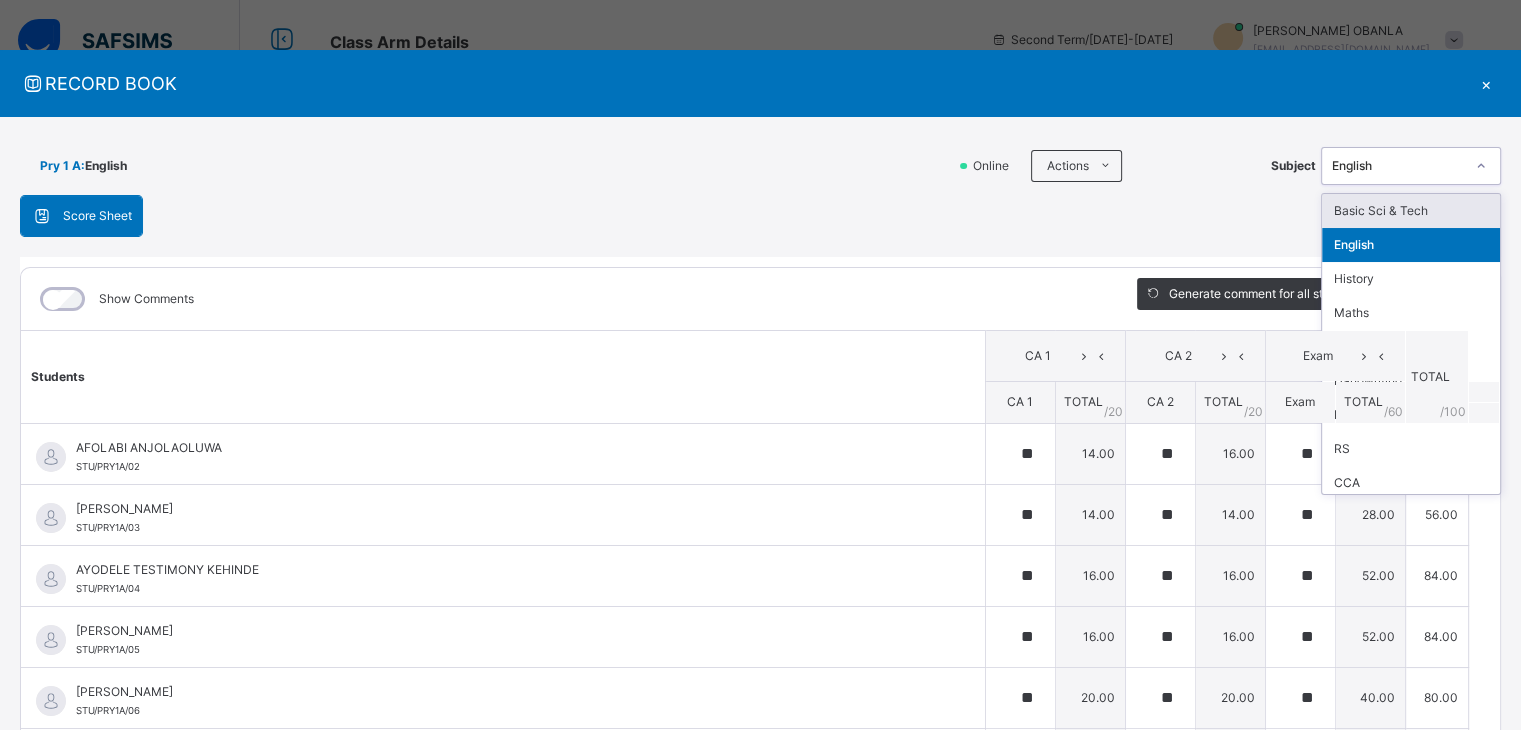 click 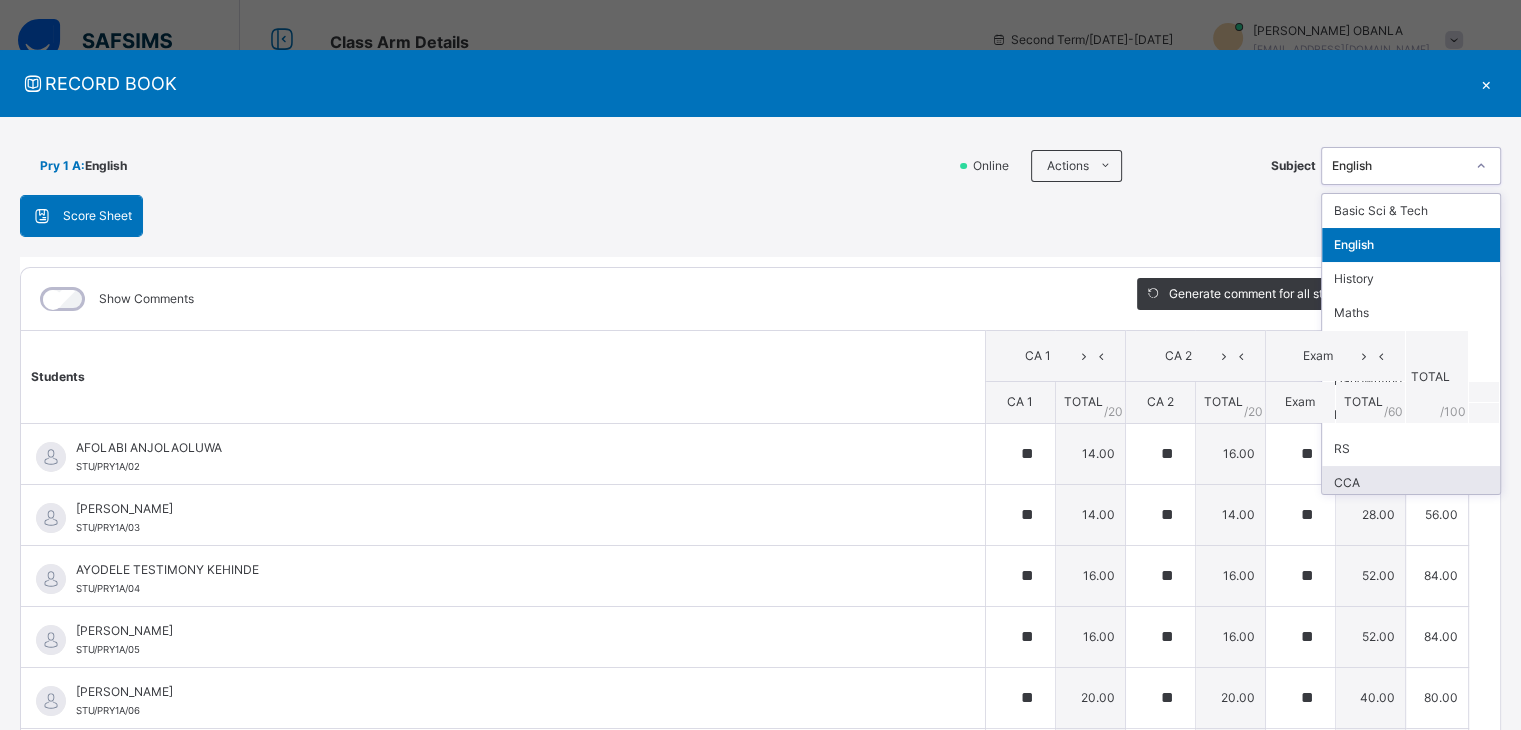 click on "CCA" at bounding box center (1411, 483) 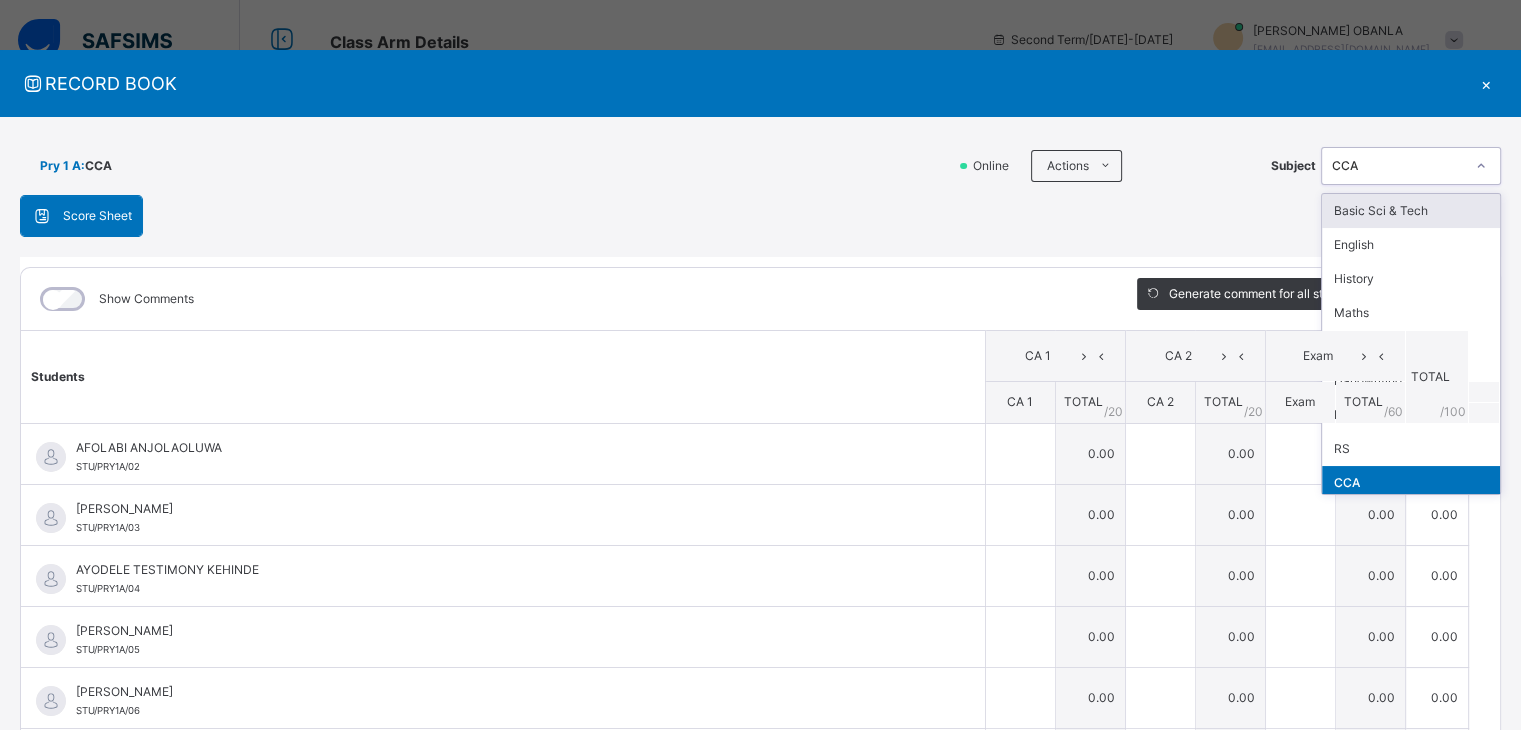 click 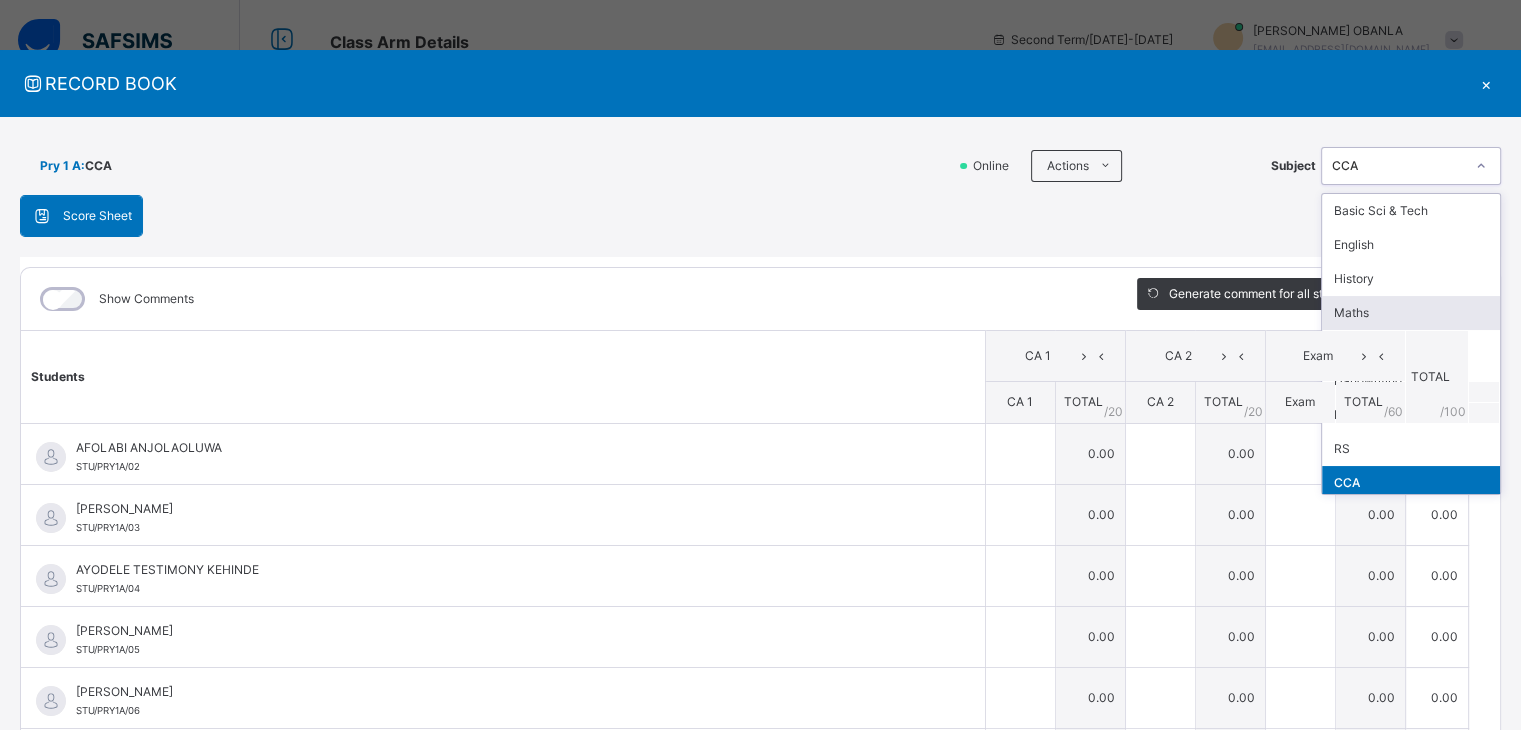scroll, scrollTop: 40, scrollLeft: 0, axis: vertical 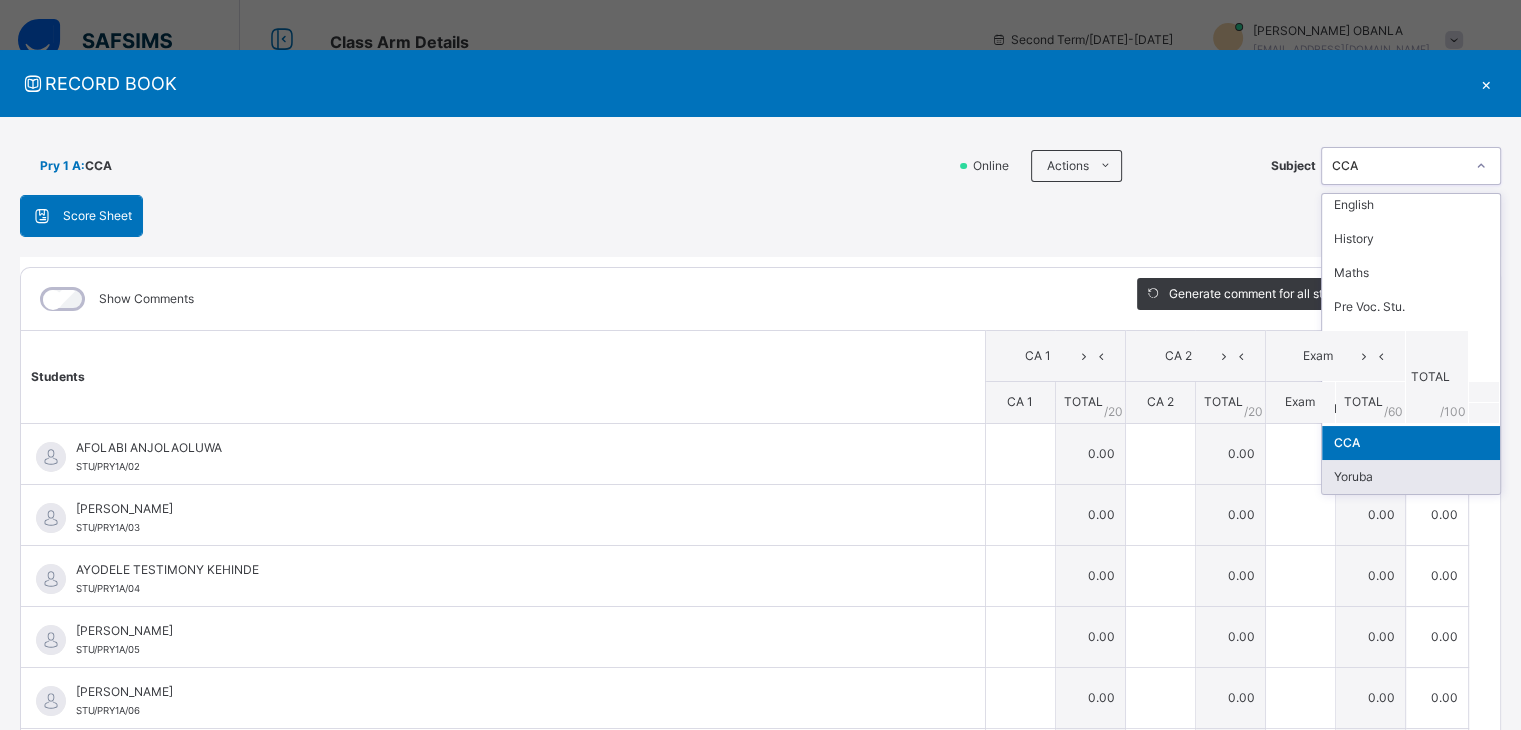 click on "Yoruba" at bounding box center [1411, 477] 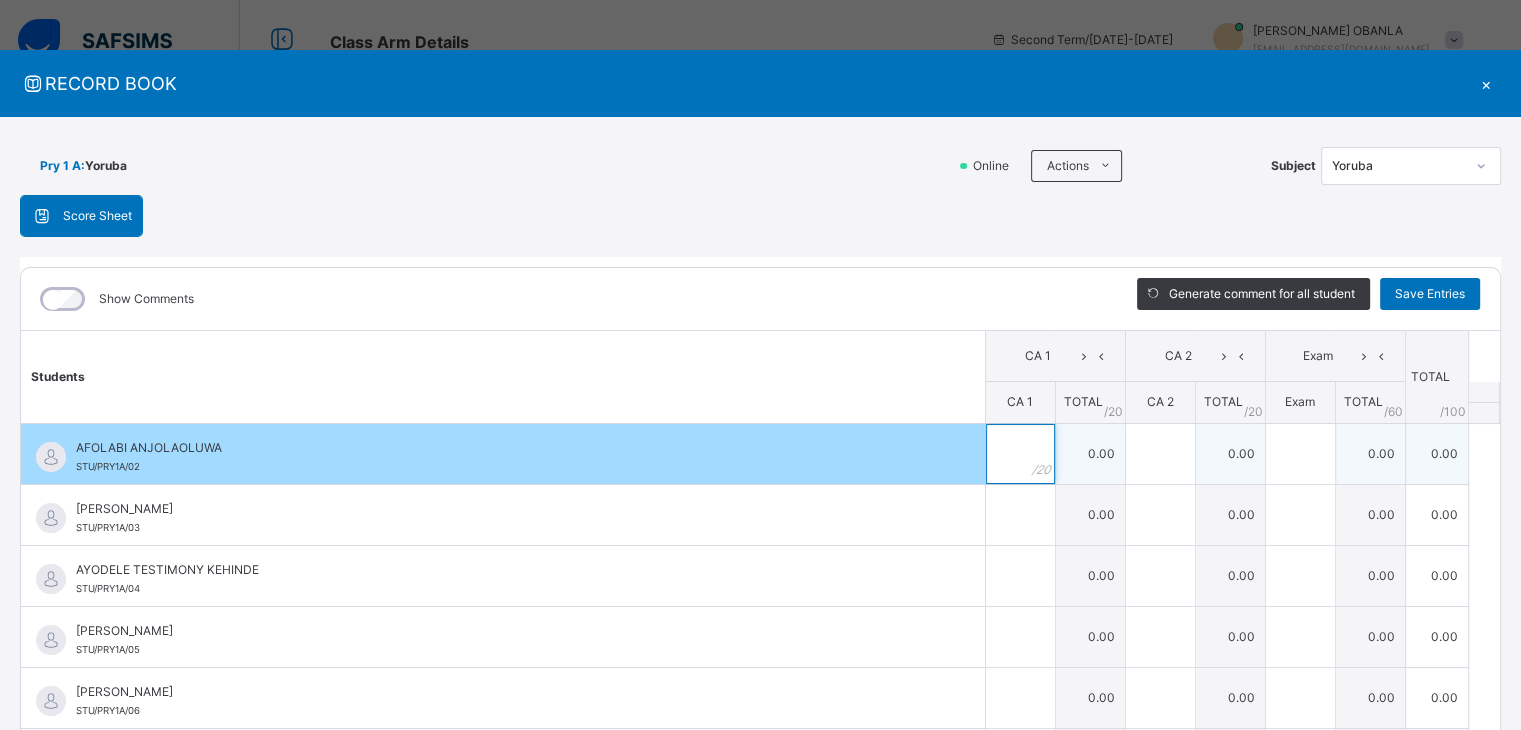 click at bounding box center [1020, 454] 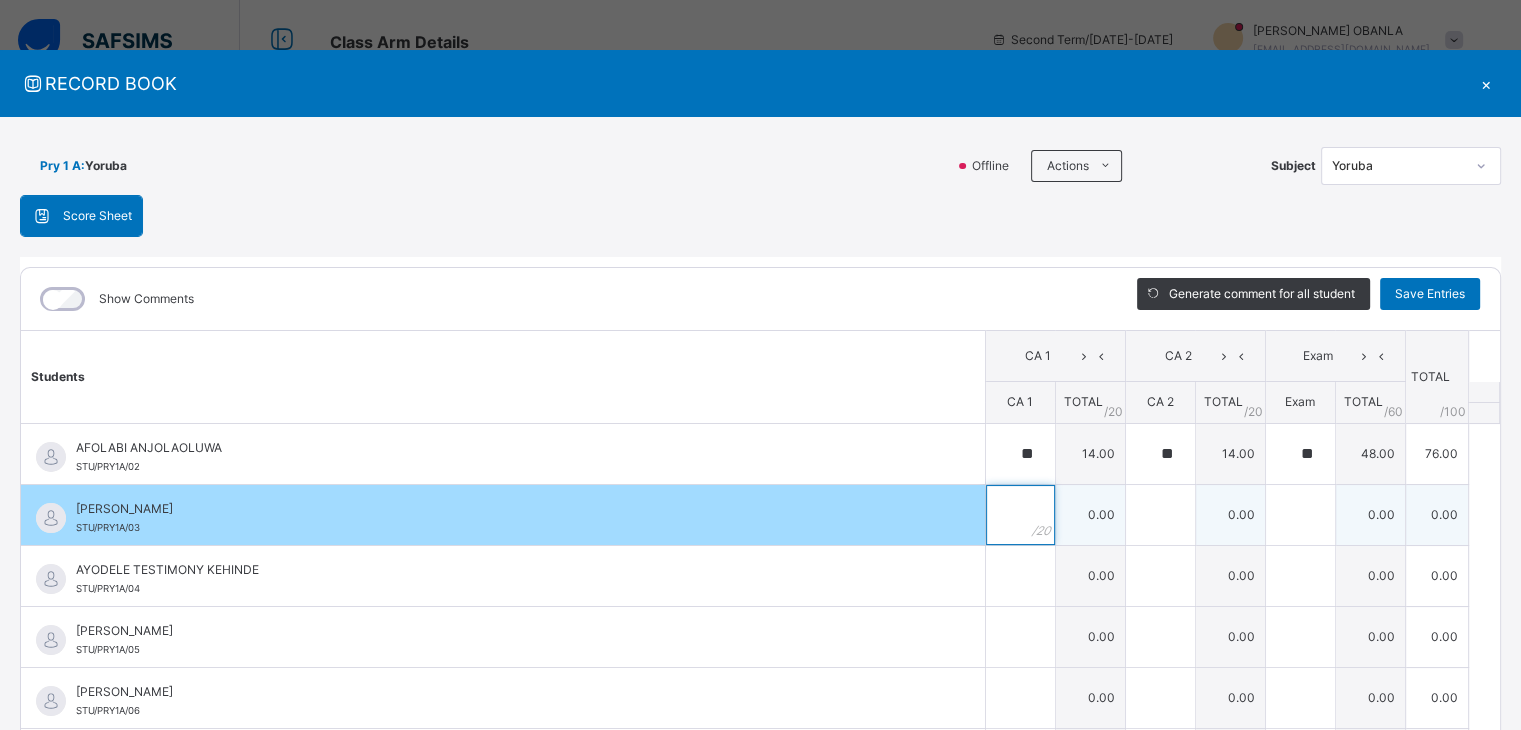 click at bounding box center [1020, 515] 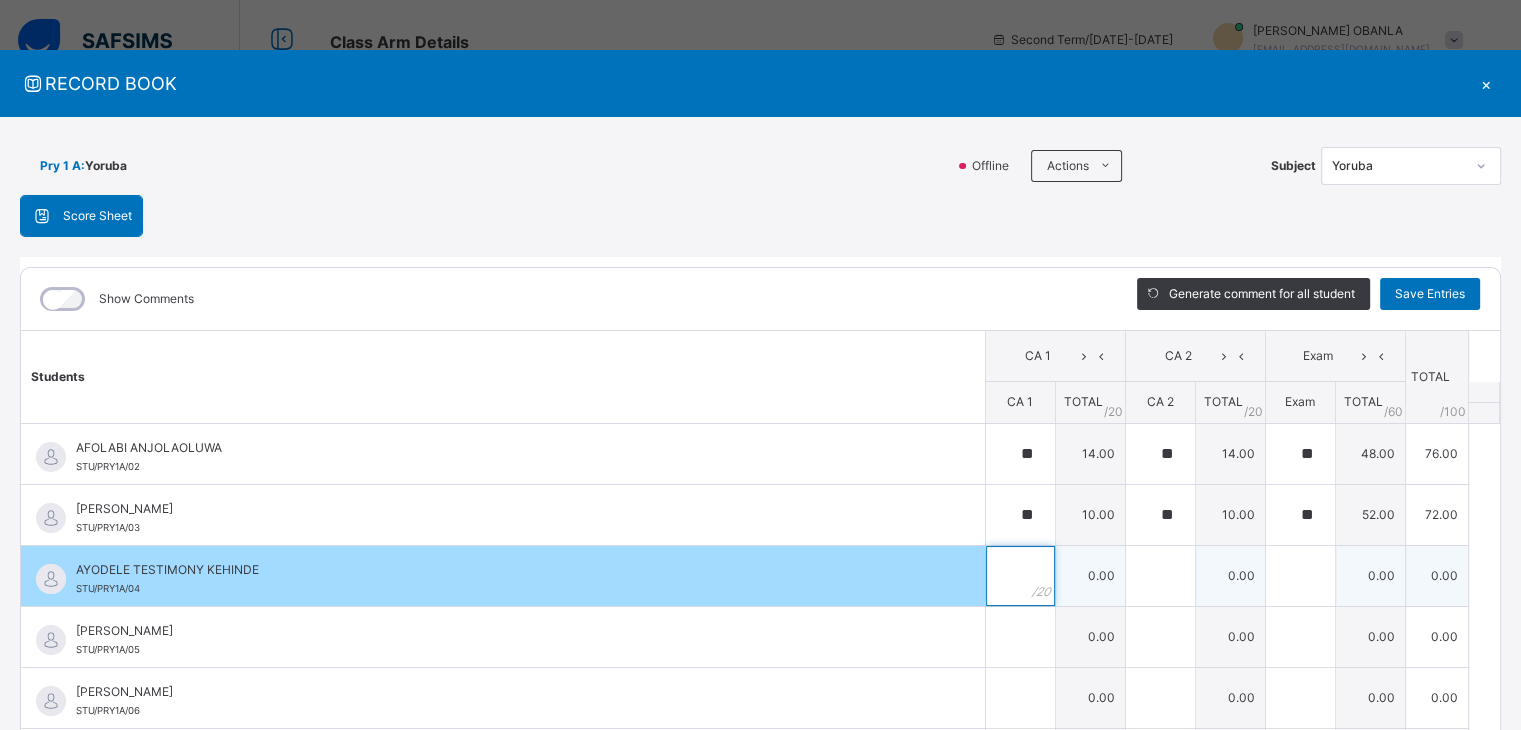 click at bounding box center [1020, 576] 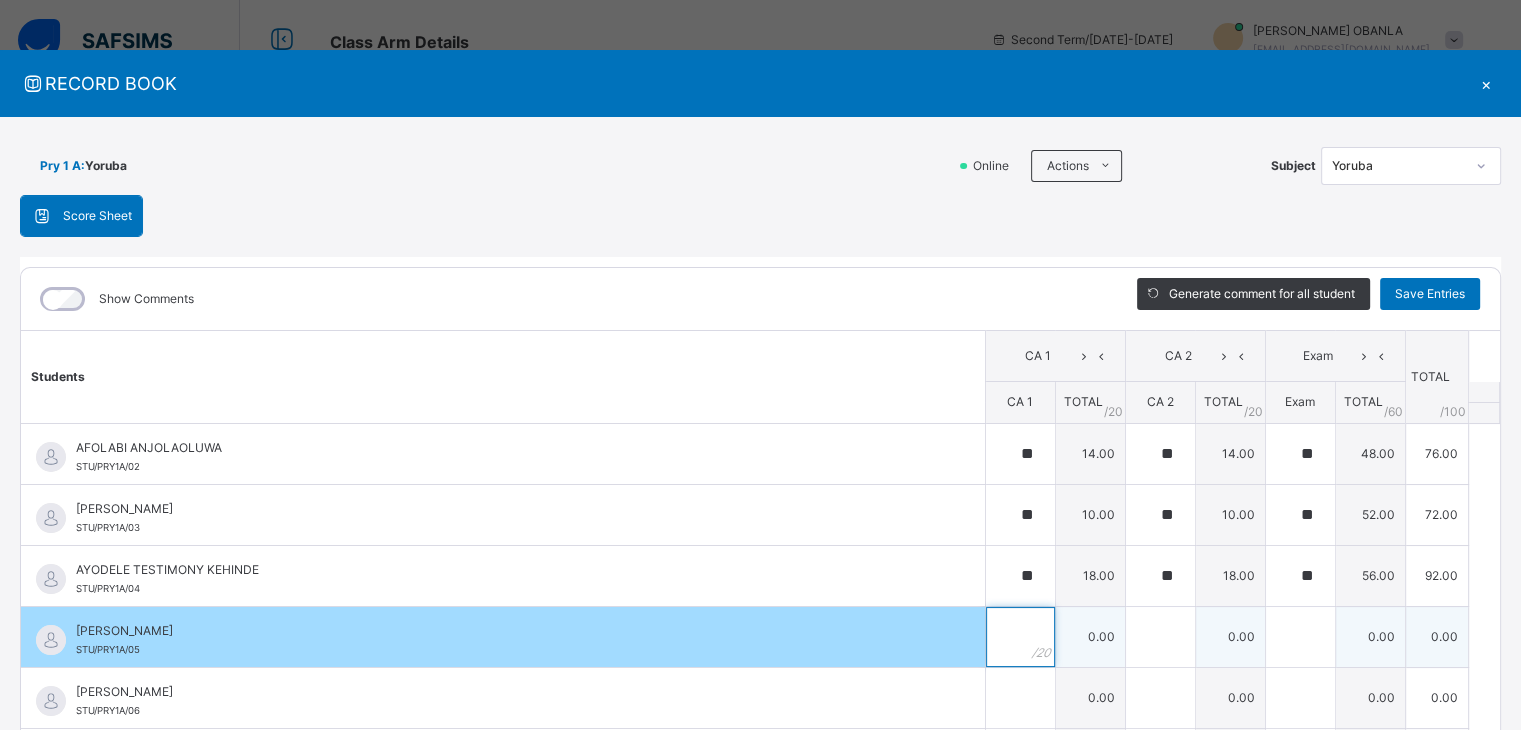 click at bounding box center [1020, 637] 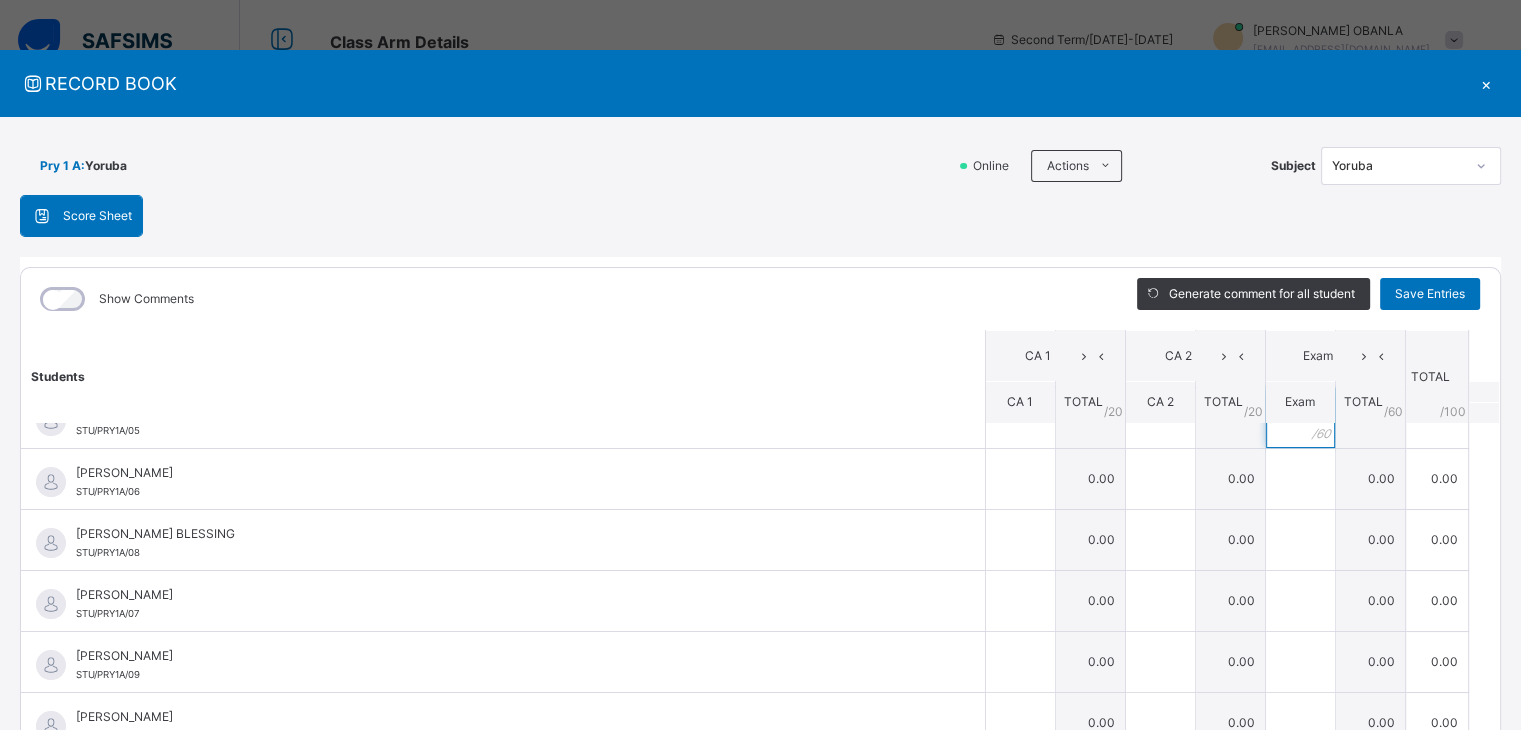 scroll, scrollTop: 200, scrollLeft: 0, axis: vertical 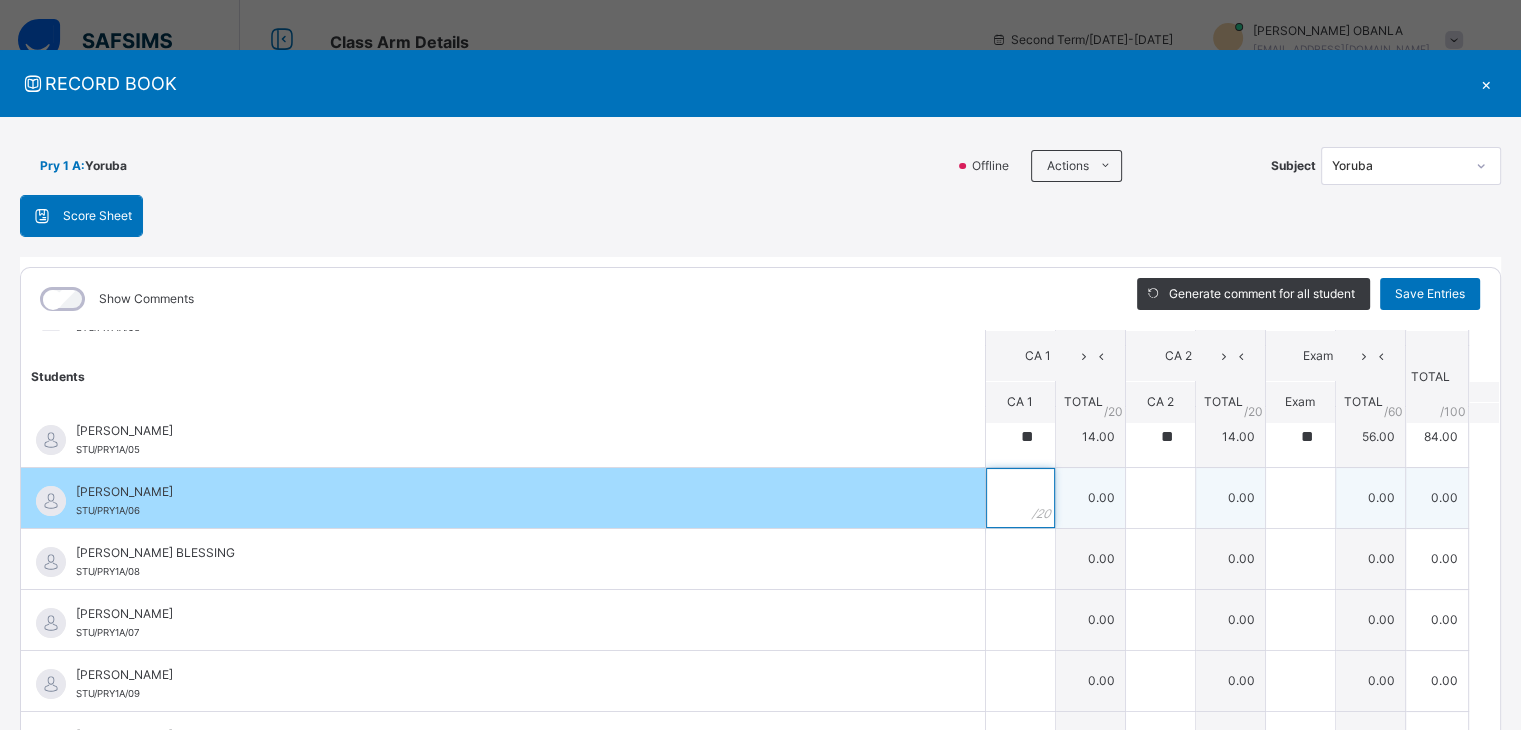 click at bounding box center [1020, 498] 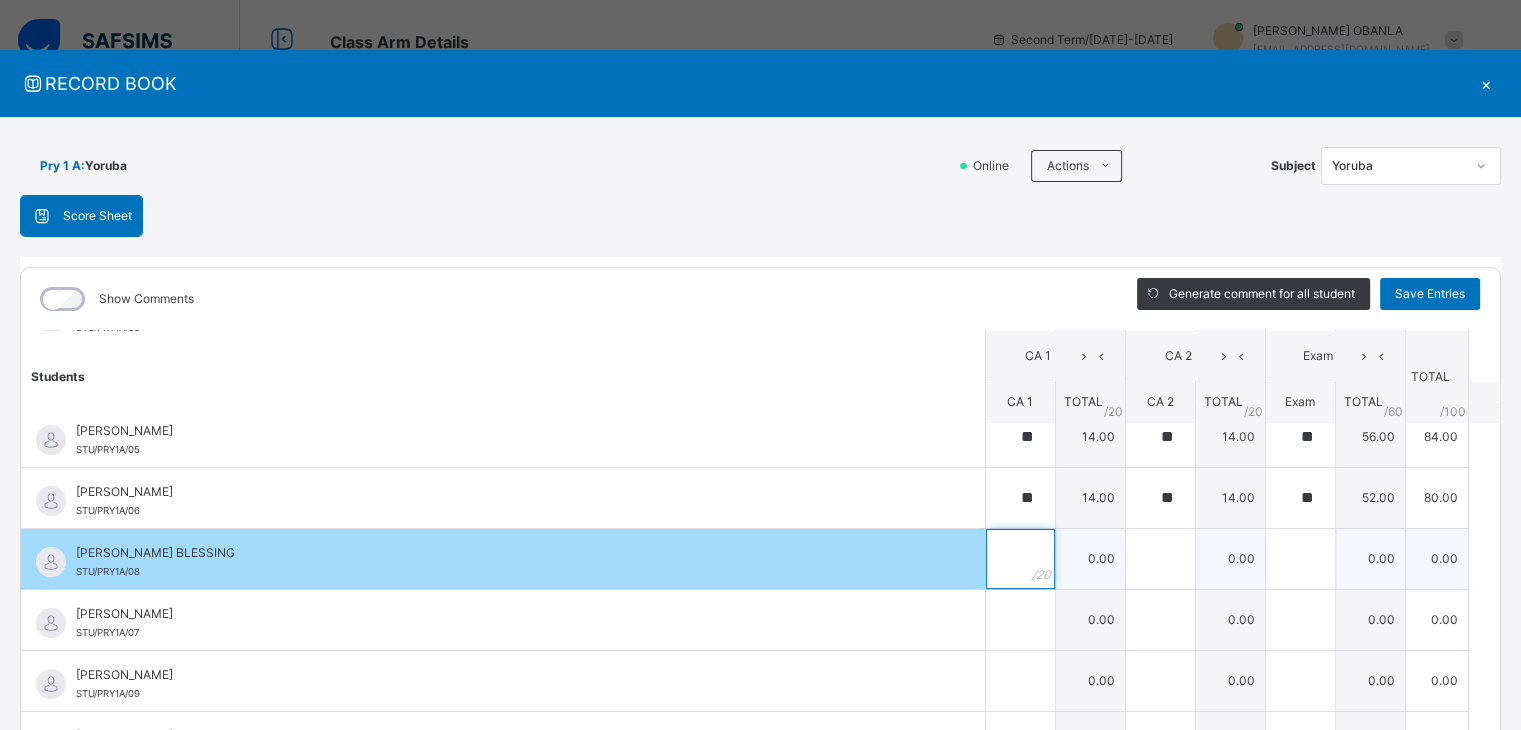 click at bounding box center (1020, 559) 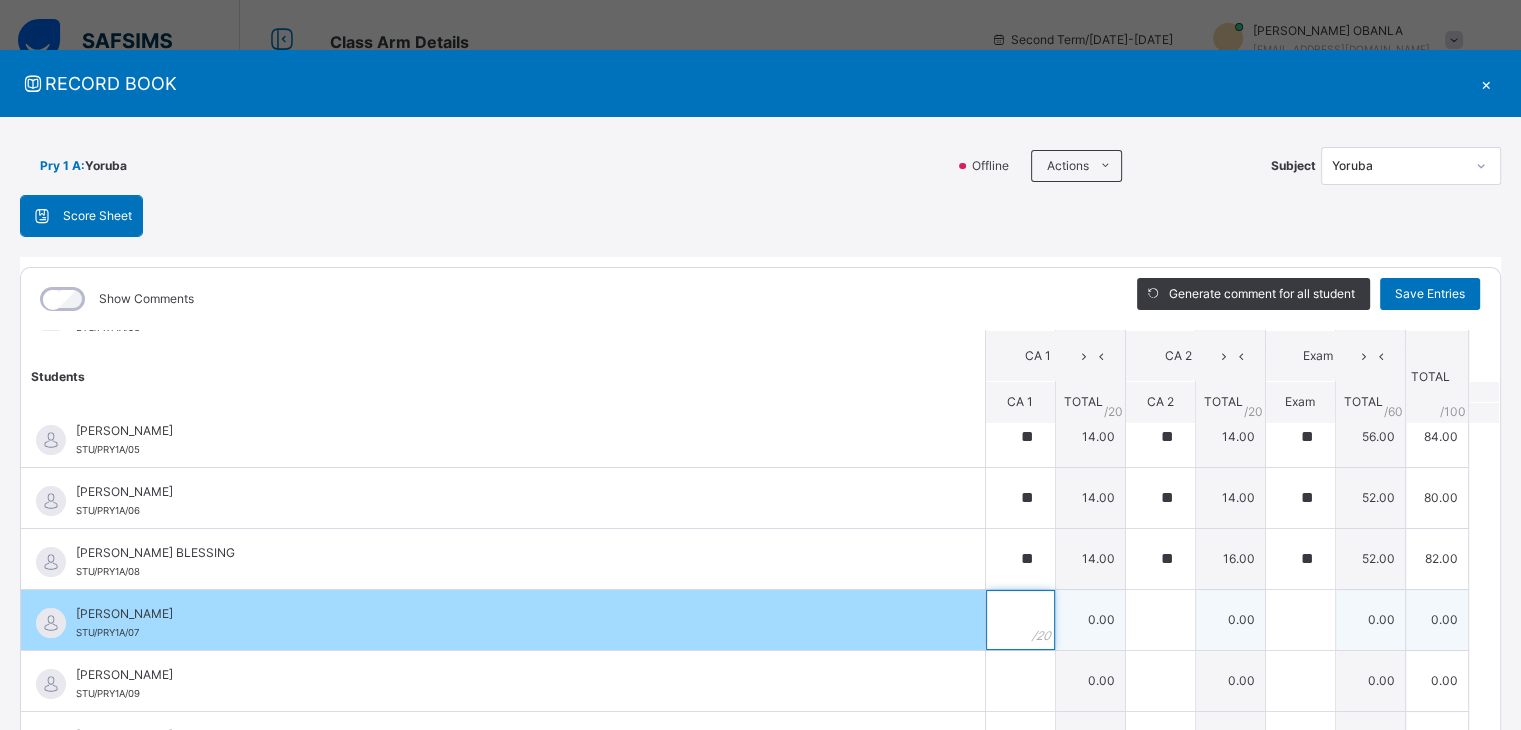 click at bounding box center (1020, 620) 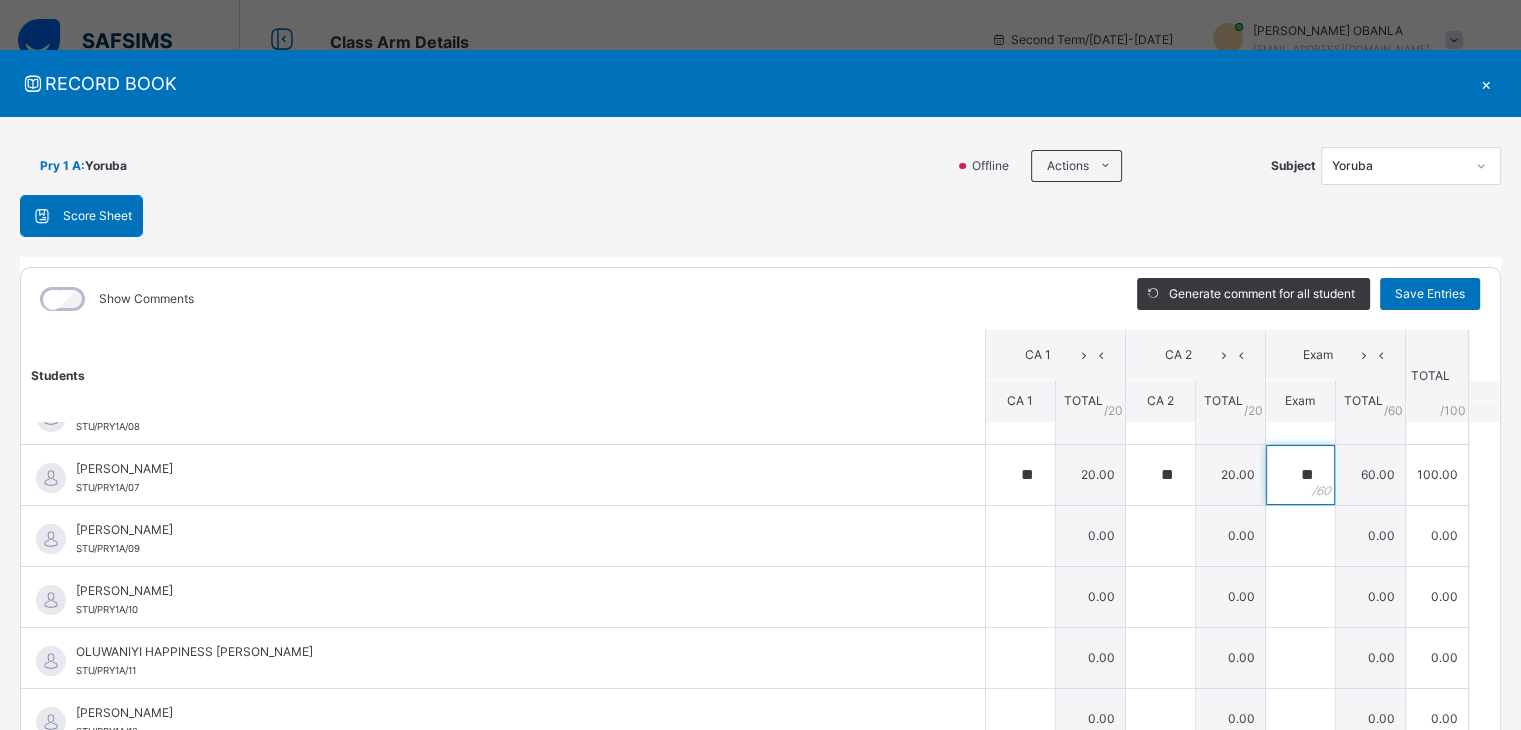 scroll, scrollTop: 341, scrollLeft: 0, axis: vertical 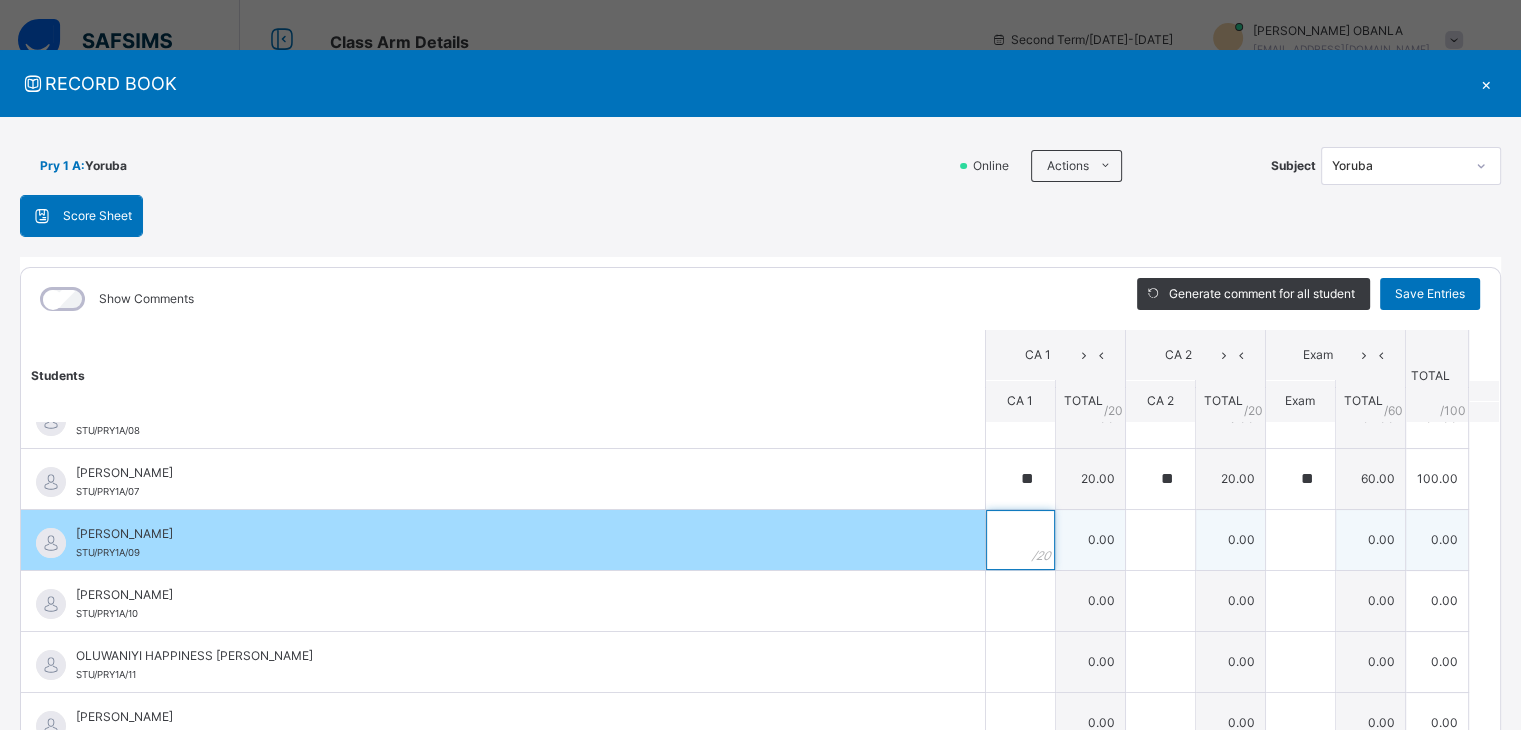click at bounding box center (1020, 540) 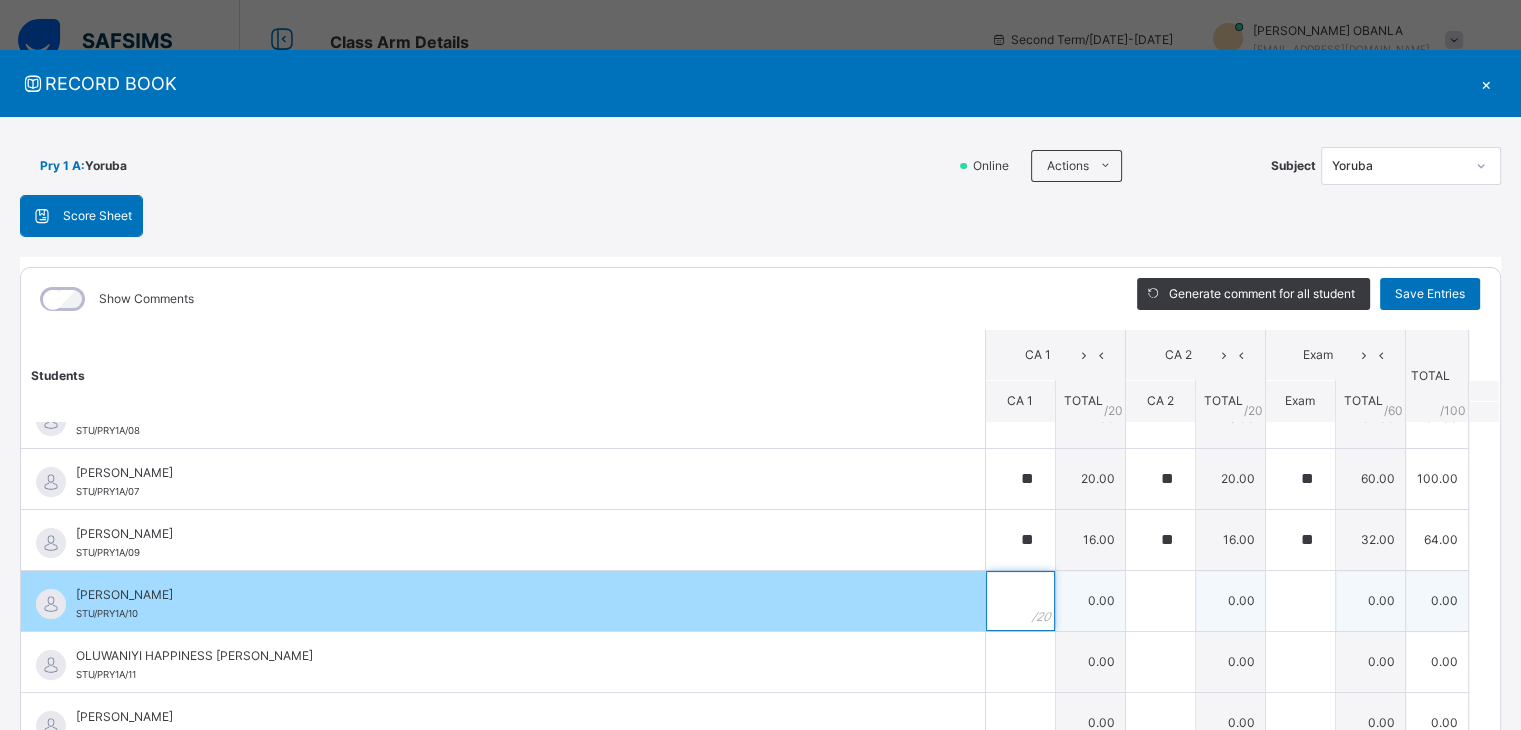 click at bounding box center (1020, 601) 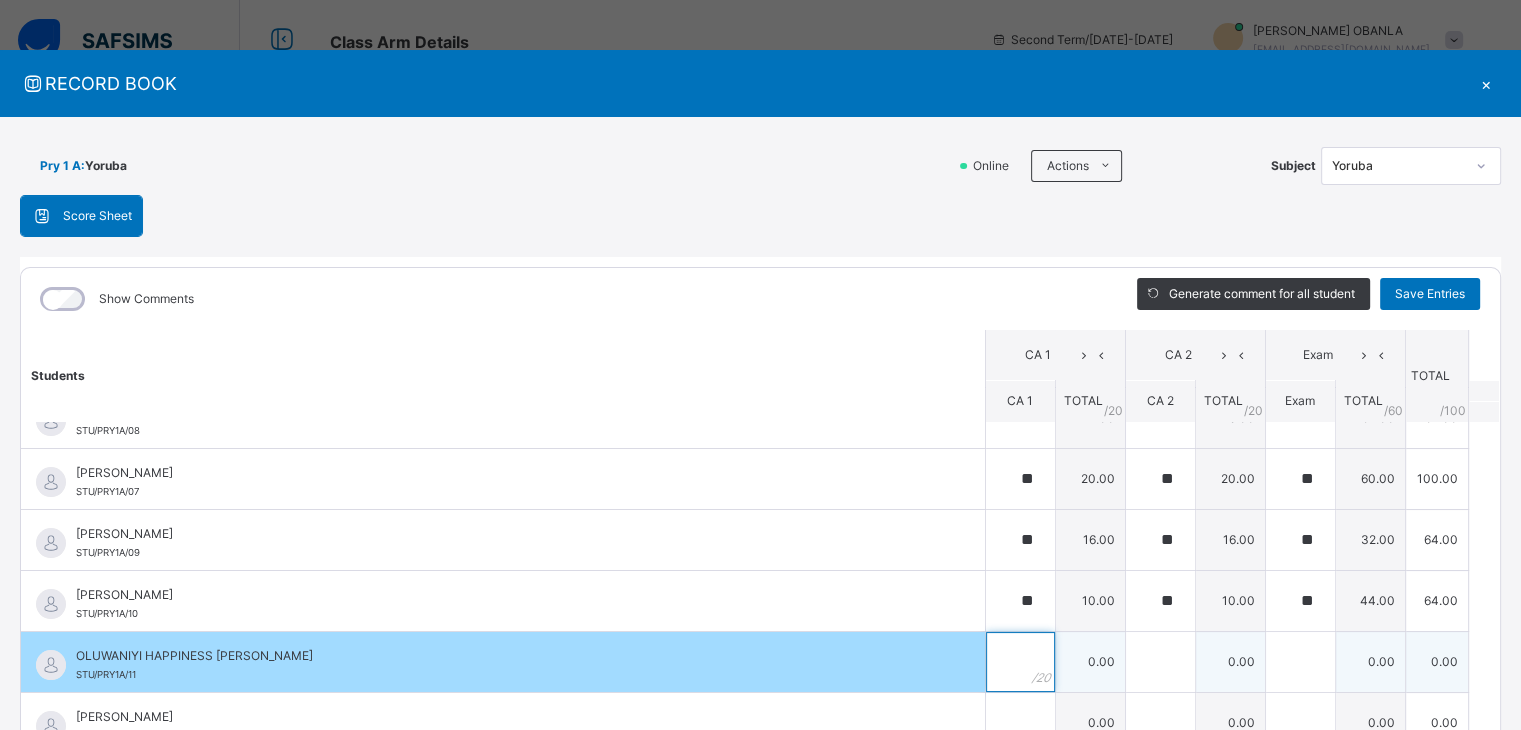 click at bounding box center (1020, 662) 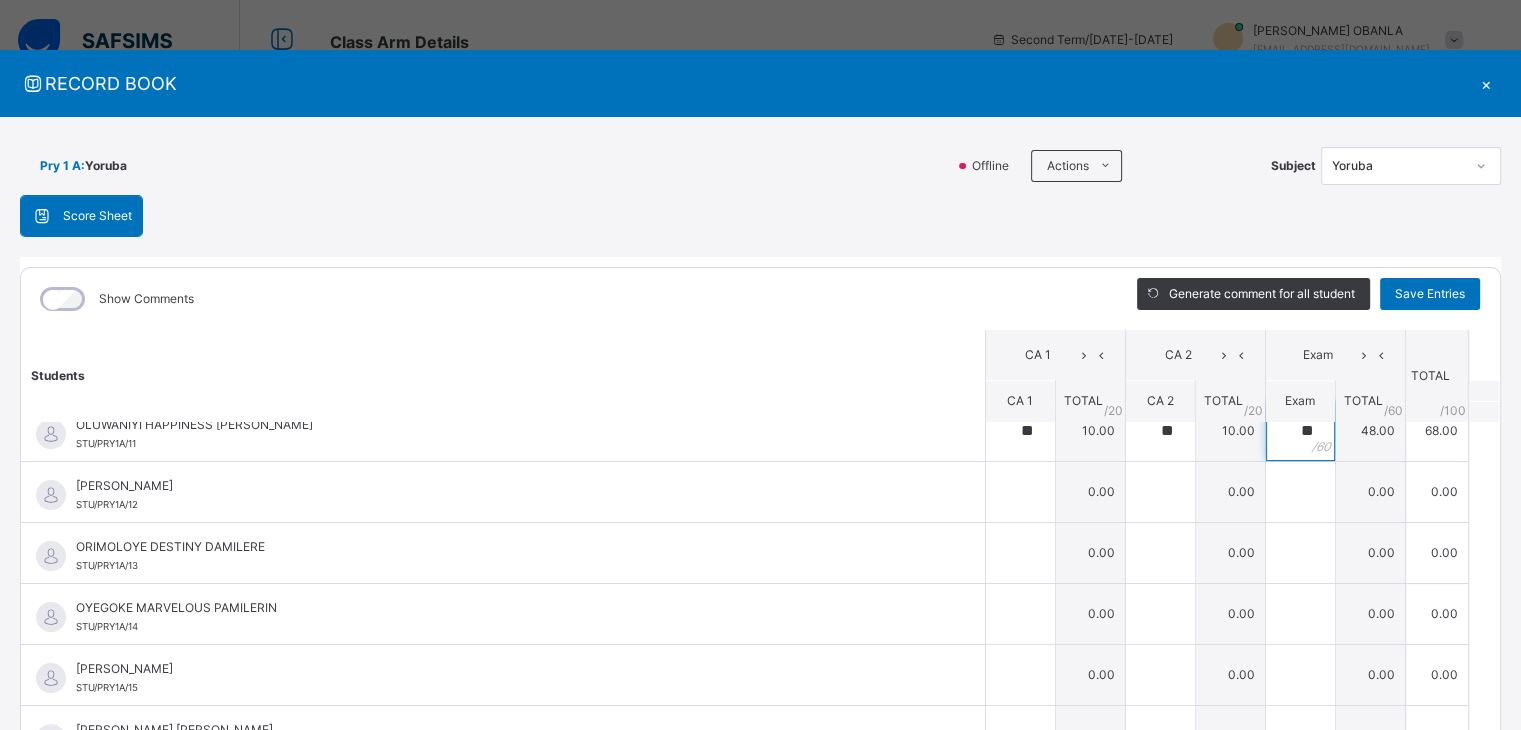 scroll, scrollTop: 576, scrollLeft: 0, axis: vertical 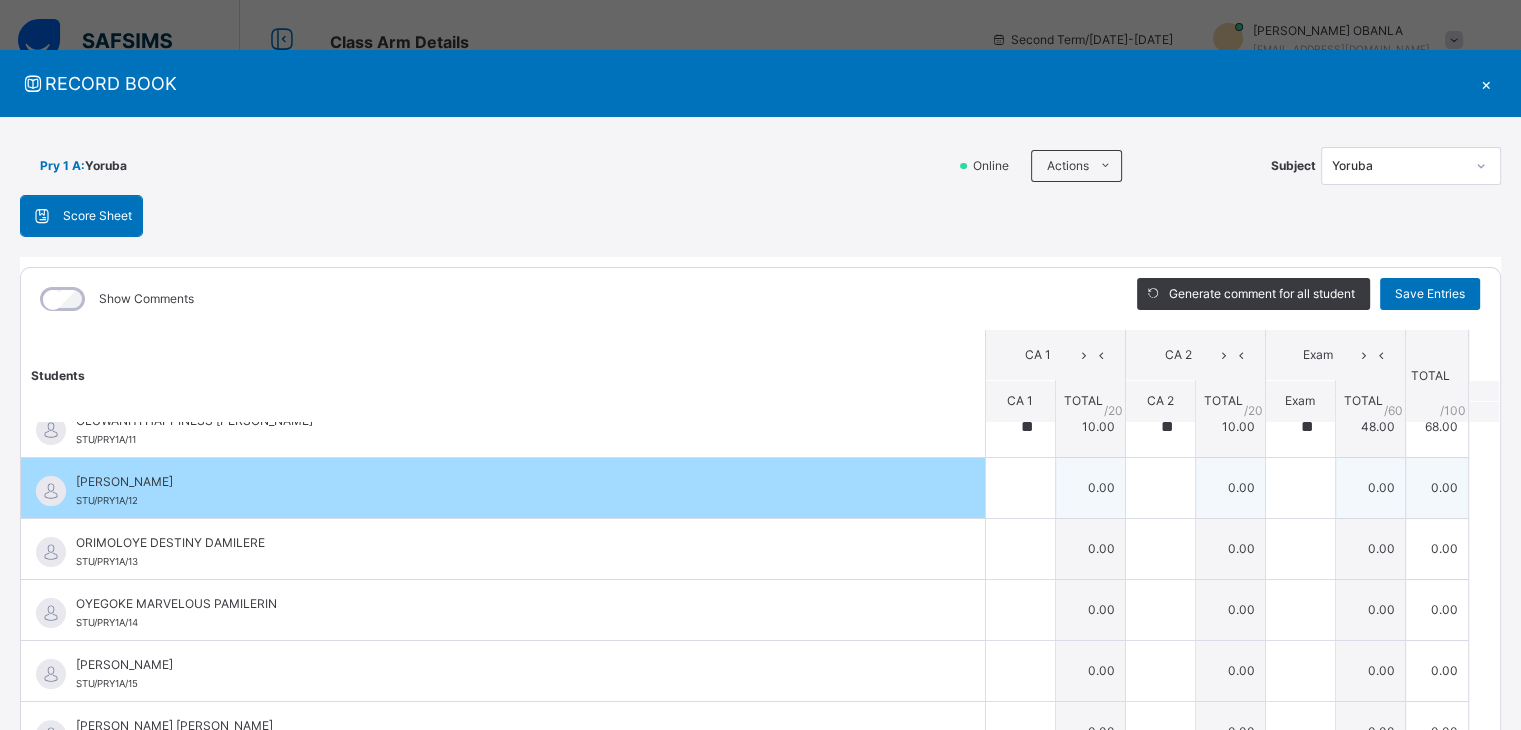 click on "[PERSON_NAME]/PRY1A/12" at bounding box center (508, 491) 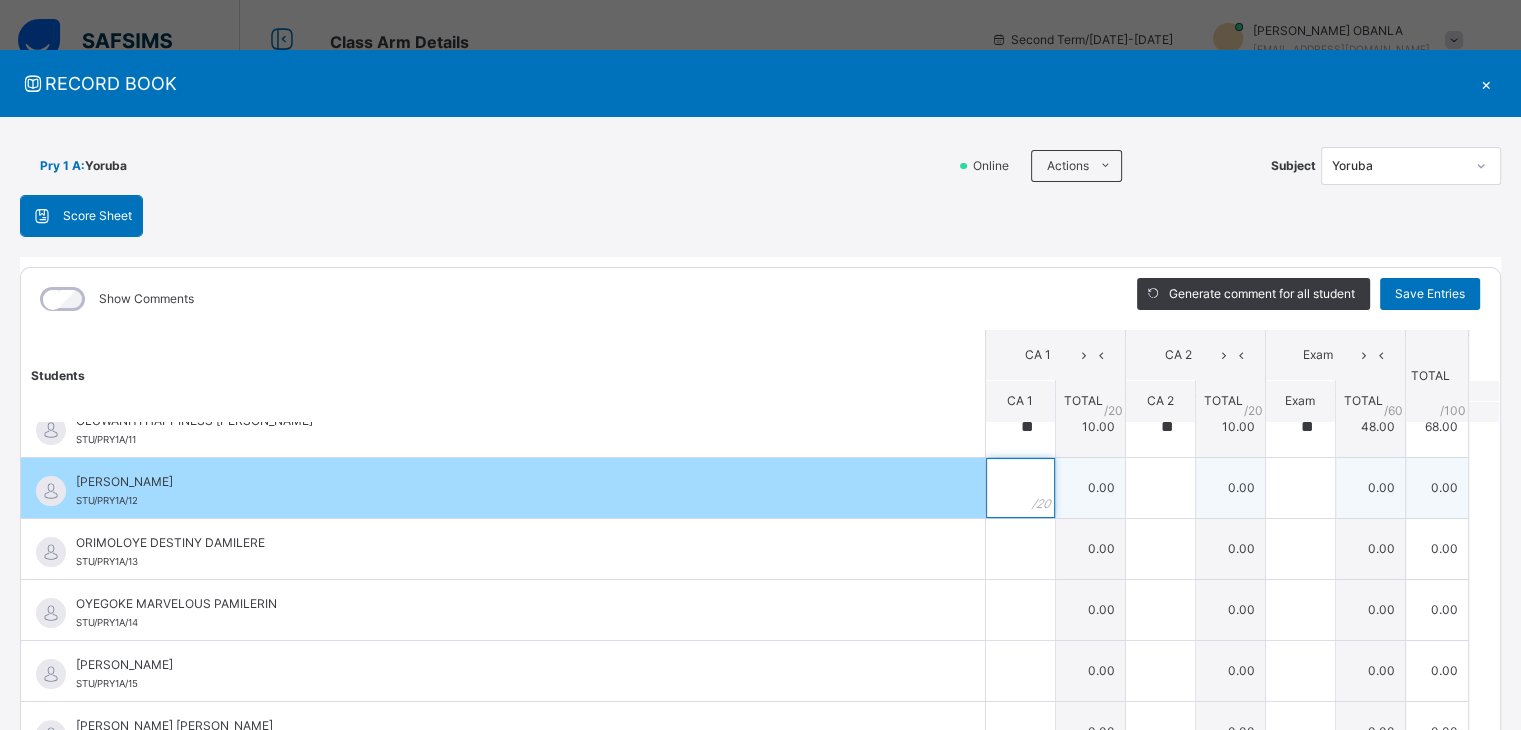 click at bounding box center [1020, 488] 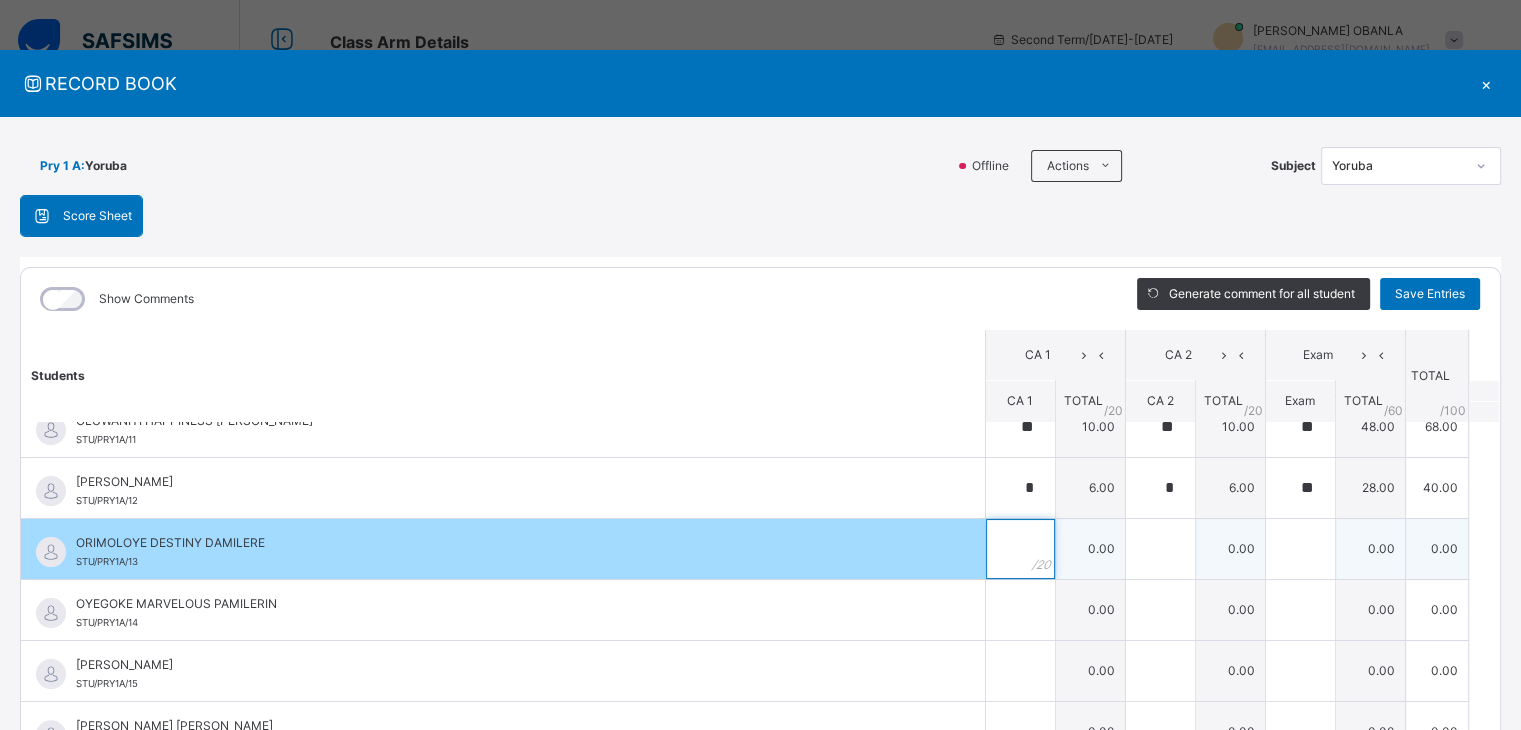 click at bounding box center (1020, 549) 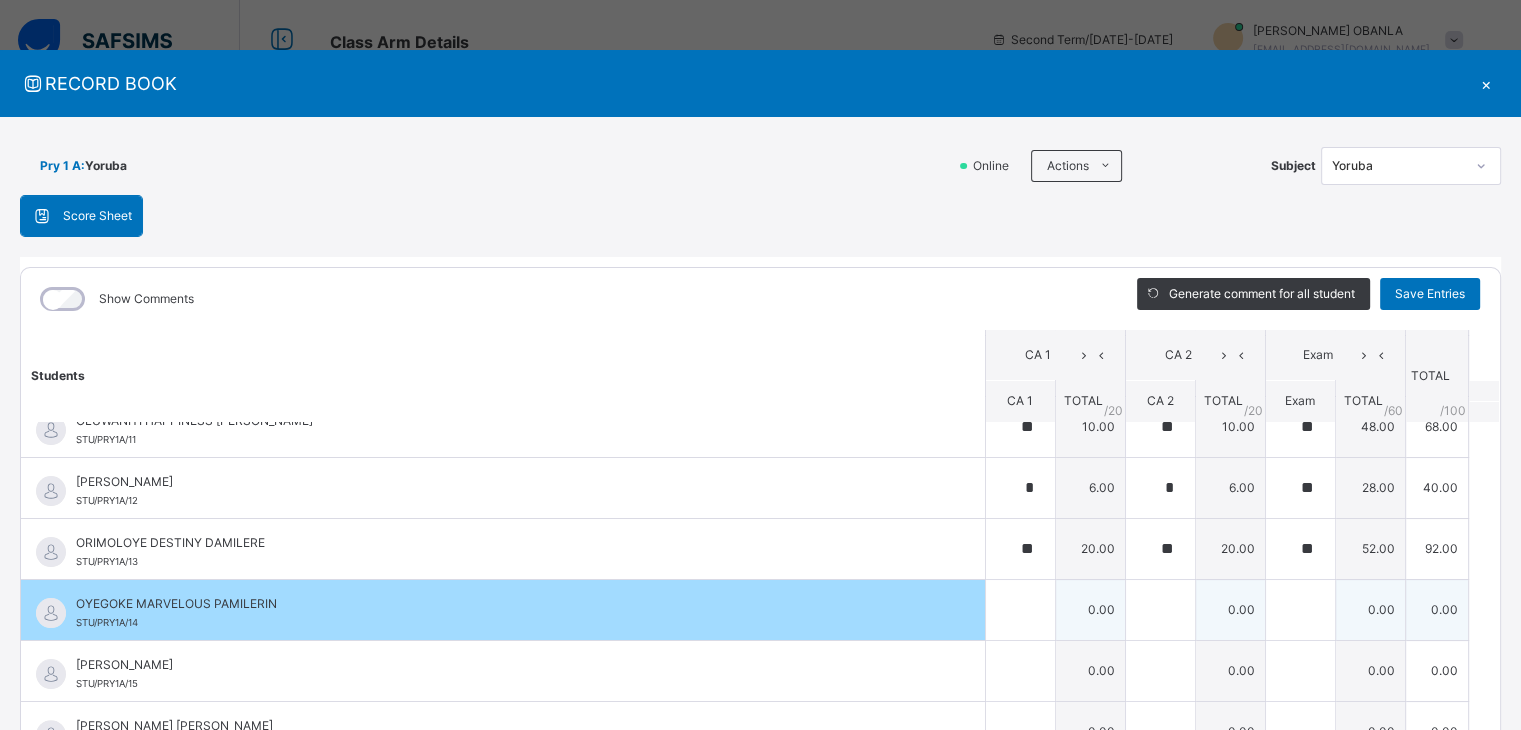 click on "OYEGOKE MARVELOUS PAMILERIN" at bounding box center (508, 604) 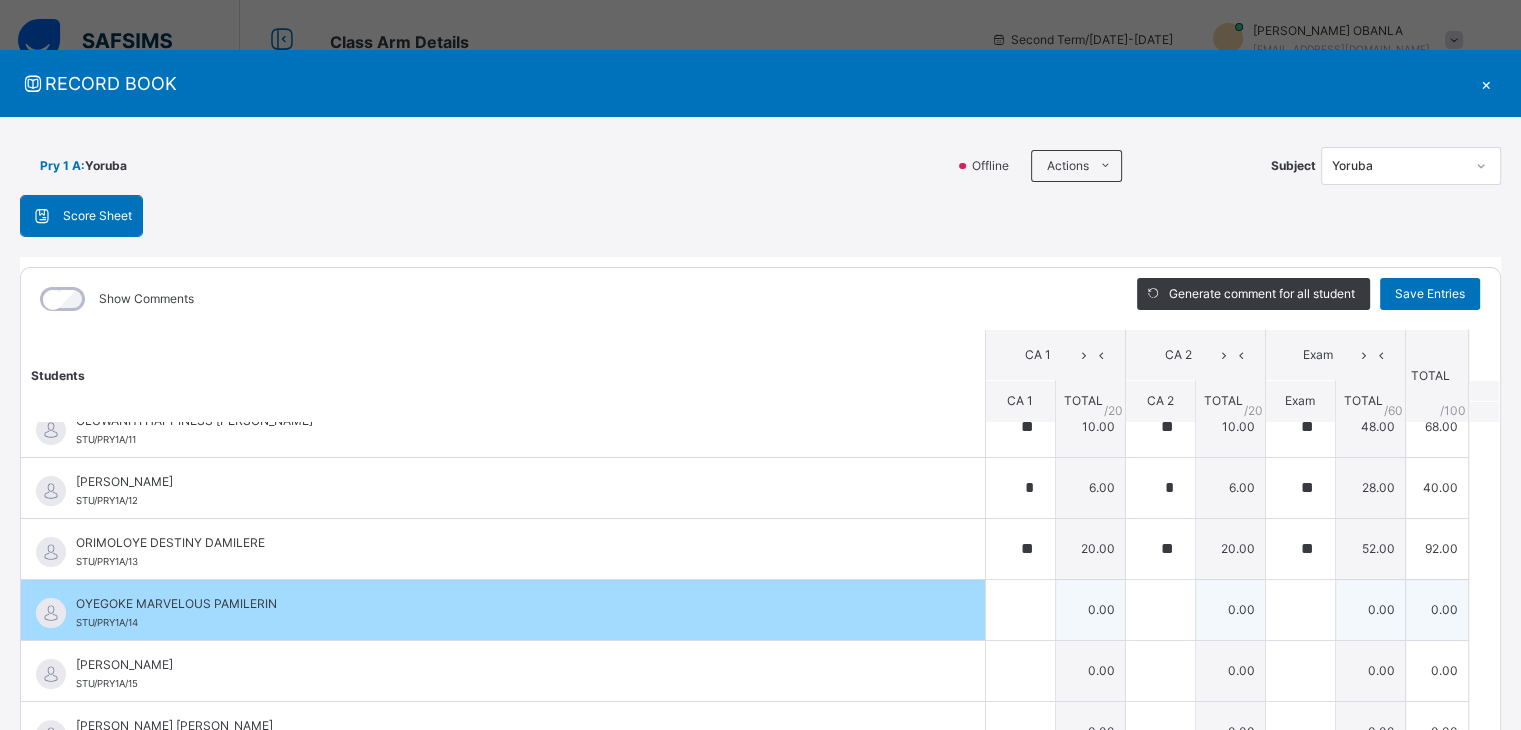 click on "OYEGOKE MARVELOUS PAMILERIN" at bounding box center [508, 604] 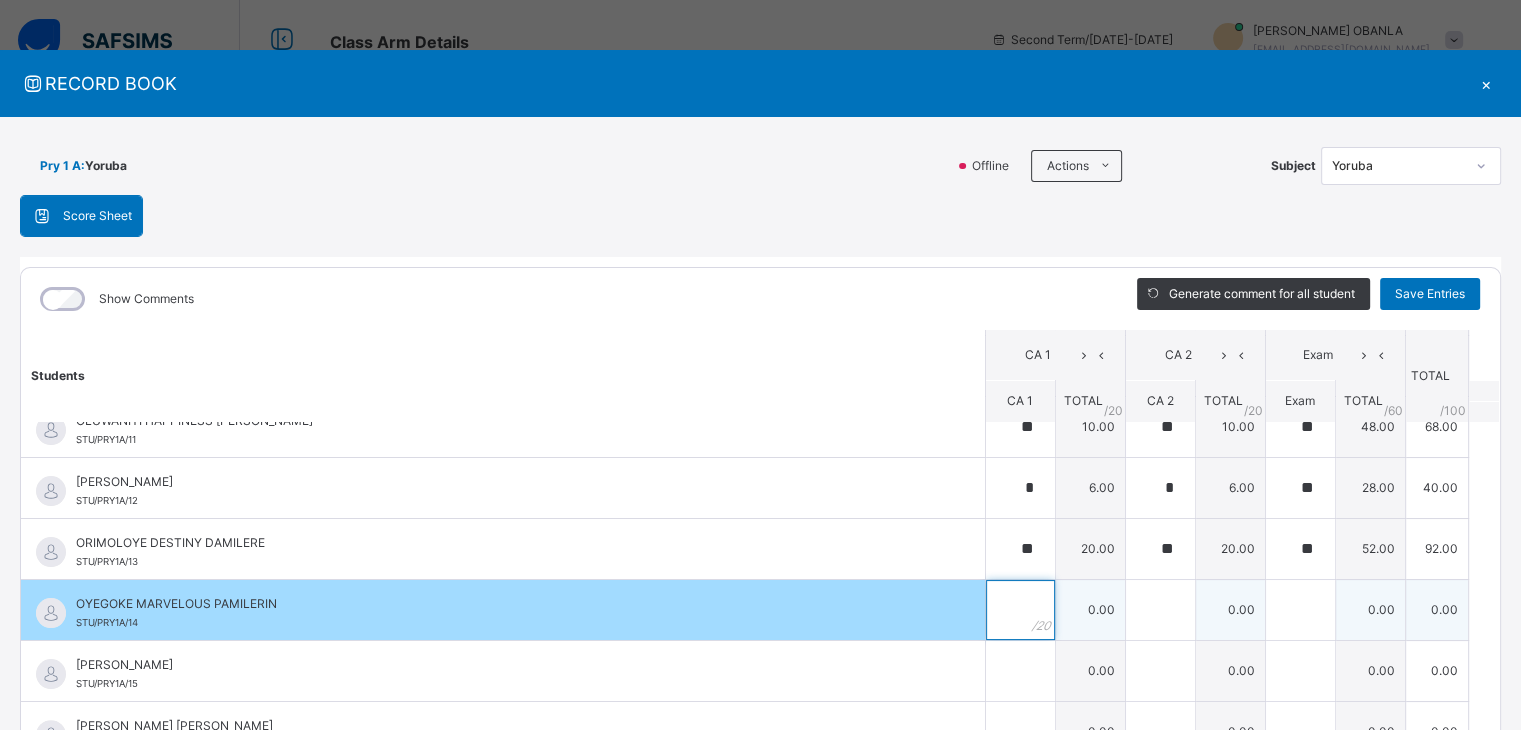 click at bounding box center (1020, 610) 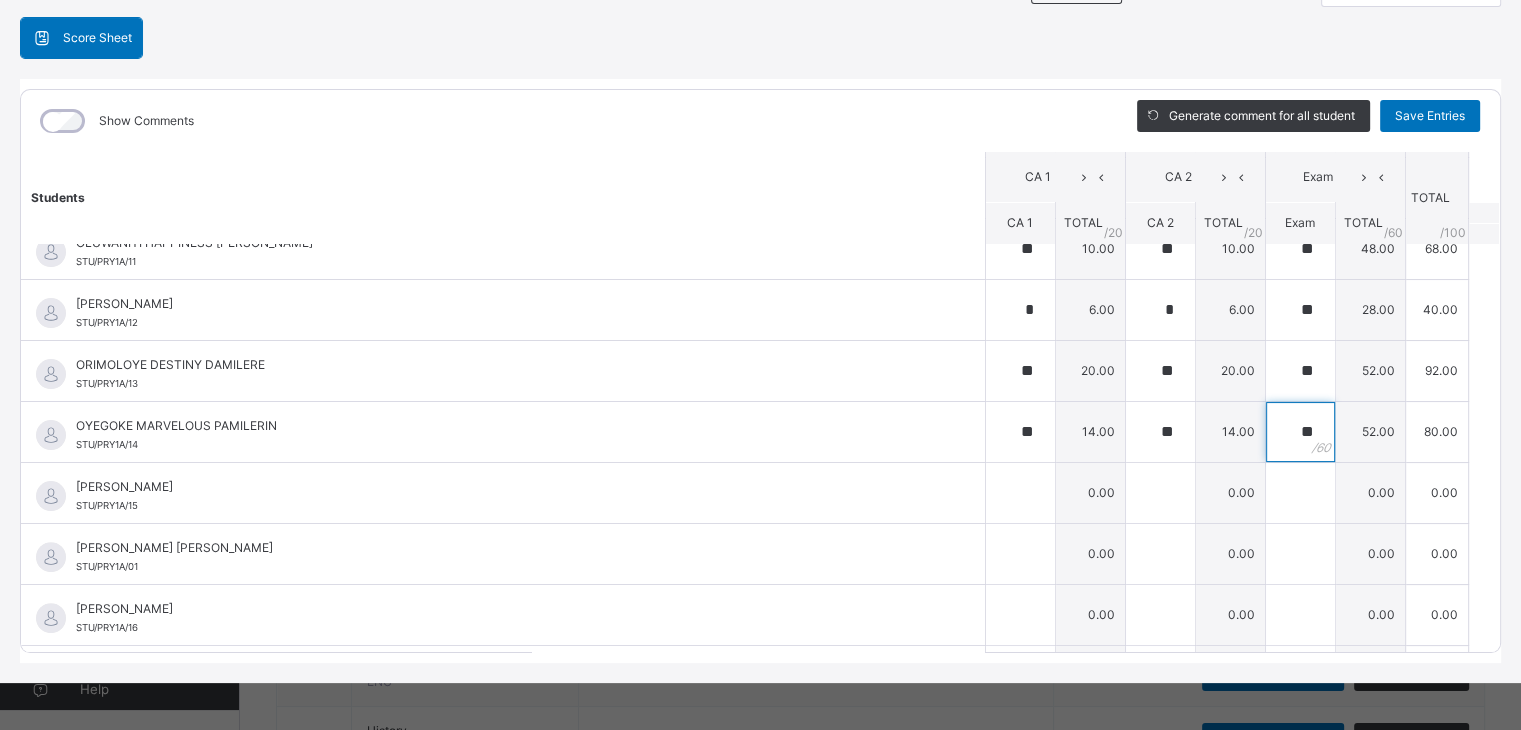 scroll, scrollTop: 180, scrollLeft: 0, axis: vertical 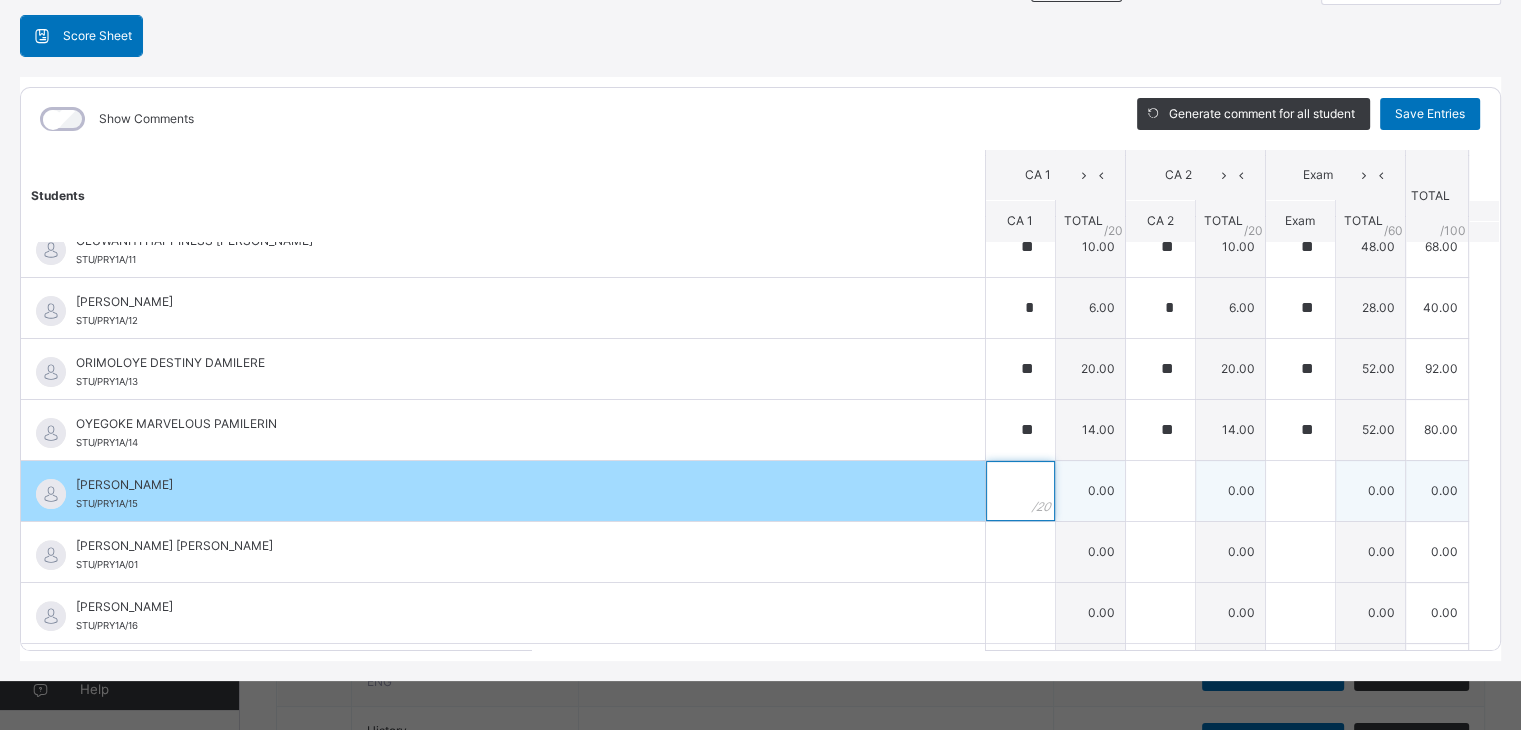 click at bounding box center (1020, 491) 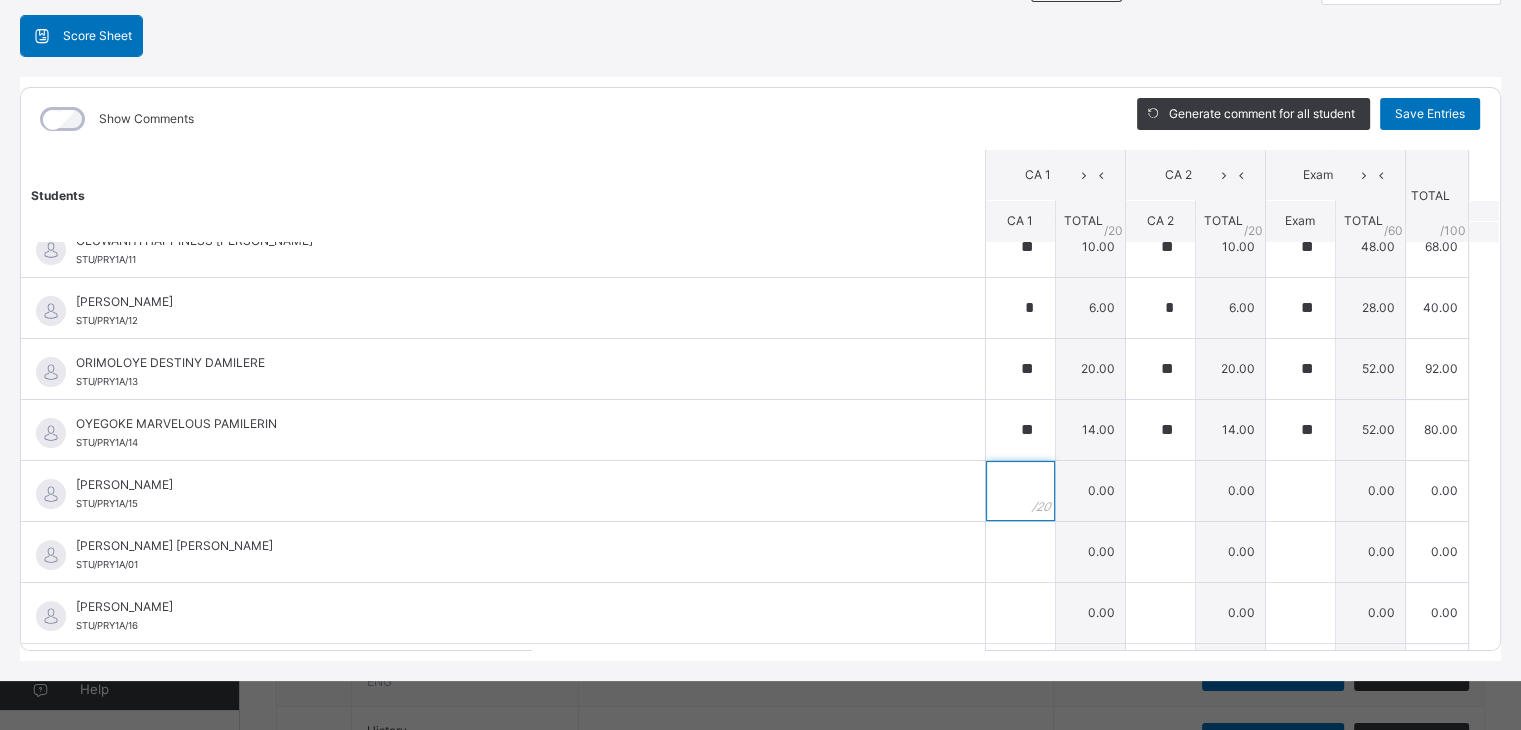 drag, startPoint x: 976, startPoint y: 484, endPoint x: 1076, endPoint y: 757, distance: 290.7387 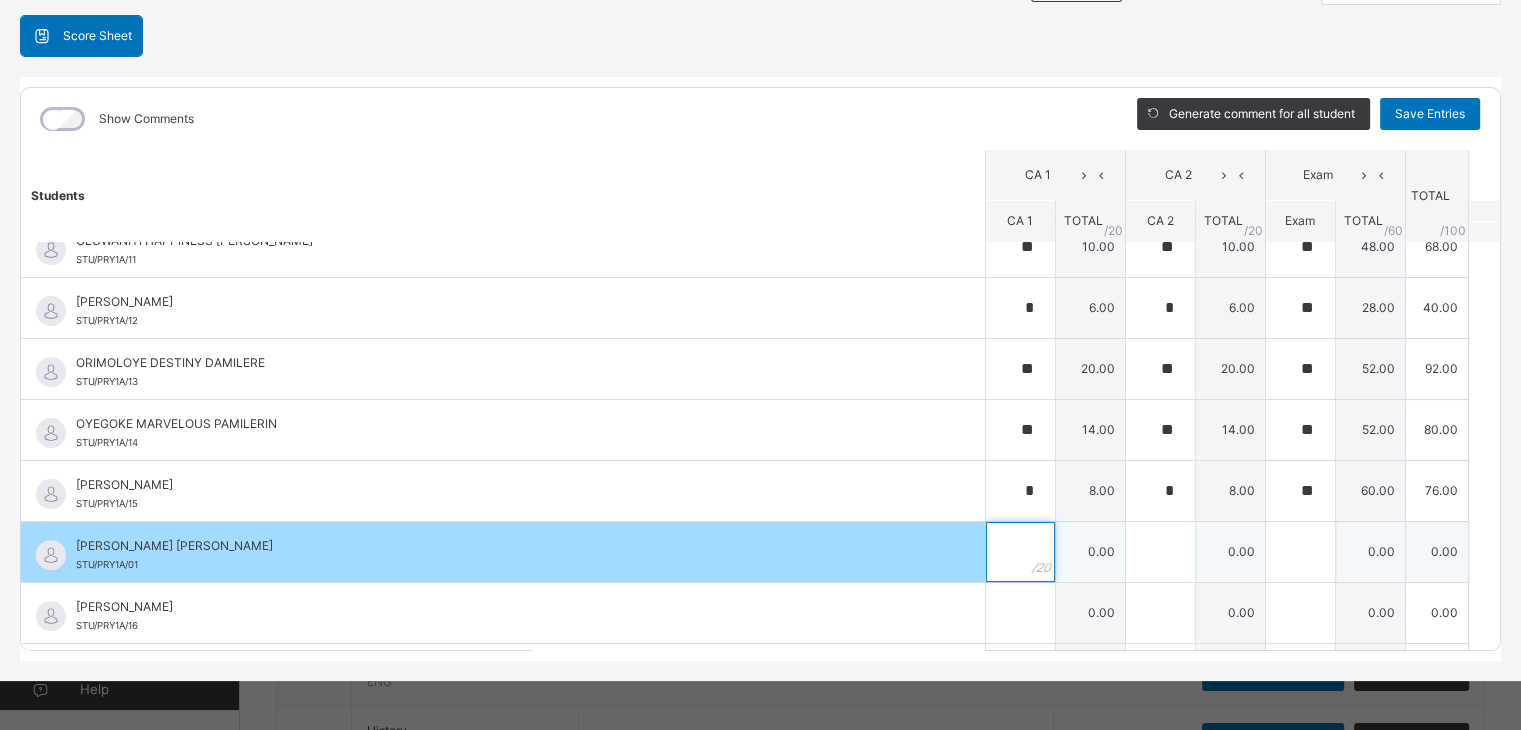 click at bounding box center [1020, 552] 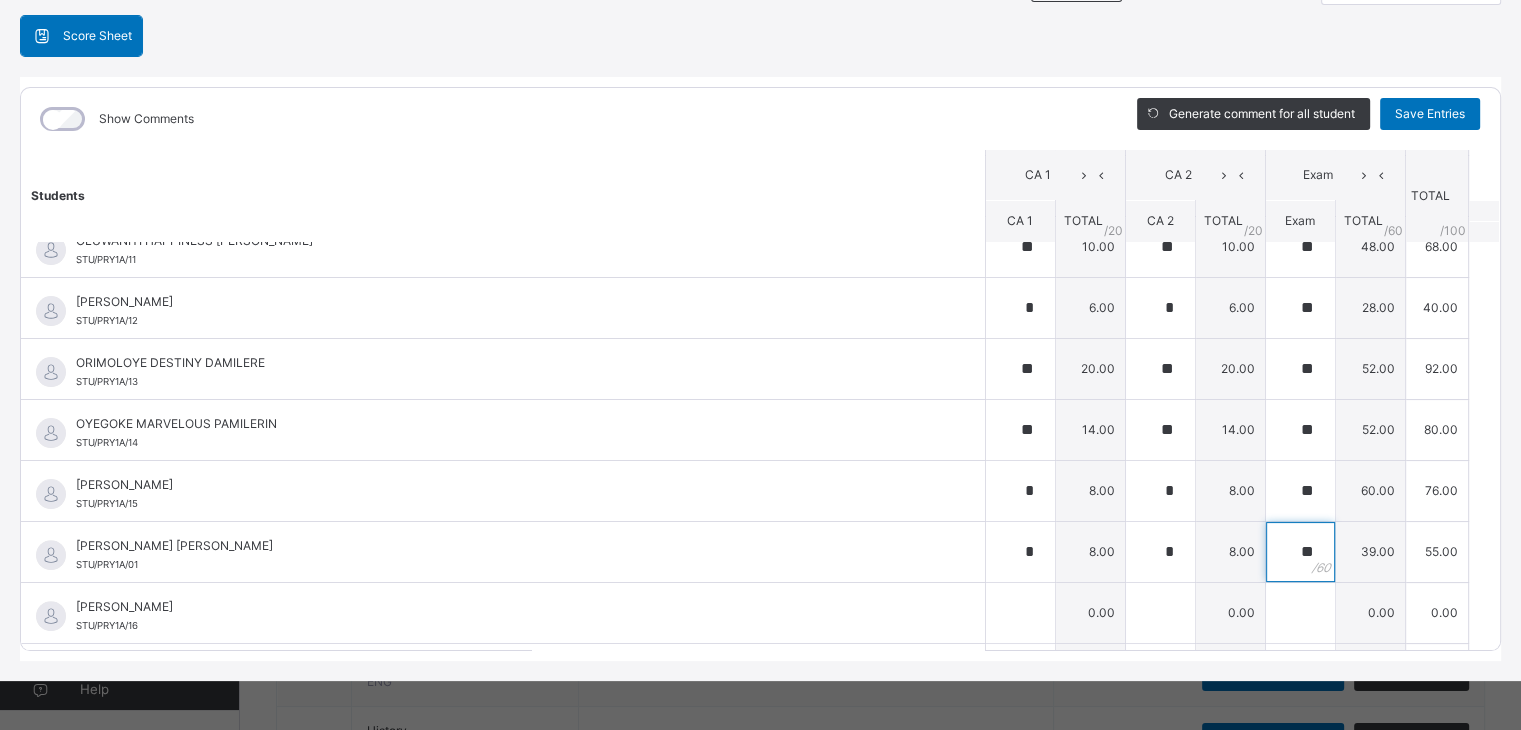 scroll, scrollTop: 626, scrollLeft: 0, axis: vertical 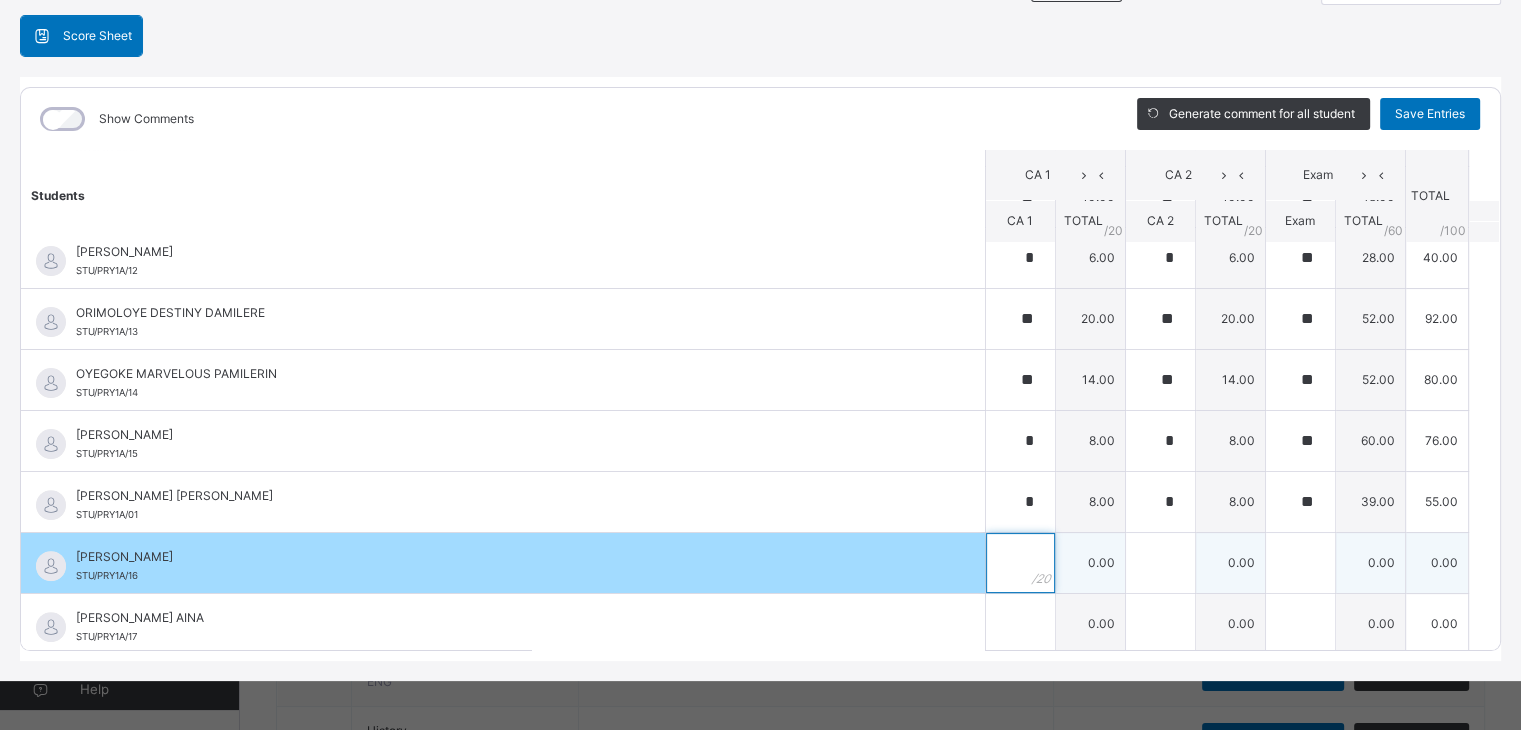 click at bounding box center [1020, 563] 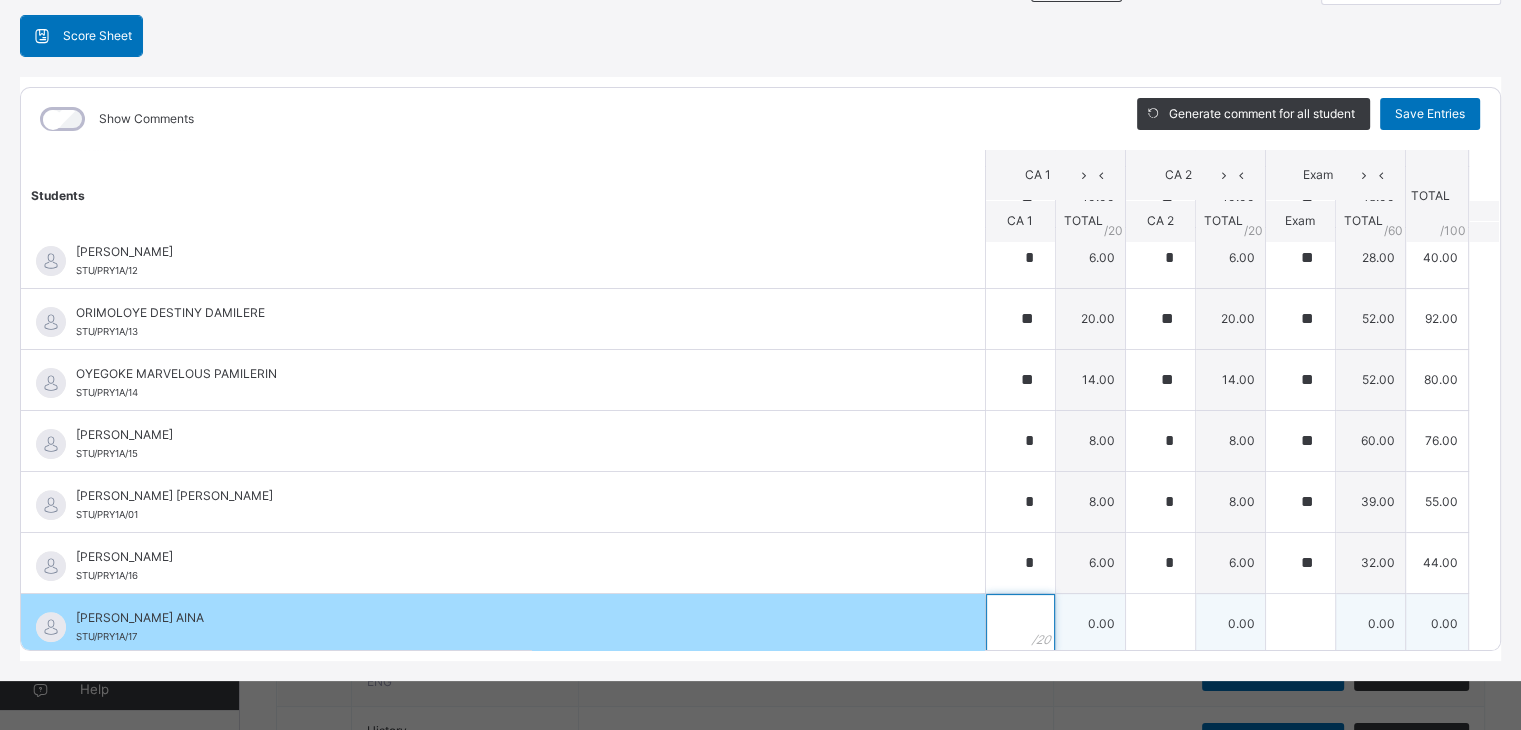 click at bounding box center [1020, 624] 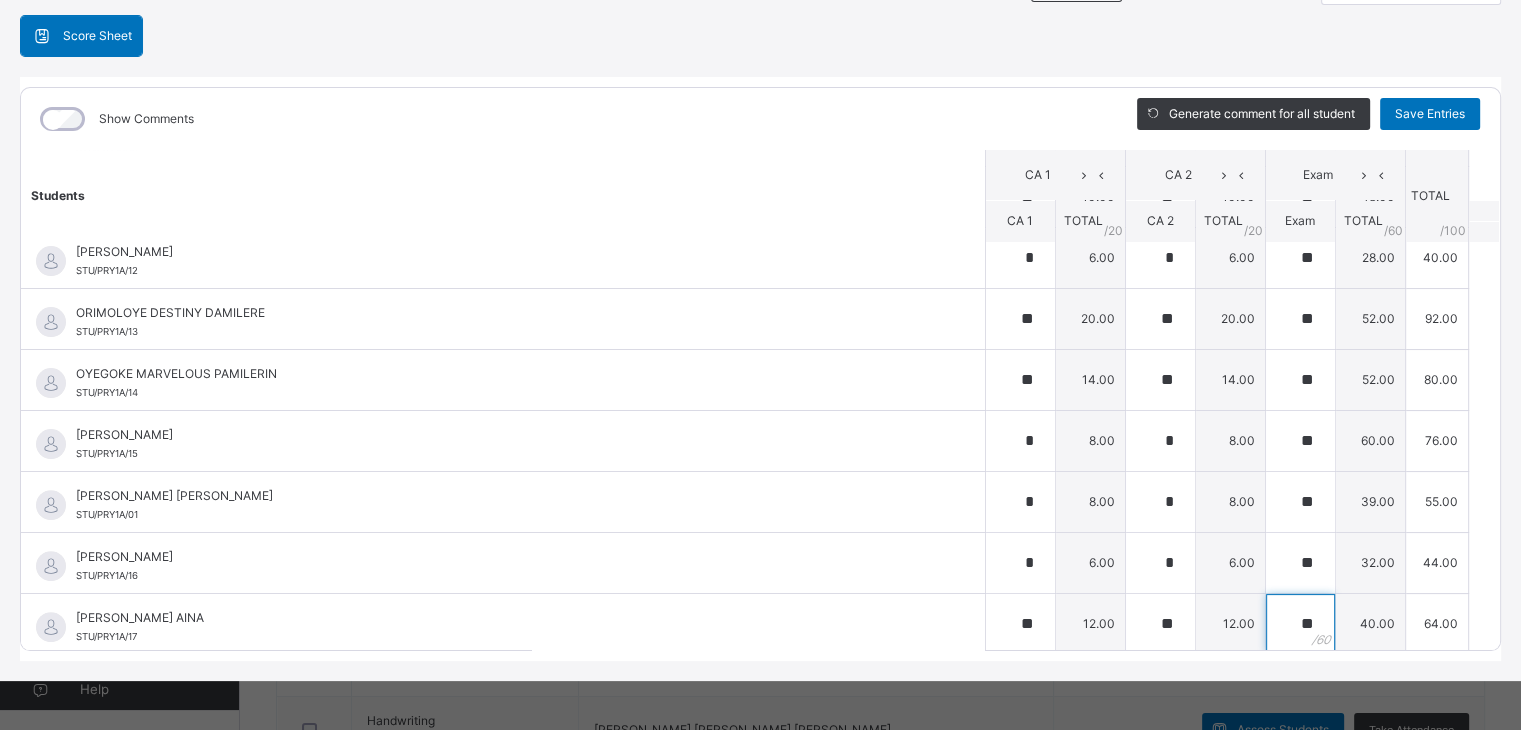 scroll, scrollTop: 217, scrollLeft: 0, axis: vertical 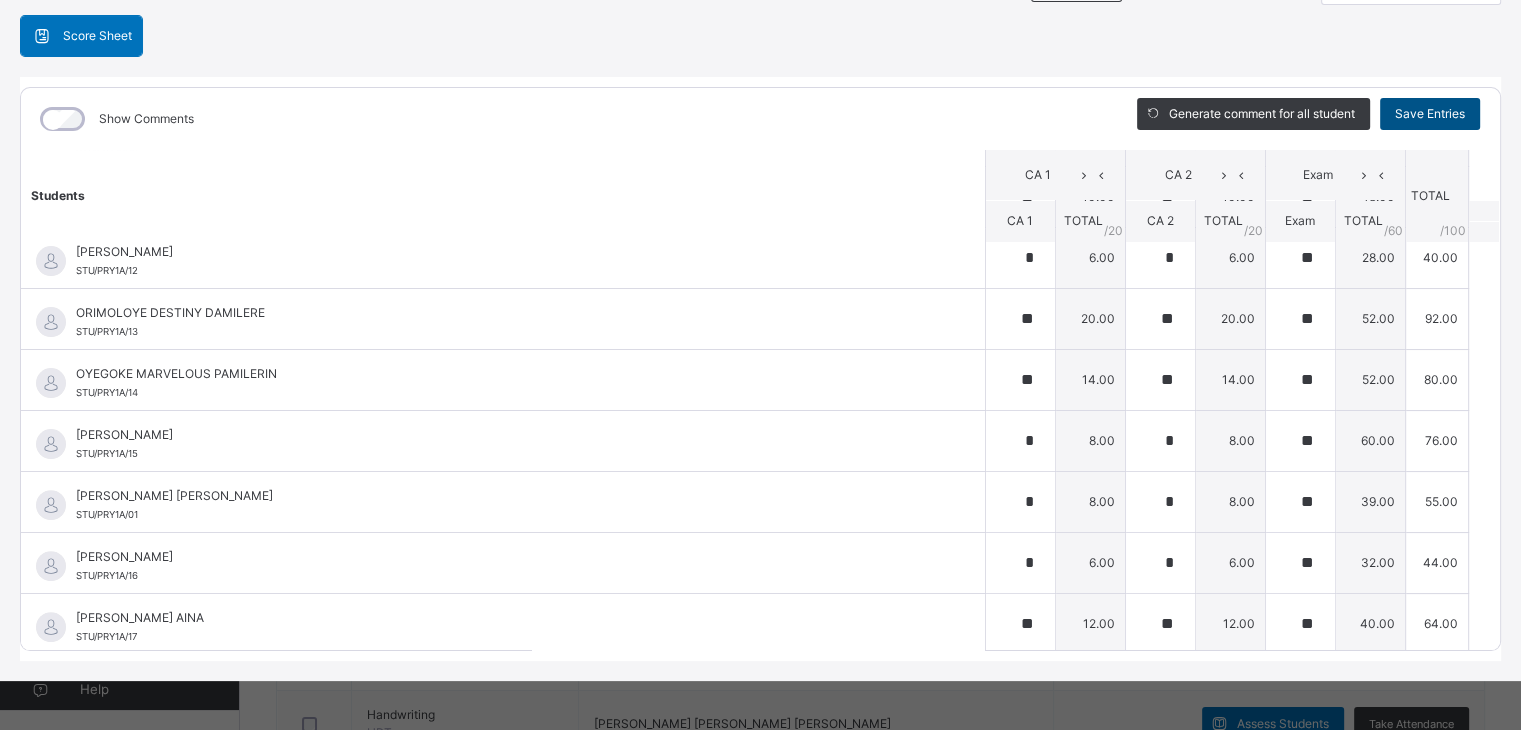 click on "Save Entries" at bounding box center [1430, 114] 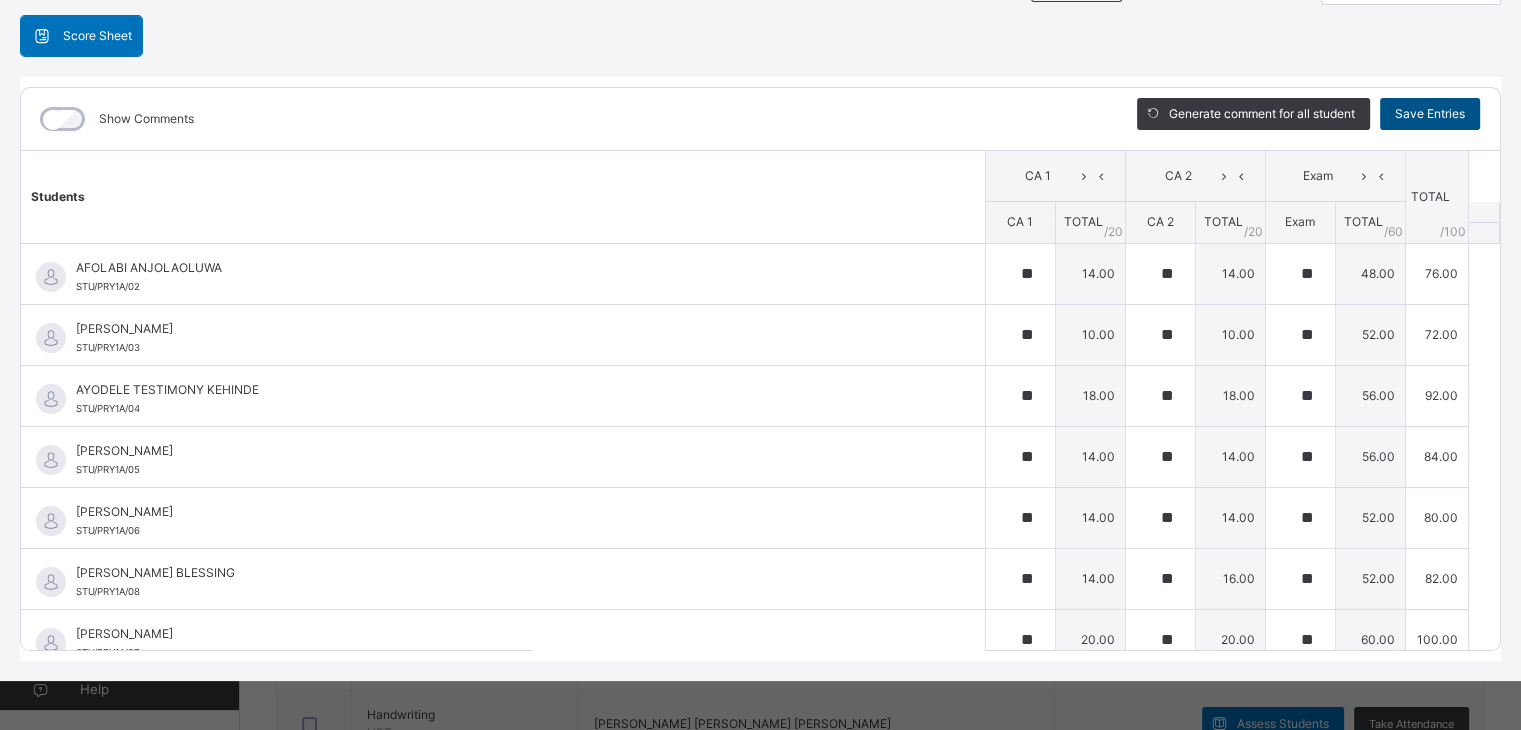 click on "Save Entries" at bounding box center [1430, 114] 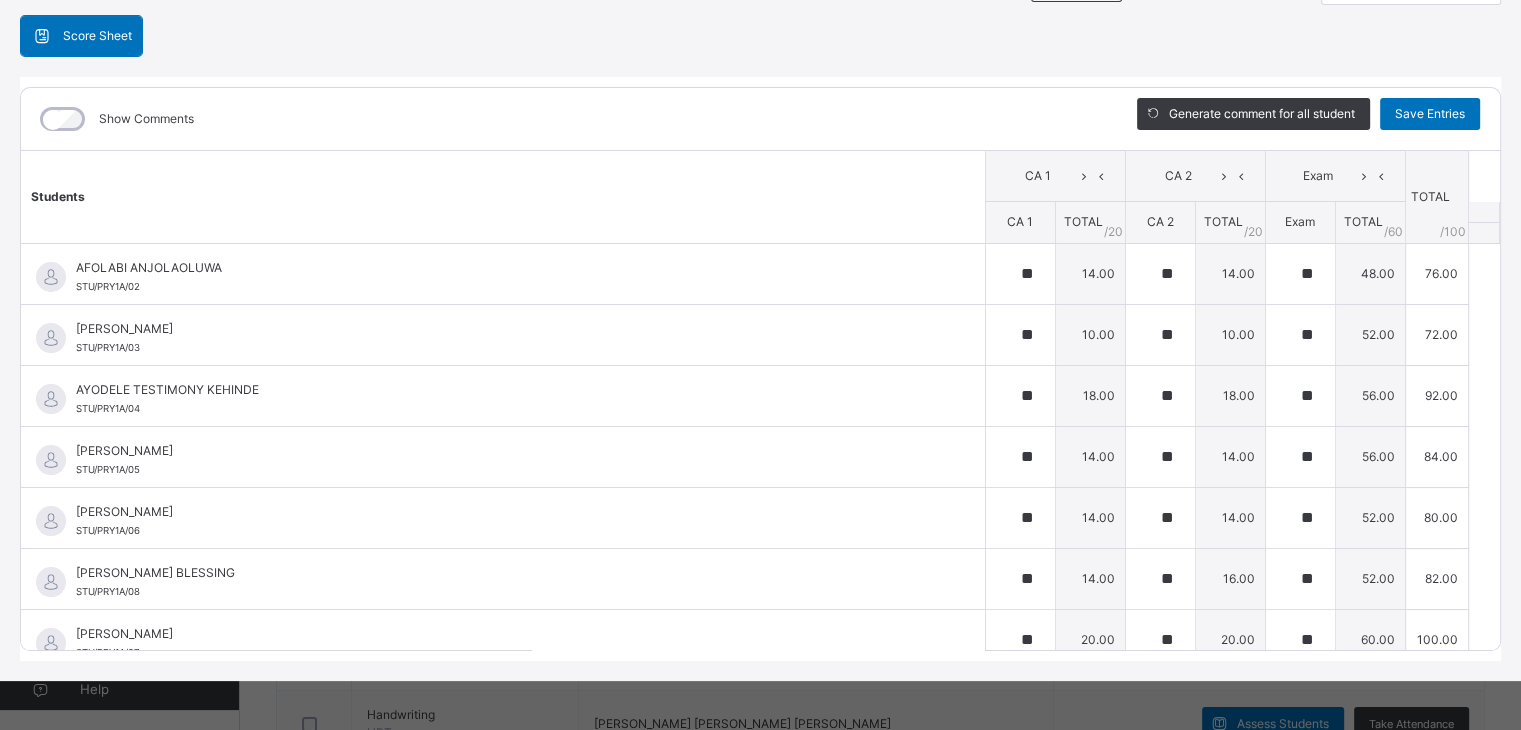 scroll, scrollTop: 0, scrollLeft: 0, axis: both 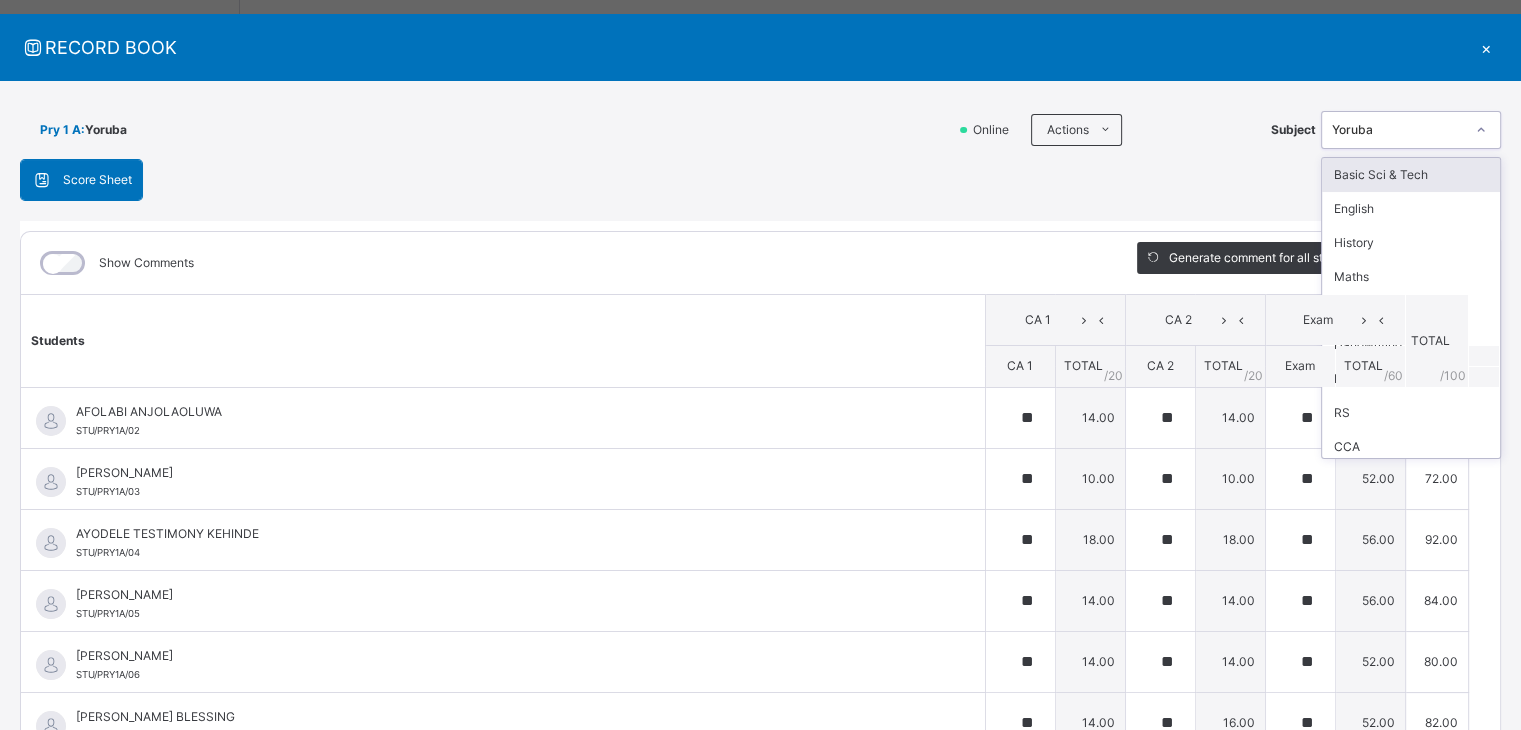 click at bounding box center [1481, 130] 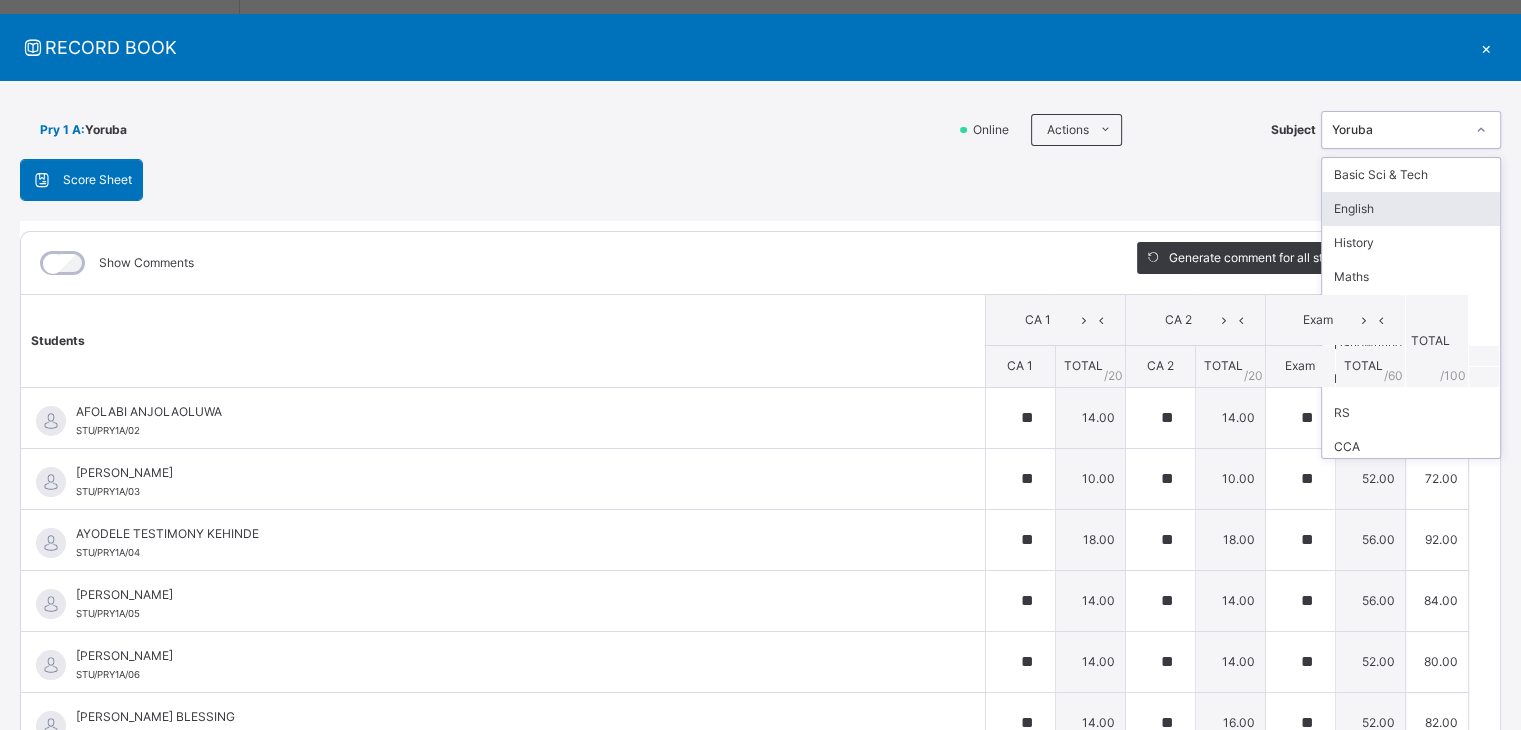click on "English" at bounding box center [1411, 209] 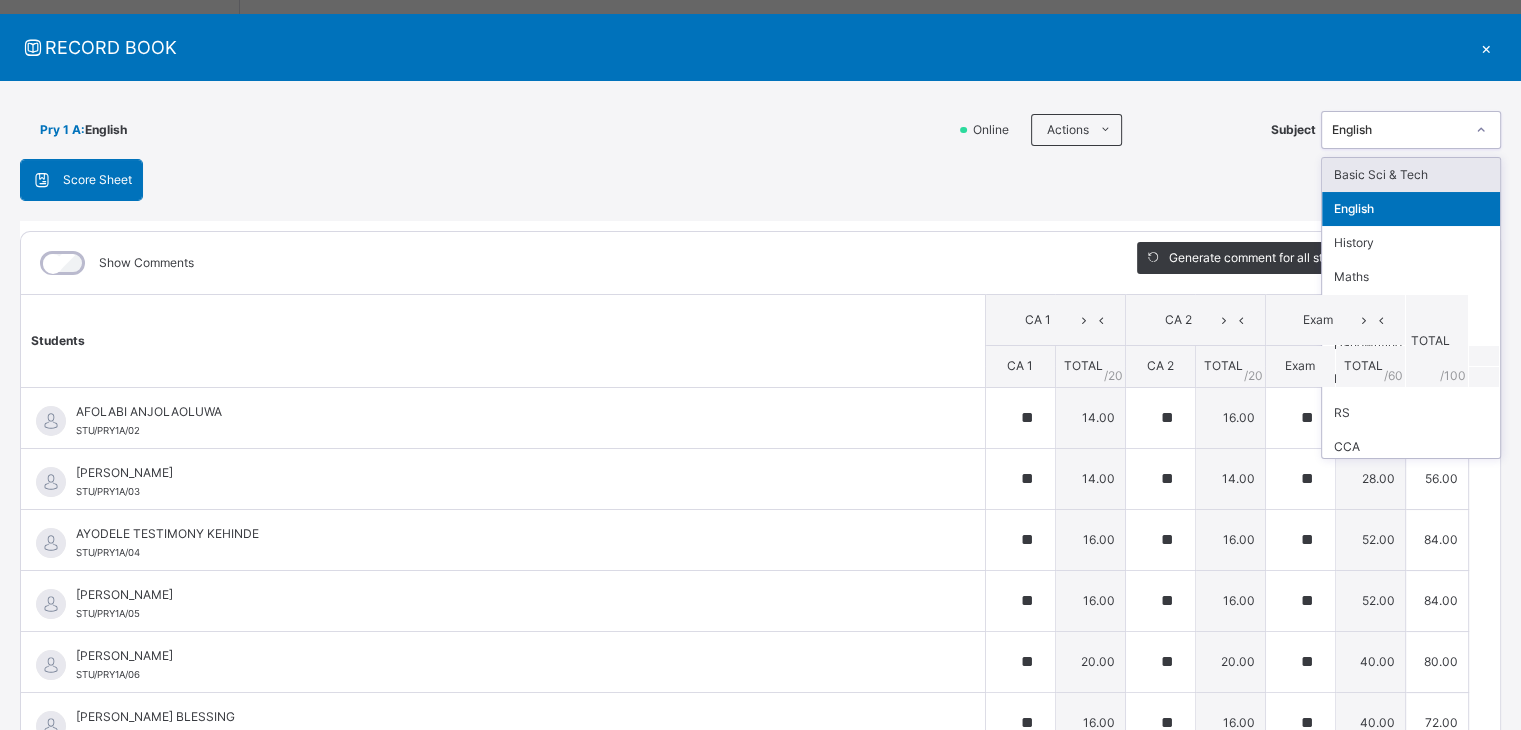 click 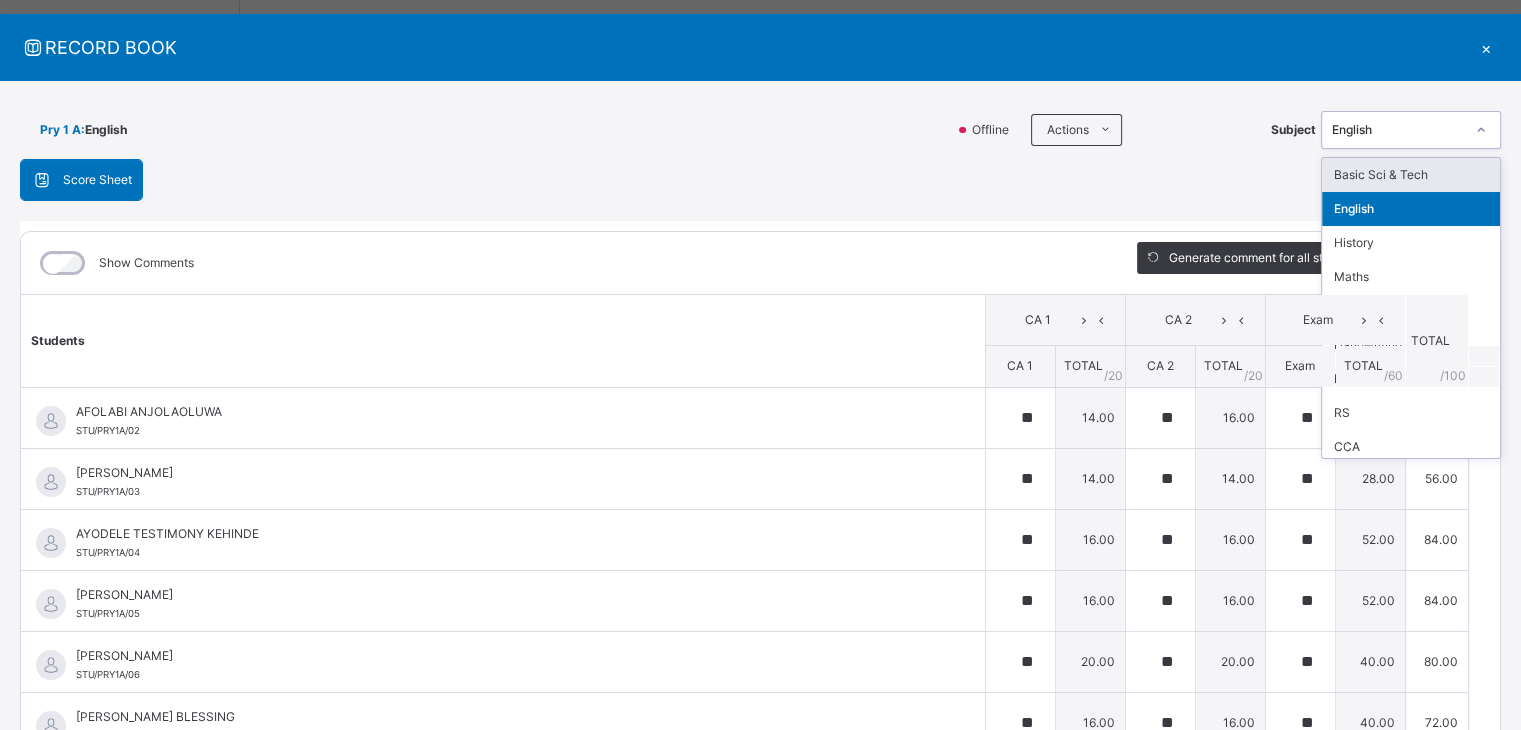 click on "Basic Sci & Tech" at bounding box center (1411, 175) 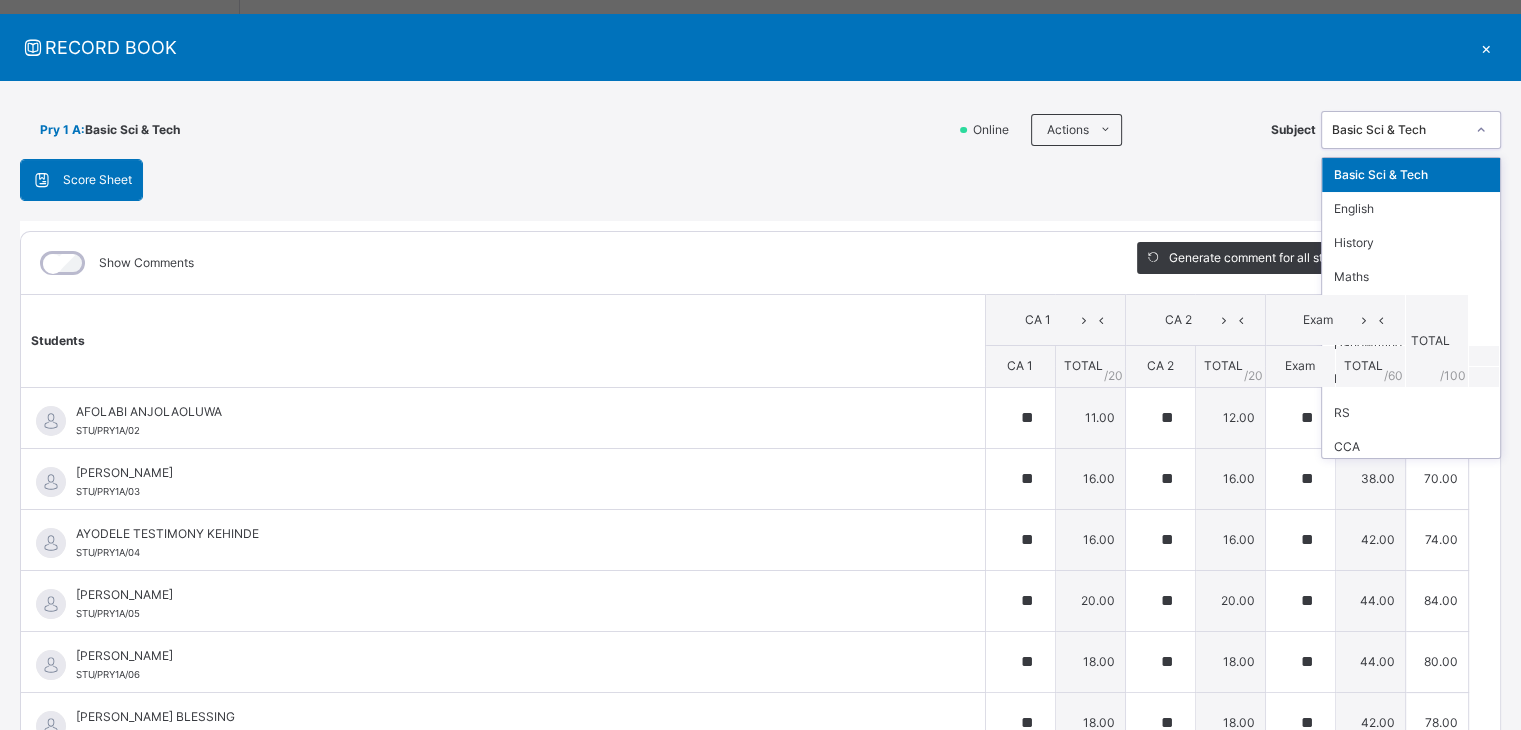click 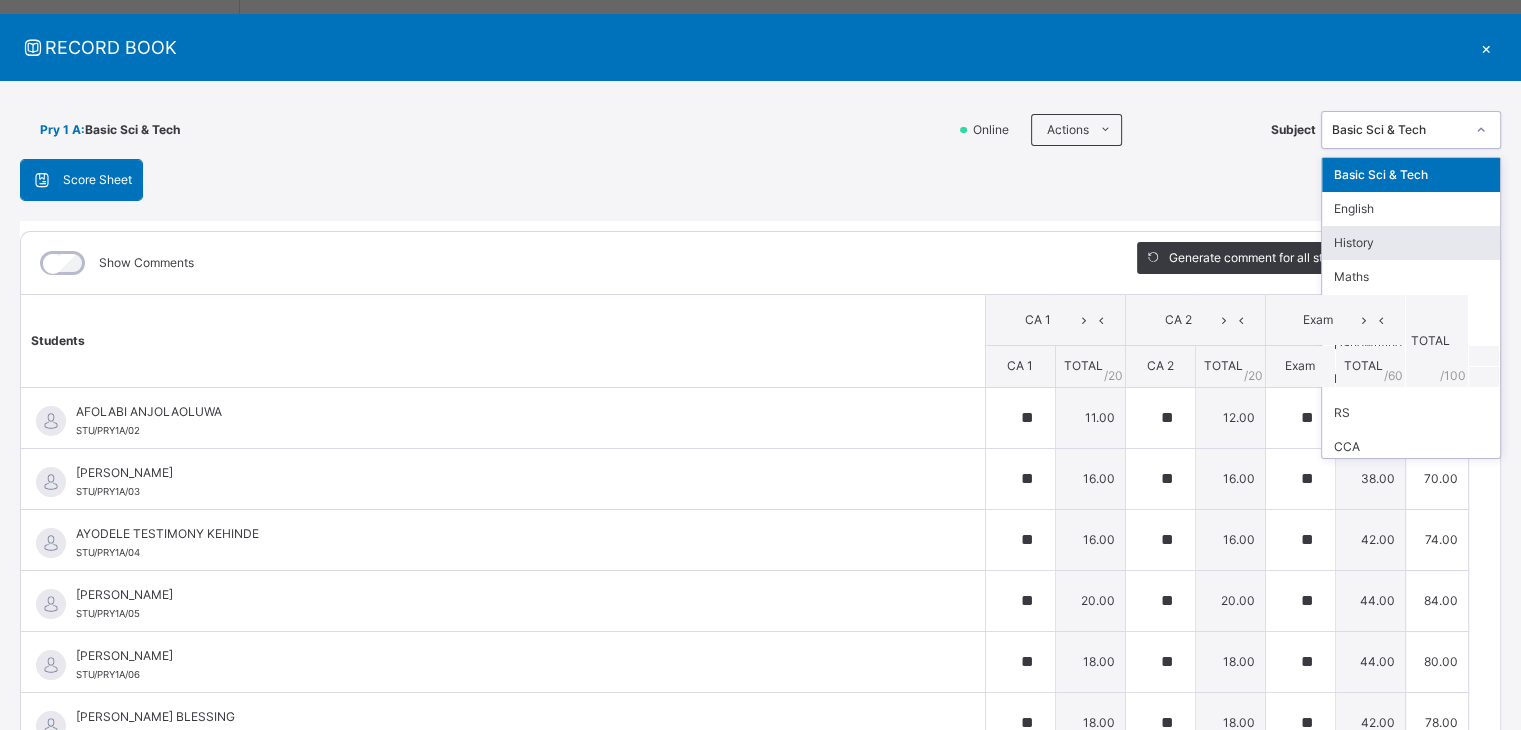click on "History" at bounding box center [1411, 243] 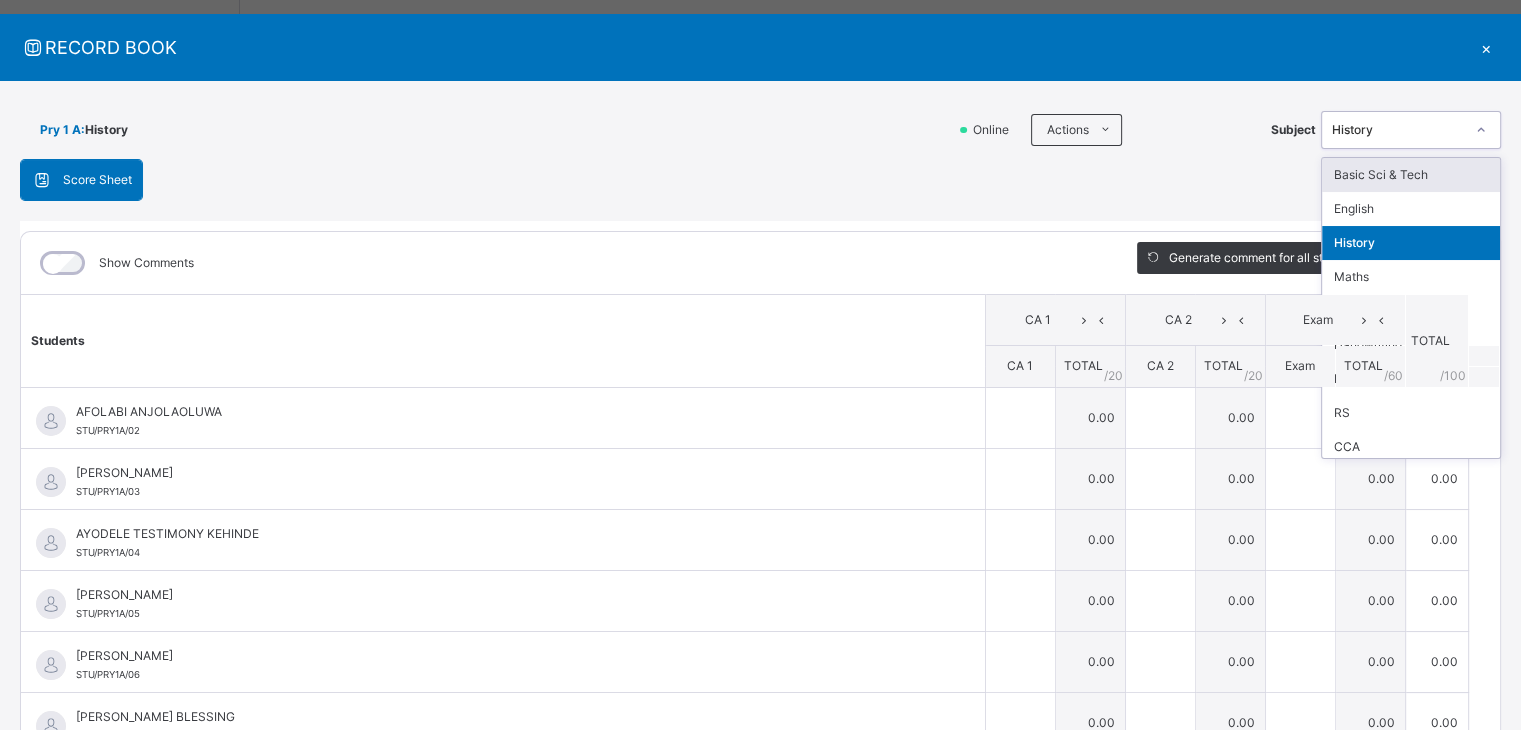 click at bounding box center [1481, 130] 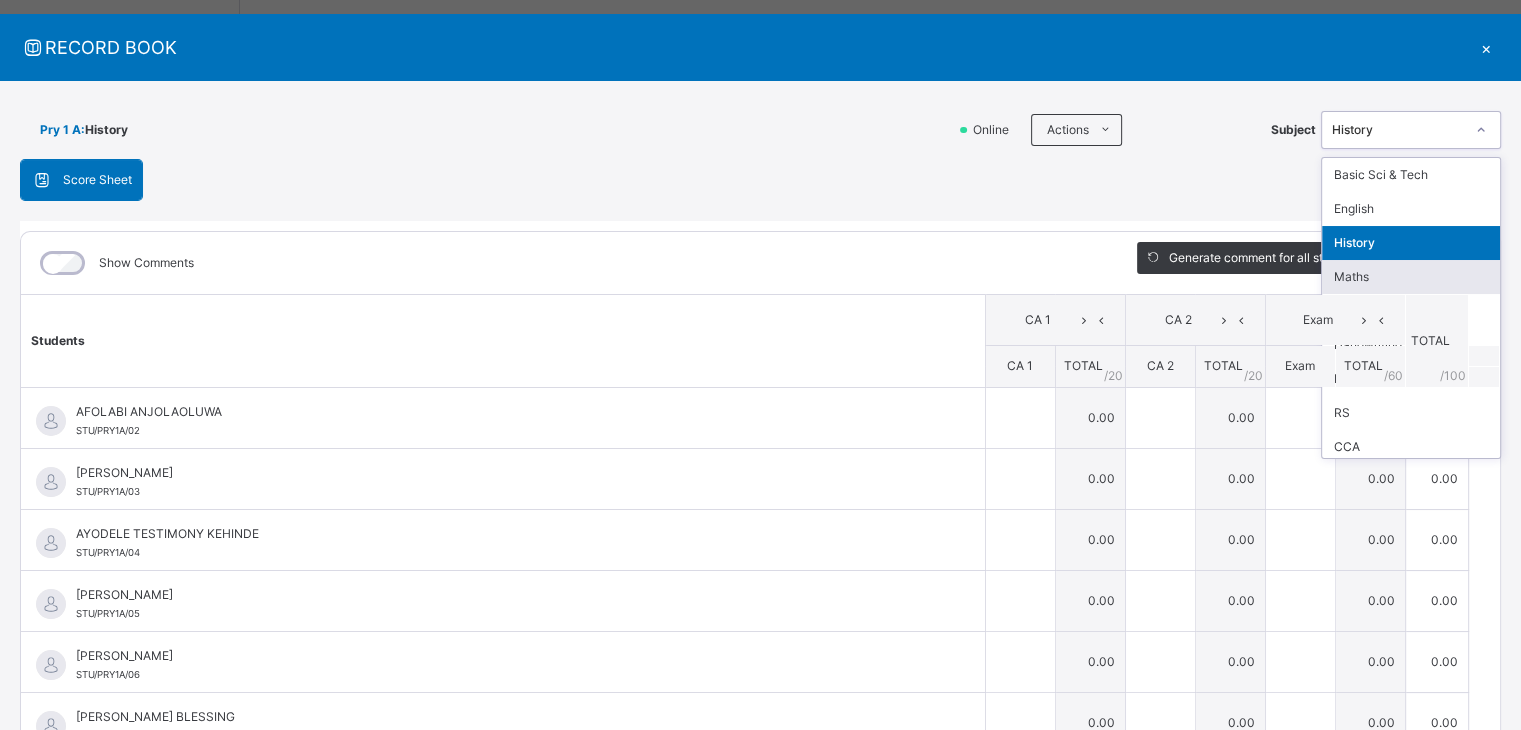 click on "Maths" at bounding box center (1411, 277) 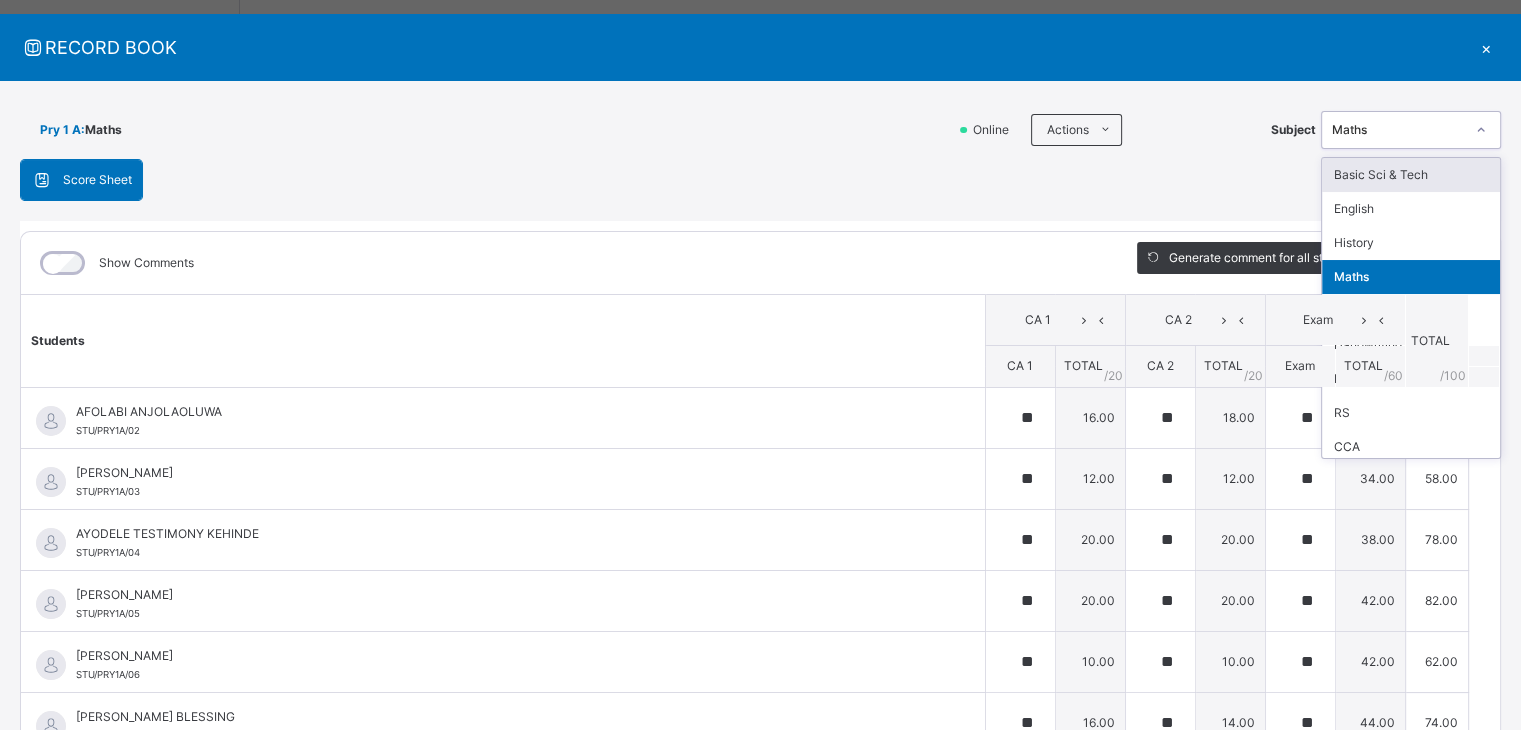 click 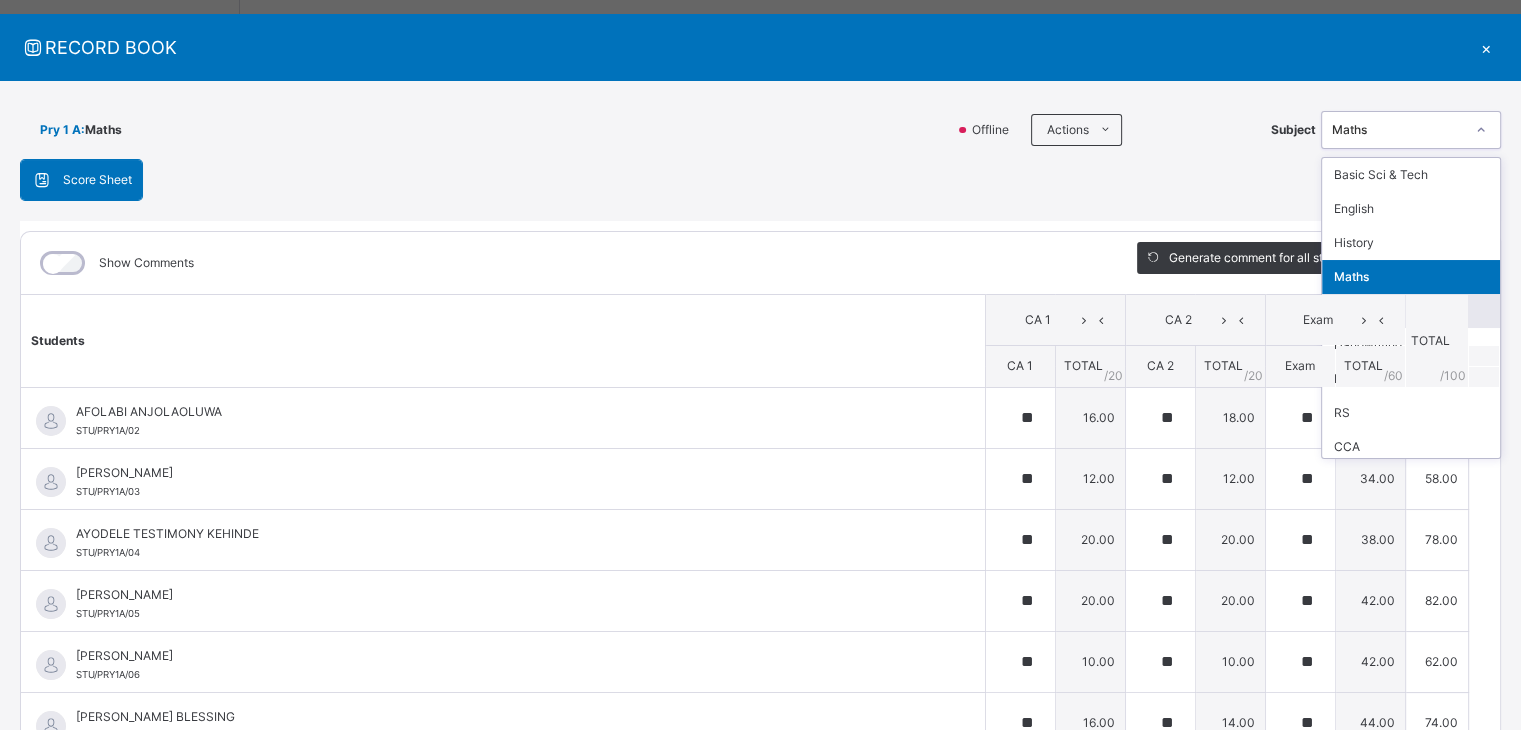 click on "Pre Voc. Stu." at bounding box center [1411, 311] 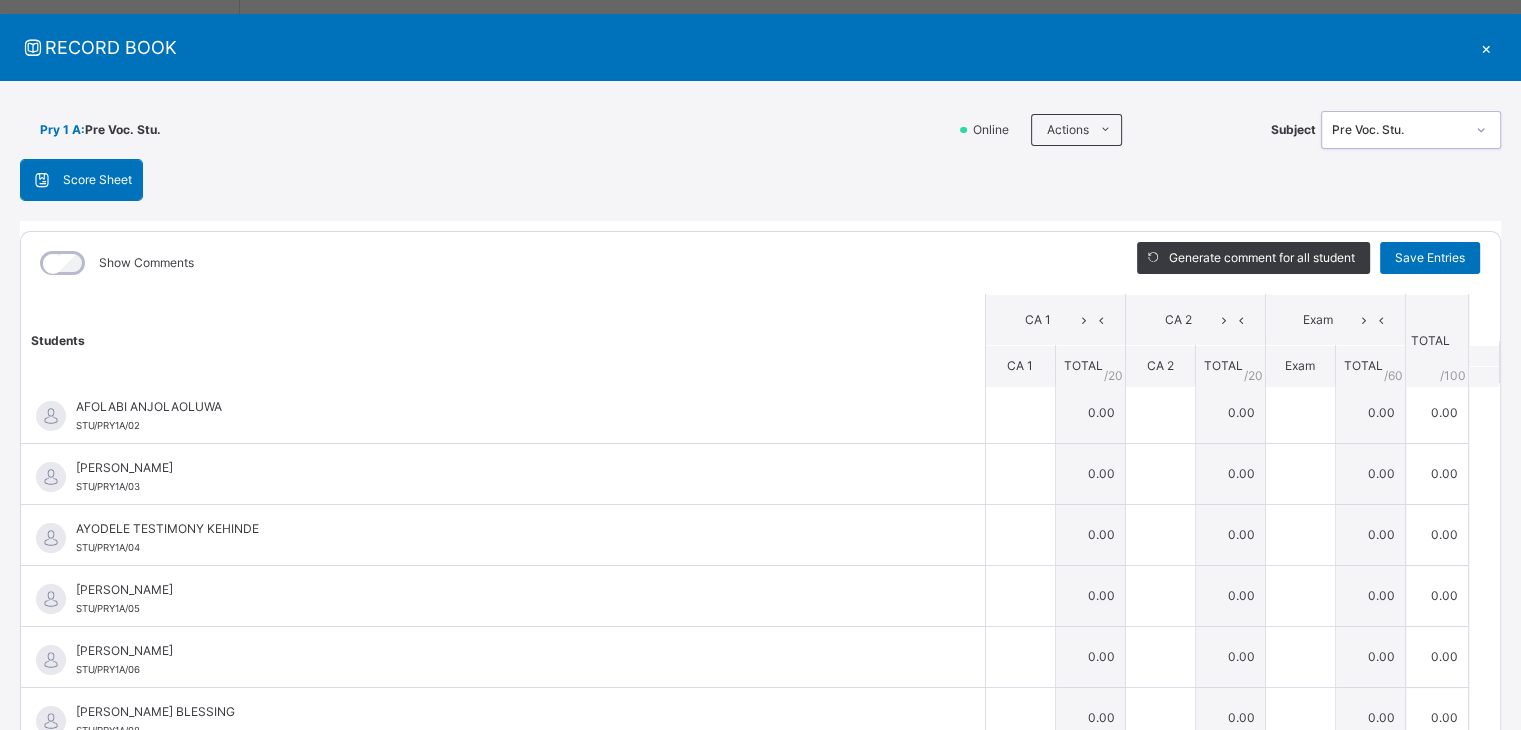 scroll, scrollTop: 0, scrollLeft: 0, axis: both 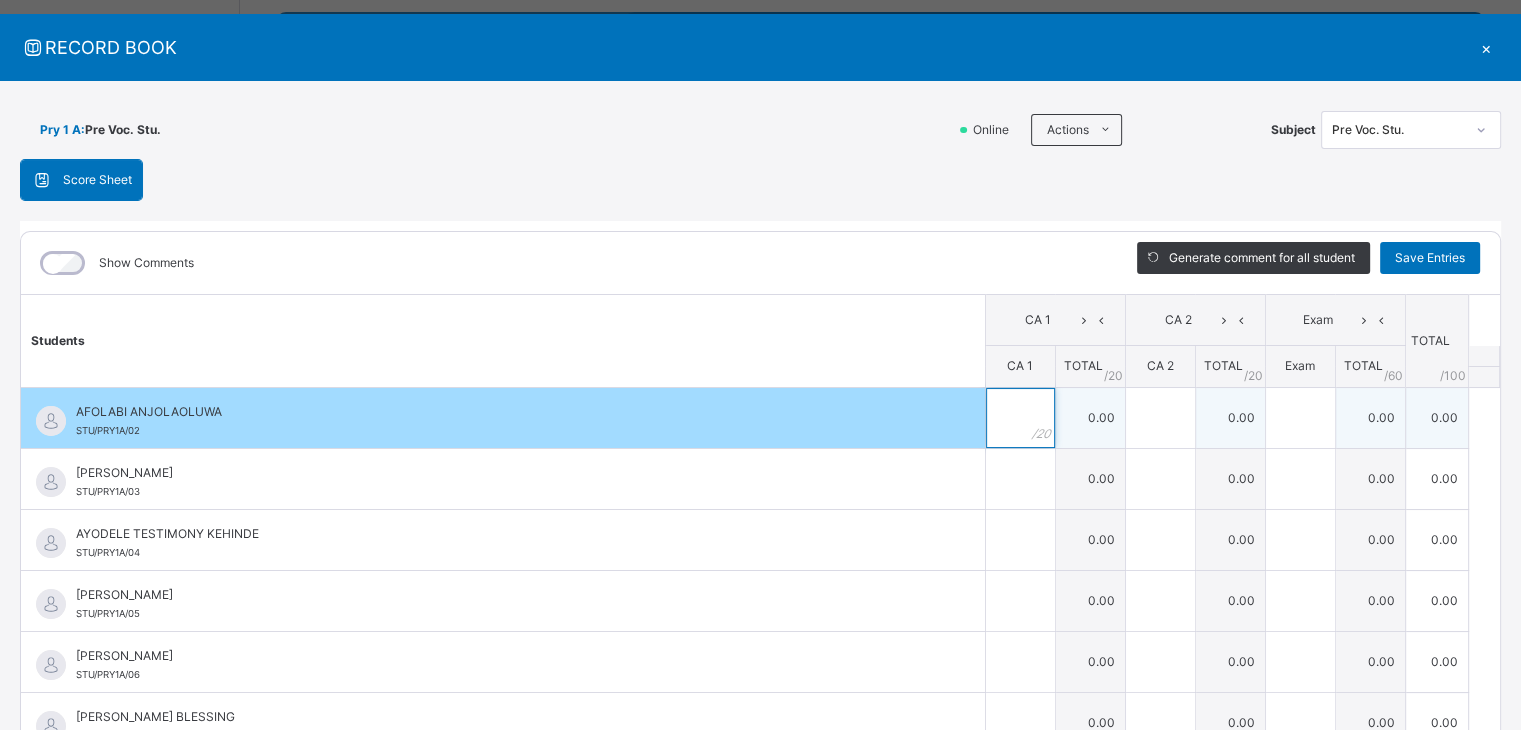 click at bounding box center (1020, 418) 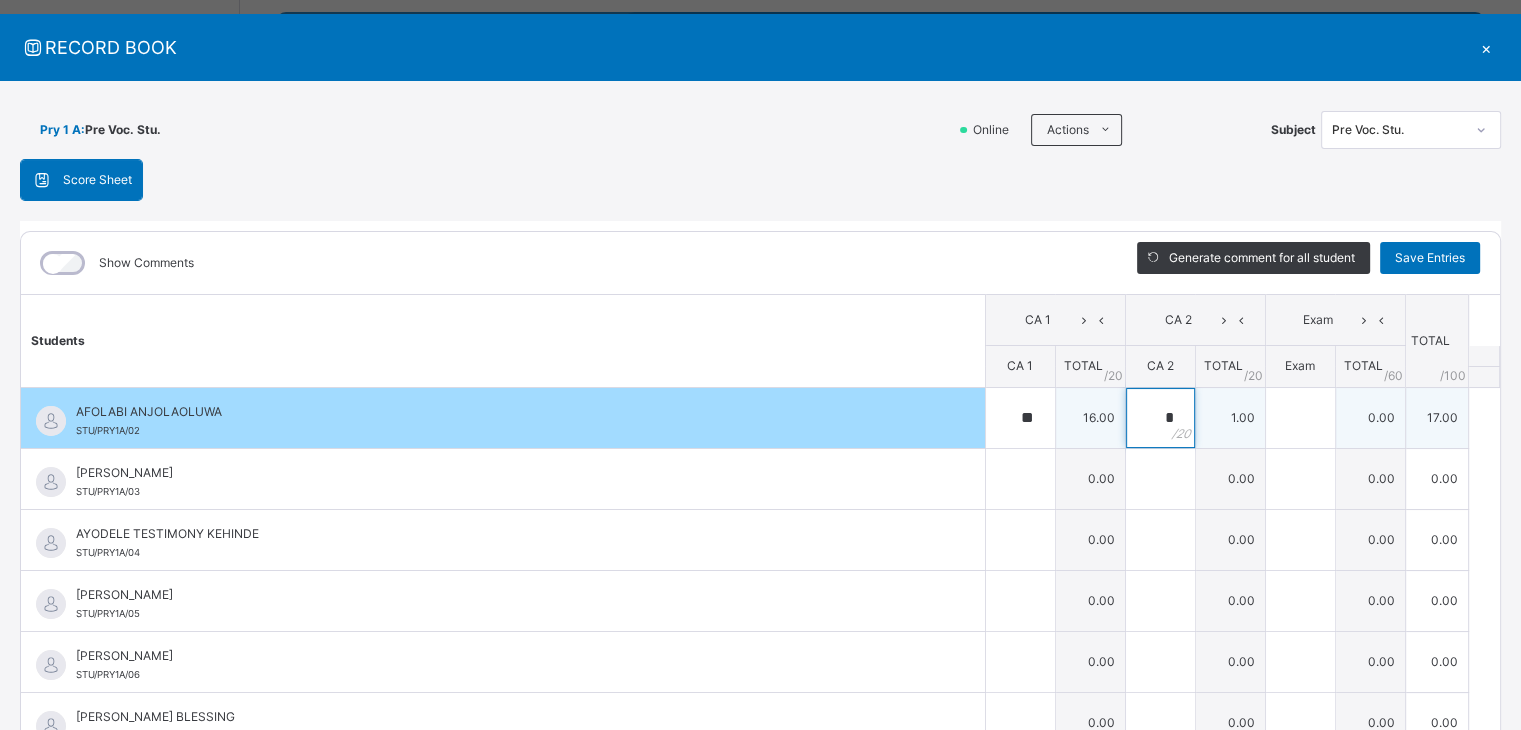 click on "*" at bounding box center (1160, 418) 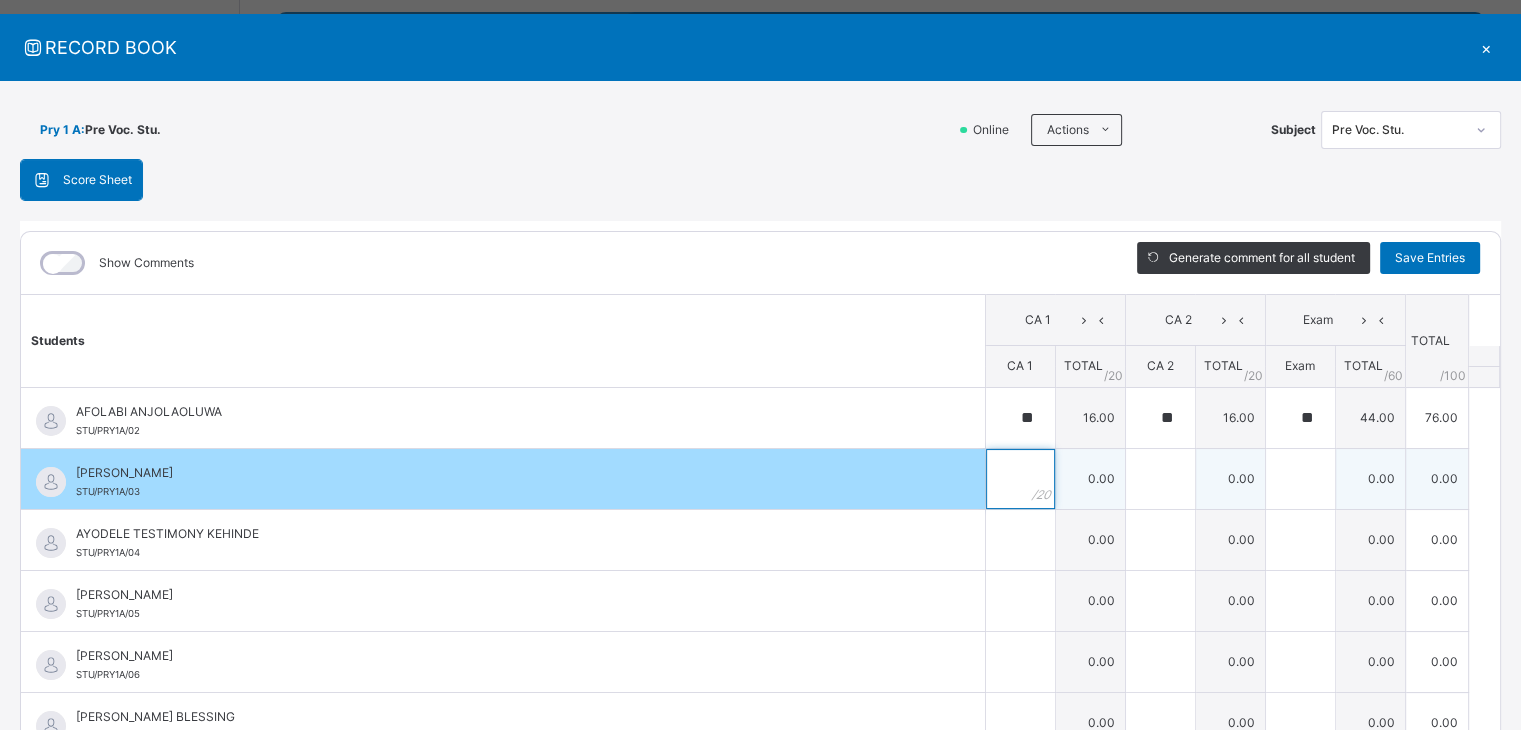 click at bounding box center [1020, 479] 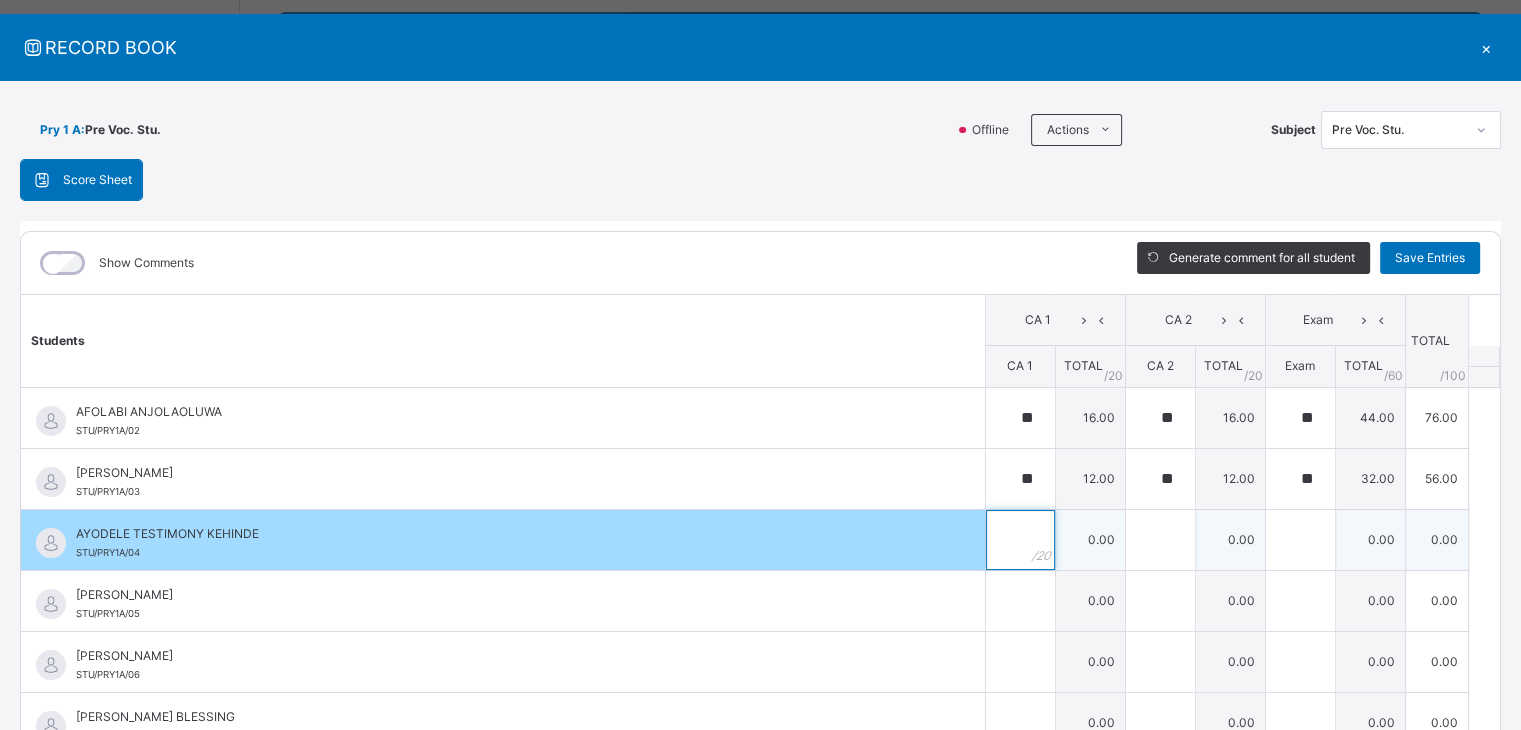 click at bounding box center [1020, 540] 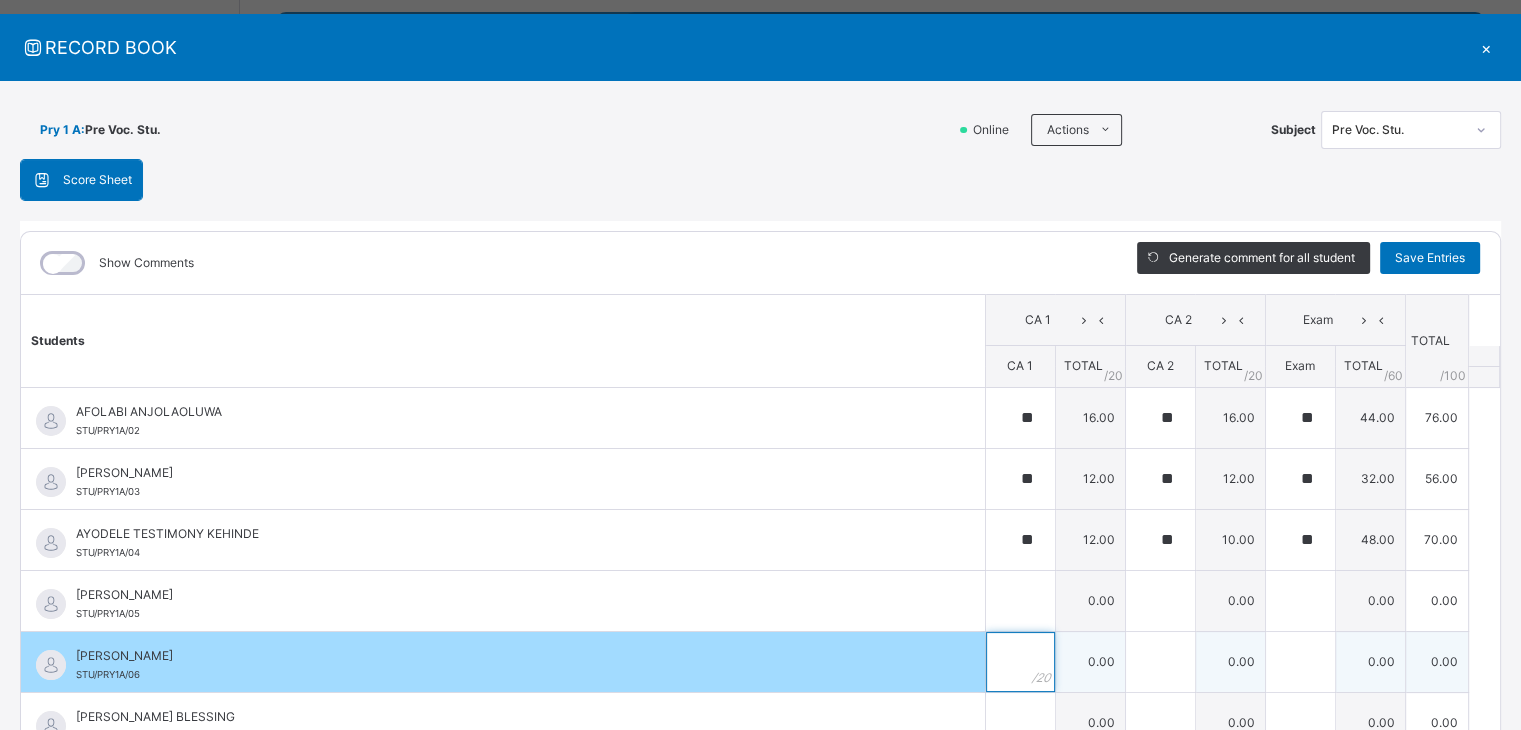 click at bounding box center [1020, 662] 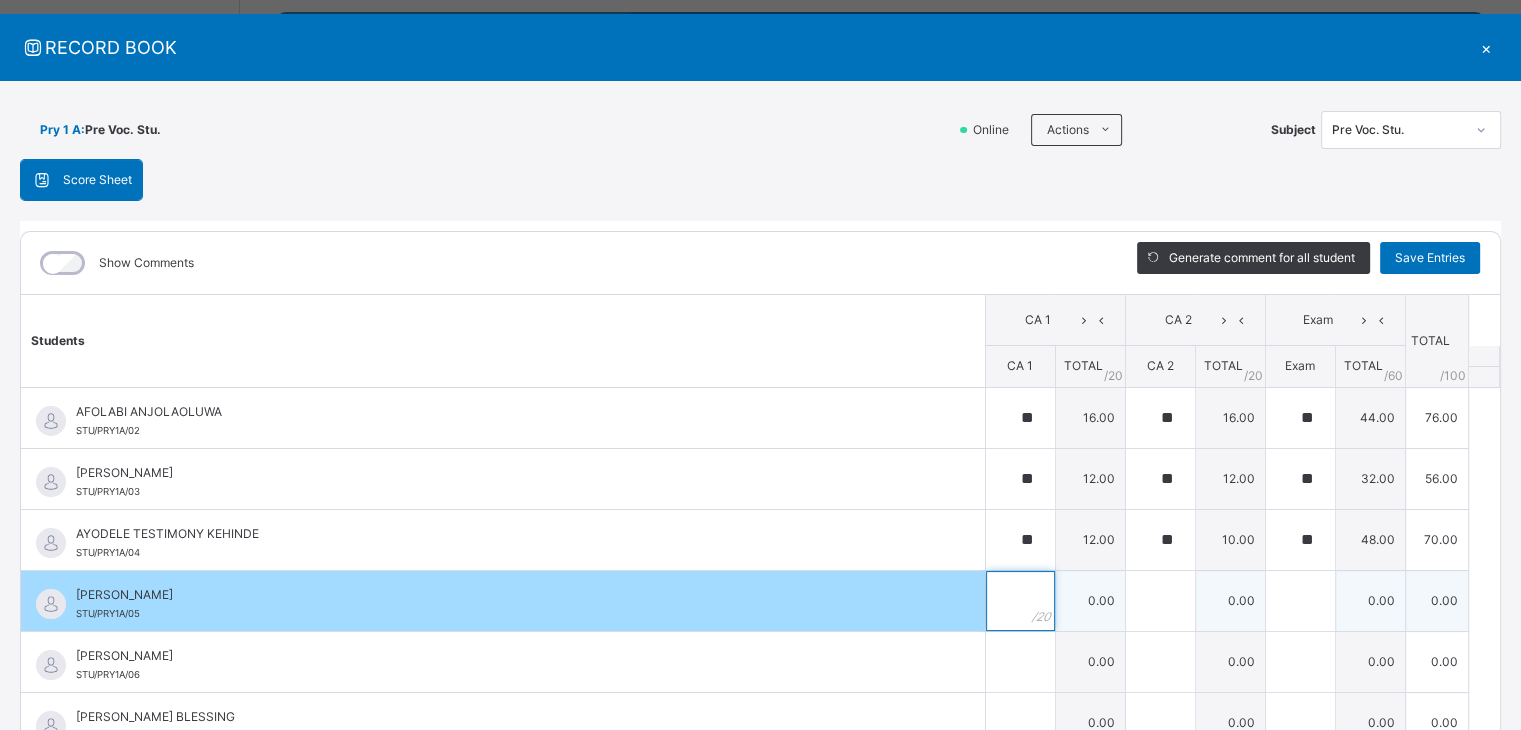 click at bounding box center [1020, 601] 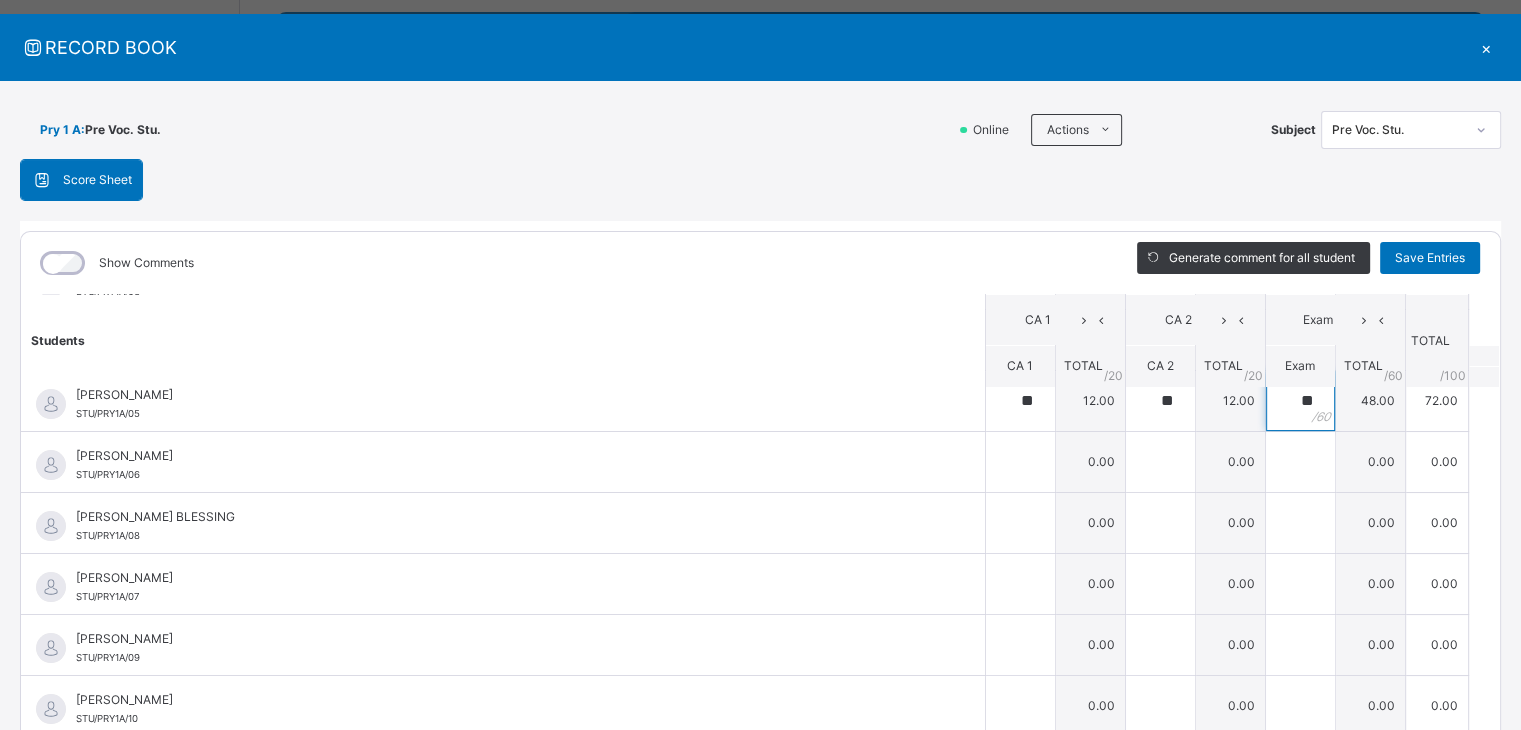 scroll, scrollTop: 223, scrollLeft: 0, axis: vertical 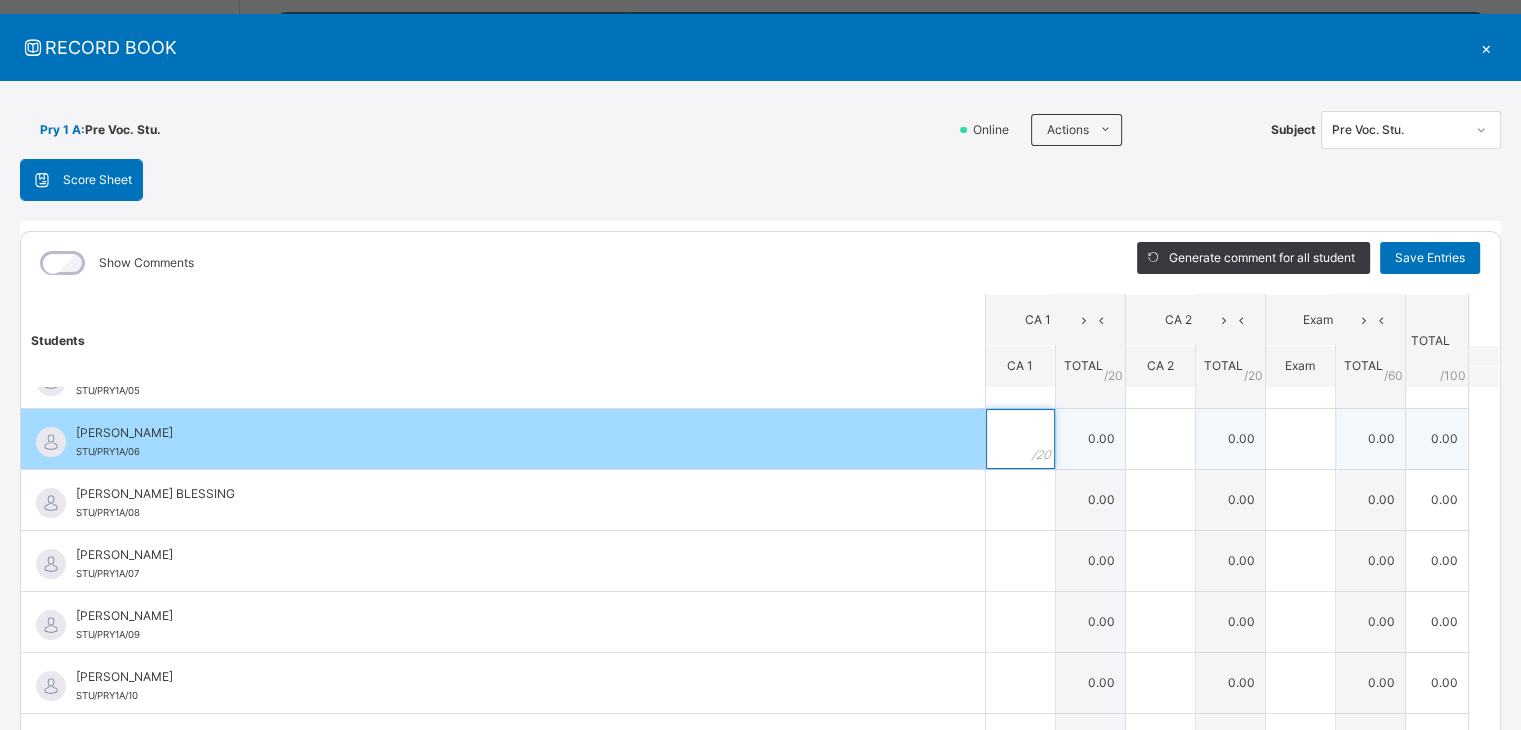 click at bounding box center (1020, 439) 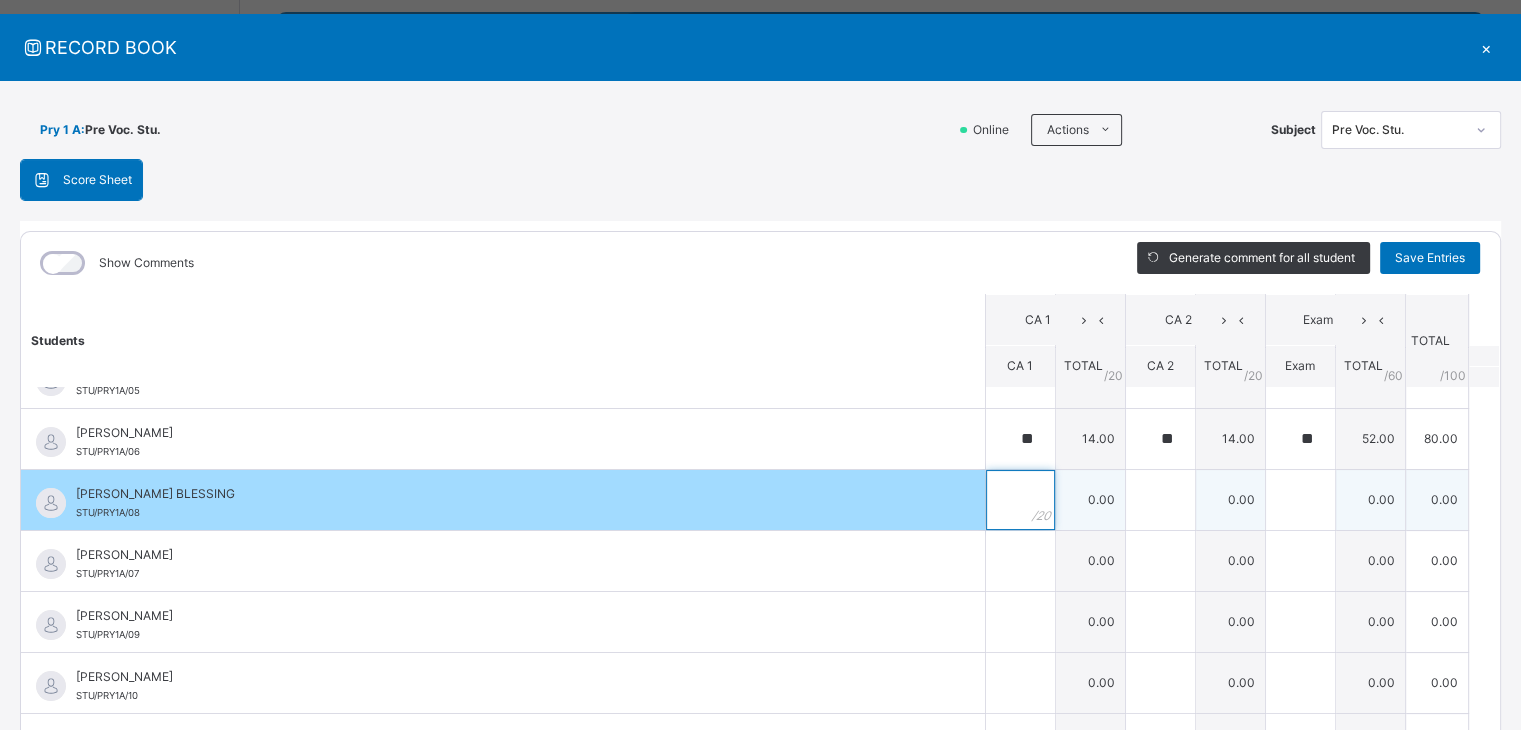 click at bounding box center [1020, 500] 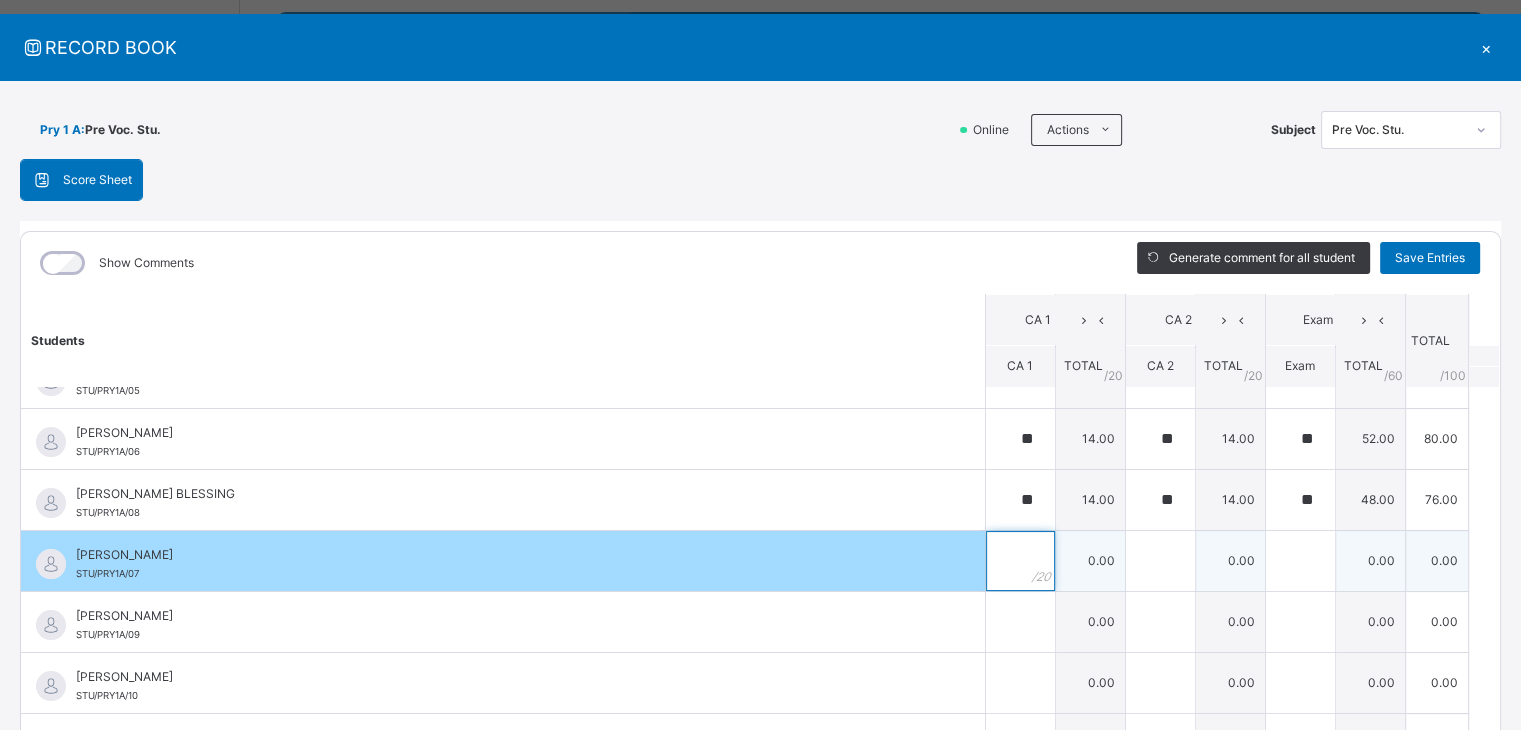 click at bounding box center [1020, 561] 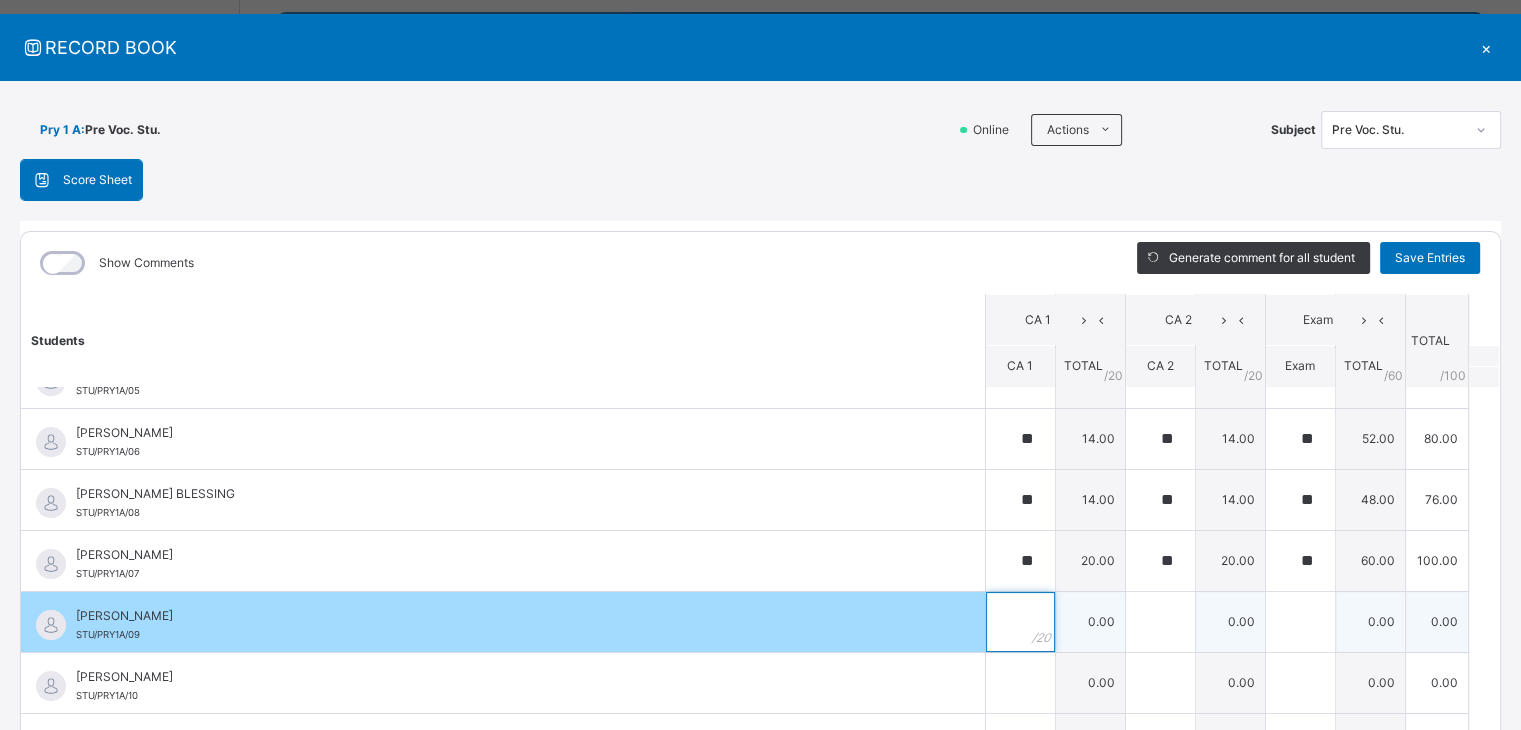 click at bounding box center [1020, 622] 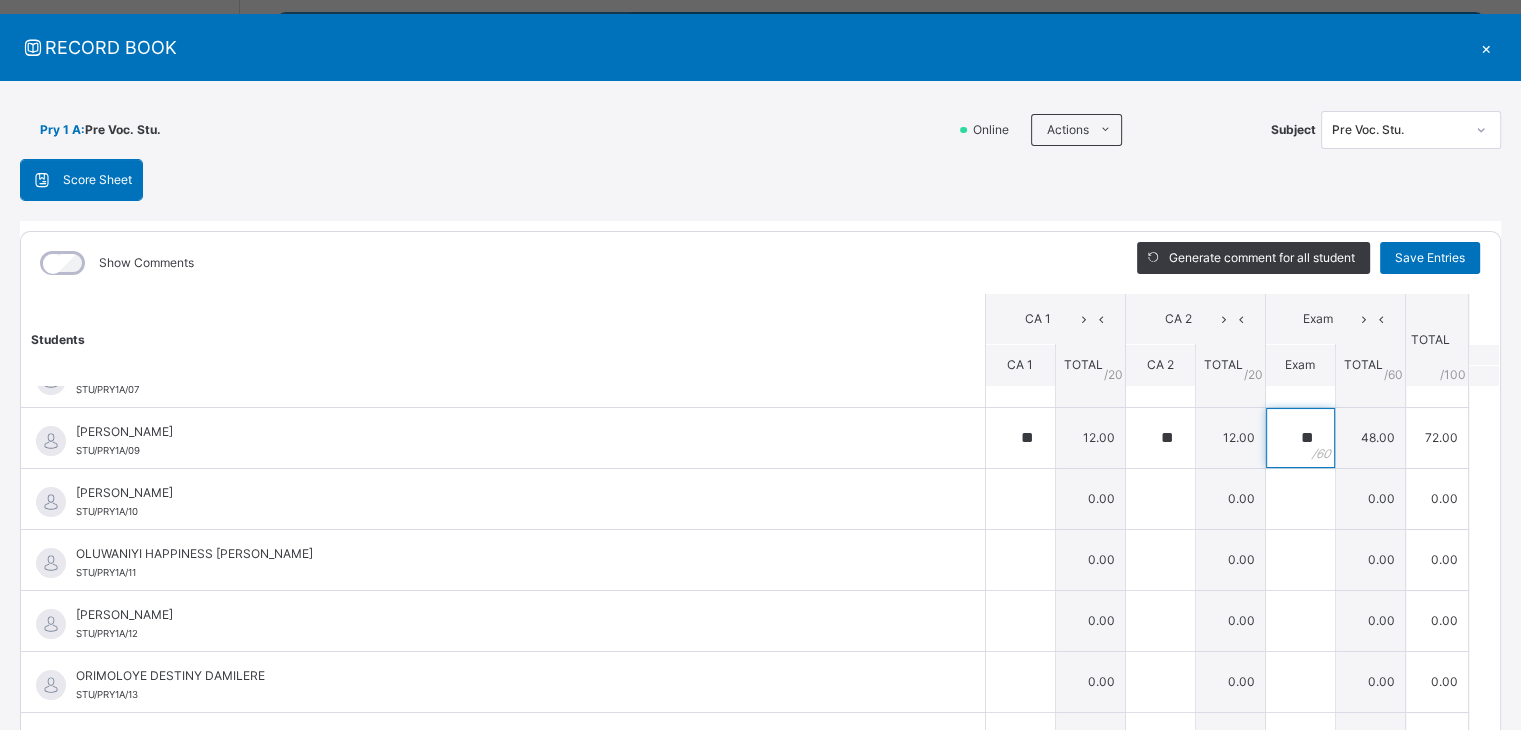 scroll, scrollTop: 419, scrollLeft: 0, axis: vertical 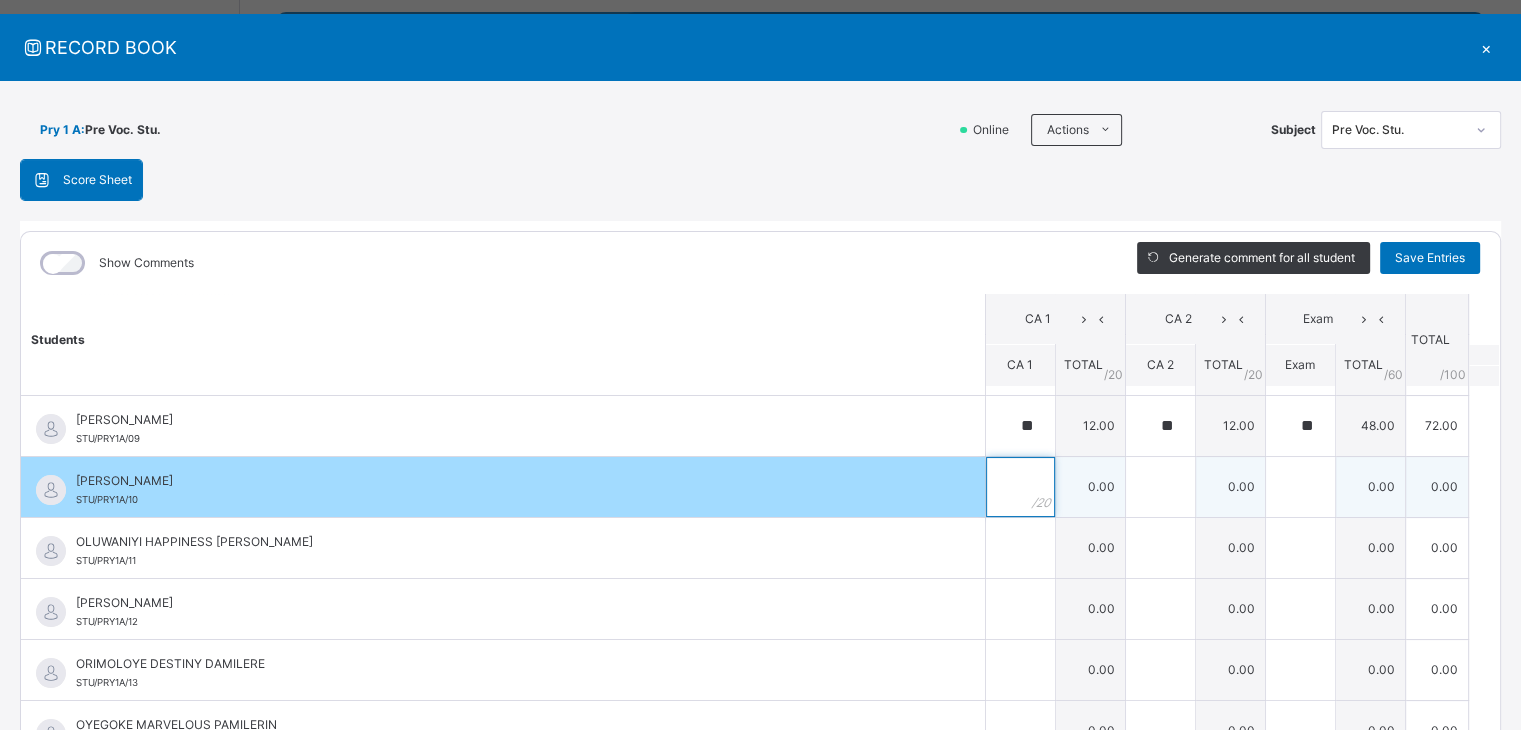 click at bounding box center [1020, 487] 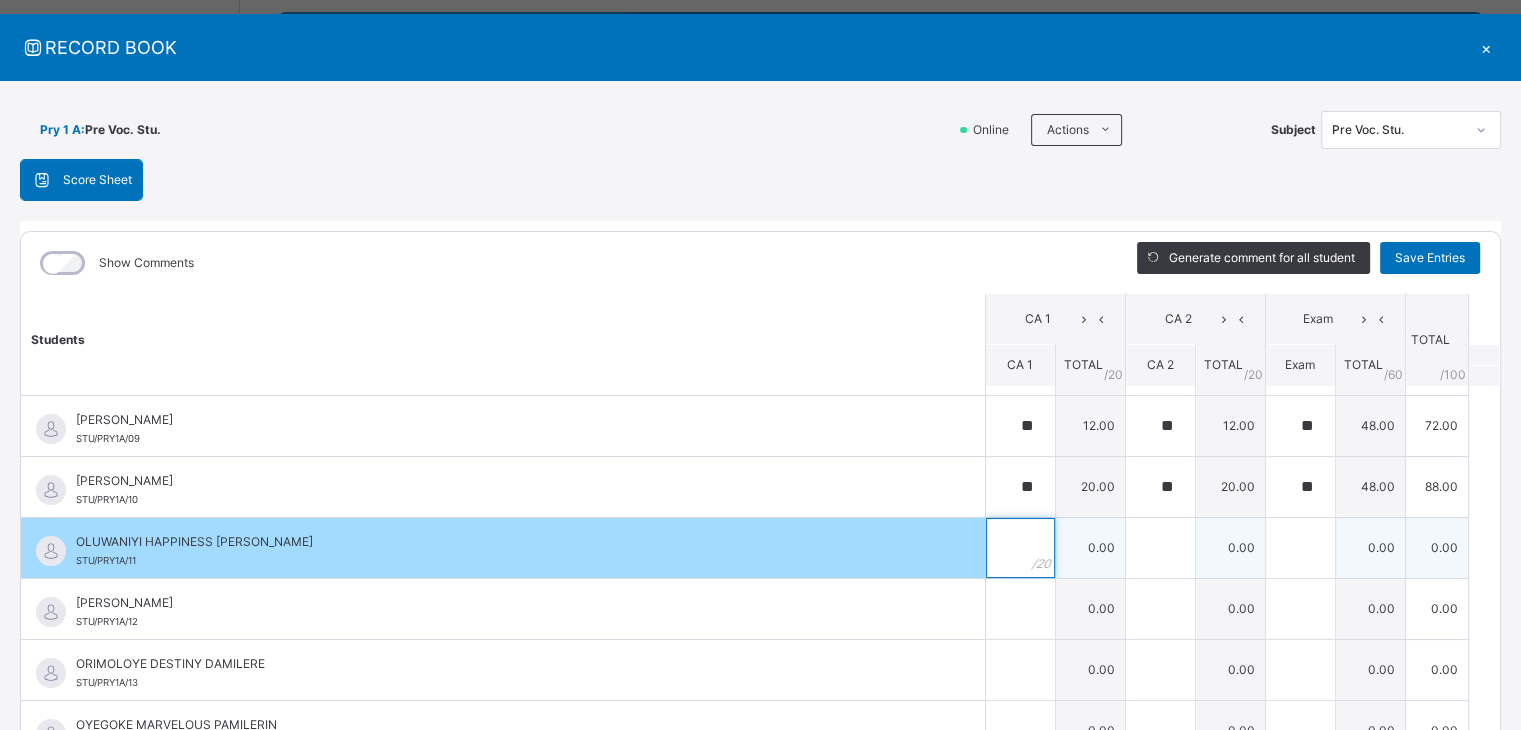 click at bounding box center (1020, 548) 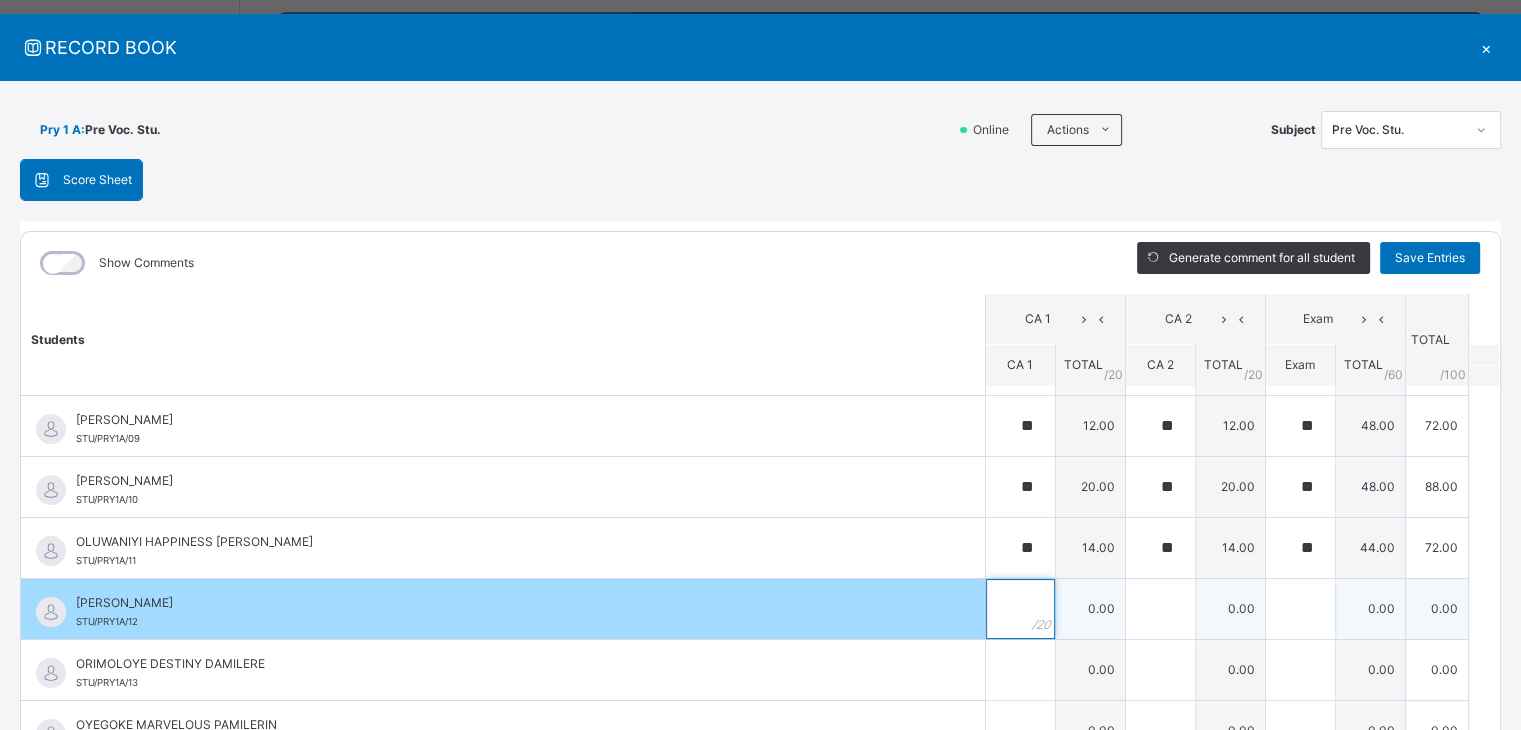 click at bounding box center (1020, 609) 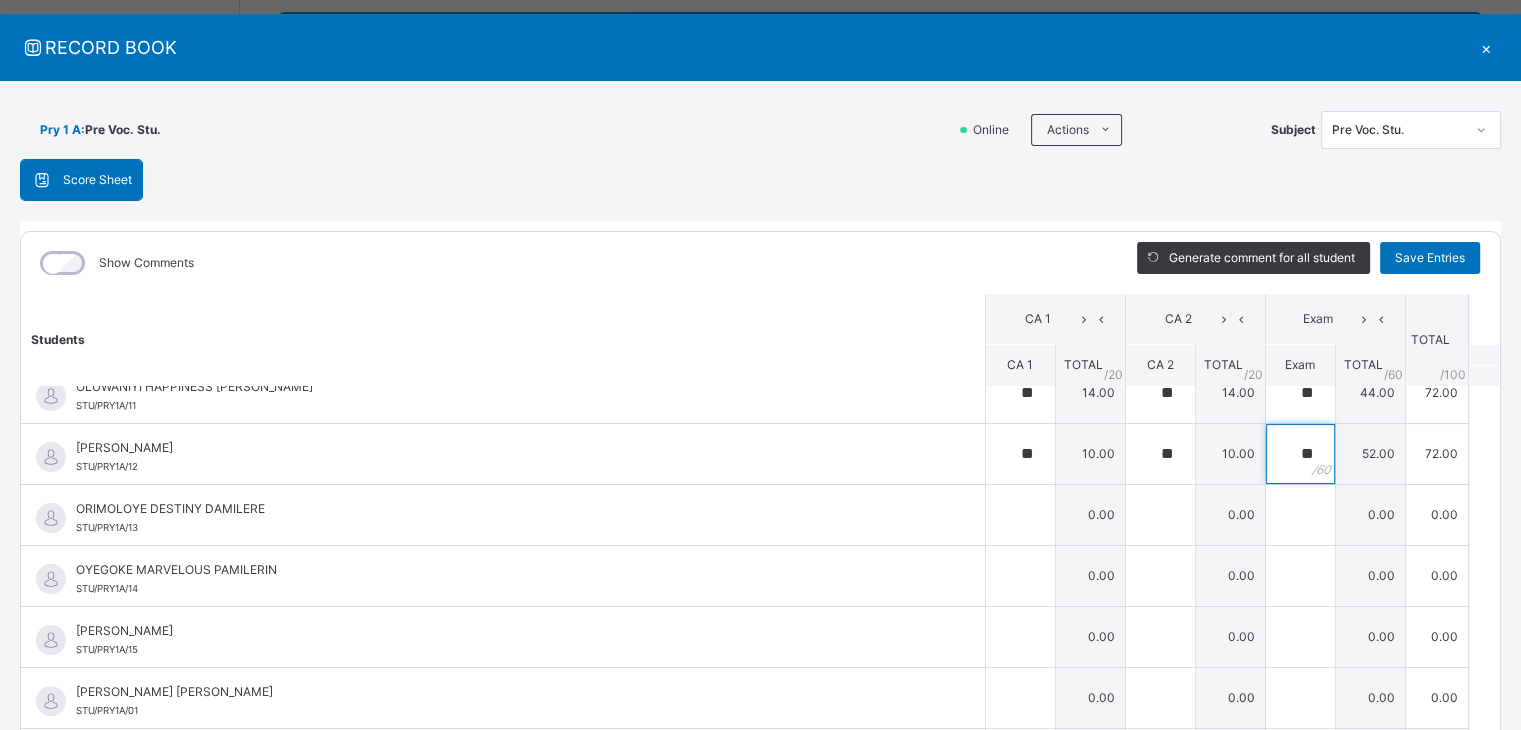 scroll, scrollTop: 626, scrollLeft: 0, axis: vertical 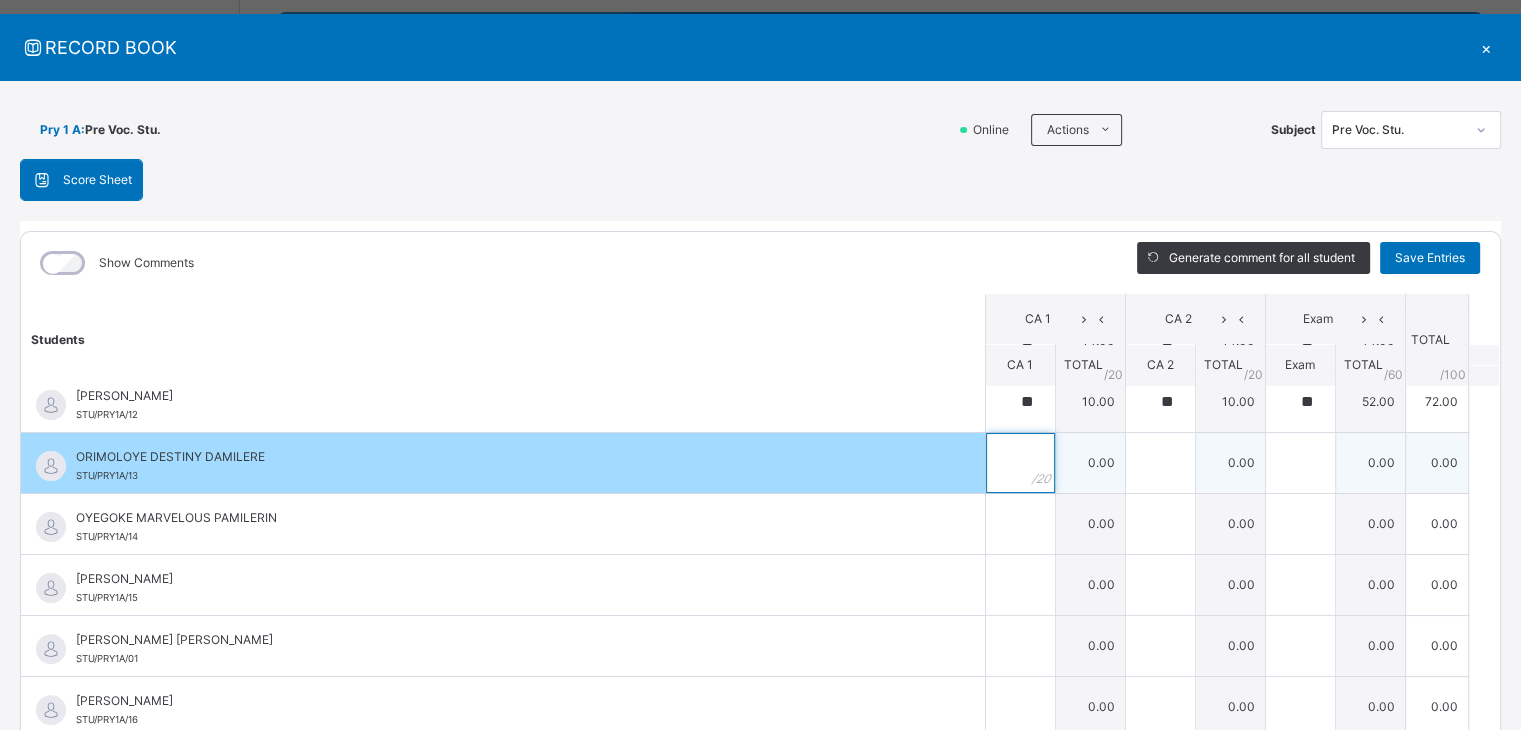 click at bounding box center (1020, 463) 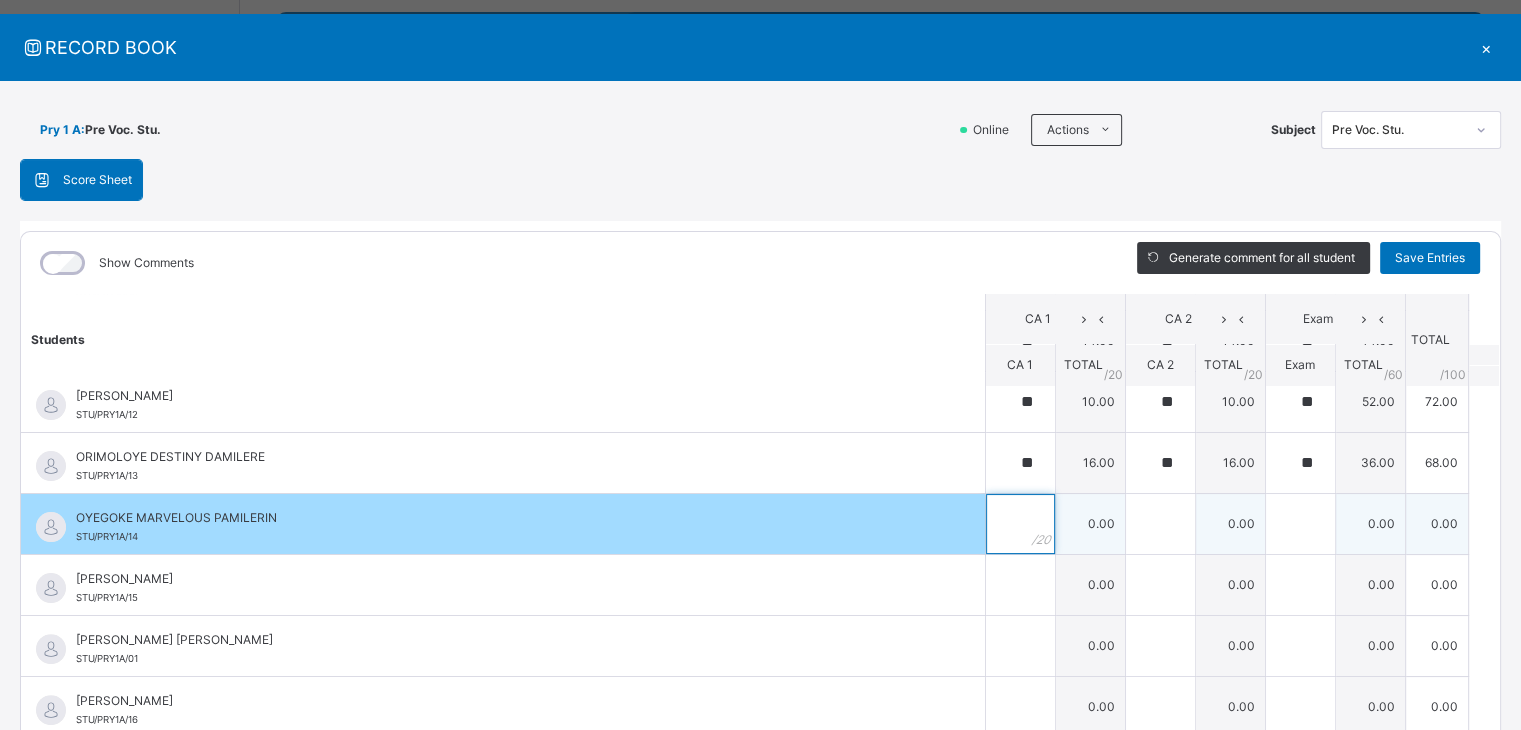 click at bounding box center (1020, 524) 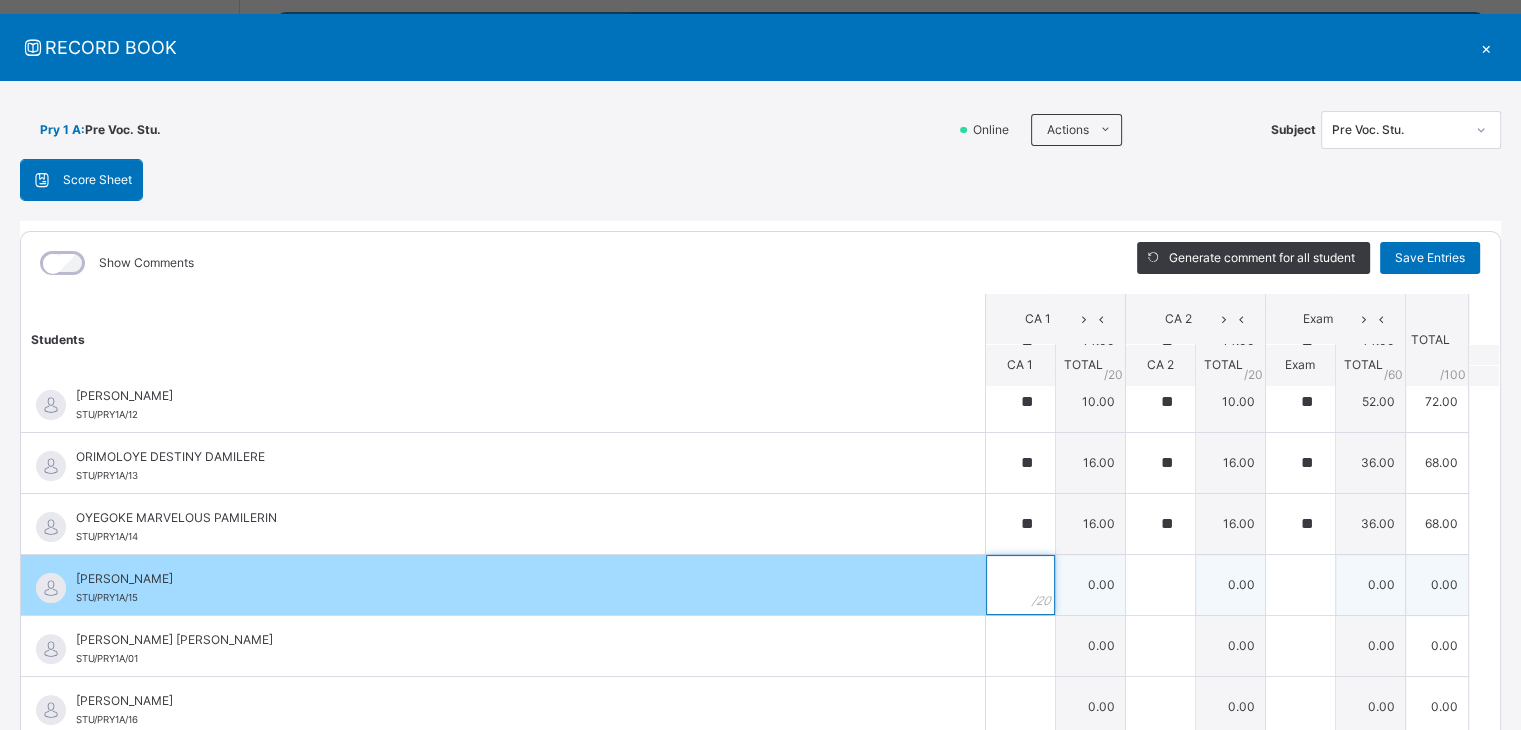 click at bounding box center [1020, 585] 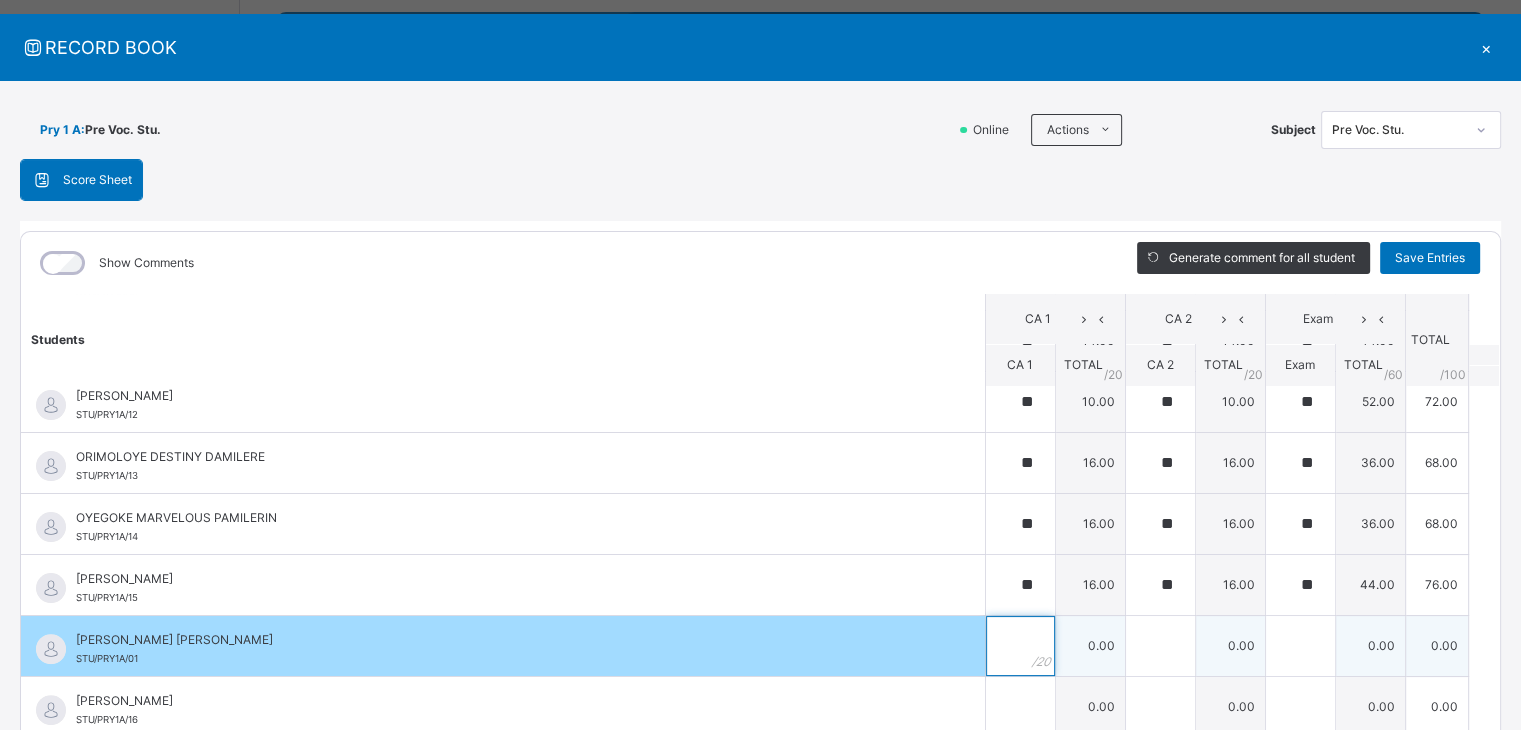 click at bounding box center (1020, 646) 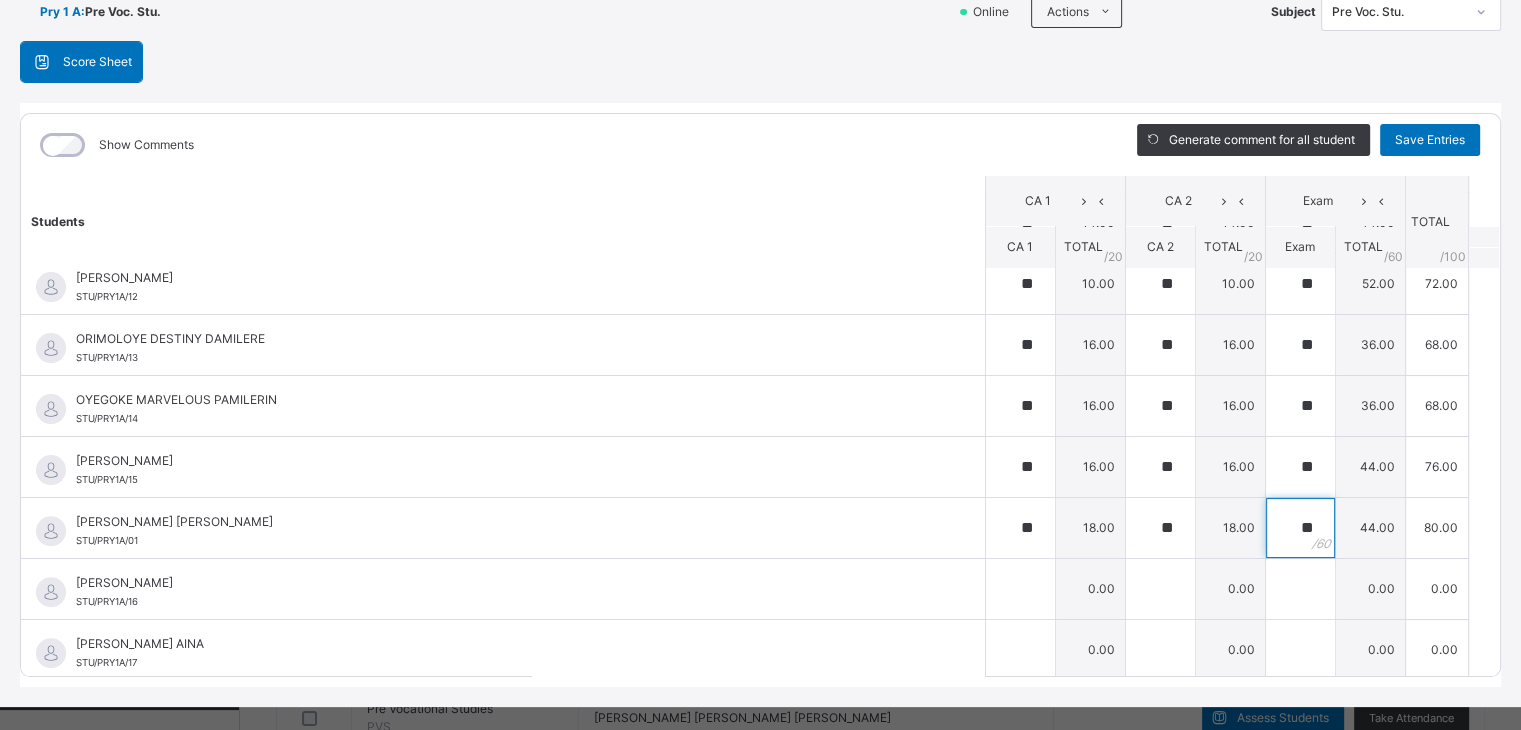 scroll, scrollTop: 180, scrollLeft: 0, axis: vertical 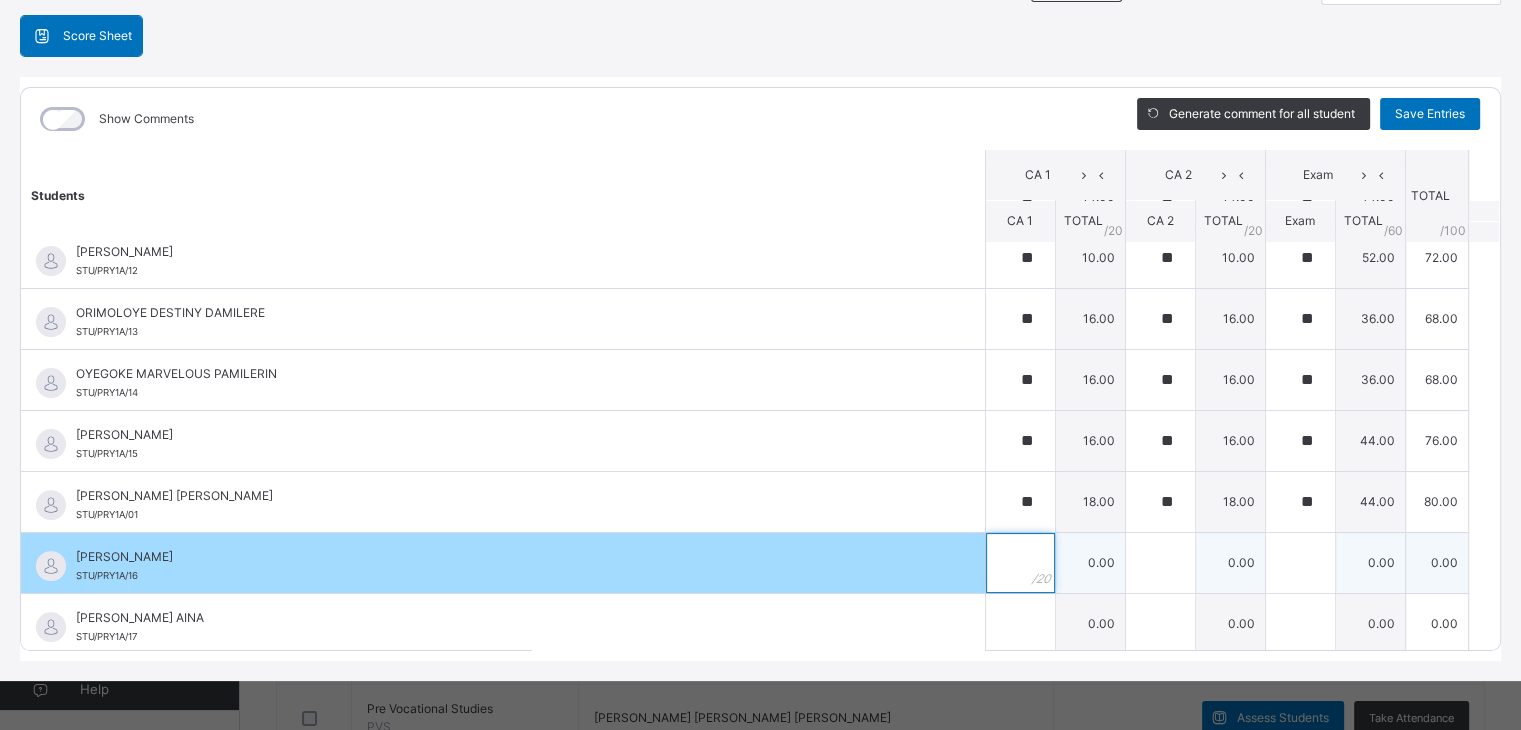 click at bounding box center [1020, 563] 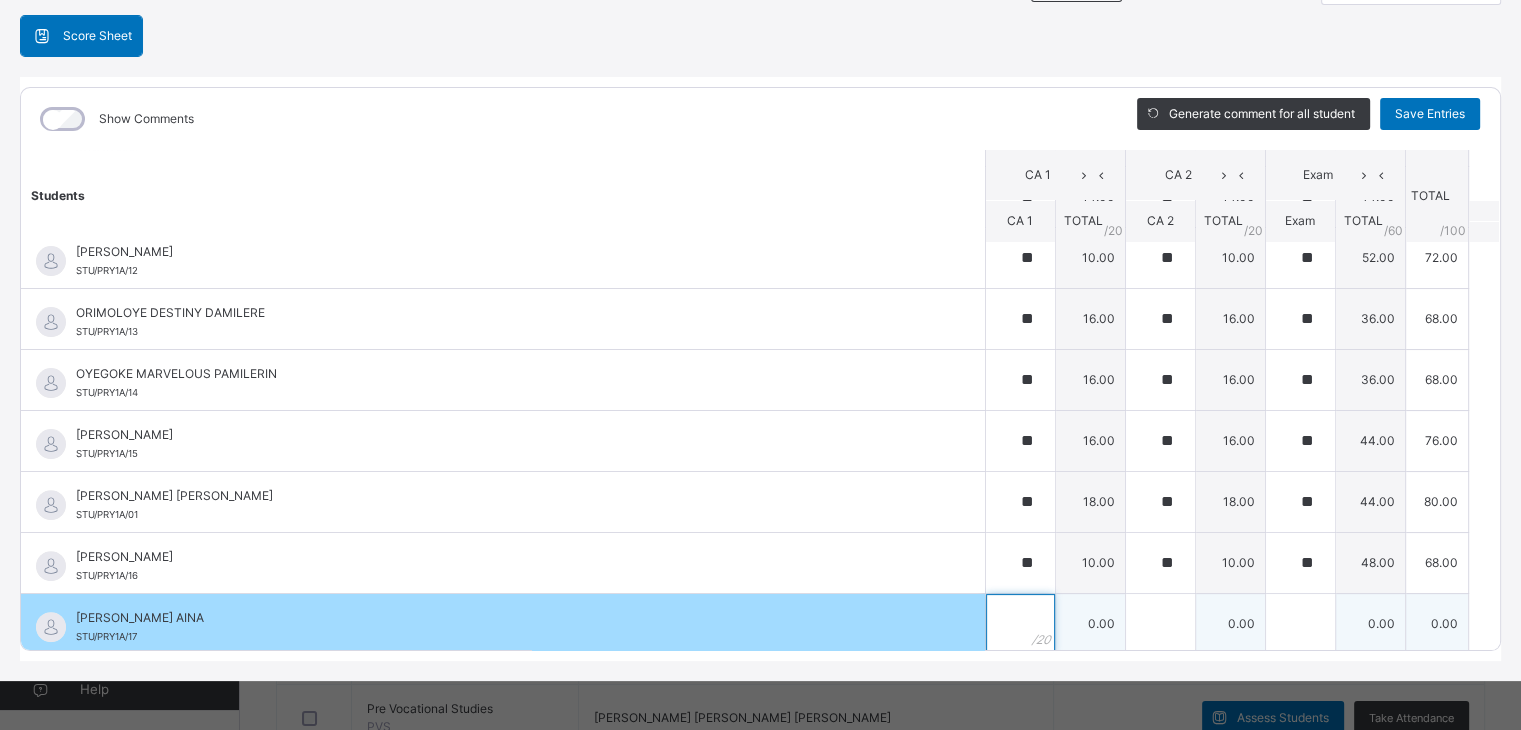 click at bounding box center (1020, 624) 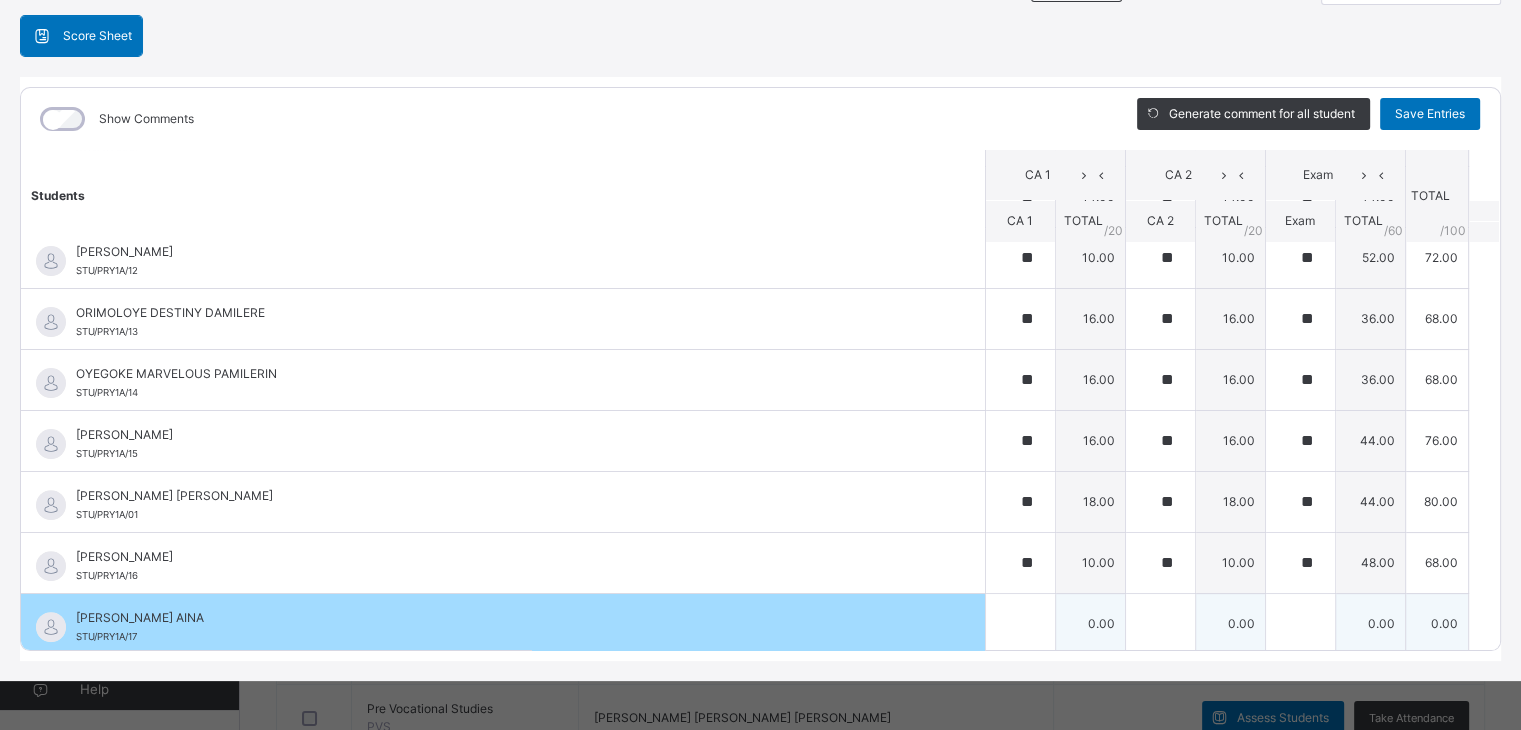 click at bounding box center [1020, 624] 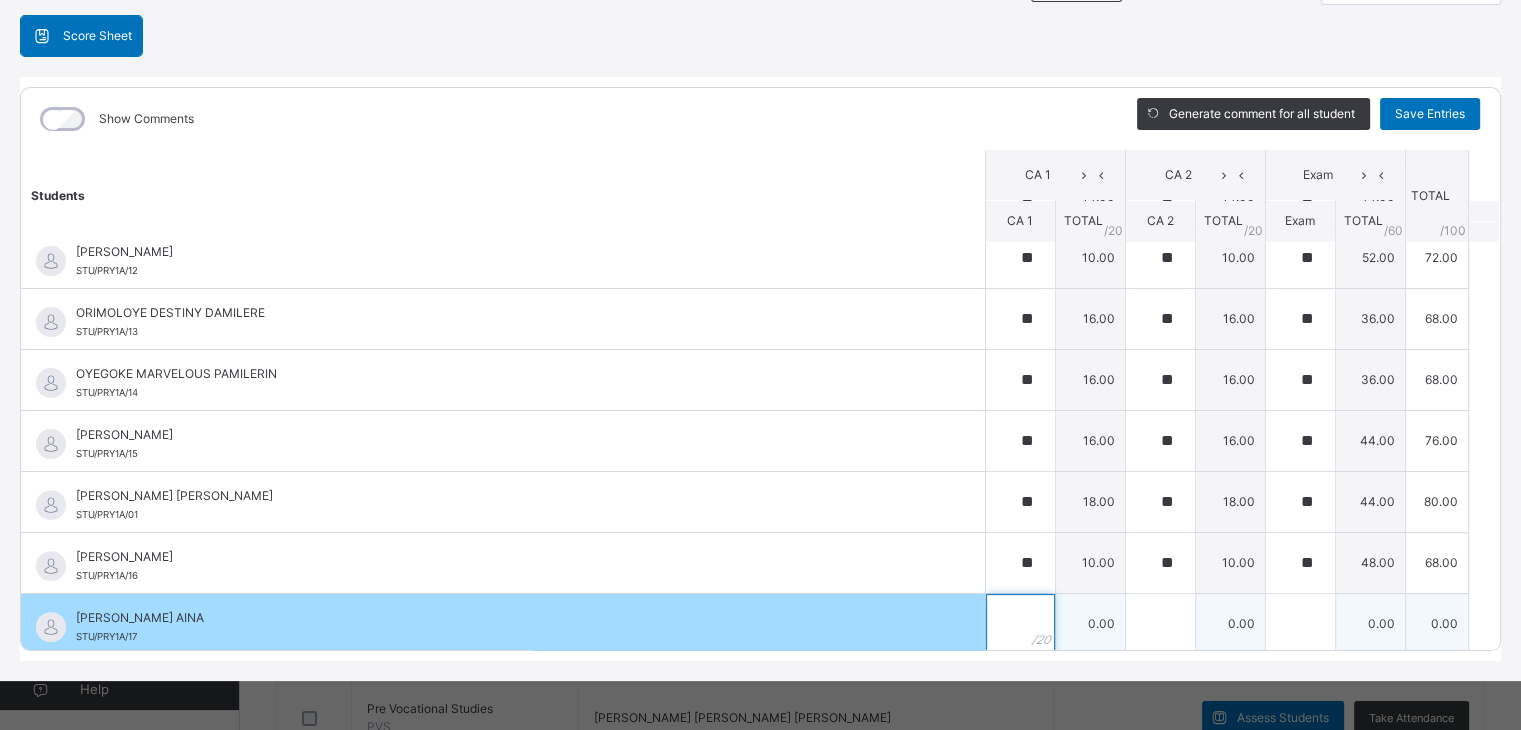 click at bounding box center [1020, 624] 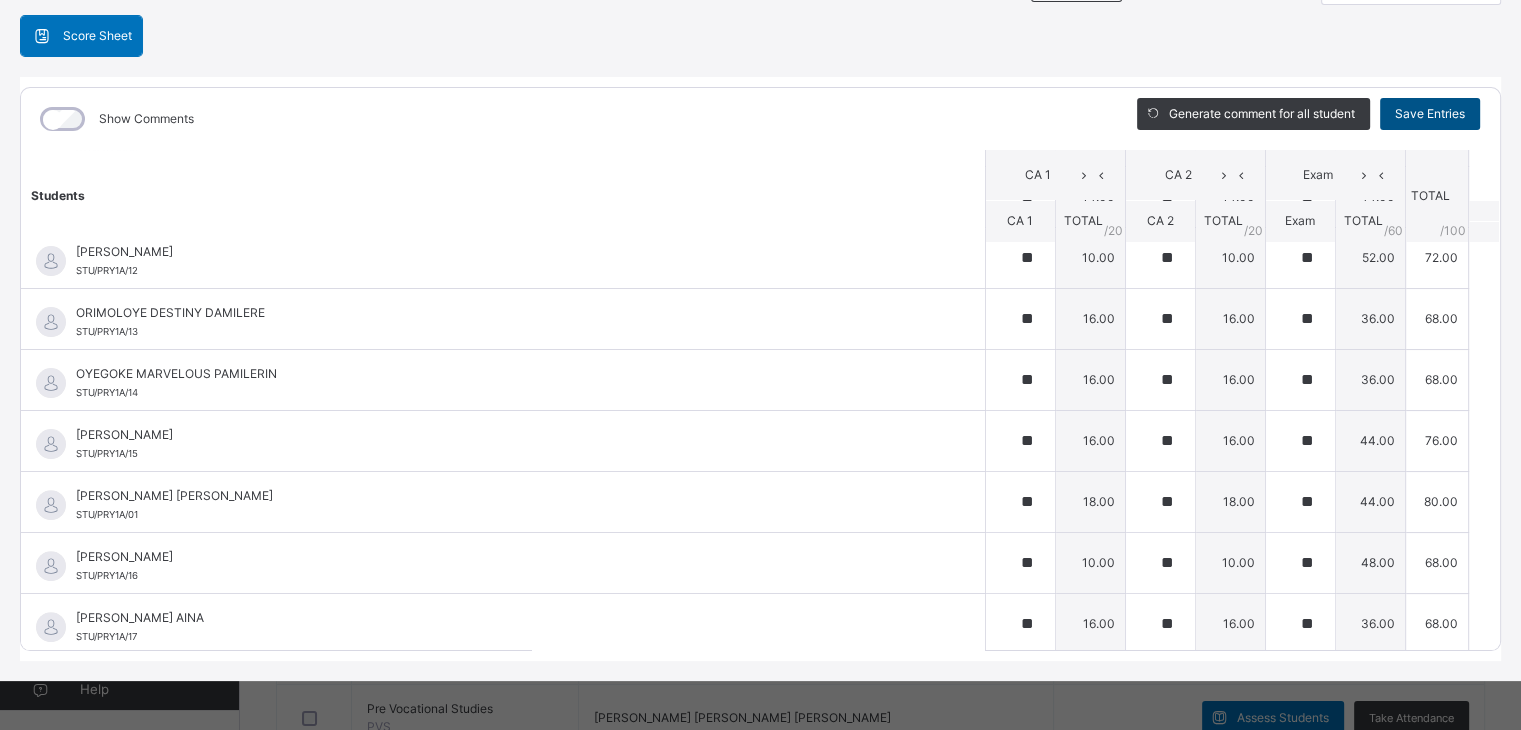 click on "Save Entries" at bounding box center [1430, 114] 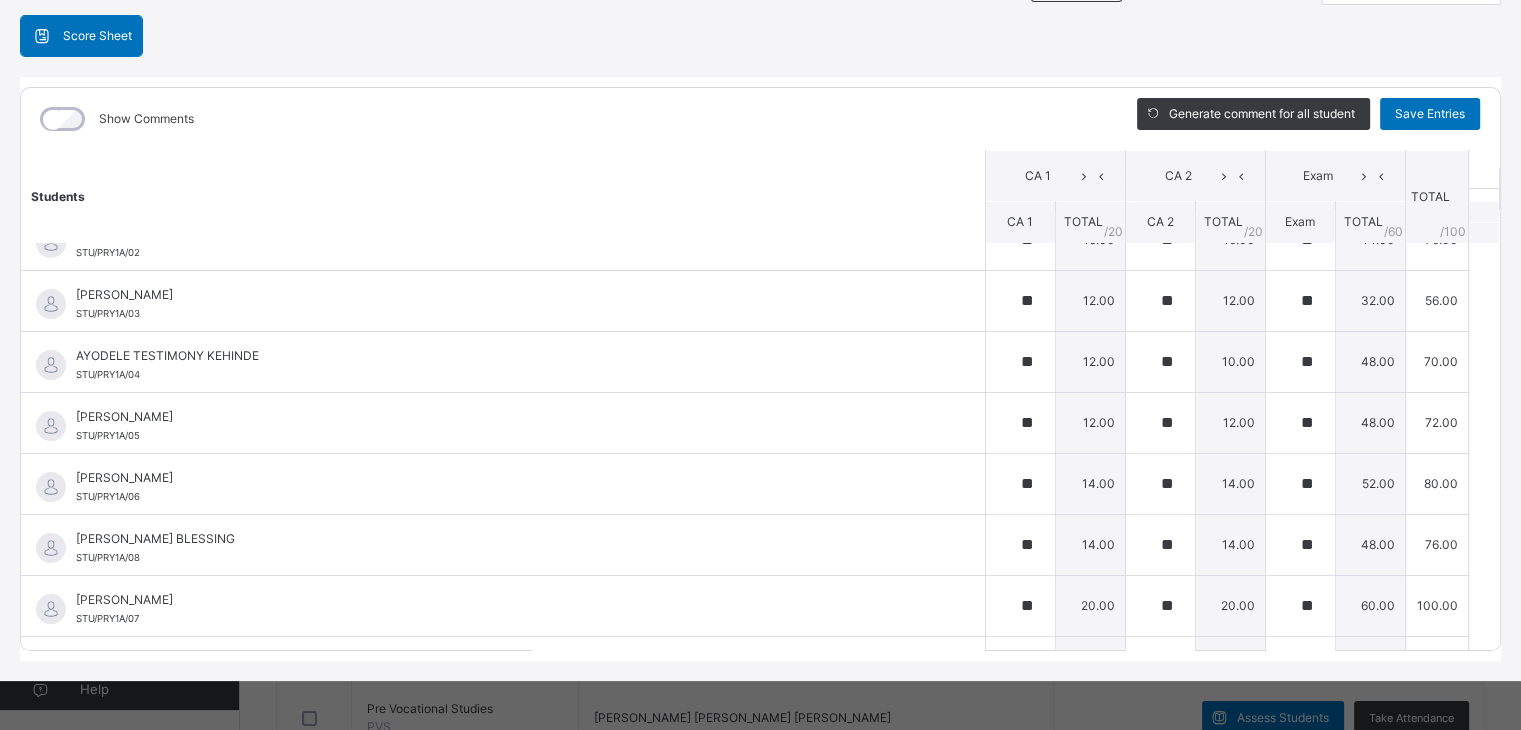 scroll, scrollTop: 0, scrollLeft: 0, axis: both 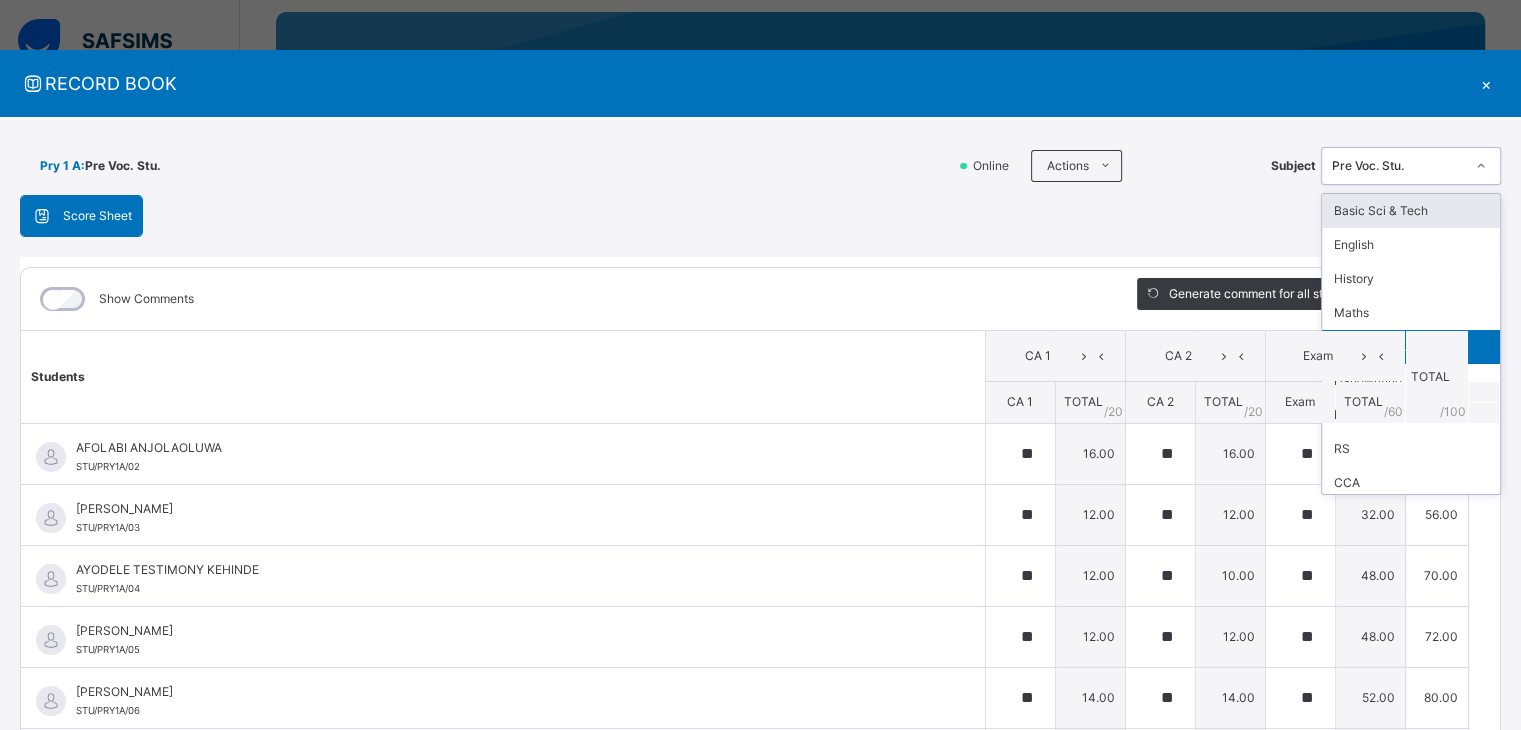 click 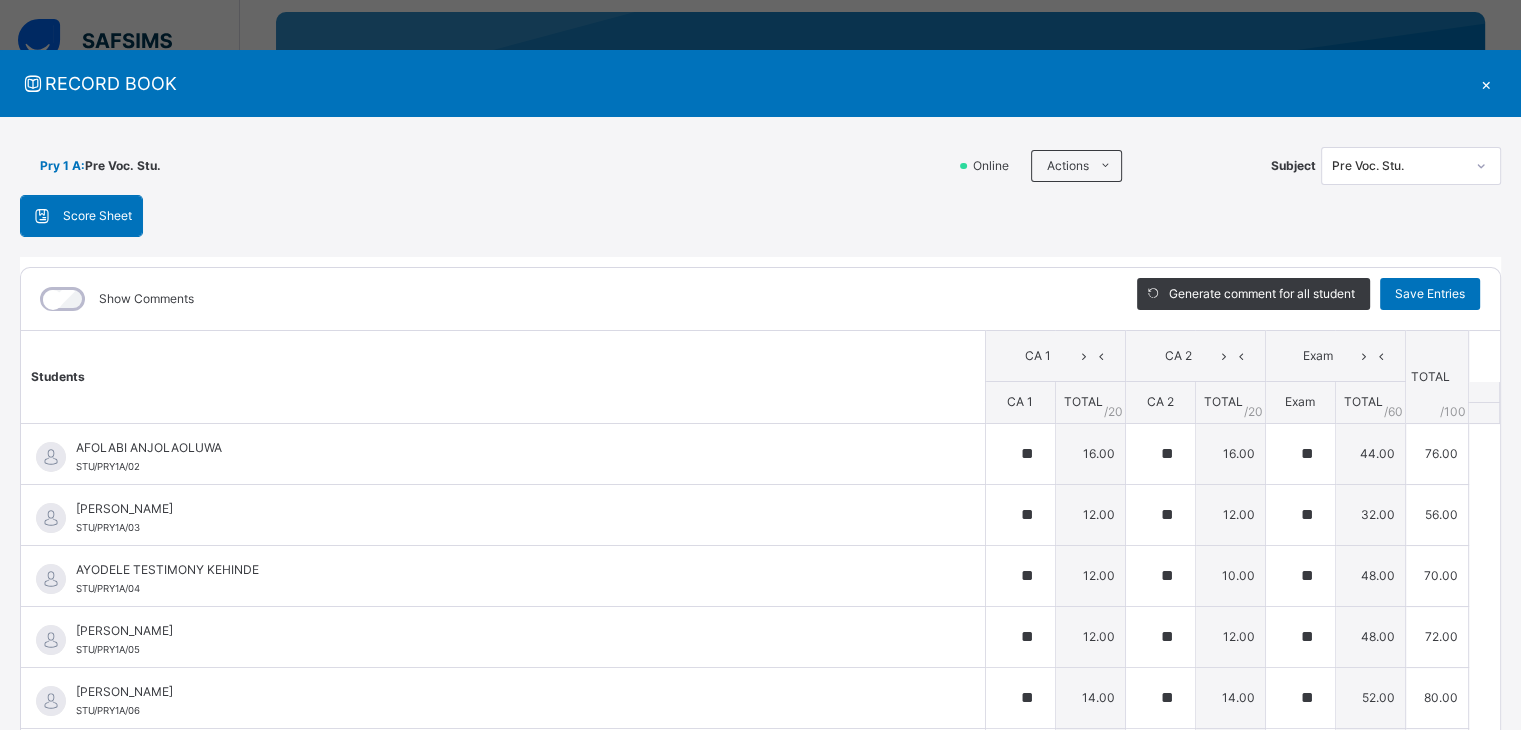 click at bounding box center [1483, 392] 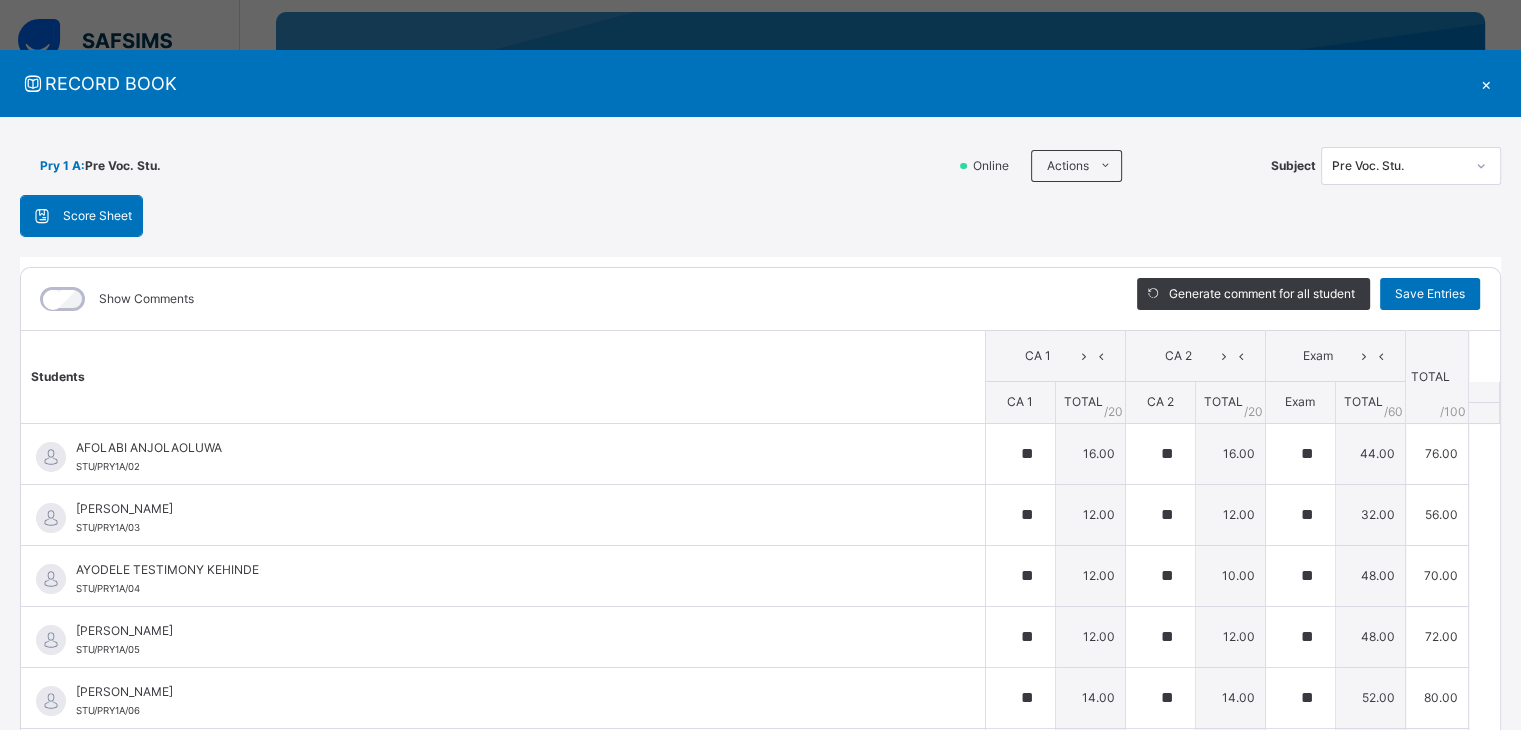 click 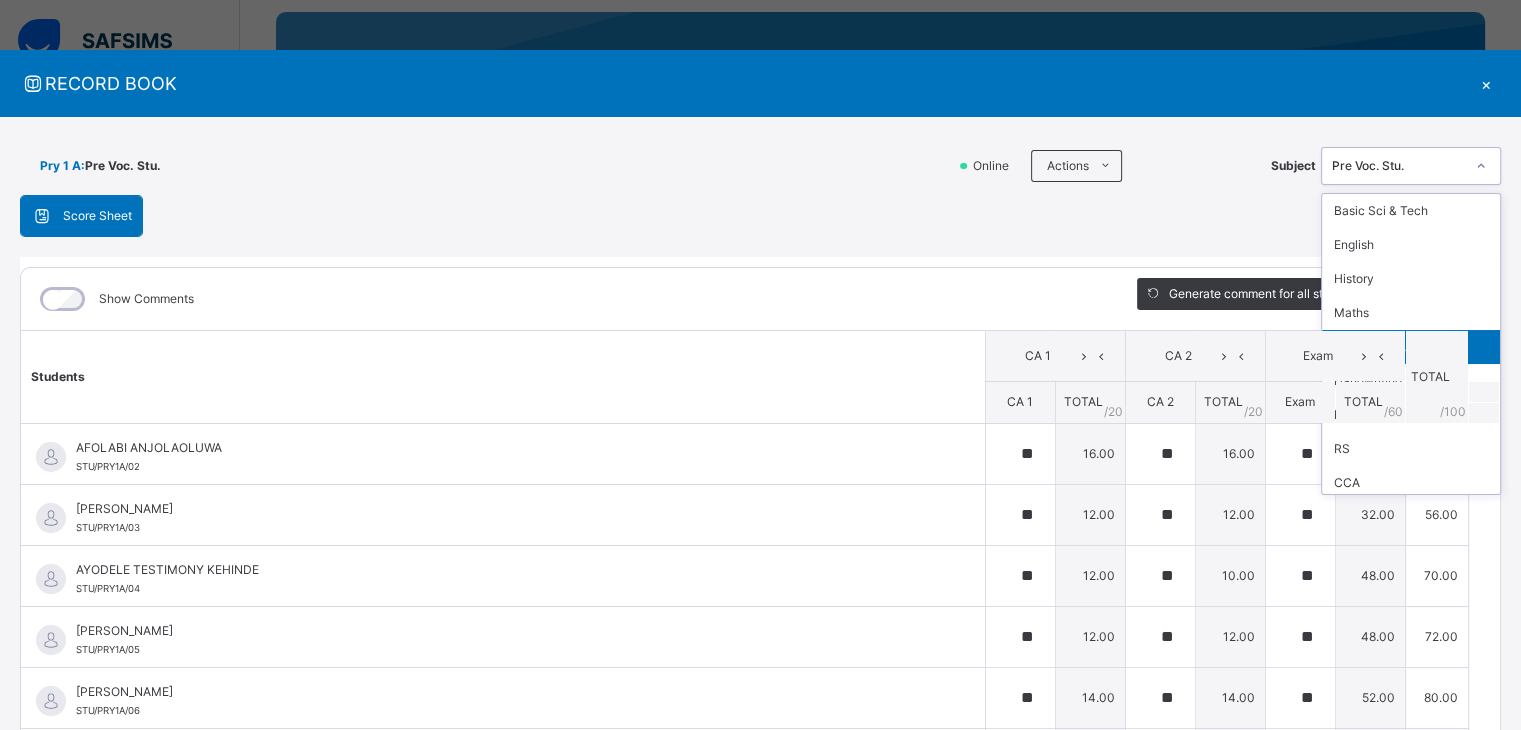 click on "Pre Voc. Stu." at bounding box center [1411, 347] 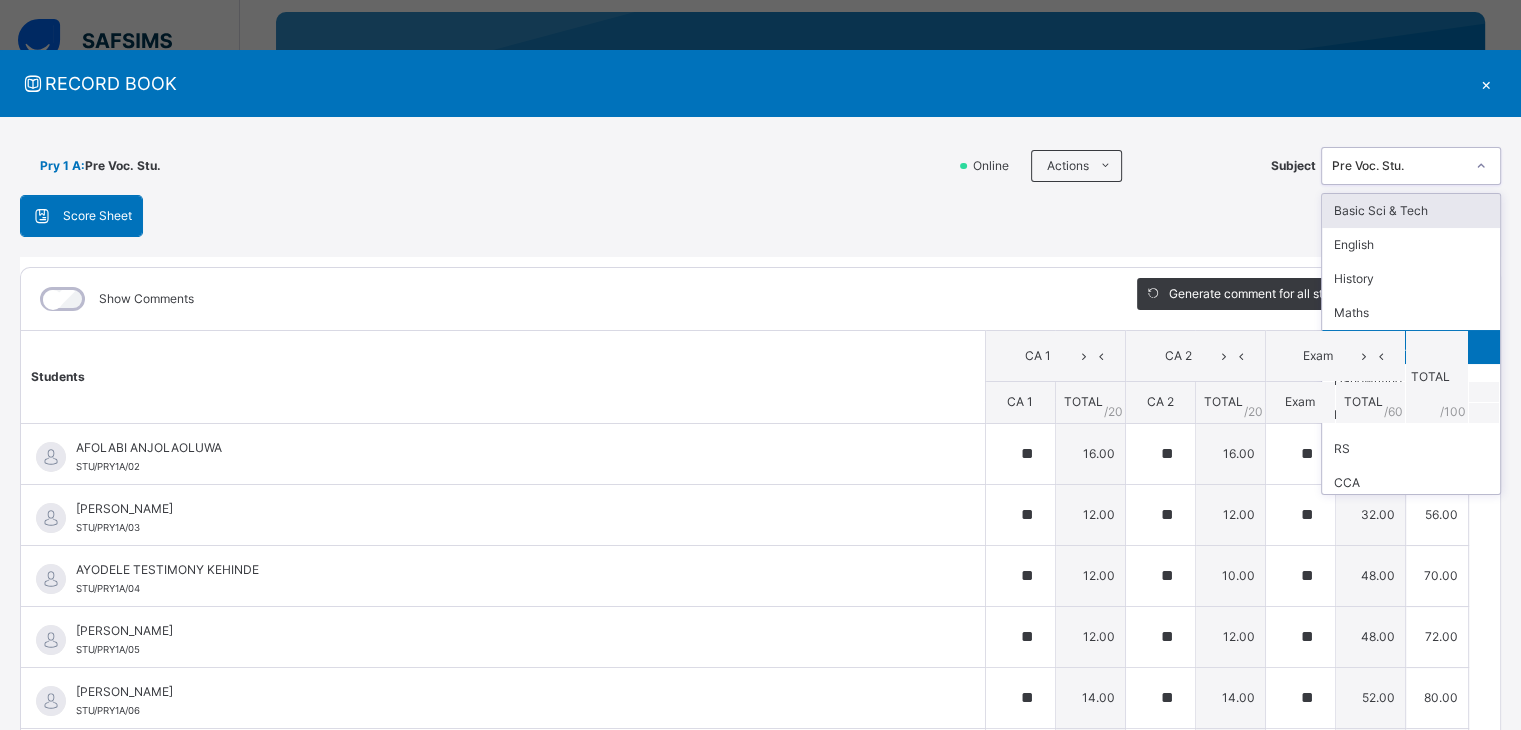 click 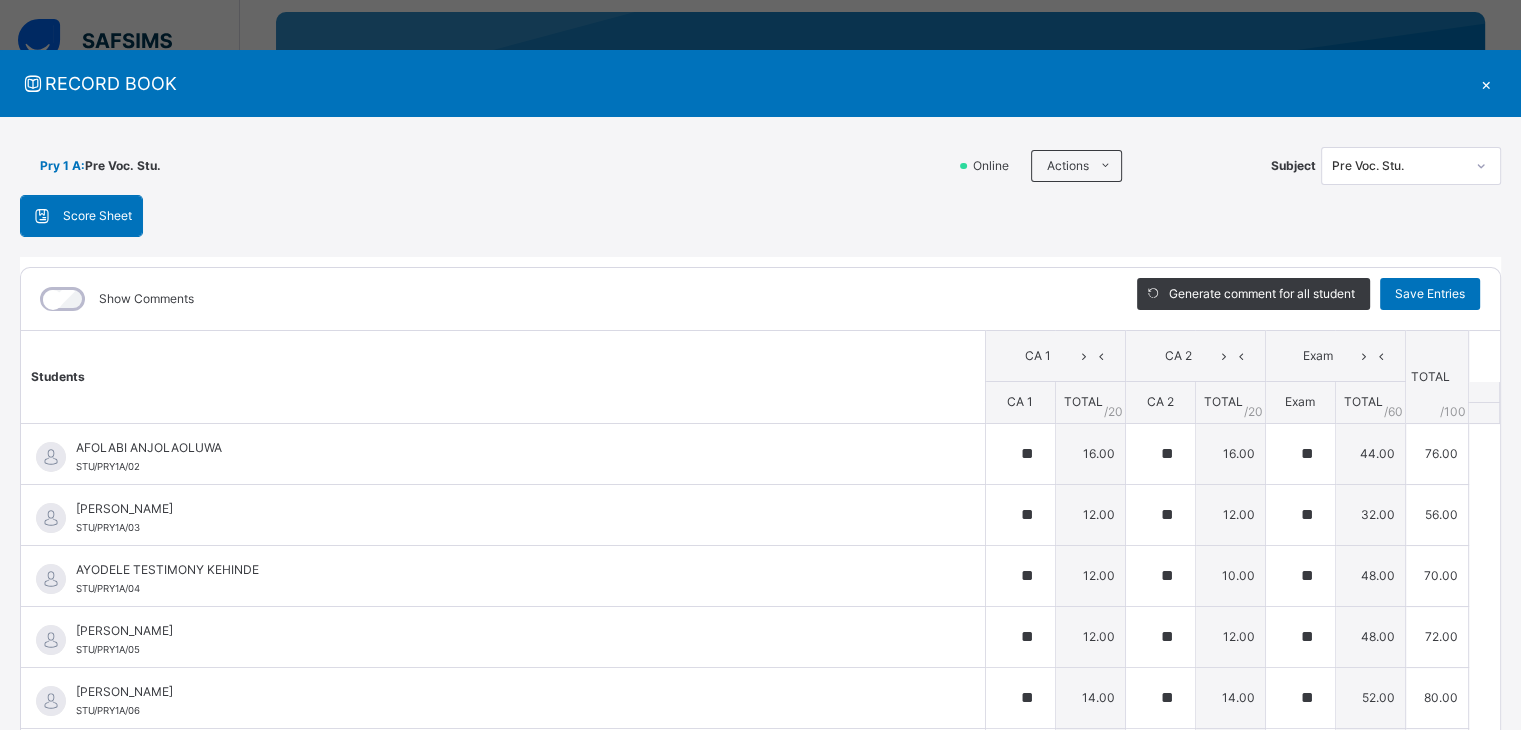 click at bounding box center (1483, 412) 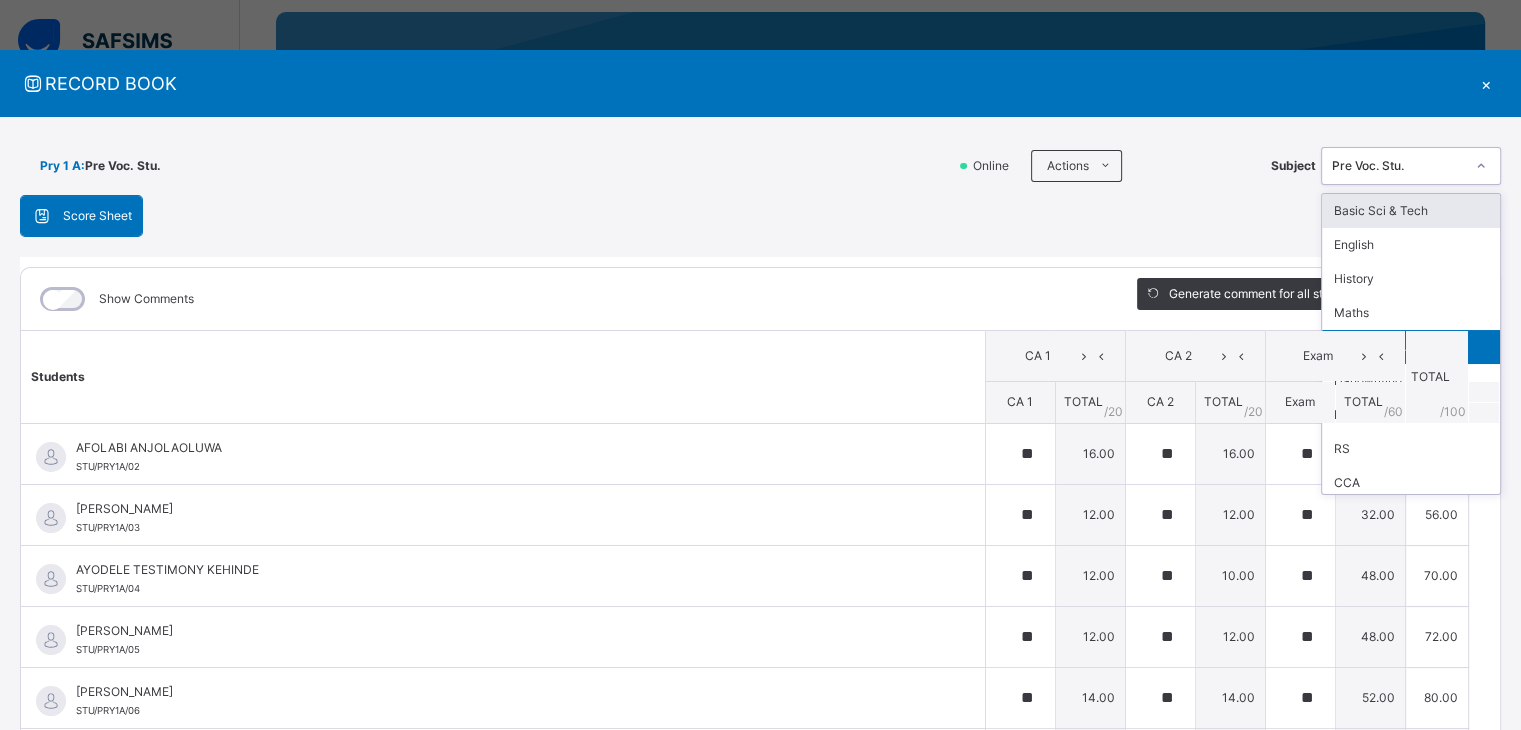 click 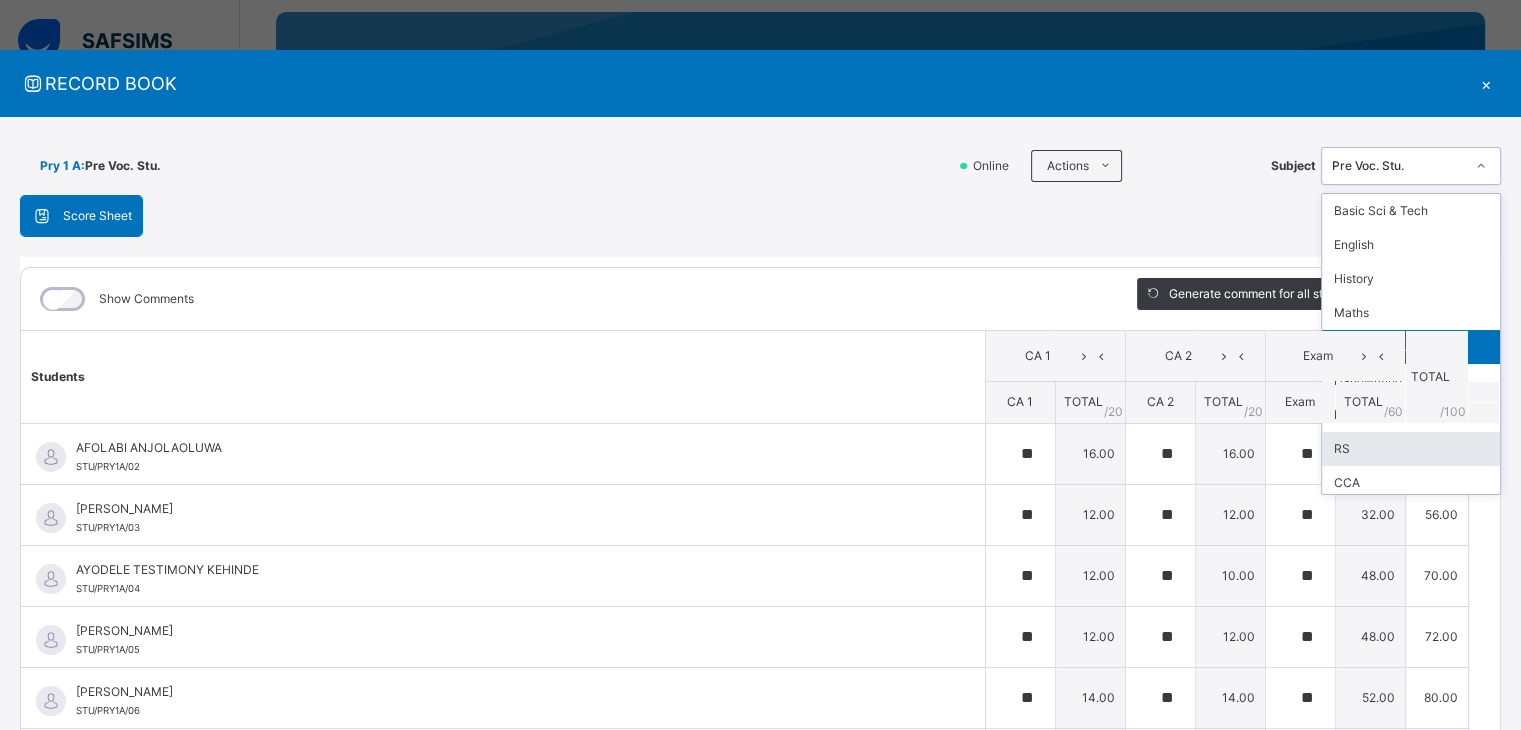 click on "RS" at bounding box center [1411, 449] 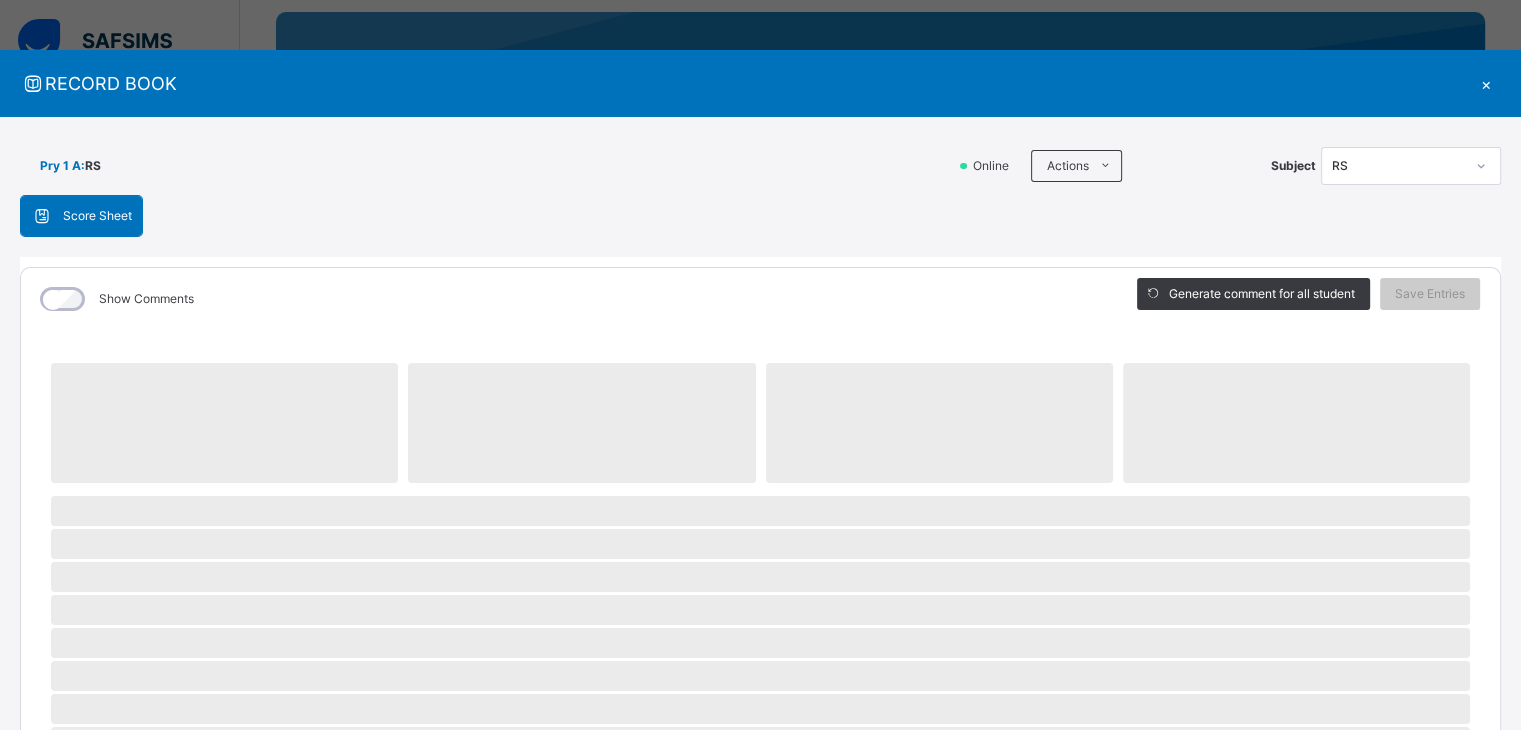 drag, startPoint x: 1368, startPoint y: 446, endPoint x: 1416, endPoint y: 753, distance: 310.7298 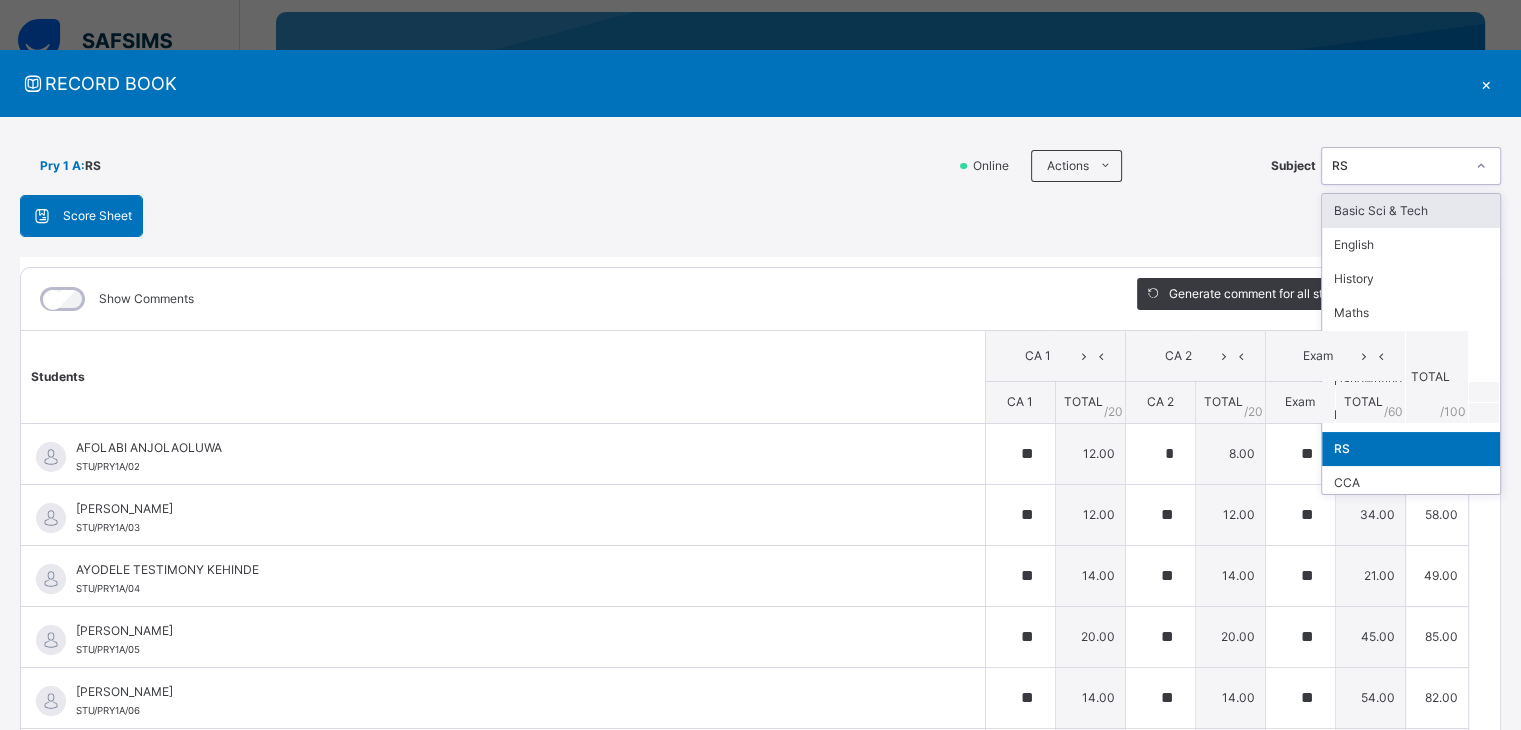 click 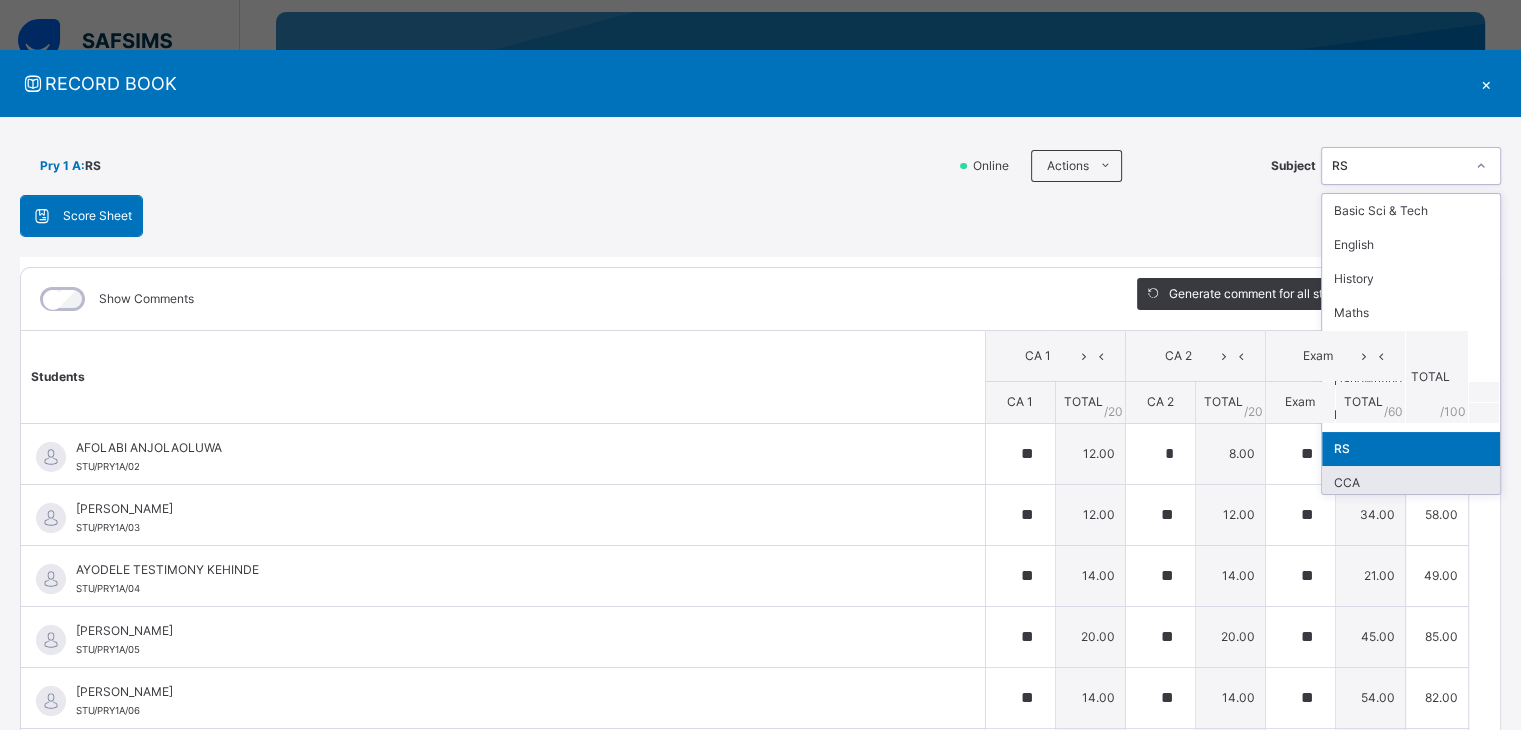 click on "CCA" at bounding box center [1411, 483] 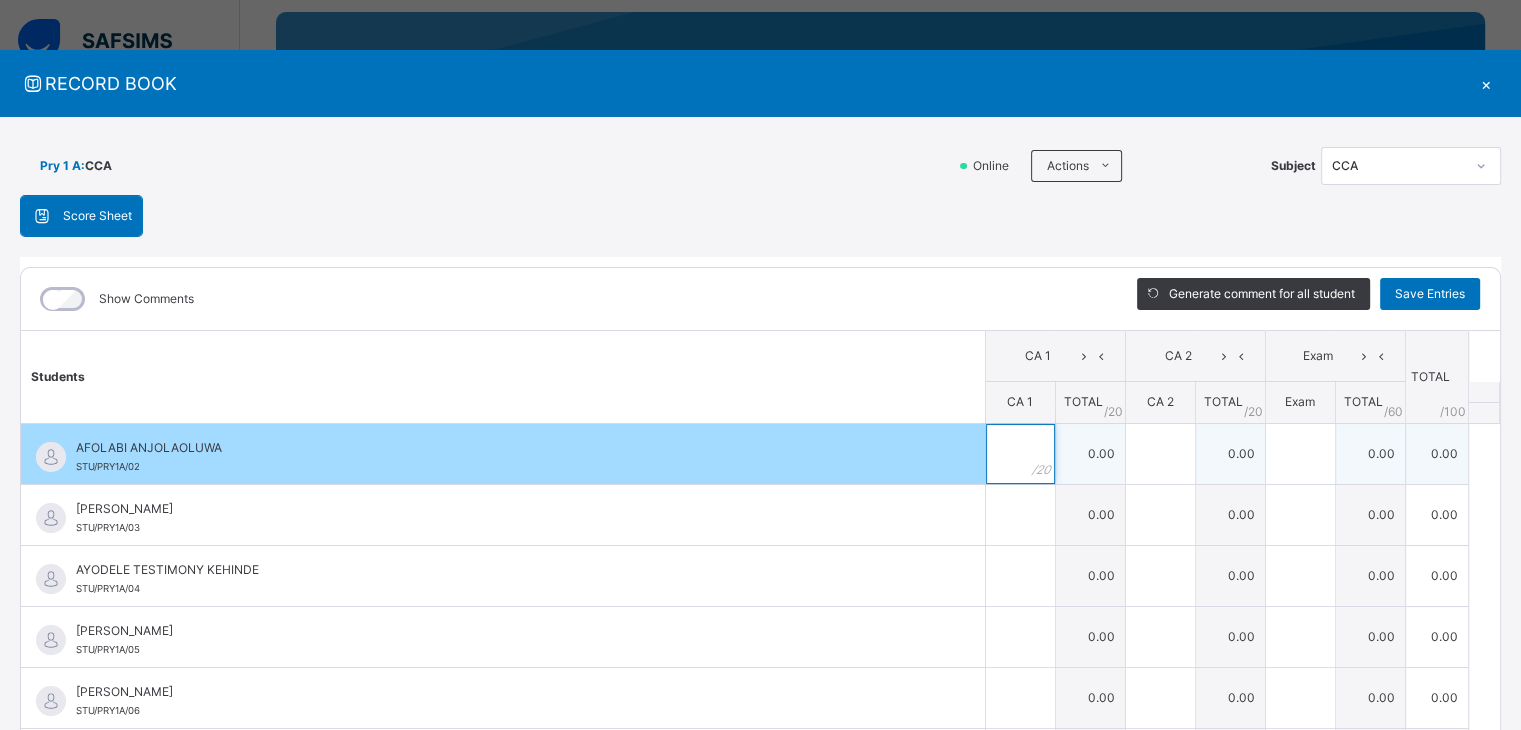 click at bounding box center (1020, 454) 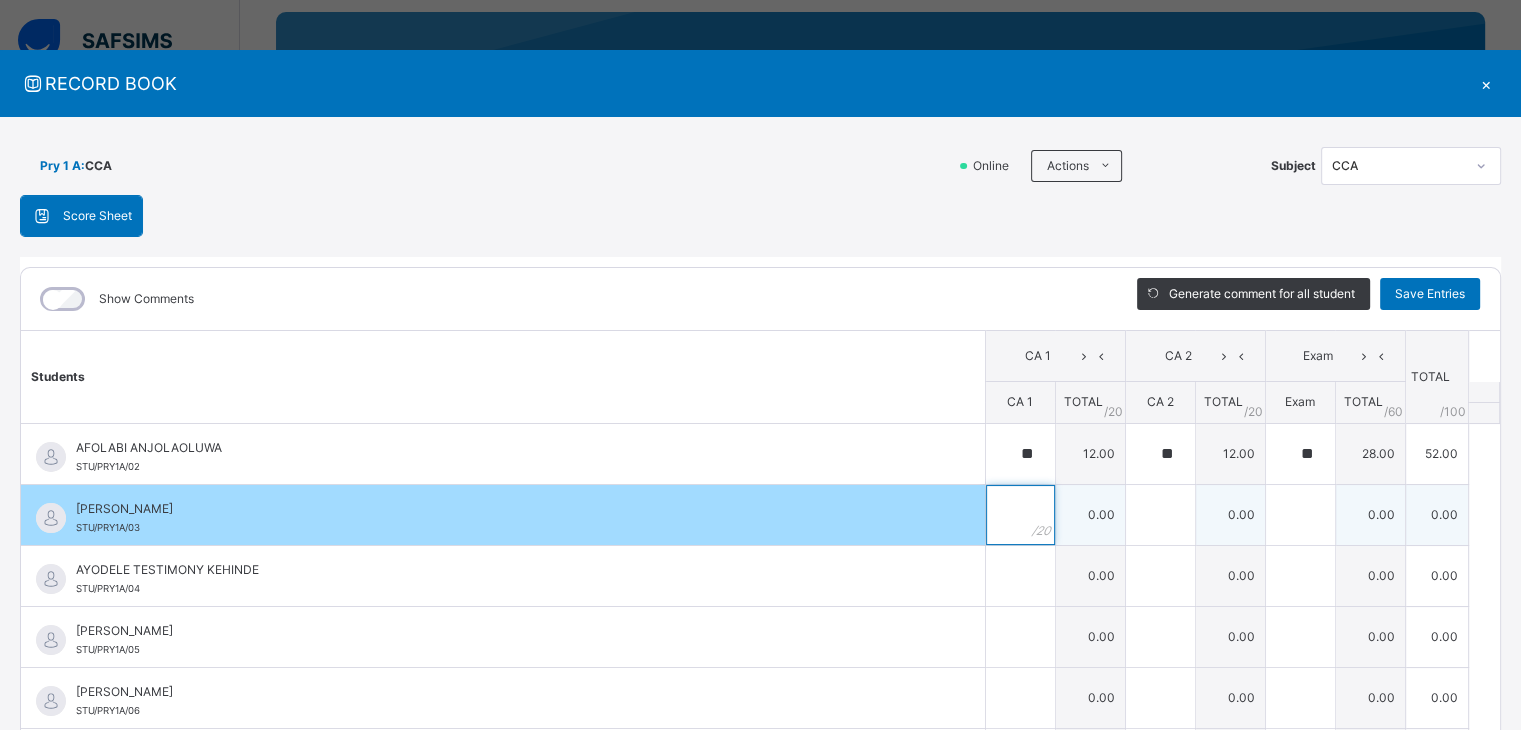 click at bounding box center (1020, 515) 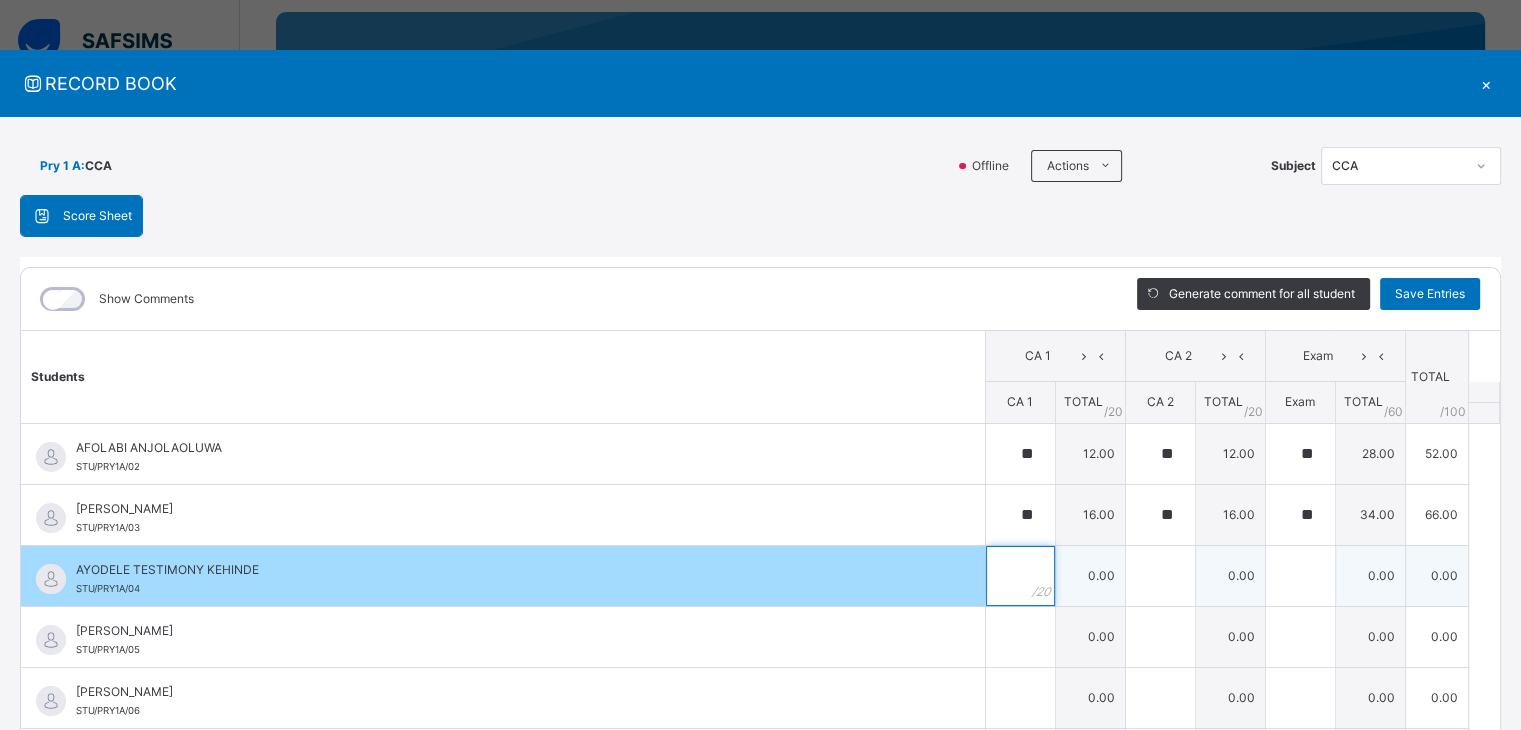 click at bounding box center (1020, 576) 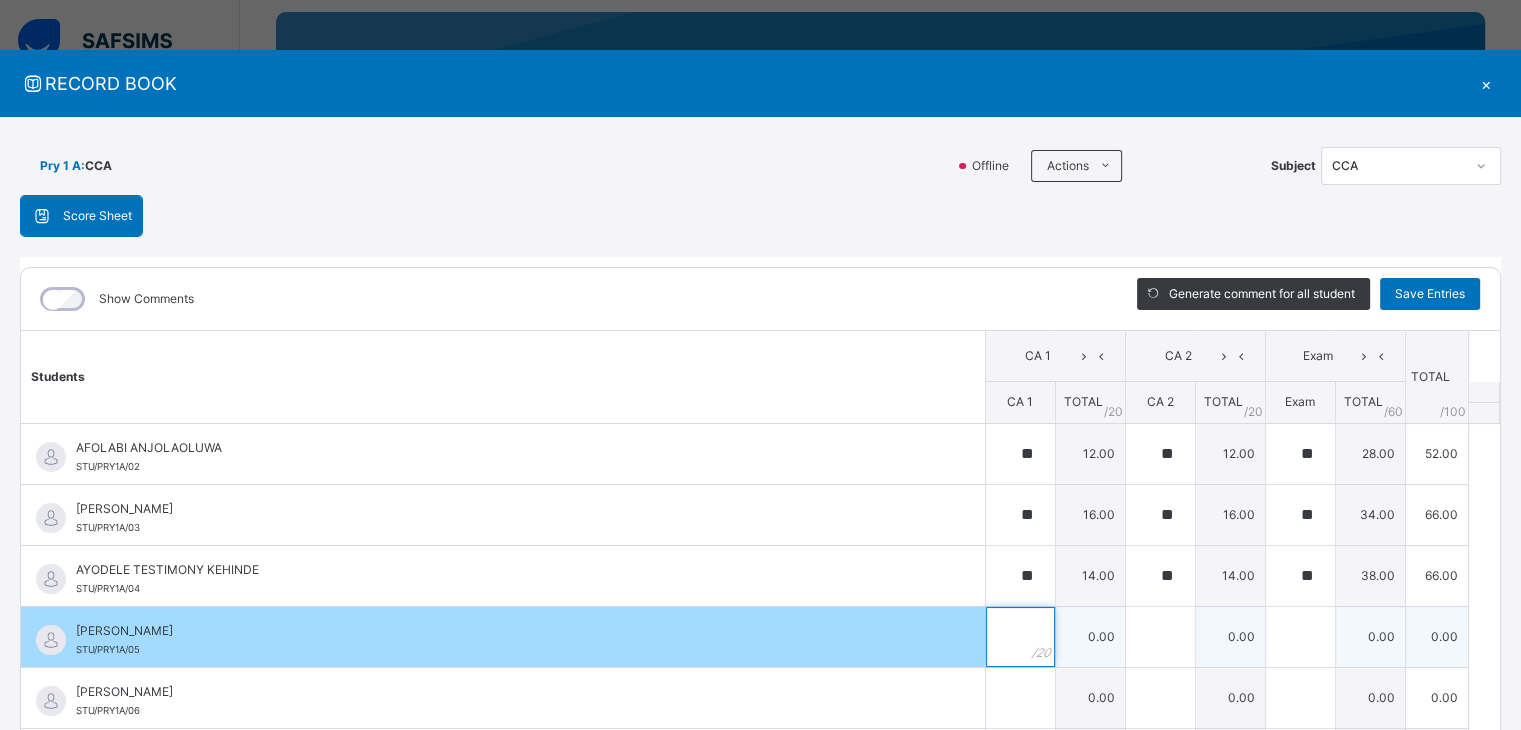 click at bounding box center (1020, 637) 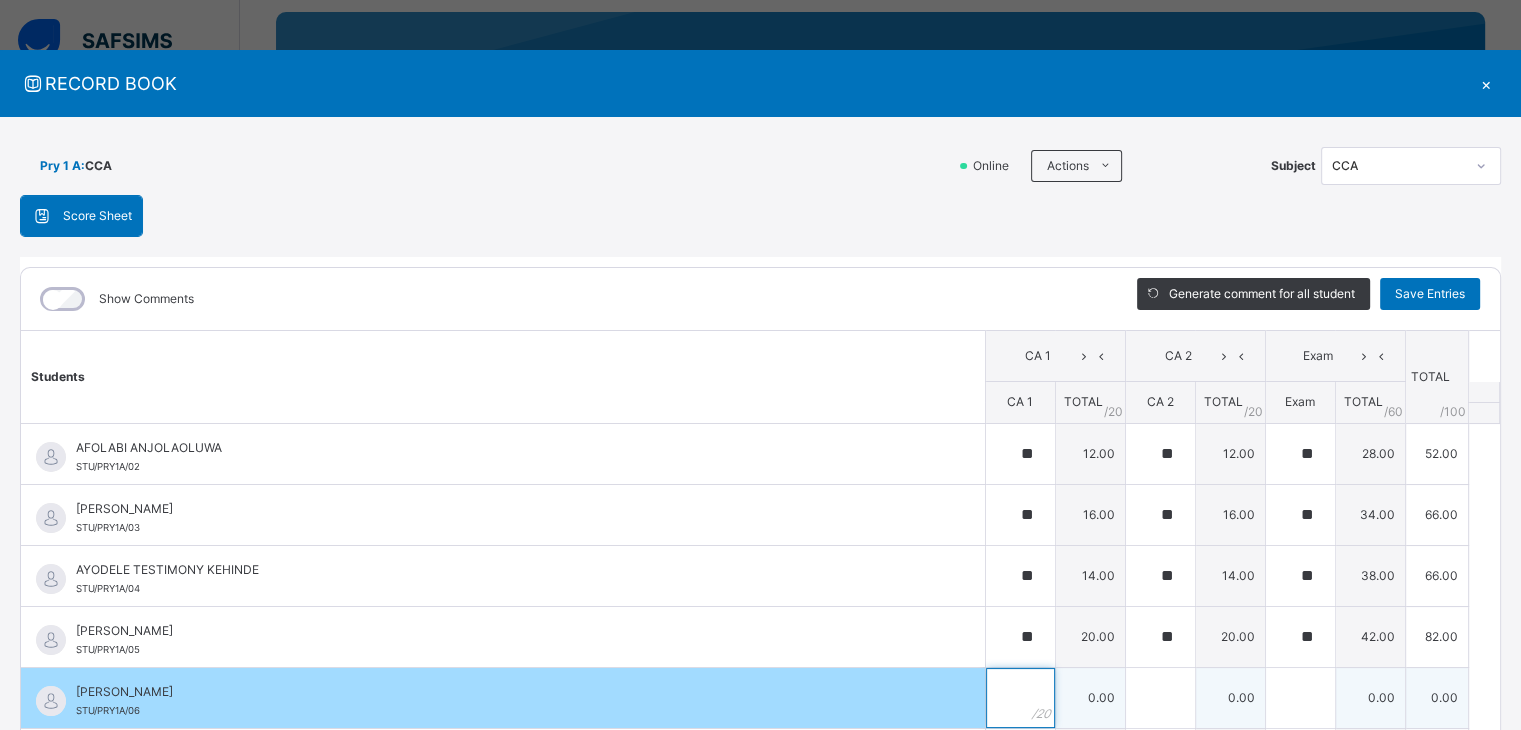 click at bounding box center (1020, 698) 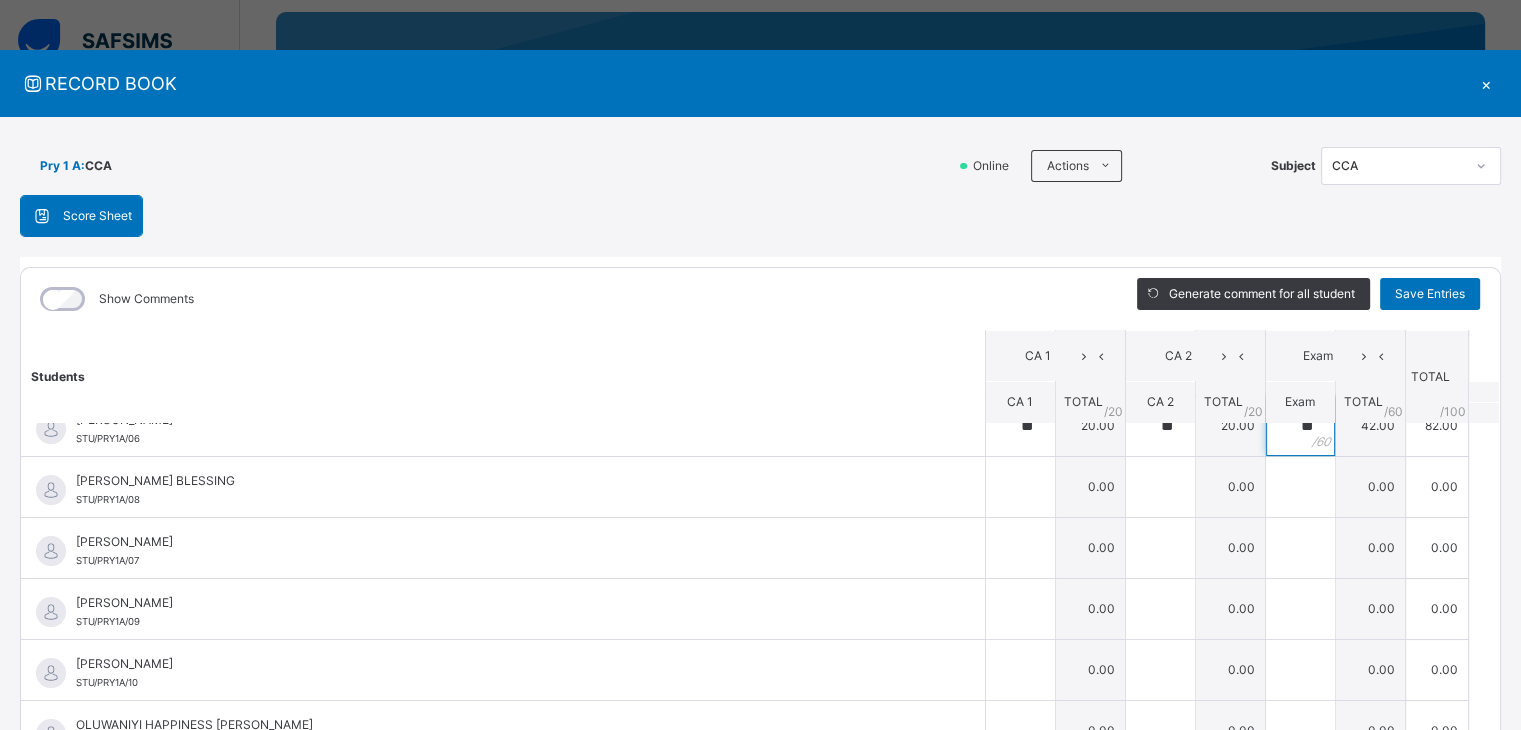 scroll, scrollTop: 277, scrollLeft: 0, axis: vertical 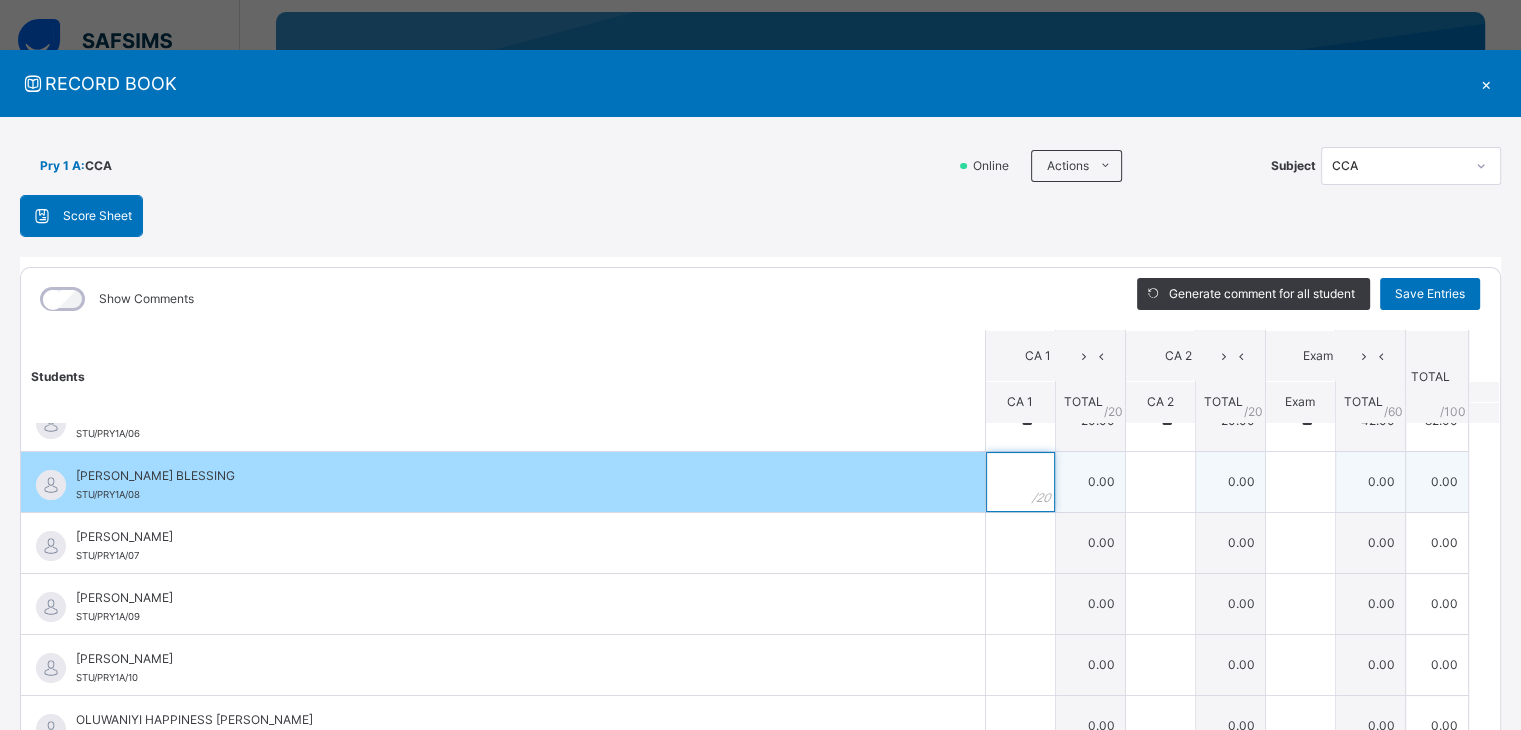 click at bounding box center (1020, 482) 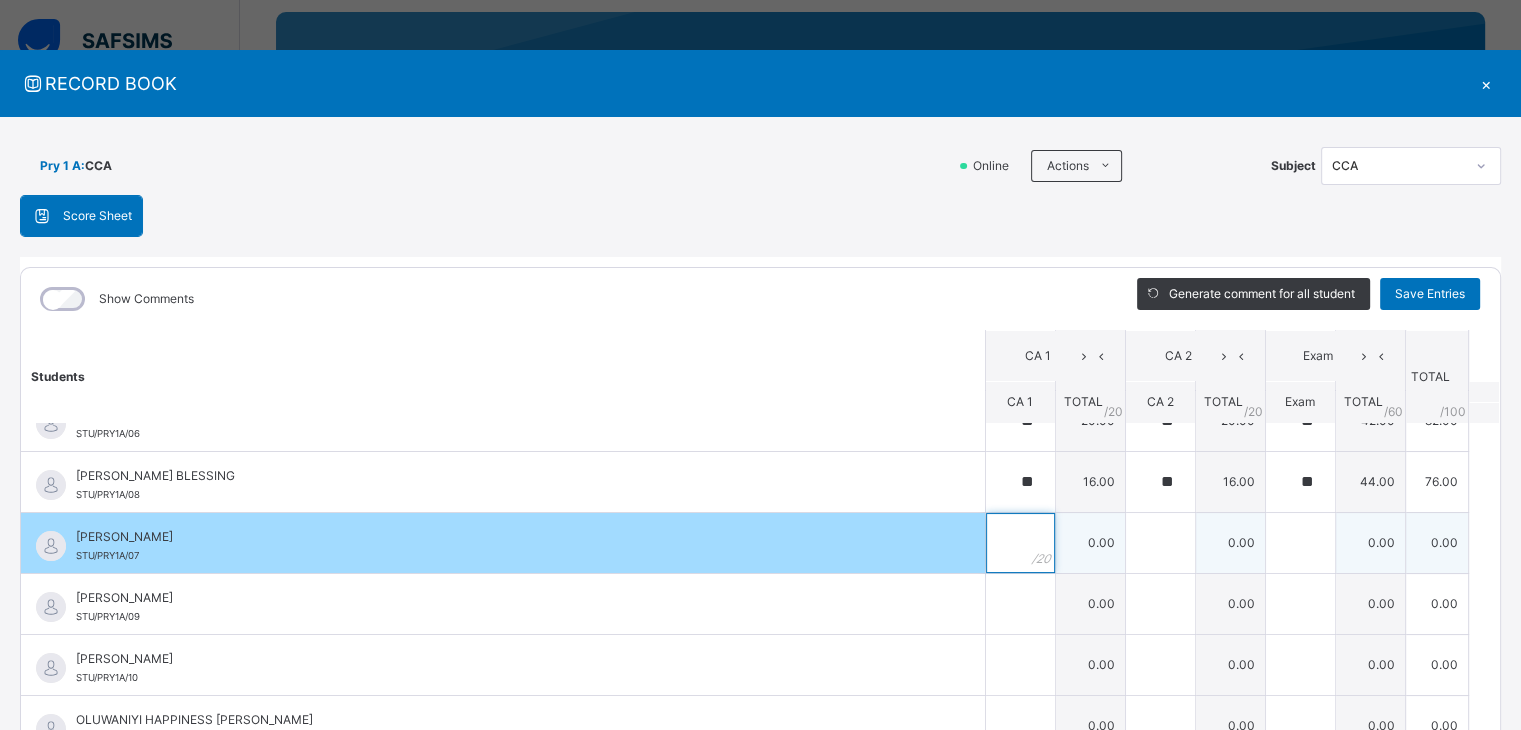 click at bounding box center (1020, 543) 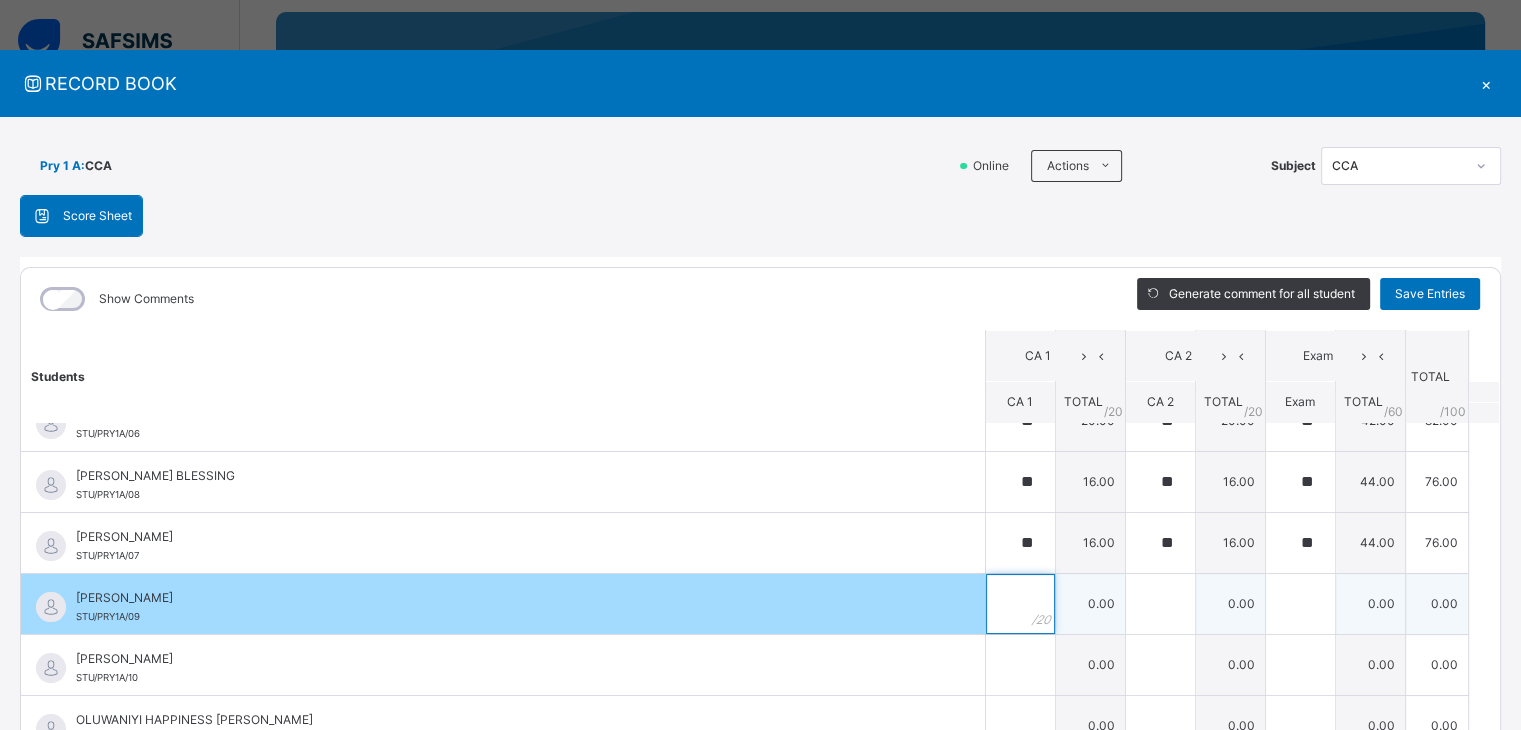 click at bounding box center (1020, 604) 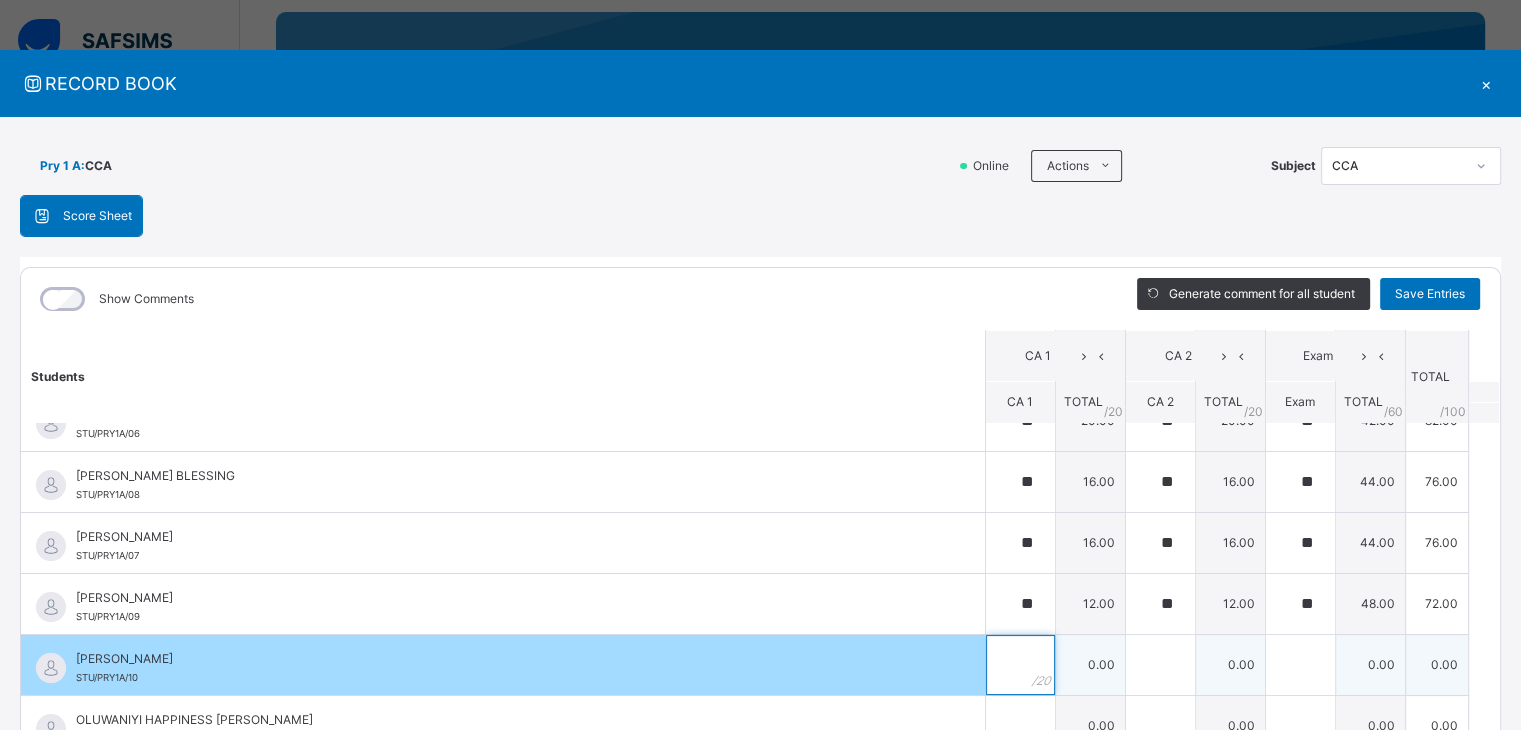 click at bounding box center [1020, 665] 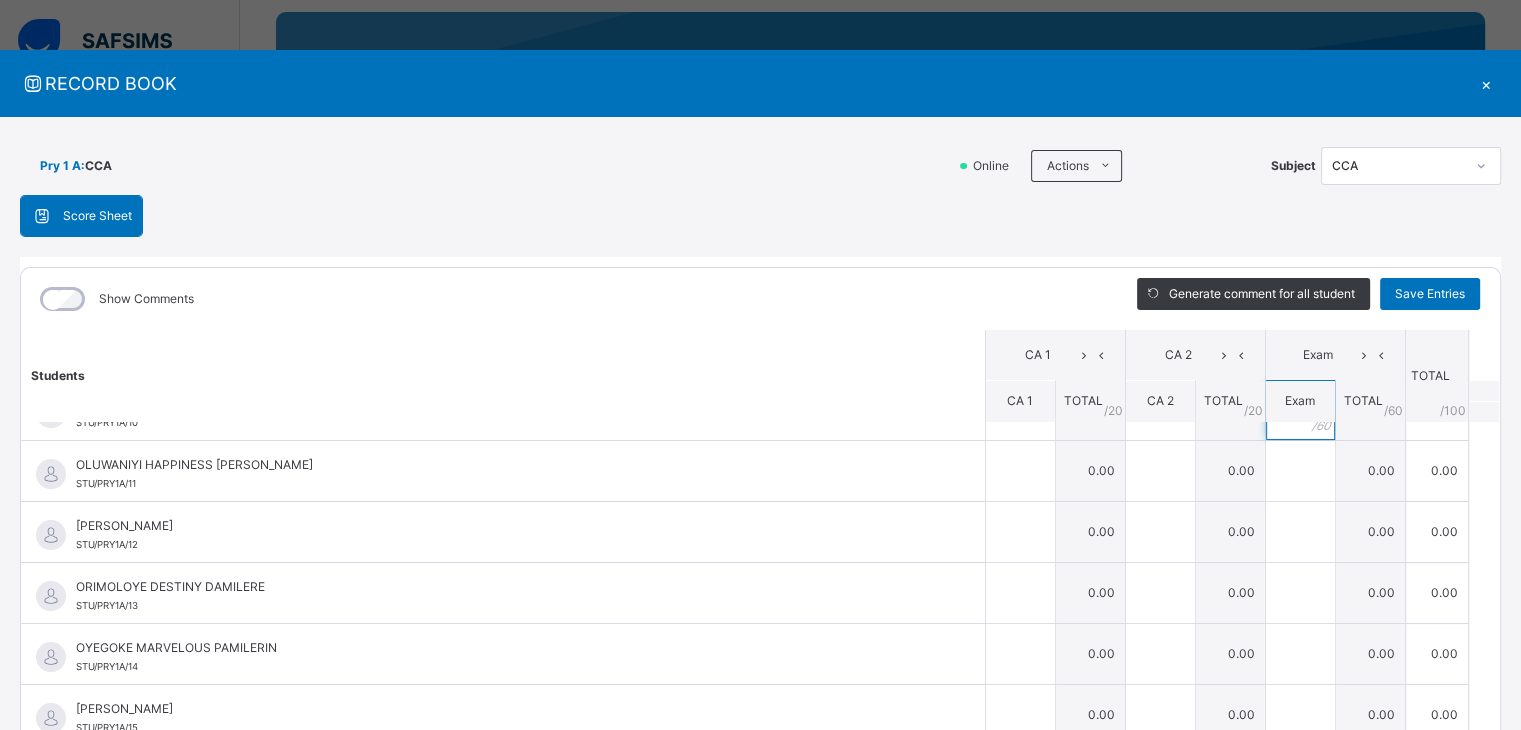 scroll, scrollTop: 533, scrollLeft: 0, axis: vertical 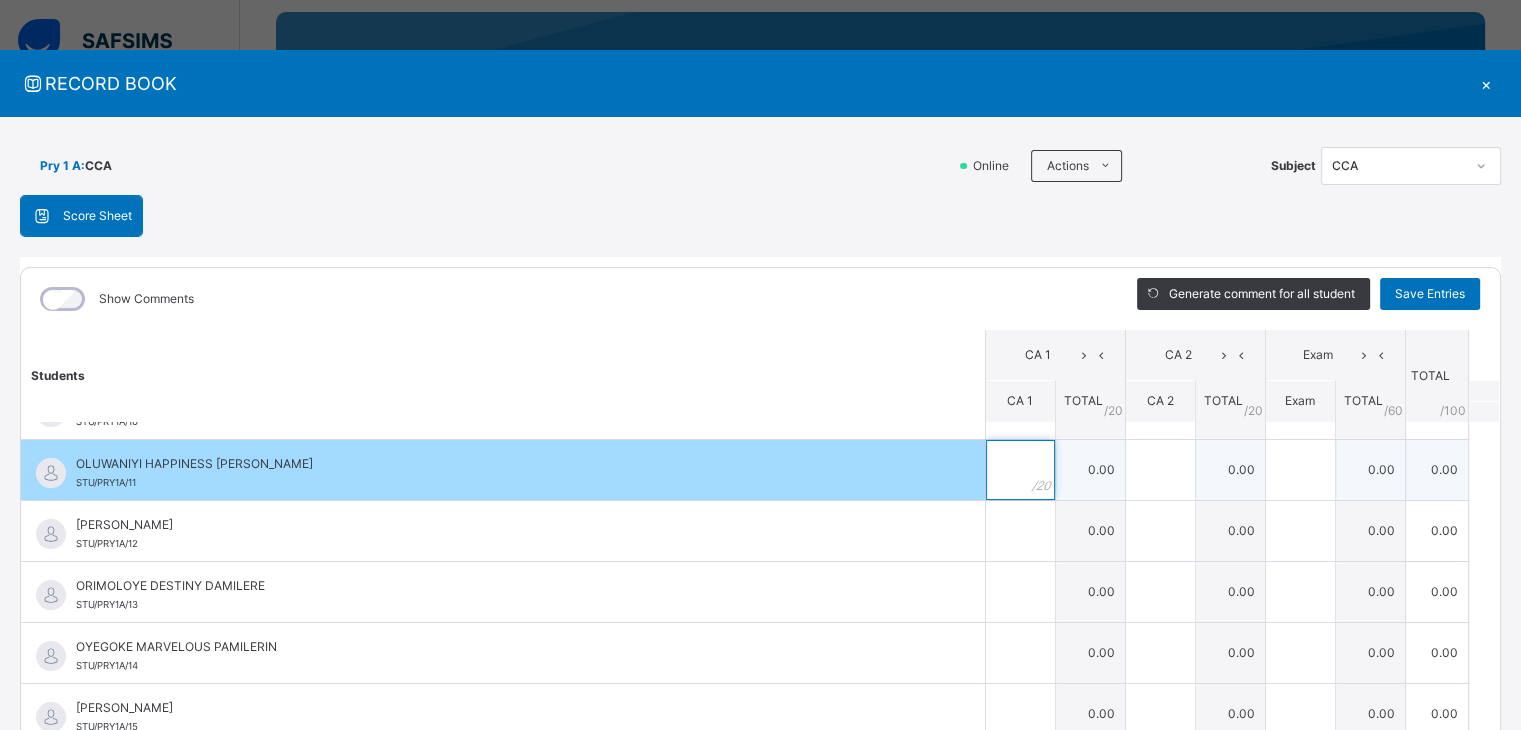 click at bounding box center [1020, 470] 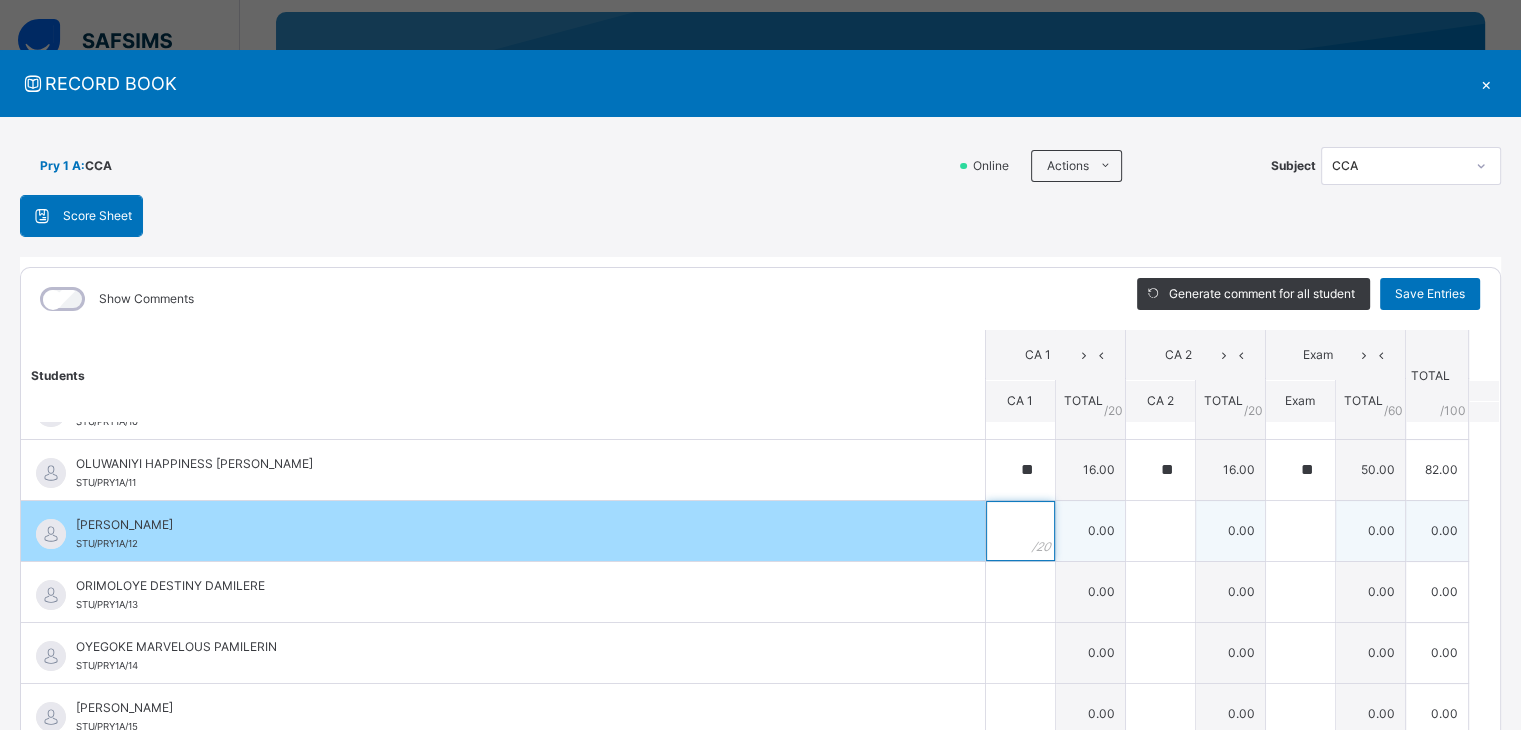 click at bounding box center [1020, 531] 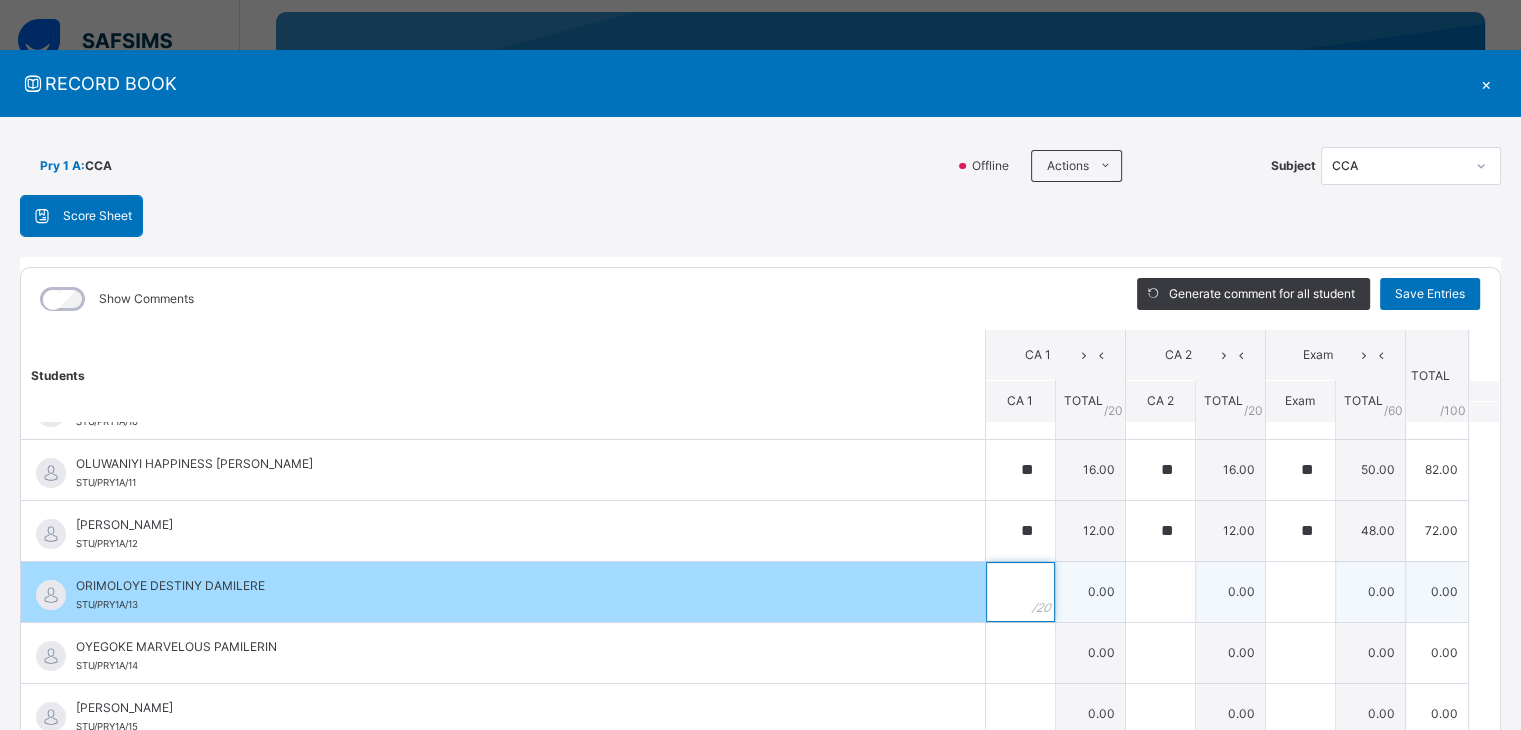 click at bounding box center (1020, 592) 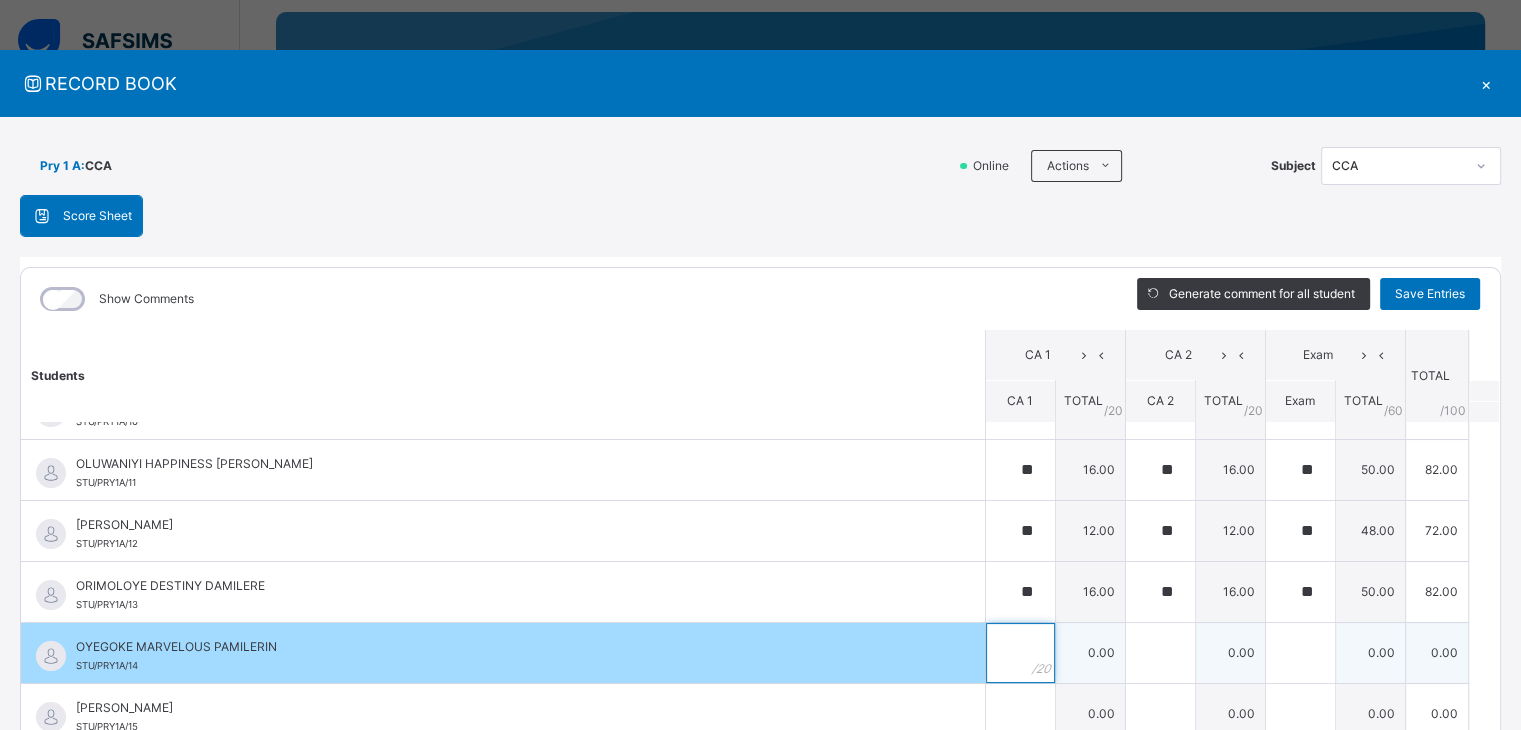 click at bounding box center [1020, 653] 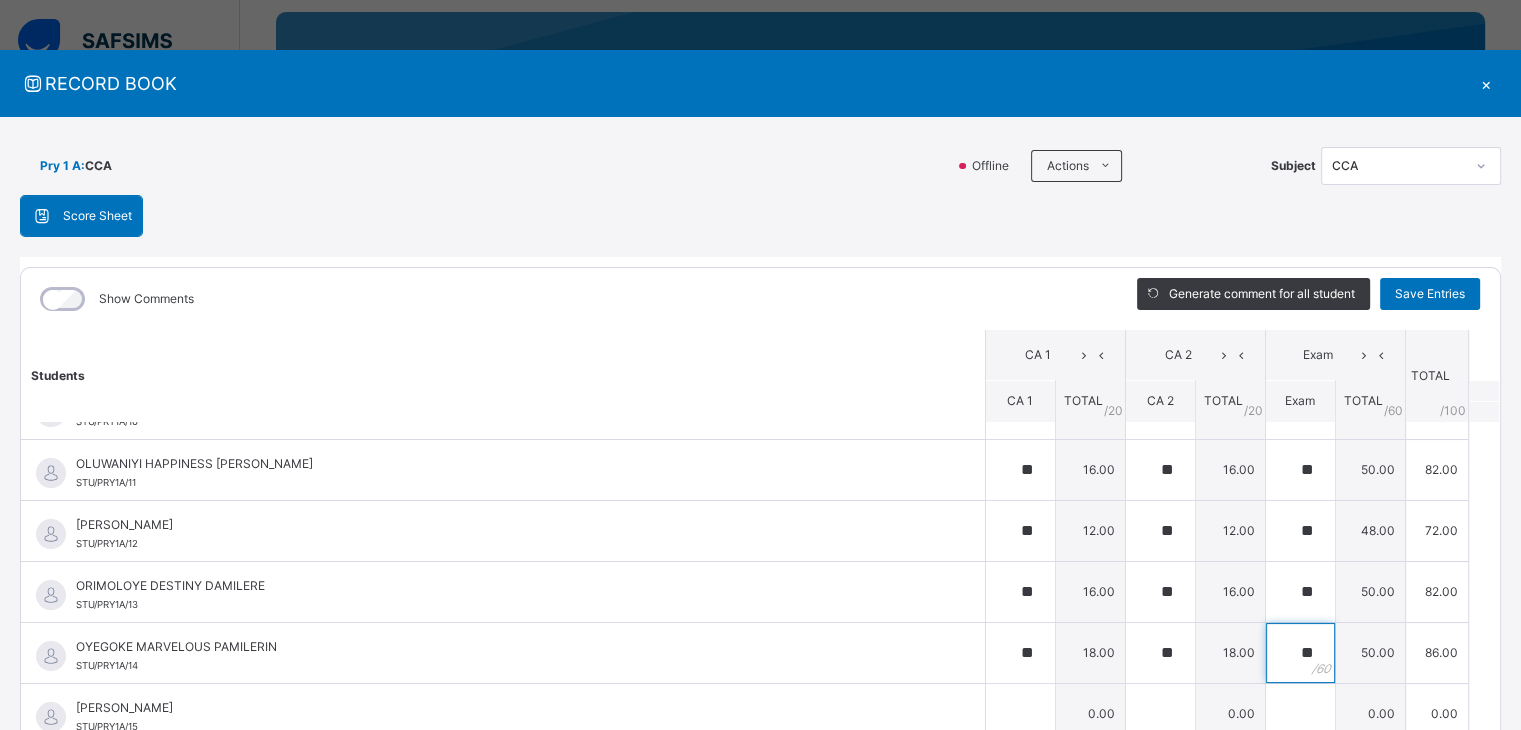 scroll, scrollTop: 100, scrollLeft: 0, axis: vertical 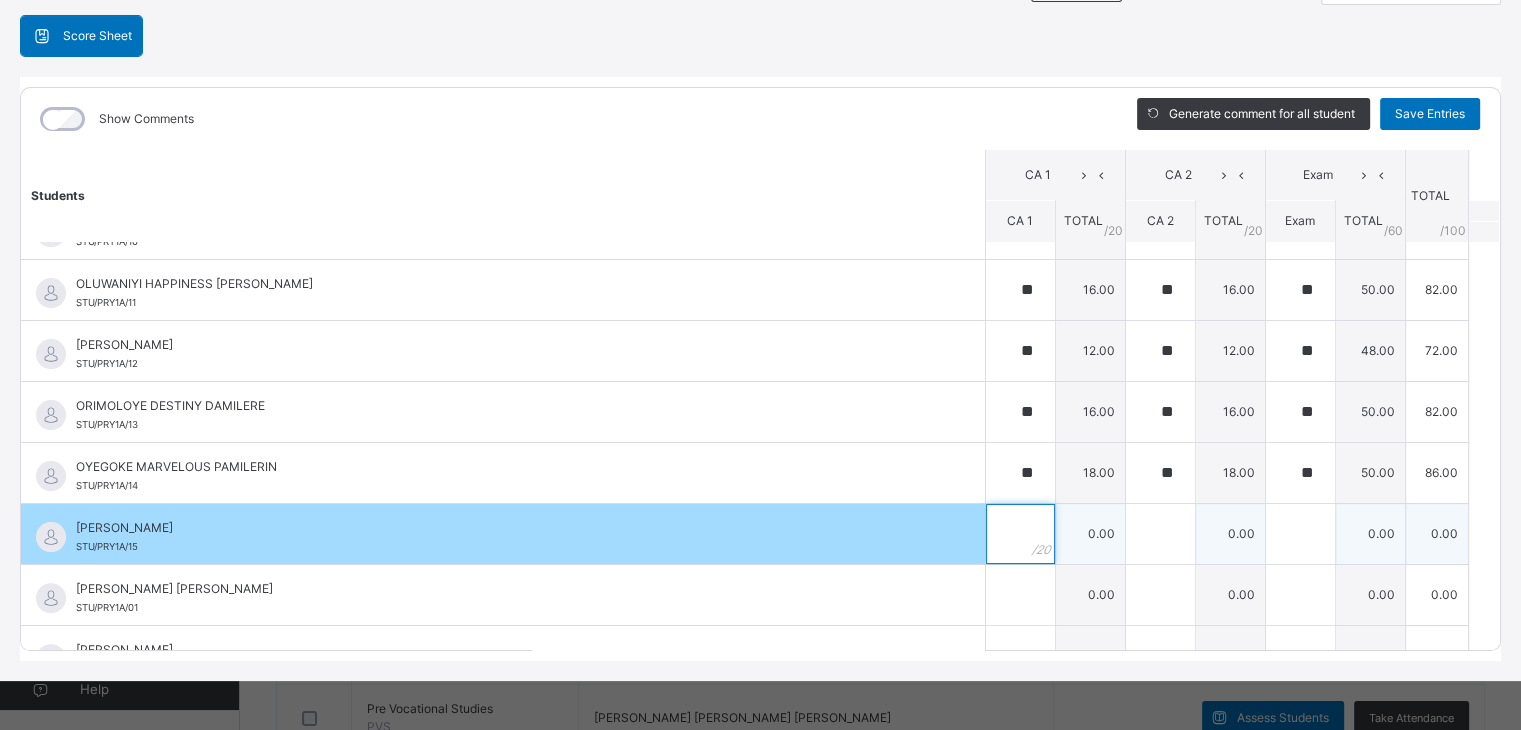 click at bounding box center [1020, 534] 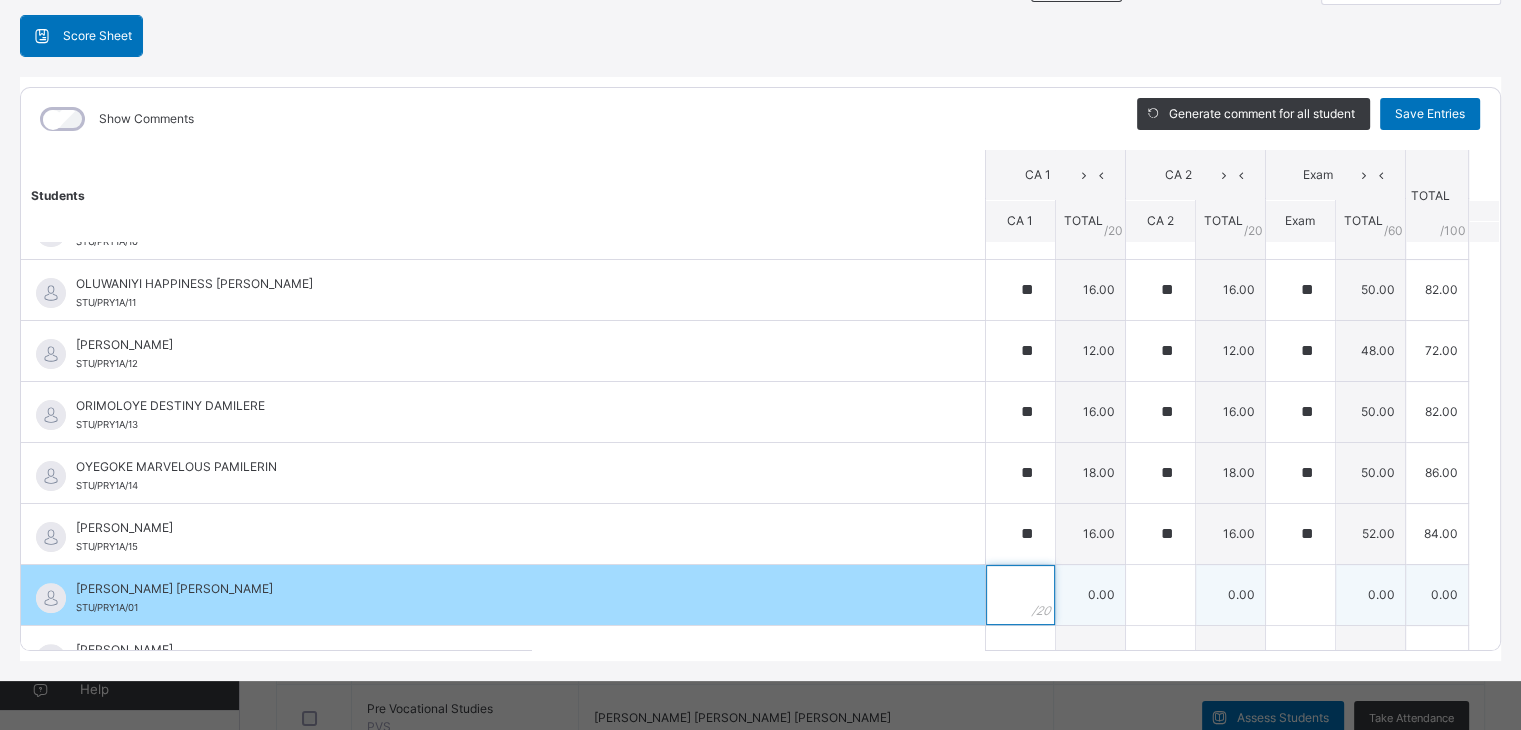 click at bounding box center (1020, 595) 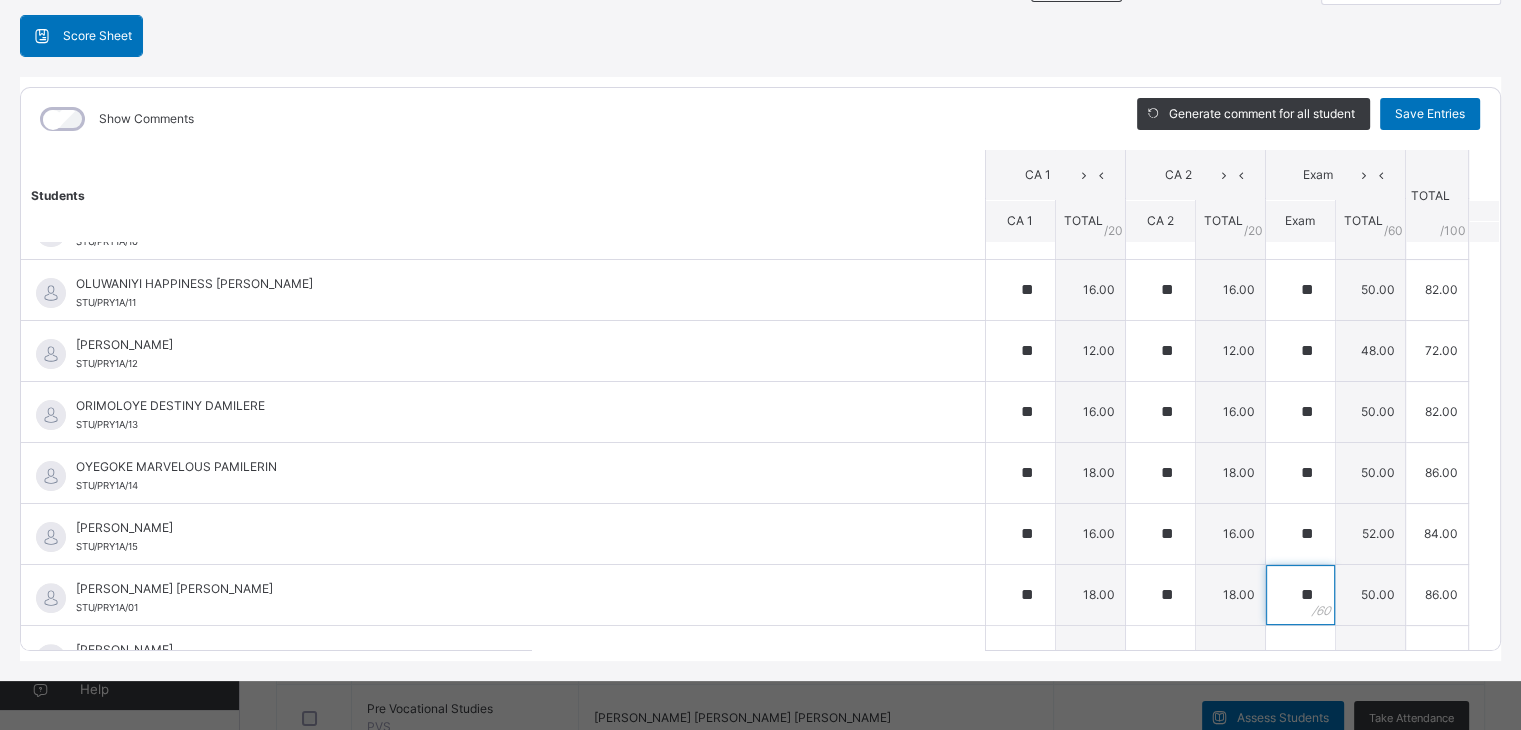scroll, scrollTop: 626, scrollLeft: 0, axis: vertical 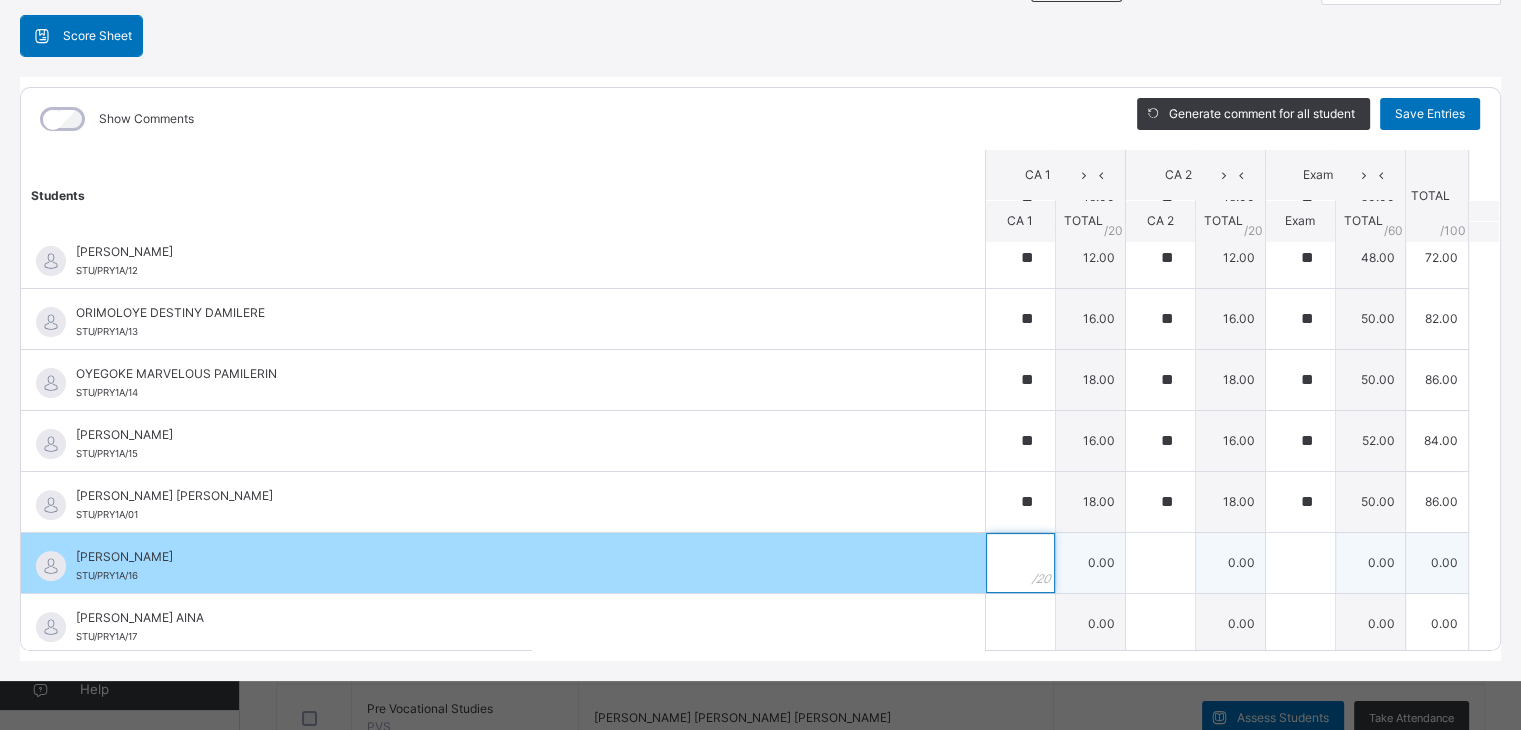 click at bounding box center [1020, 563] 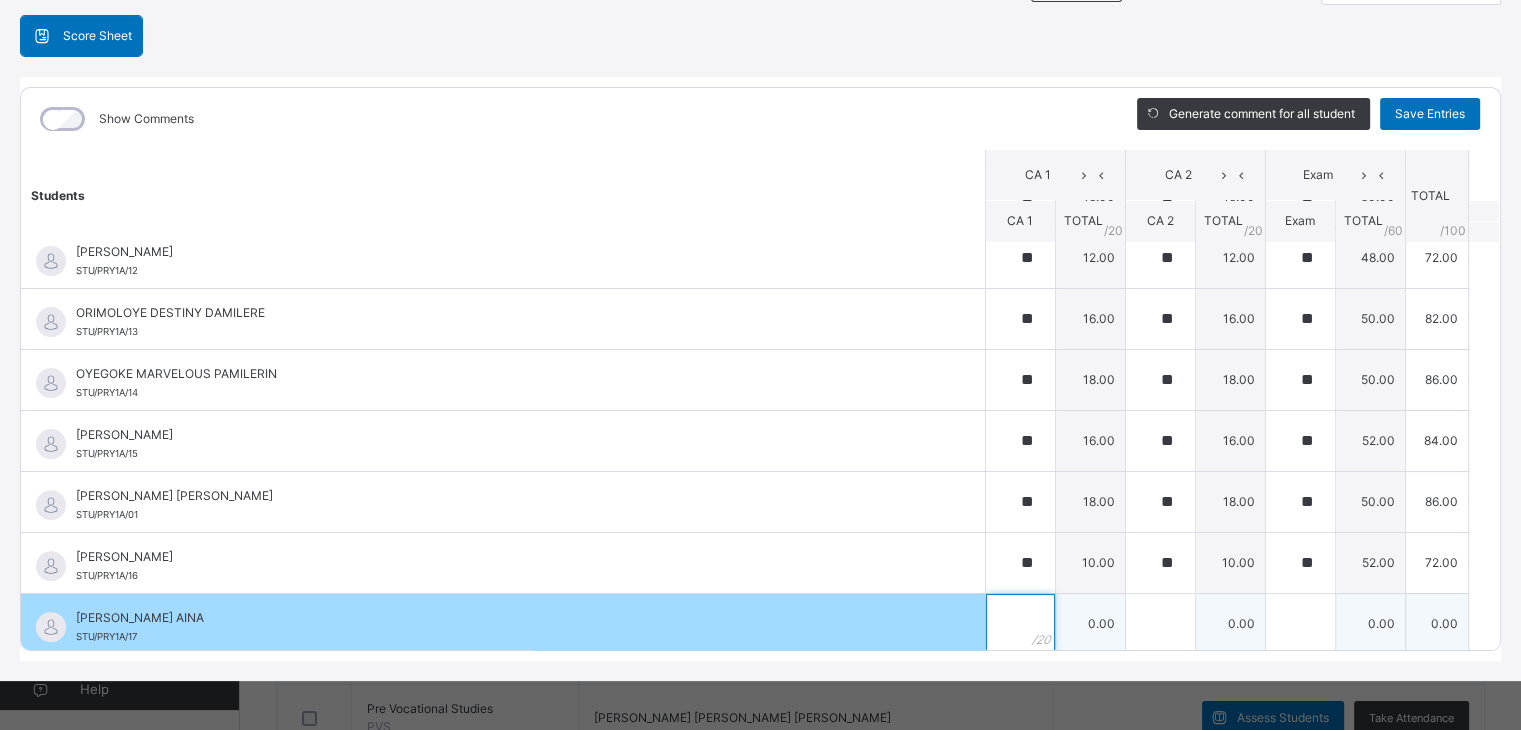 click at bounding box center [1020, 624] 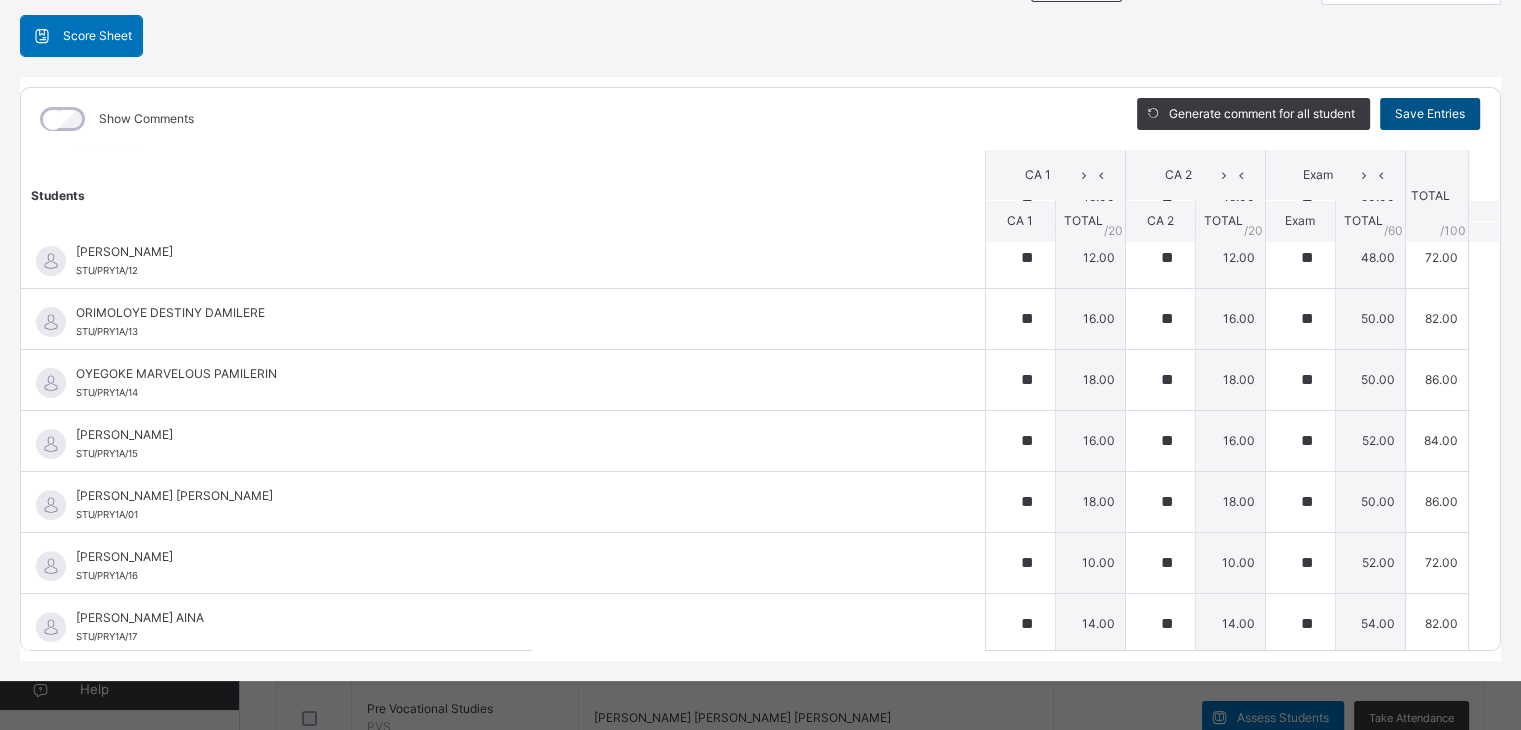 click on "Save Entries" at bounding box center (1430, 114) 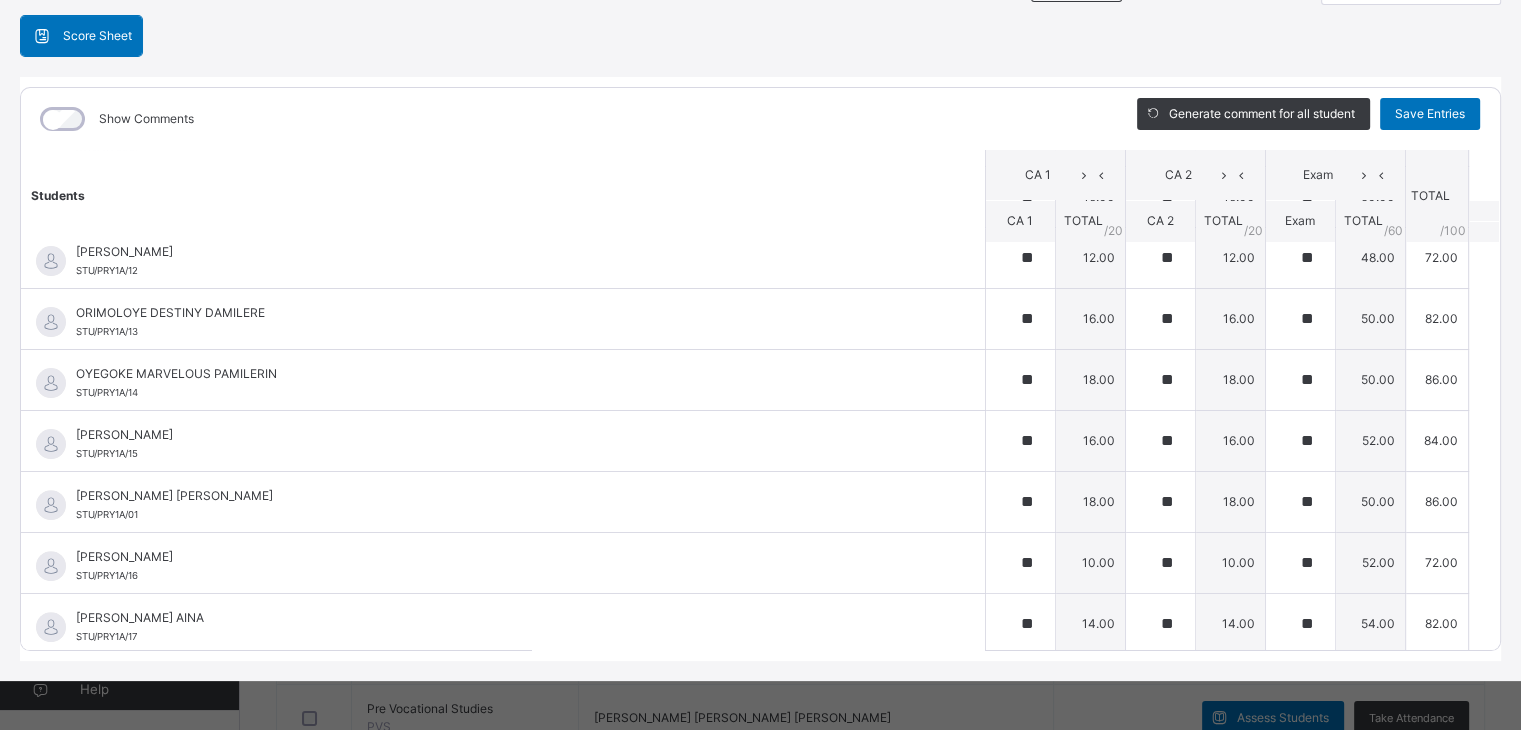 scroll, scrollTop: 0, scrollLeft: 0, axis: both 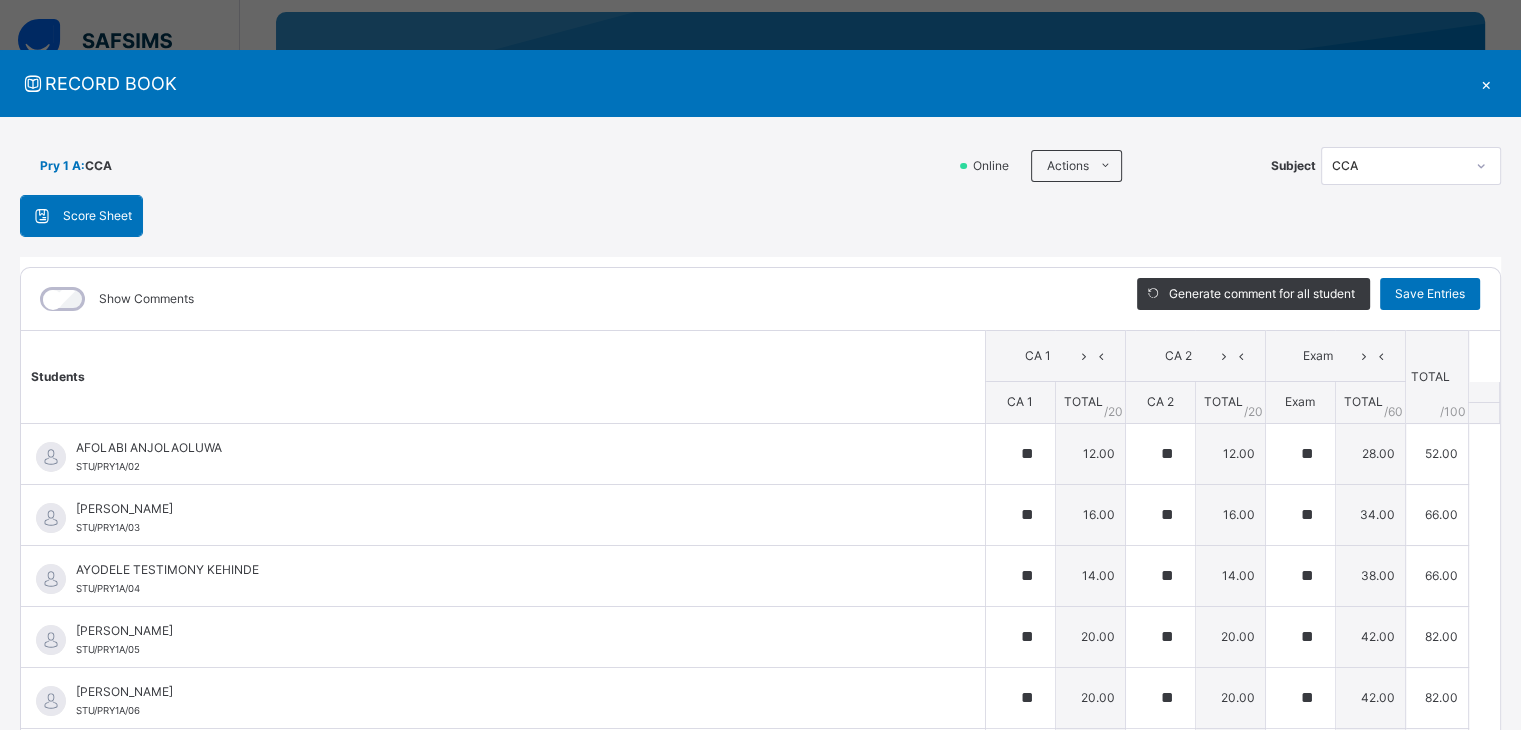 click 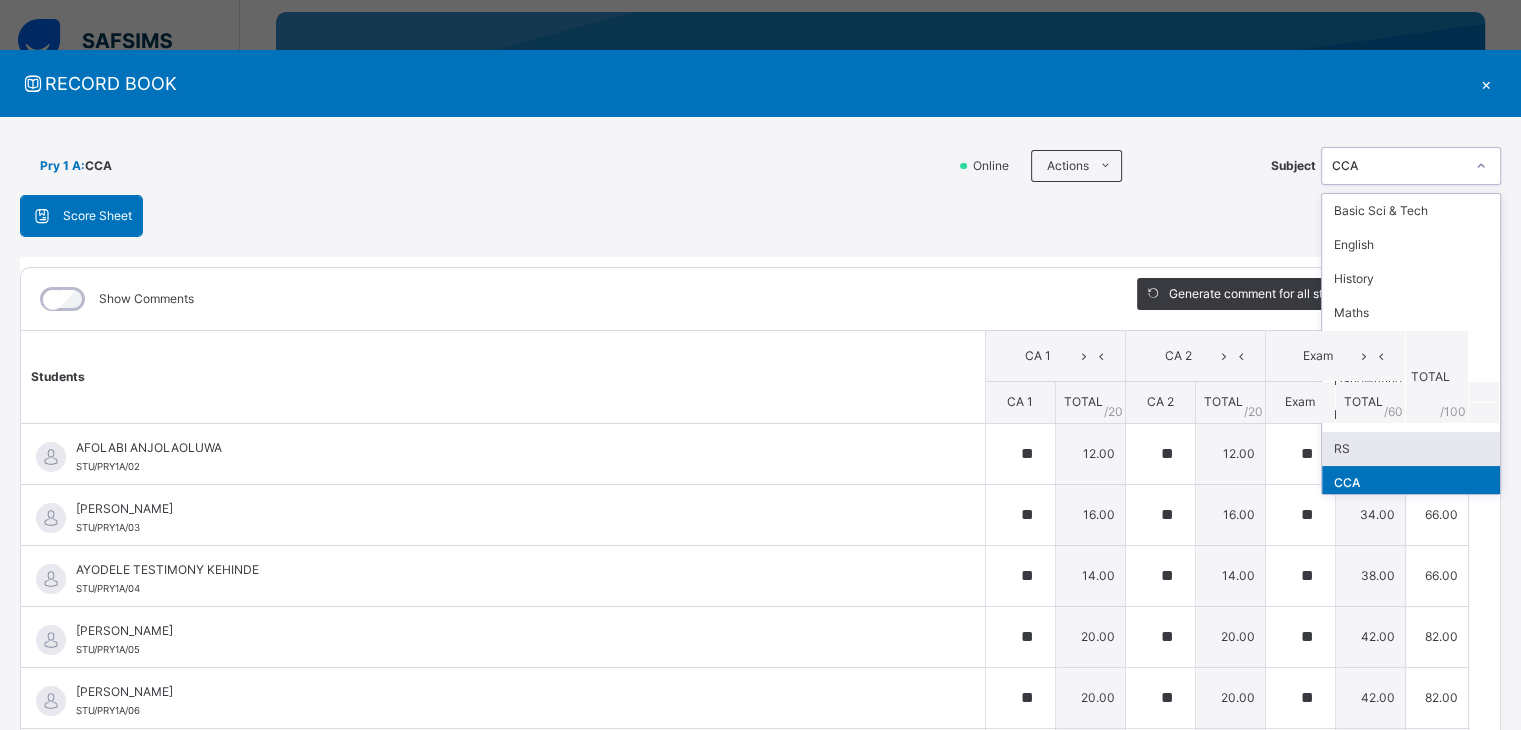 click on "RS" at bounding box center (1411, 449) 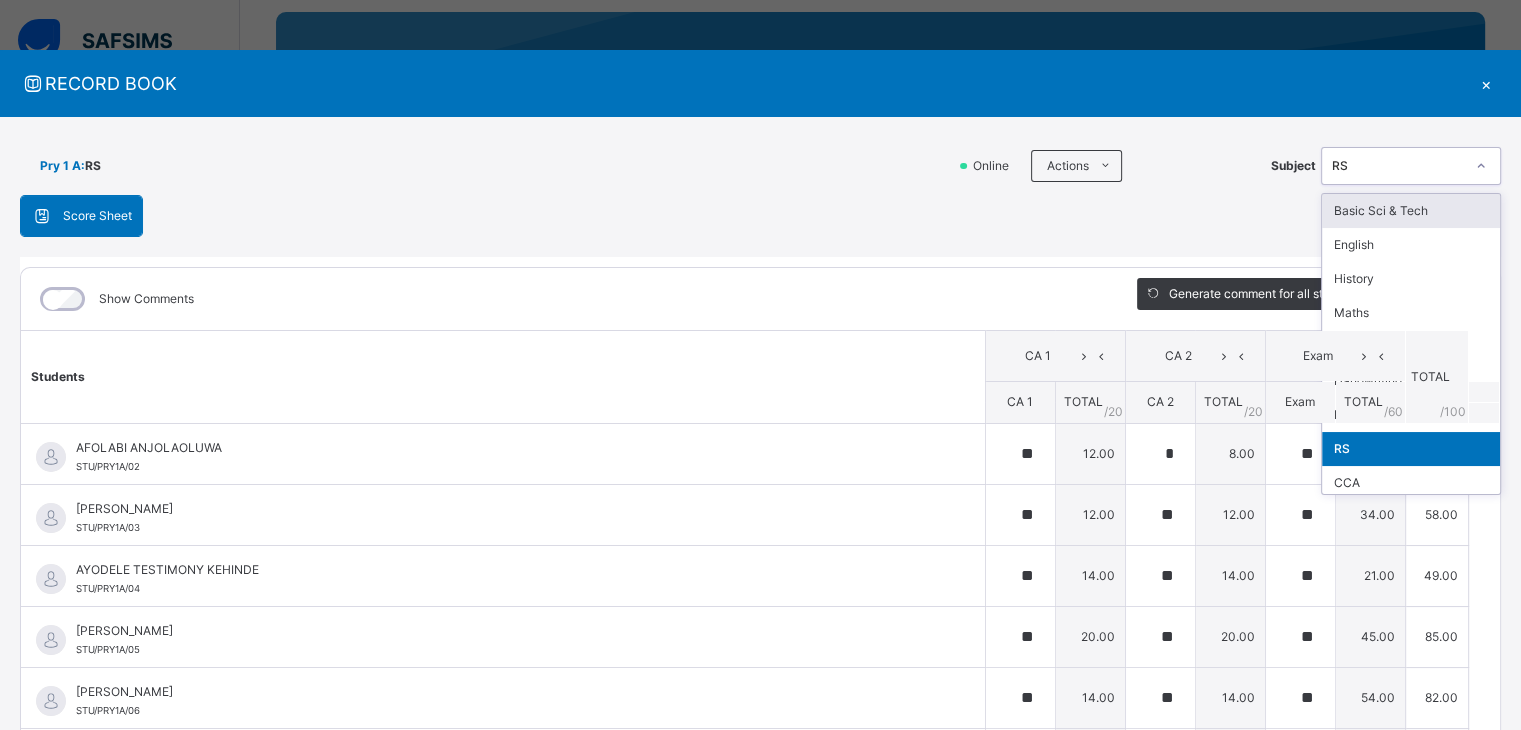 click 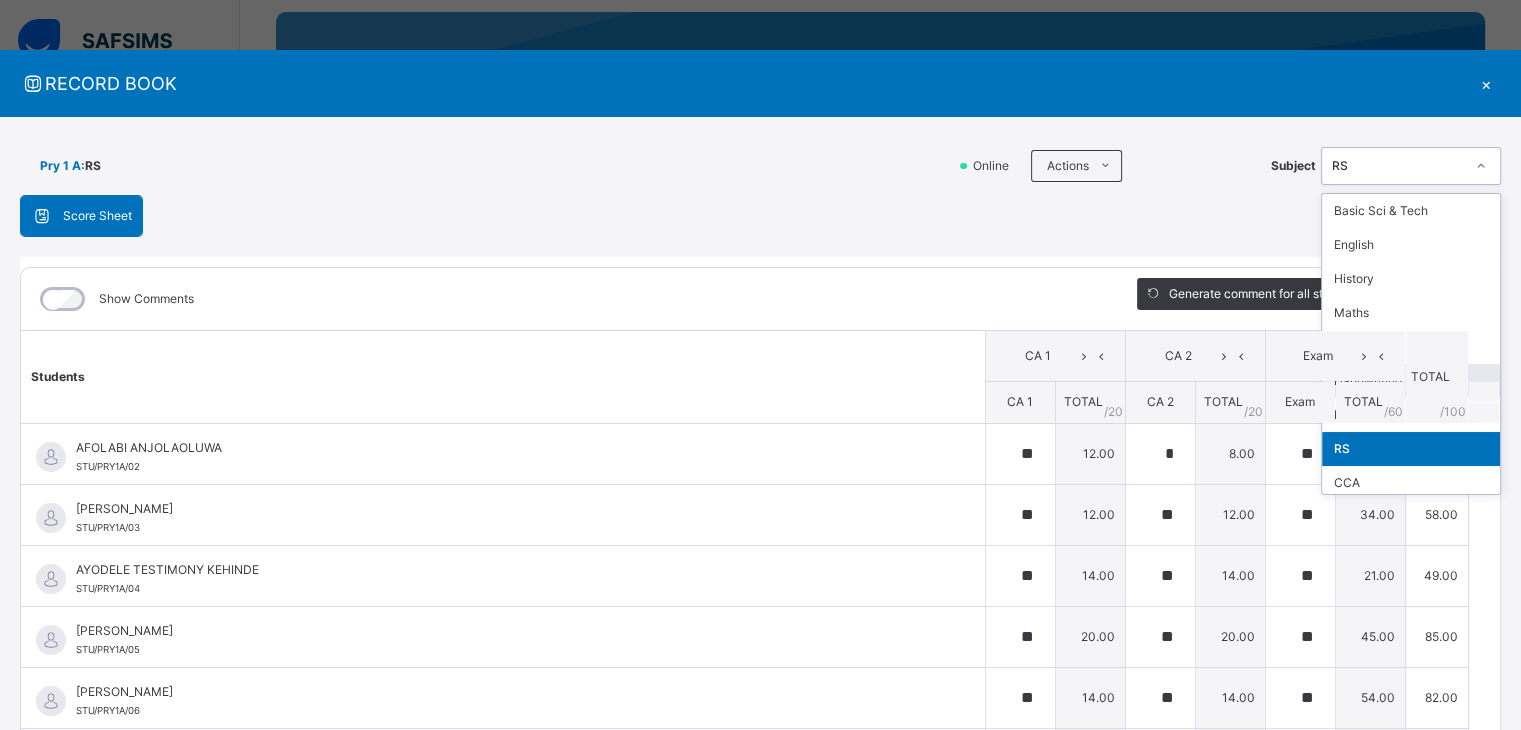 click on "Handwriting" at bounding box center (1411, 381) 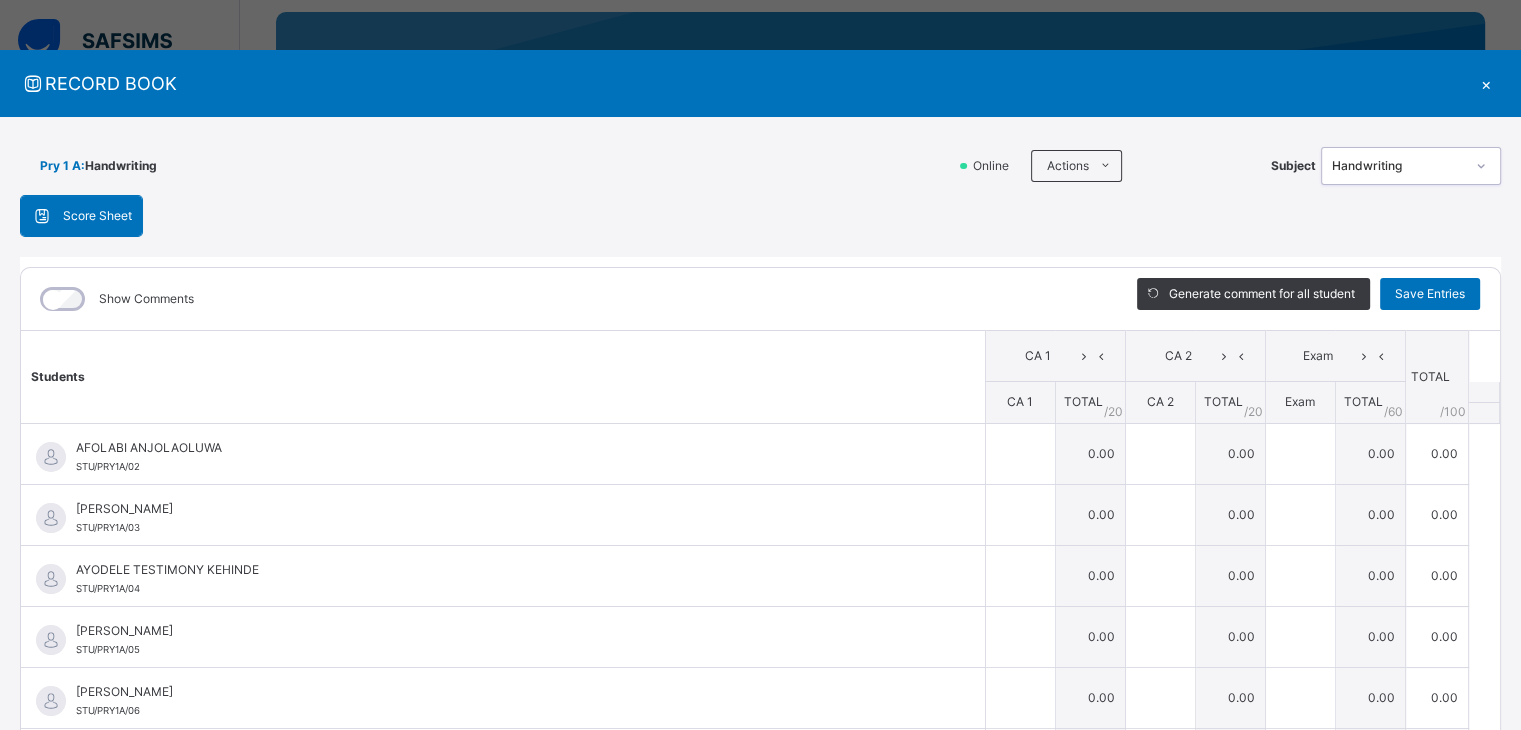 click 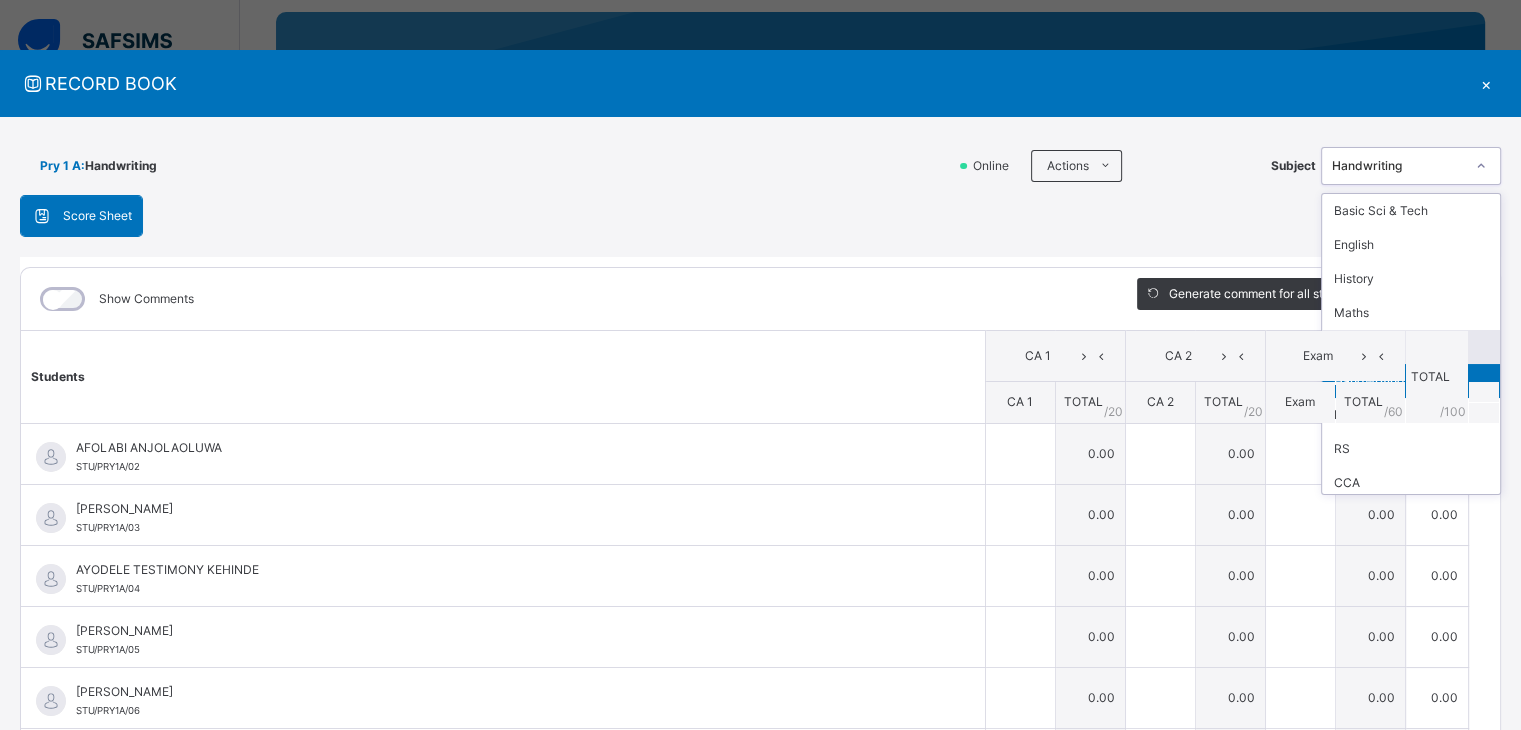 click on "Pre Voc. Stu." at bounding box center [1411, 347] 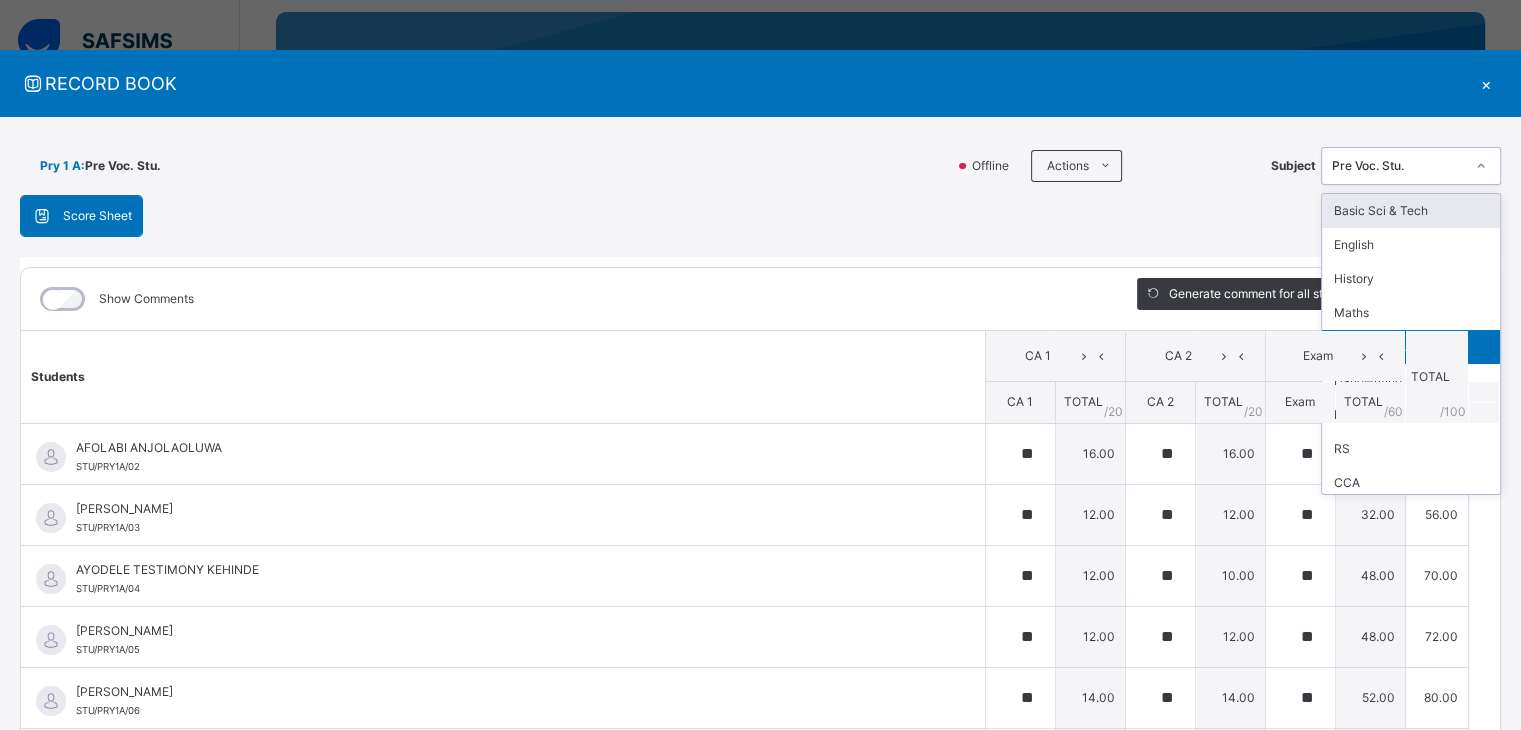 click 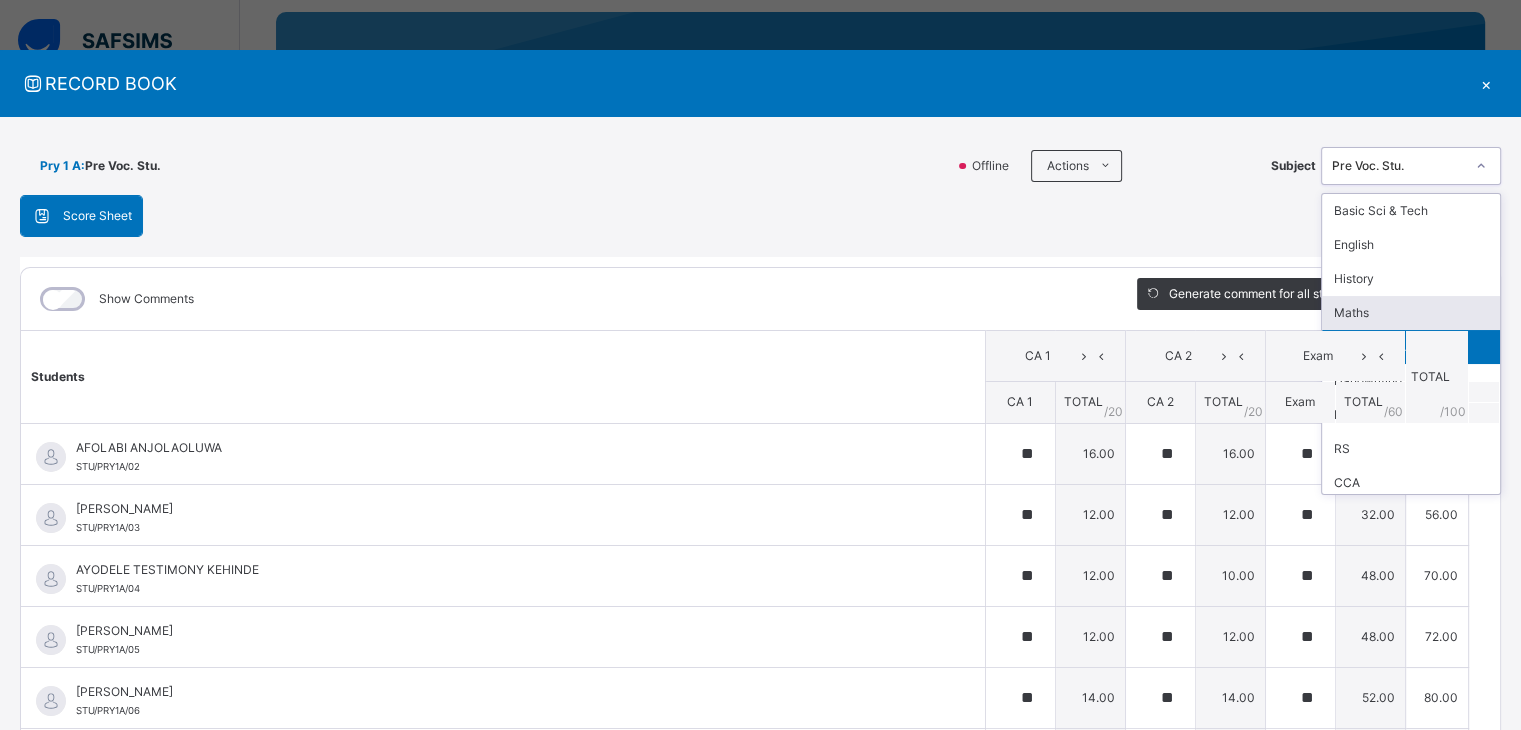 click on "Maths" at bounding box center (1411, 313) 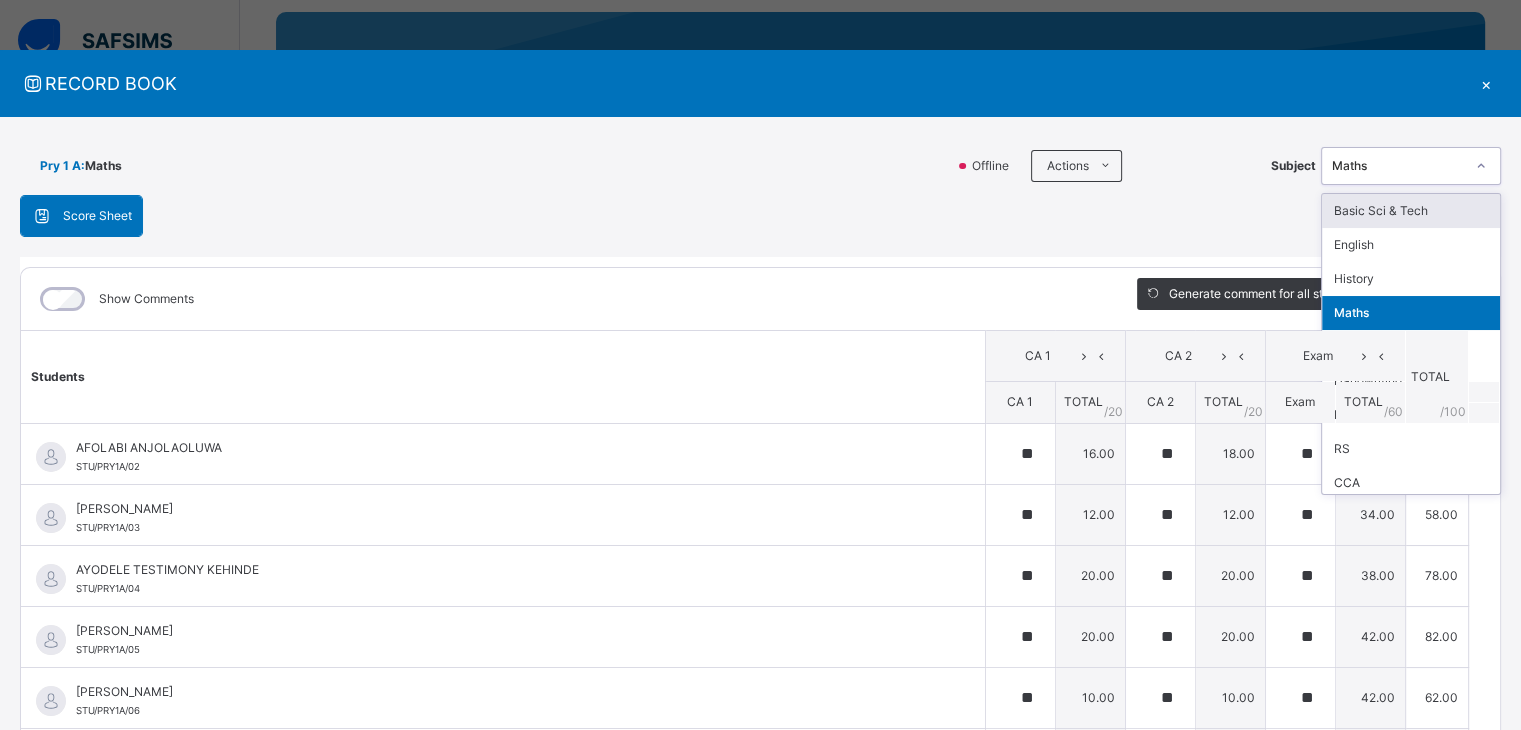 click 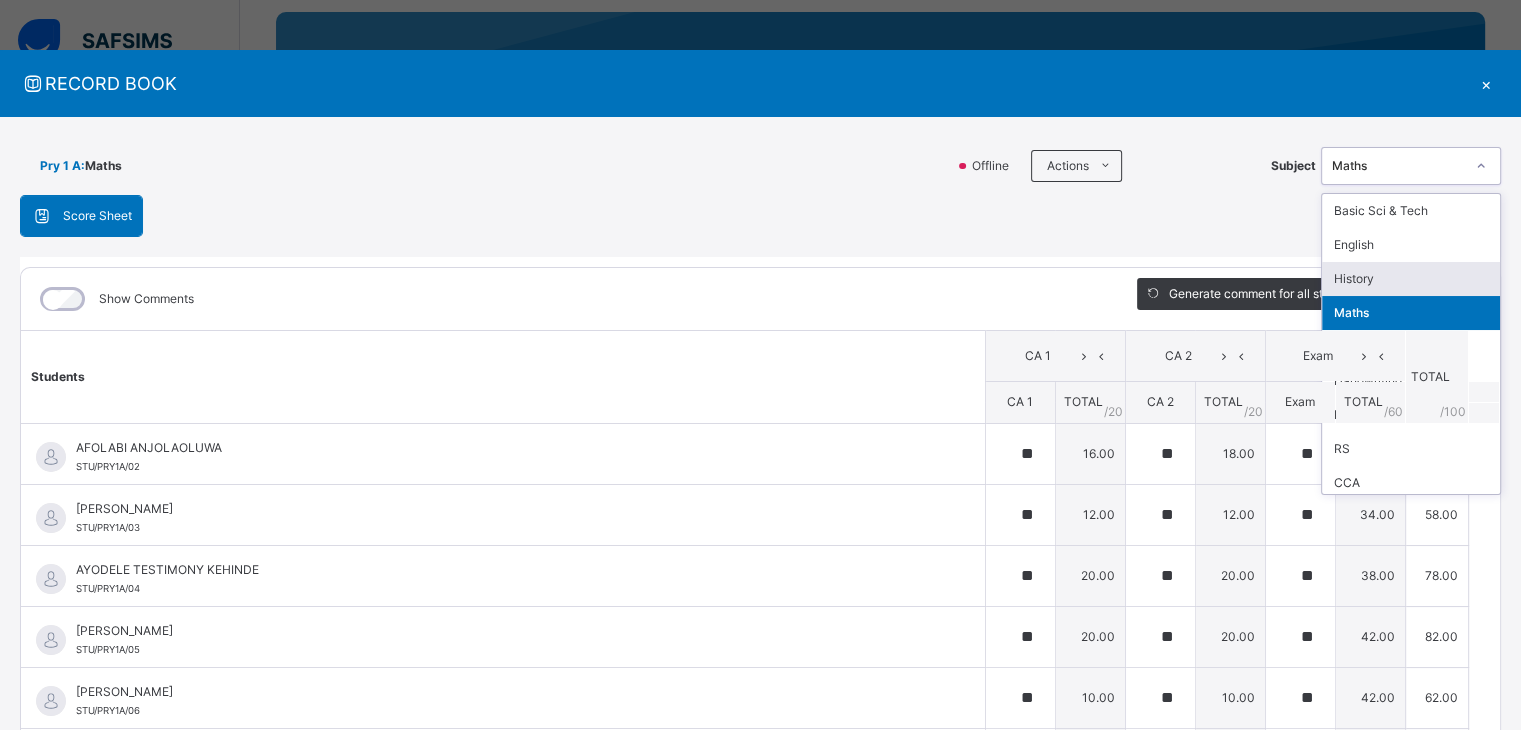 click on "History" at bounding box center (1411, 279) 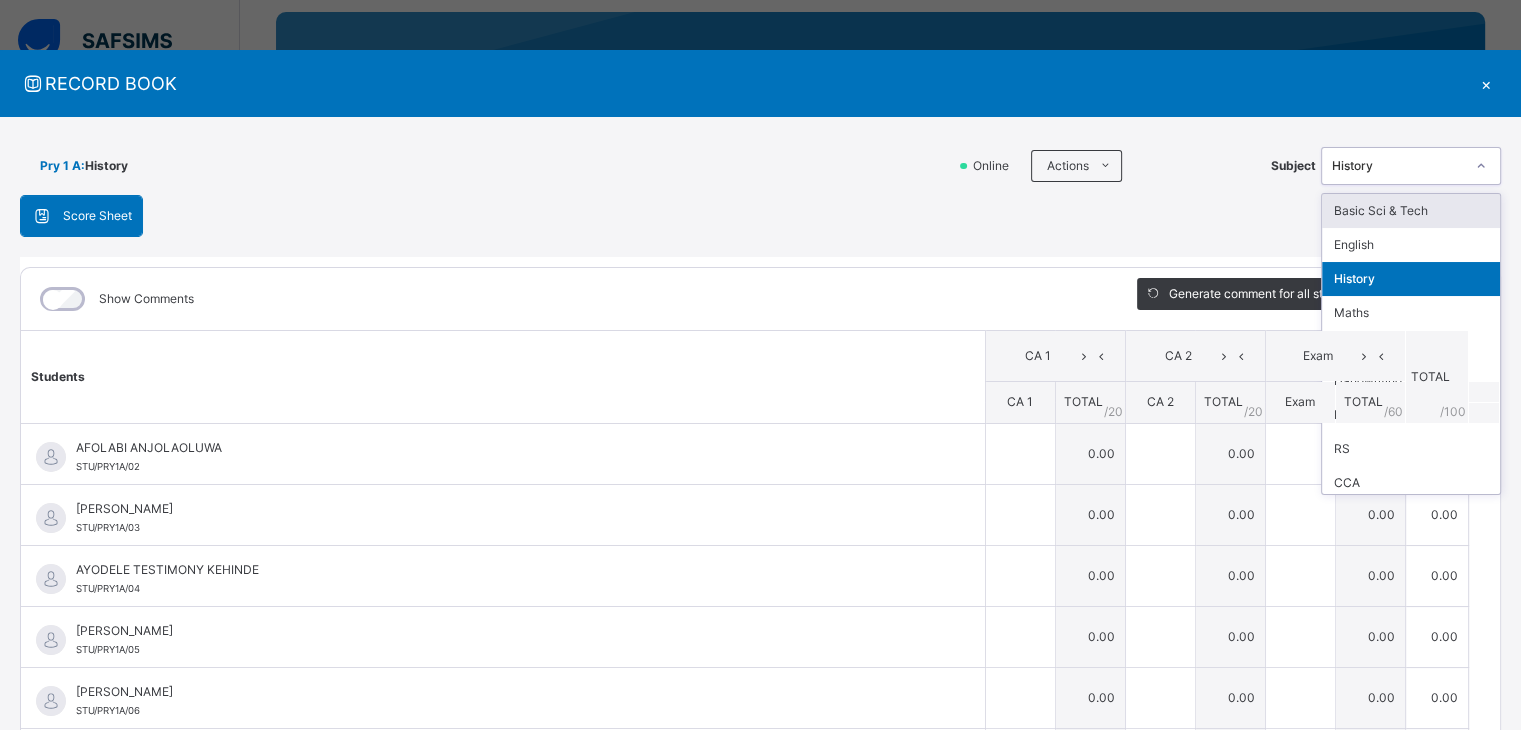 click at bounding box center [1481, 166] 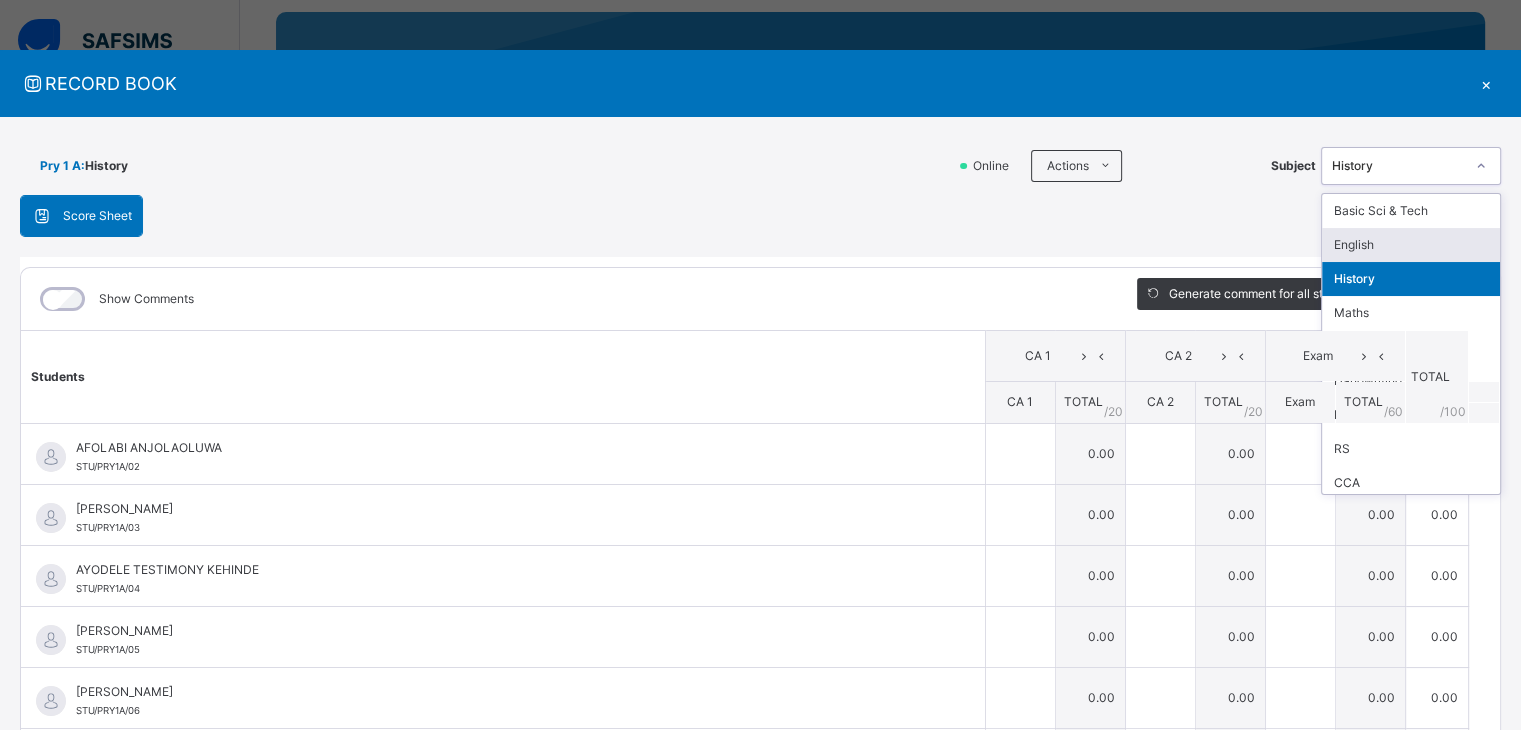 click on "English" at bounding box center [1411, 245] 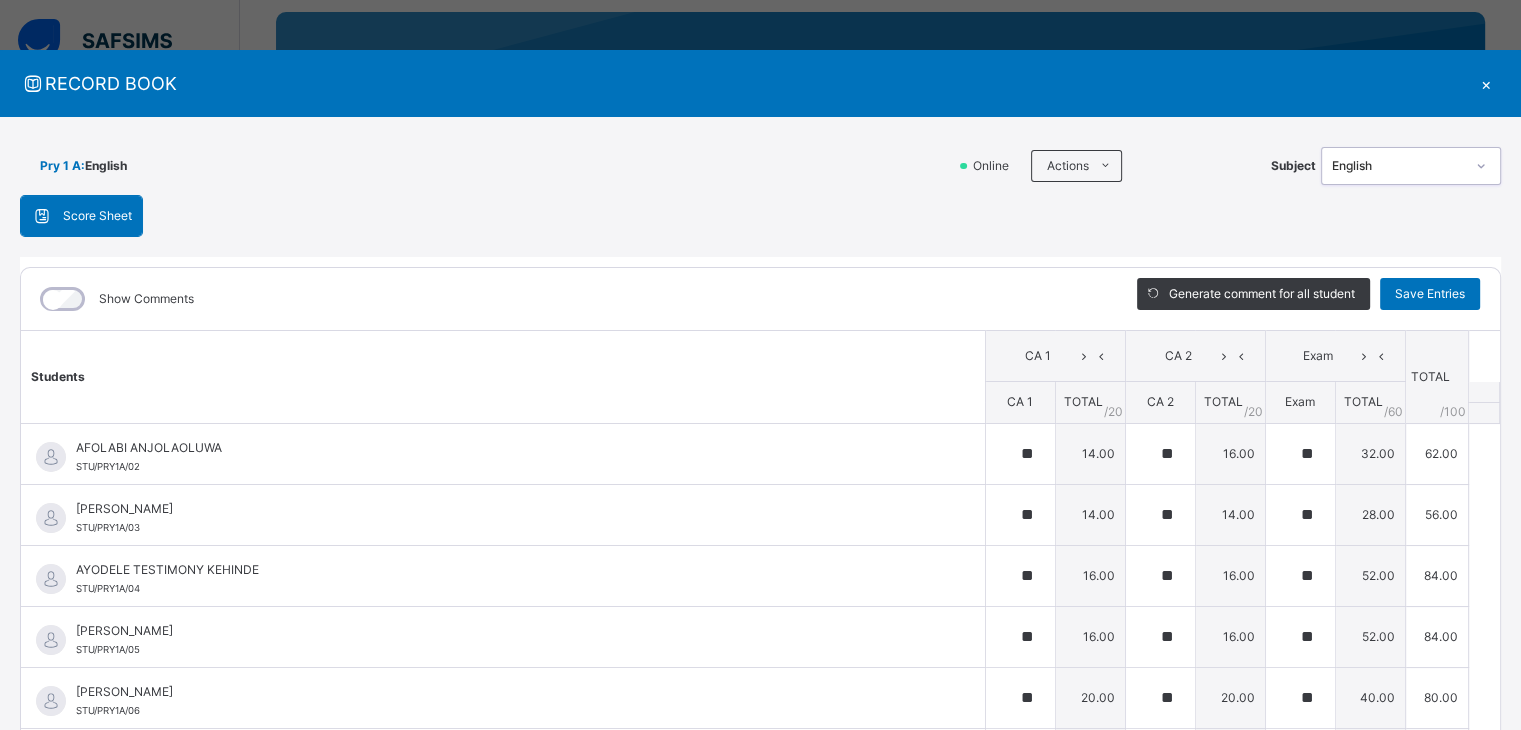 click 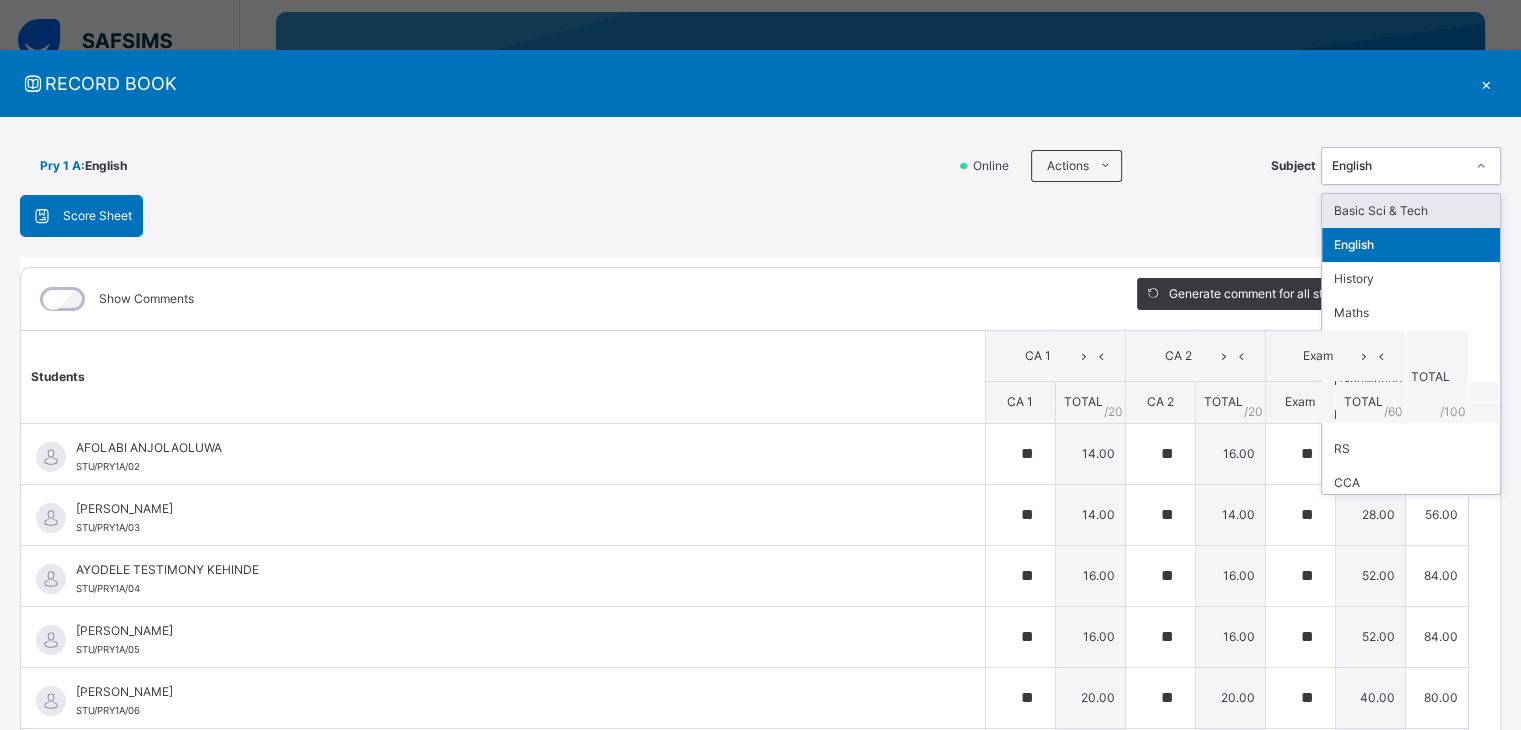 click on "Basic Sci & Tech" at bounding box center (1411, 211) 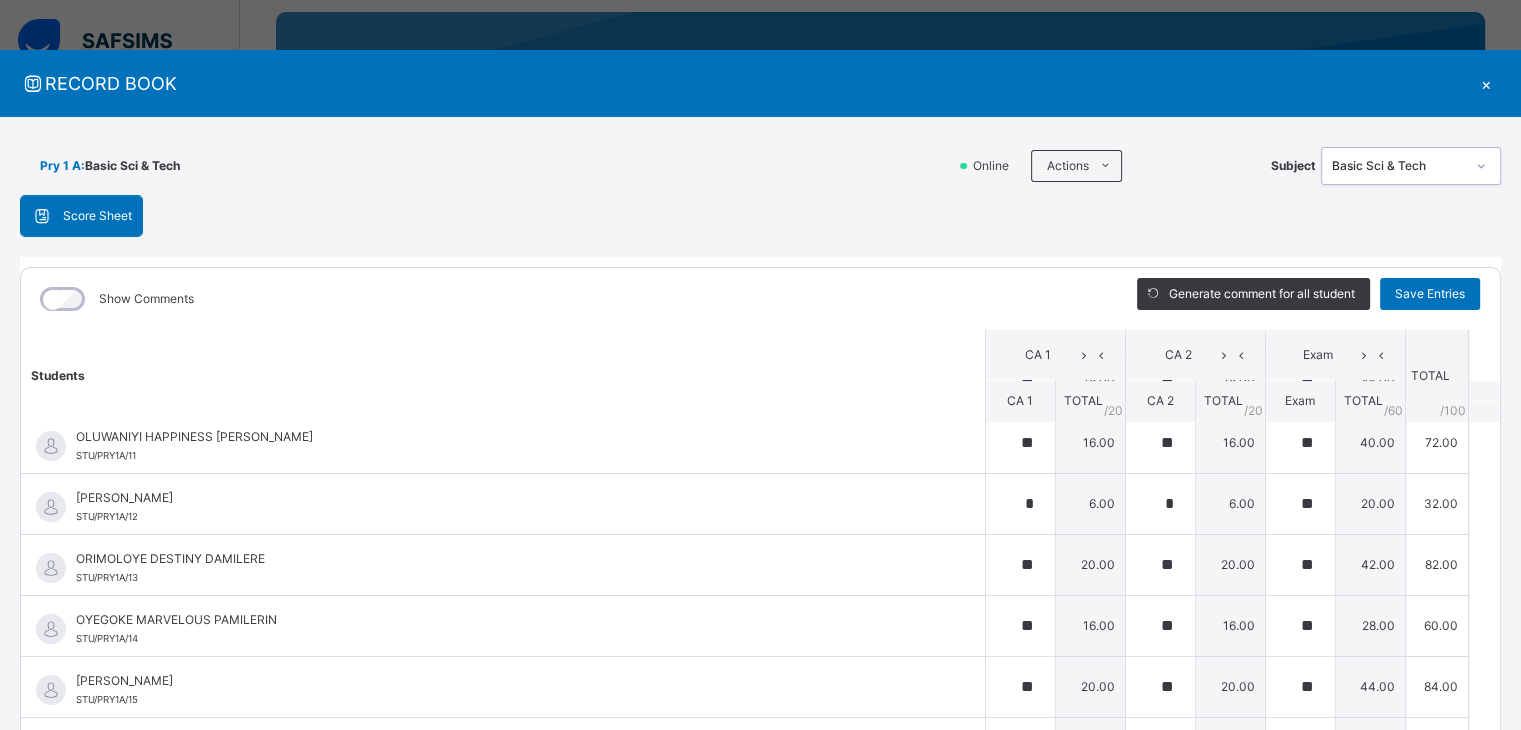 scroll, scrollTop: 626, scrollLeft: 0, axis: vertical 